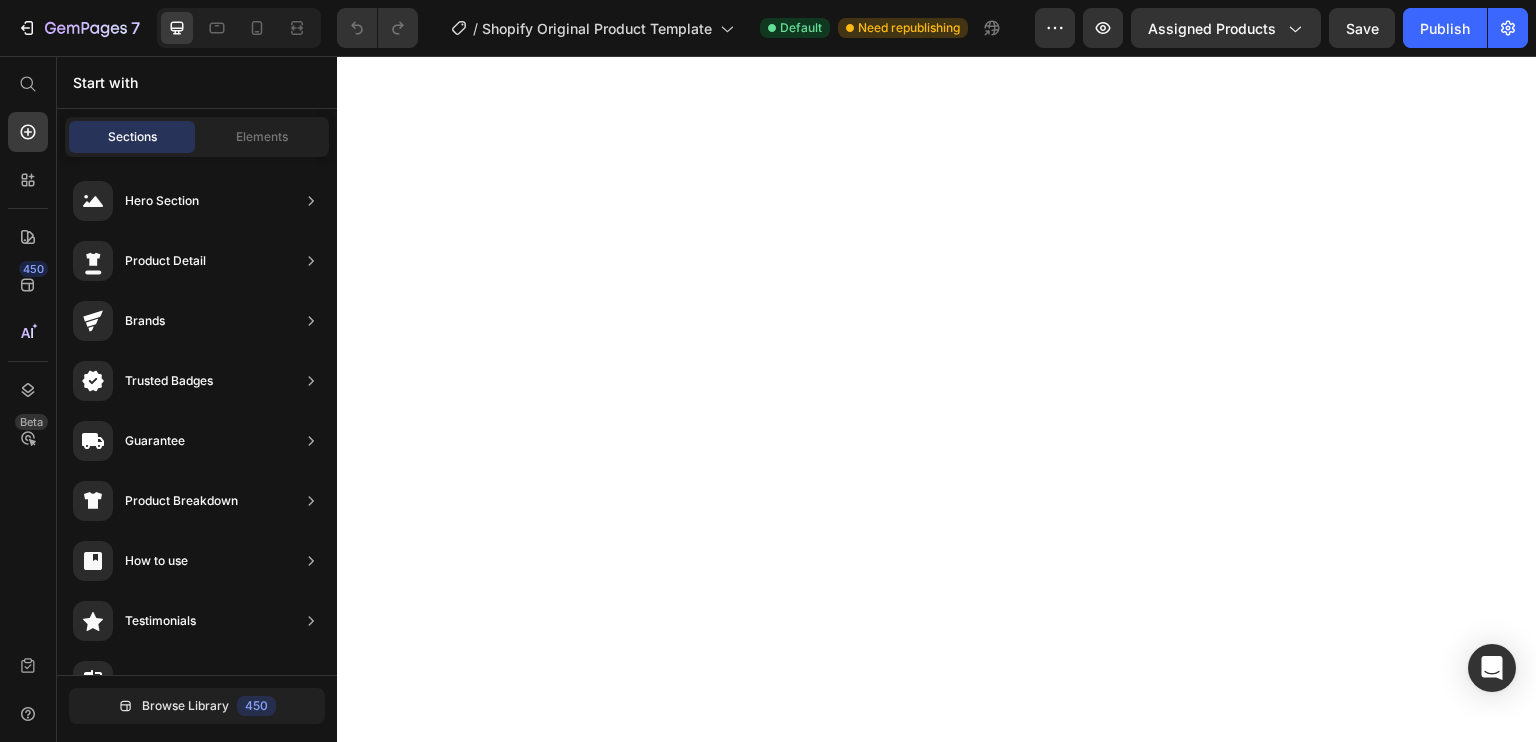 scroll, scrollTop: 0, scrollLeft: 0, axis: both 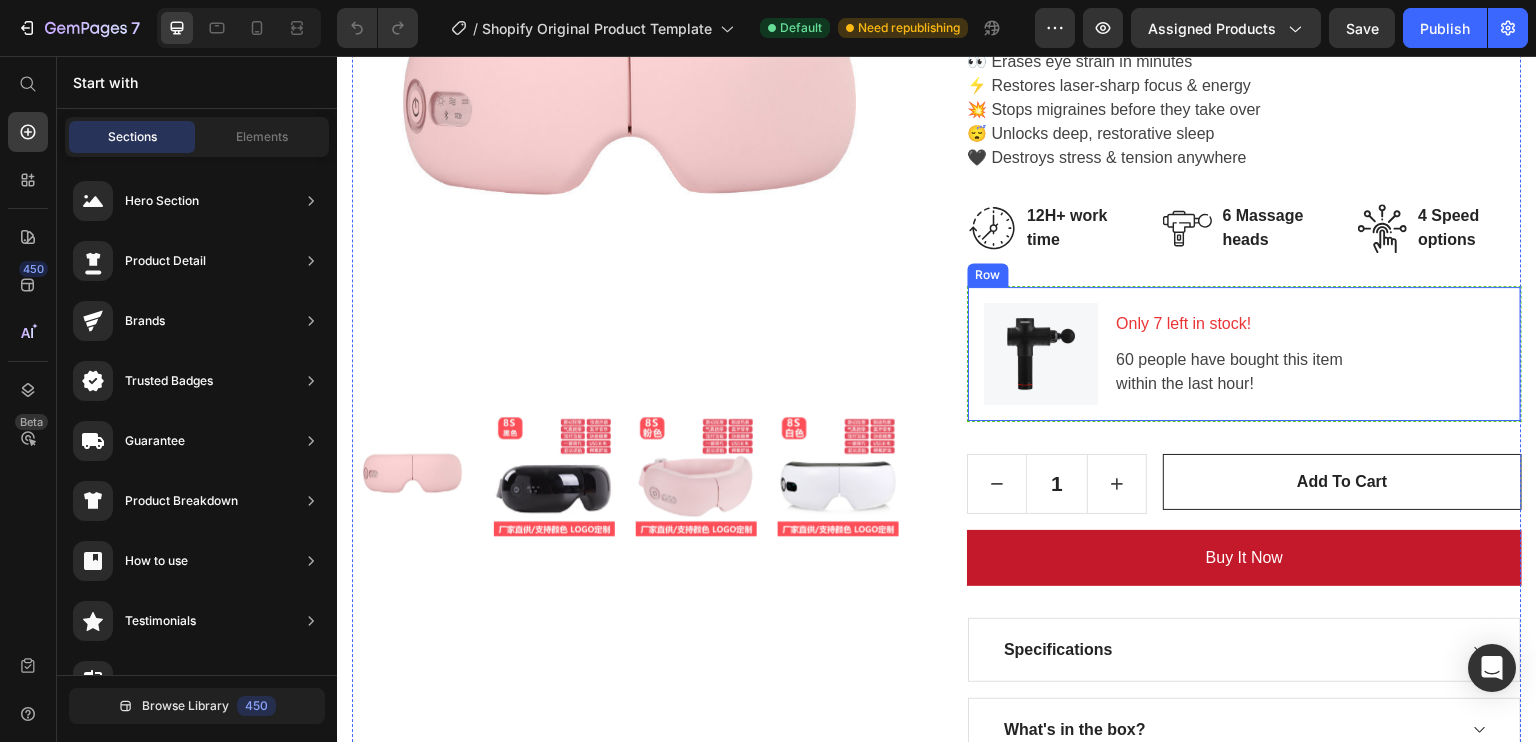 click on "Image Only 7 left in stock! Text block 60 people have bought this item within the last hour! Text block Row" at bounding box center [1244, 354] 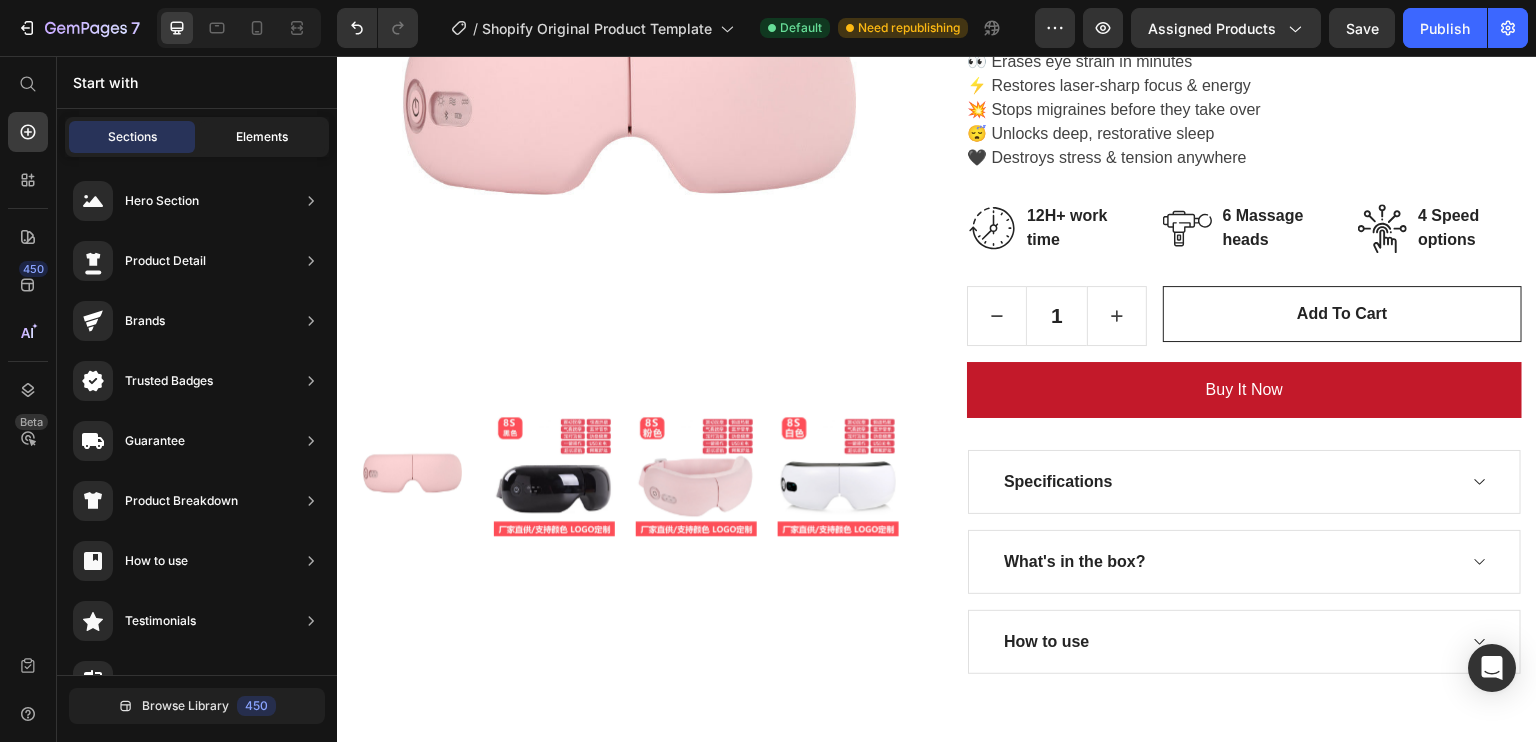 click on "Elements" at bounding box center (262, 137) 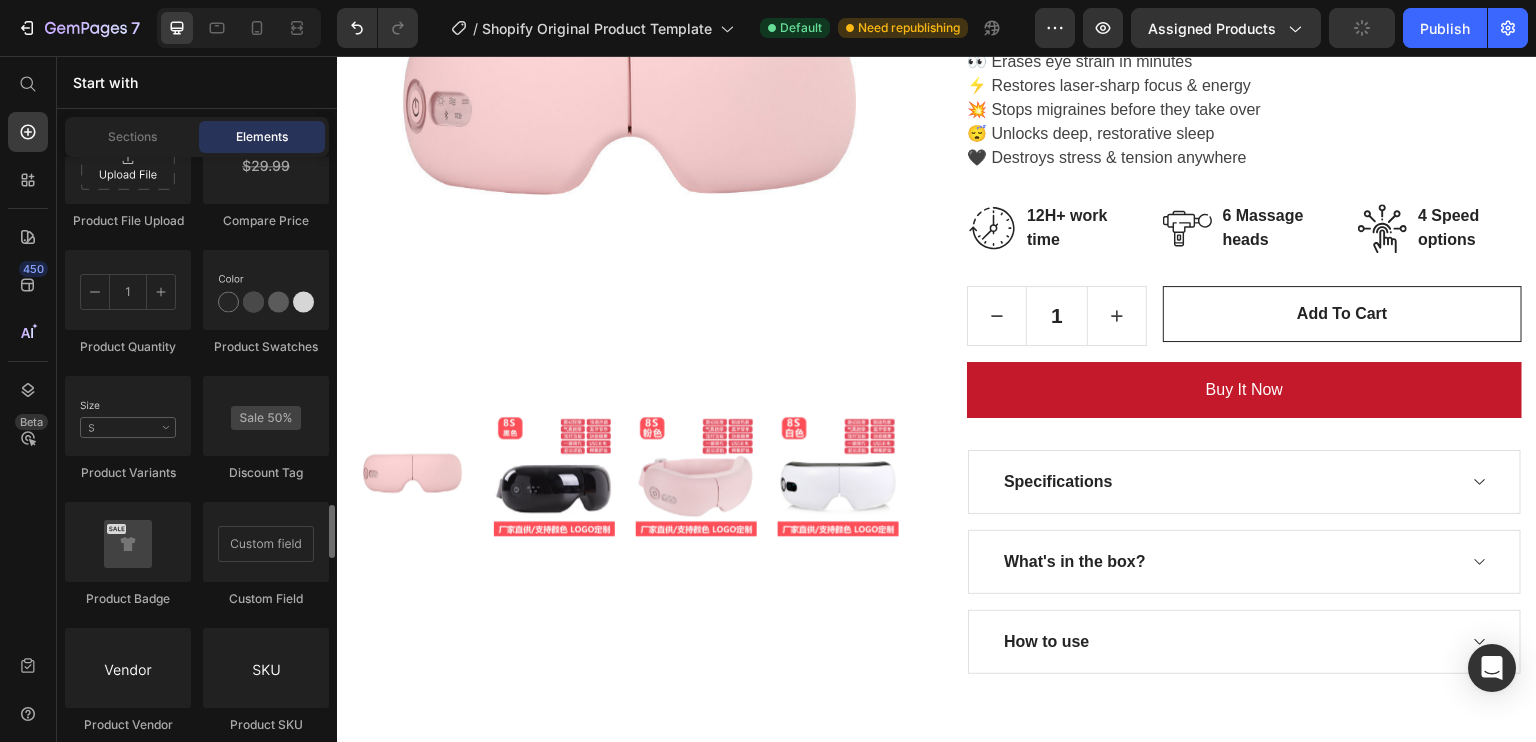 scroll, scrollTop: 3645, scrollLeft: 0, axis: vertical 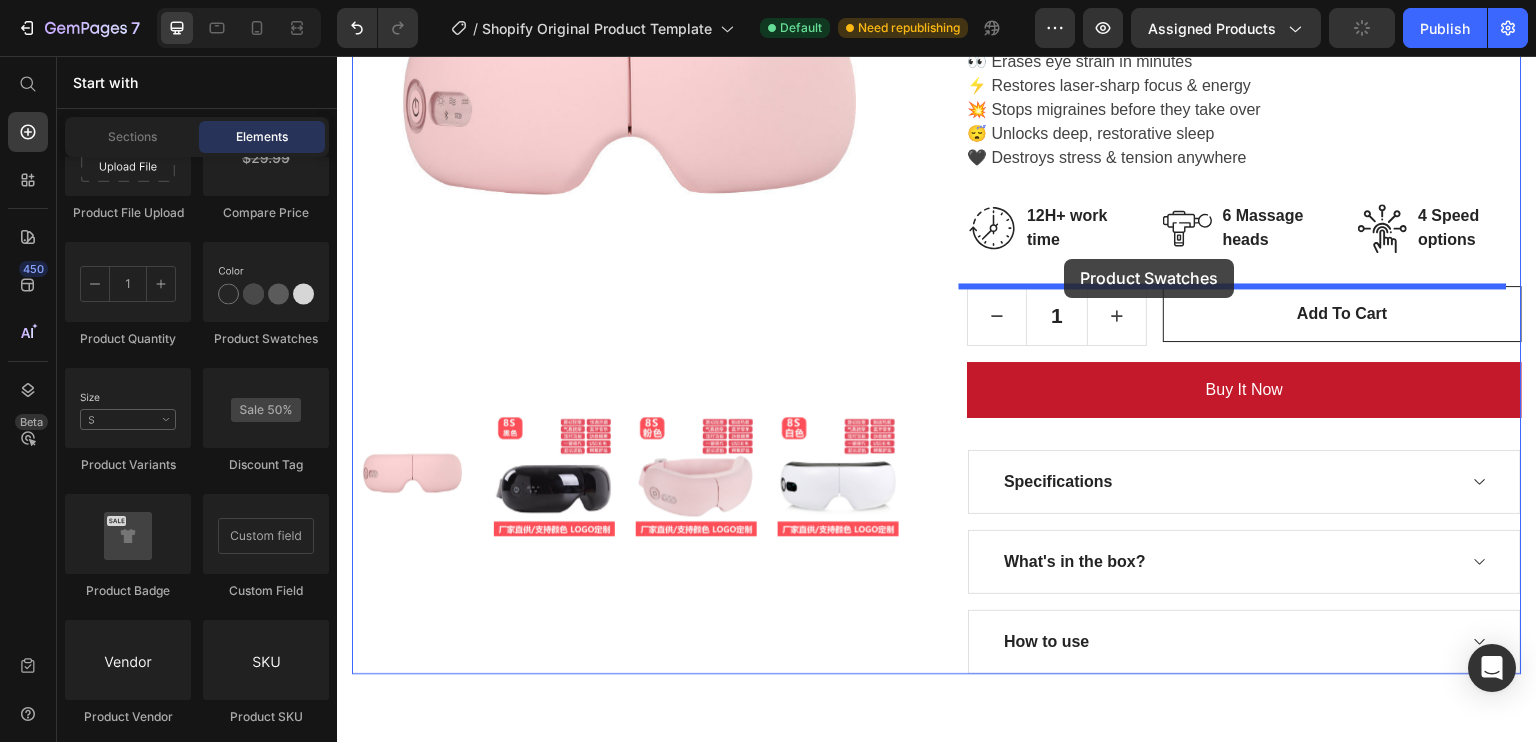 drag, startPoint x: 605, startPoint y: 345, endPoint x: 1065, endPoint y: 259, distance: 467.9701 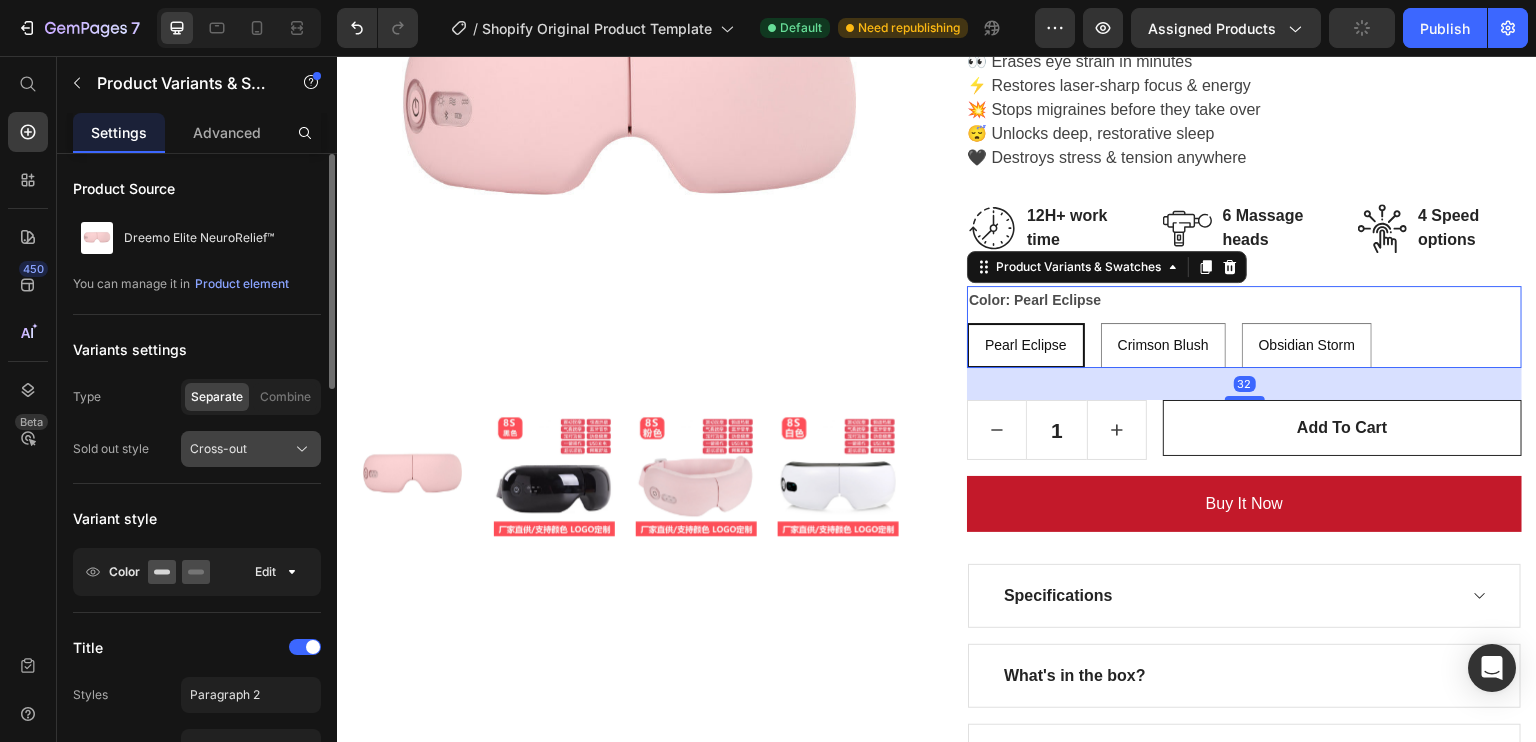 click on "Cross-out" 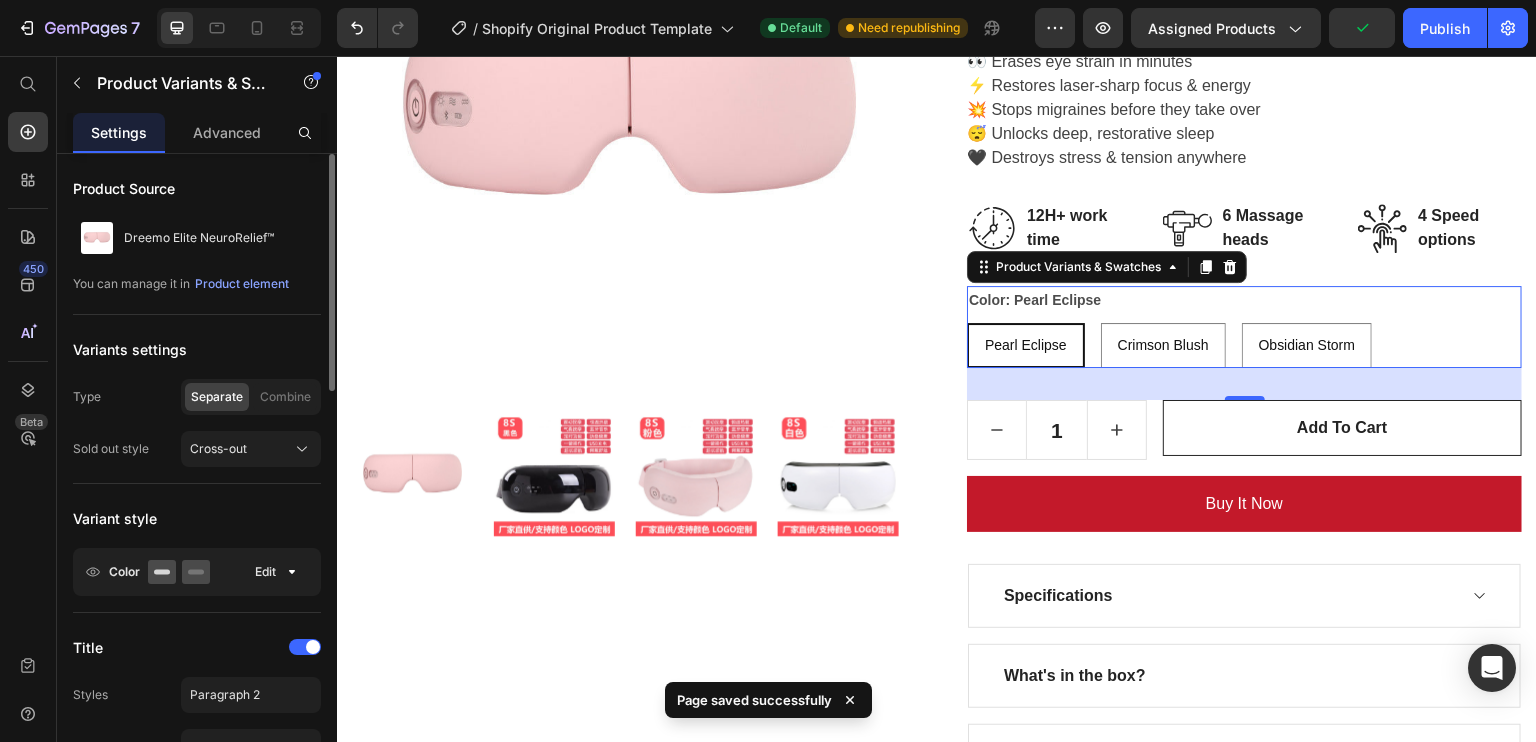 click on "Color" at bounding box center [148, 572] 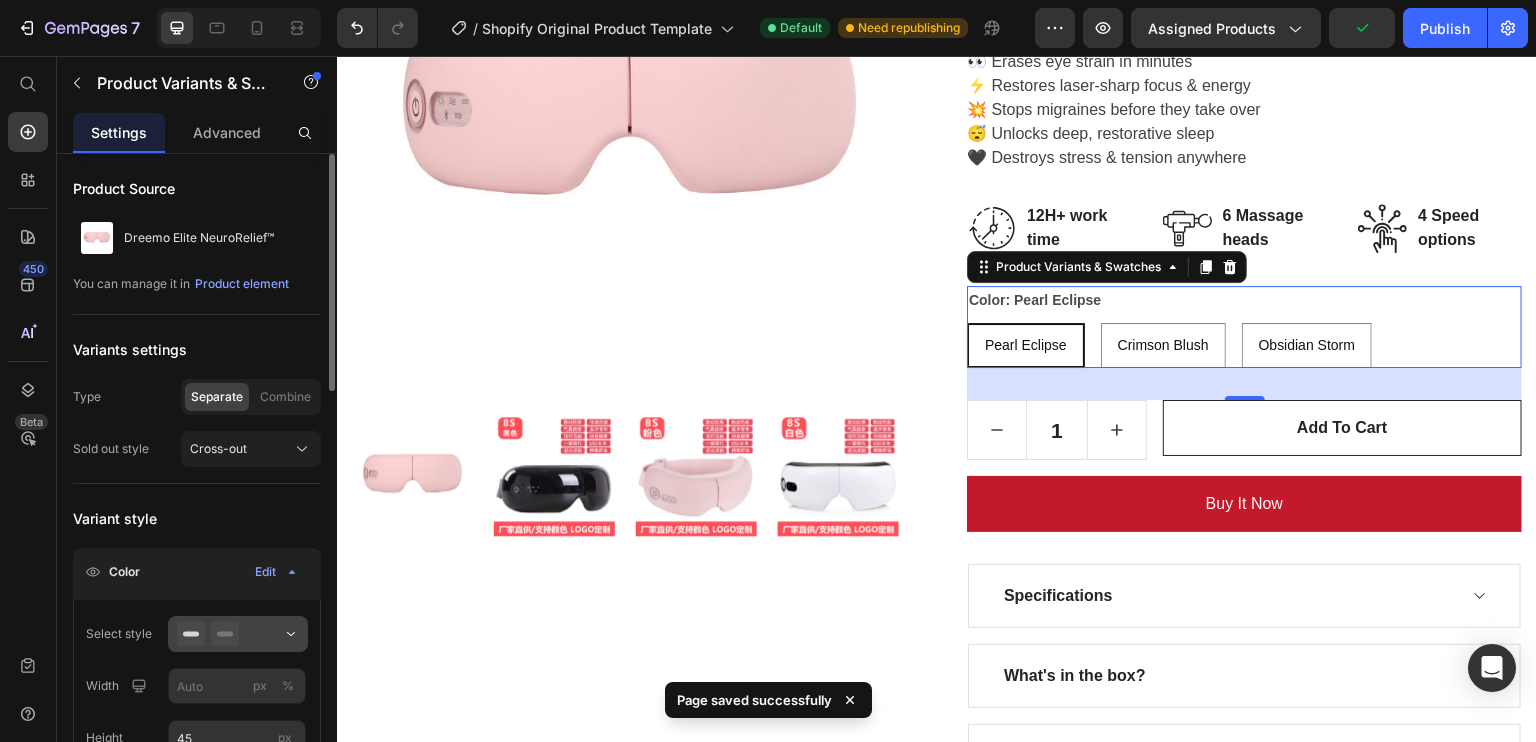 click at bounding box center (238, 634) 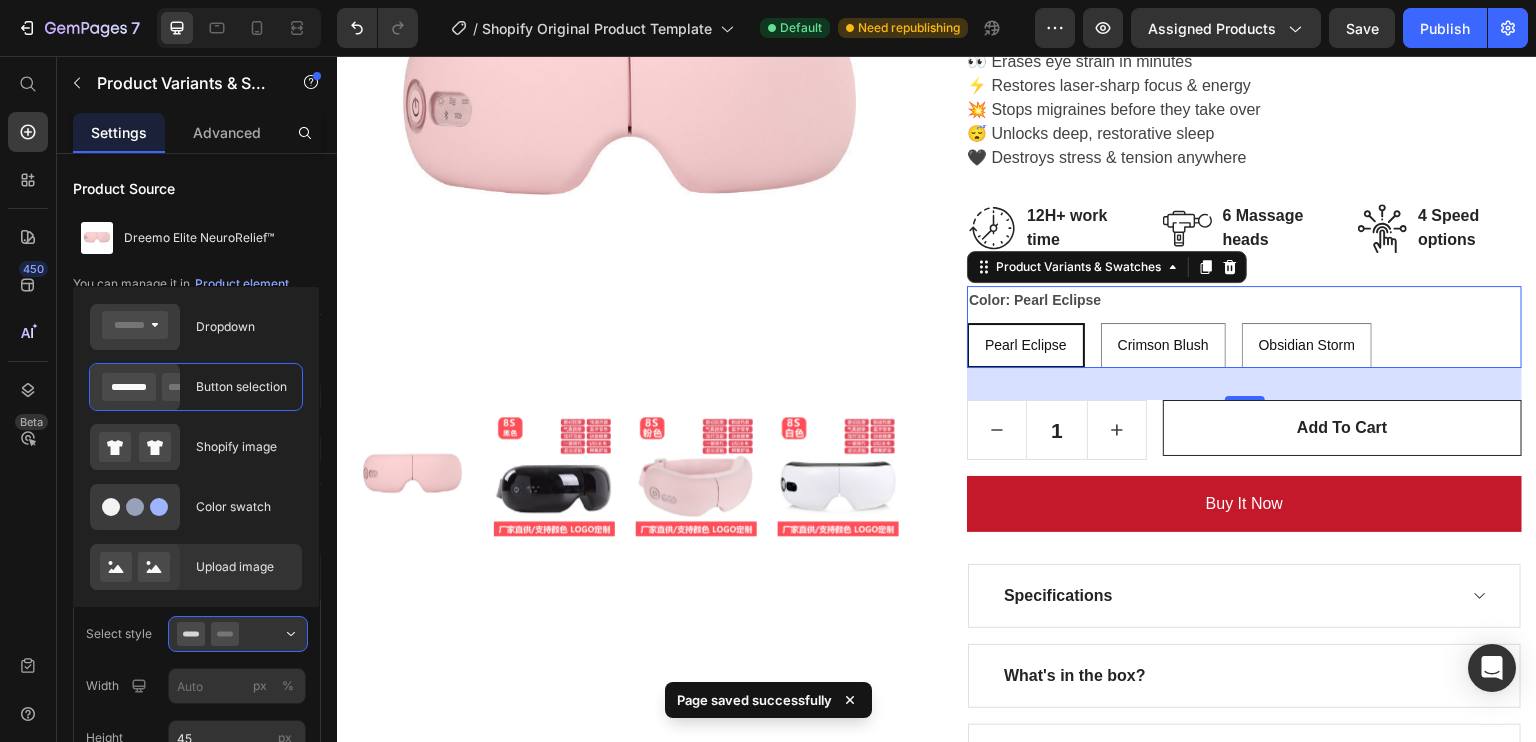 click on "Upload image" 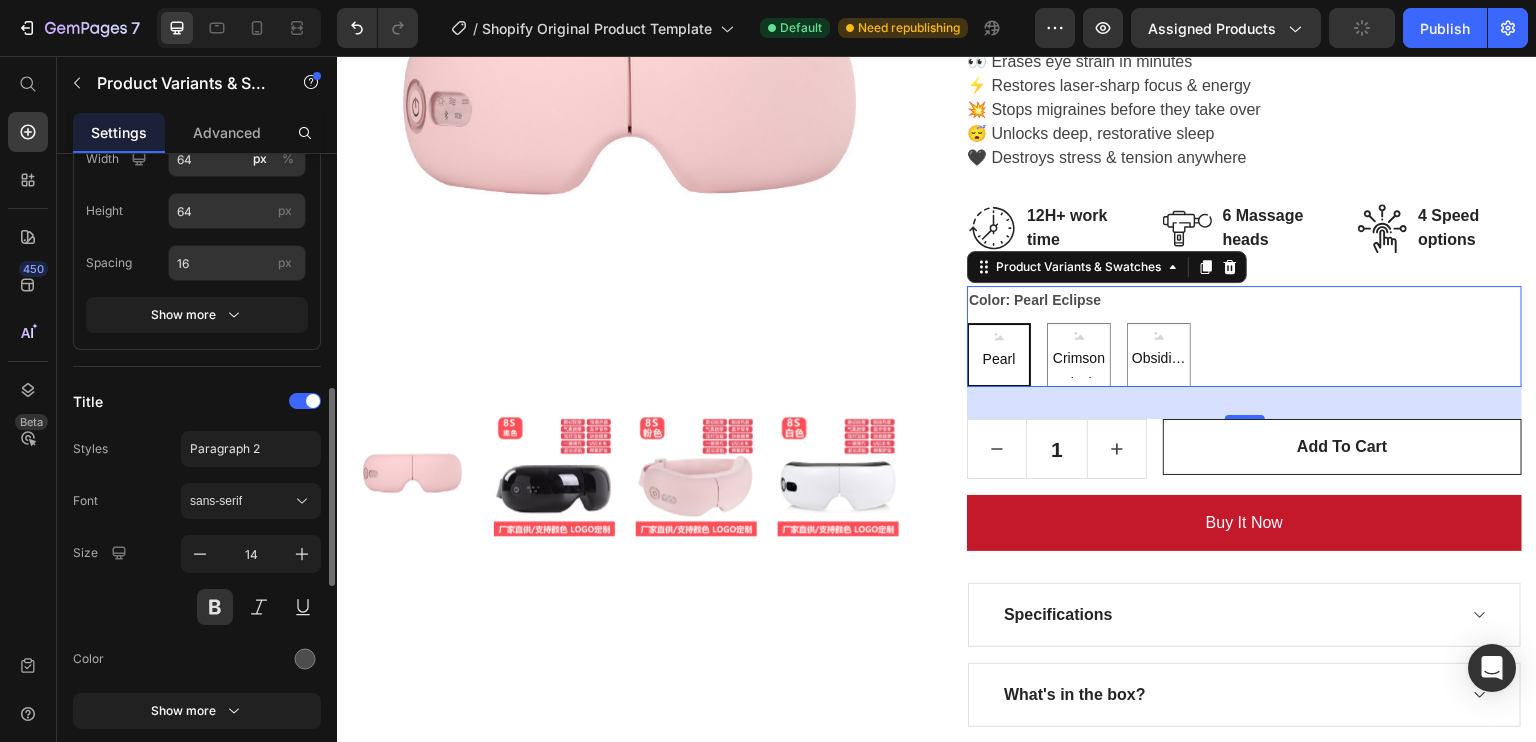 scroll, scrollTop: 635, scrollLeft: 0, axis: vertical 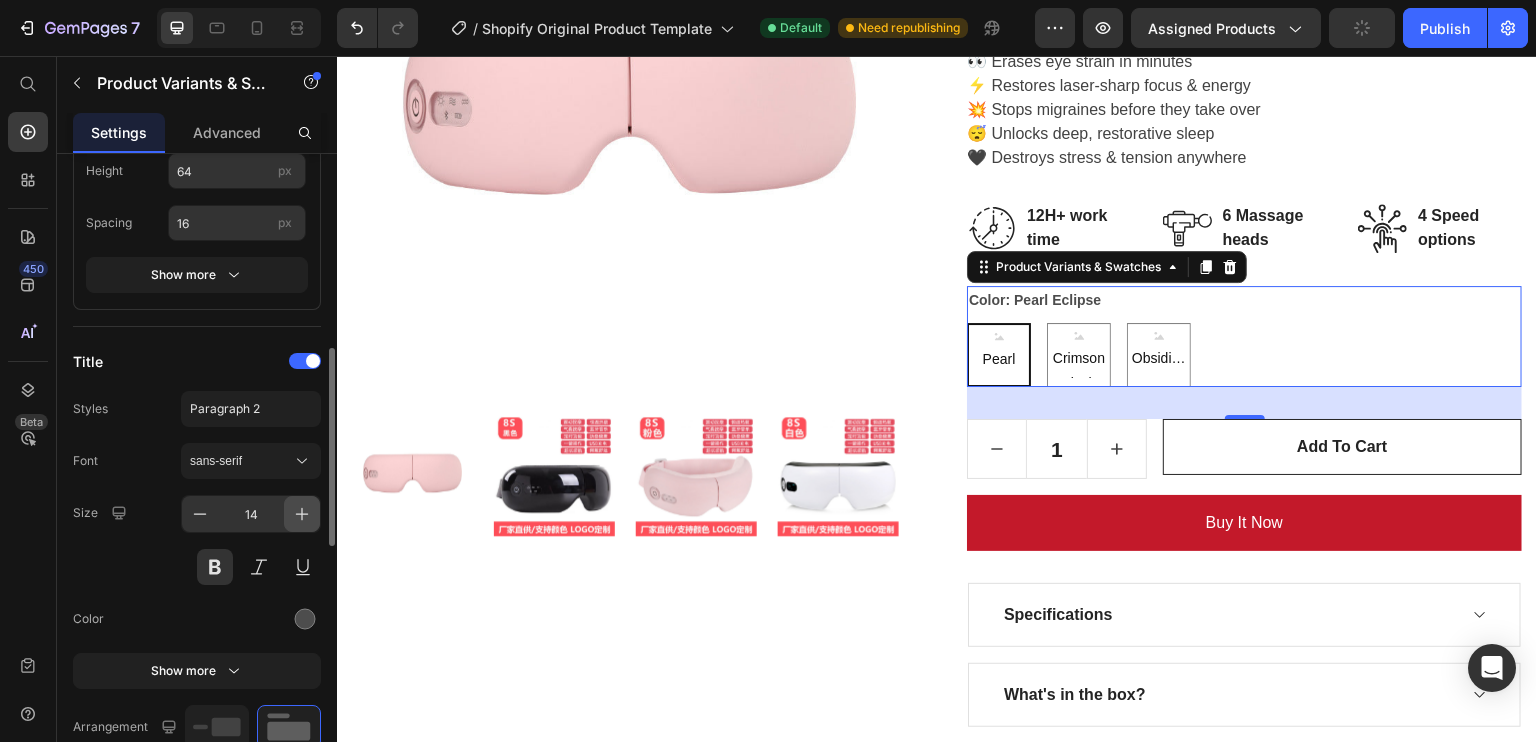click 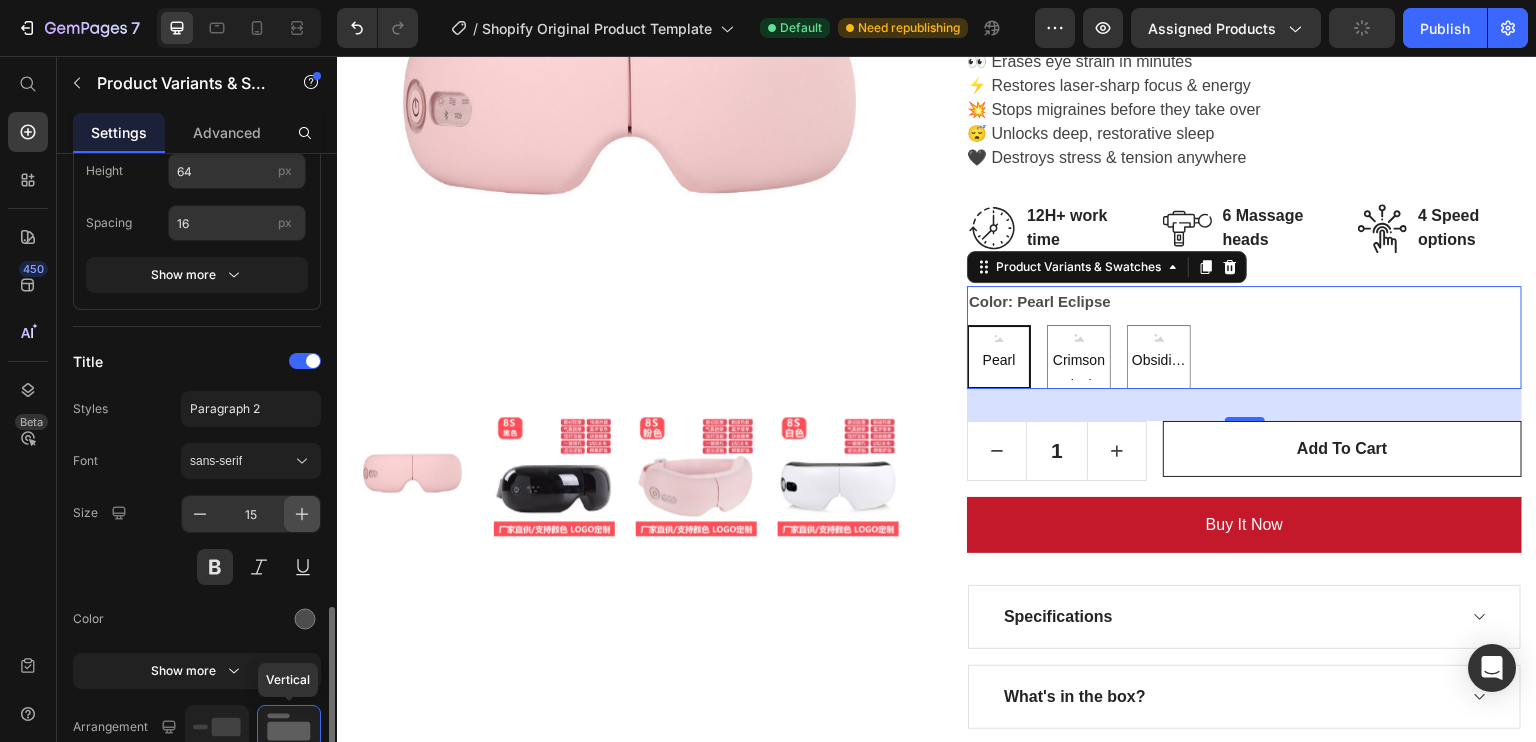 scroll, scrollTop: 848, scrollLeft: 0, axis: vertical 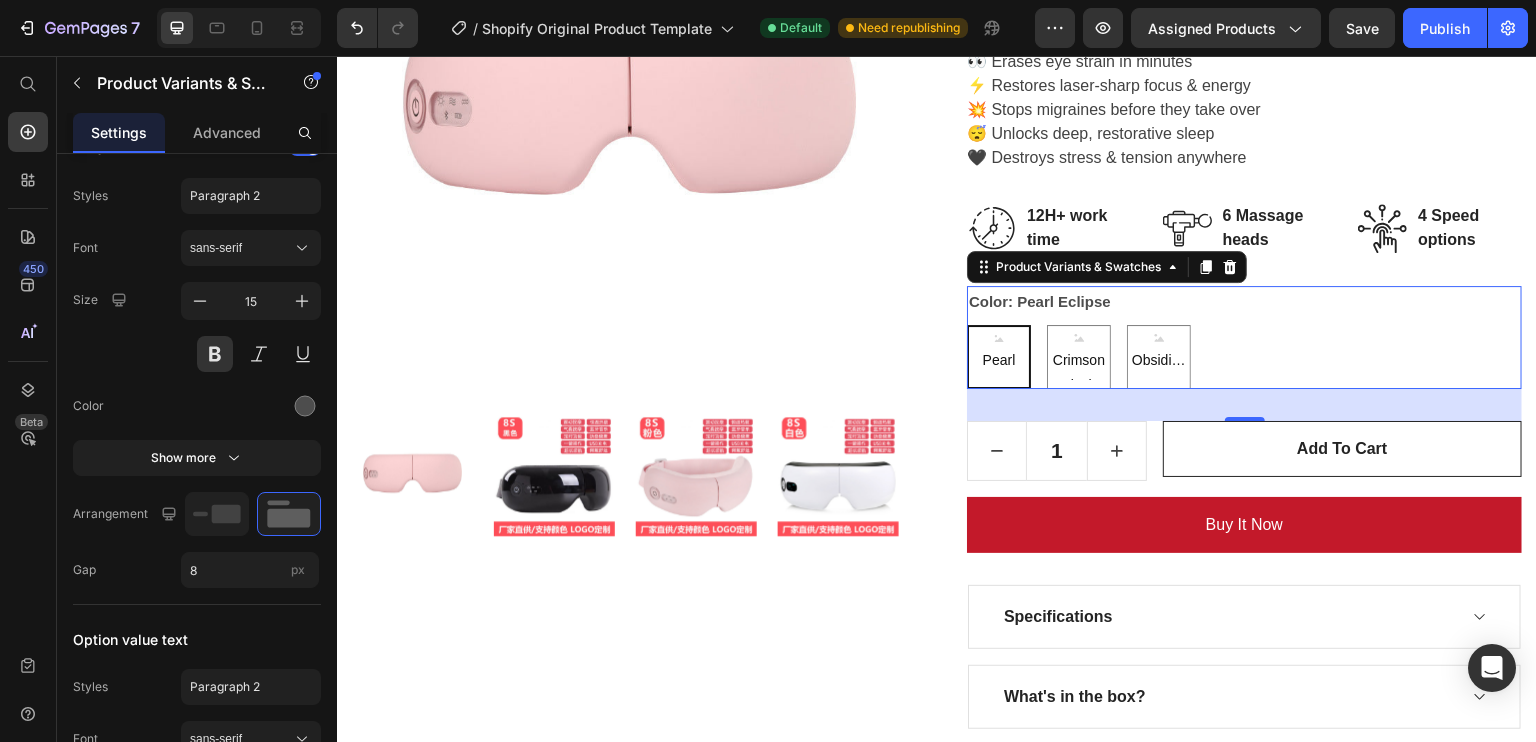 type 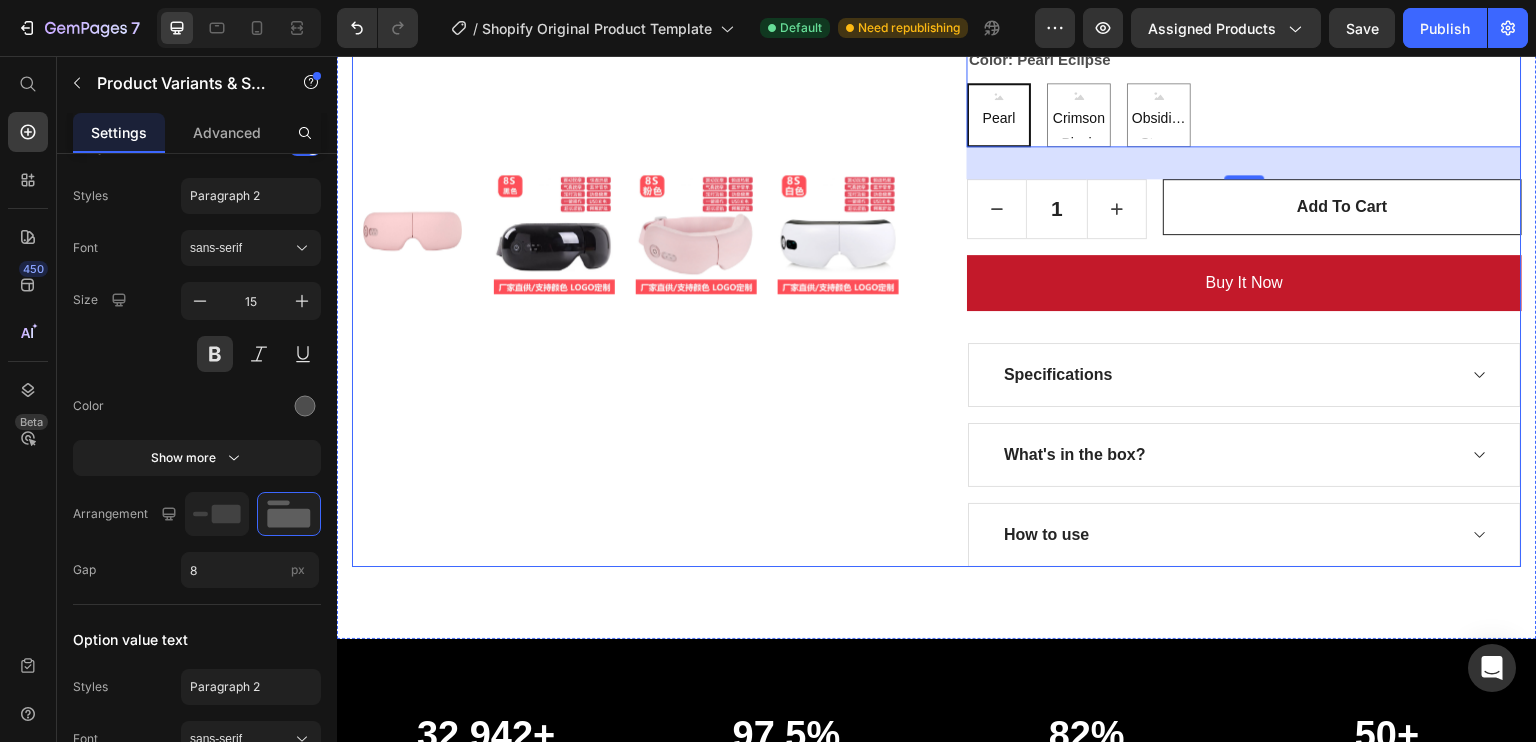 scroll, scrollTop: 679, scrollLeft: 0, axis: vertical 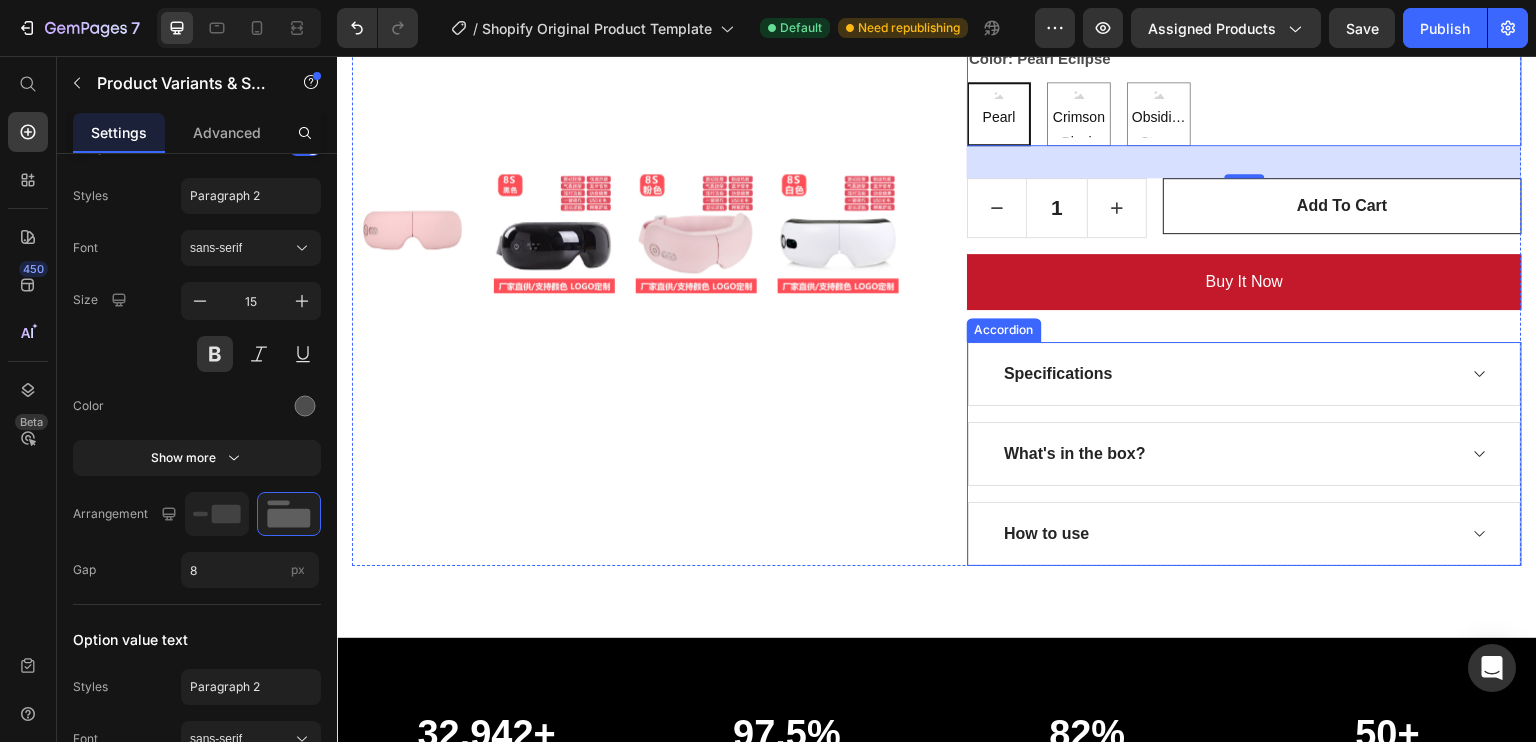 click on "Specifications" at bounding box center [1228, 374] 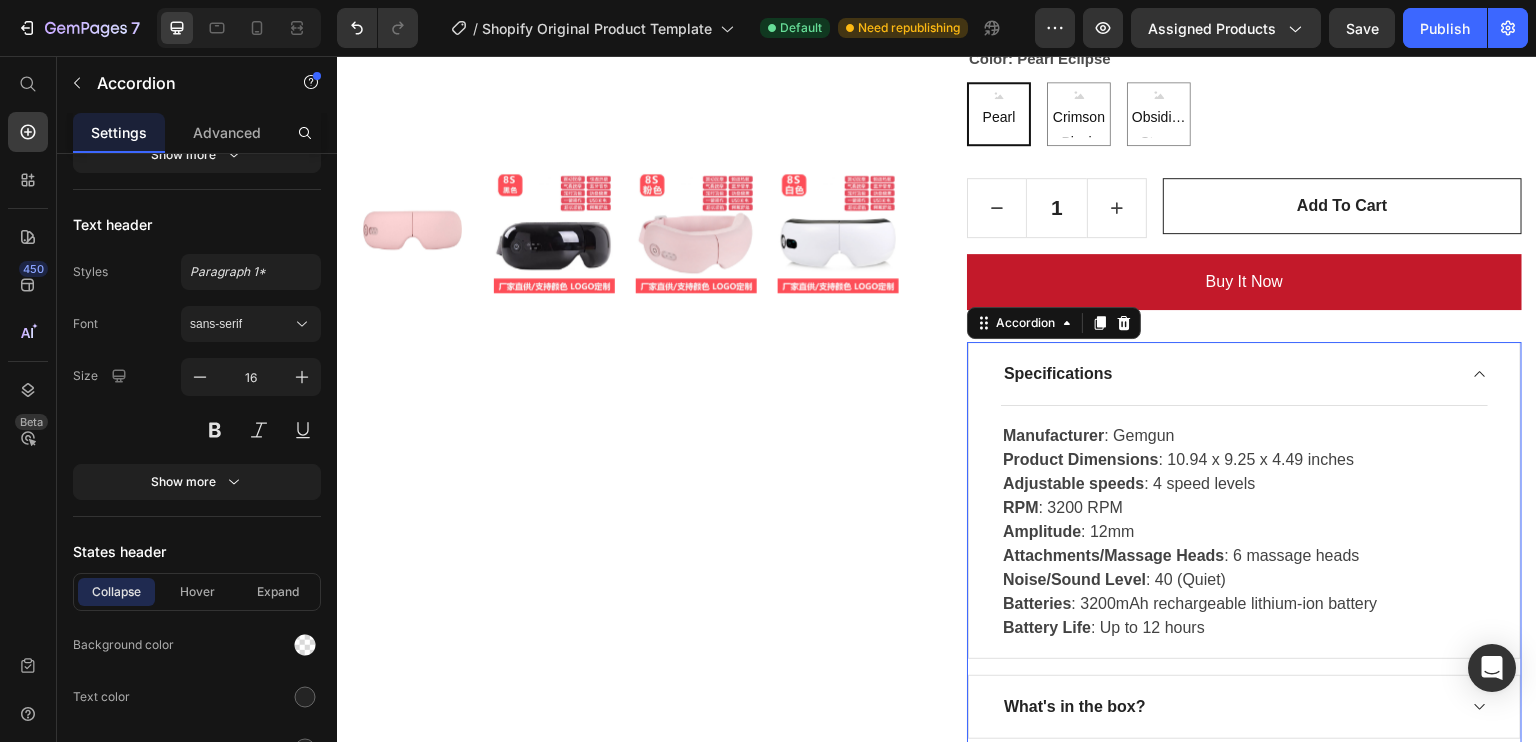 scroll, scrollTop: 0, scrollLeft: 0, axis: both 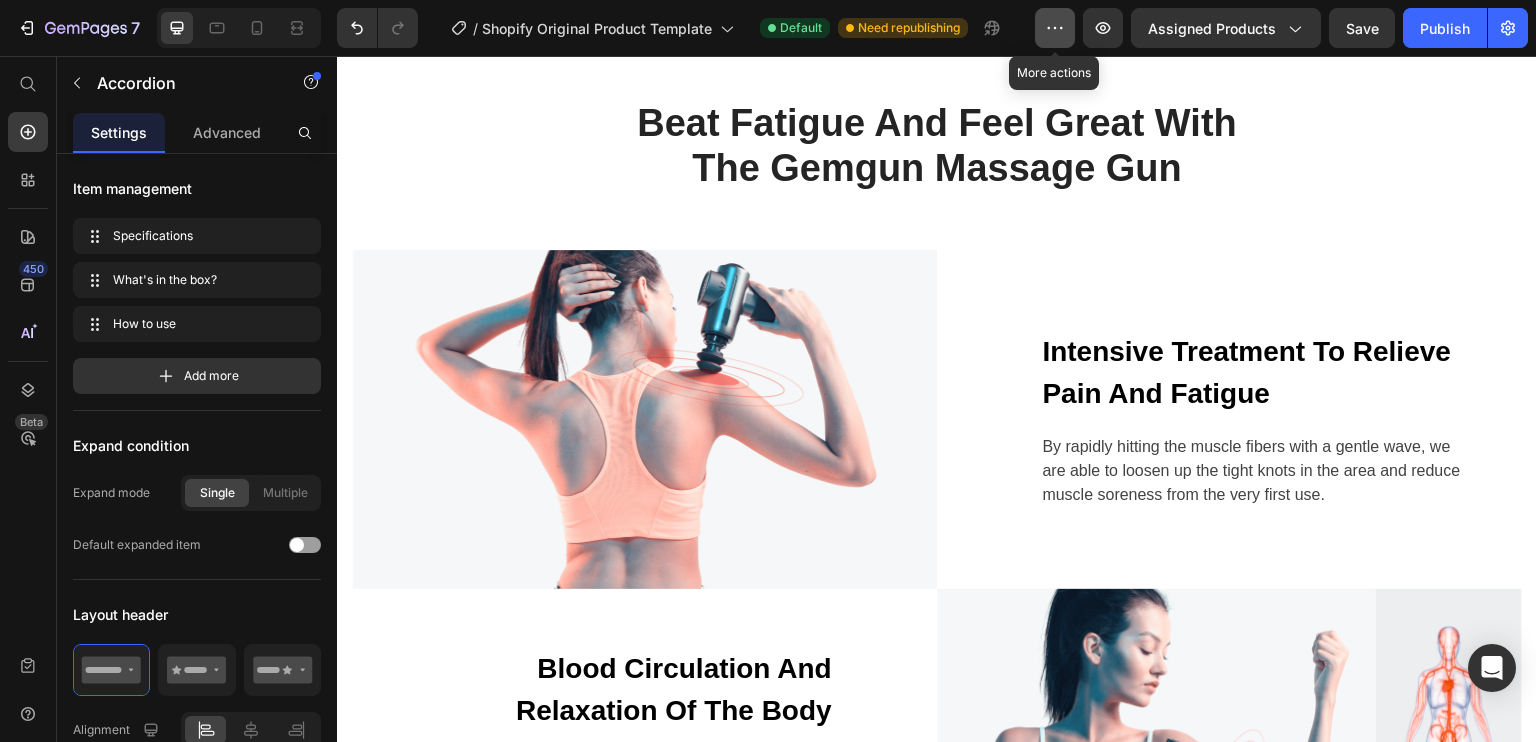 click 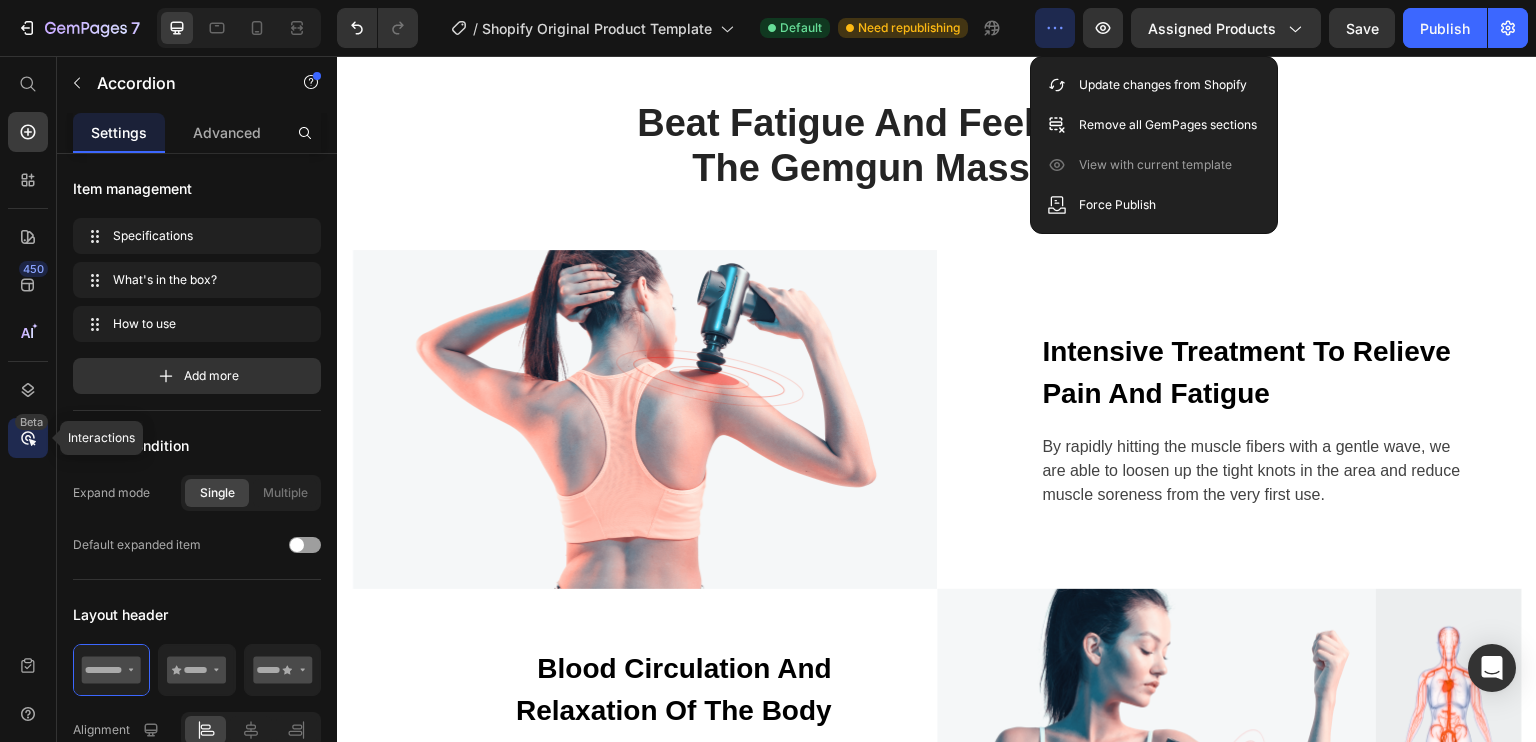 click 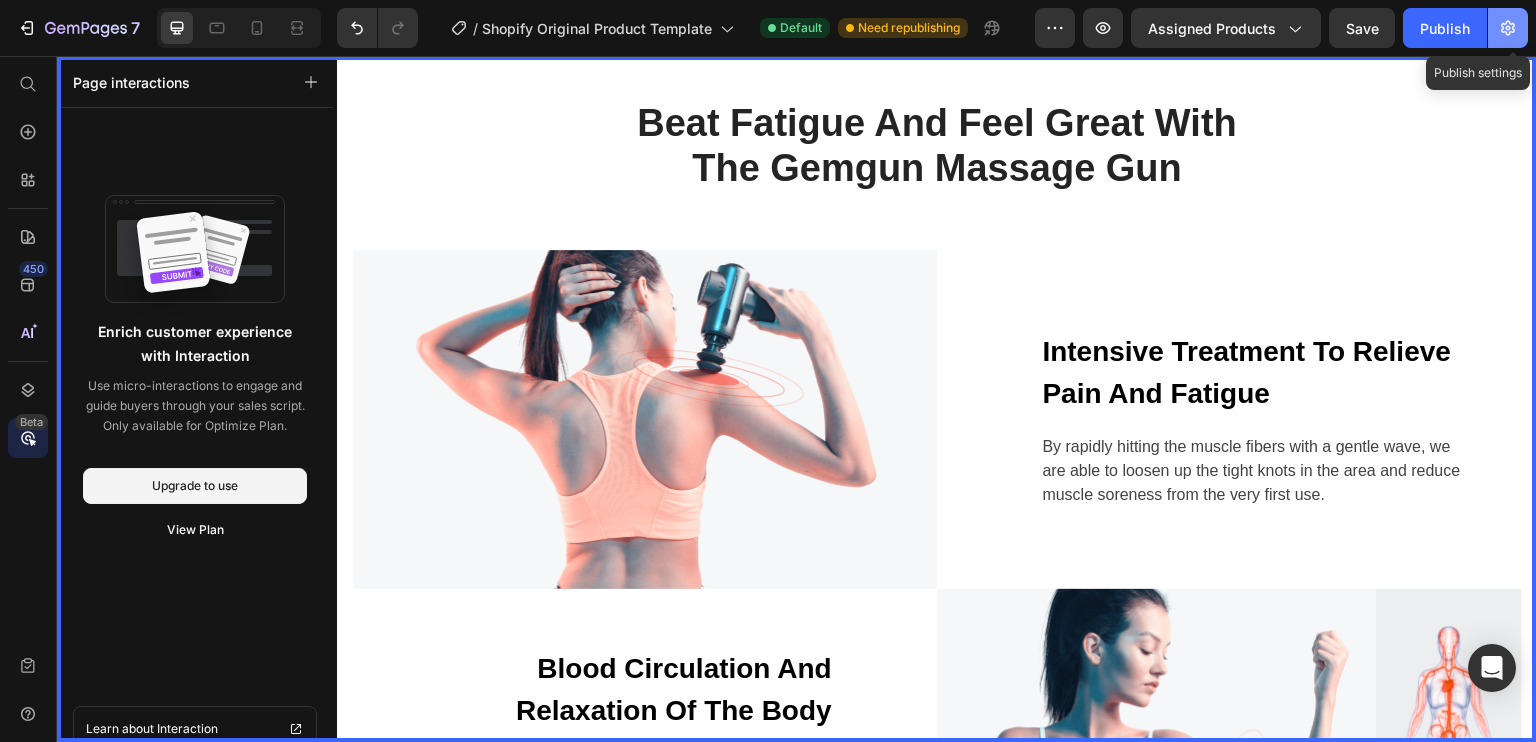 click 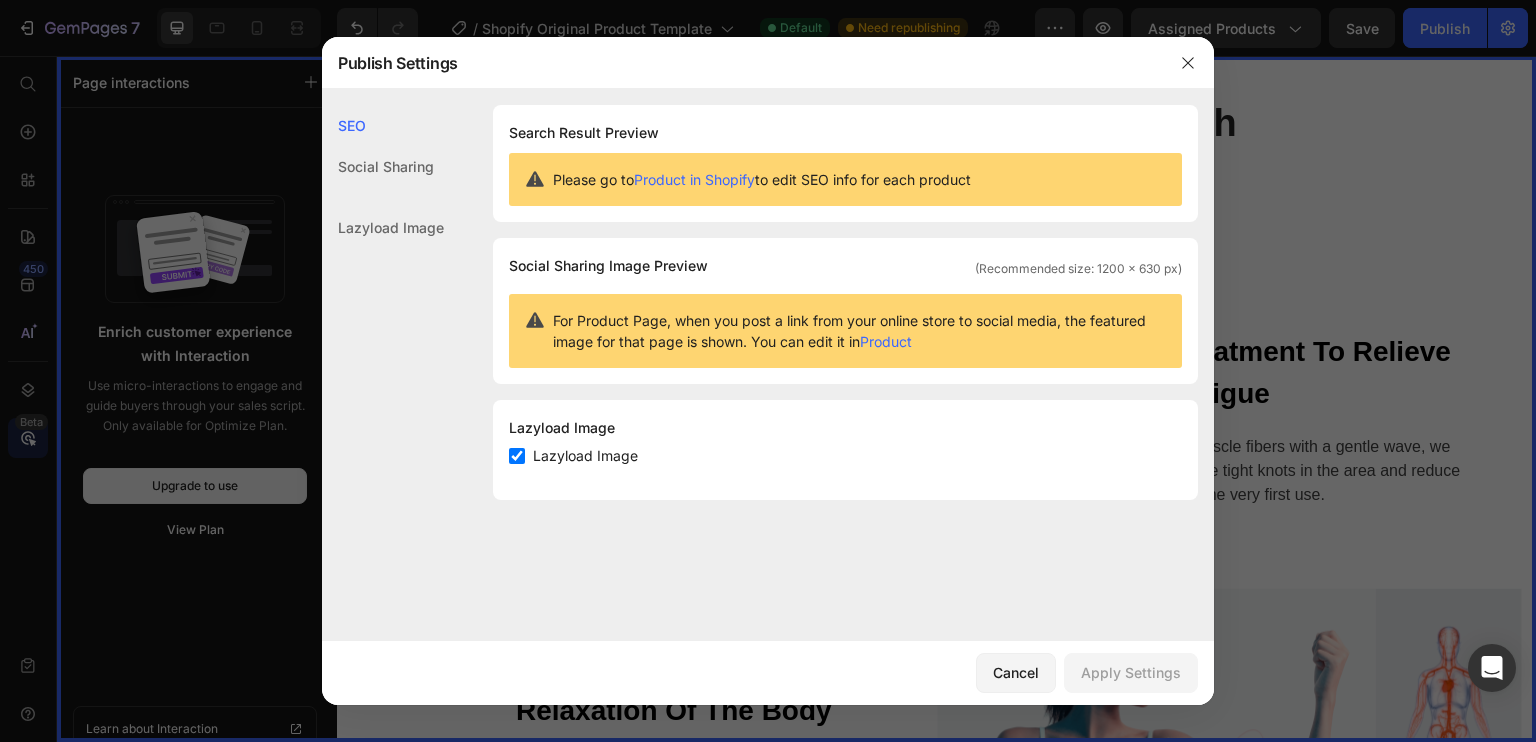 click on "Lazyload Image" 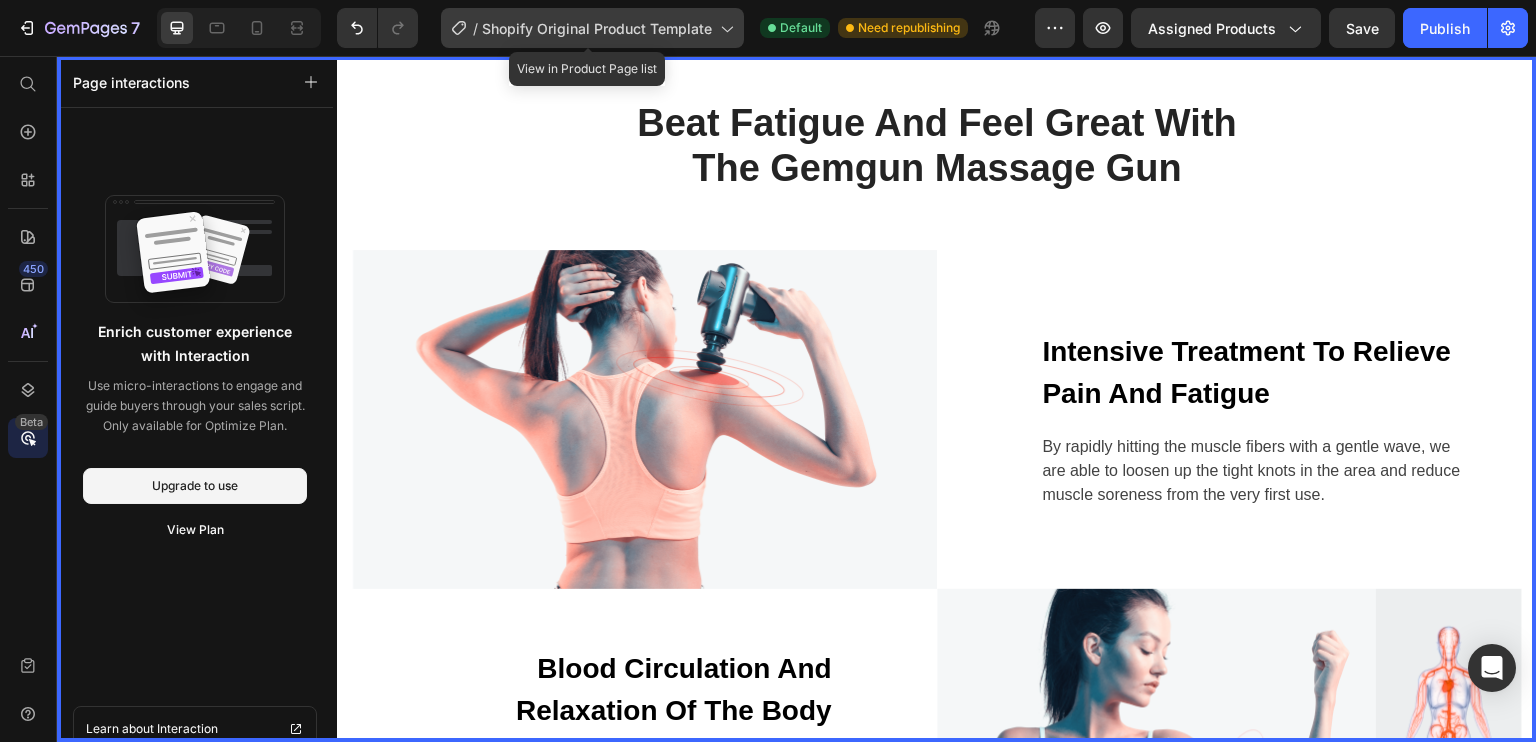 click on "Shopify Original Product Template" at bounding box center [597, 28] 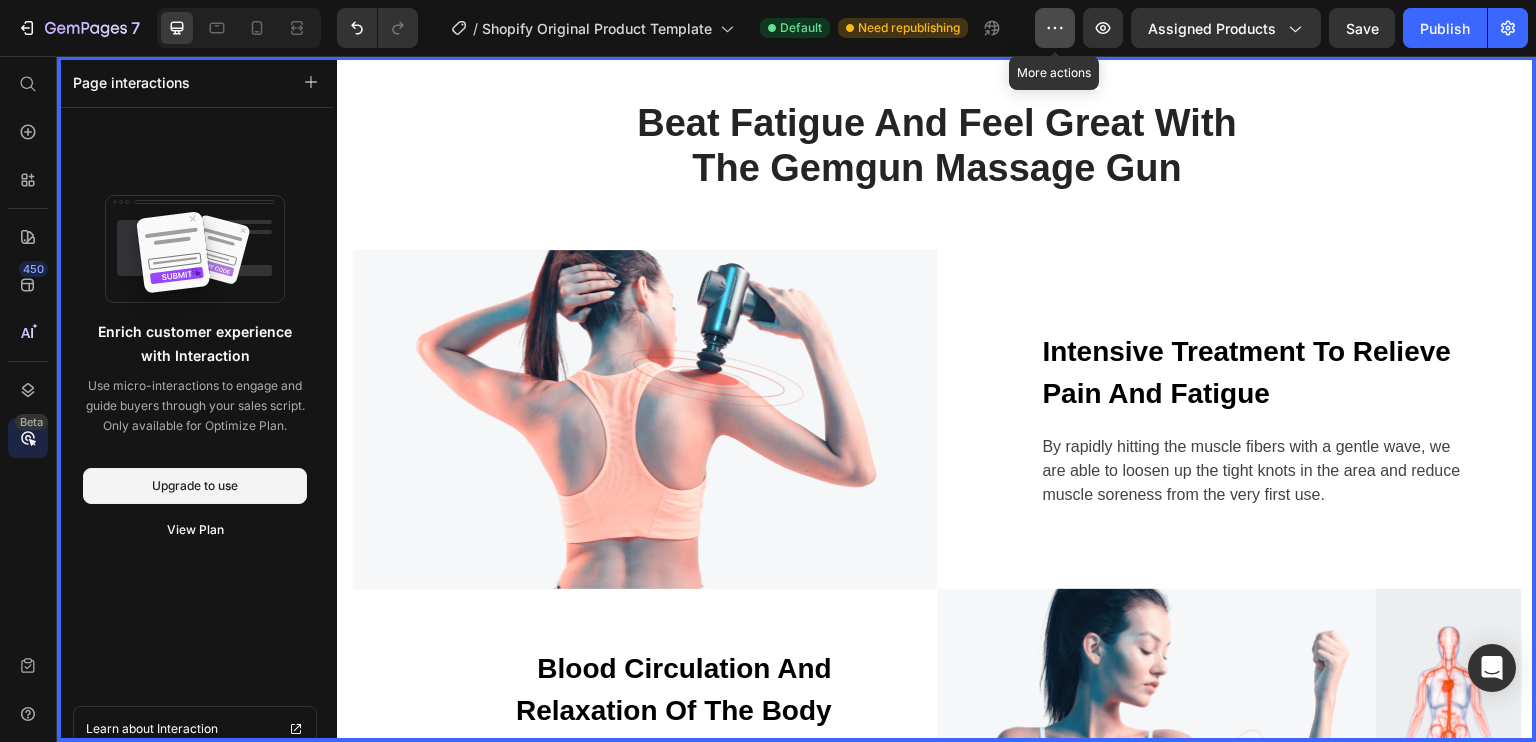 click 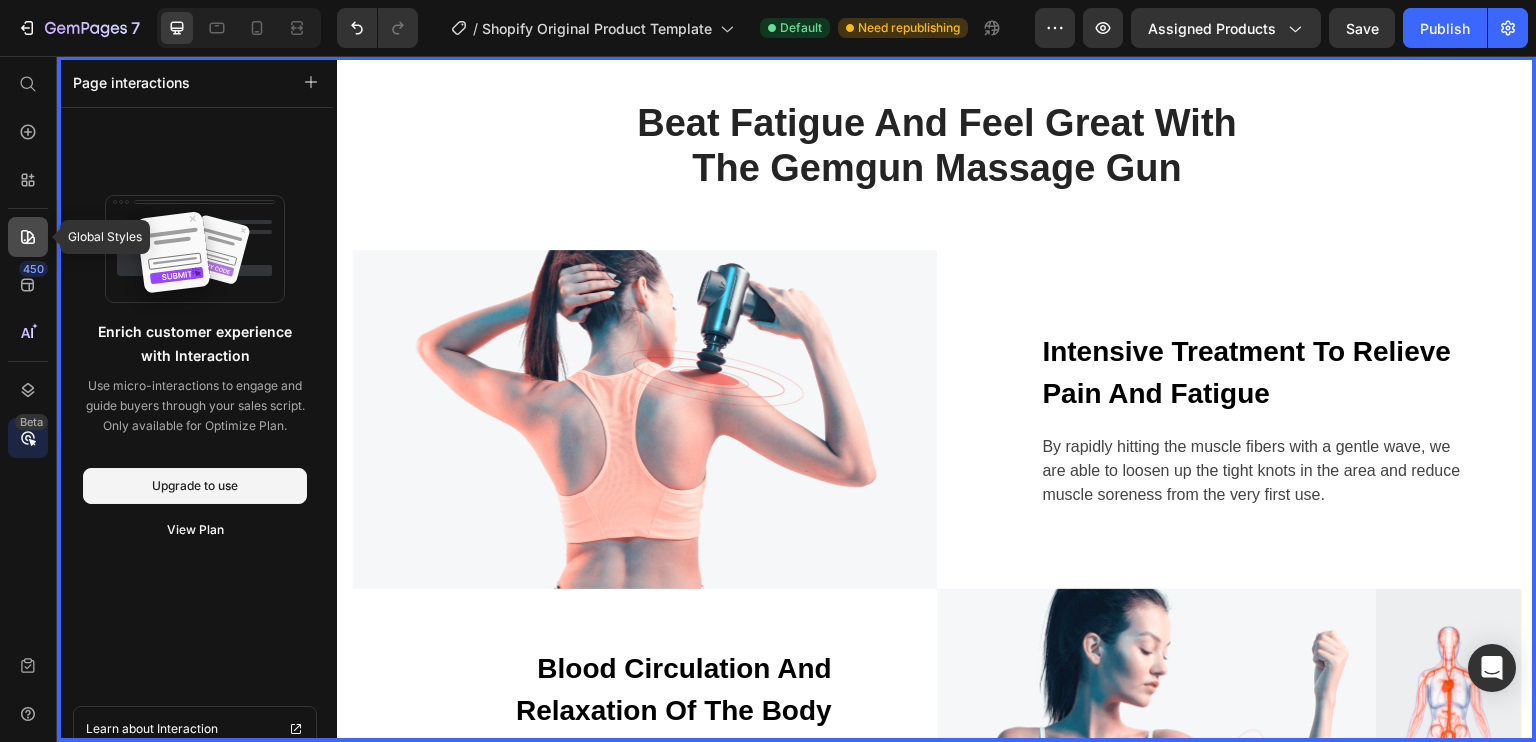 click 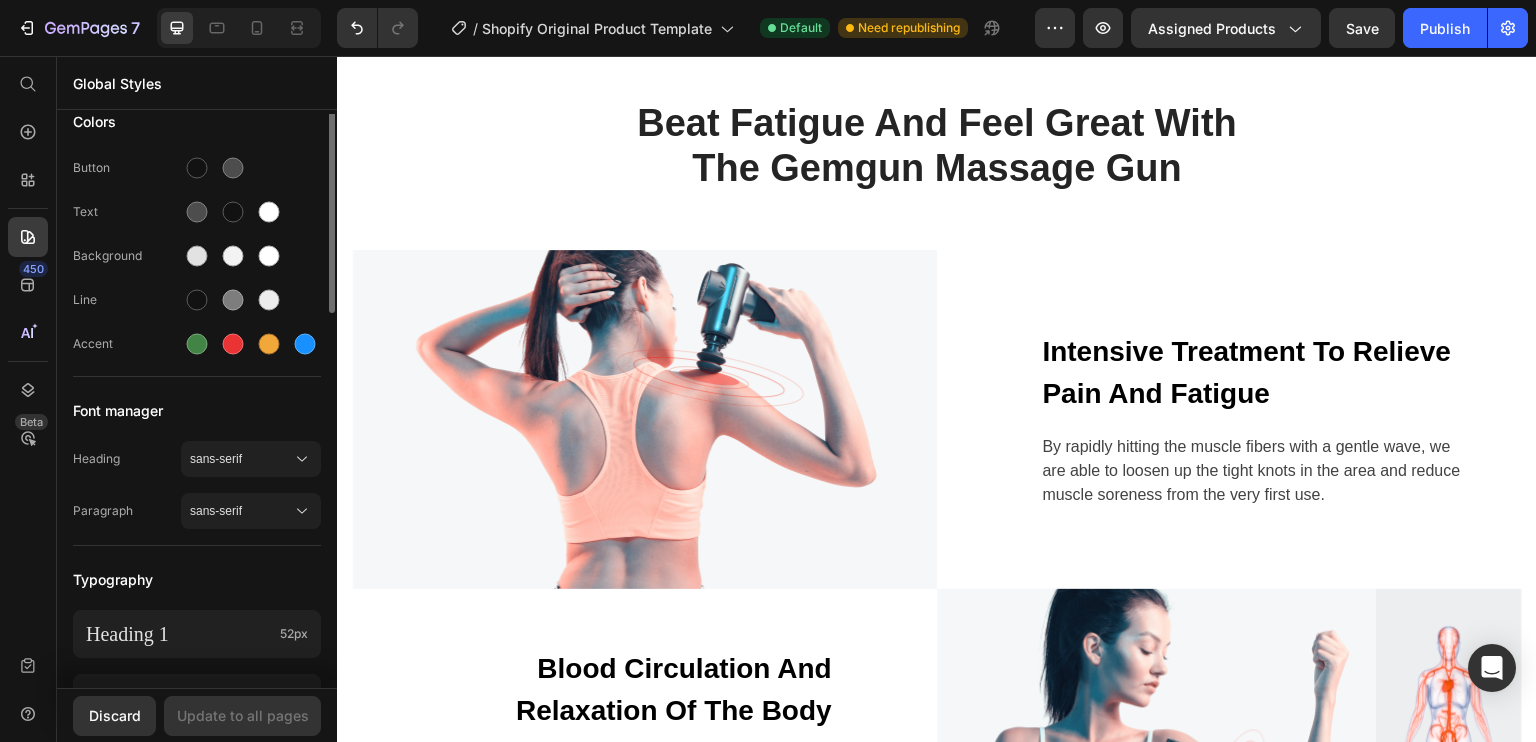 scroll, scrollTop: 0, scrollLeft: 0, axis: both 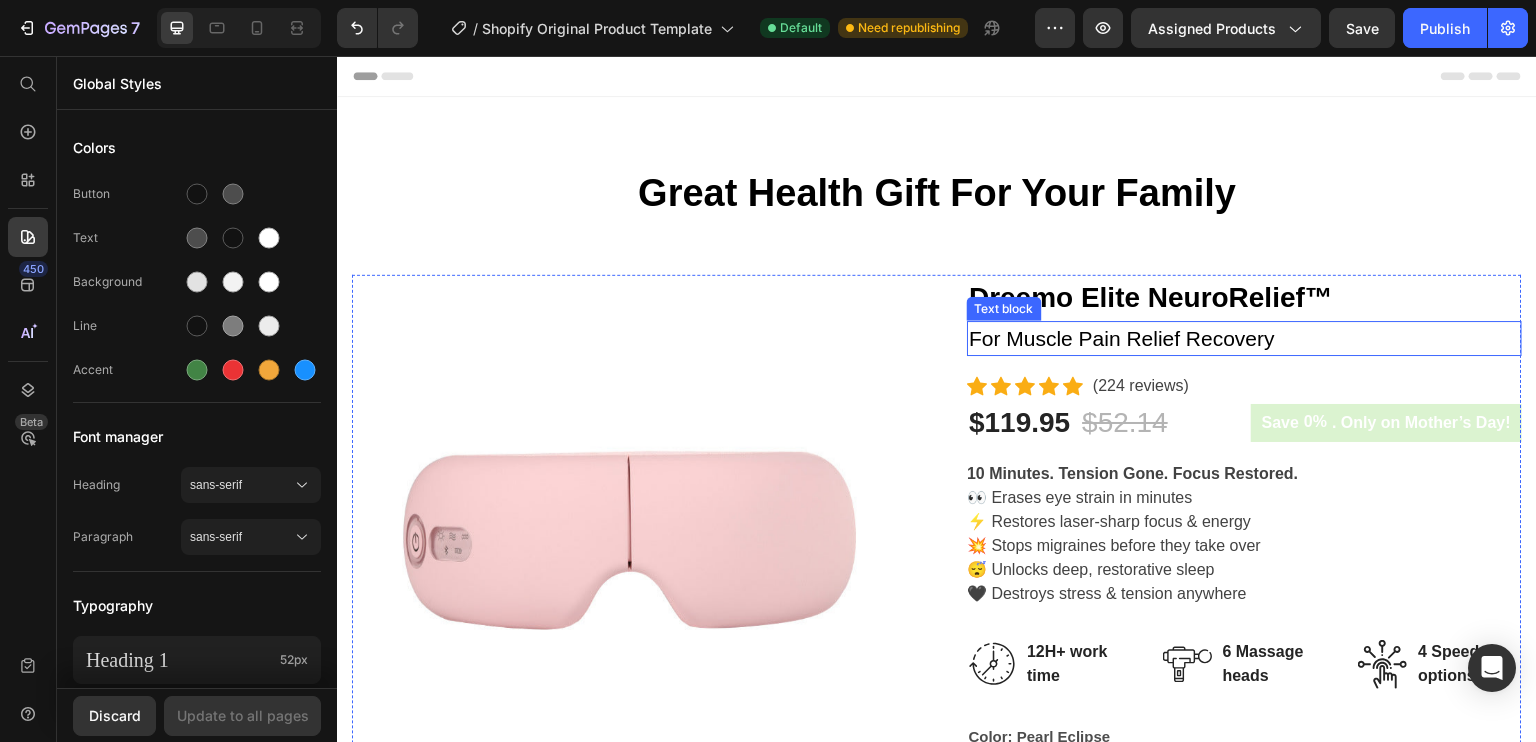 click on "For Muscle Pain Relief Recovery" at bounding box center (1244, 339) 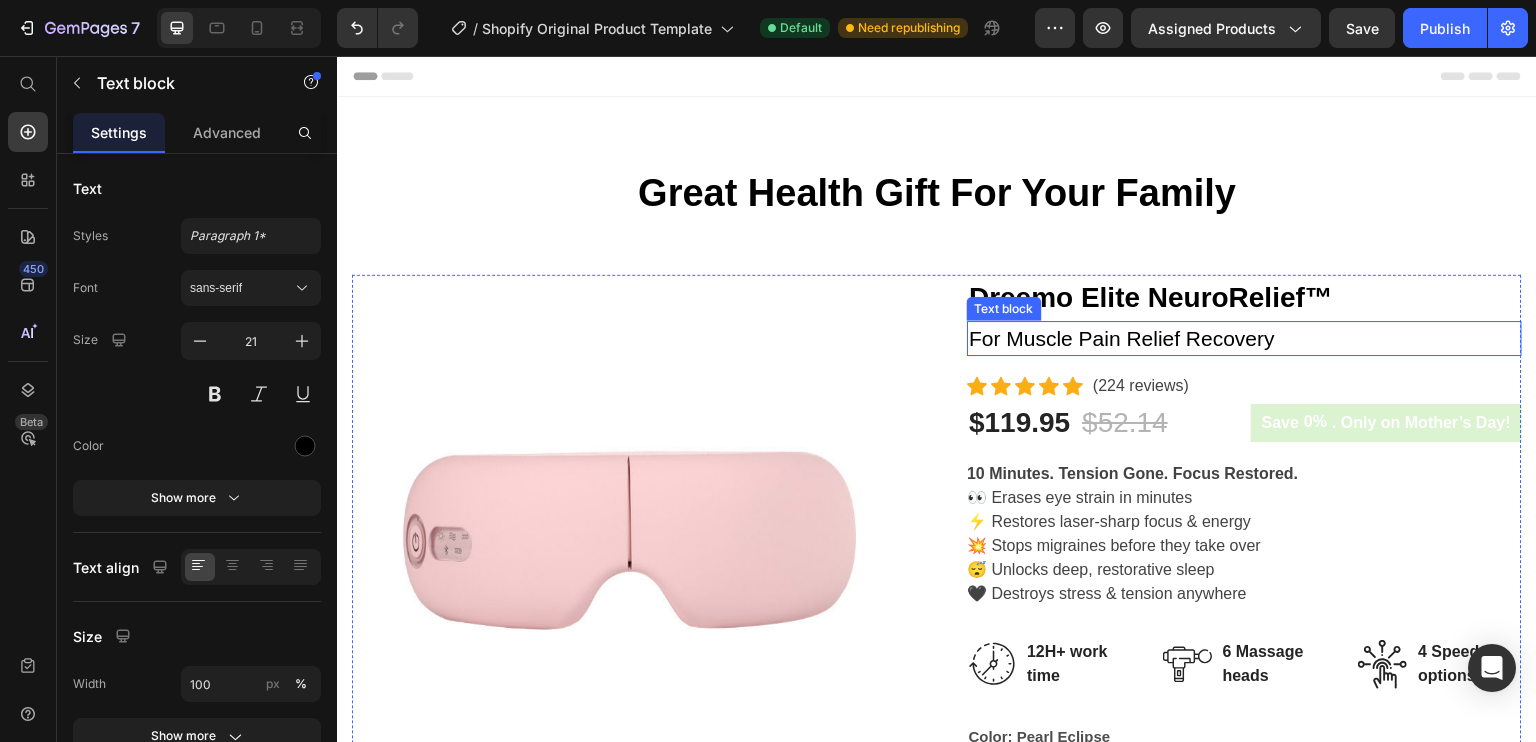 click on "For Muscle Pain Relief Recovery" at bounding box center [1244, 339] 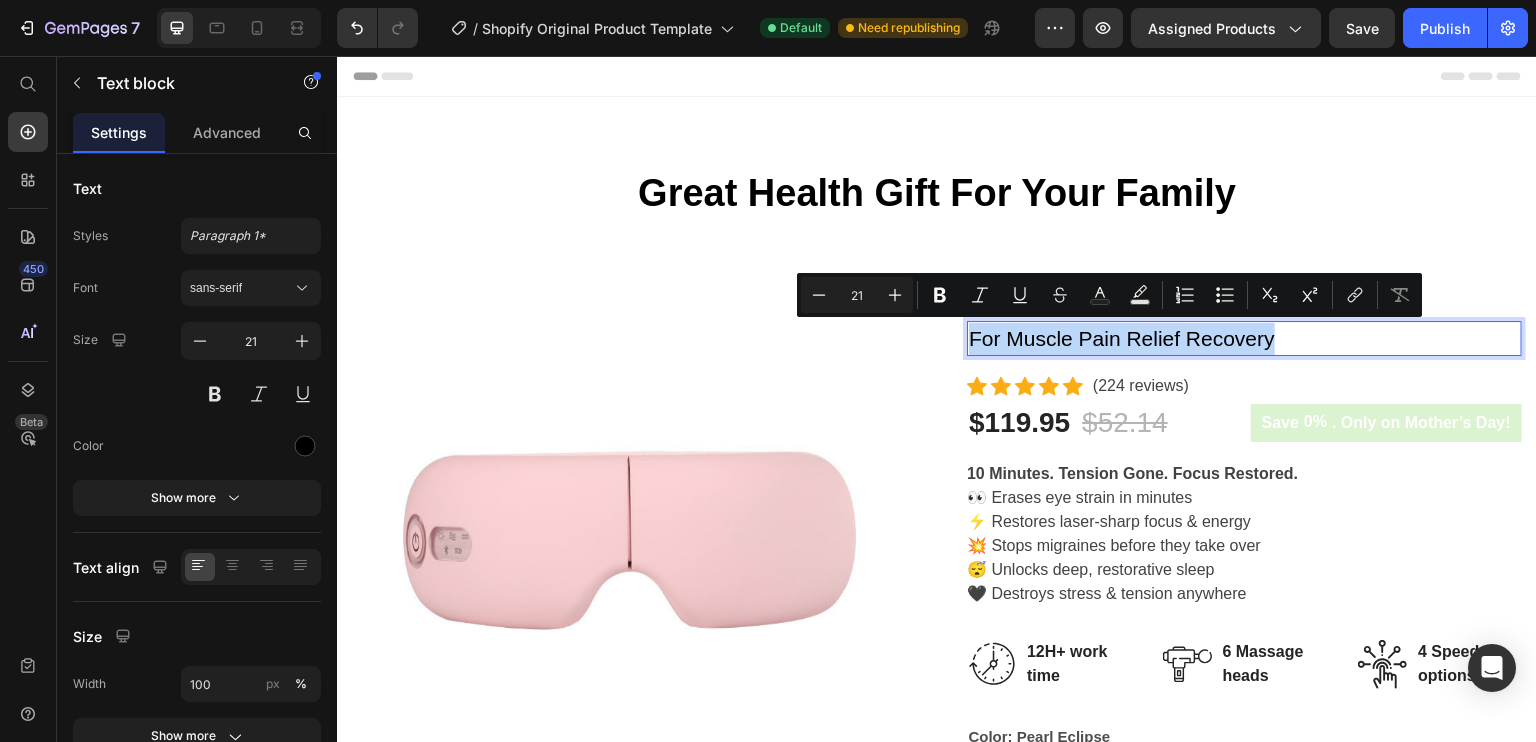 copy on "For Muscle Pain Relief Recovery" 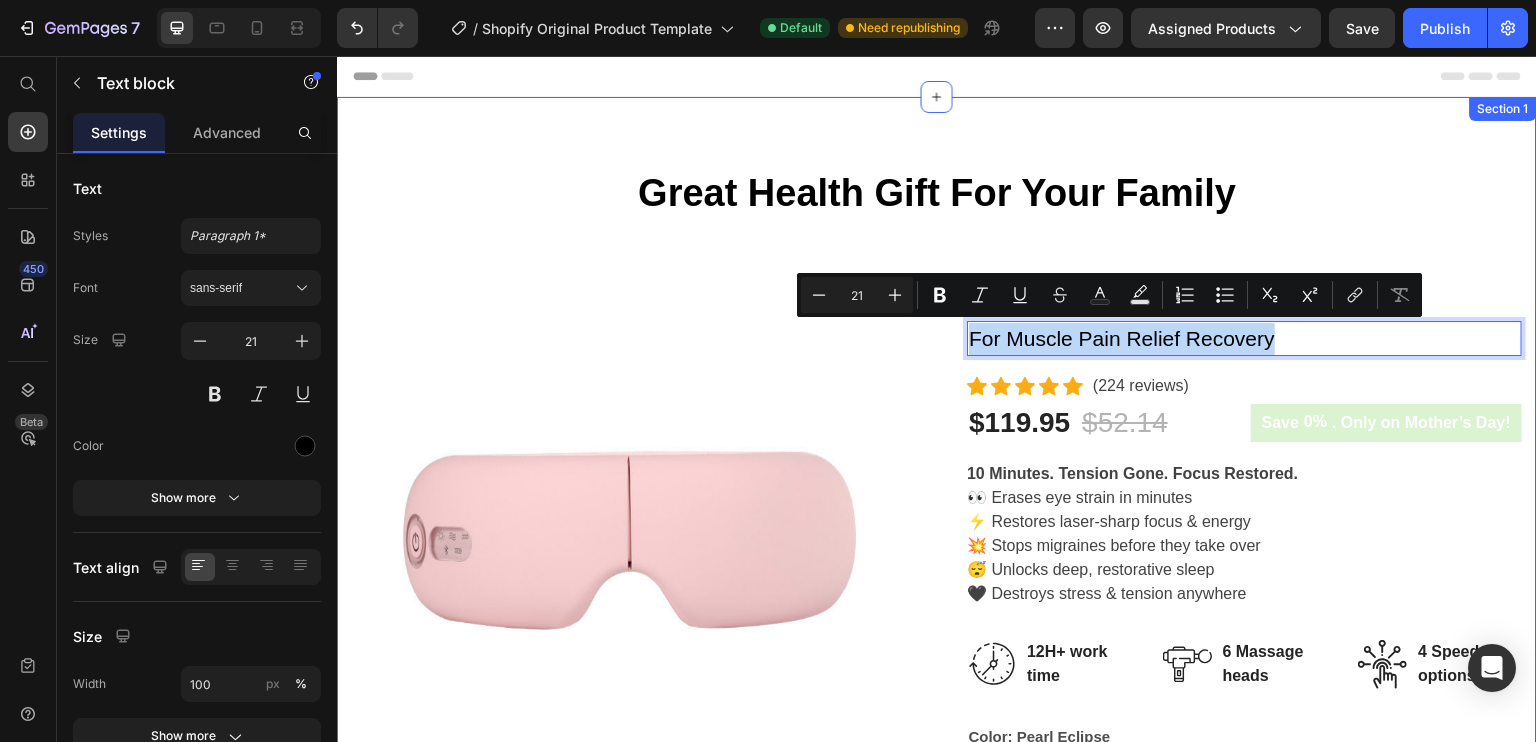 click on "Great Health Gift For Your Family Heading Row Product Images Dreemo Elite NeuroRelief™ (P) Title For Muscle Pain Relief Recovery Text block   16                Icon                Icon                Icon                Icon                Icon Icon List Hoz (224 reviews) Text block Row $119.95 (P) Price $52.14 (P) Price Row Save 0% . Only on Mother’s Day! (P) Tag Row
10 Minutes. Tension Gone. Focus Restored.
👀 Erases eye strain in minutes
⚡ Restores laser-sharp focus & energy
💥 Stops migraines before they take over
😴 Unlocks deep, restorative sleep
🖤 Destroys stress & tension anywhere (P) Description Image 12H+ work time Text block Row Image 6 Massage heads  Text block Row Image 4 Speed options Text block Row Row Color: Pearl Eclipse Pearl Eclipse Pearl Eclipse Pearl Eclipse Crimson Blush Crimson Blush Crimson Blush Obsidian Storm Obsidian Storm Obsidian Storm Product Variants & Swatches 1 (P) Quantity add to cart (P) Cart Button Row buy it now (P) Dynamic Checkout Product" at bounding box center (937, 707) 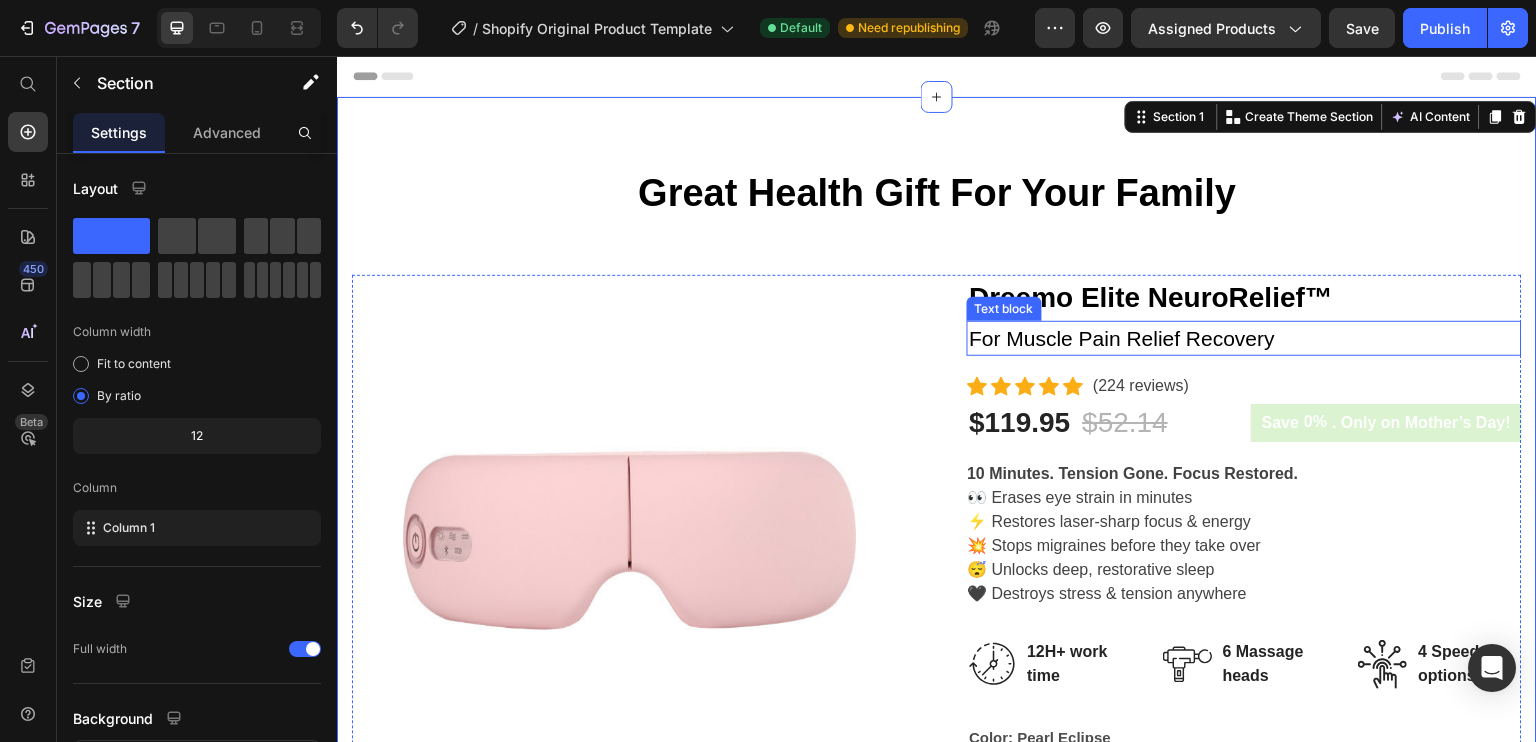 click on "For Muscle Pain Relief Recovery" at bounding box center [1244, 339] 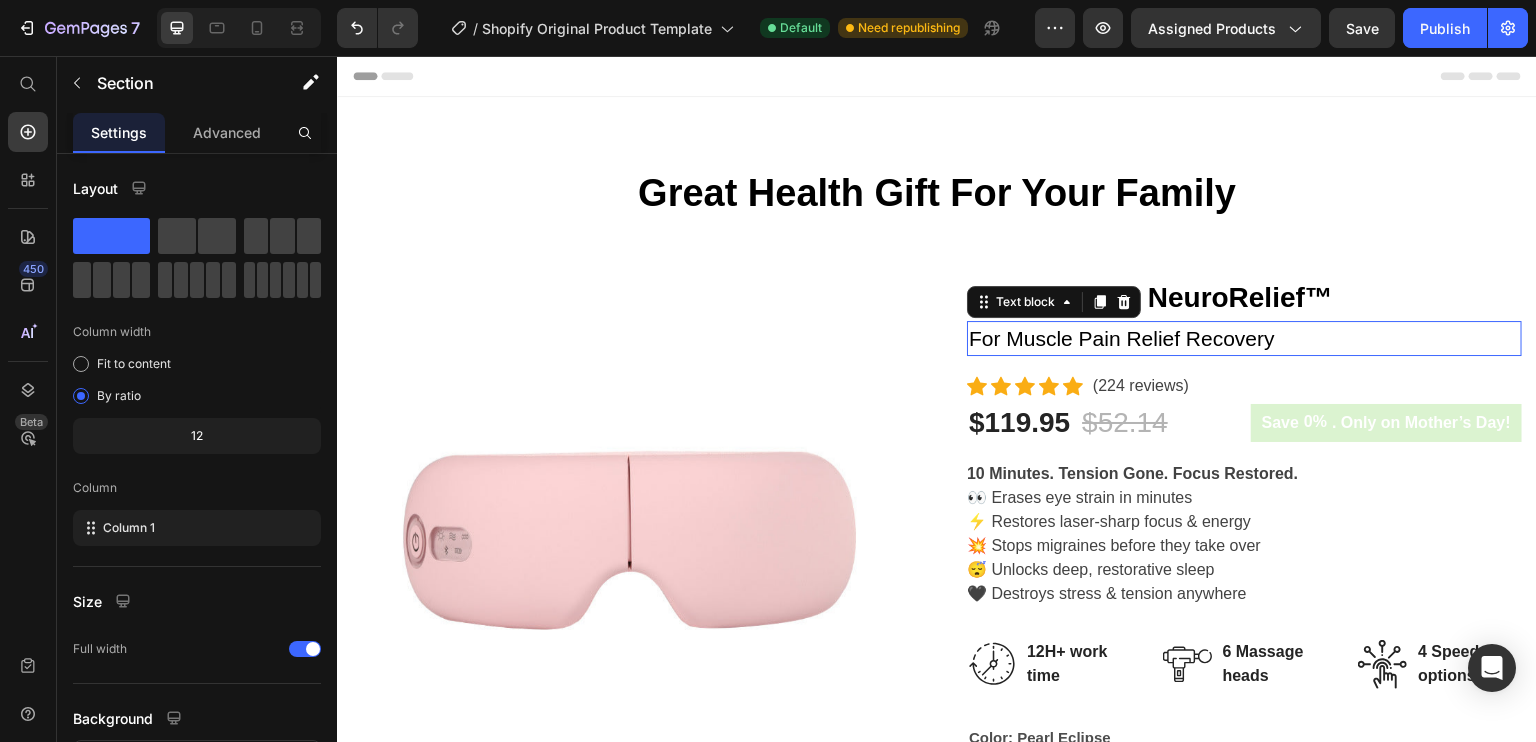 click on "For Muscle Pain Relief Recovery" at bounding box center (1244, 339) 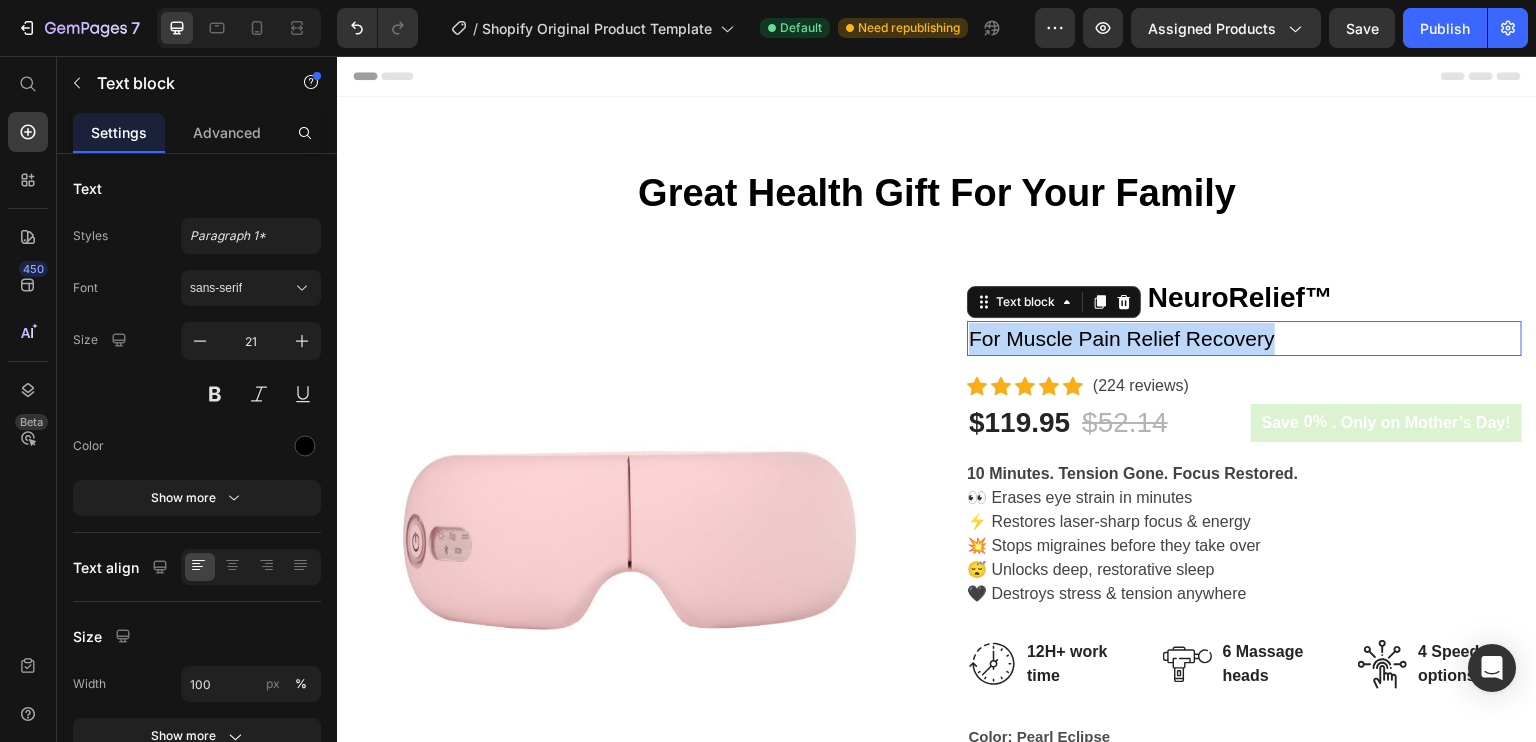 click on "For Muscle Pain Relief Recovery" at bounding box center [1244, 339] 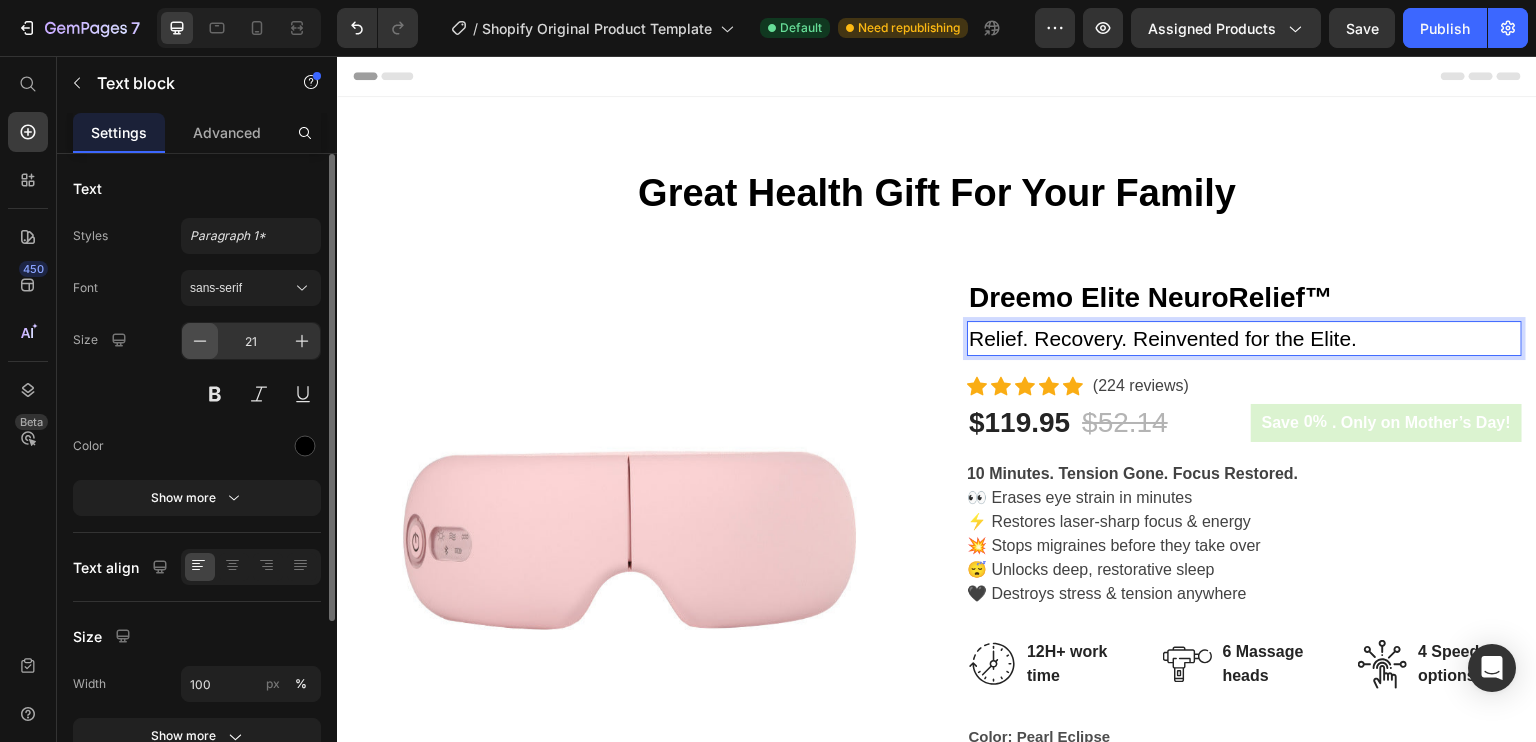 click 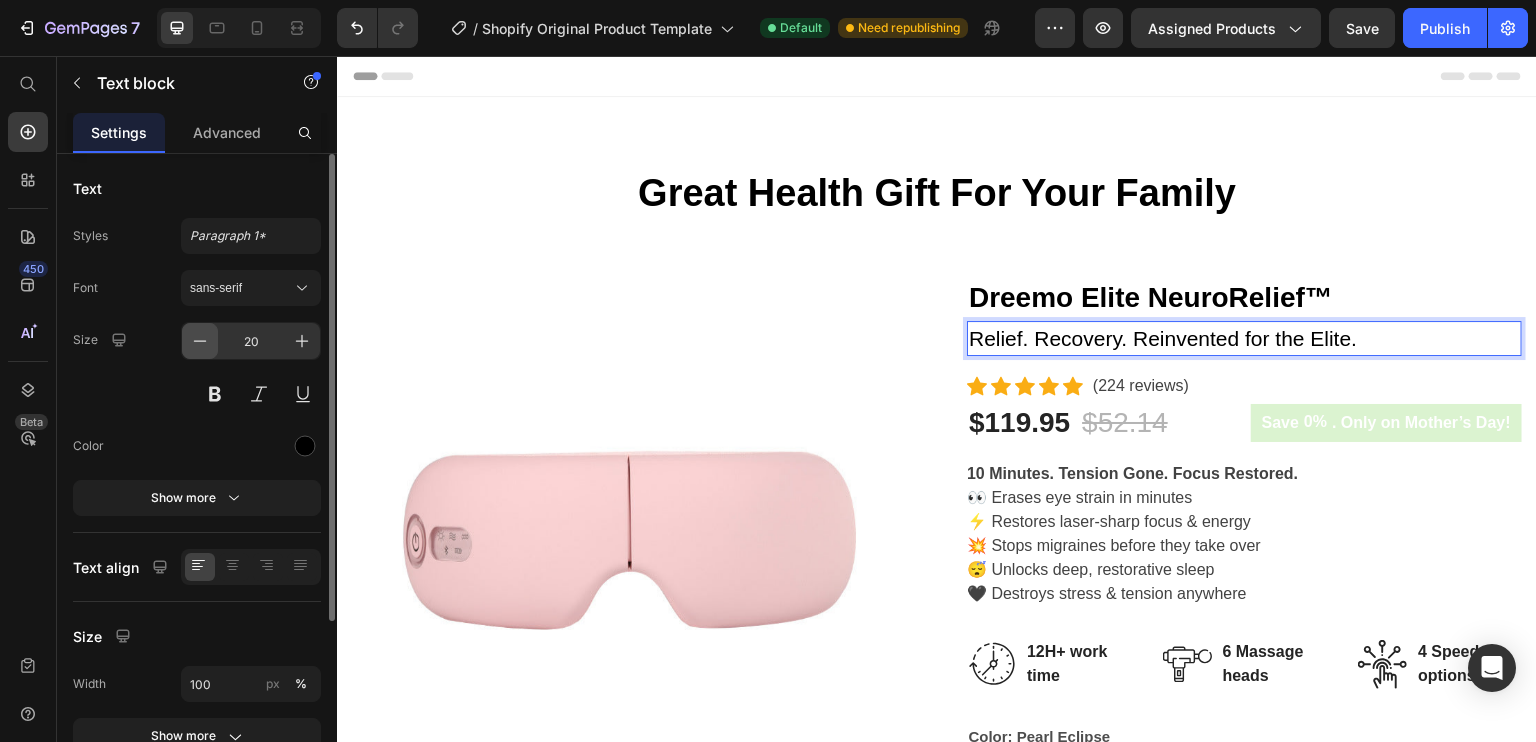 click 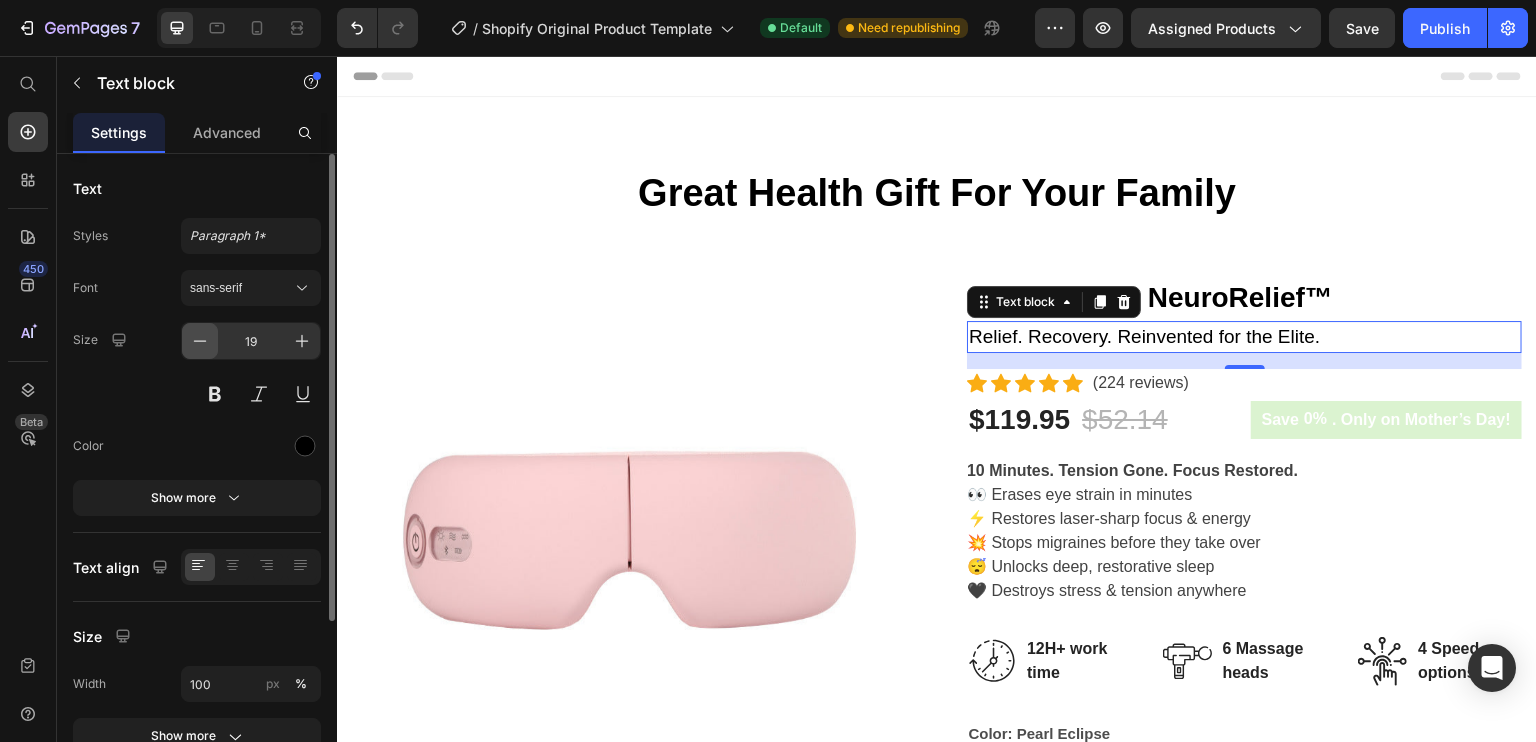 click 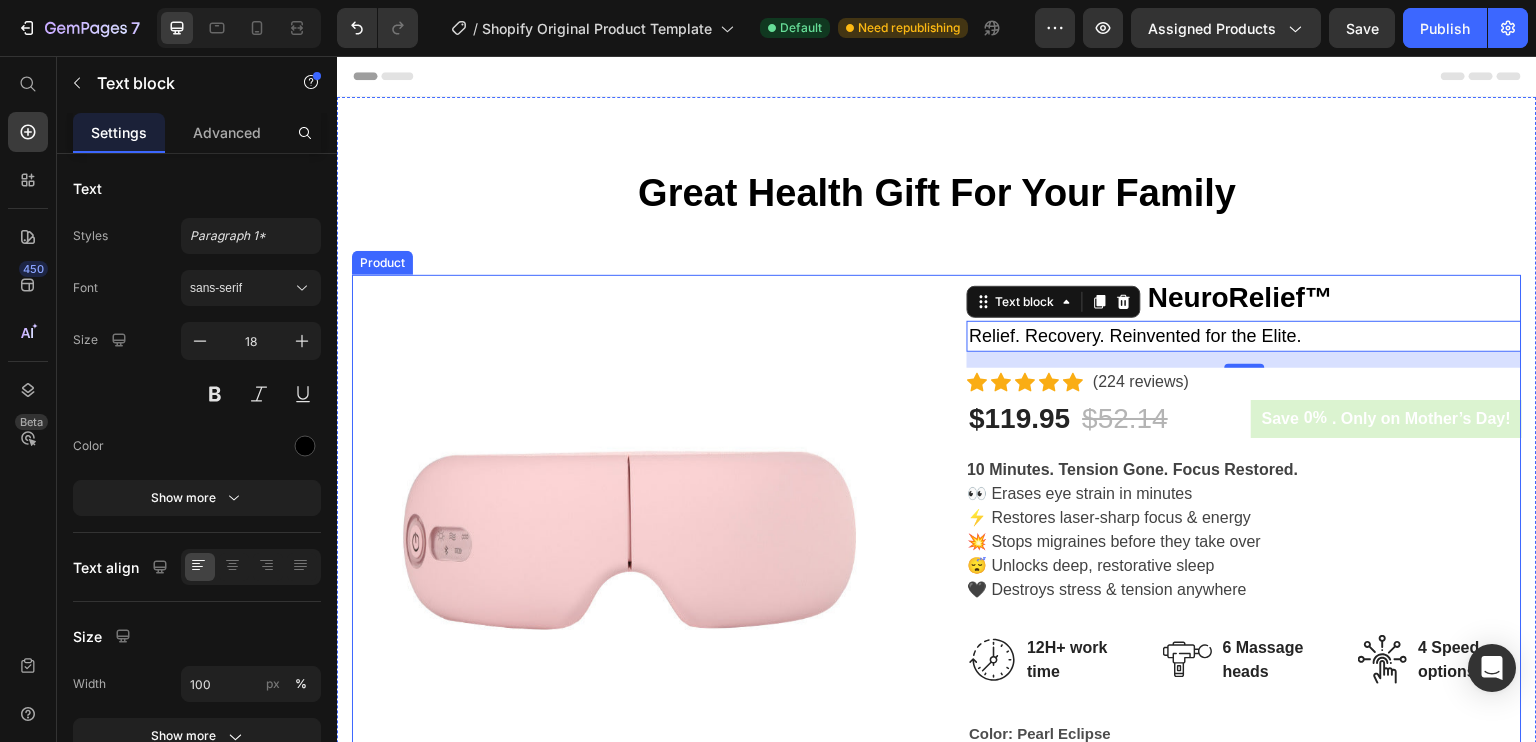 click on "Dreemo Elite NeuroRelief™ (P) Title Relief. Recovery. Reinvented for the Elite. Text block   16                Icon                Icon                Icon                Icon                Icon Icon List Hoz (224 reviews) Text block Row $119.95 (P) Price $52.14 (P) Price Row Save 0% . Only on Mother’s Day! (P) Tag Row
10 Minutes. Tension Gone. Focus Restored.
👀 Erases eye strain in minutes
⚡ Restores laser-sharp focus & energy
💥 Stops migraines before they take over
😴 Unlocks deep, restorative sleep
🖤 Destroys stress & tension anywhere (P) Description Image 12H+ work time Text block Row Image 6 Massage heads  Text block Row Image 4 Speed options Text block Row Row Color: Pearl Eclipse Pearl Eclipse Pearl Eclipse Pearl Eclipse Crimson Blush Crimson Blush Crimson Blush Obsidian Storm Obsidian Storm Obsidian Storm Product Variants & Swatches 1 (P) Quantity add to cart (P) Cart Button Row buy it now (P) Dynamic Checkout
Specifications" at bounding box center [1244, 758] 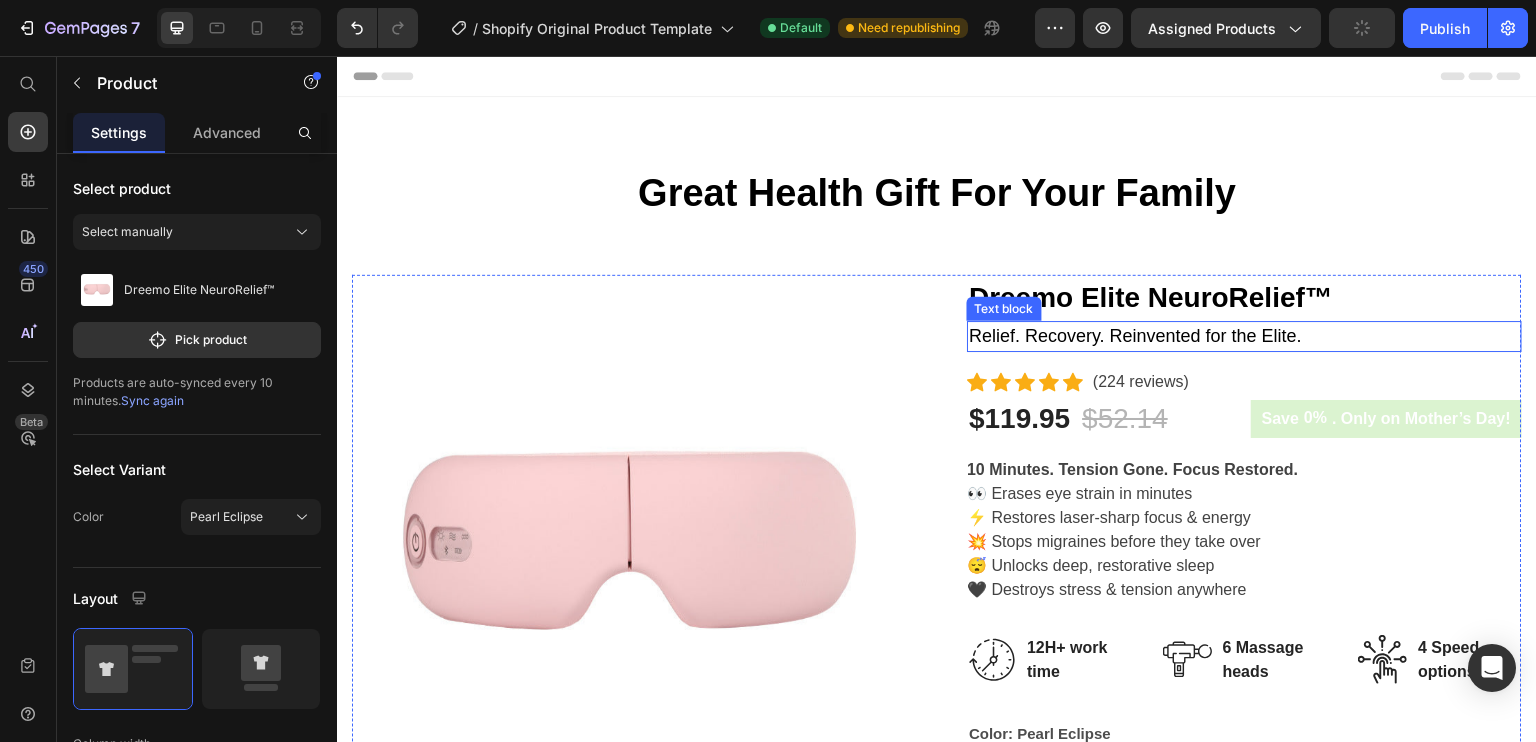 click on "Relief. Recovery. Reinvented for the Elite." at bounding box center (1244, 336) 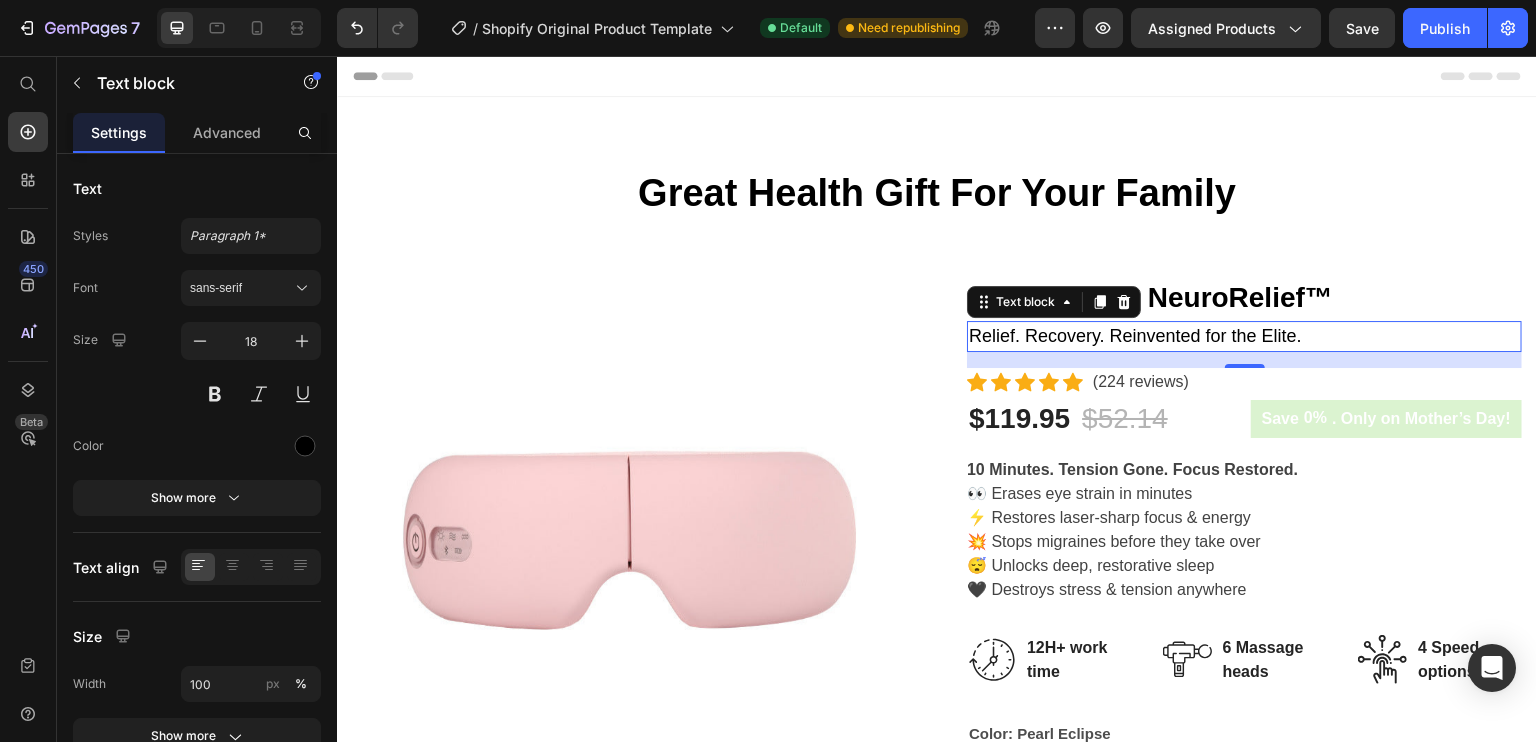 click on "Relief. Recovery. Reinvented for the Elite." at bounding box center (1244, 336) 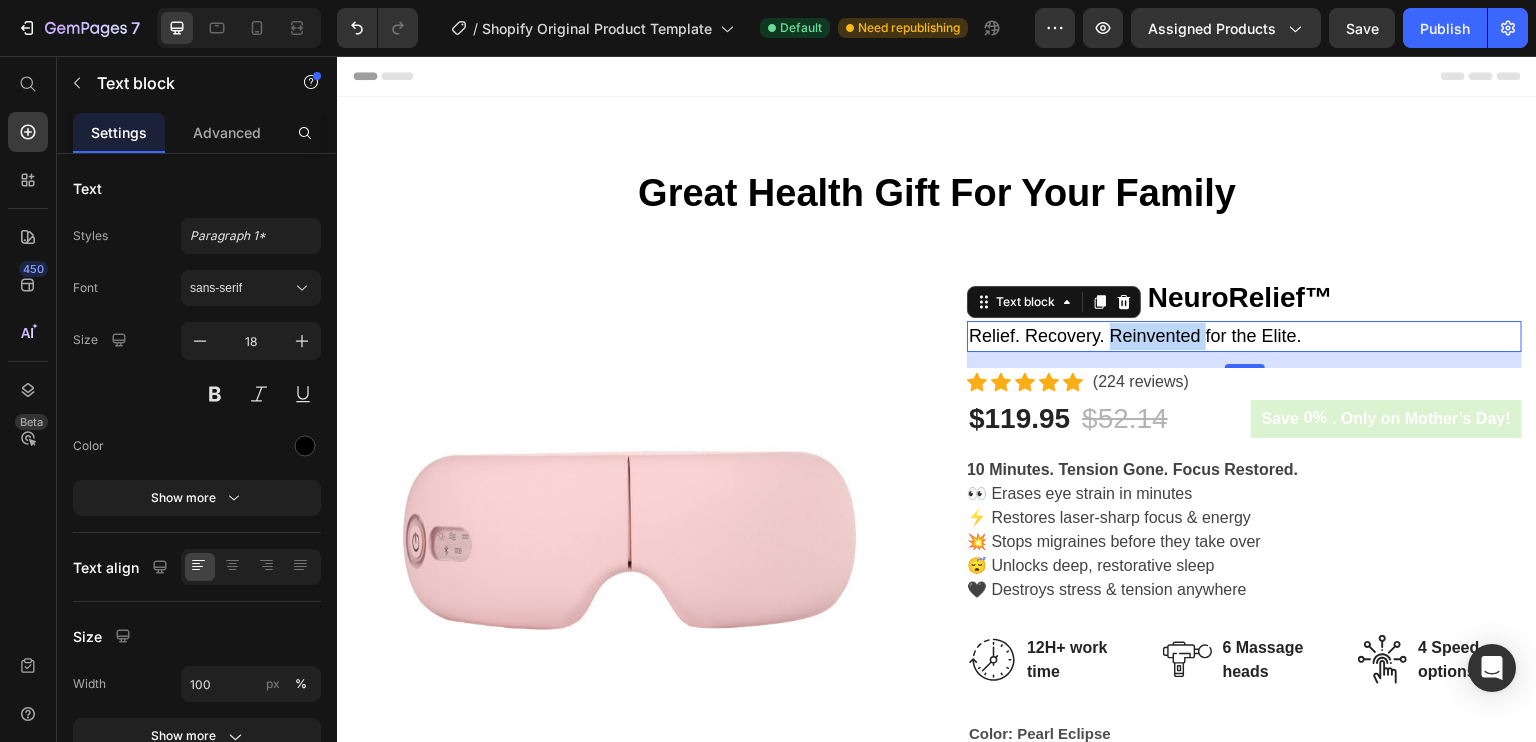 click on "Relief. Recovery. Reinvented for the Elite." at bounding box center (1244, 336) 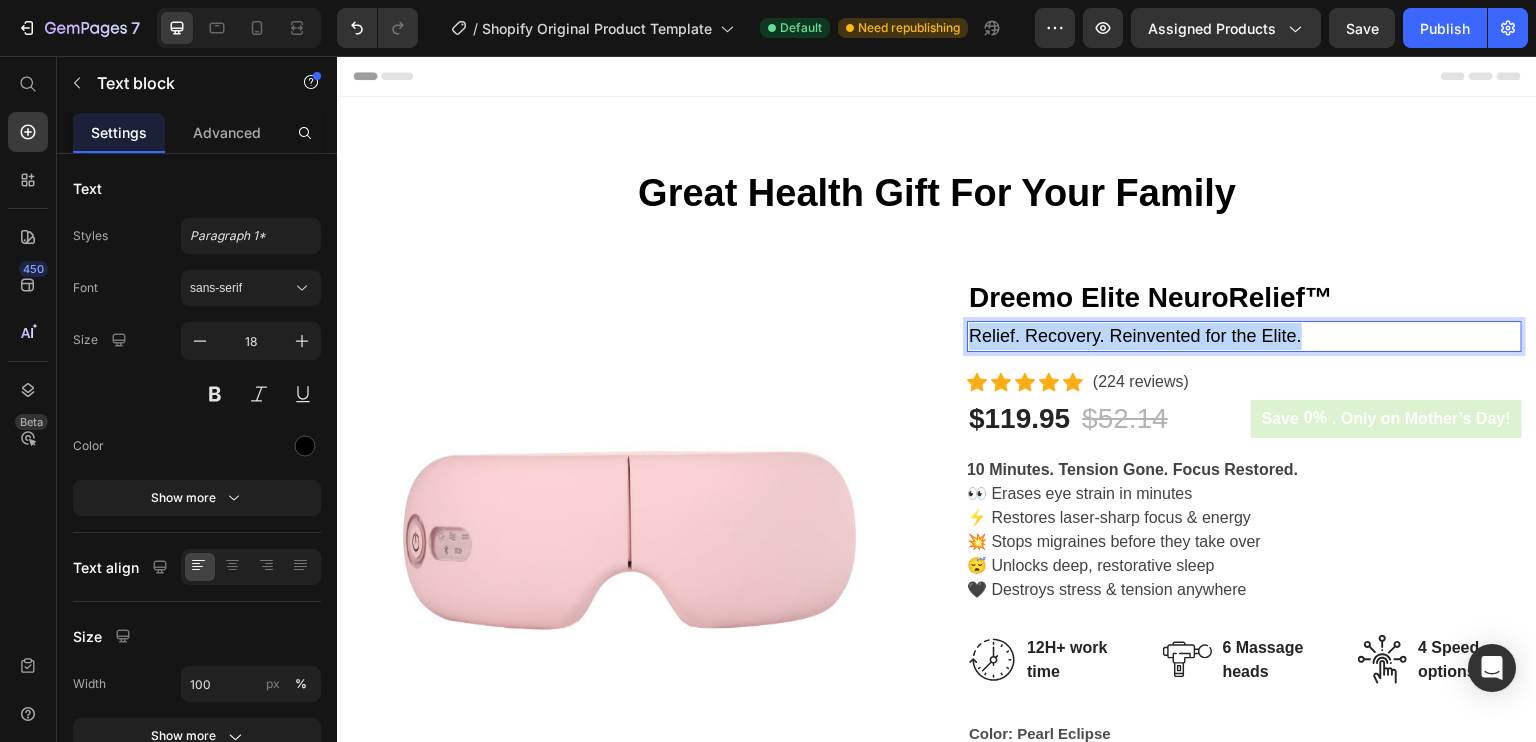 click on "Relief. Recovery. Reinvented for the Elite." at bounding box center (1244, 336) 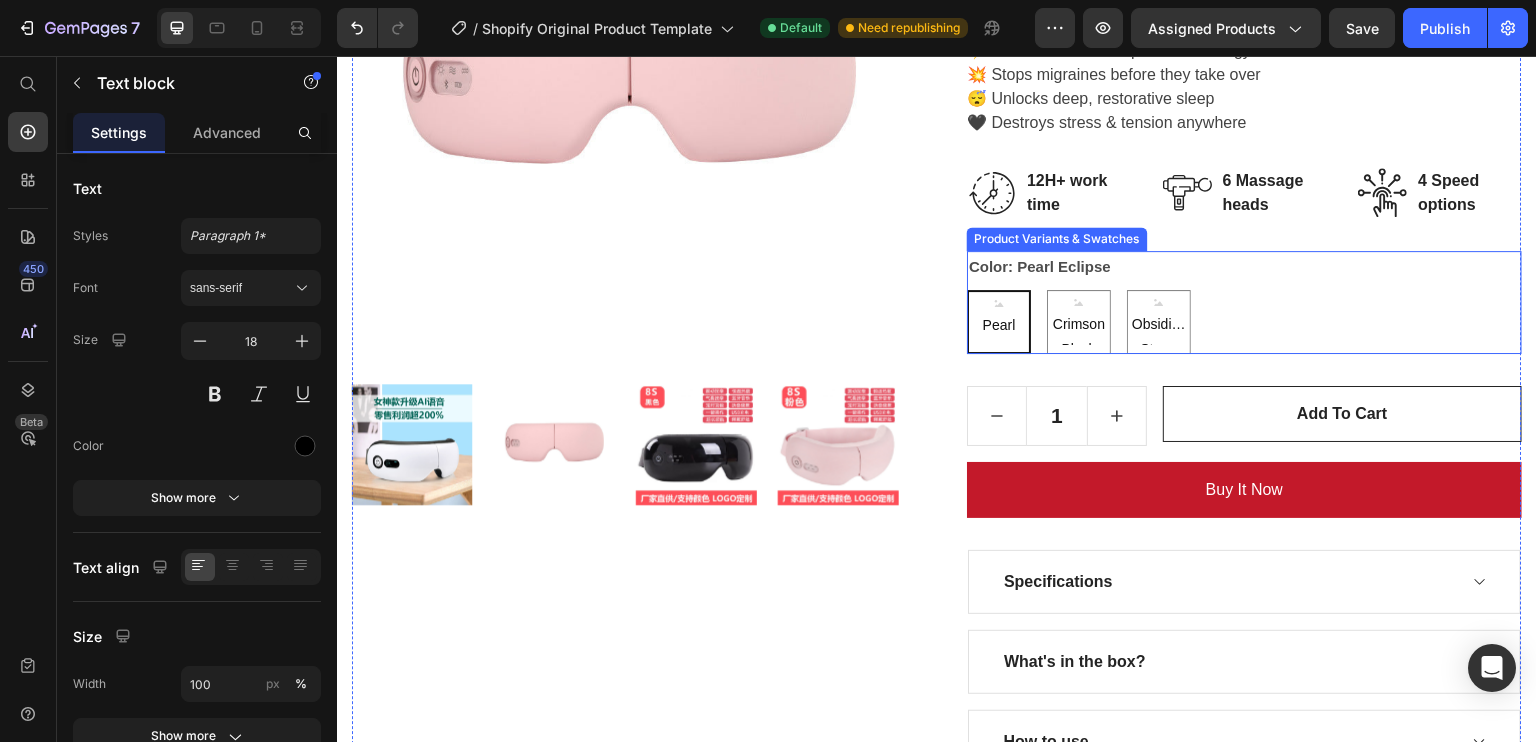 scroll, scrollTop: 468, scrollLeft: 0, axis: vertical 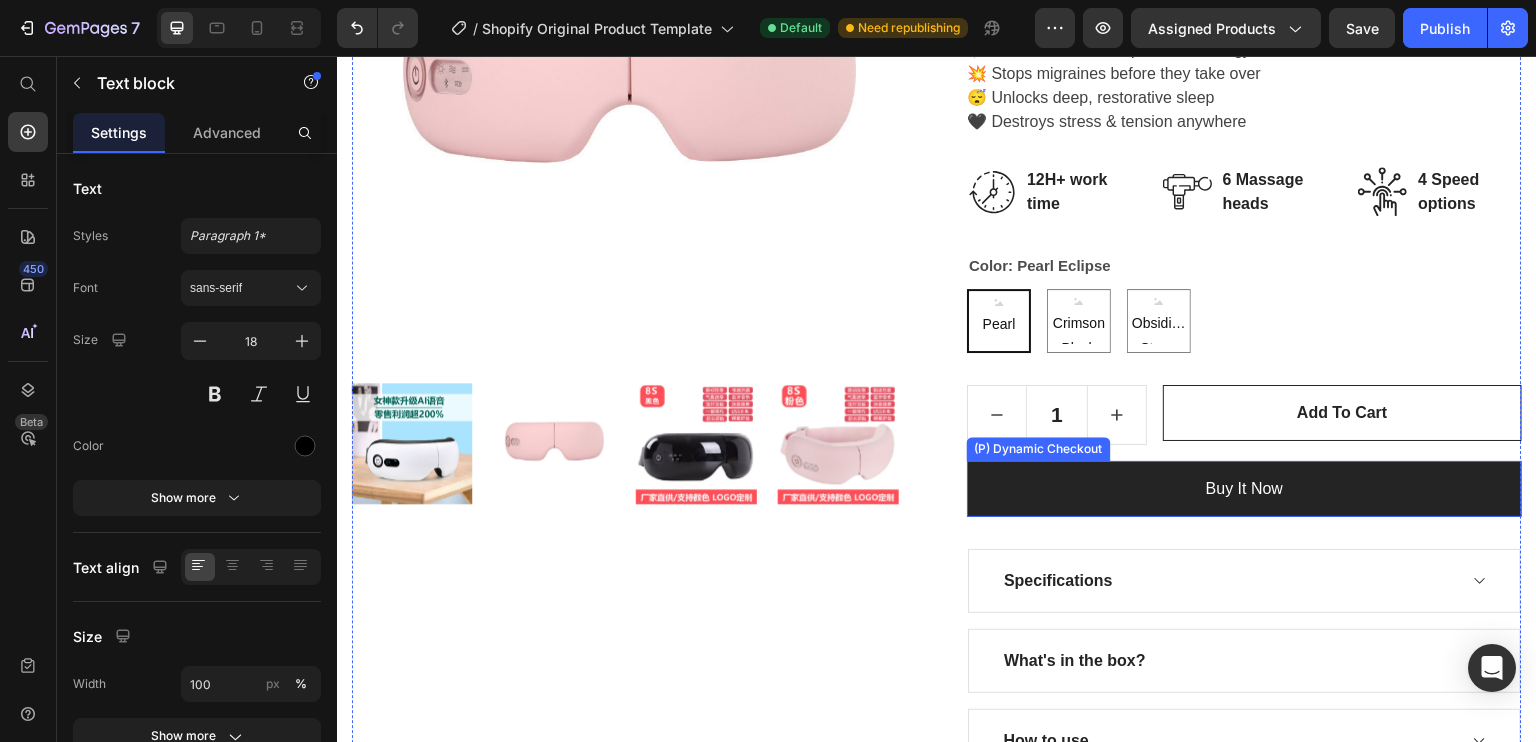 click on "buy it now" at bounding box center [1244, 489] 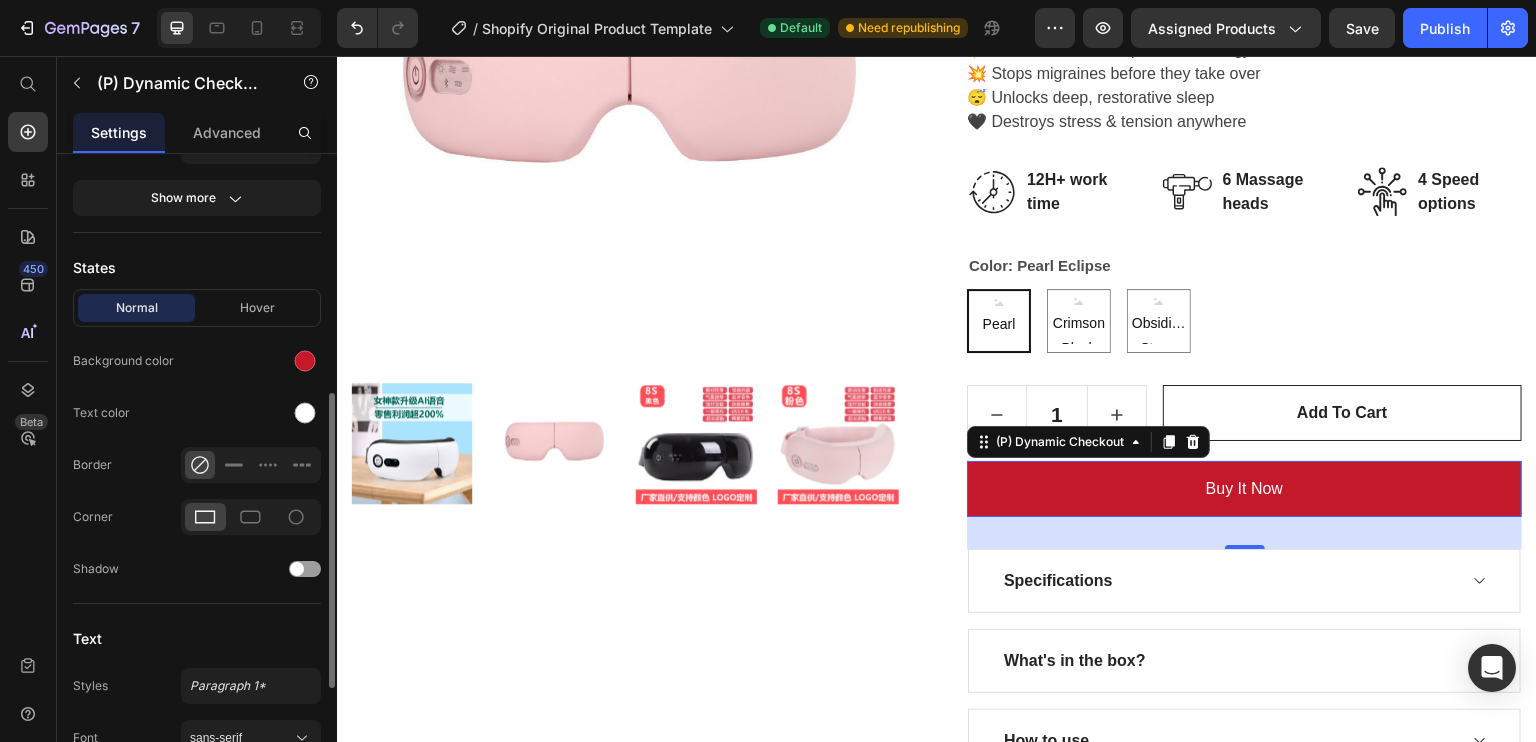 scroll, scrollTop: 505, scrollLeft: 0, axis: vertical 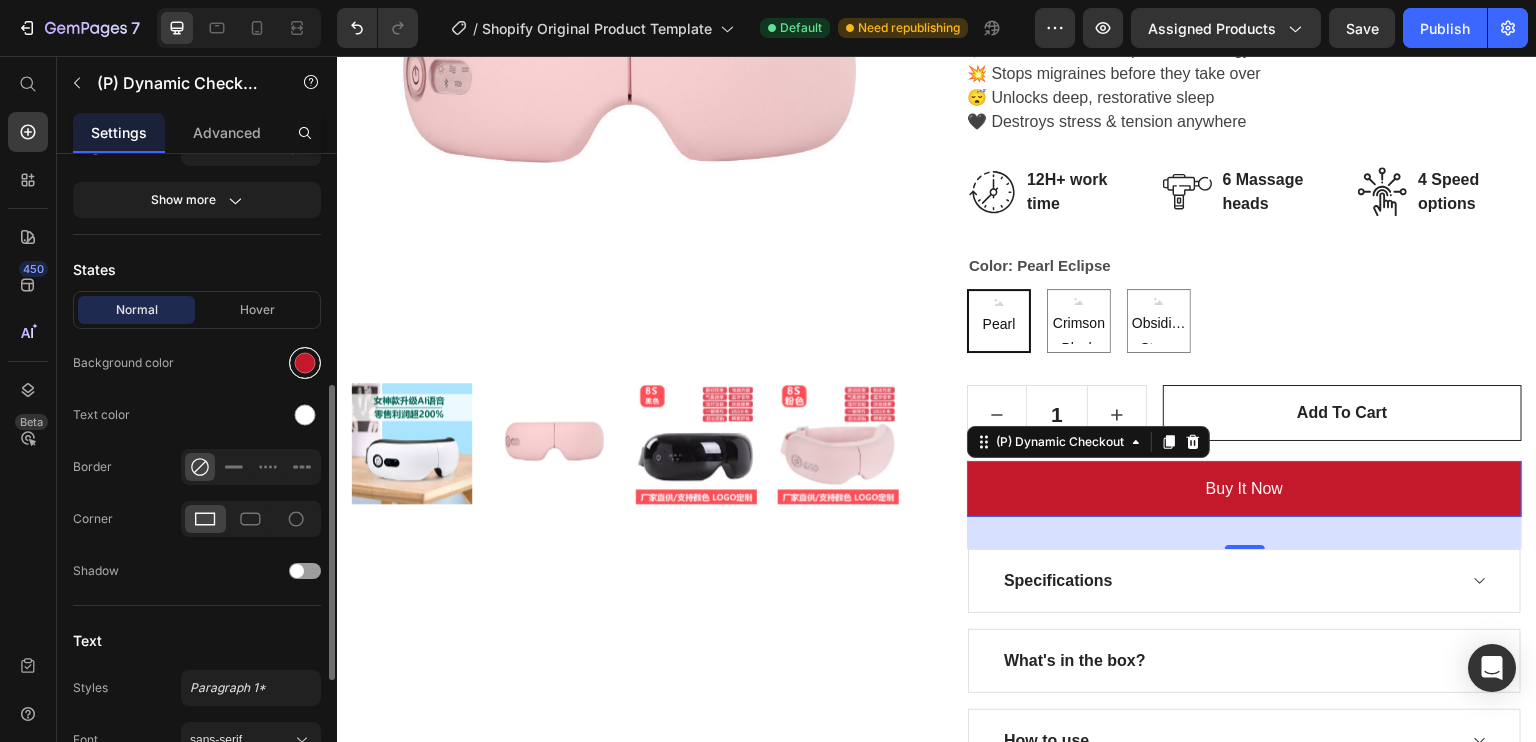 click at bounding box center [305, 363] 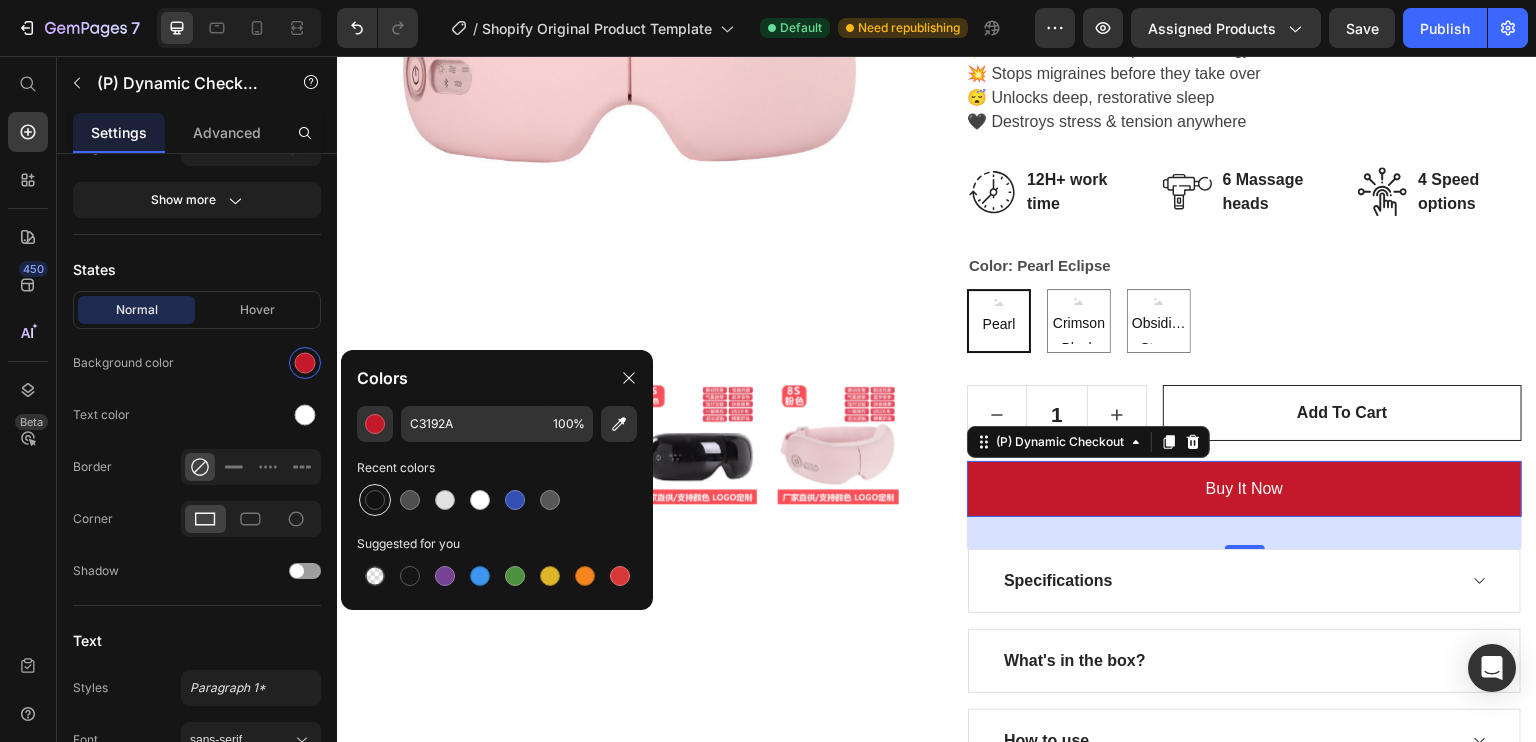 click at bounding box center [375, 500] 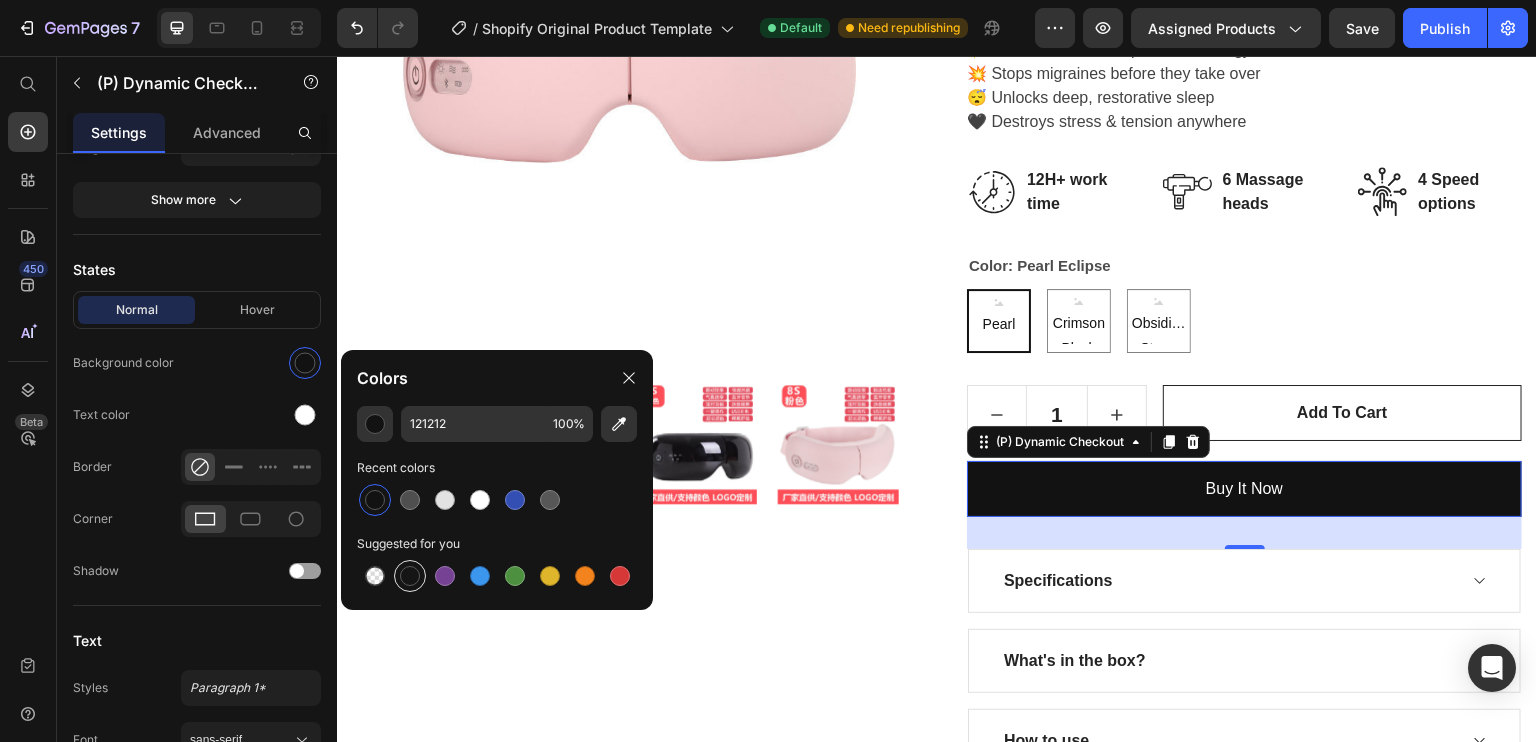 click at bounding box center (410, 576) 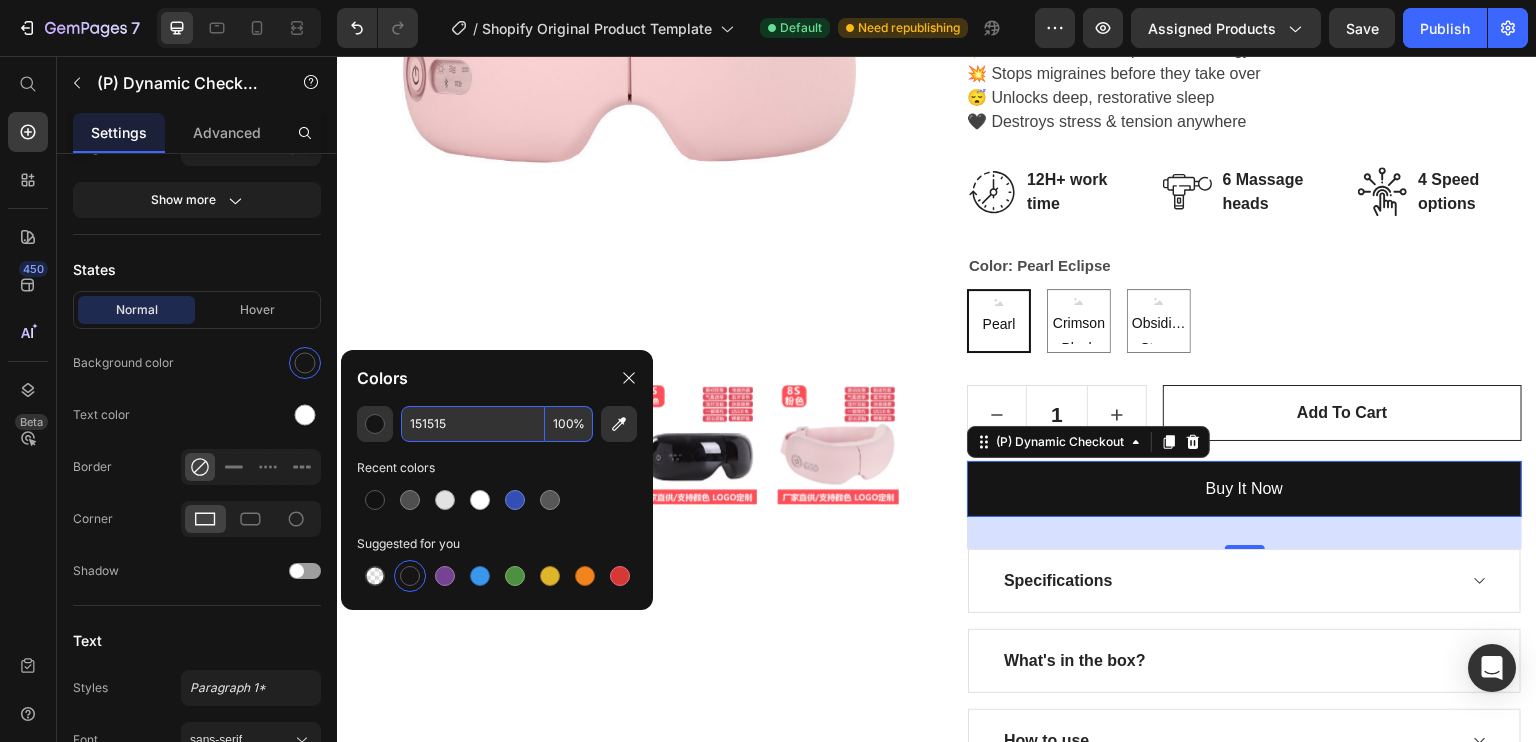 click on "151515" at bounding box center (473, 424) 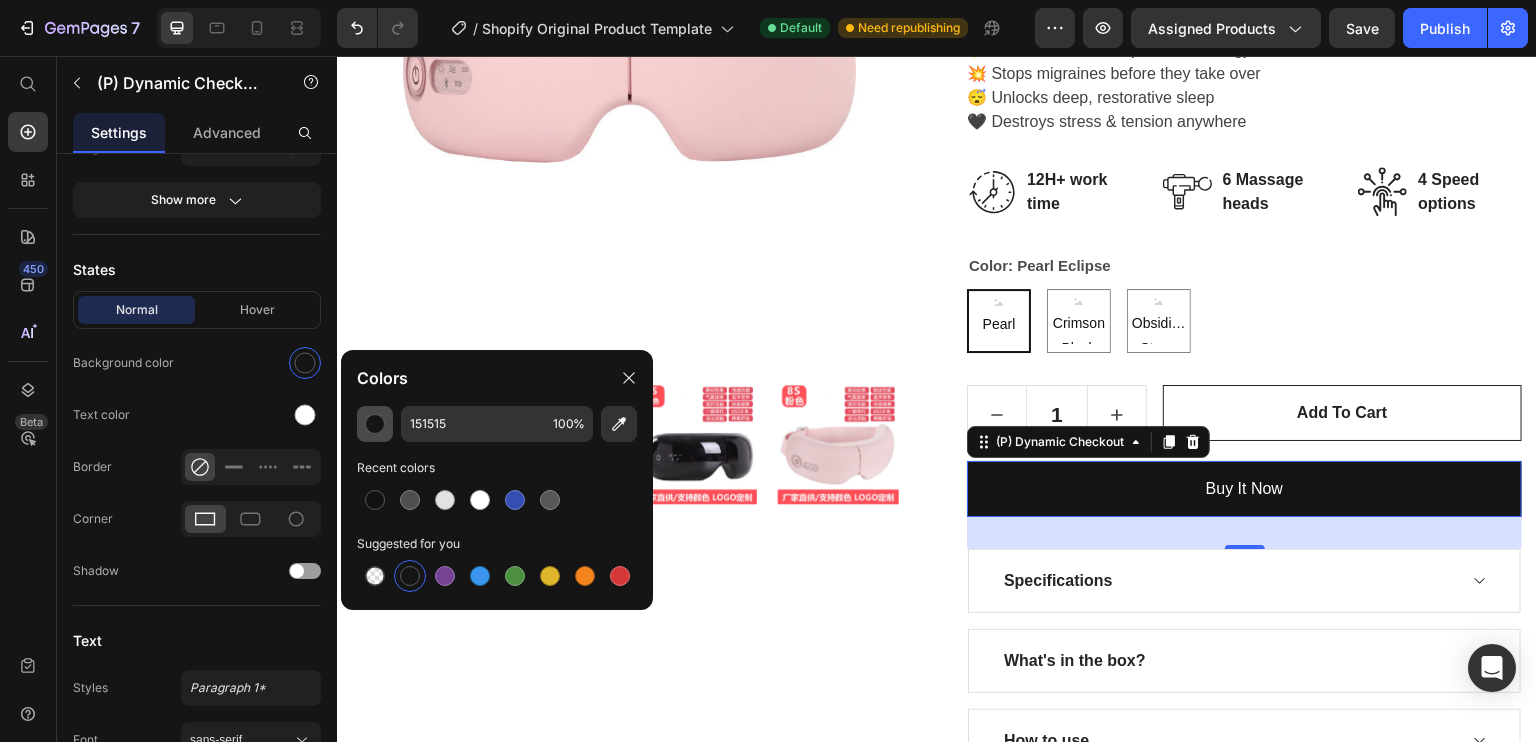 click at bounding box center (375, 424) 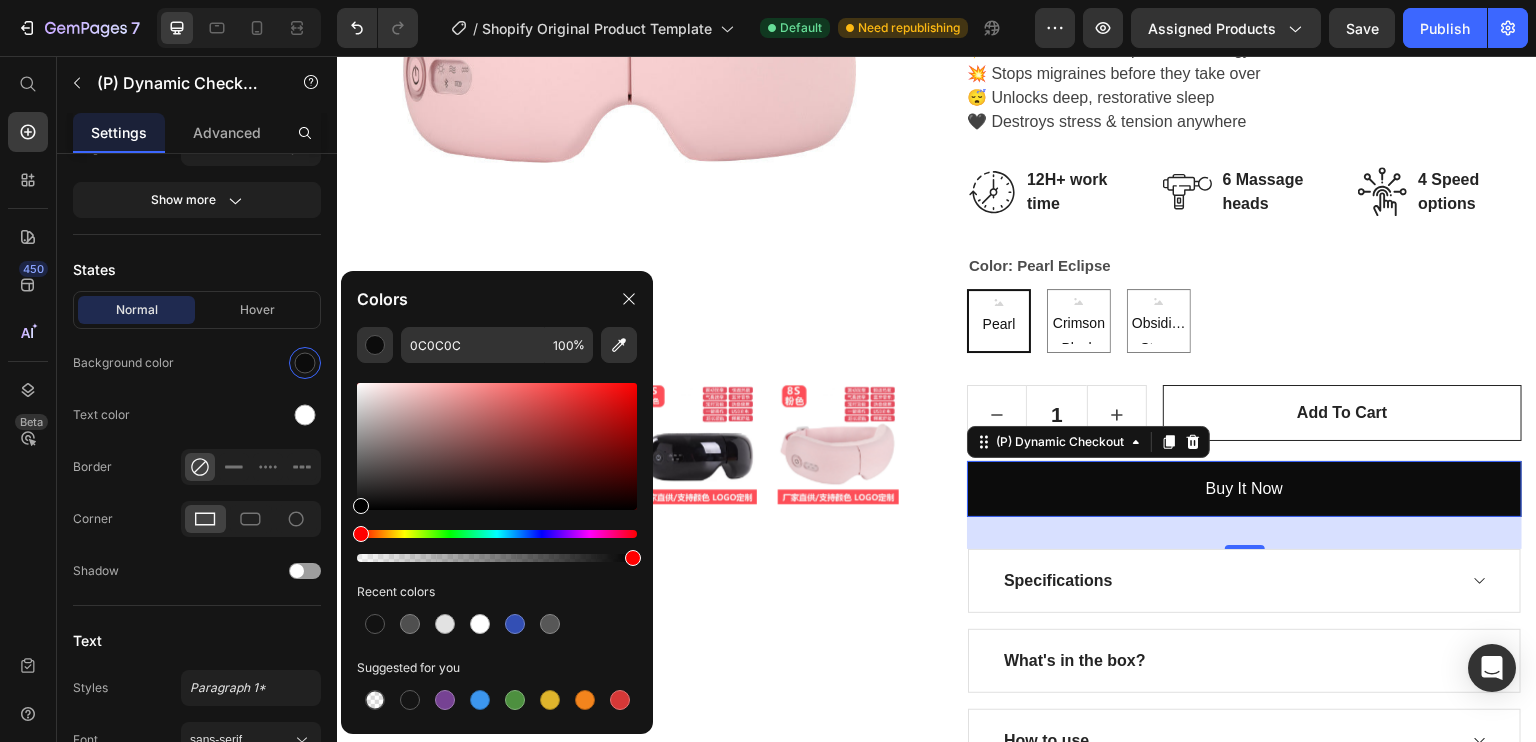 drag, startPoint x: 357, startPoint y: 503, endPoint x: 347, endPoint y: 524, distance: 23.259407 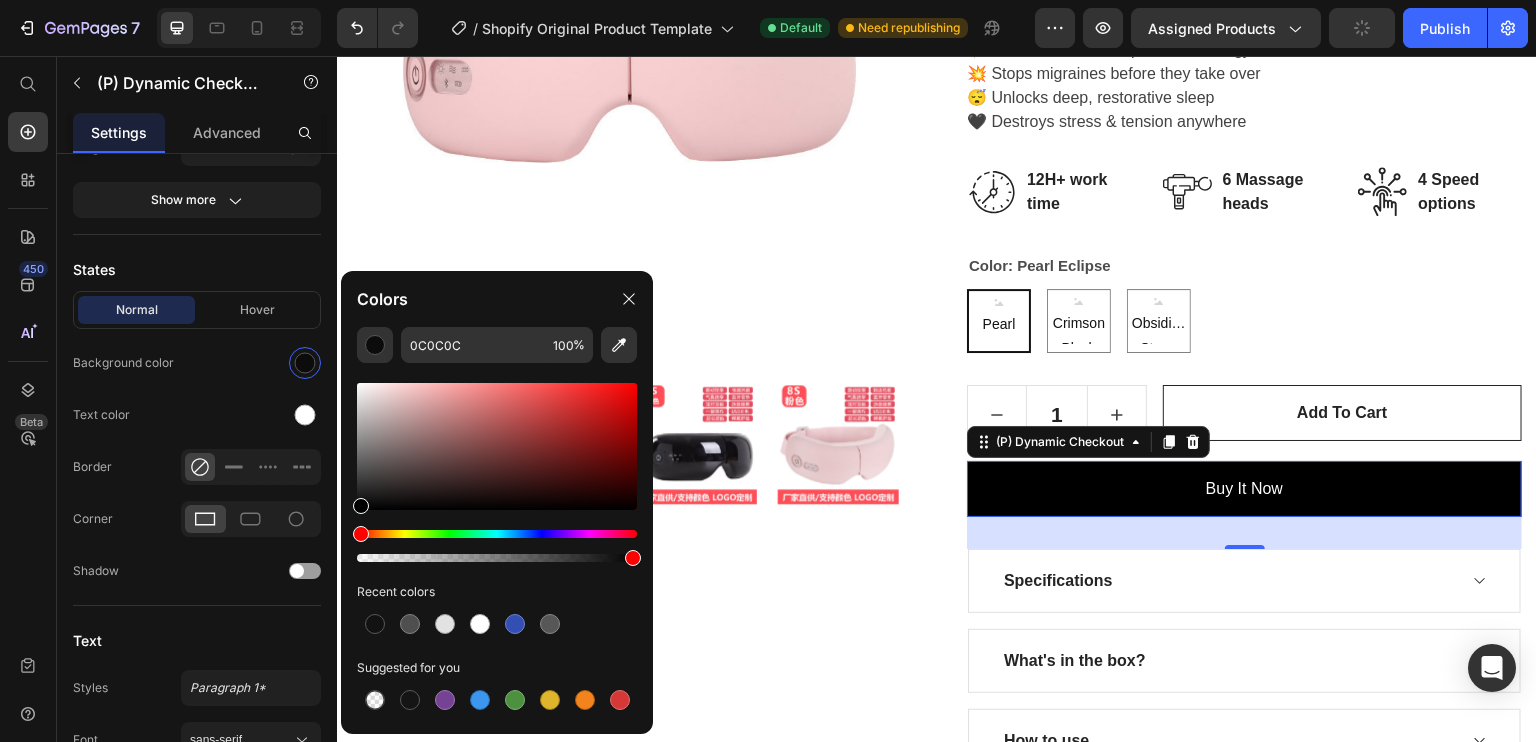 type on "000000" 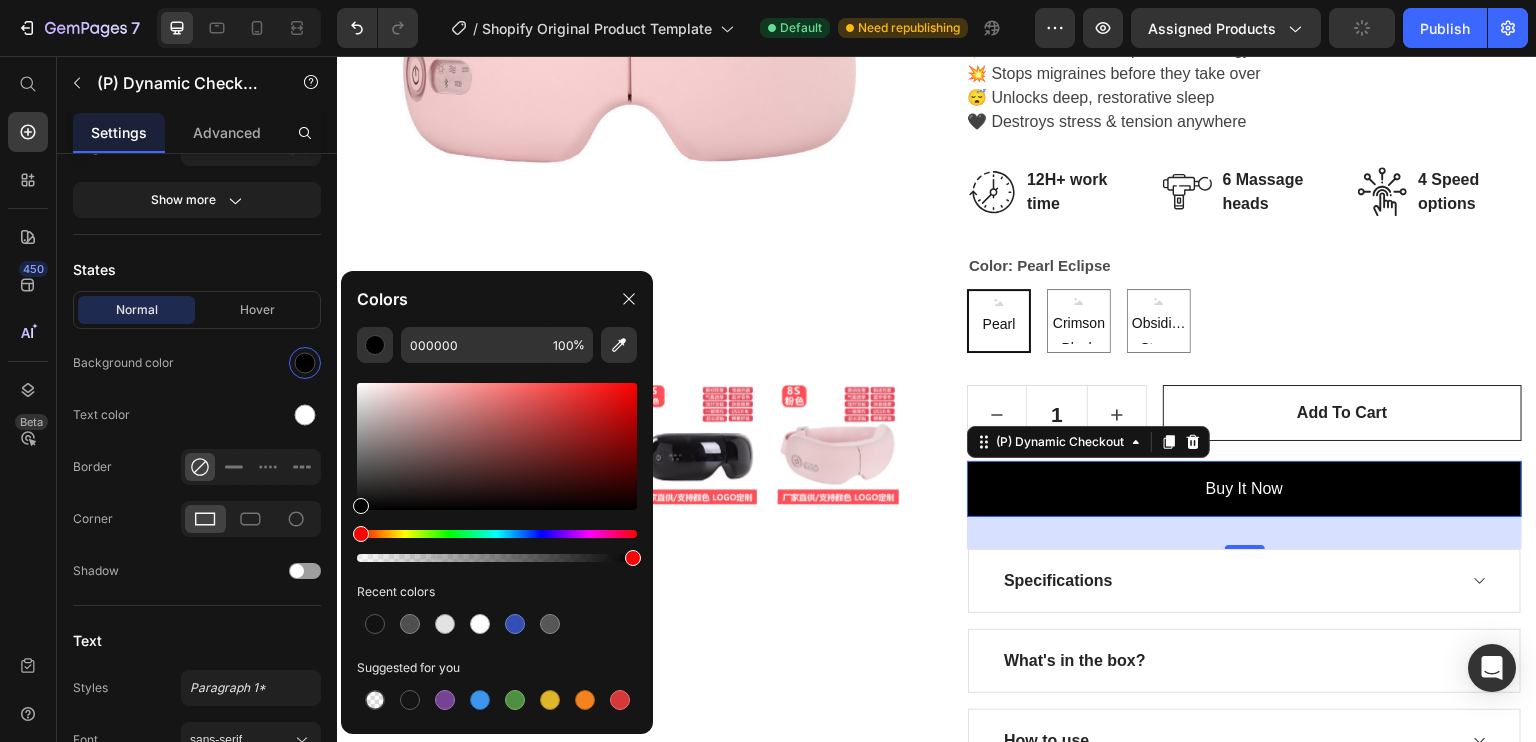 drag, startPoint x: 697, startPoint y: 564, endPoint x: 340, endPoint y: 519, distance: 359.82495 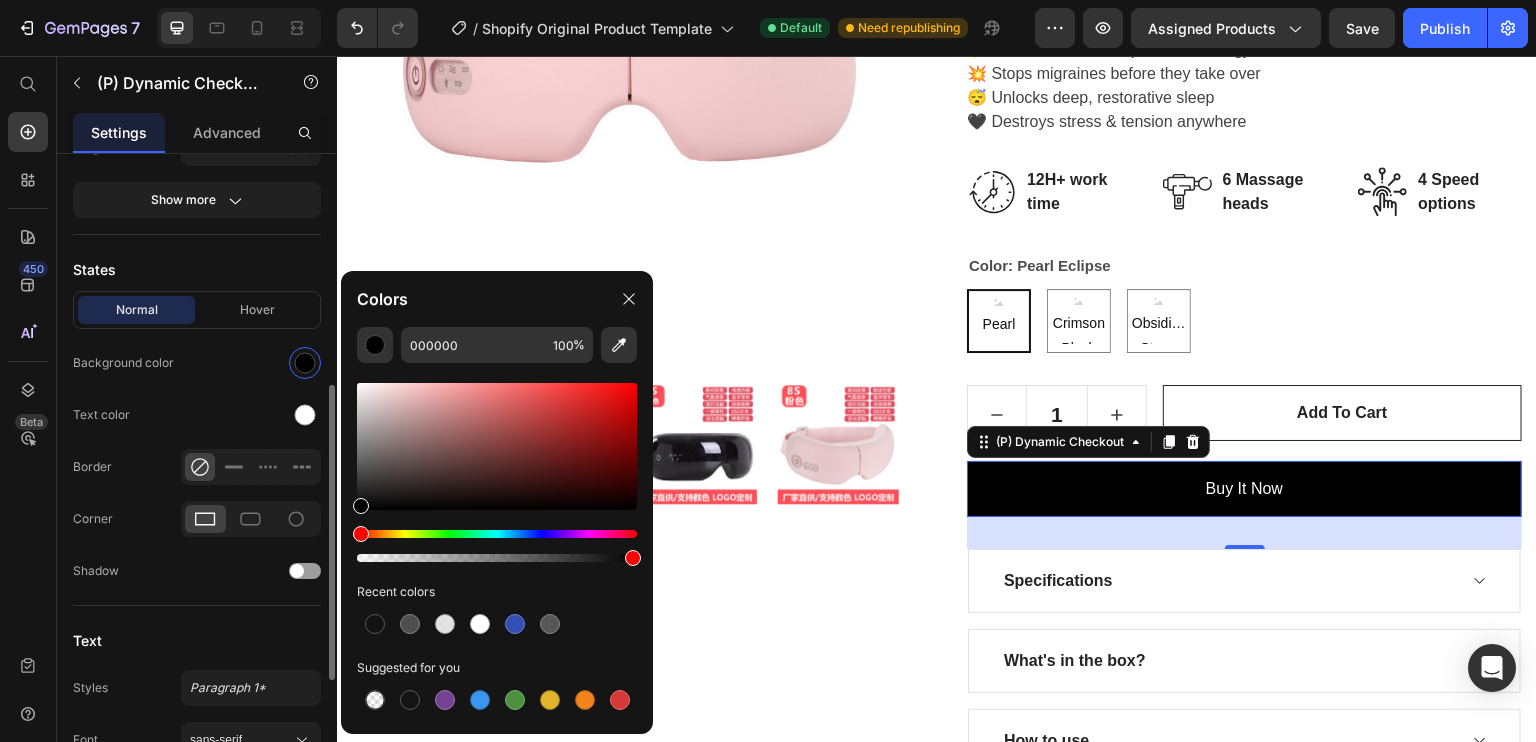 click on "Text color" 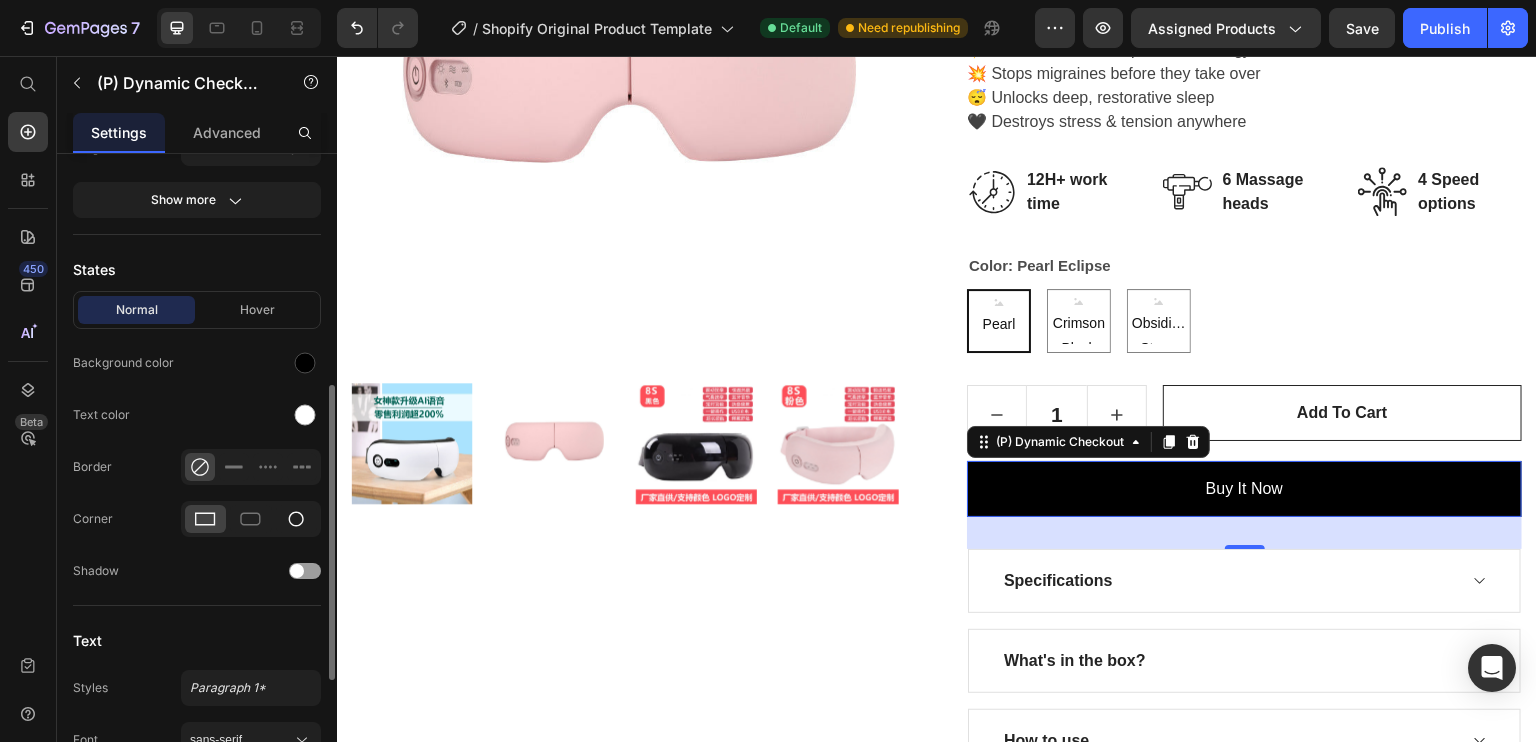 click 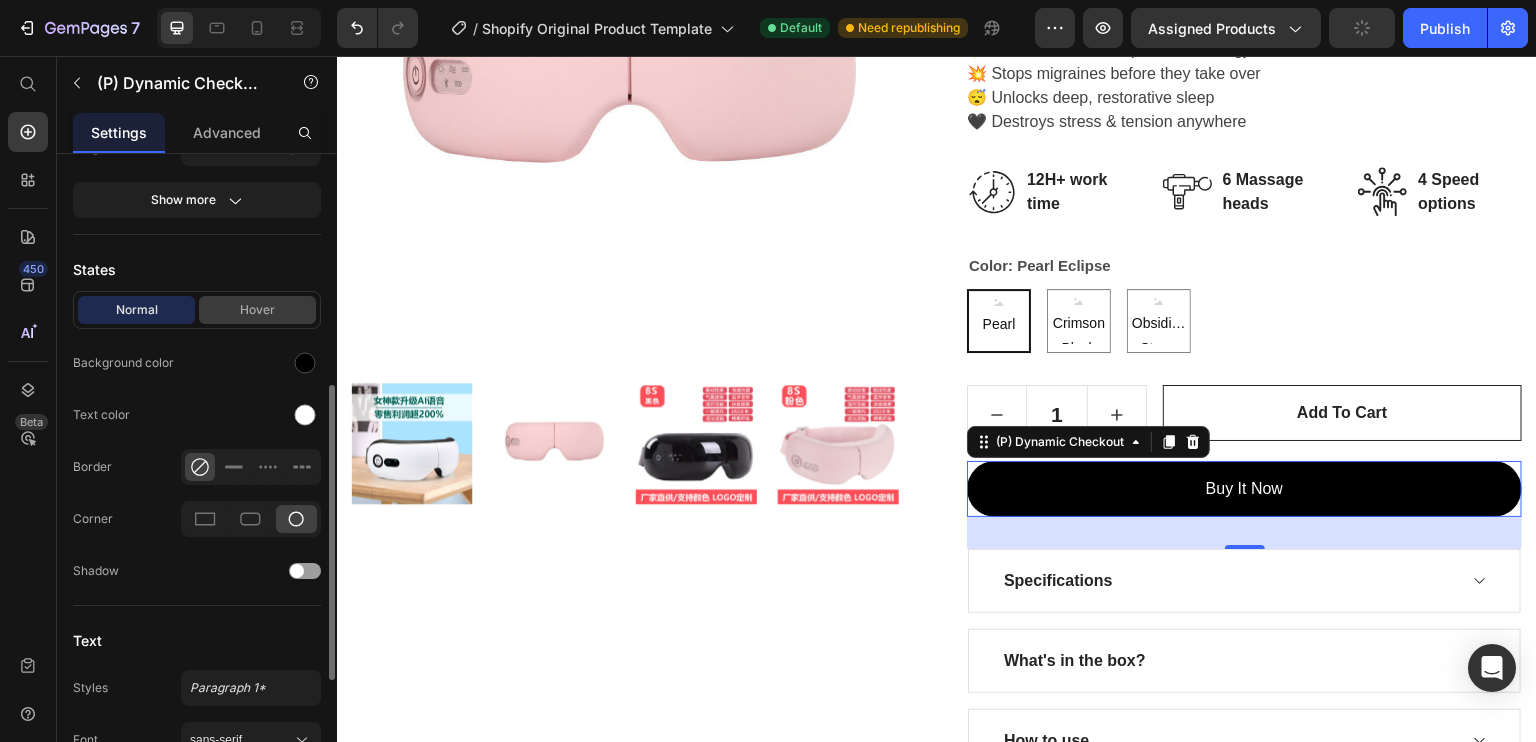 click on "Hover" at bounding box center [257, 310] 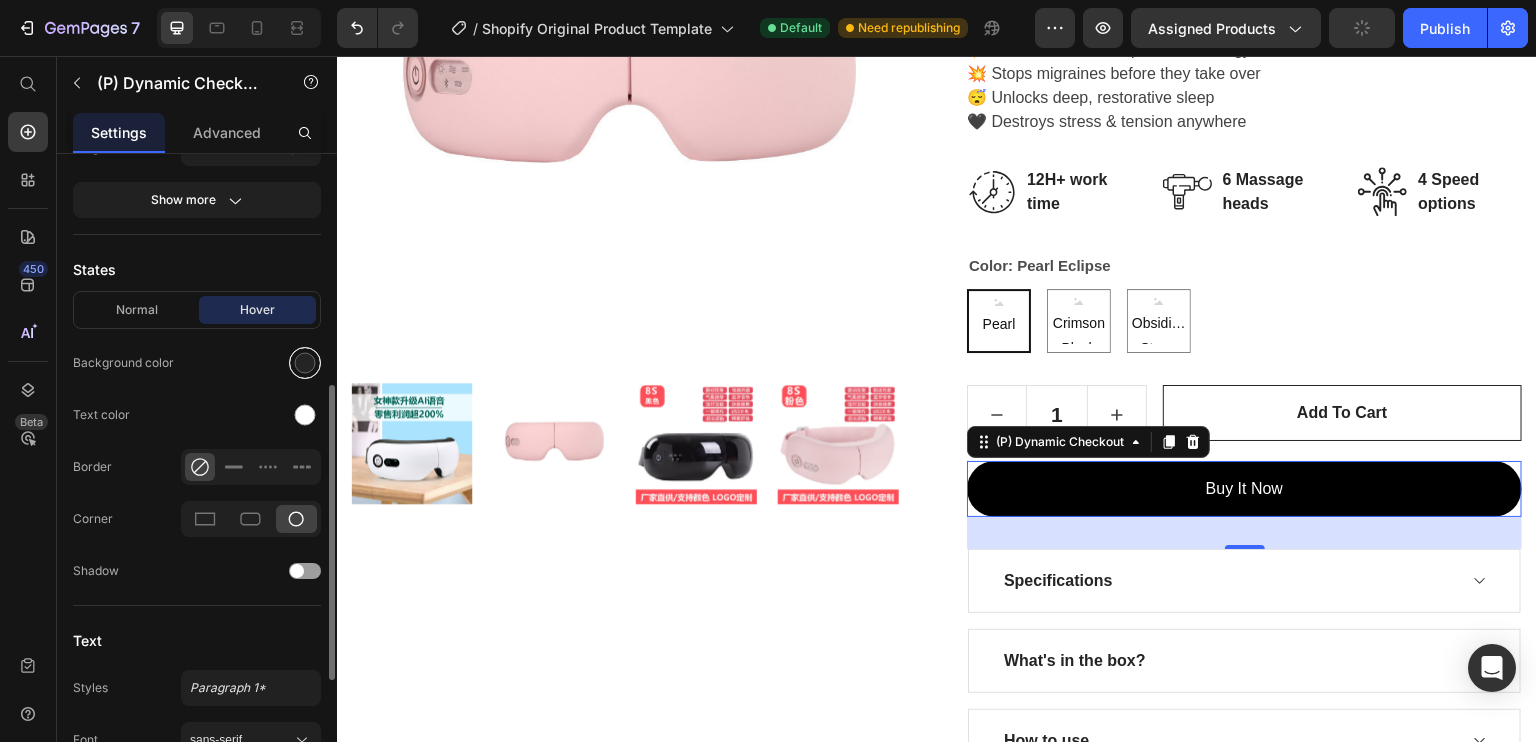 click at bounding box center [305, 363] 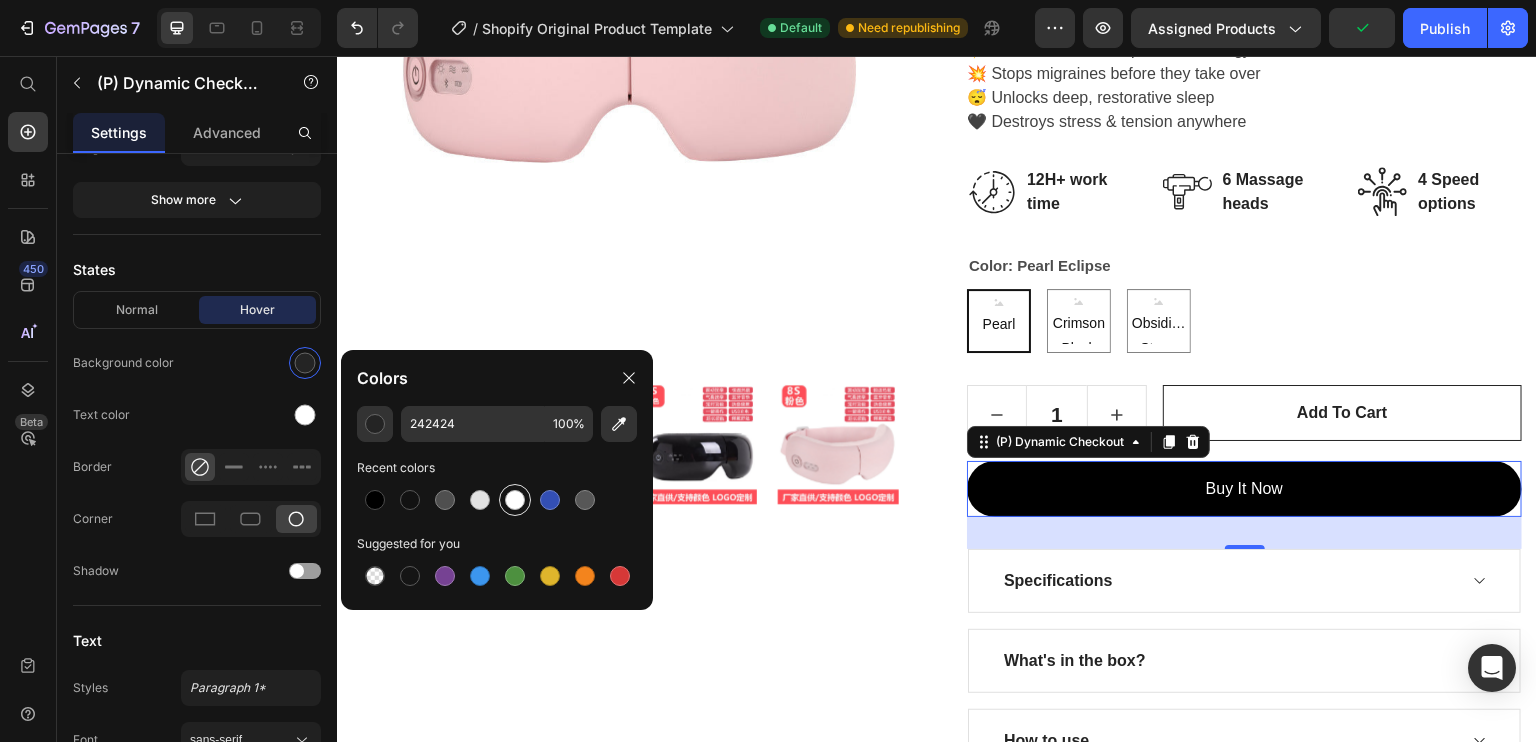 click at bounding box center [515, 500] 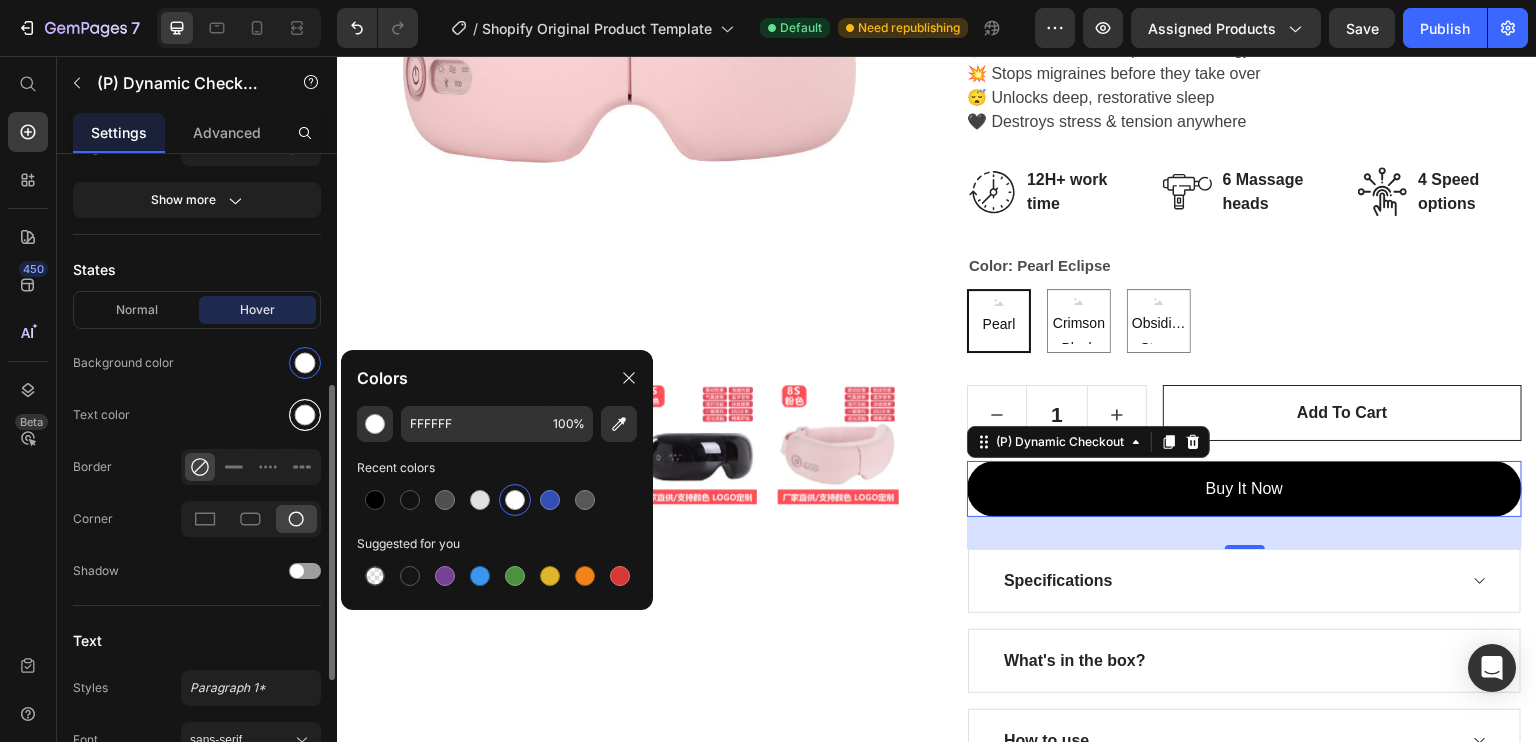 click at bounding box center [305, 415] 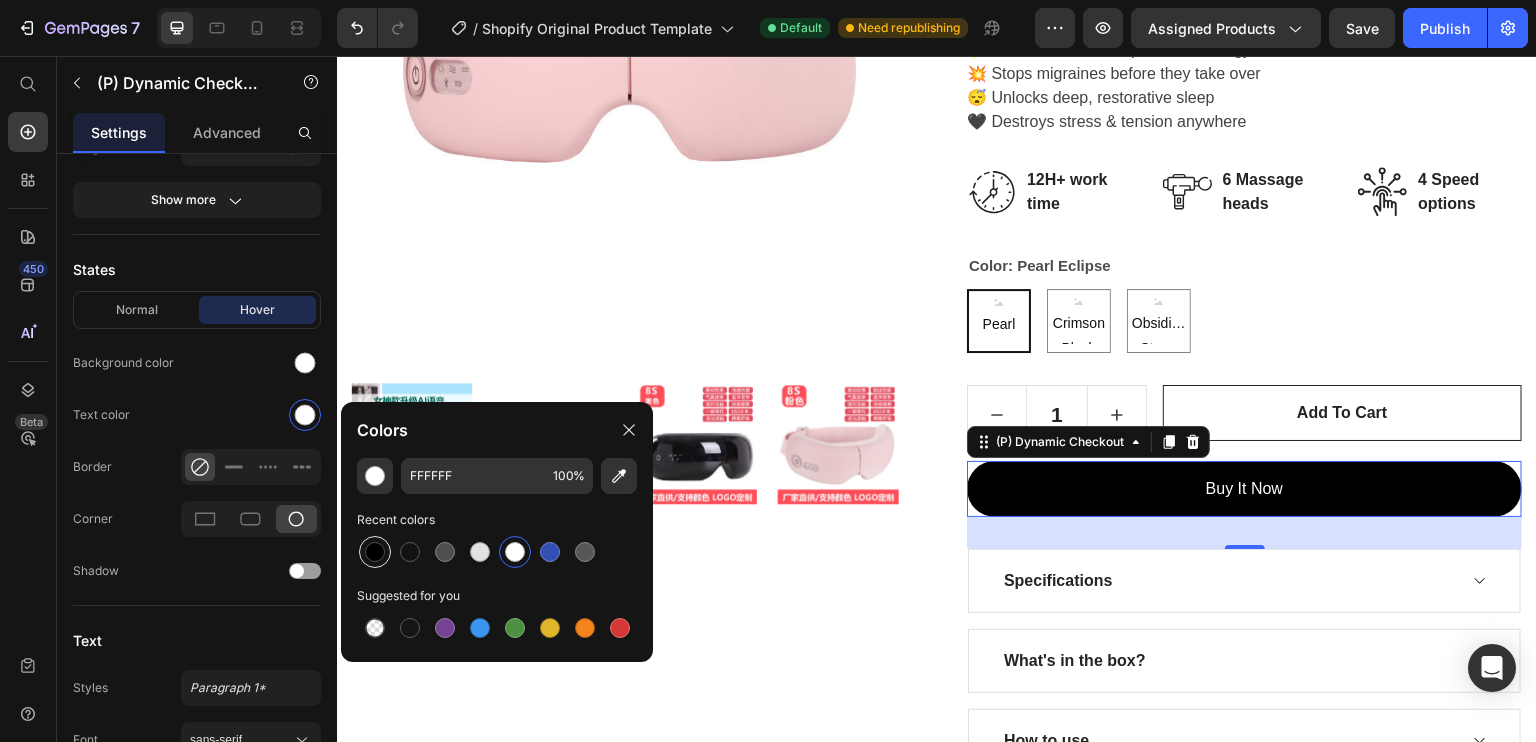 click at bounding box center [375, 552] 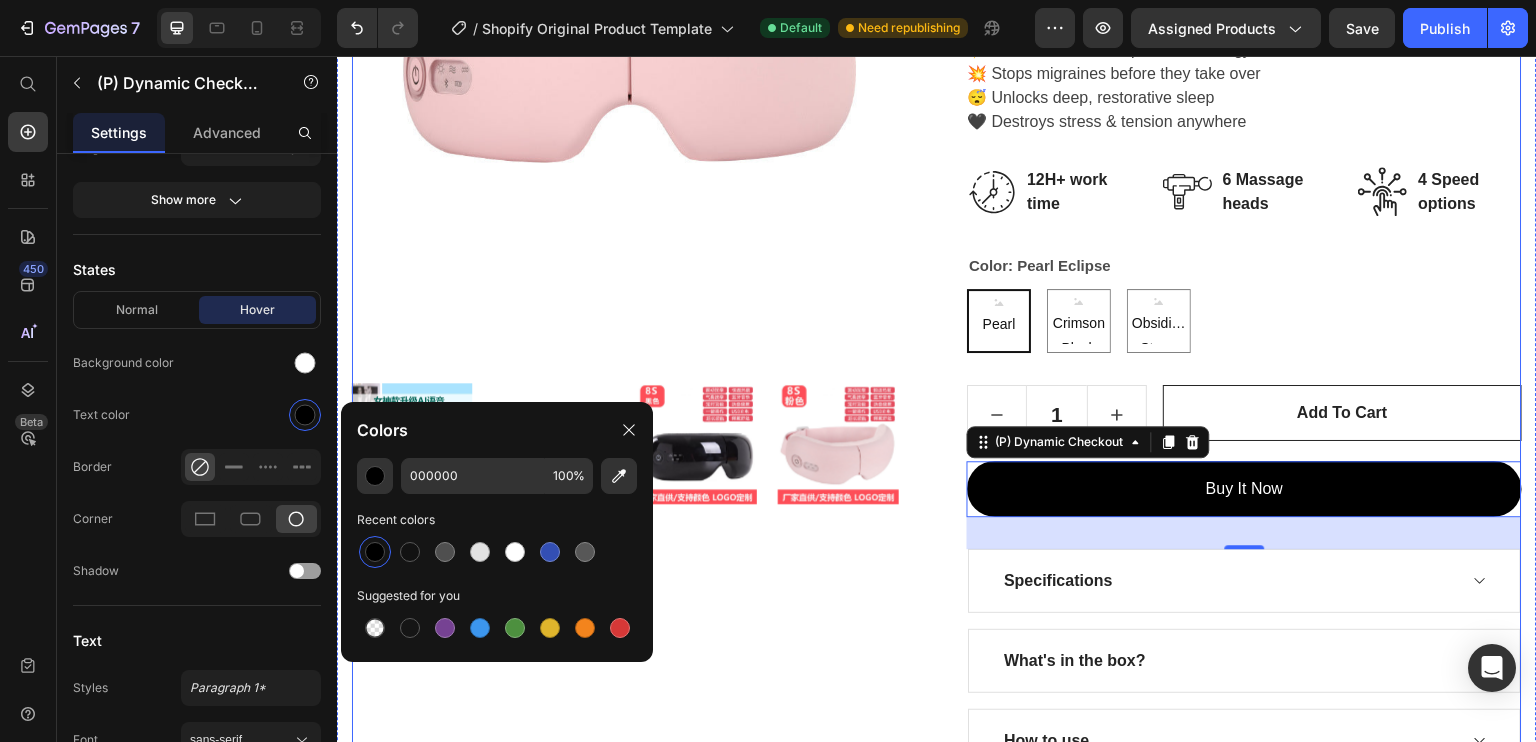 click on "Product Images" at bounding box center [629, 290] 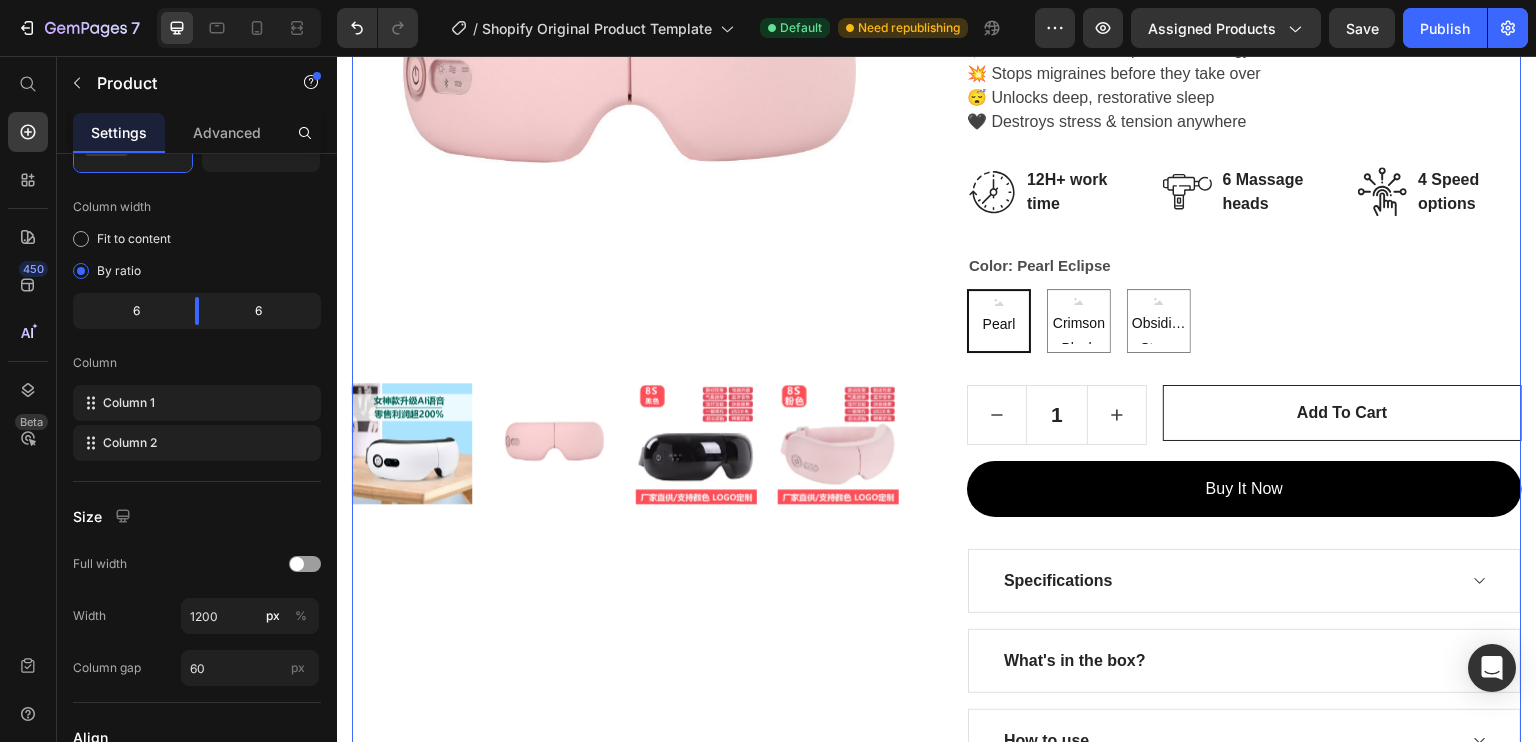 scroll, scrollTop: 0, scrollLeft: 0, axis: both 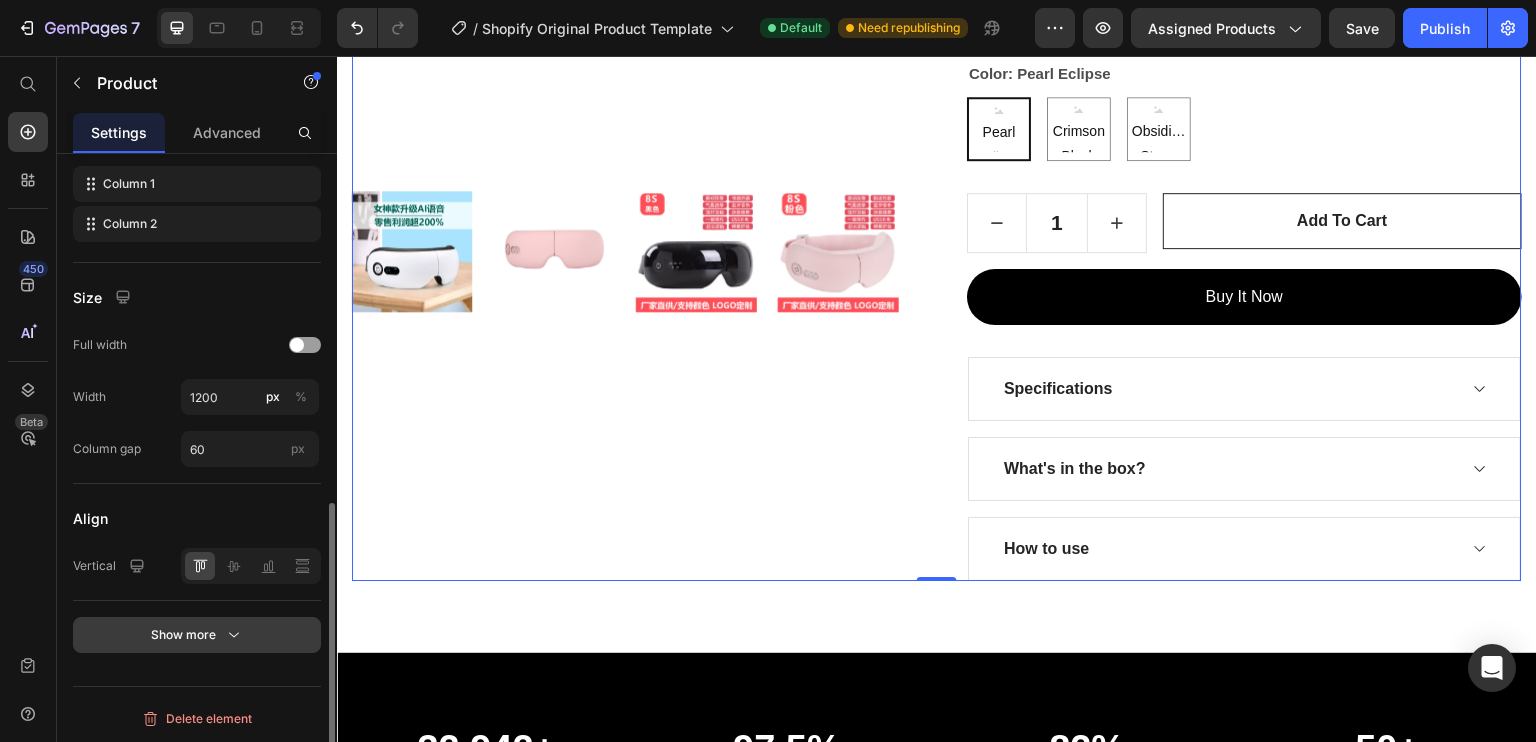 click on "Show more" at bounding box center (197, 635) 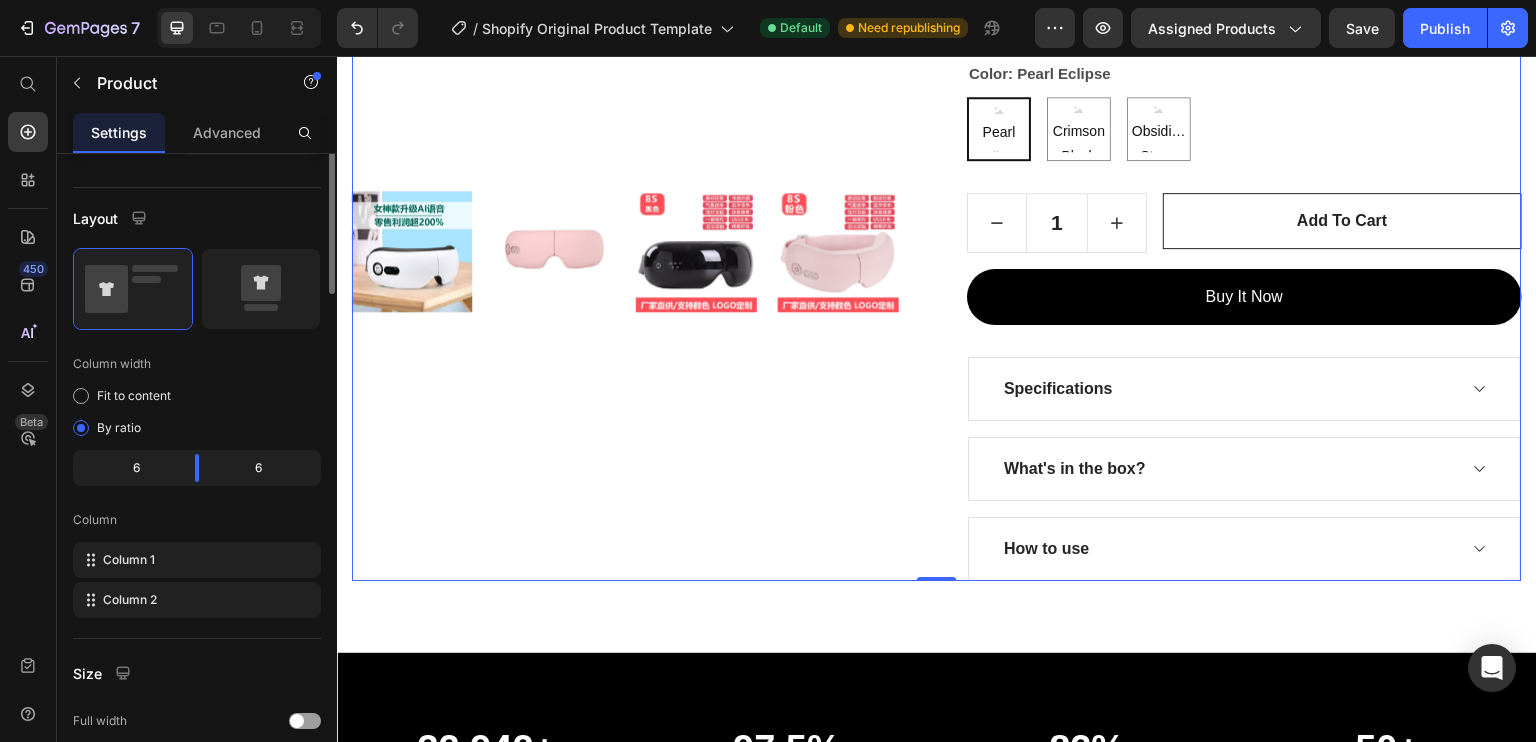 scroll, scrollTop: 0, scrollLeft: 0, axis: both 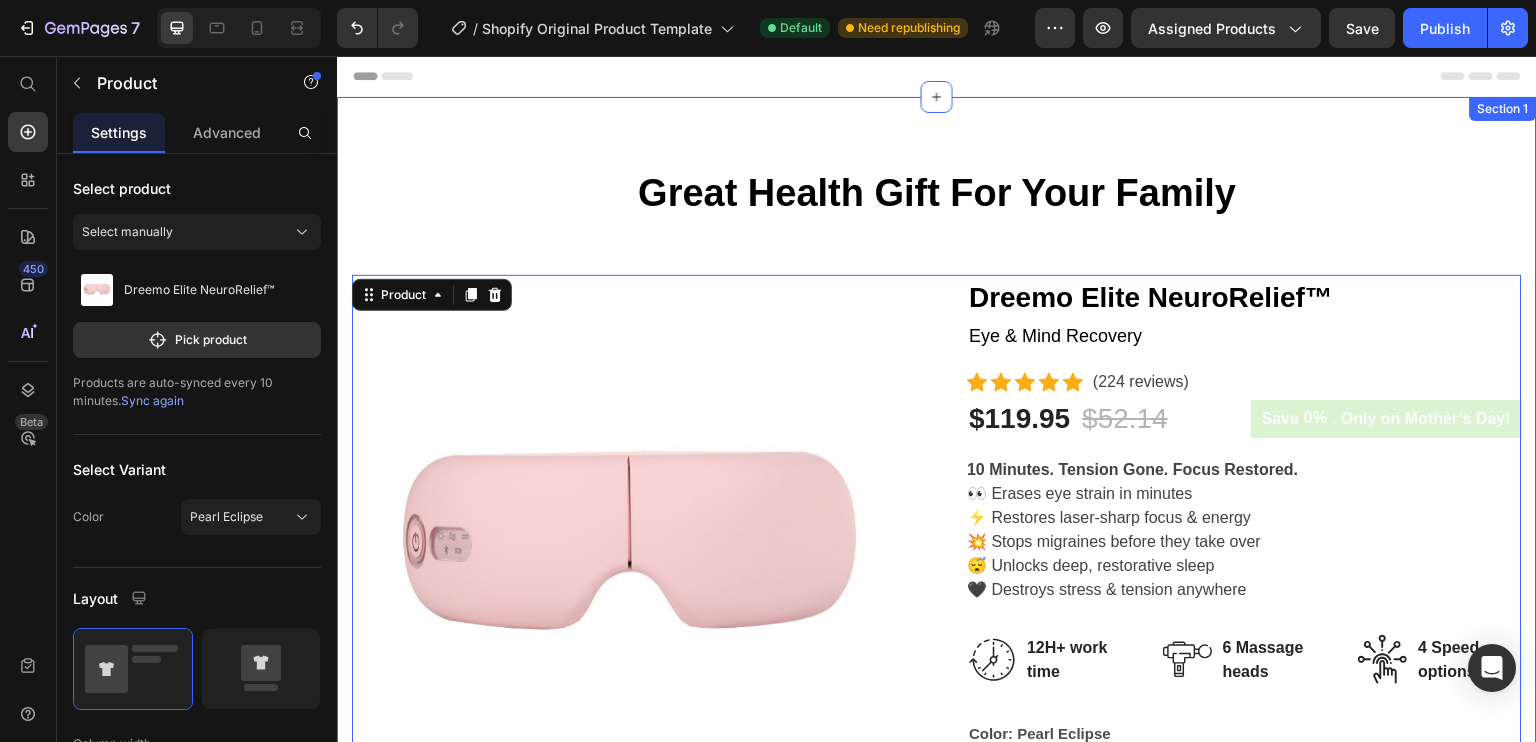 click on "Great Health Gift For Your Family Heading Row Product Images Dreemo Elite NeuroRelief™ (P) Title Eye & Mind Recovery Text block                Icon                Icon                Icon                Icon                Icon Icon List Hoz (224 reviews) Text block Row $119.95 (P) Price $52.14 (P) Price Row Save 0% . Only on Mother’s Day! (P) Tag Row
10 Minutes. Tension Gone. Focus Restored.
👀 Erases eye strain in minutes
⚡ Restores laser-sharp focus & energy
💥 Stops migraines before they take over
😴 Unlocks deep, restorative sleep
🖤 Destroys stress & tension anywhere (P) Description Image 12H+ work time Text block Row Image 6 Massage heads  Text block Row Image 4 Speed options Text block Row Row Color: Pearl Eclipse Pearl Eclipse Pearl Eclipse Pearl Eclipse Crimson Blush Crimson Blush Crimson Blush Obsidian Storm Obsidian Storm Obsidian Storm Product Variants & Swatches 1 (P) Quantity add to cart (P) Cart Button Row buy it now (P) Dynamic Checkout
0" at bounding box center (937, 705) 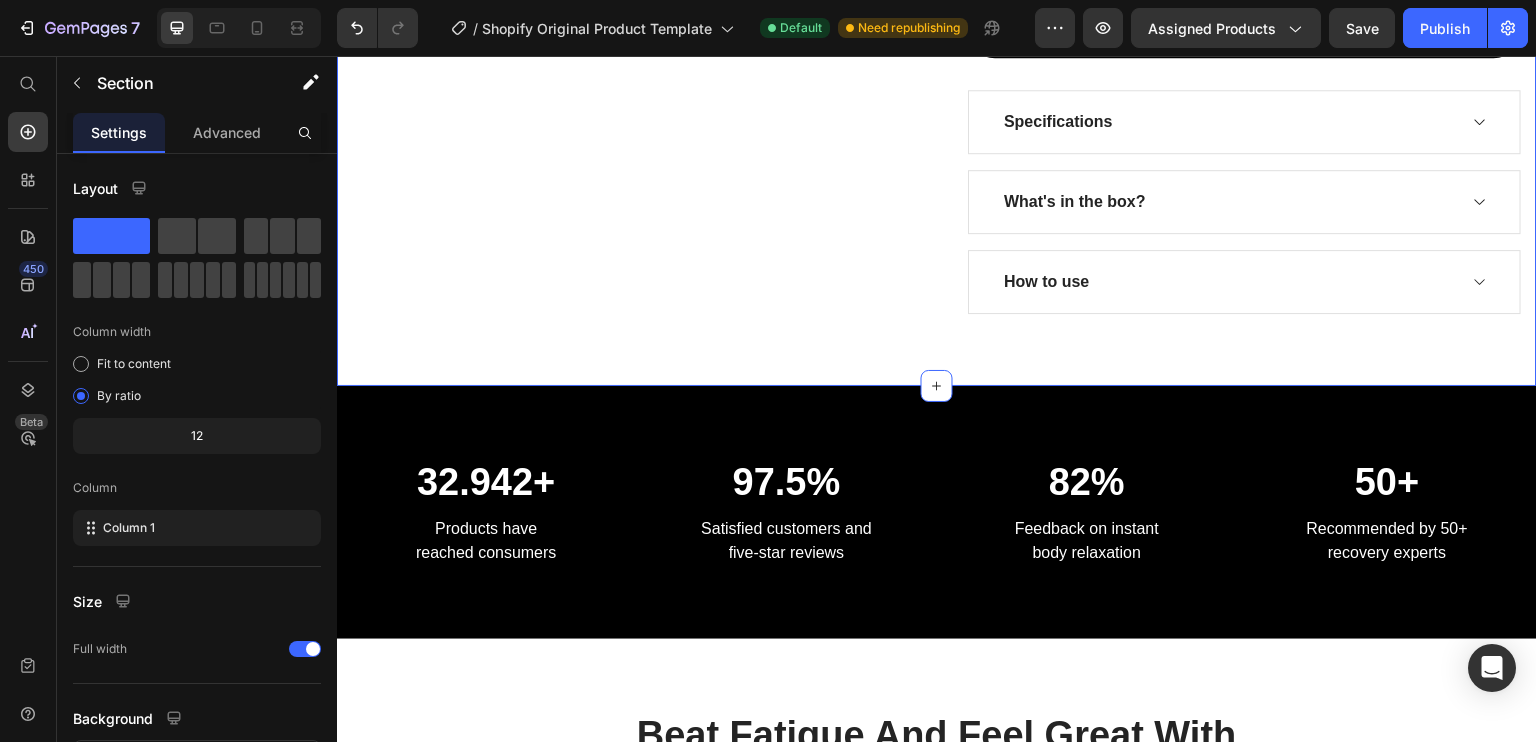scroll, scrollTop: 912, scrollLeft: 0, axis: vertical 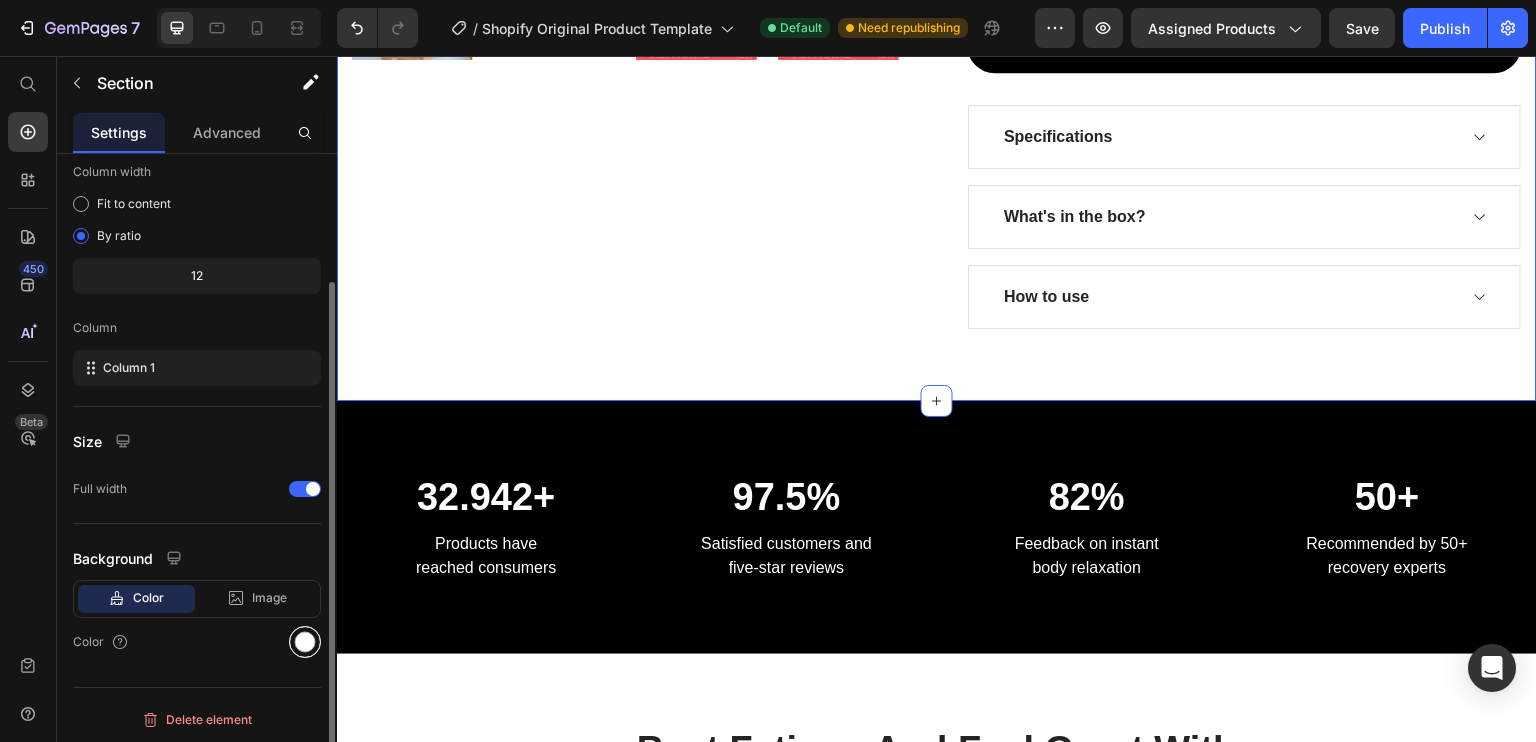 click at bounding box center [305, 642] 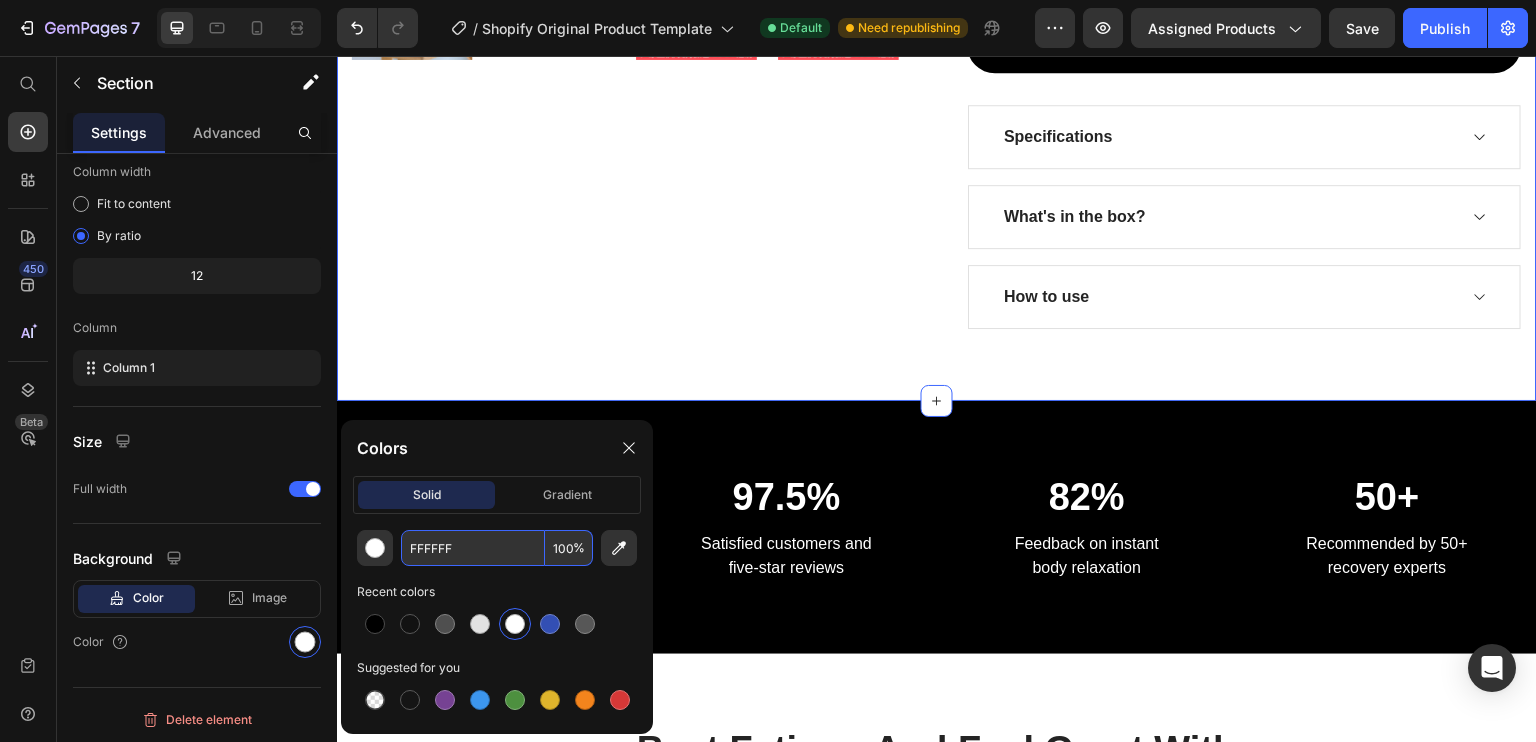 click on "FFFFFF" at bounding box center (473, 548) 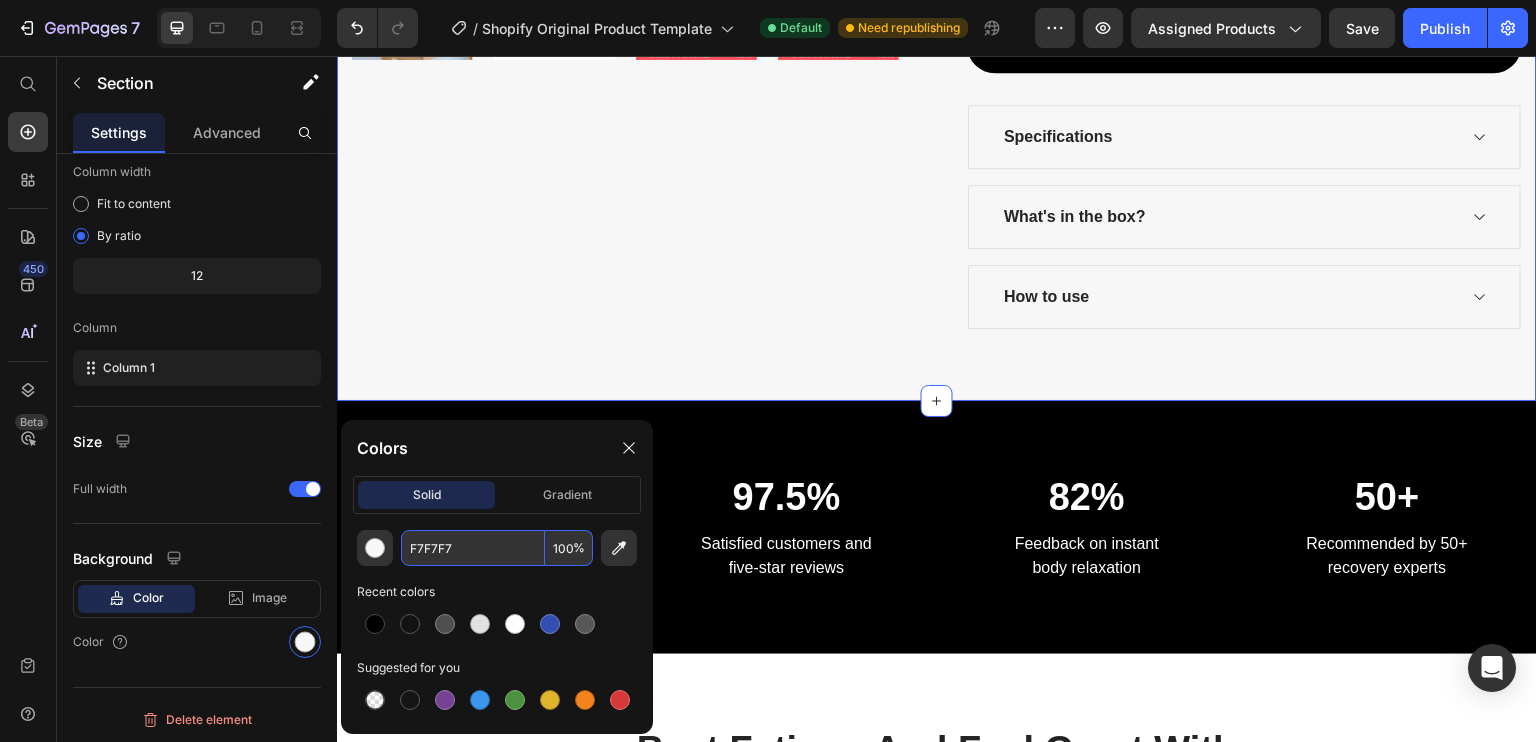 type on "F7F7F7" 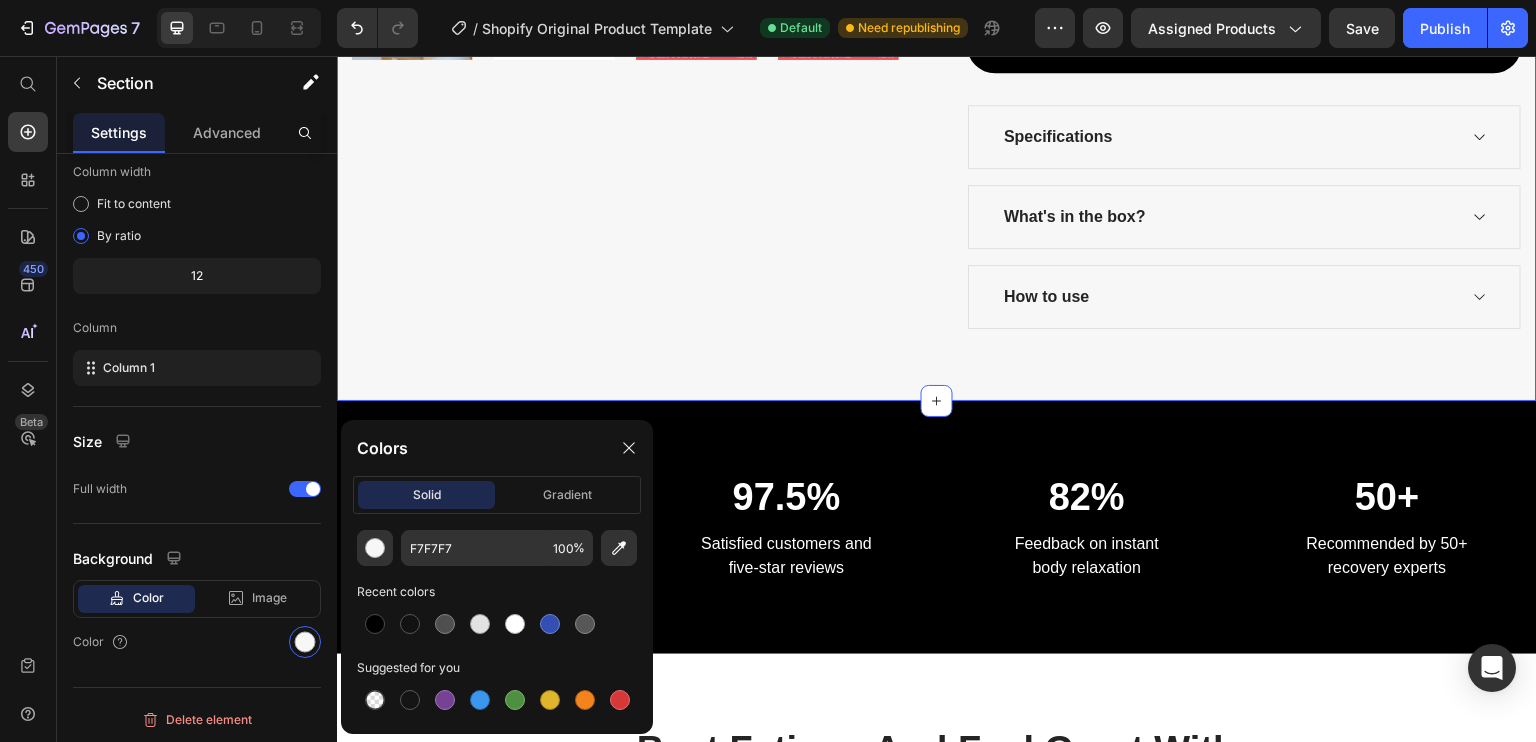 click on "Recent colors" at bounding box center (497, 592) 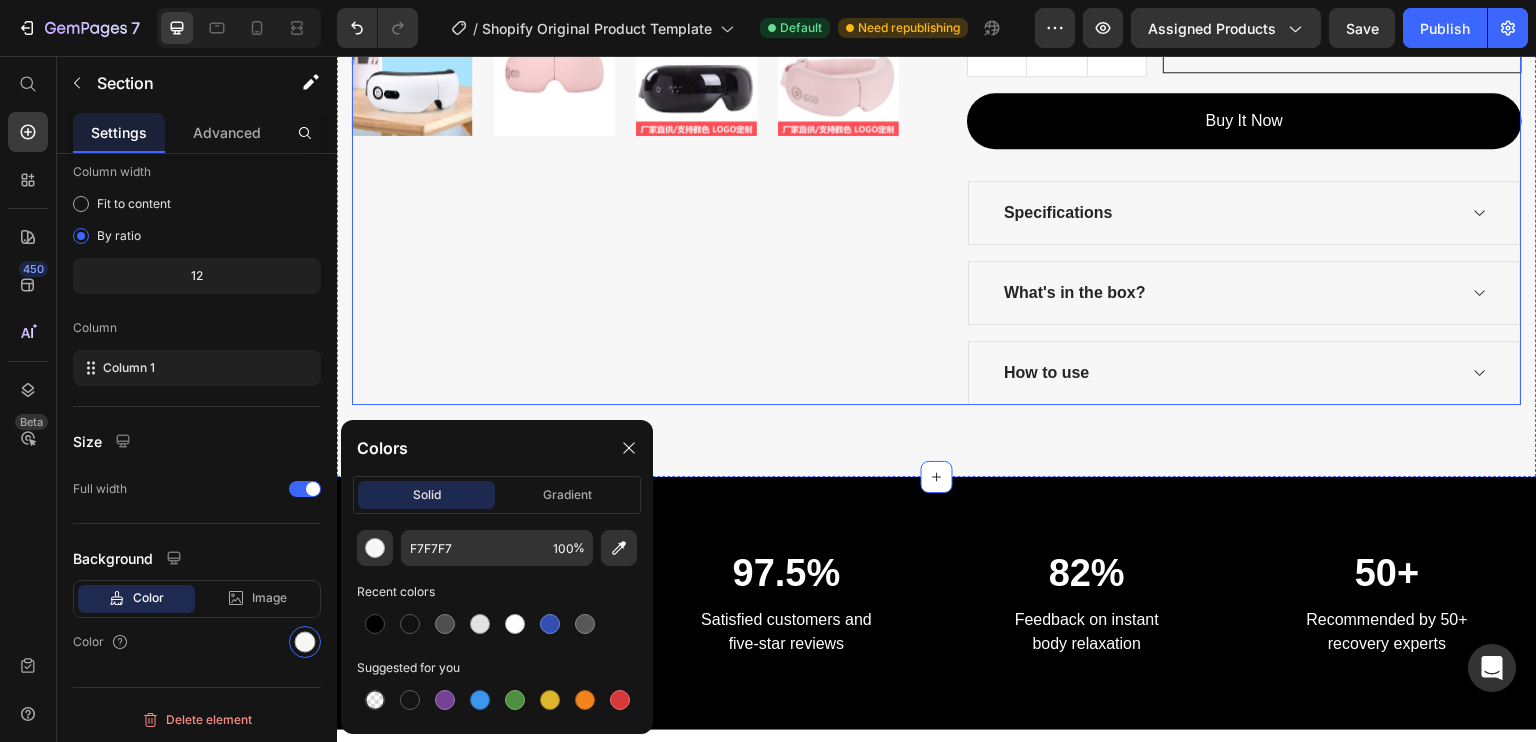 scroll, scrollTop: 702, scrollLeft: 0, axis: vertical 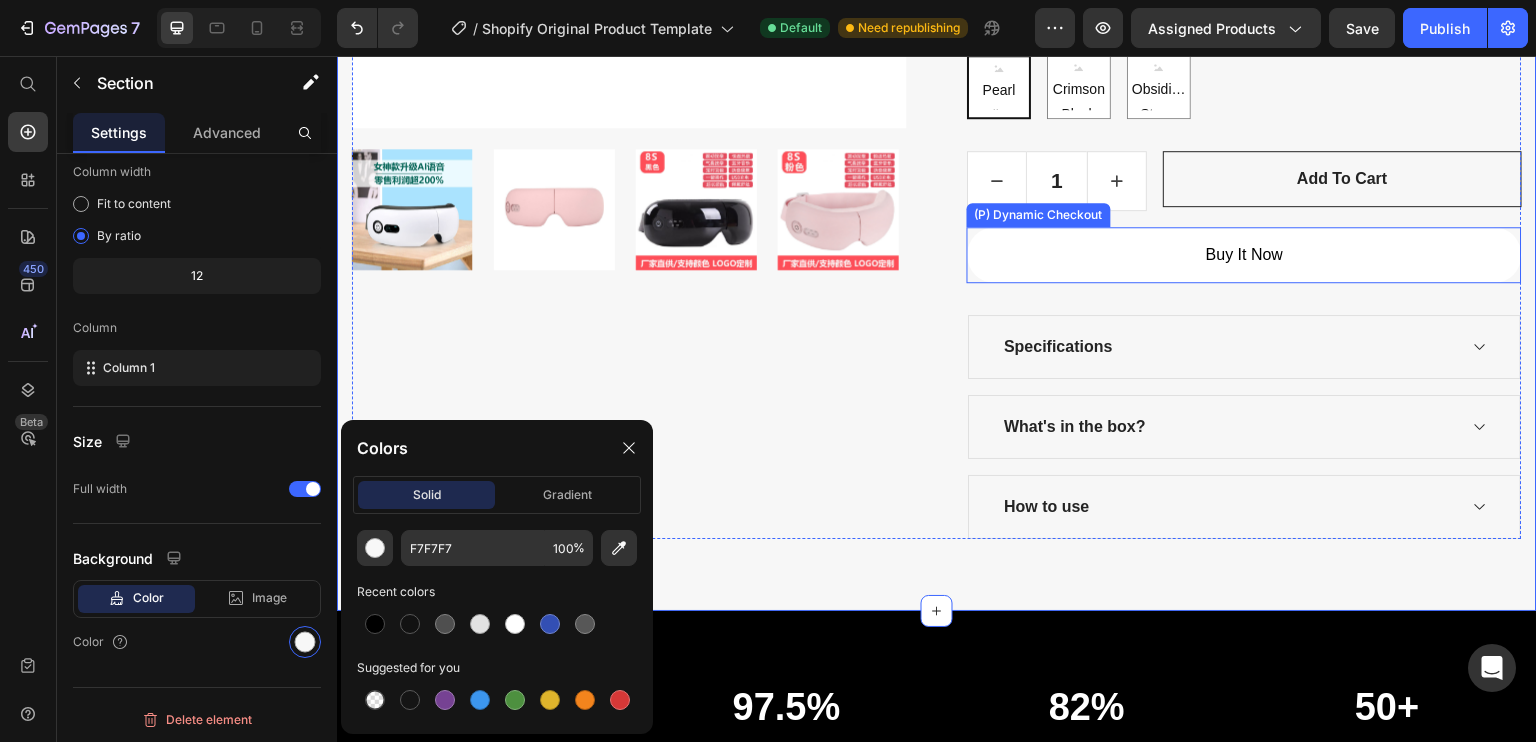 click on "buy it now" at bounding box center [1244, 255] 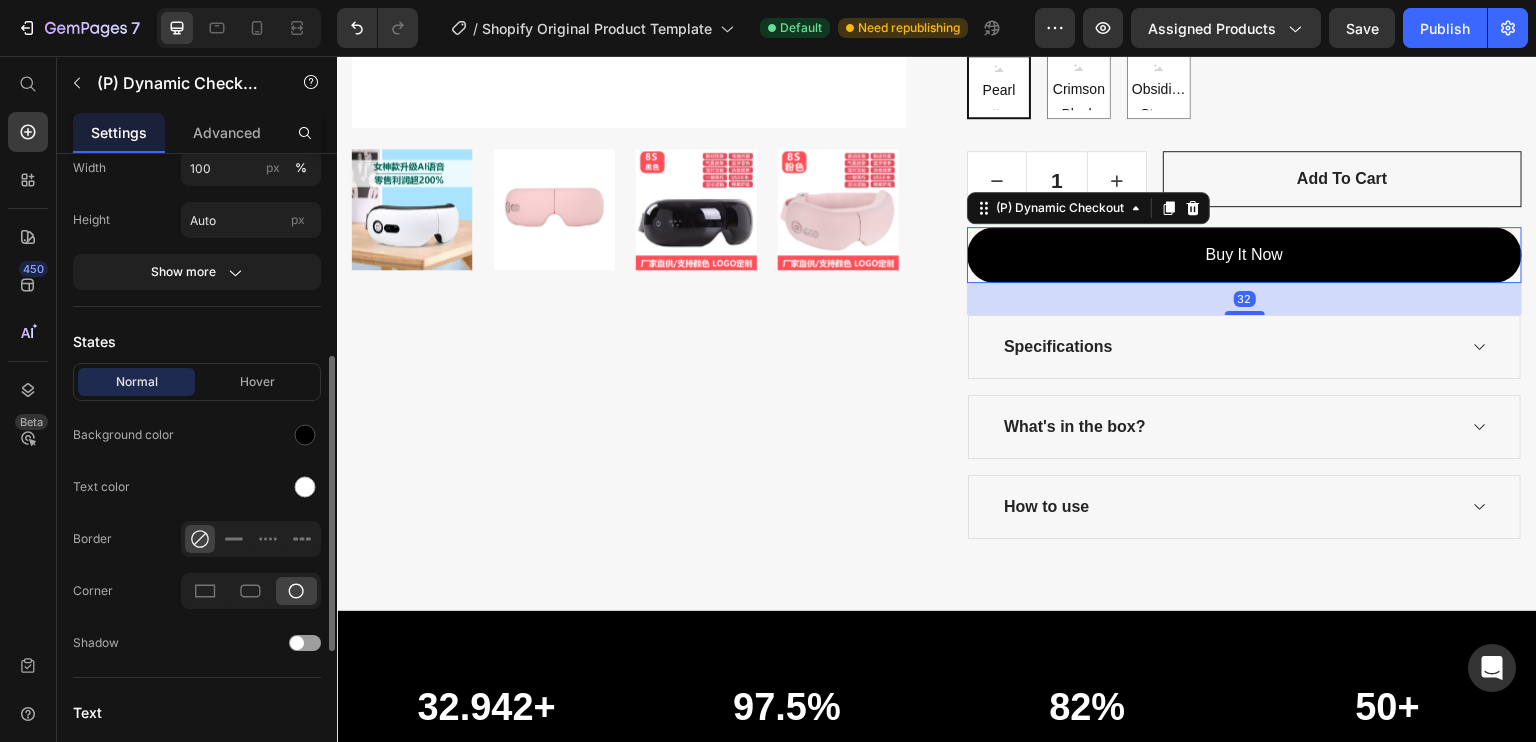 scroll, scrollTop: 438, scrollLeft: 0, axis: vertical 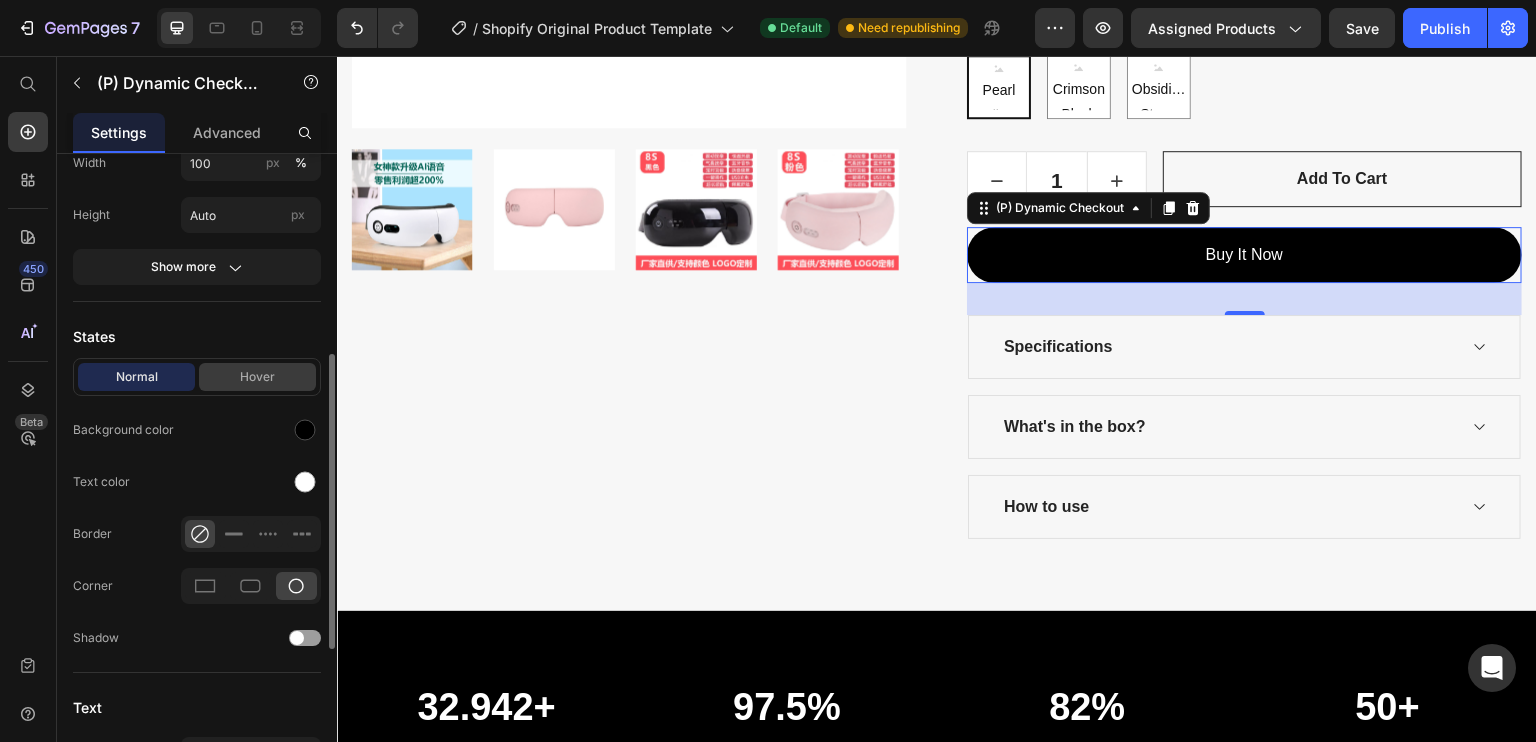 click on "Hover" at bounding box center (257, 377) 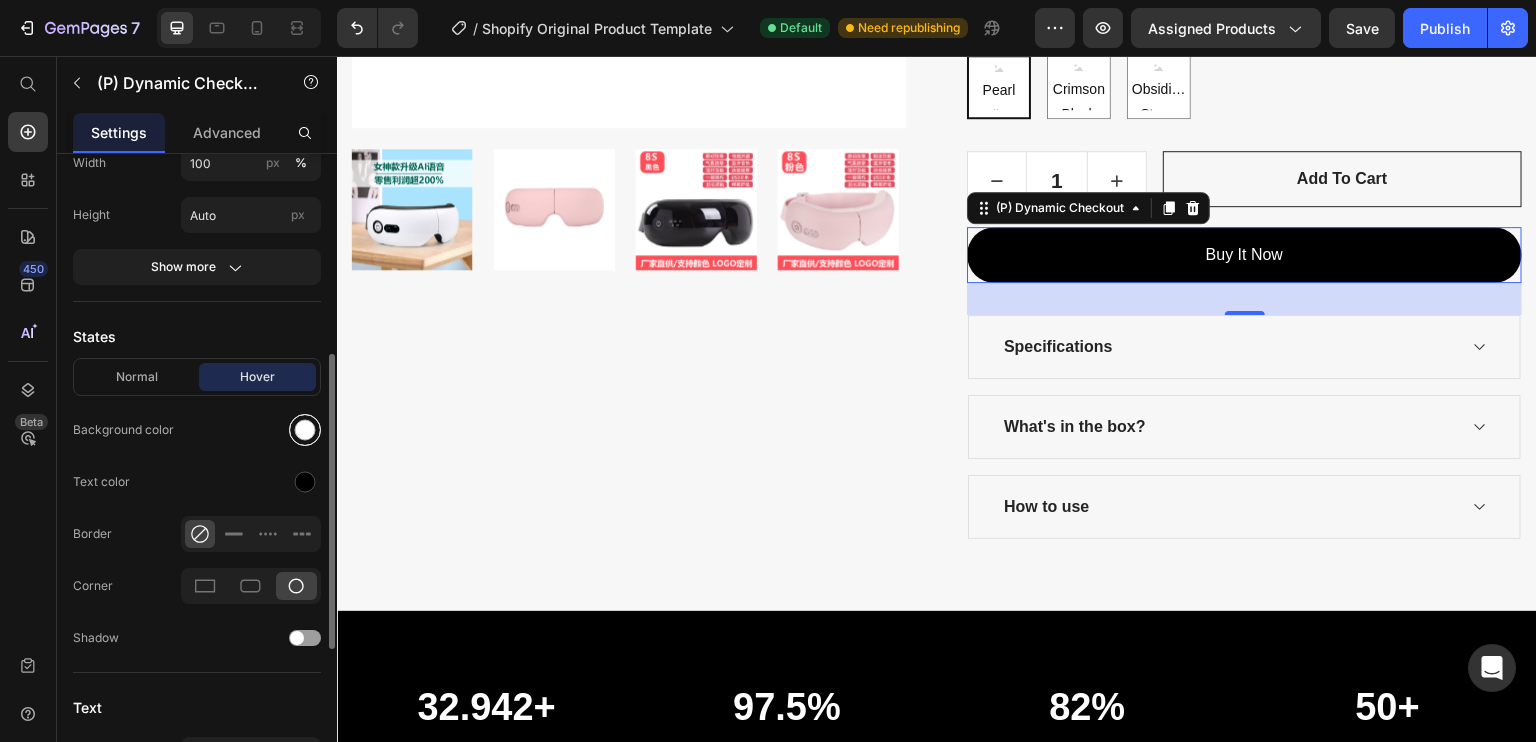 click at bounding box center [305, 430] 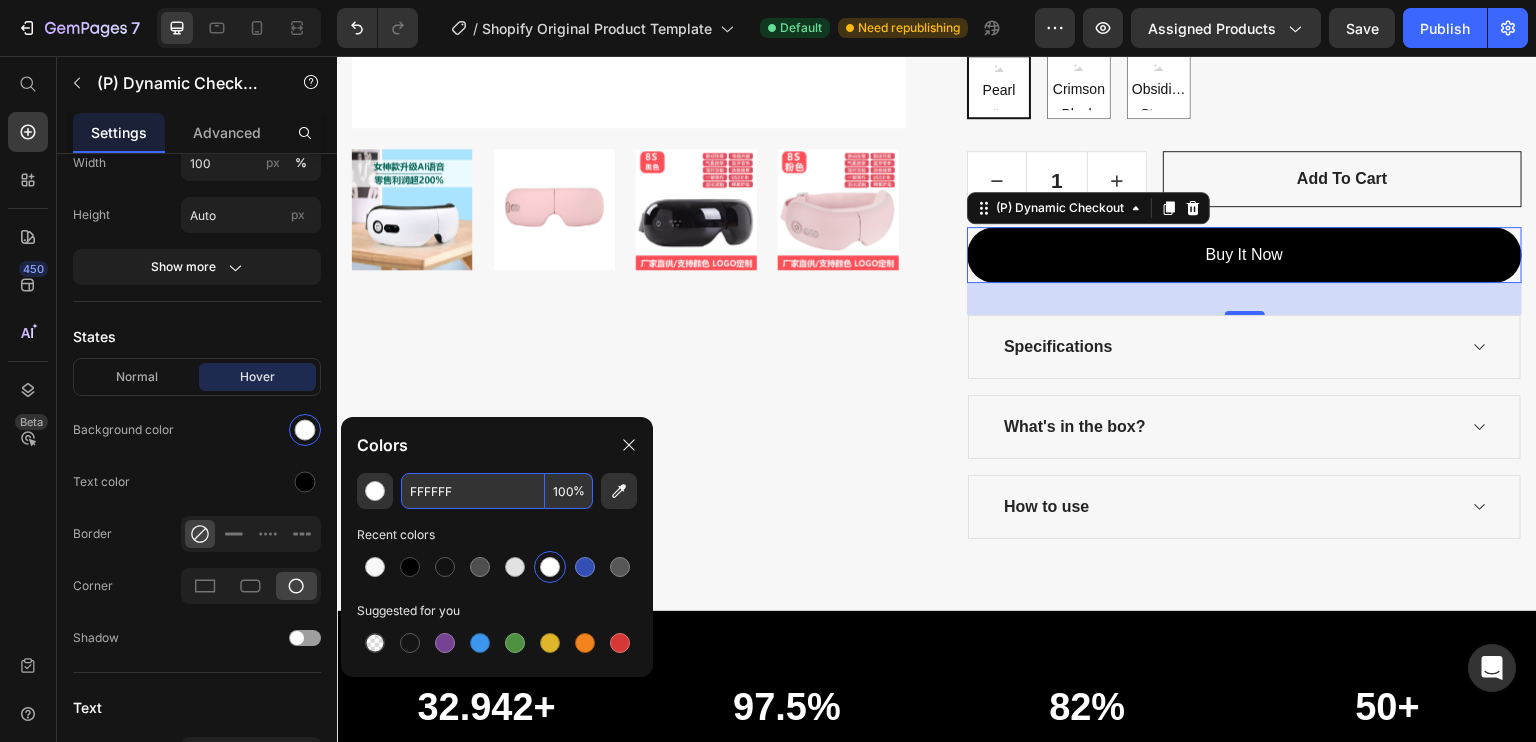 click on "FFFFFF" at bounding box center (473, 491) 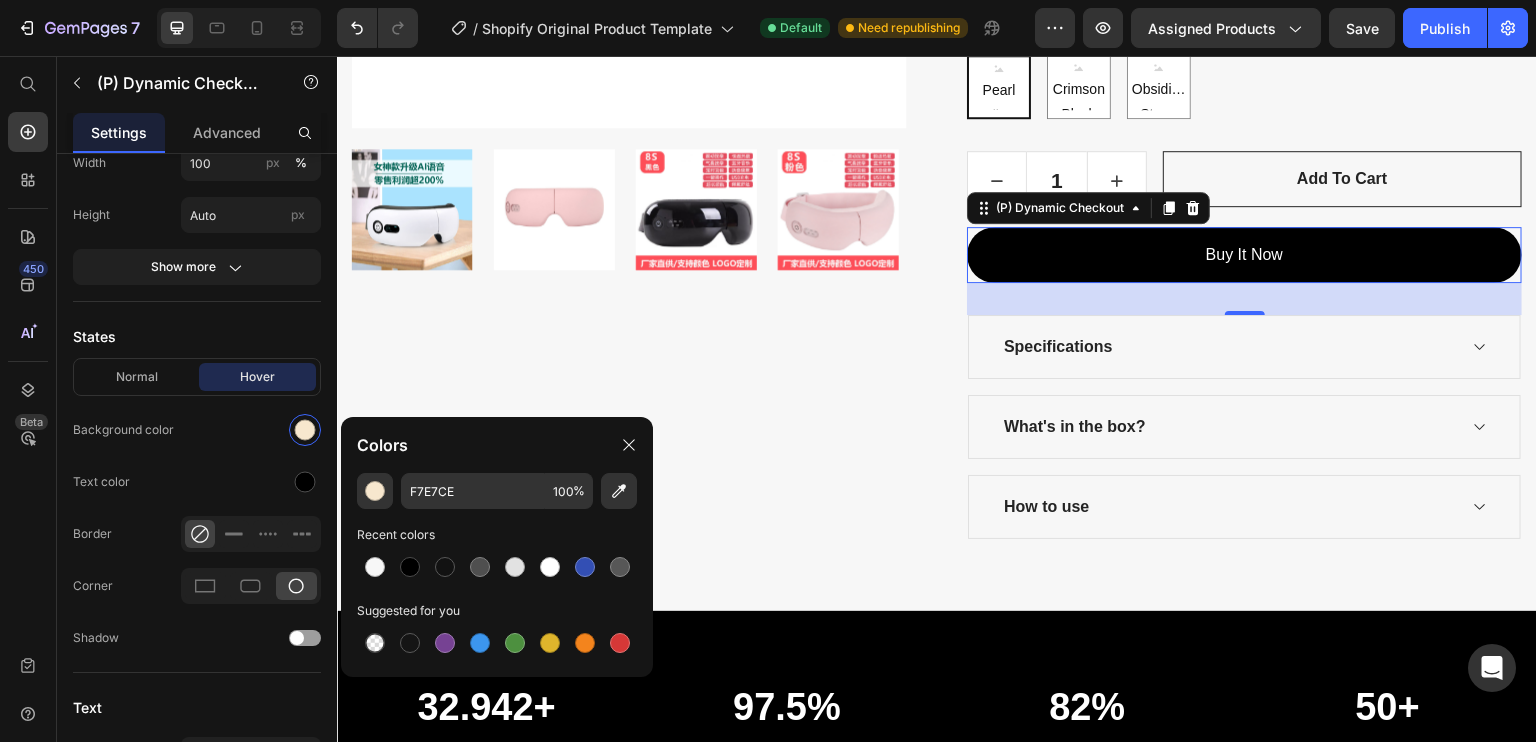 click on "Recent colors" at bounding box center (497, 535) 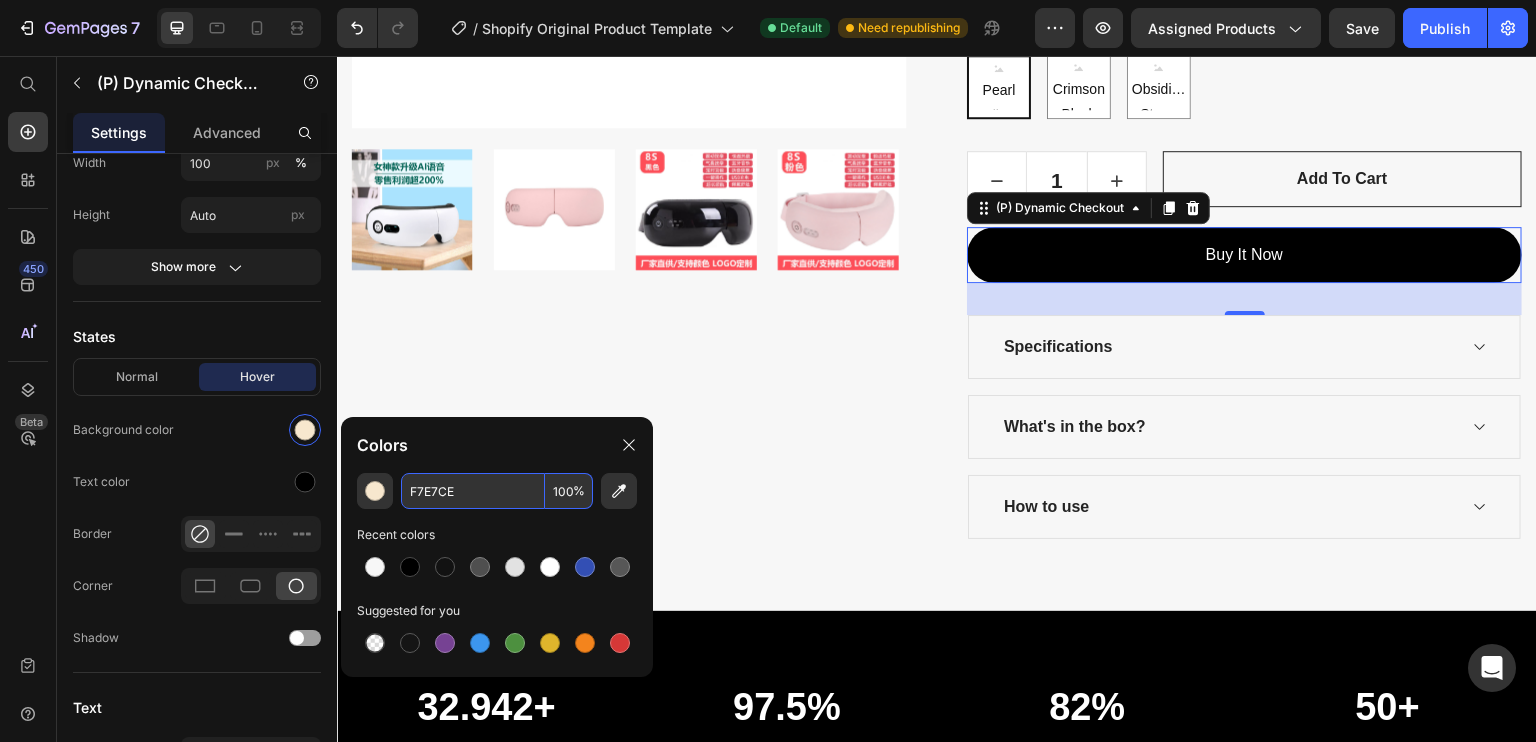 click on "F7E7CE" at bounding box center [473, 491] 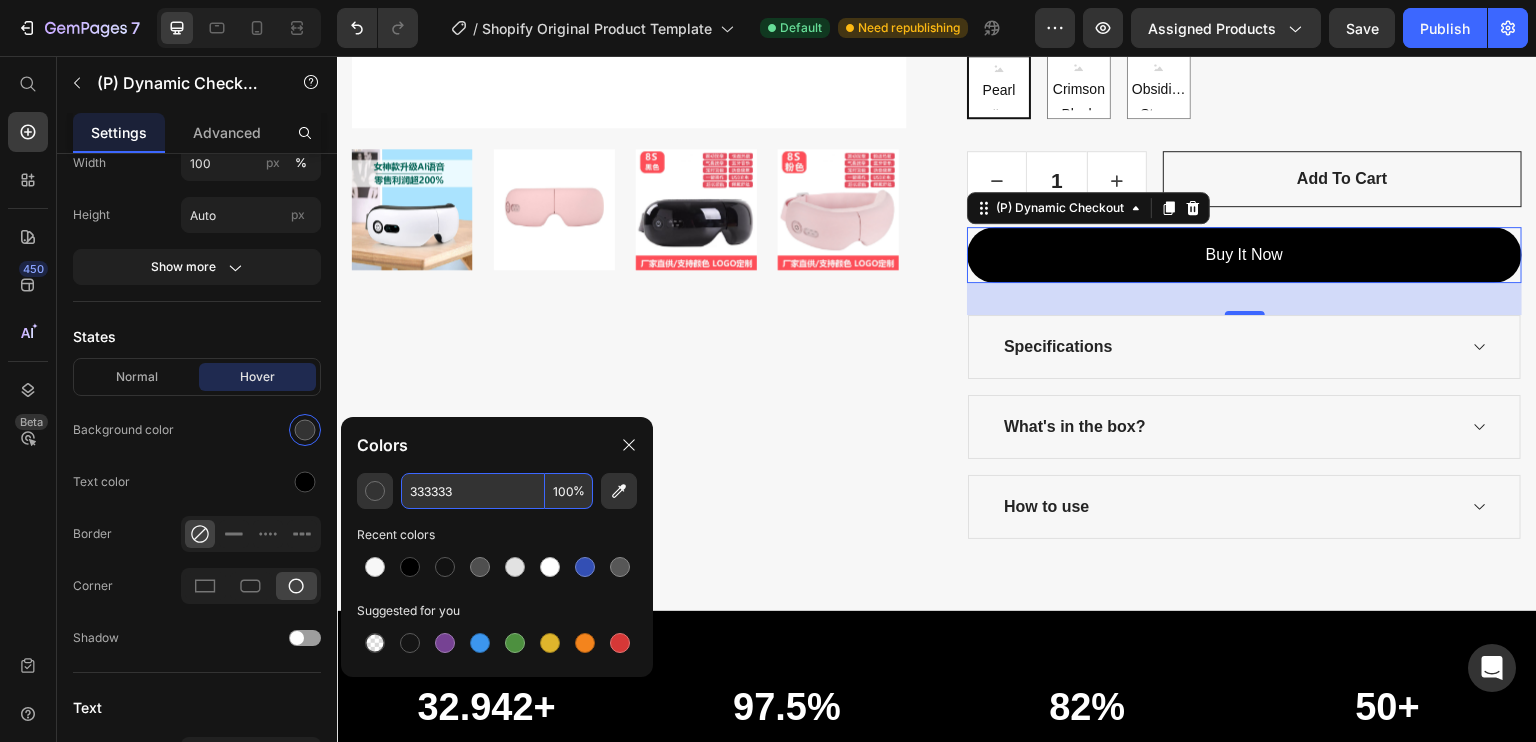 type on "333333" 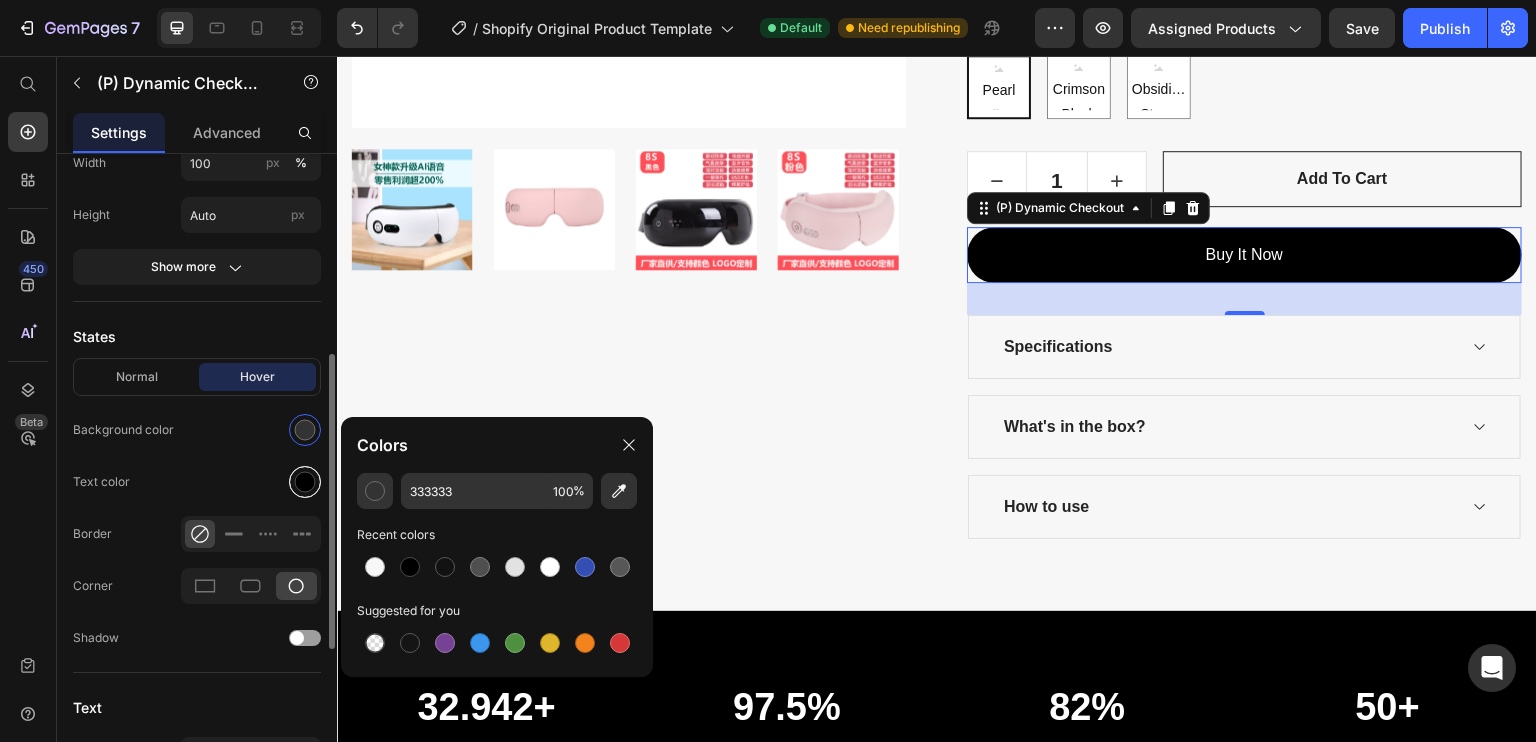 click at bounding box center [305, 482] 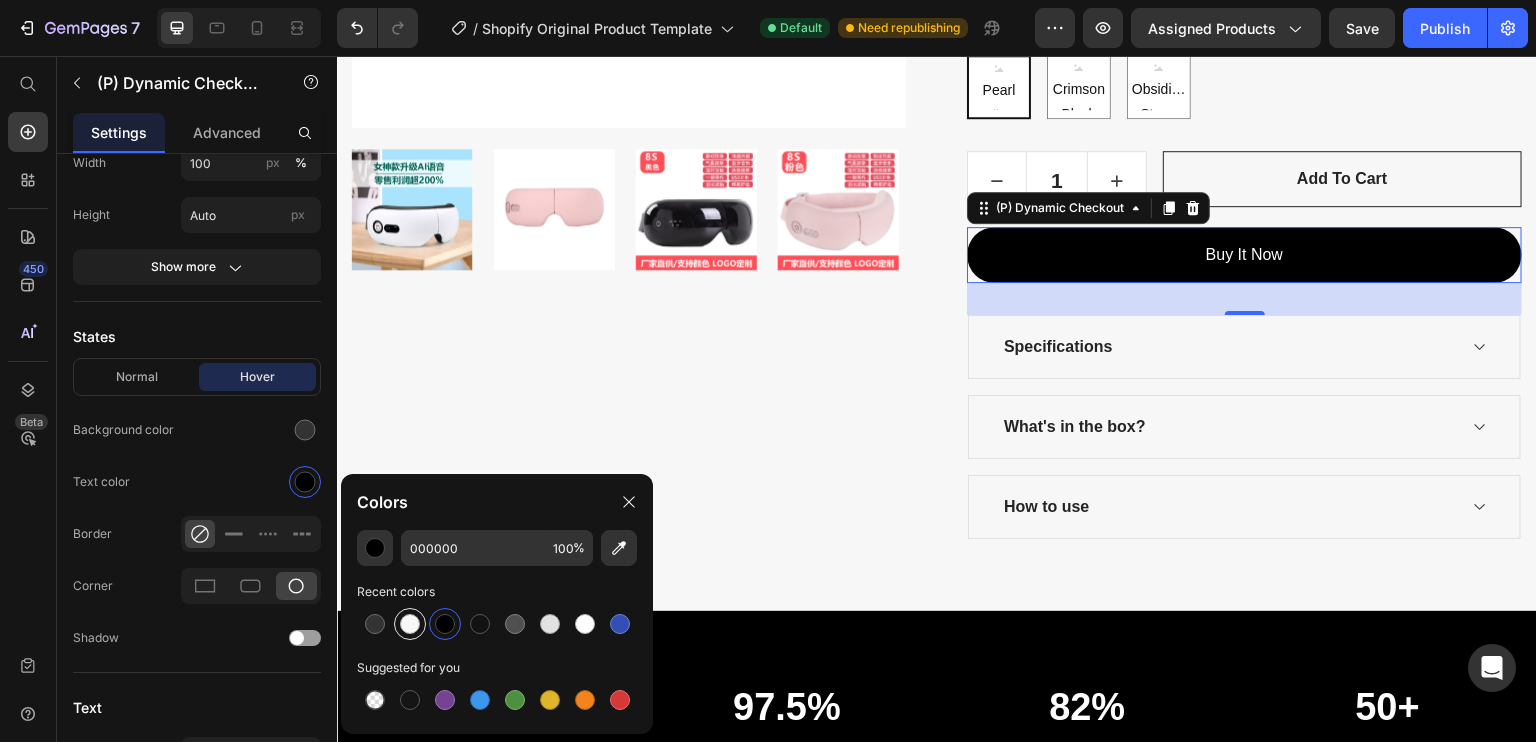 click at bounding box center [410, 624] 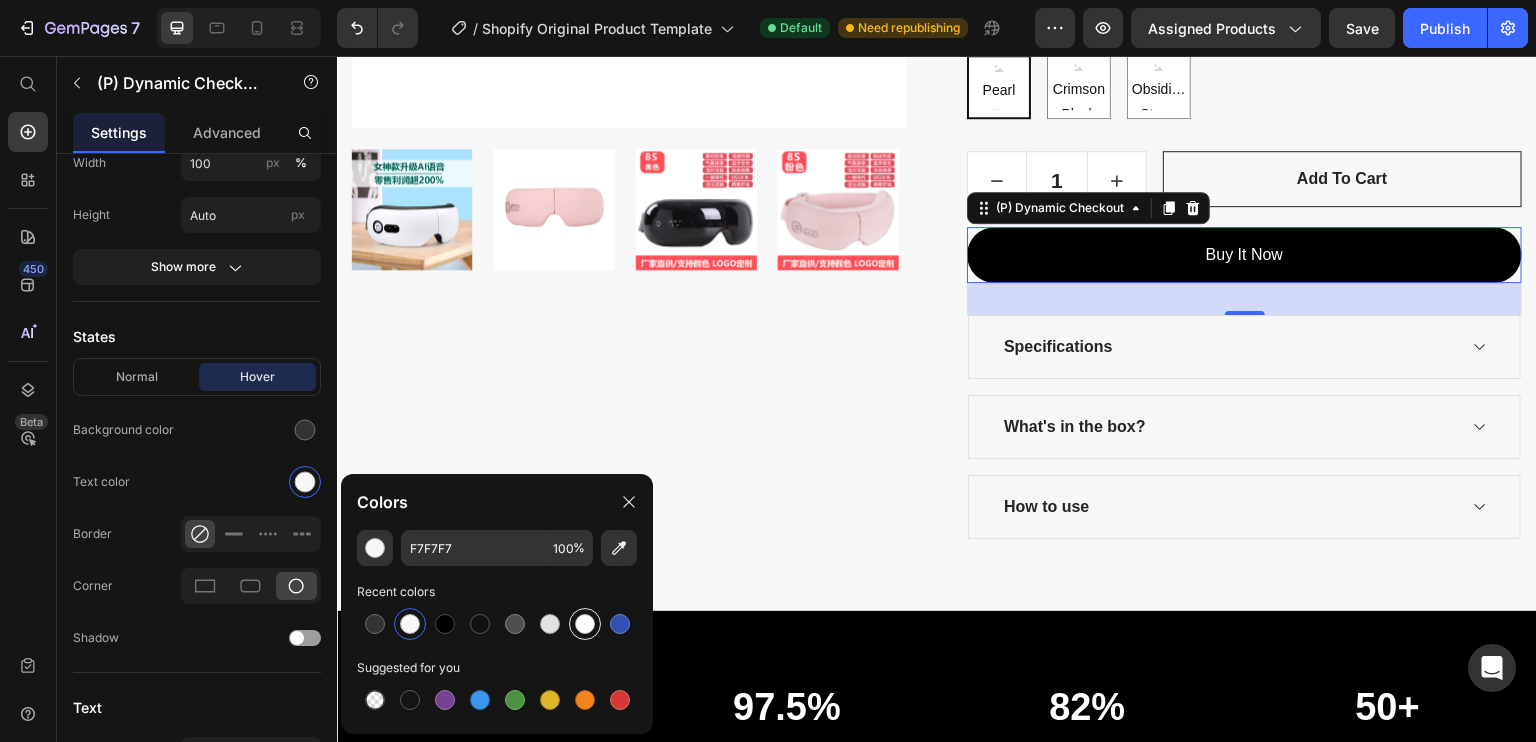 click at bounding box center (585, 624) 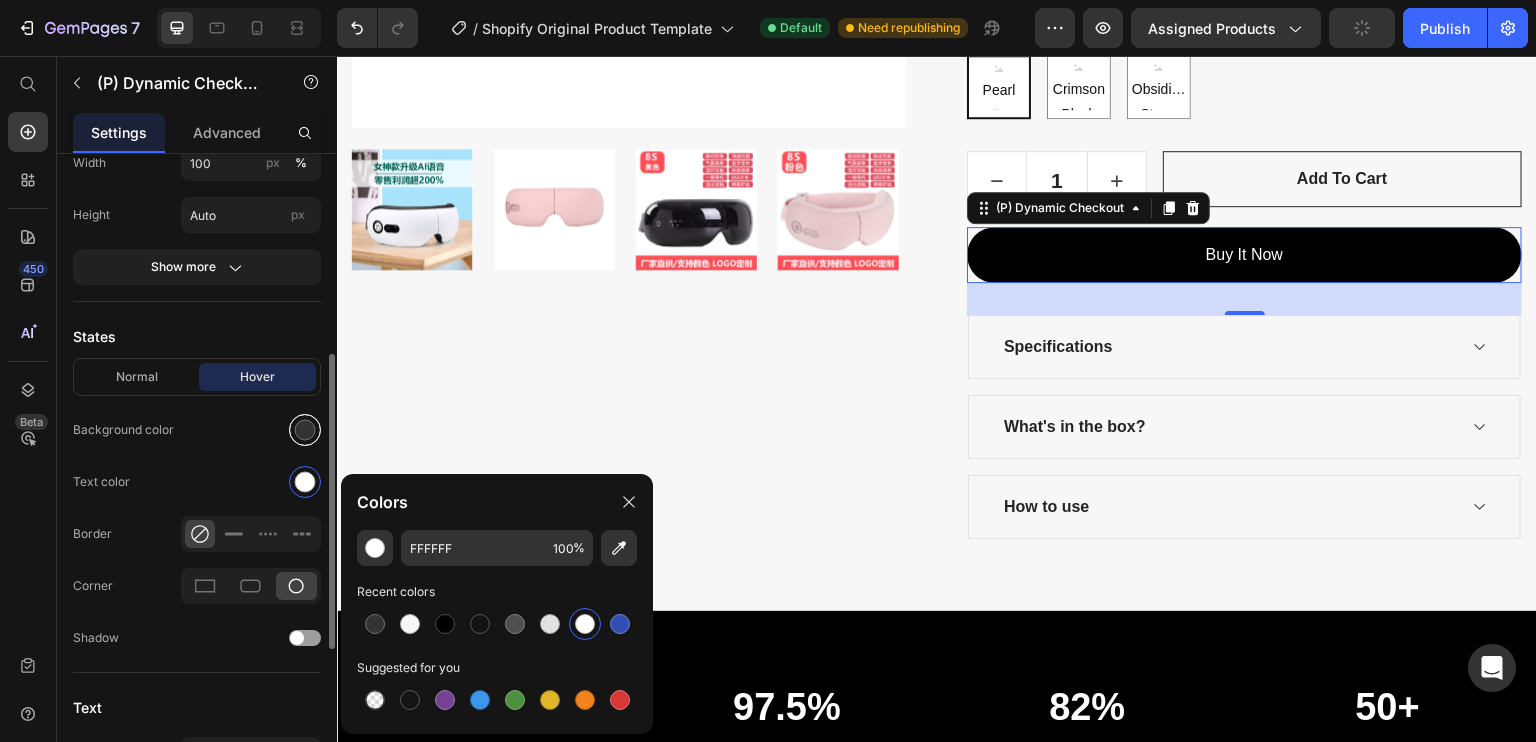 click at bounding box center [305, 430] 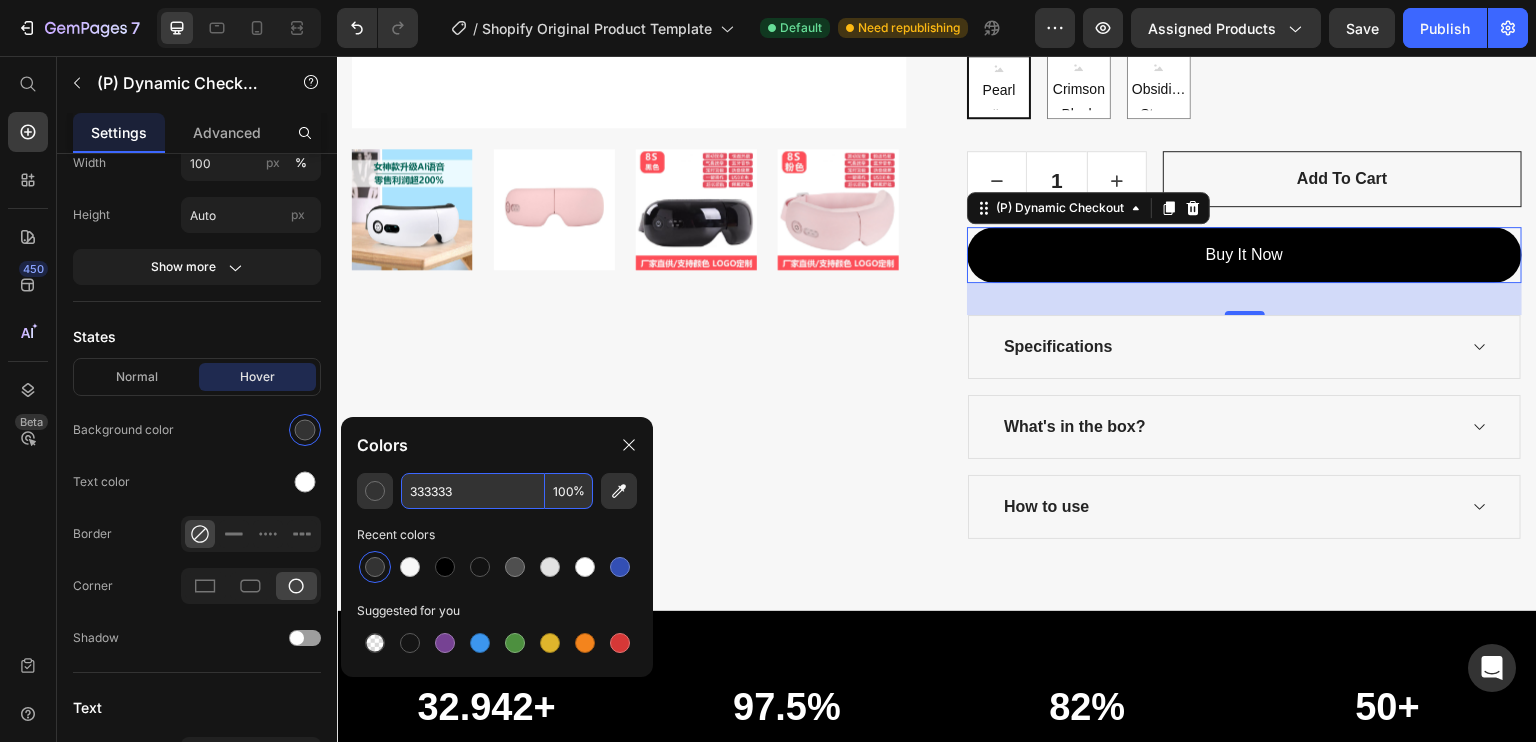 click on "333333" at bounding box center [473, 491] 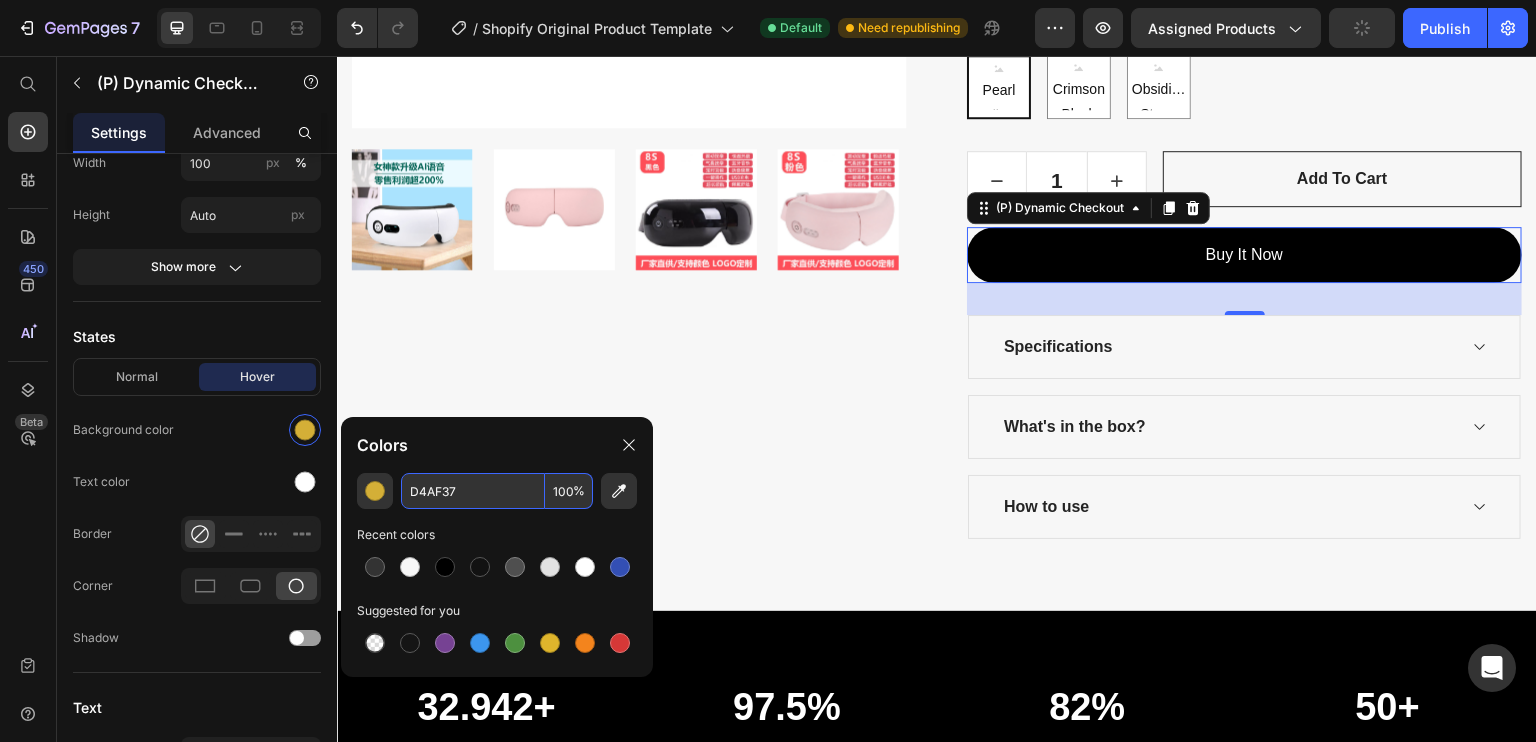 click on "D4AF37" at bounding box center (473, 491) 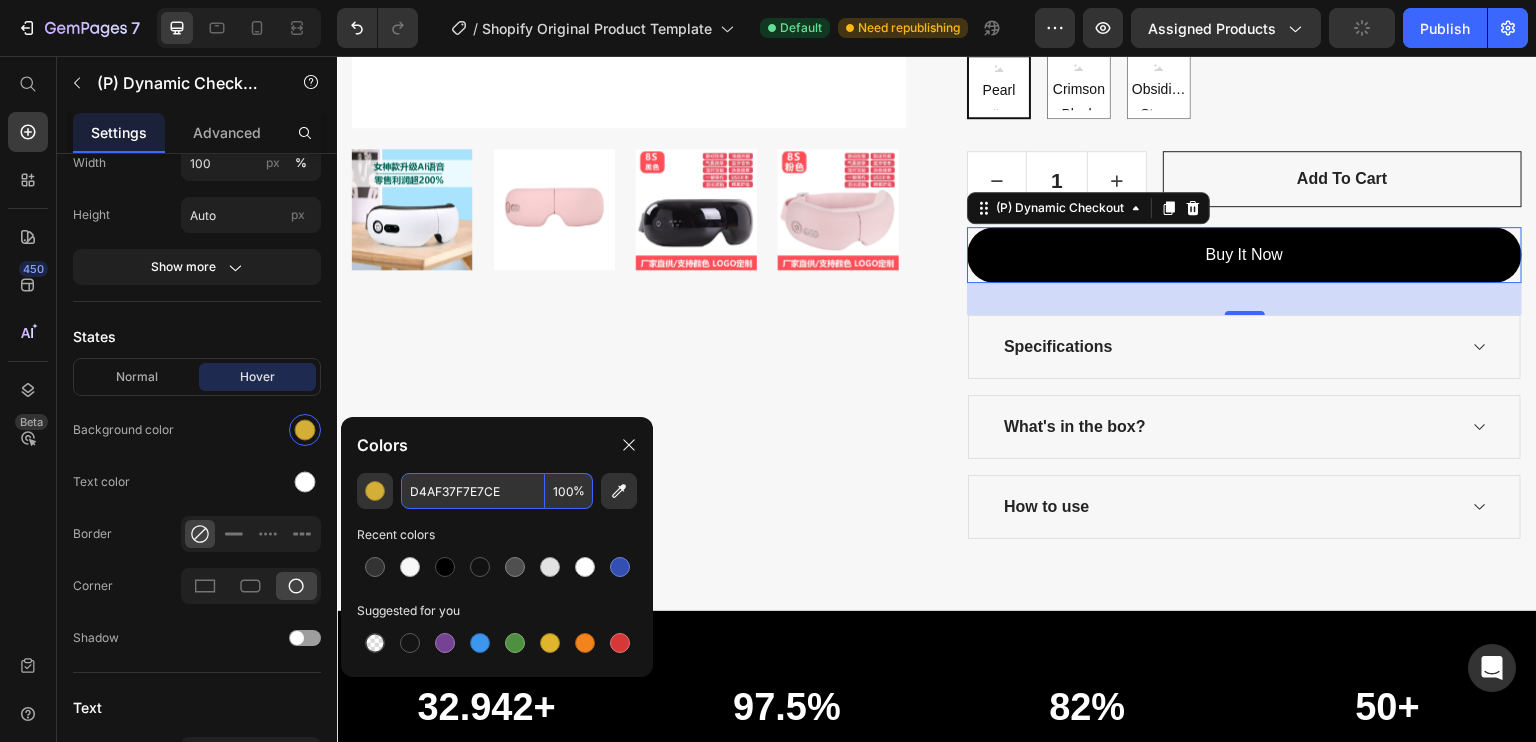 paste 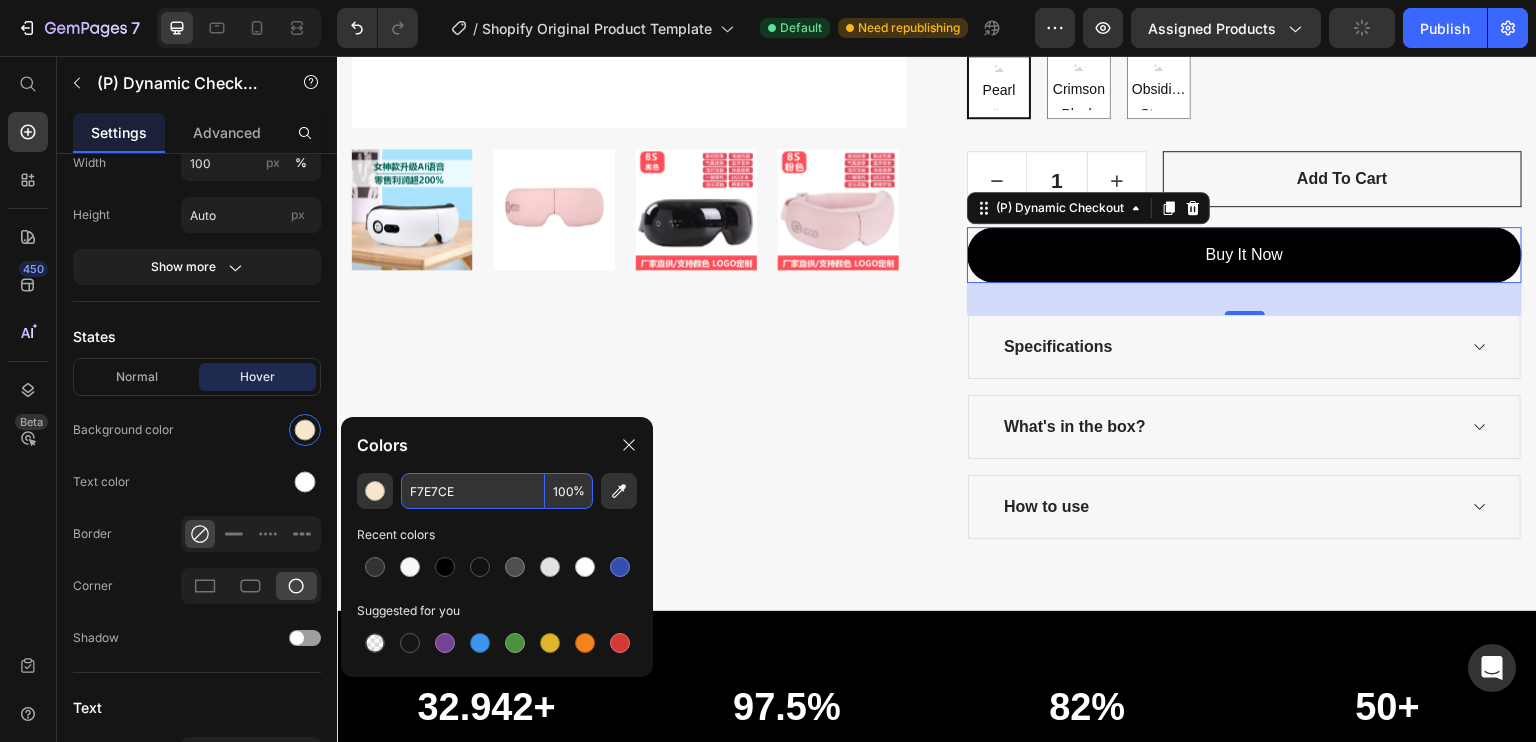 type on "F7E7CE" 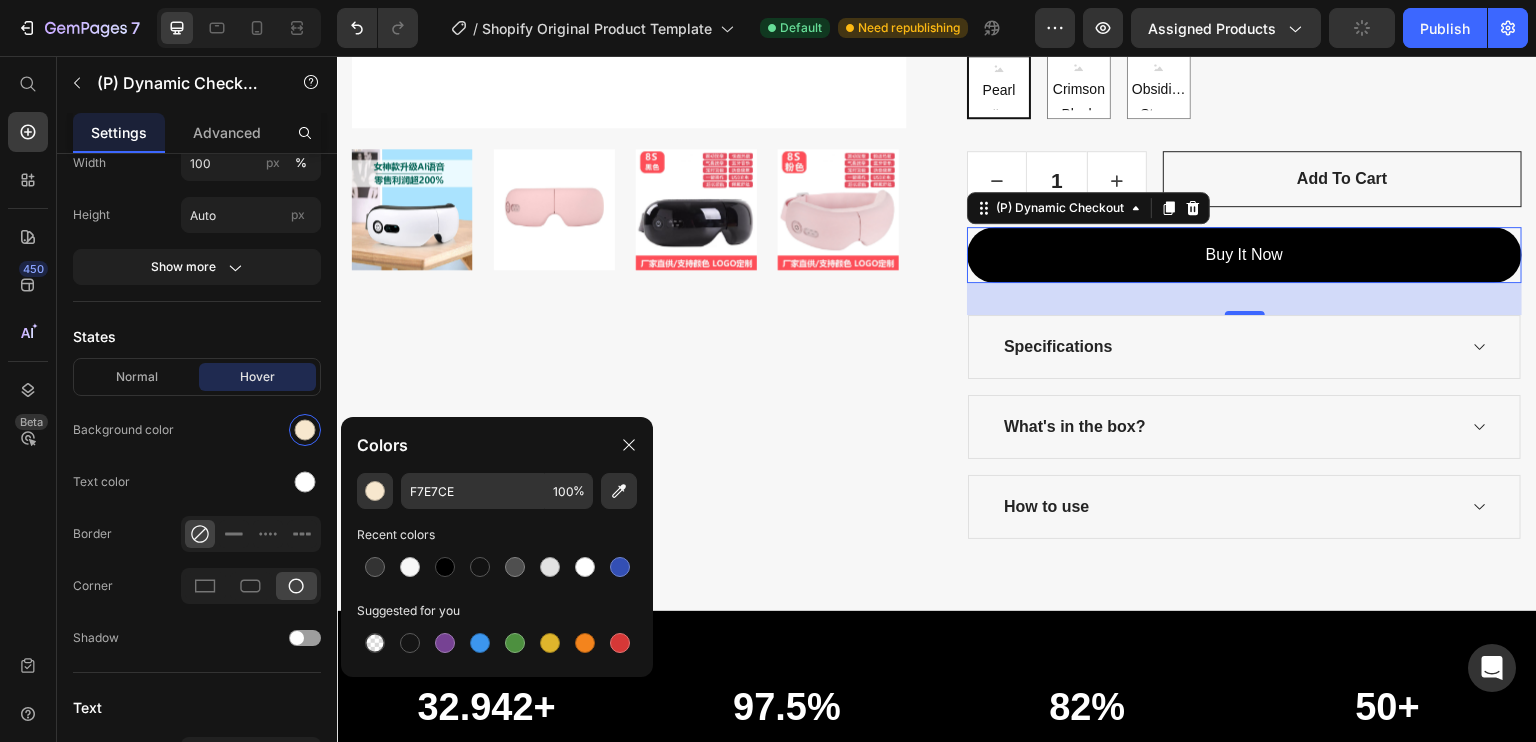 click on "F7E7CE 100 % Recent colors Suggested for you" 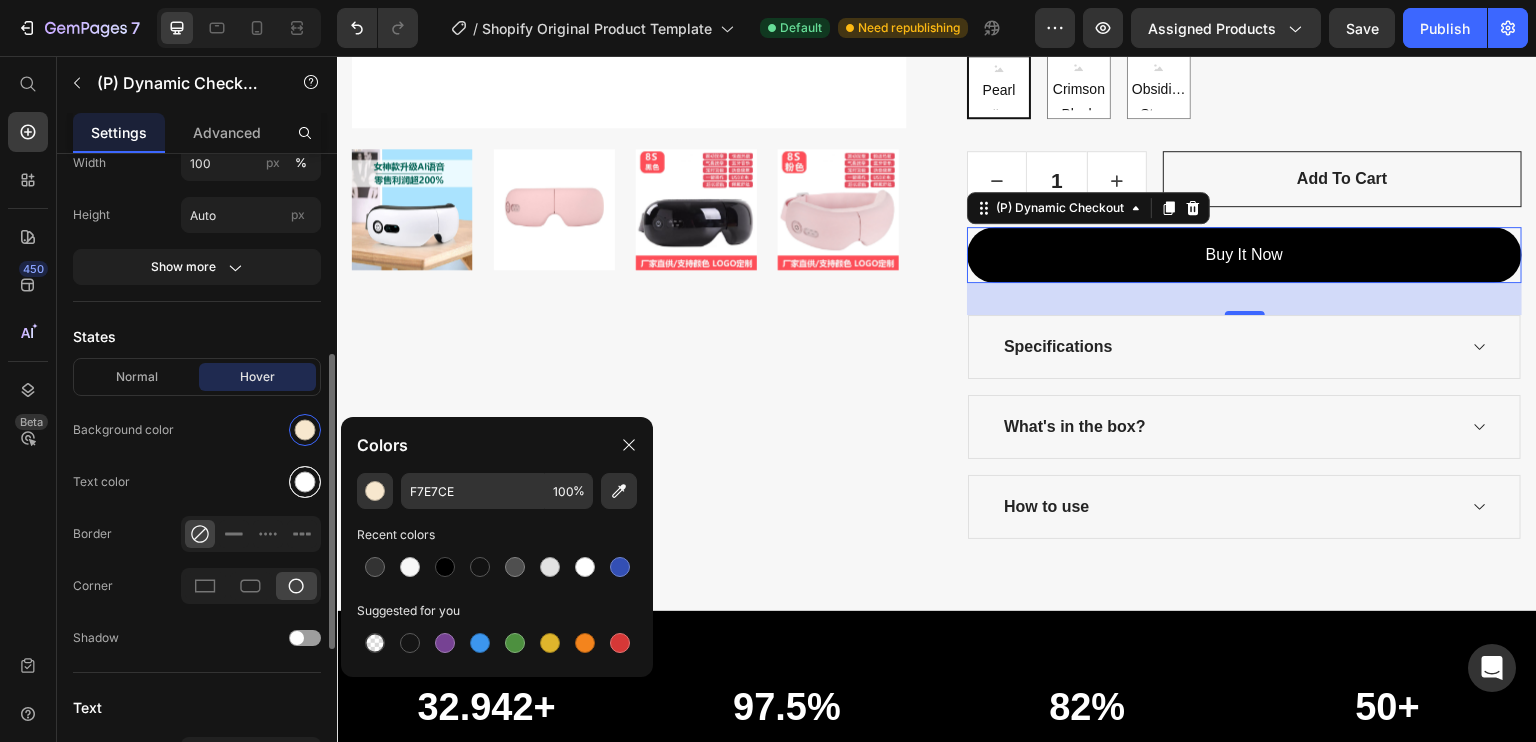 click at bounding box center [305, 482] 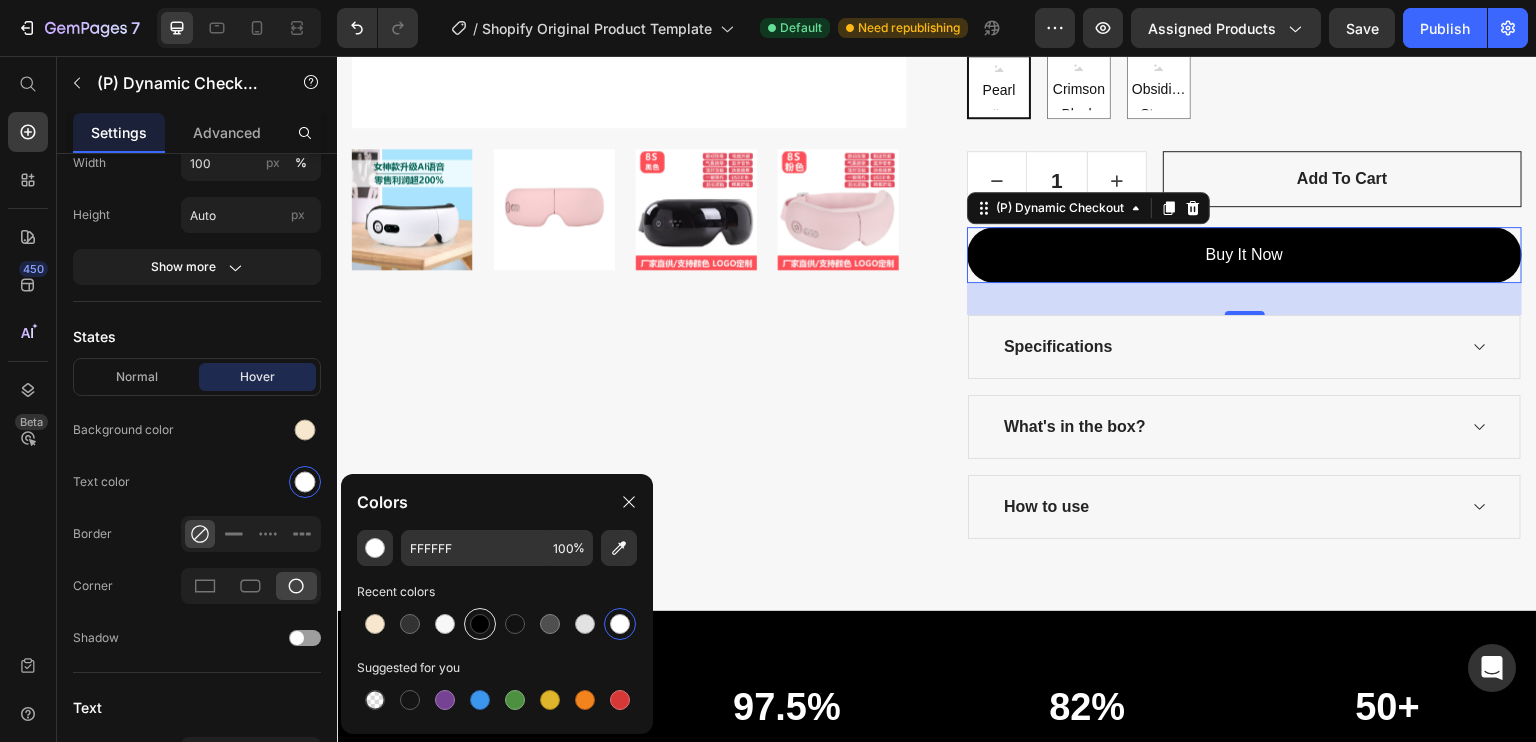 click at bounding box center (480, 624) 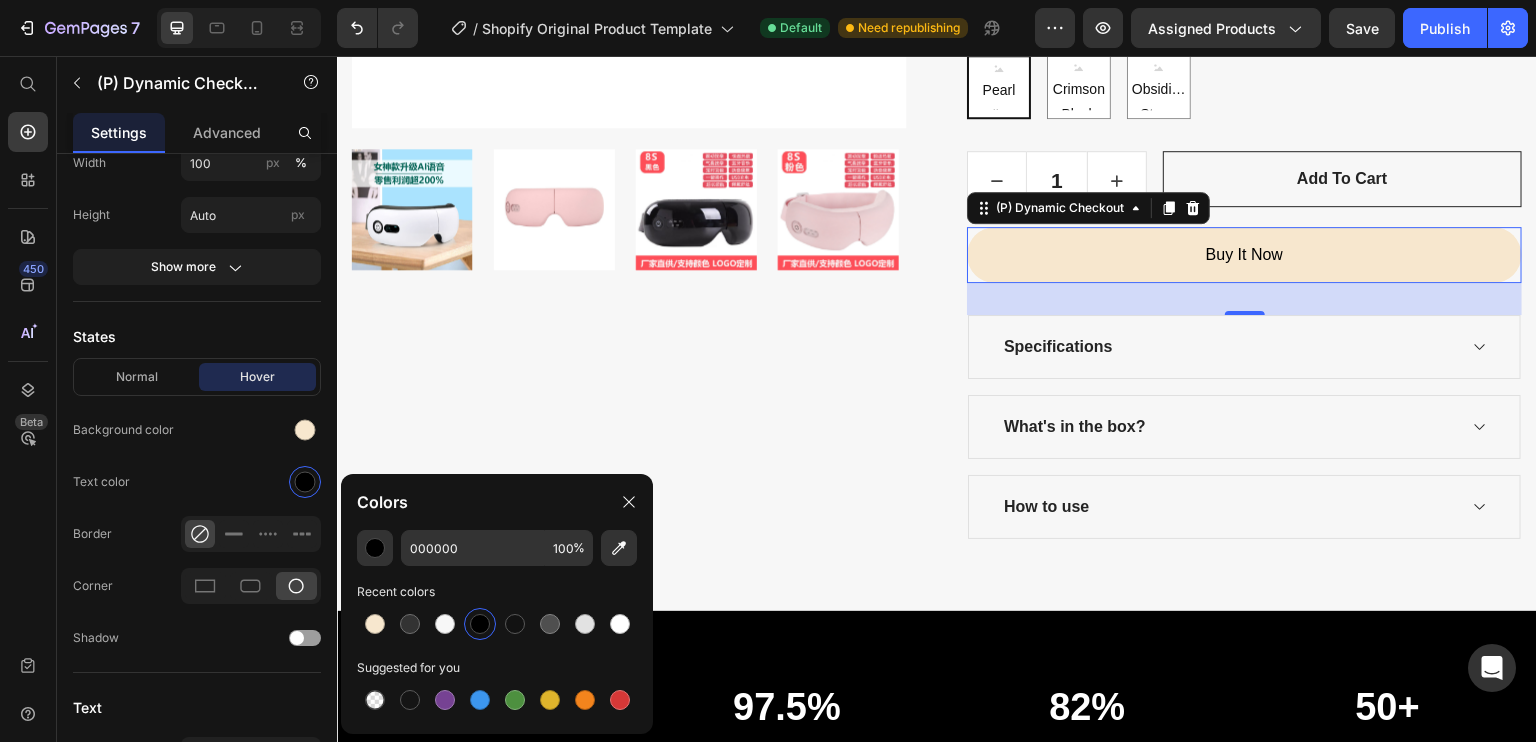 scroll, scrollTop: 682, scrollLeft: 0, axis: vertical 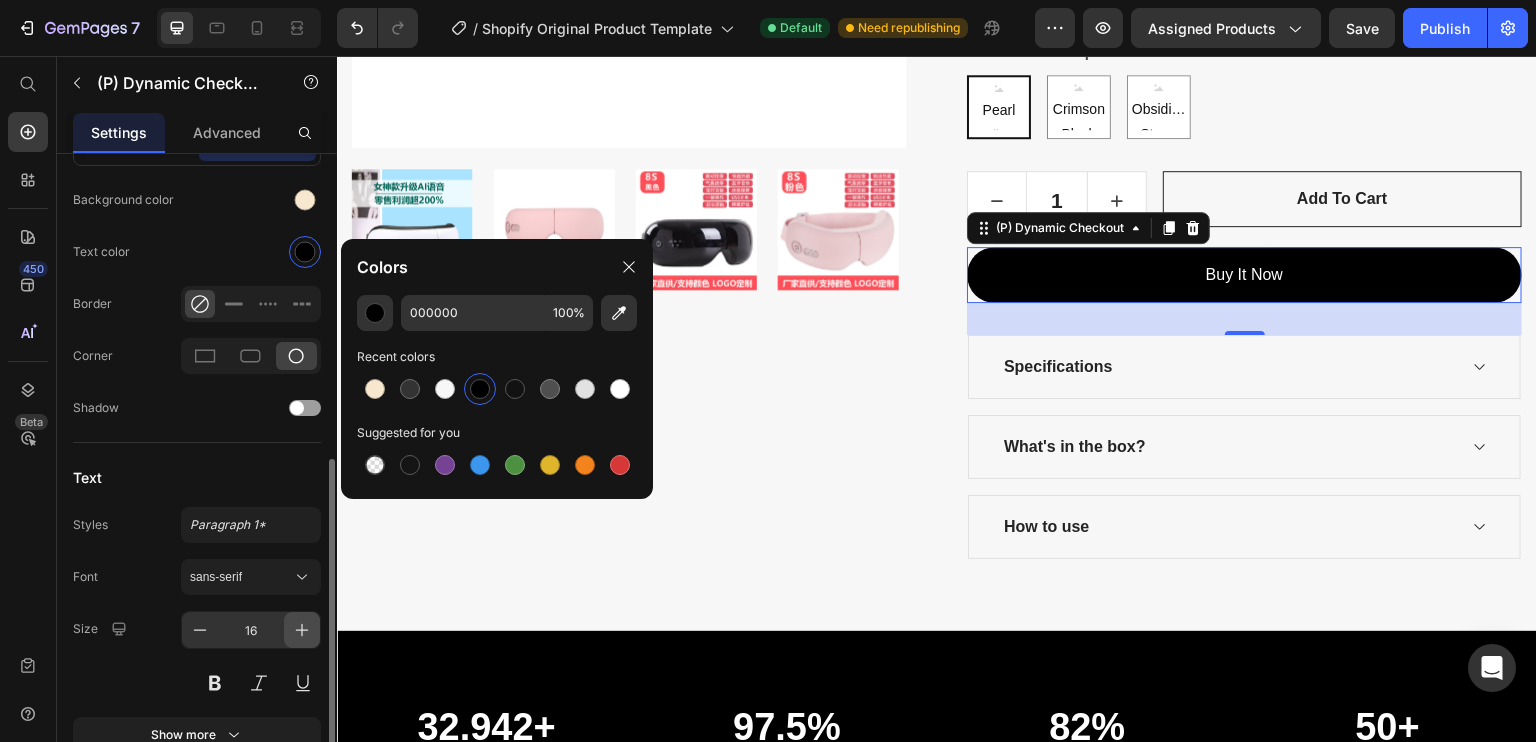 click 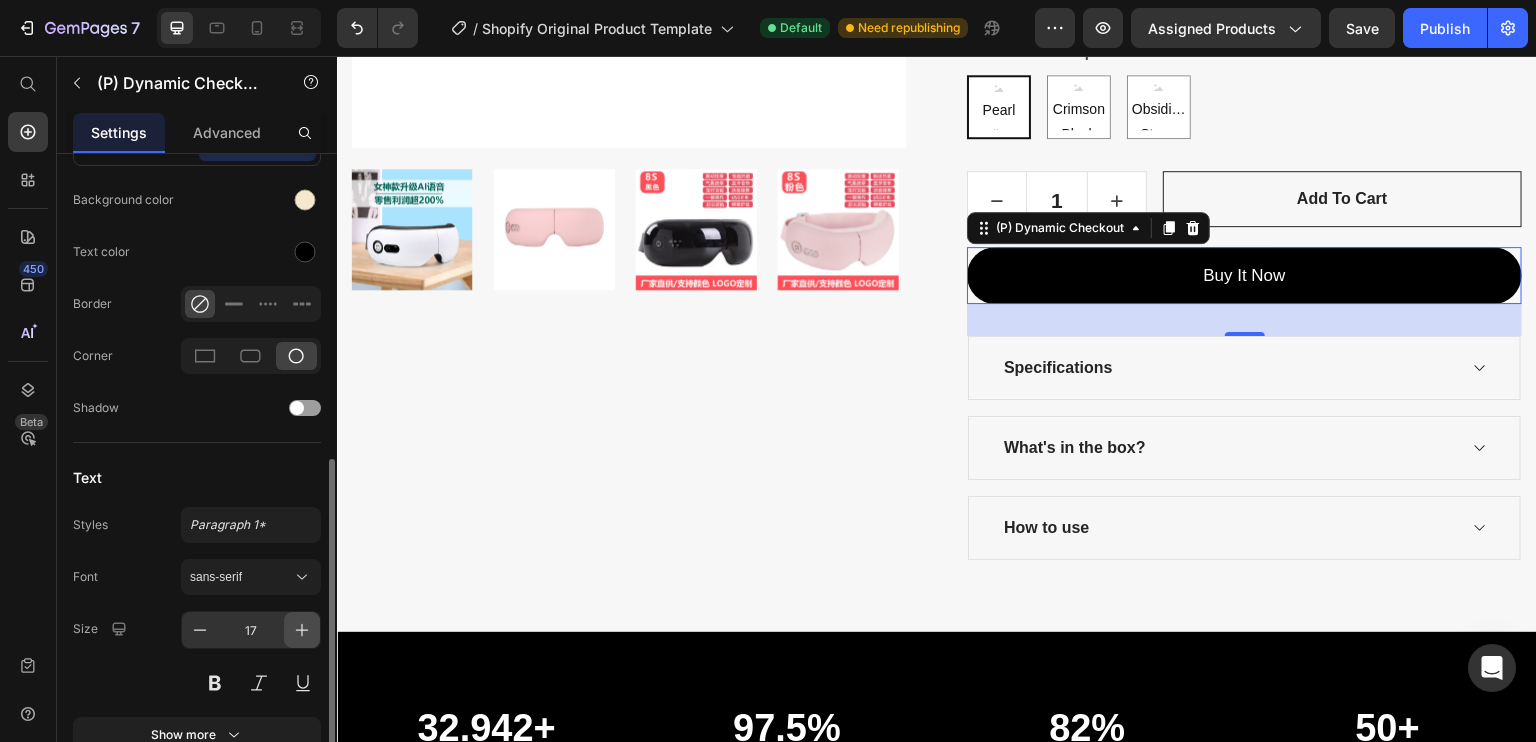 click 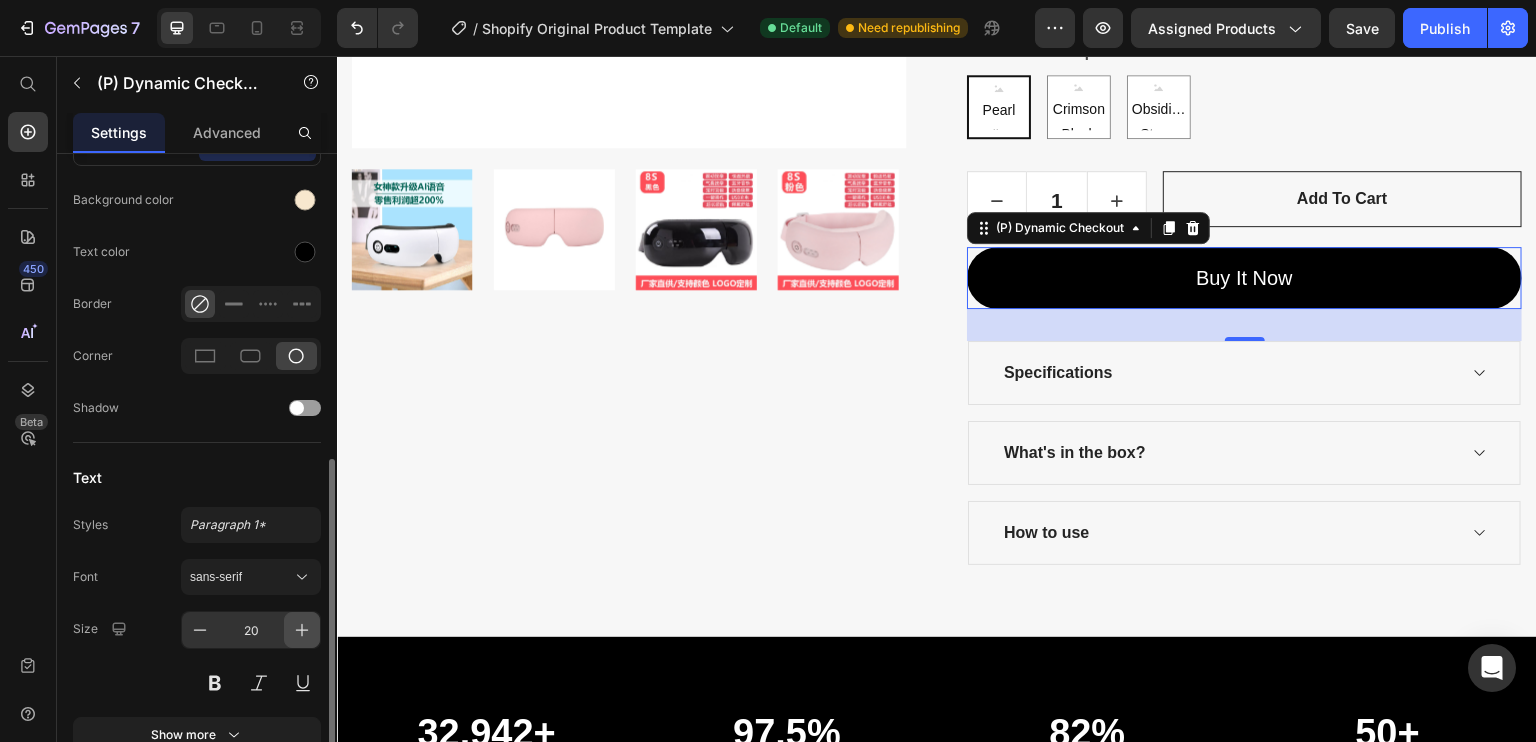 click 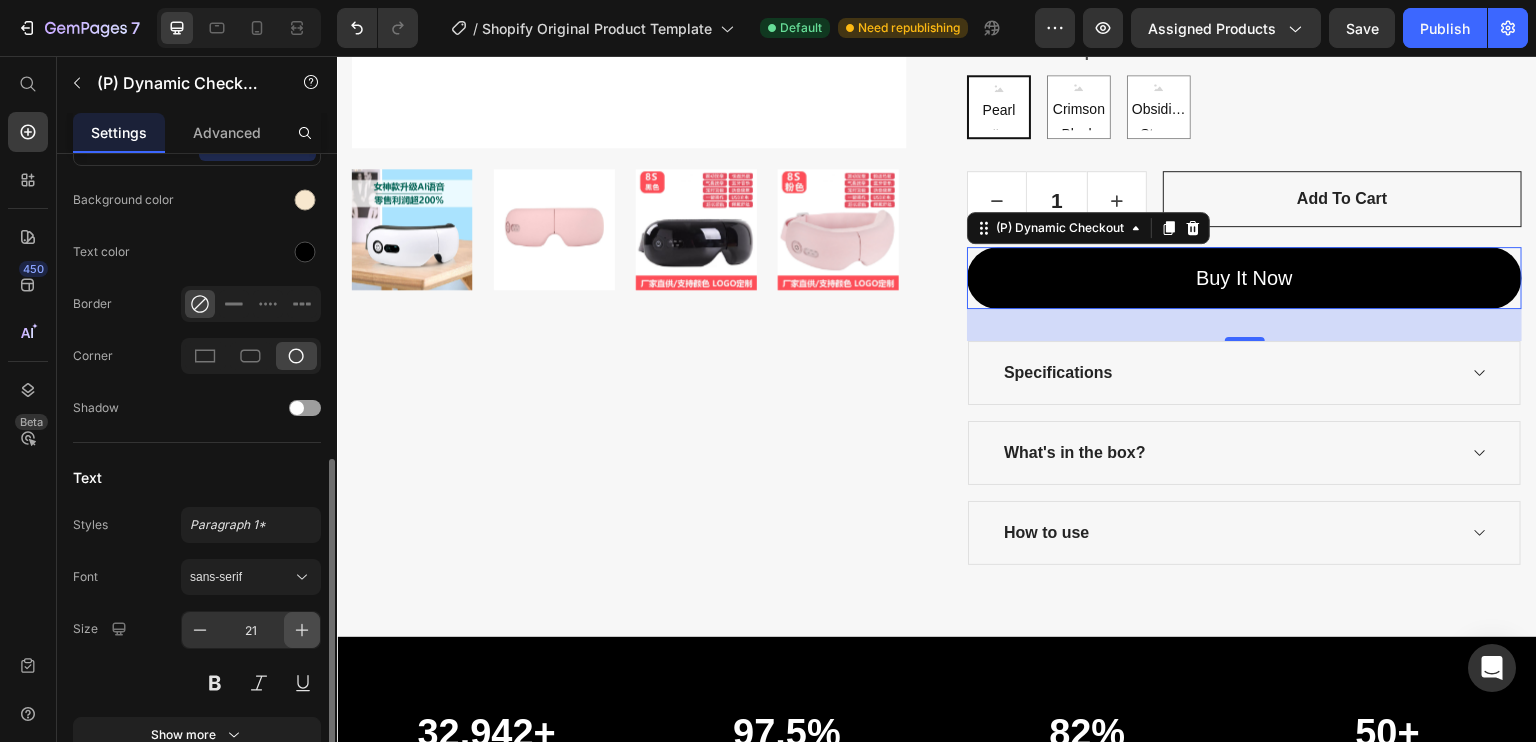 click 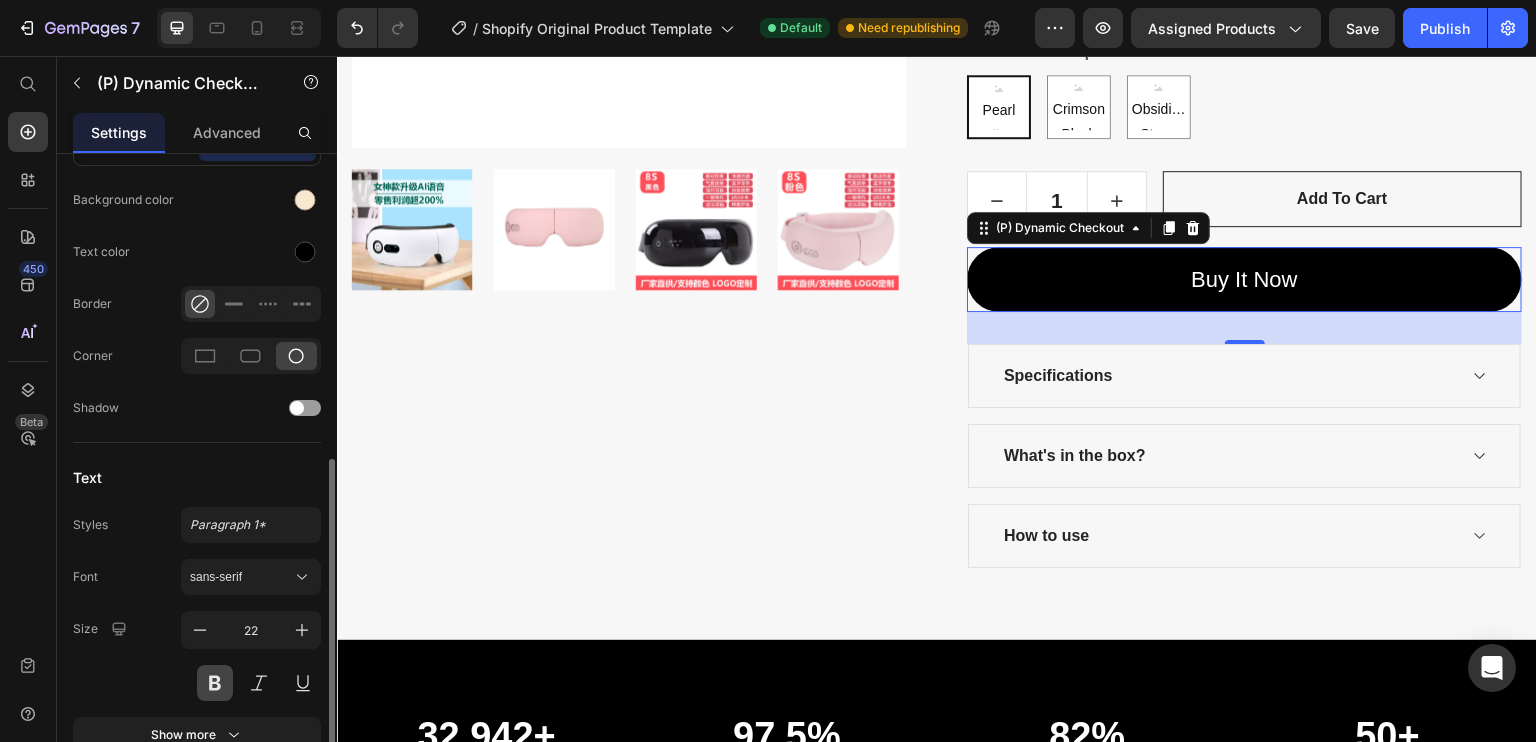click at bounding box center [215, 683] 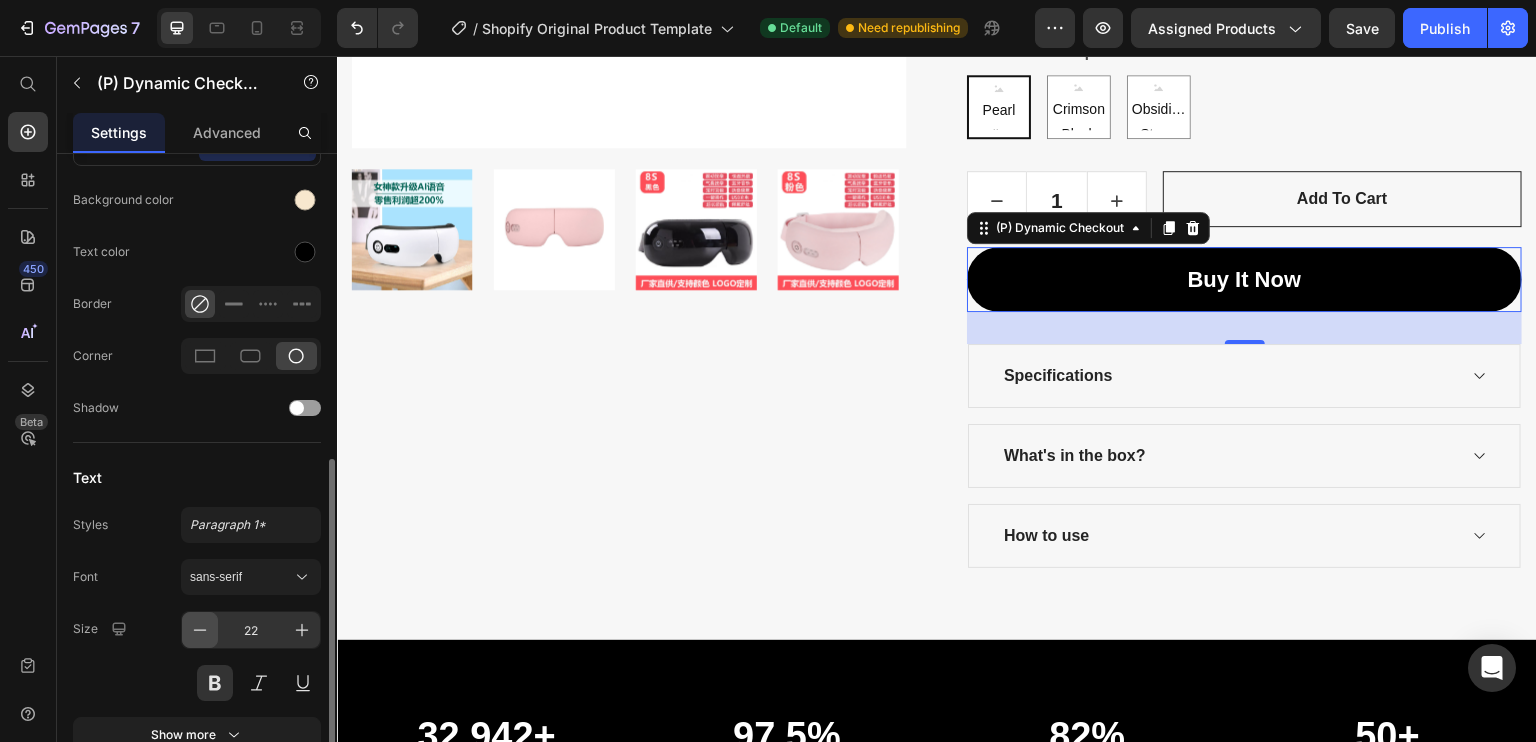 click 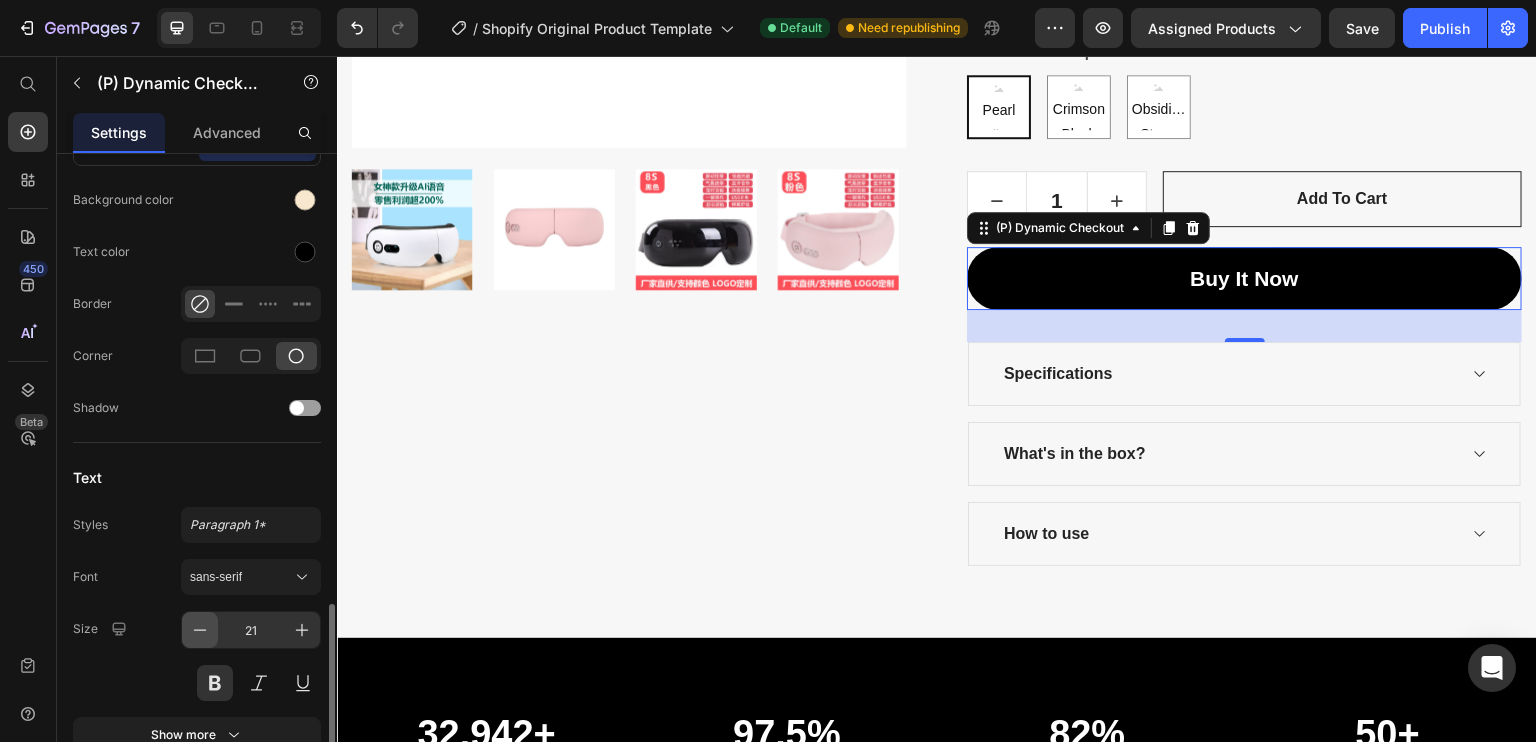 scroll, scrollTop: 767, scrollLeft: 0, axis: vertical 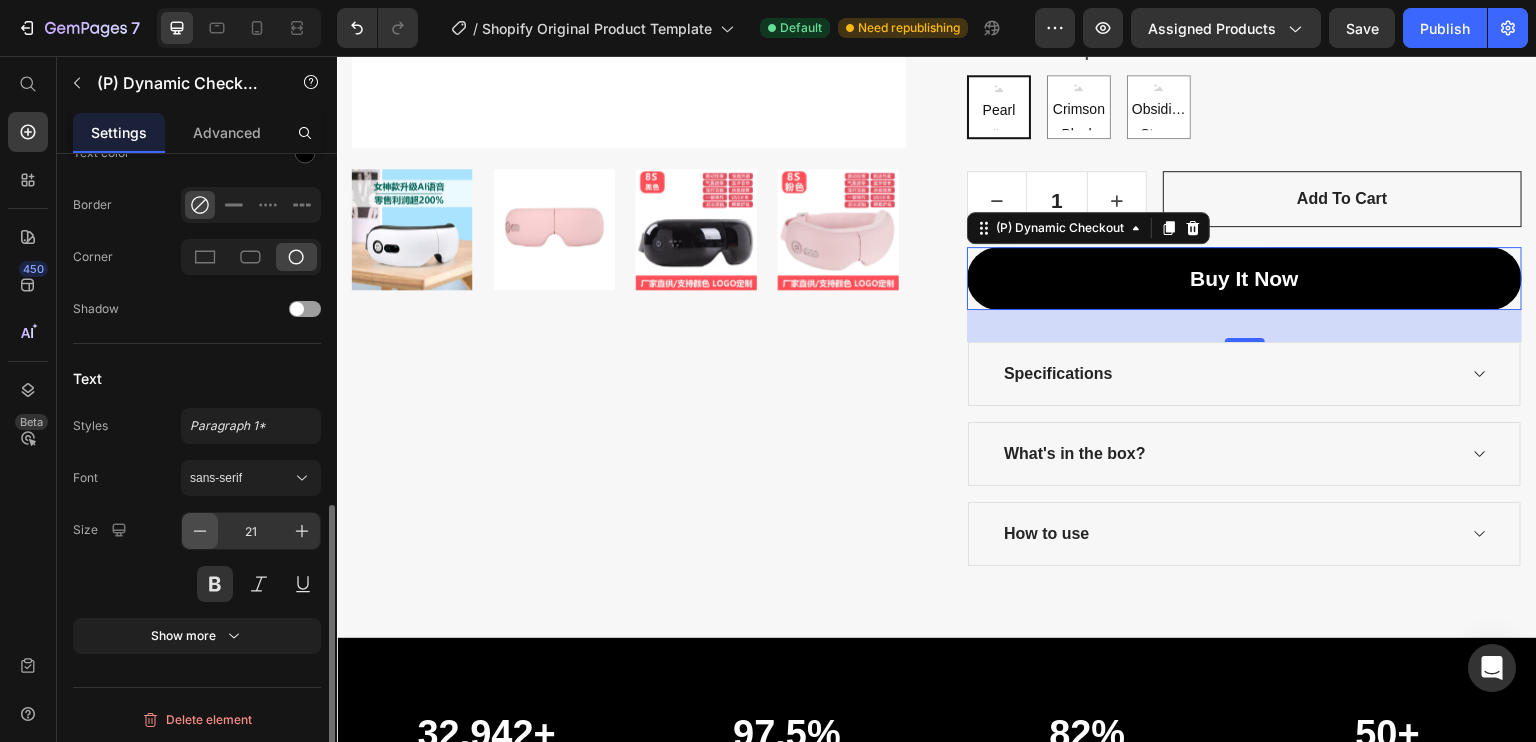 click on "Show more" at bounding box center [197, 636] 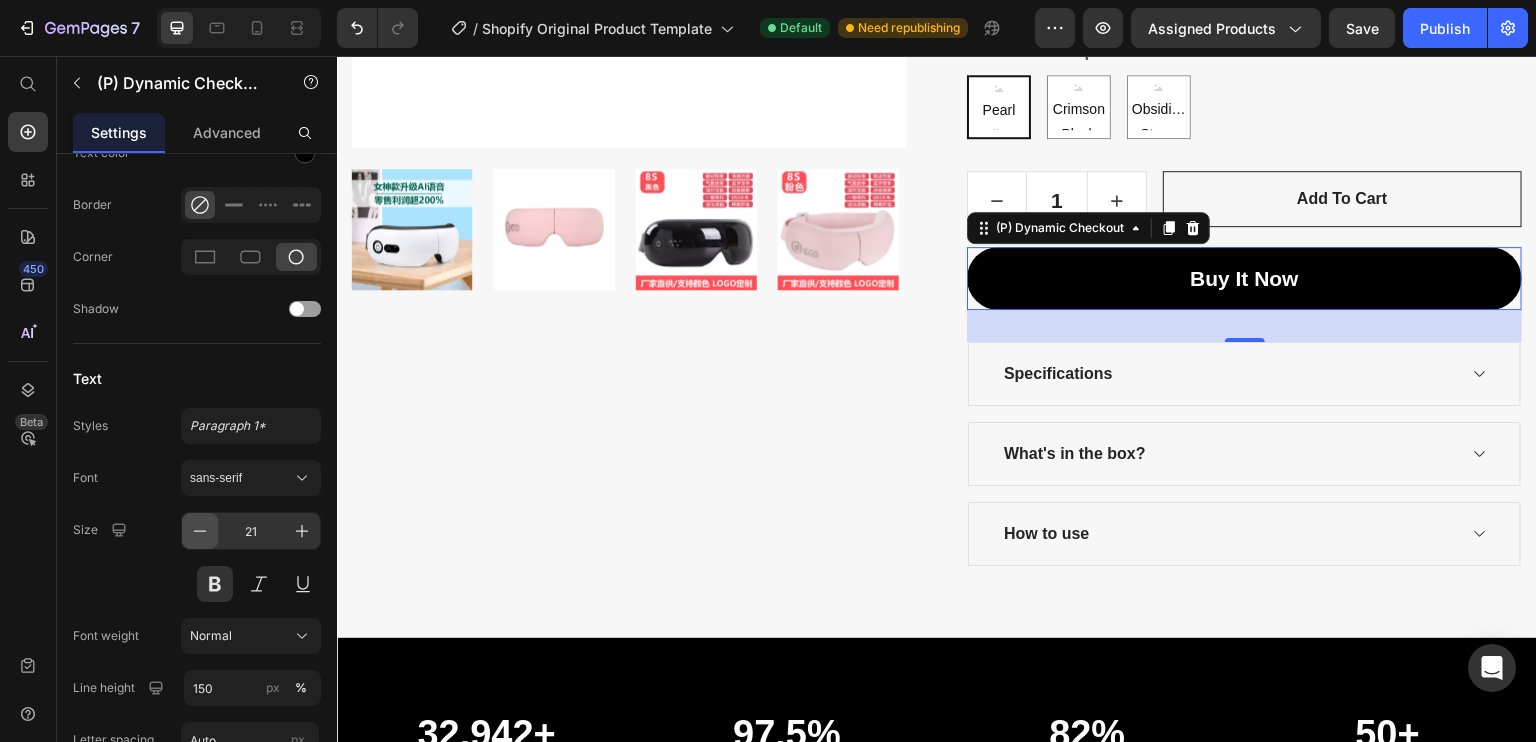 scroll, scrollTop: 975, scrollLeft: 0, axis: vertical 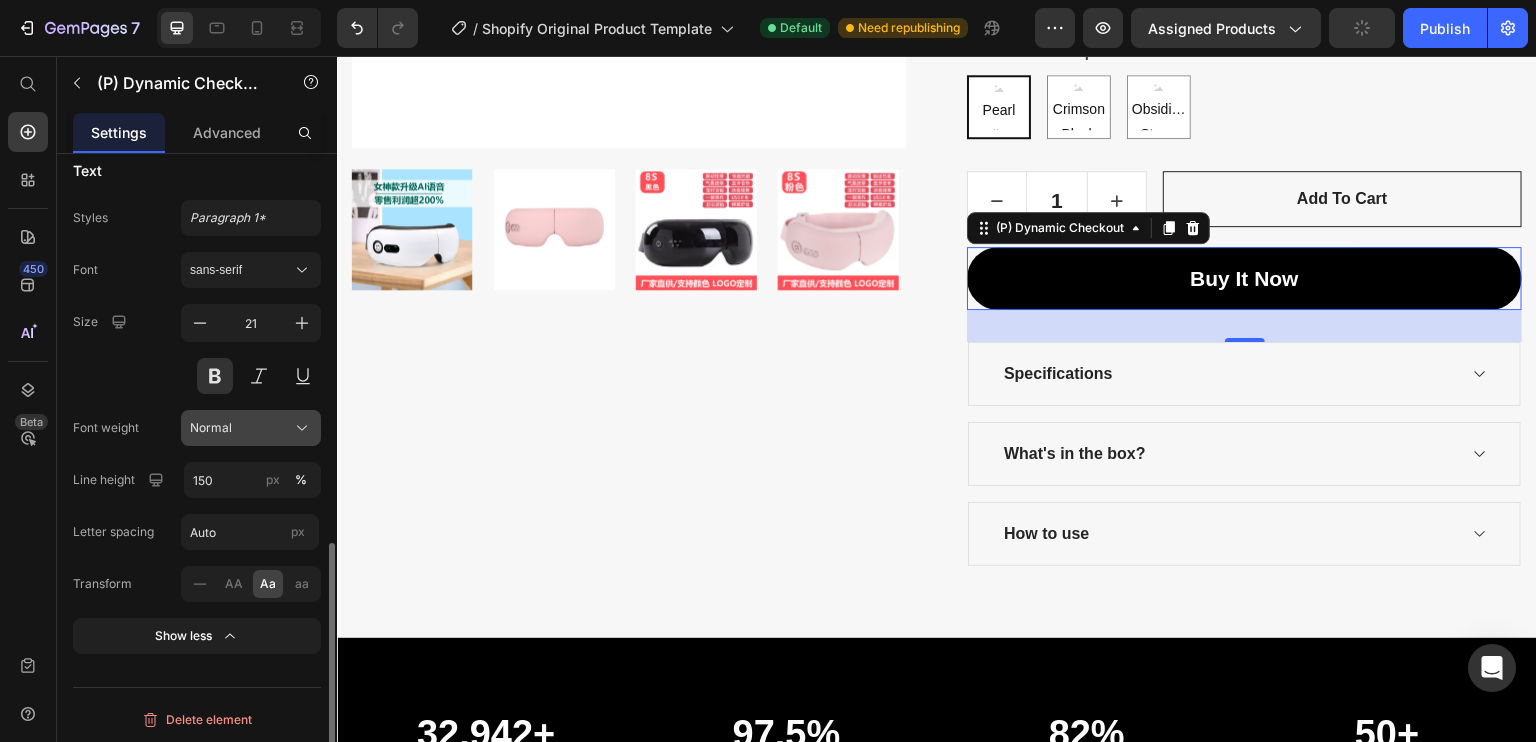 click on "Normal" at bounding box center [251, 428] 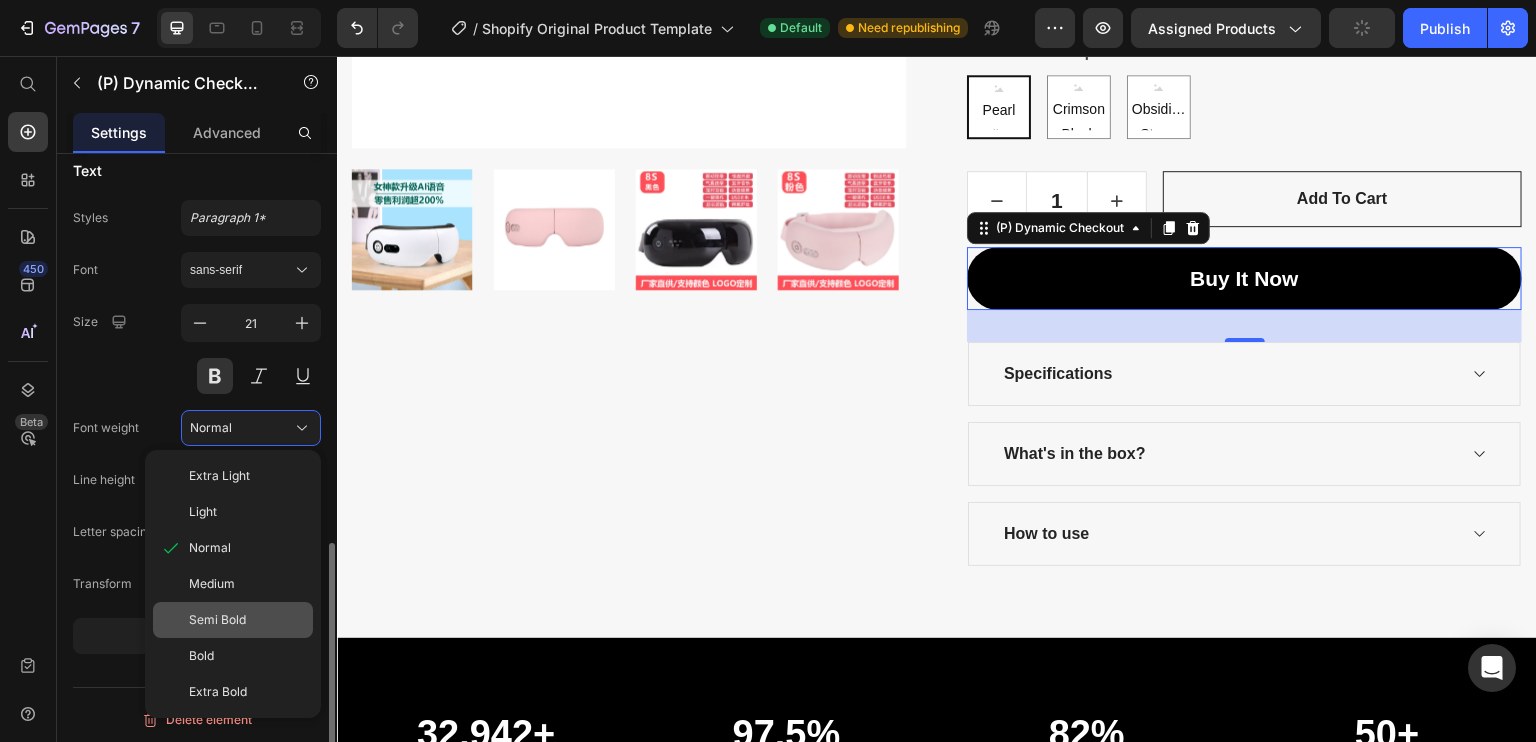 click on "Semi Bold" at bounding box center [217, 620] 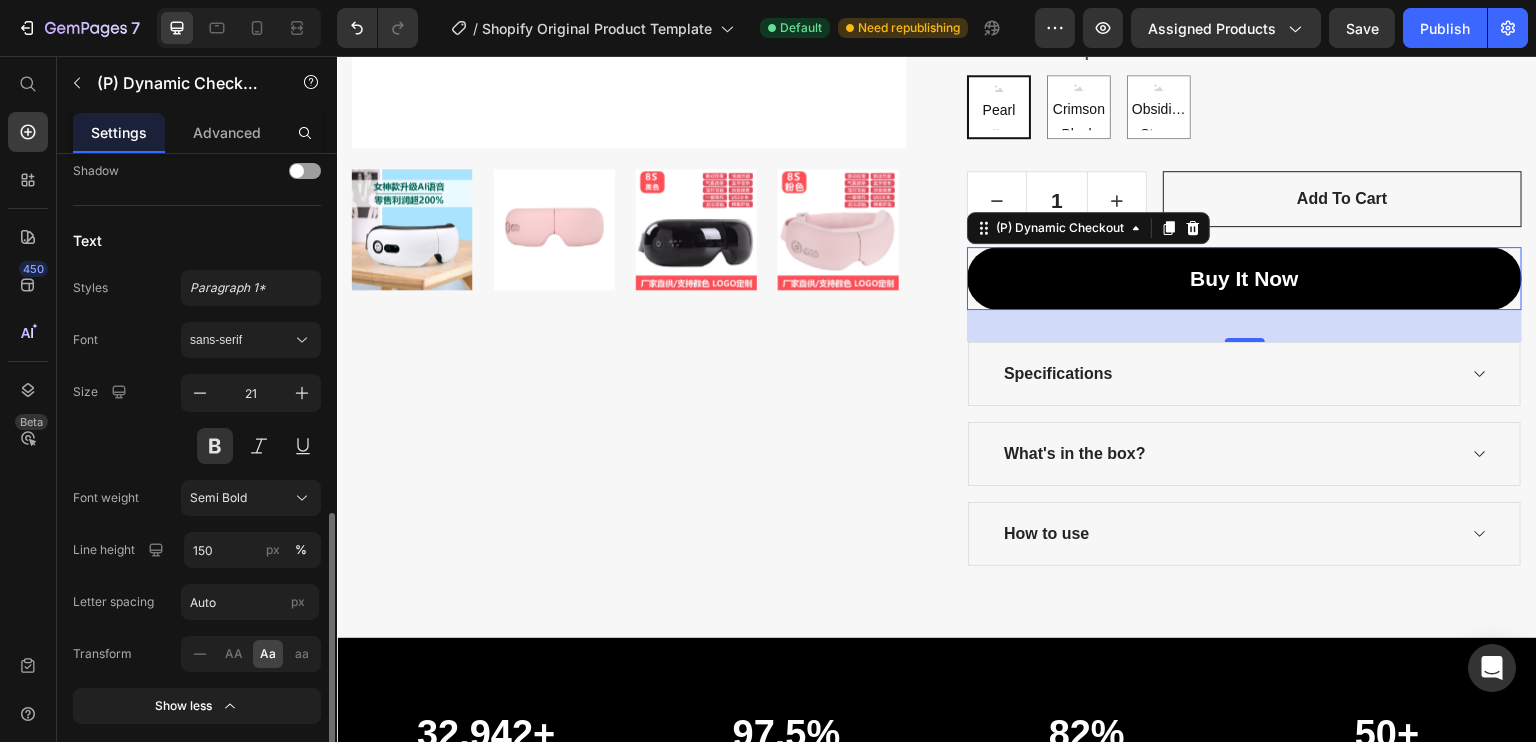 scroll, scrollTop: 904, scrollLeft: 0, axis: vertical 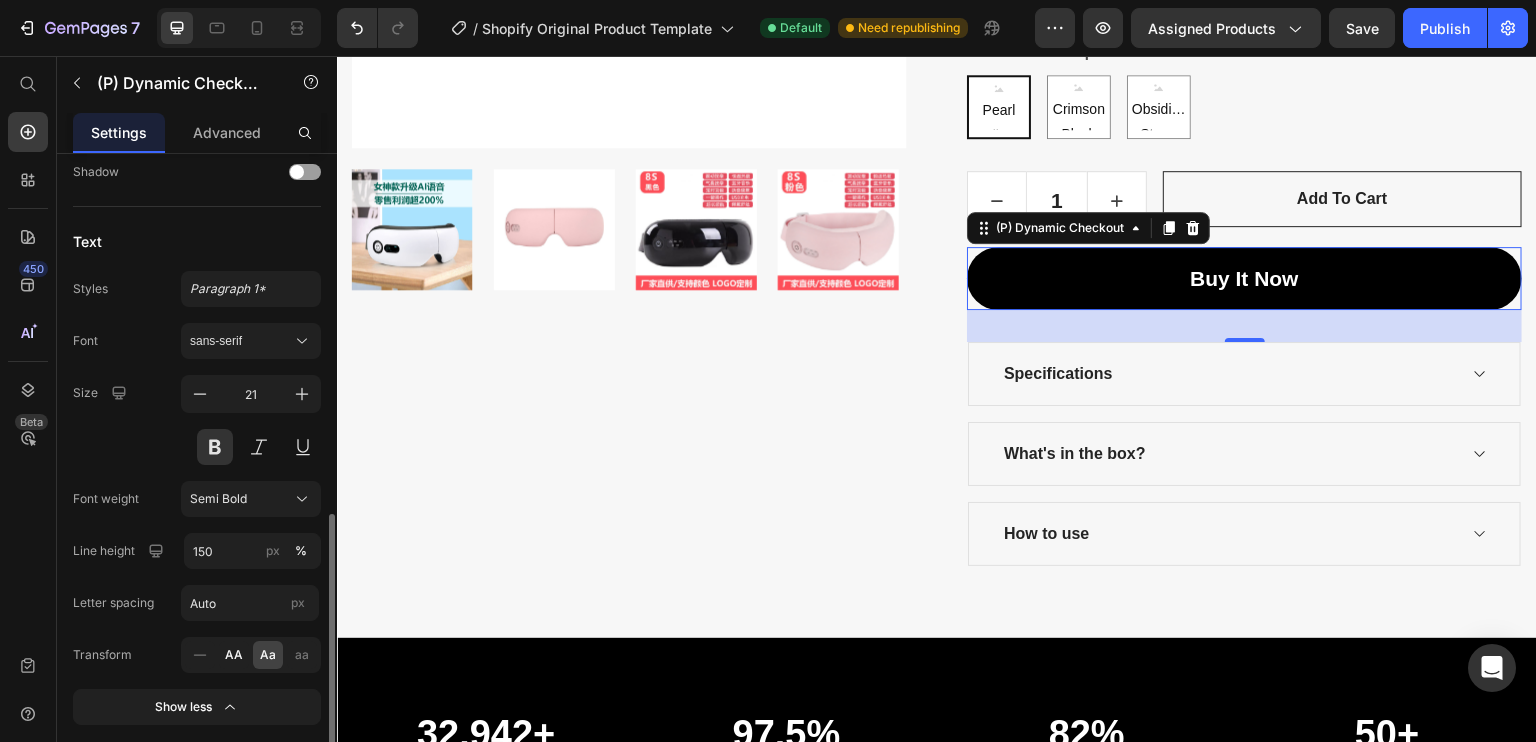 click on "AA" 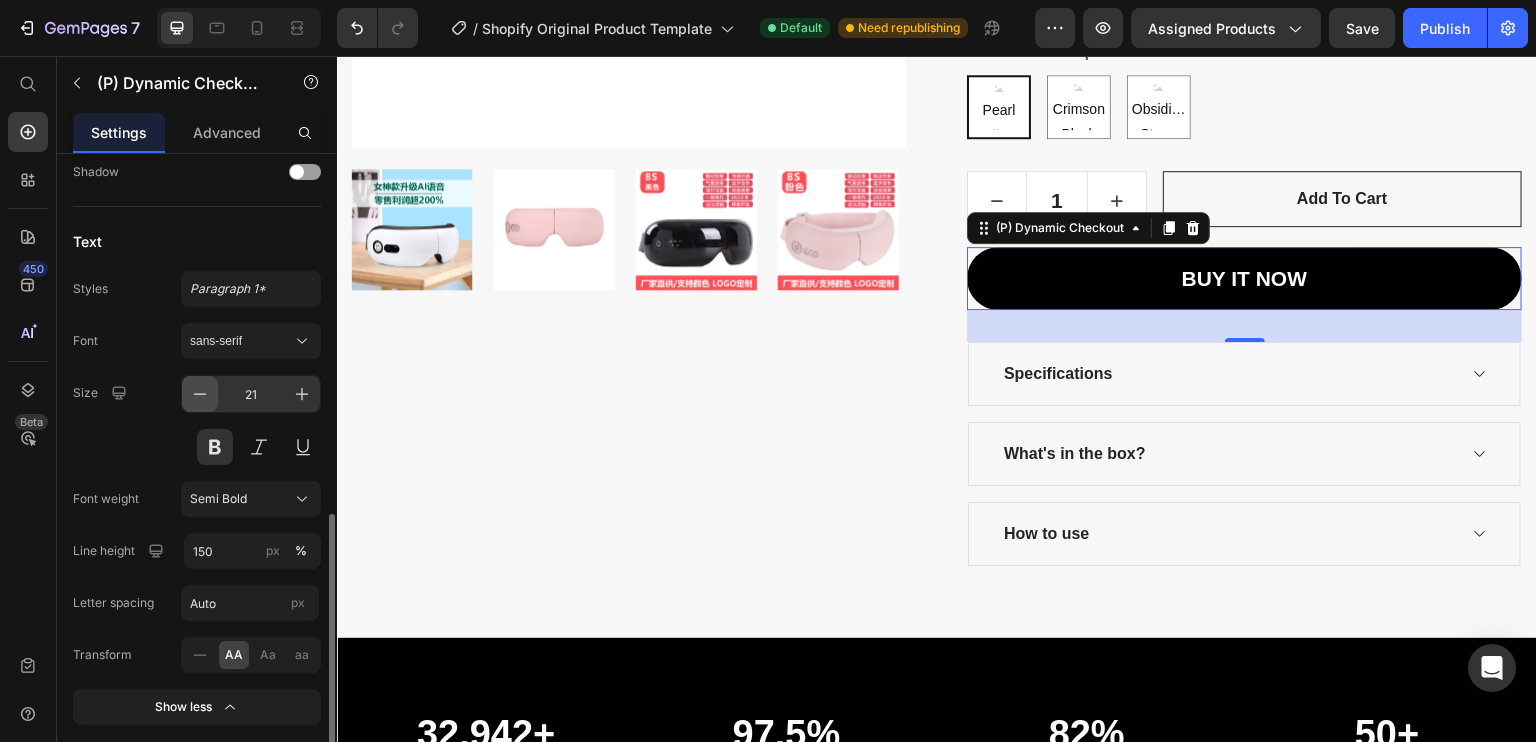 click 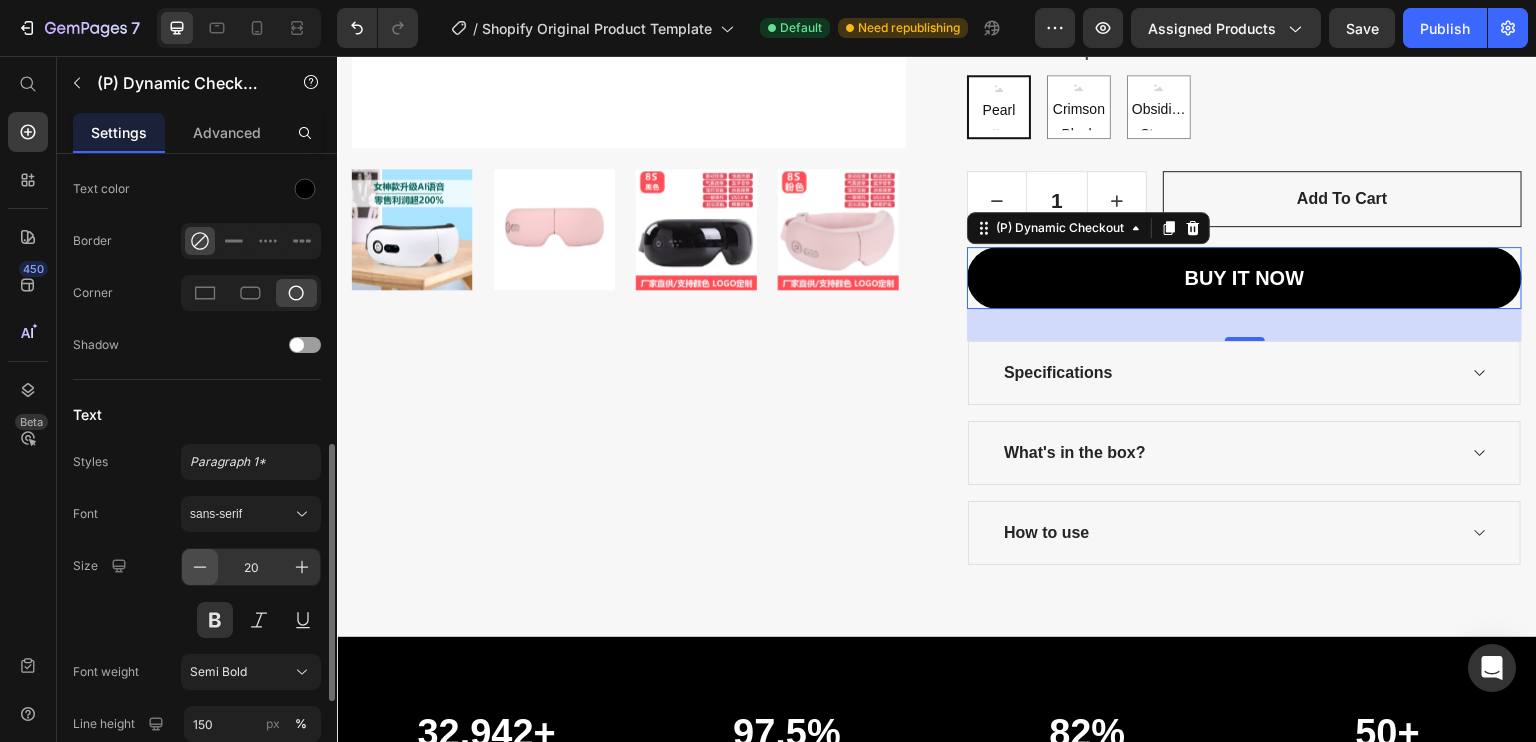 scroll, scrollTop: 730, scrollLeft: 0, axis: vertical 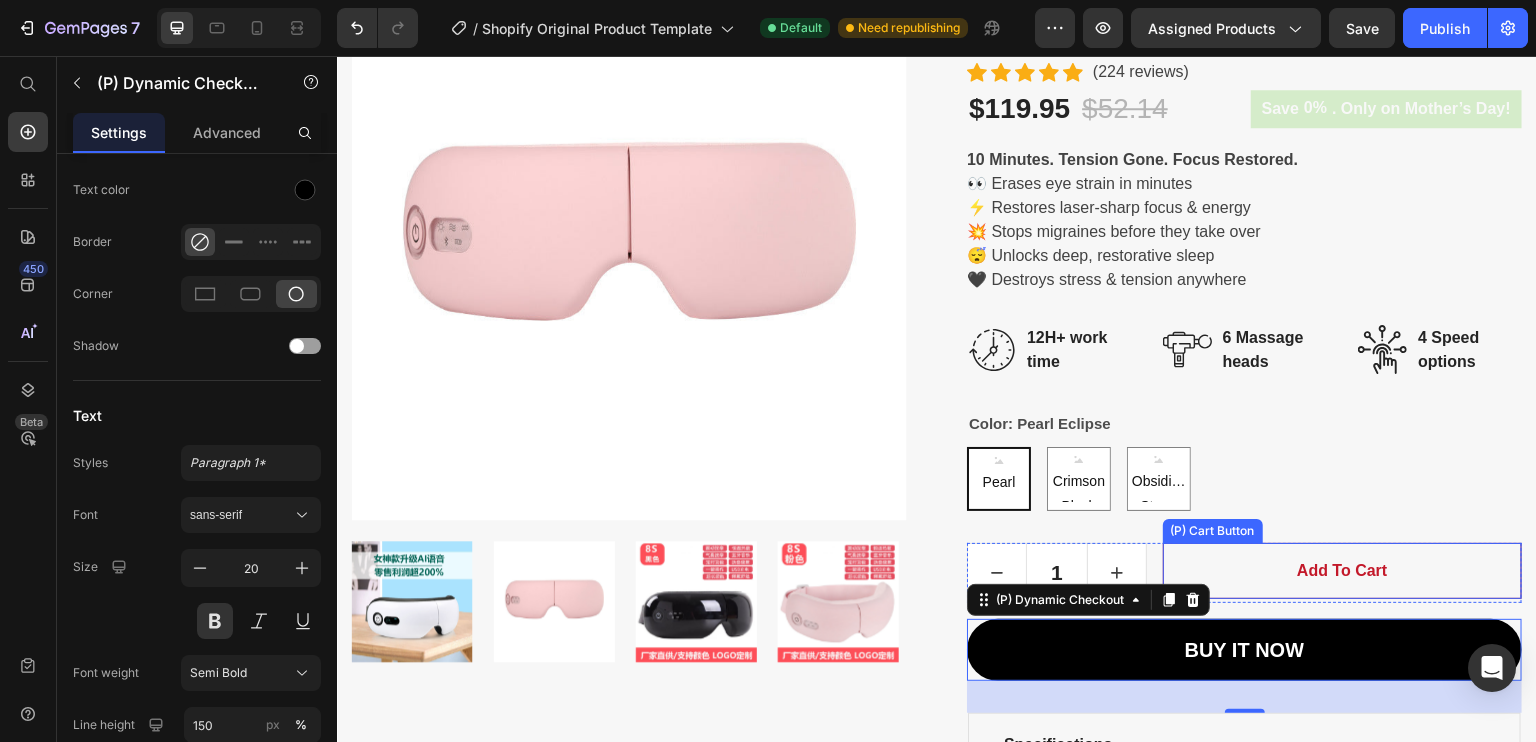 click on "add to cart" at bounding box center (1342, 571) 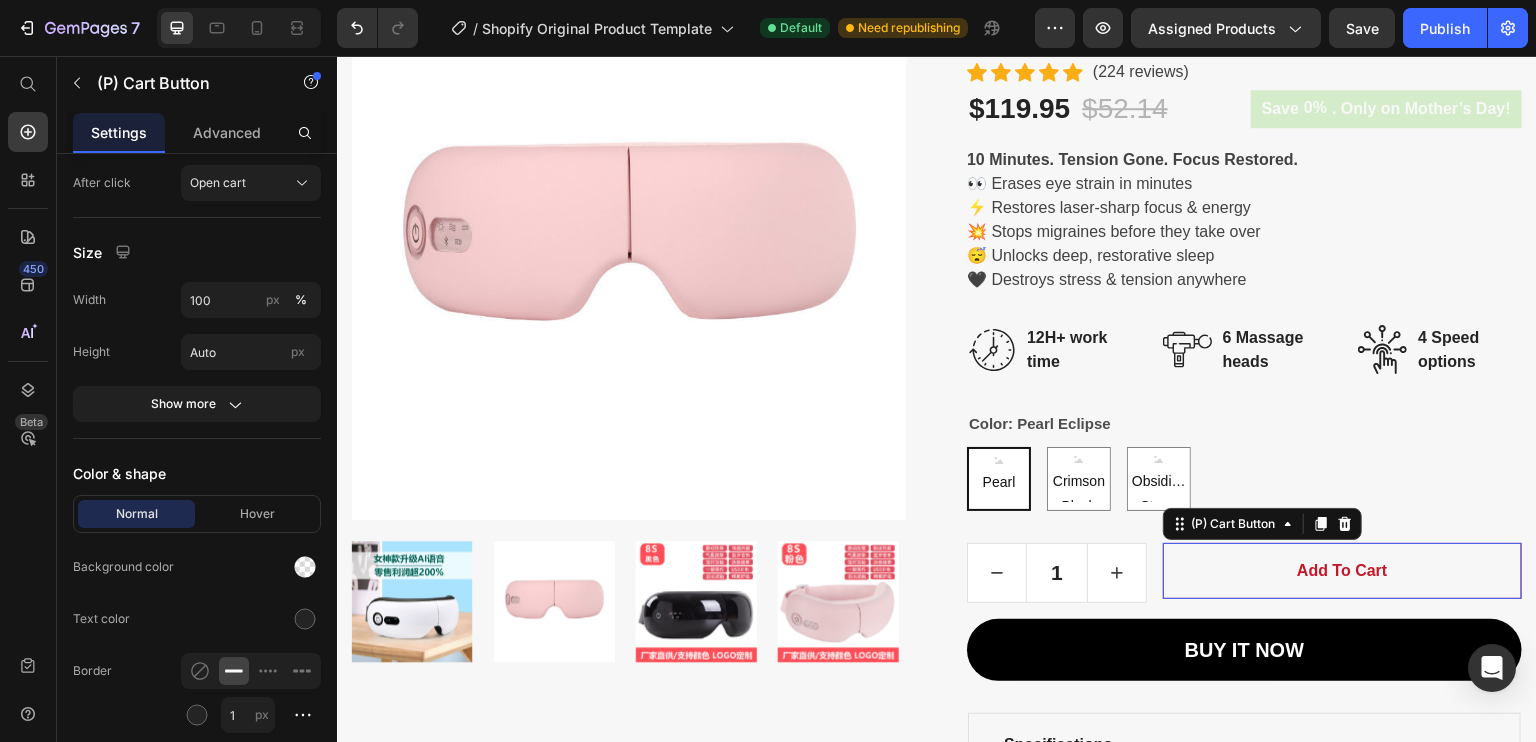 scroll, scrollTop: 0, scrollLeft: 0, axis: both 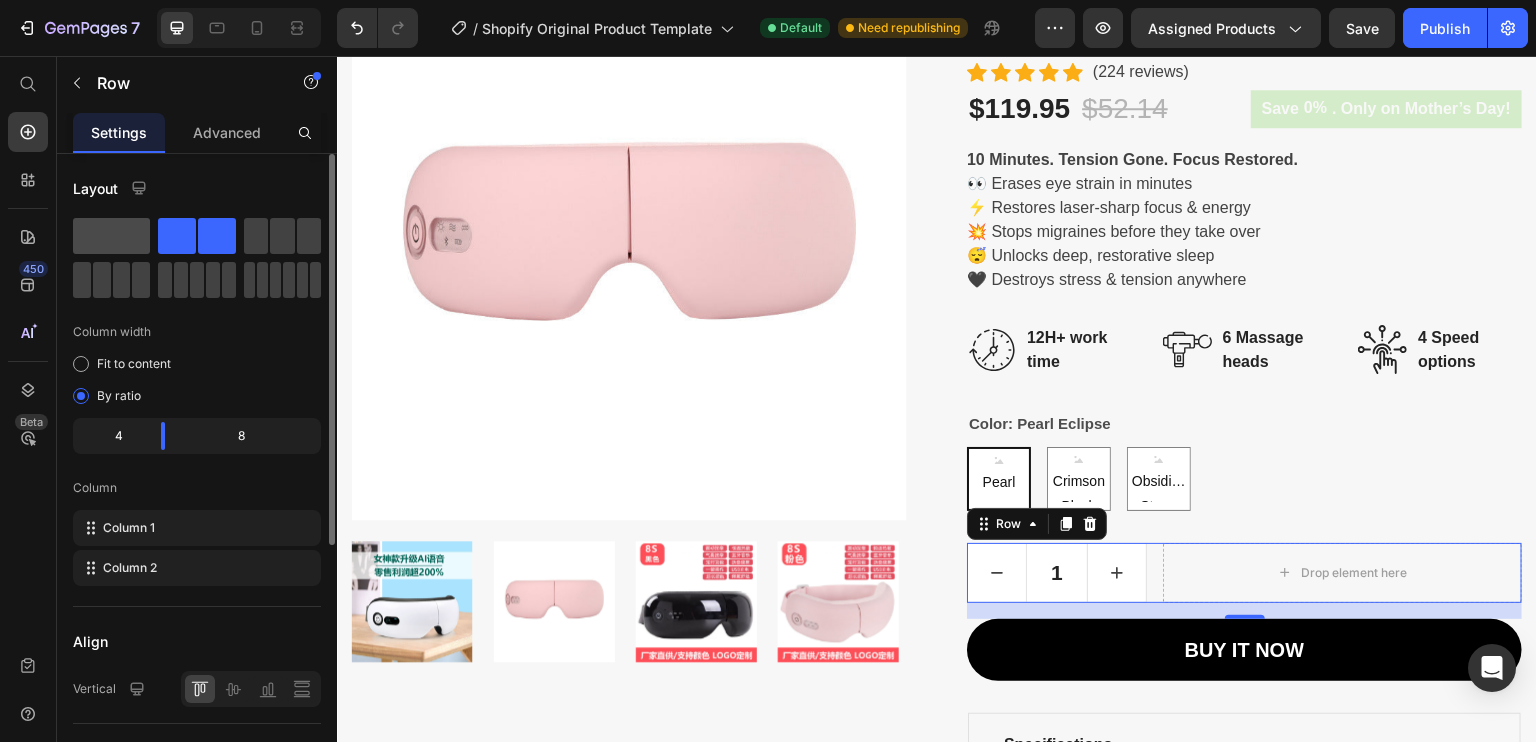 click 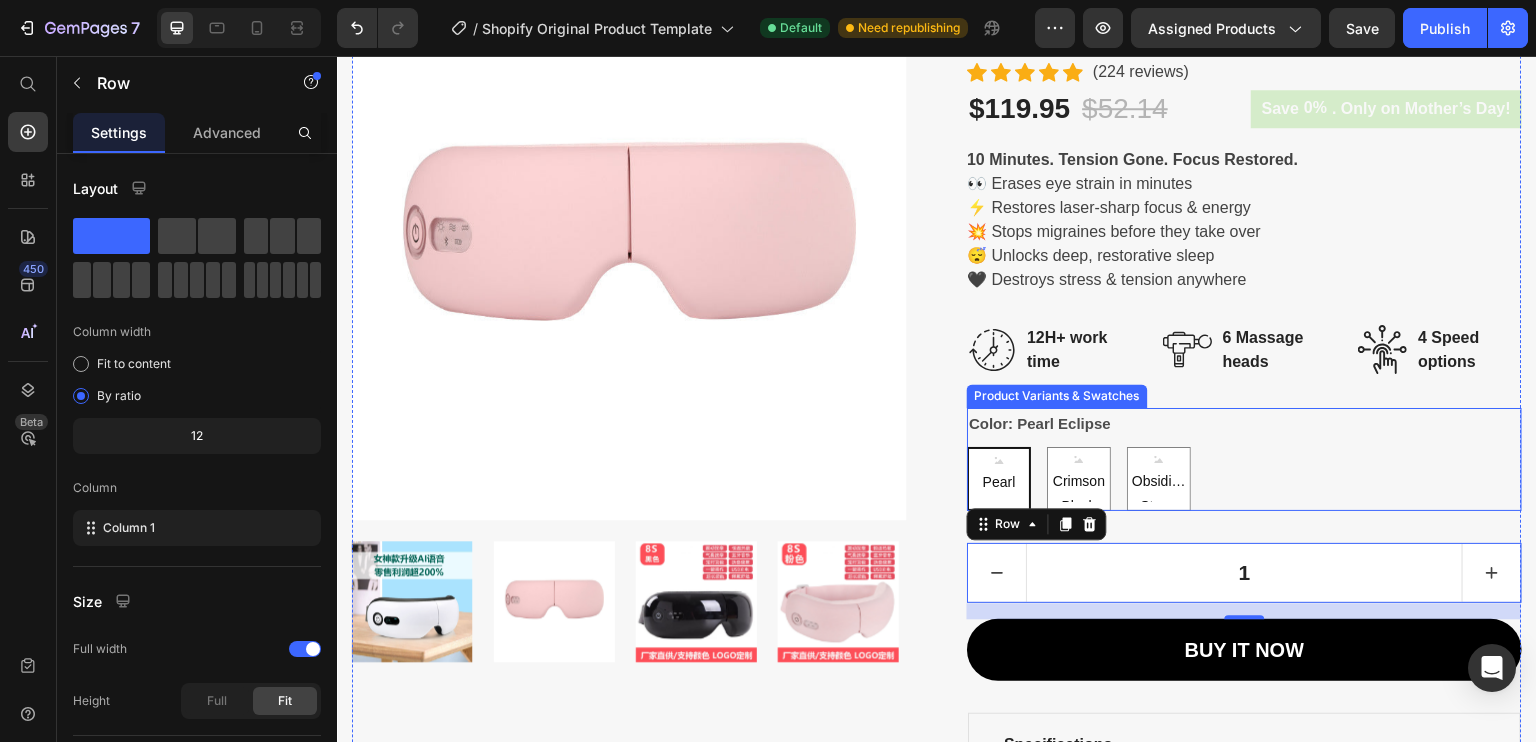 click on "Pearl Eclipse Pearl Eclipse Pearl Eclipse Crimson Blush Crimson Blush Crimson Blush Obsidian Storm Obsidian Storm Obsidian Storm" at bounding box center [1244, 479] 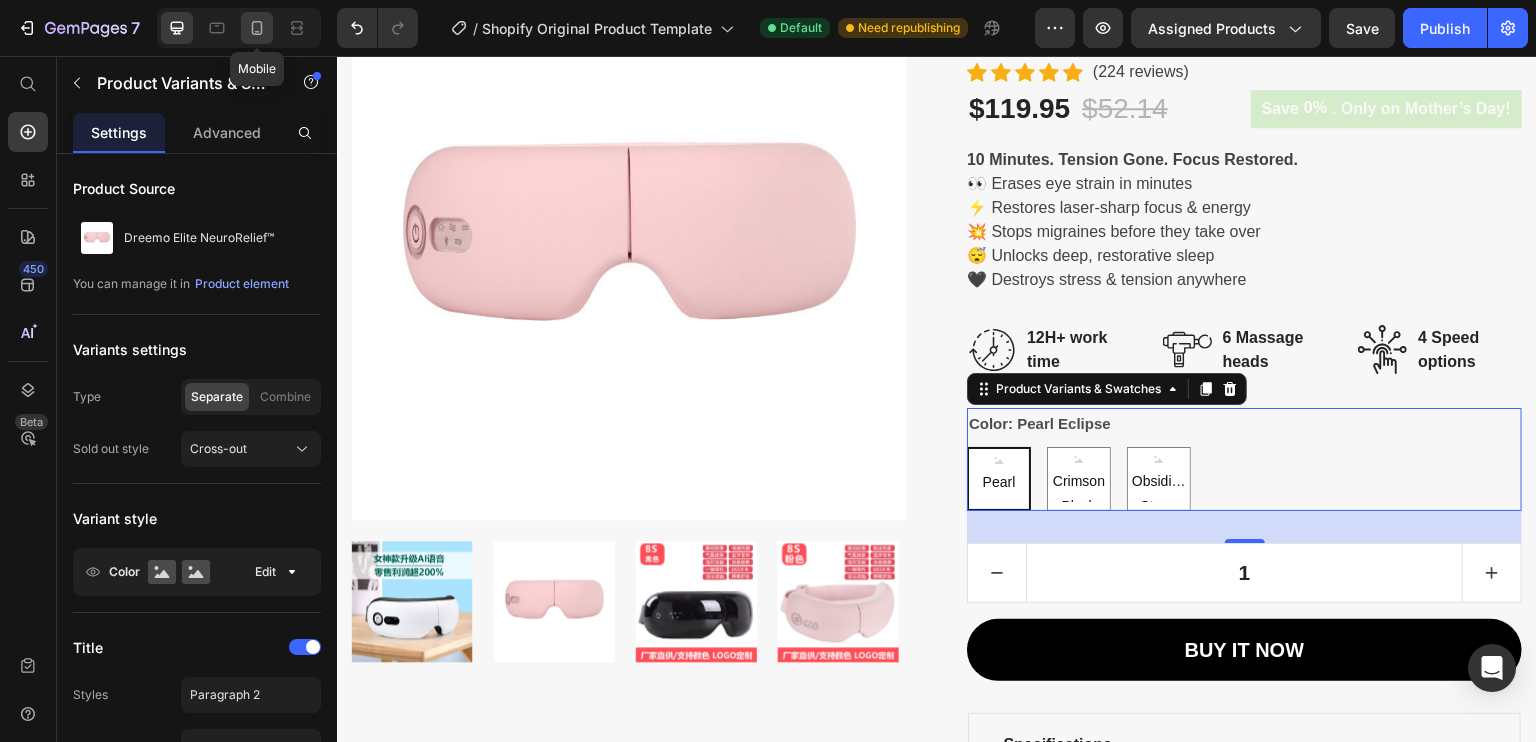 click 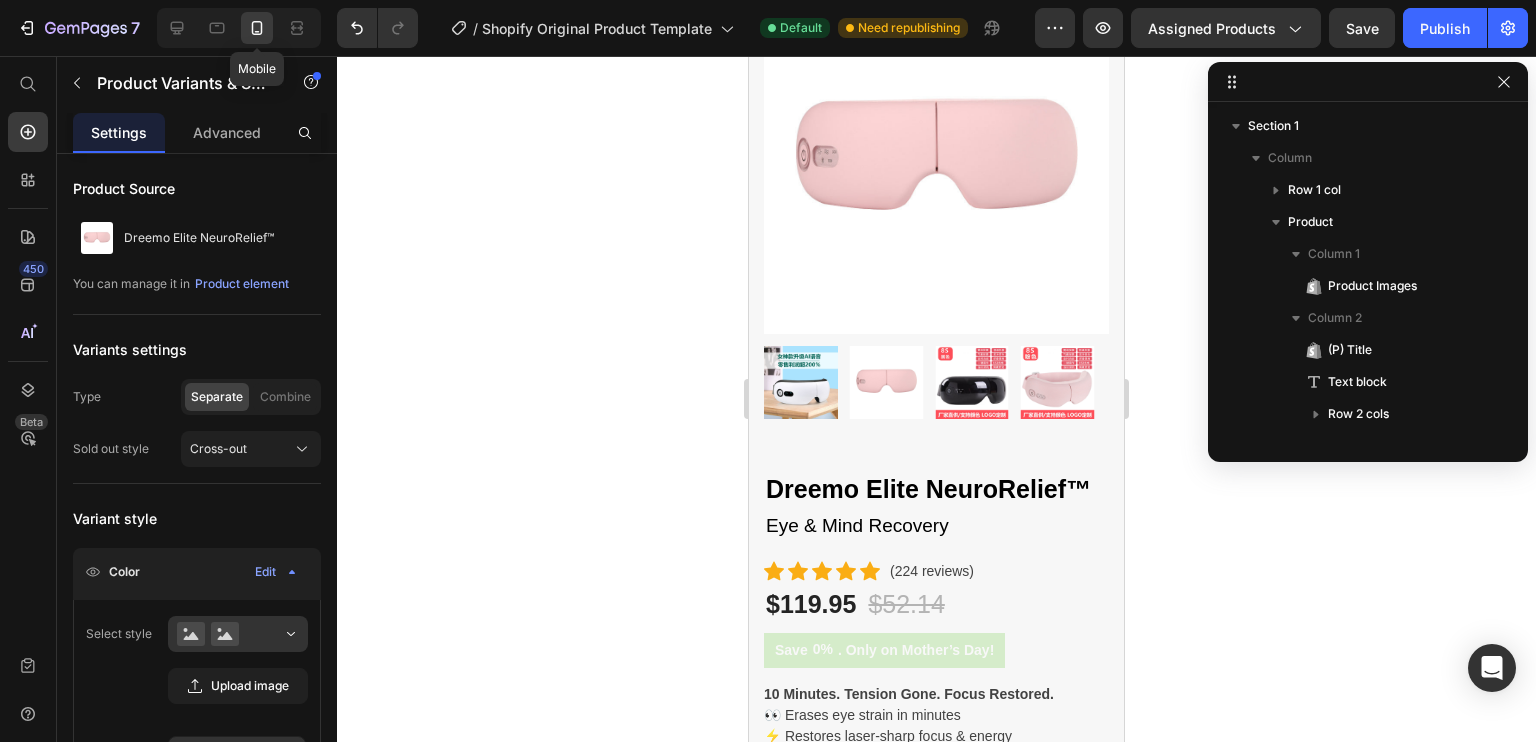 scroll, scrollTop: 282, scrollLeft: 0, axis: vertical 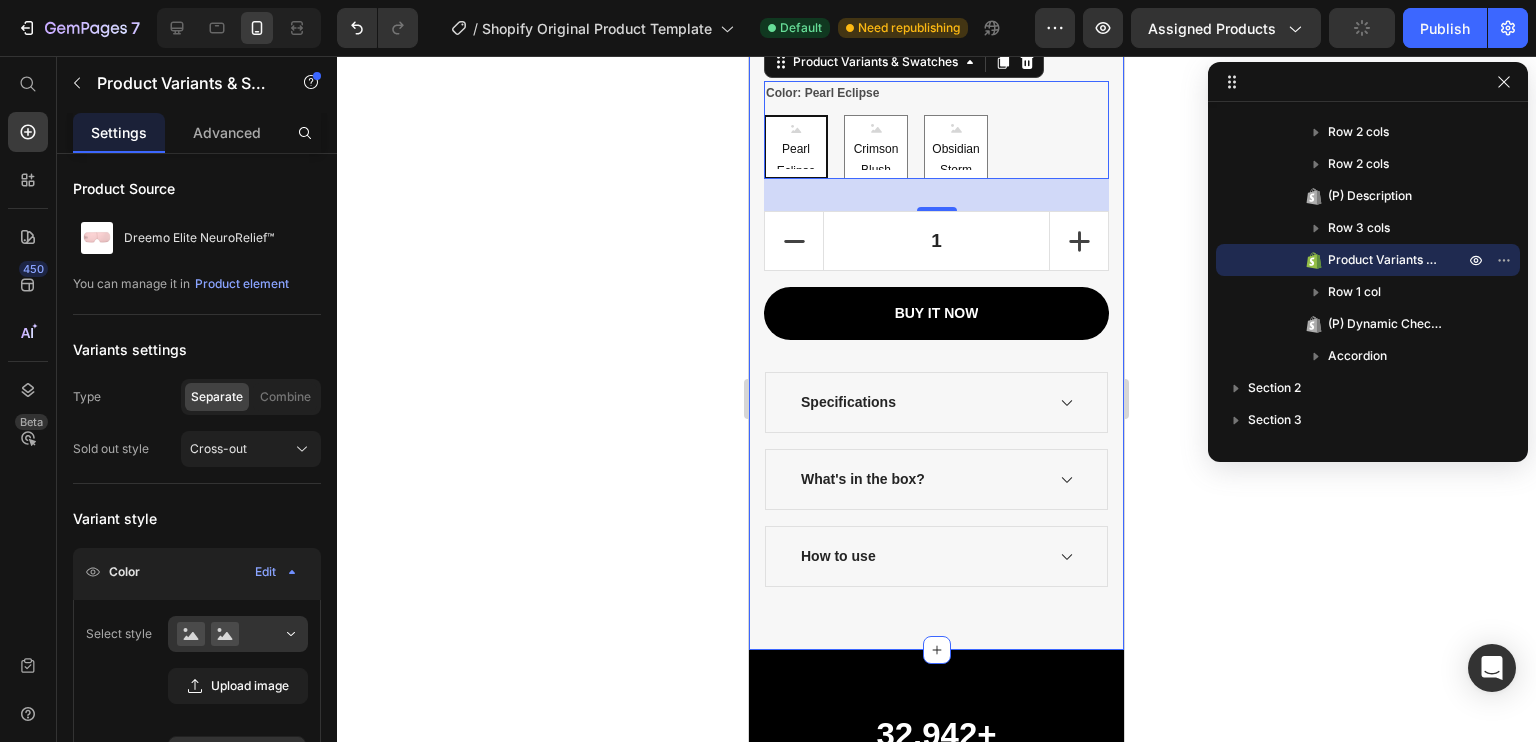 click on "Great Health Gift For Your Family Heading Row Product Images Dreemo Elite NeuroRelief™ (P) Title Eye & Mind Recovery Text block                Icon                Icon                Icon                Icon                Icon Icon List Hoz (224 reviews) Text block Row $119.95 (P) Price $52.14 (P) Price Row Save 0% . Only on Mother’s Day! (P) Tag Row
10 Minutes. Tension Gone. Focus Restored.
👀 Erases eye strain in minutes
⚡ Restores laser-sharp focus & energy
💥 Stops migraines before they take over
😴 Unlocks deep, restorative sleep
🖤 Destroys stress & tension anywhere (P) Description Image 12H+ work time Text block Row Image 6 Massage heads  Text block Row Image 4 Speed options Text block Row Row Color: Pearl Eclipse Pearl Eclipse Pearl Eclipse Pearl Eclipse Crimson Blush Crimson Blush Crimson Blush Obsidian Storm Obsidian Storm Obsidian Storm Product Variants & Swatches   32 1 (P) Quantity add to cart (P) Cart Button Row buy it now (P) Dynamic Checkout
Product" at bounding box center (936, -268) 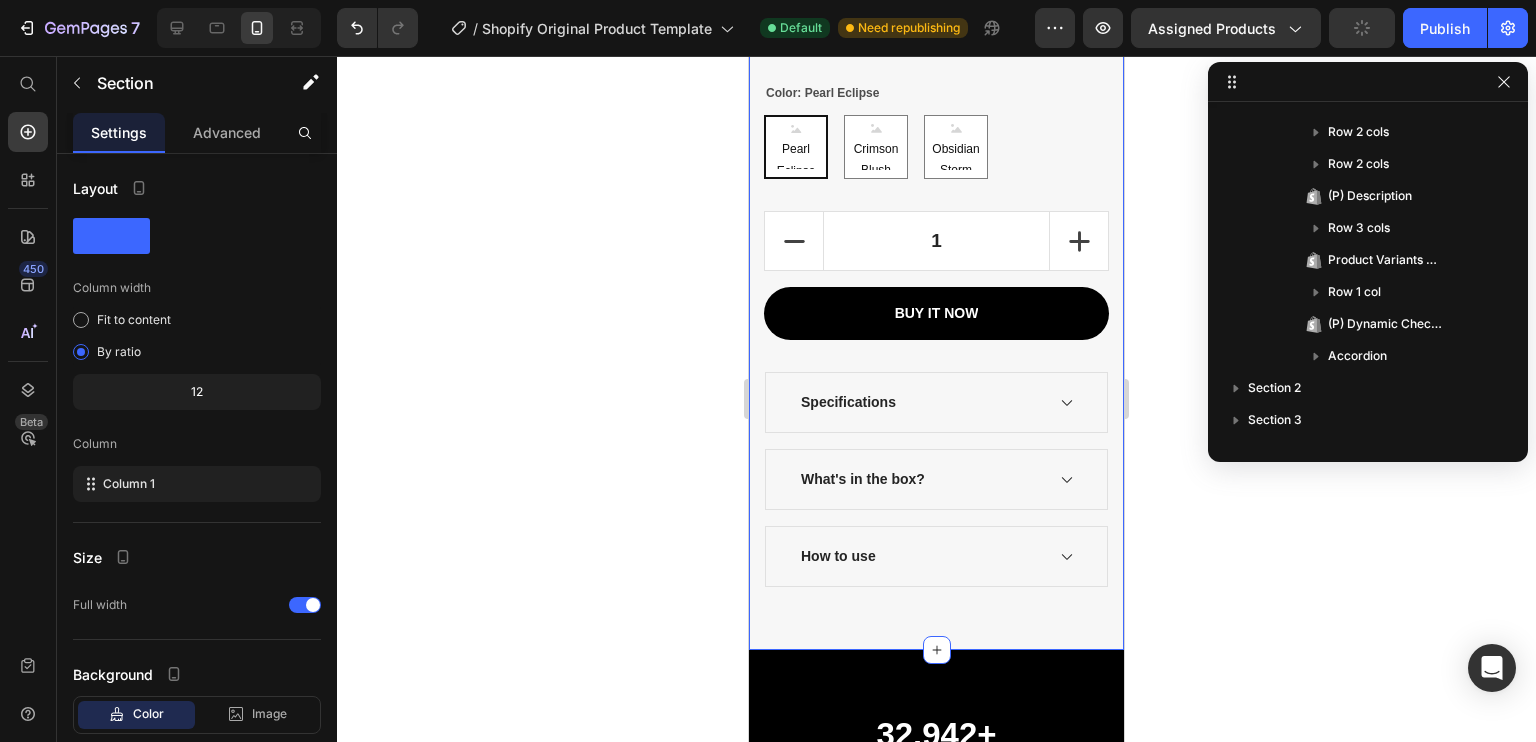 scroll, scrollTop: 0, scrollLeft: 0, axis: both 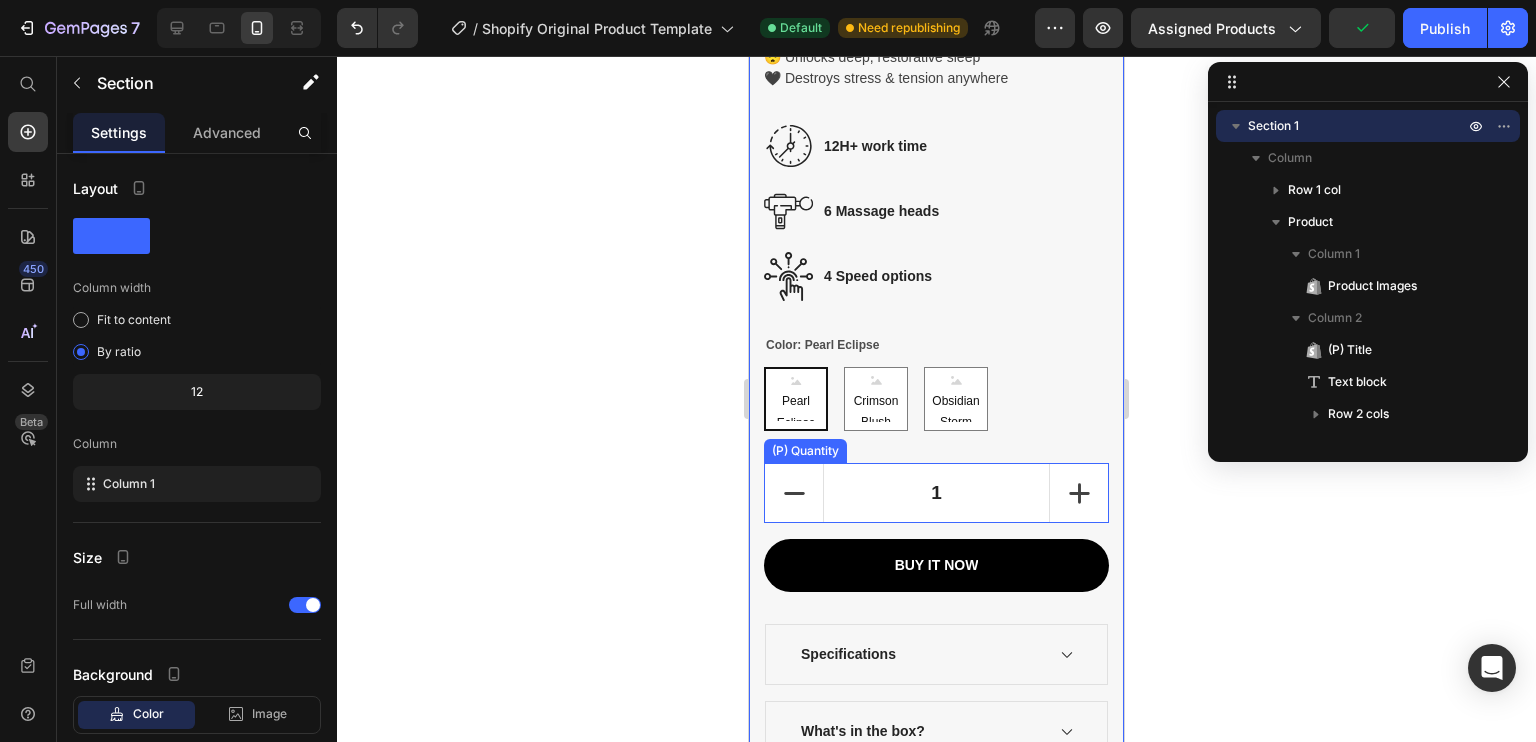 click on "1" at bounding box center [936, 493] 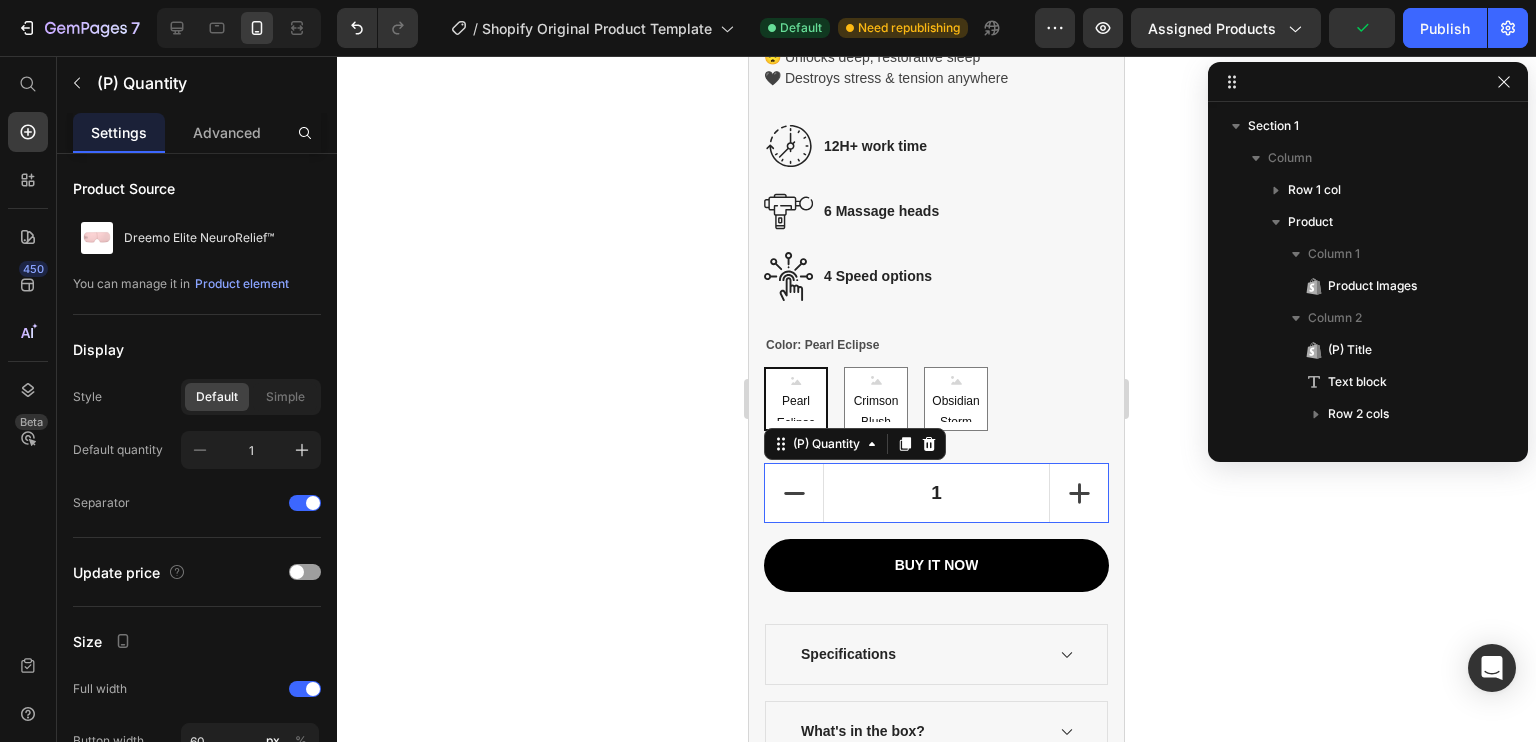 scroll, scrollTop: 378, scrollLeft: 0, axis: vertical 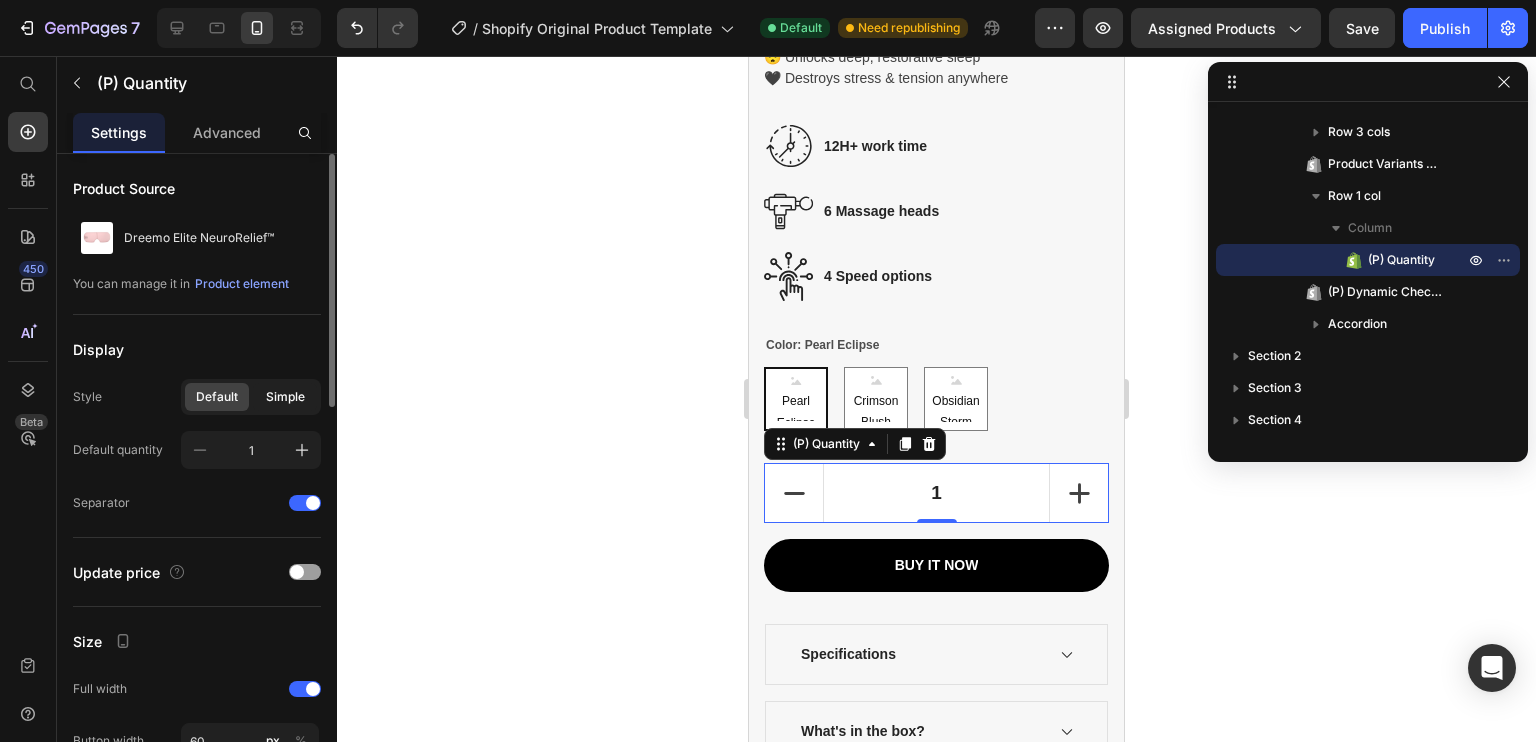 click on "Simple" 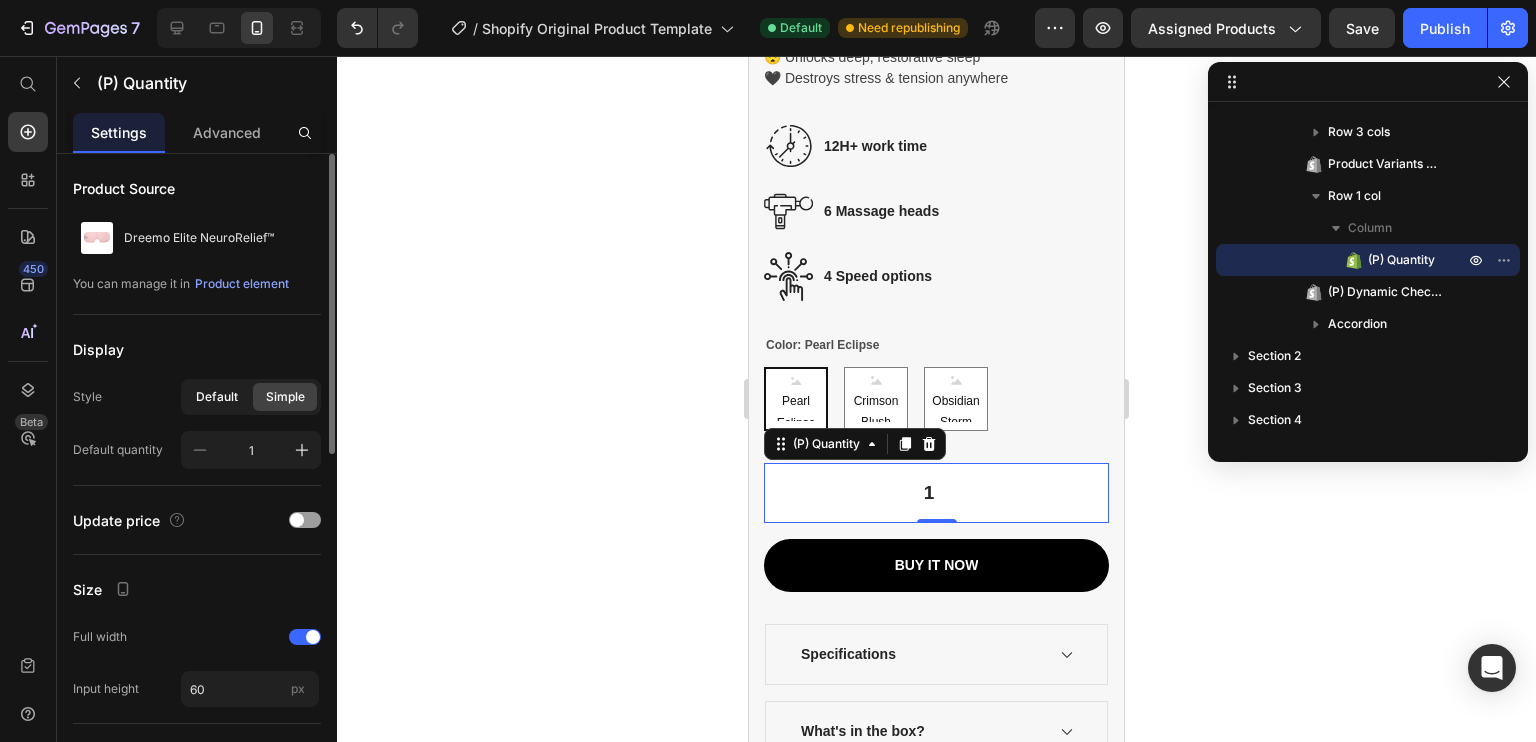 click on "Default" 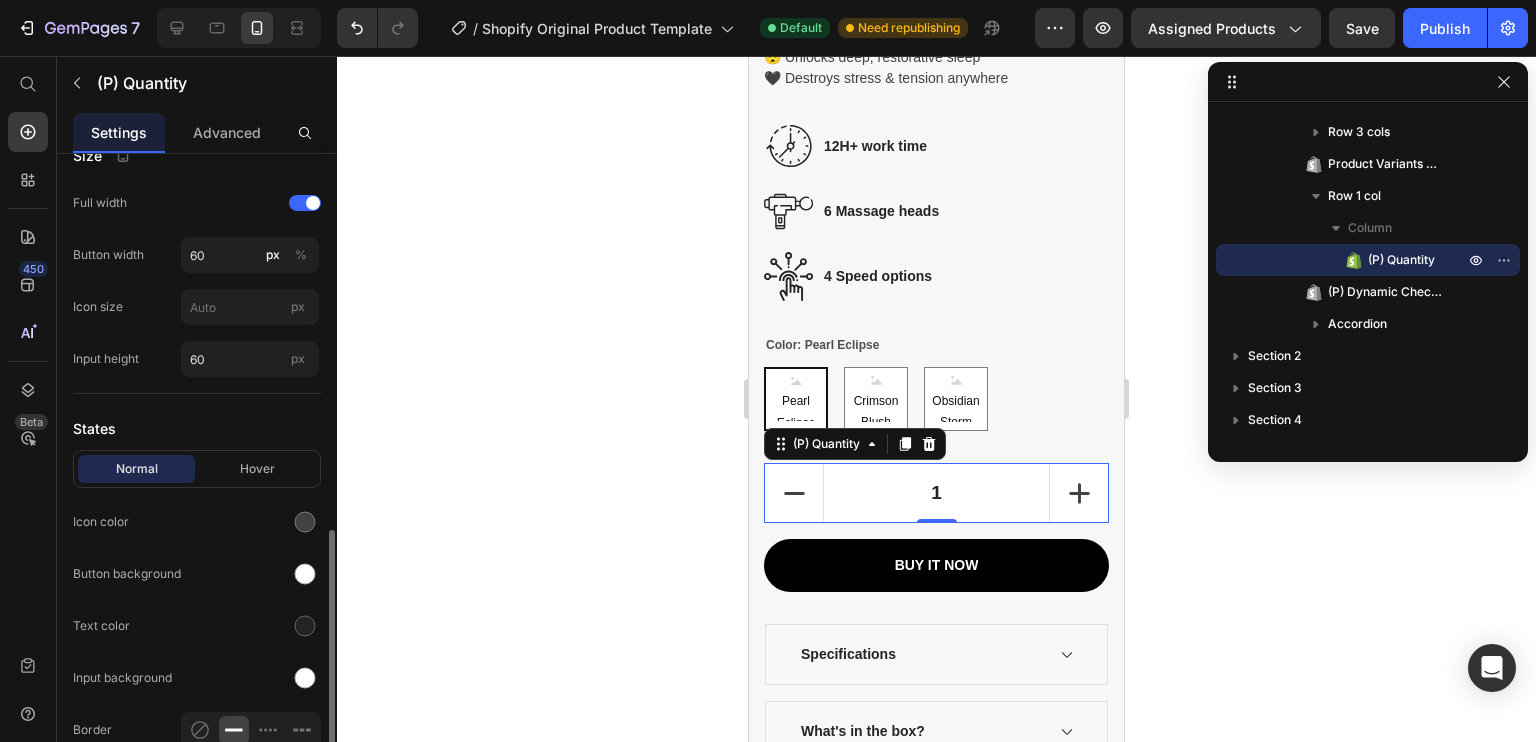 scroll, scrollTop: 621, scrollLeft: 0, axis: vertical 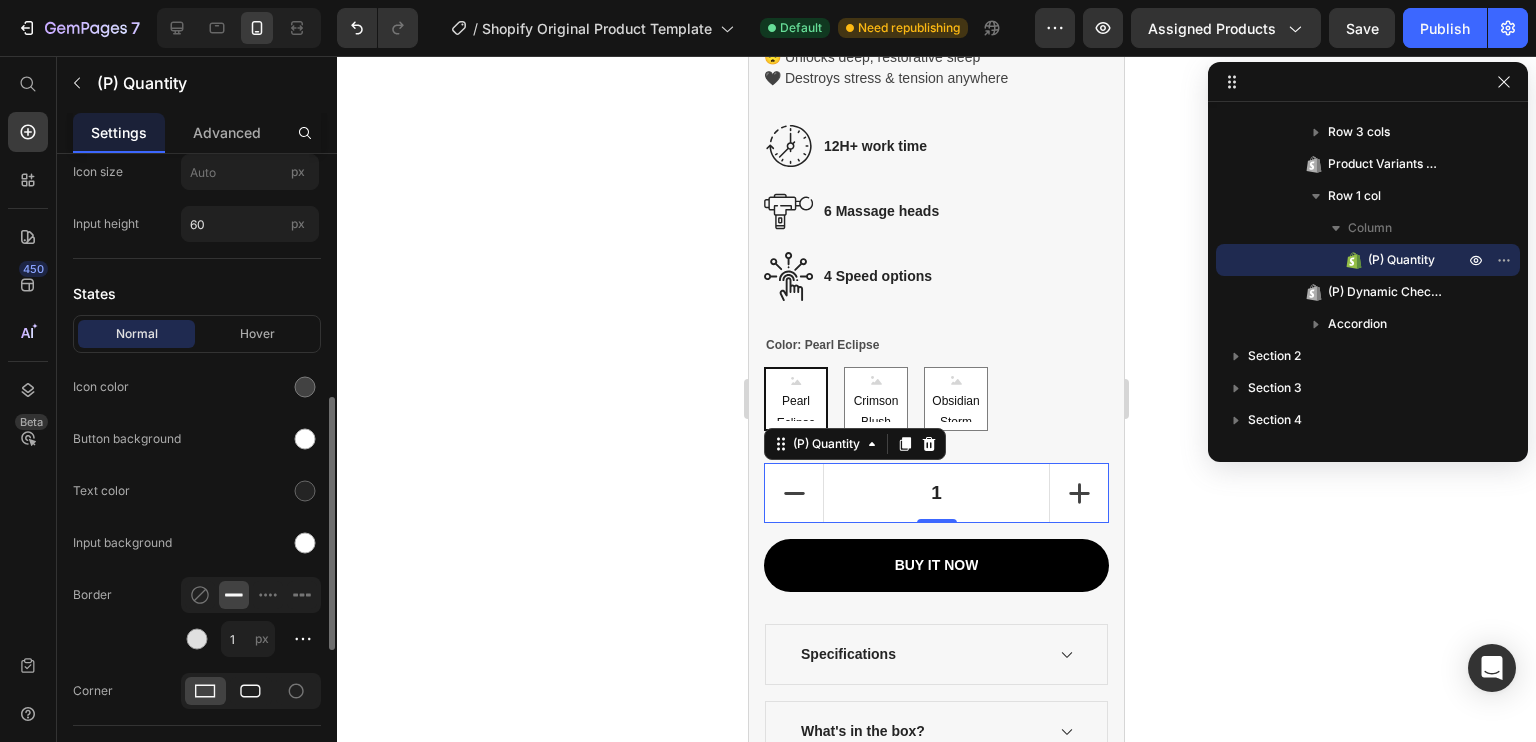 click 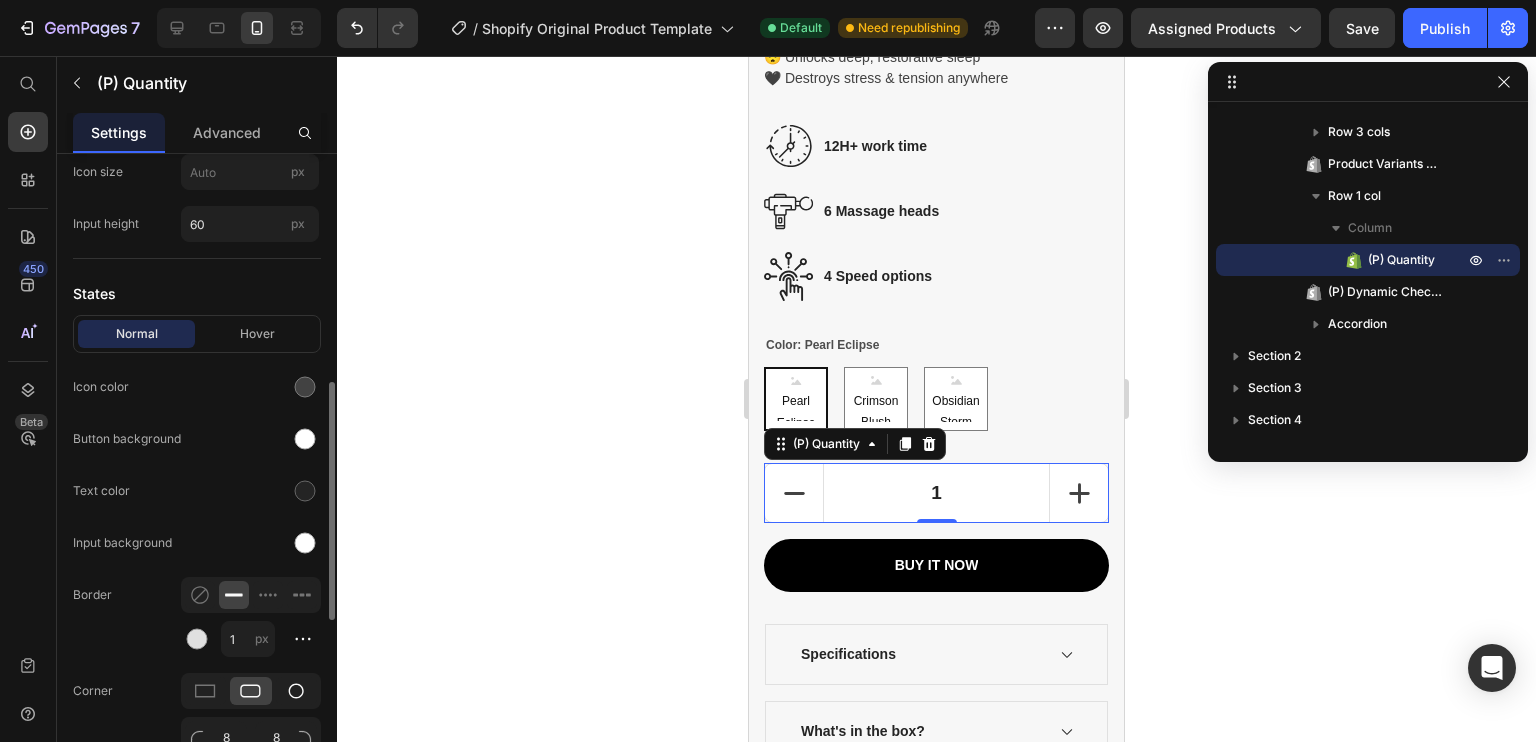 click 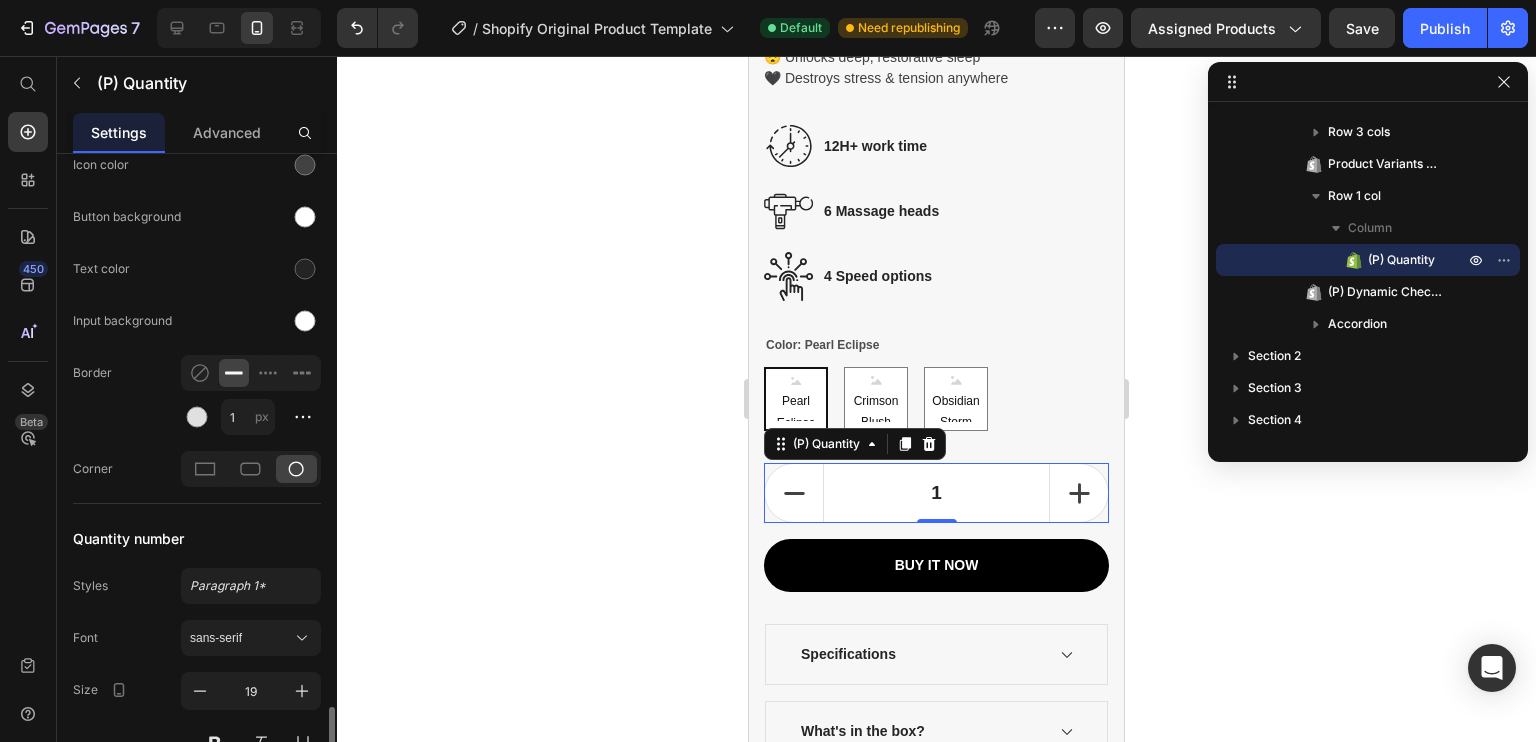 scroll, scrollTop: 1003, scrollLeft: 0, axis: vertical 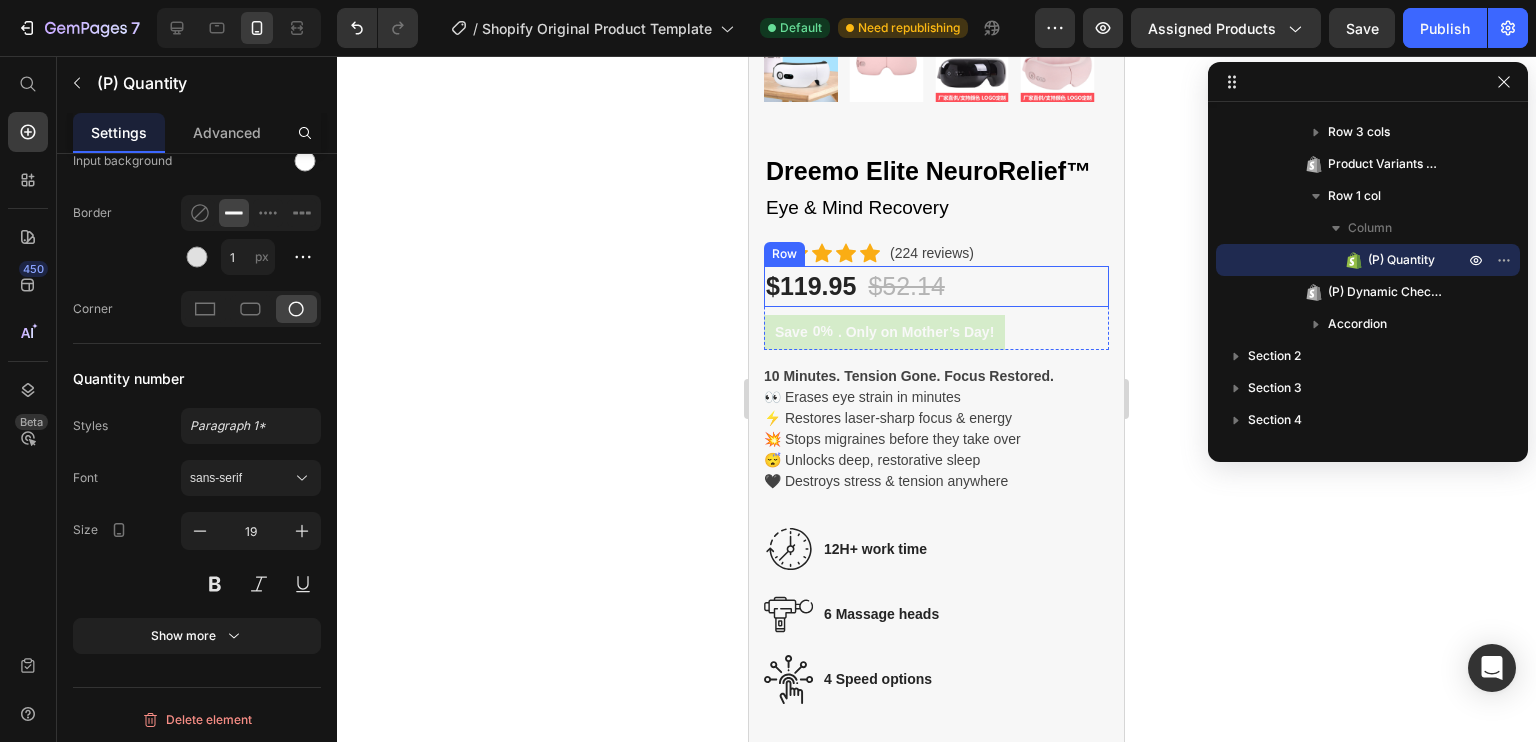 click on "$119.95 (P) Price $52.14 (P) Price Row" at bounding box center [936, 287] 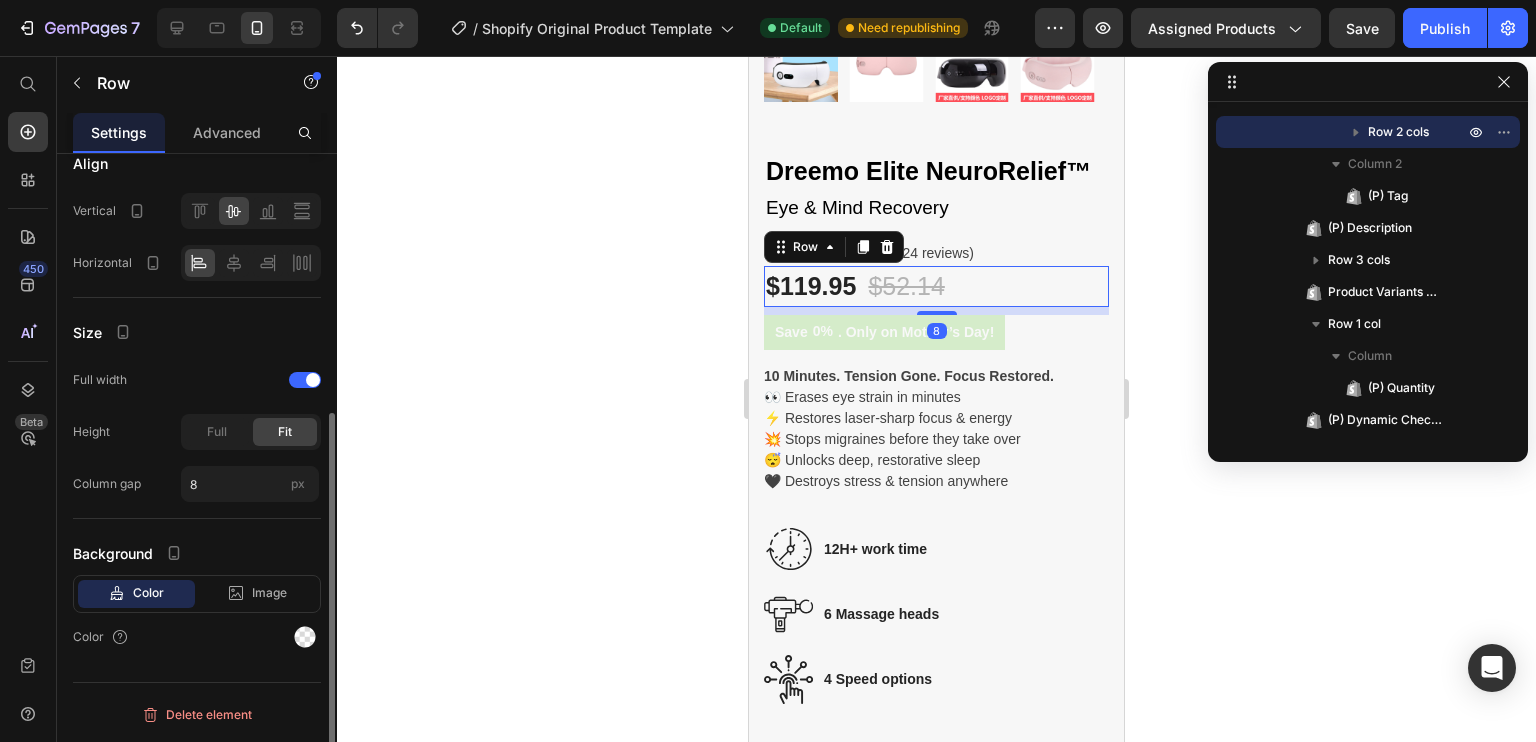 scroll, scrollTop: 0, scrollLeft: 0, axis: both 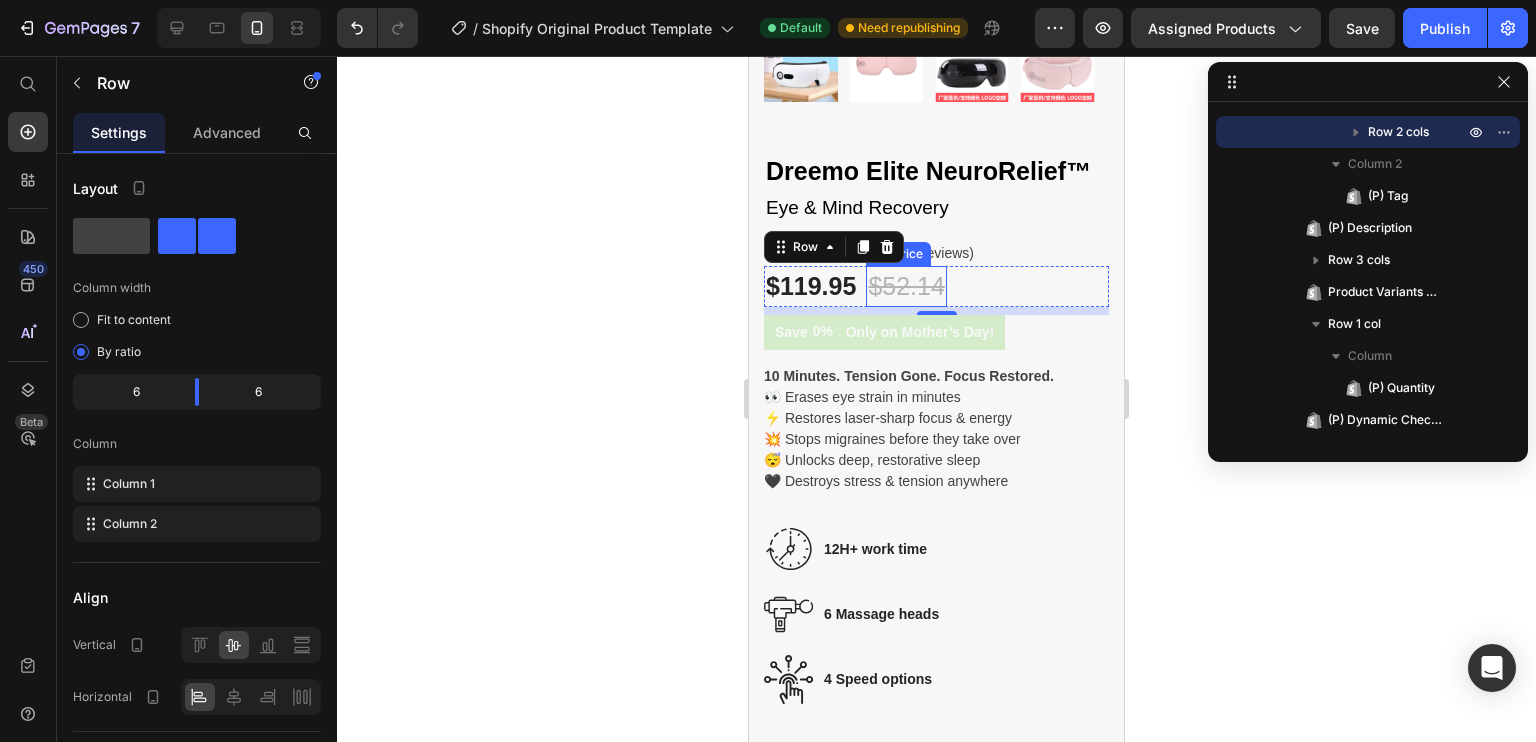 click on "$52.14" at bounding box center [906, 287] 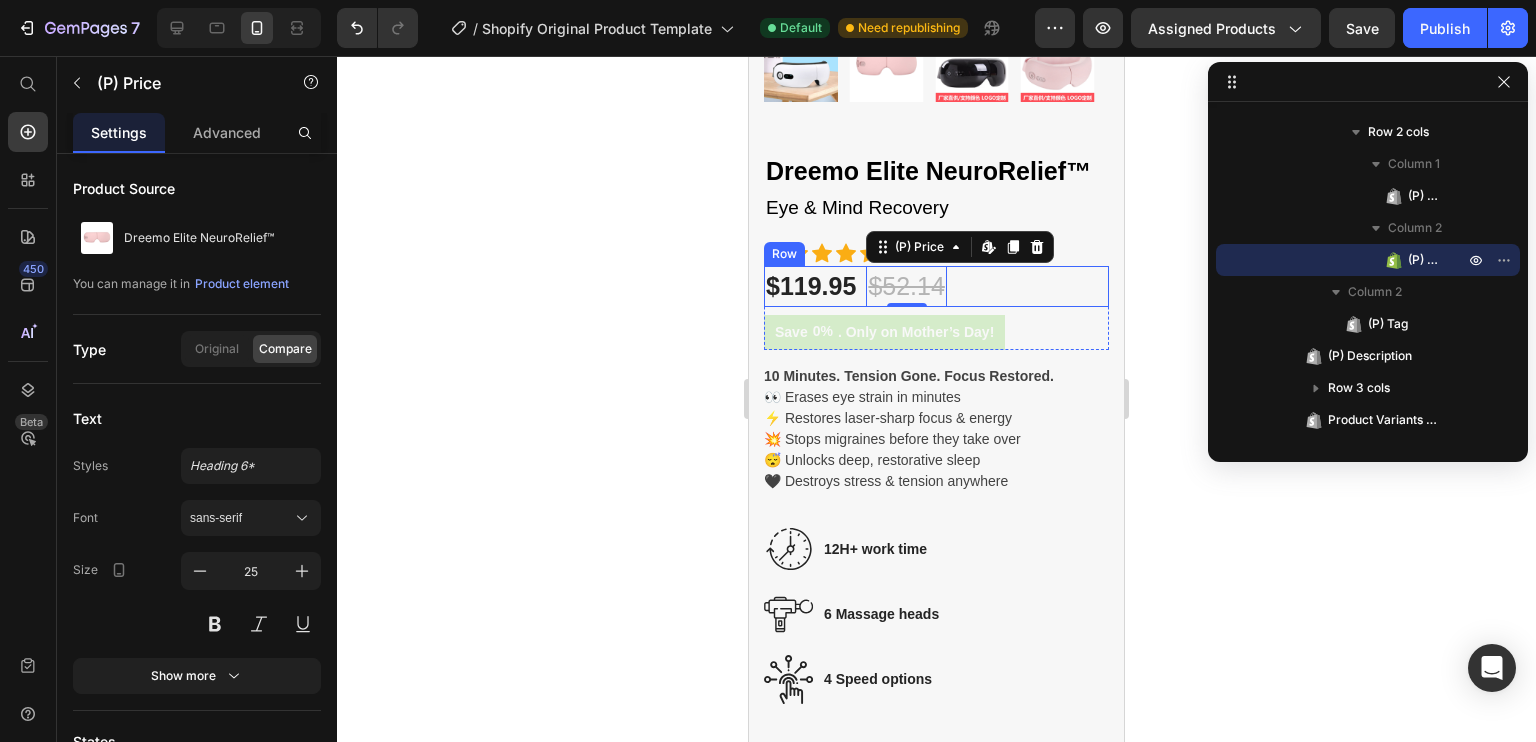 click on "$119.95 (P) Price $52.14 (P) Price   Edit content in Shopify 0 Row" at bounding box center [936, 287] 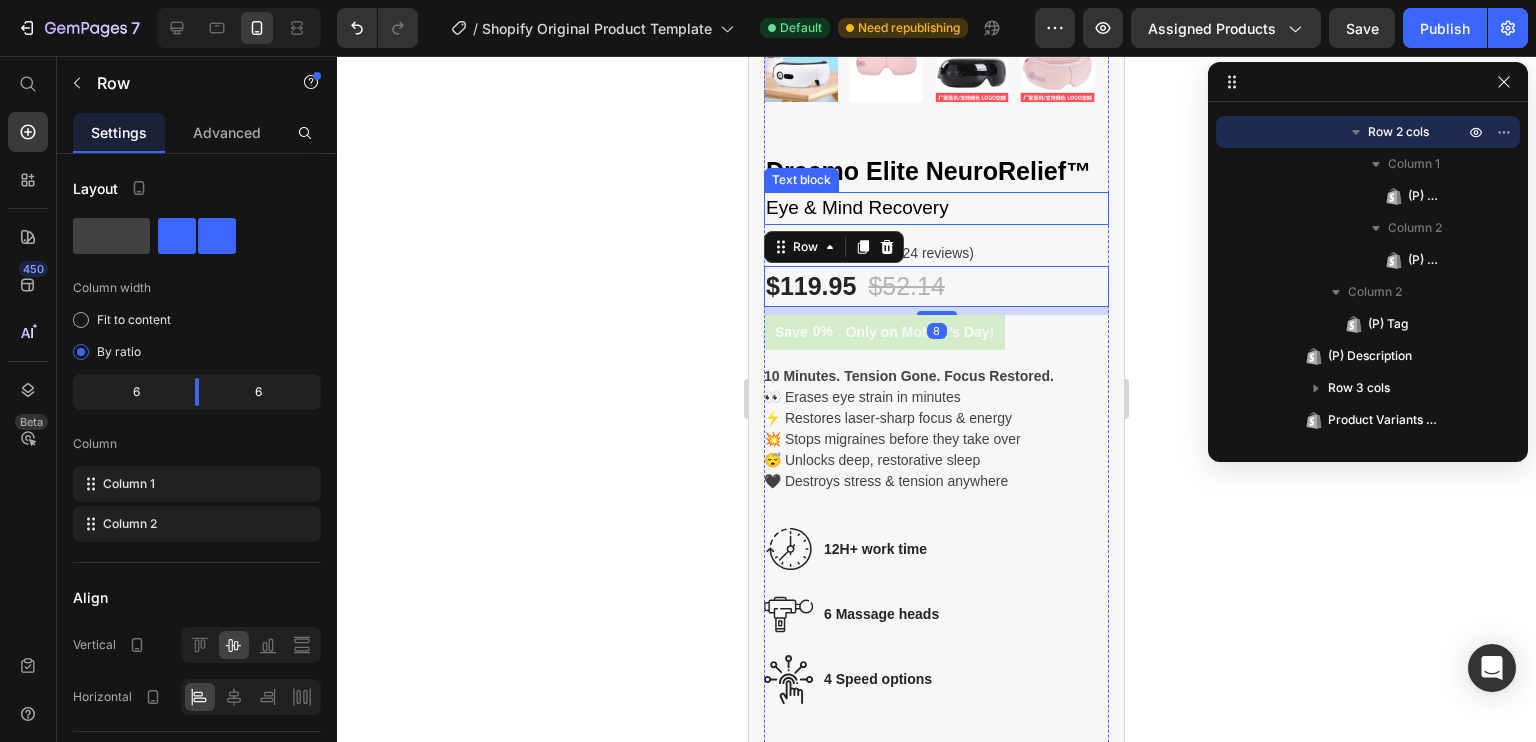 click on "Eye & Mind Recovery" at bounding box center (936, 208) 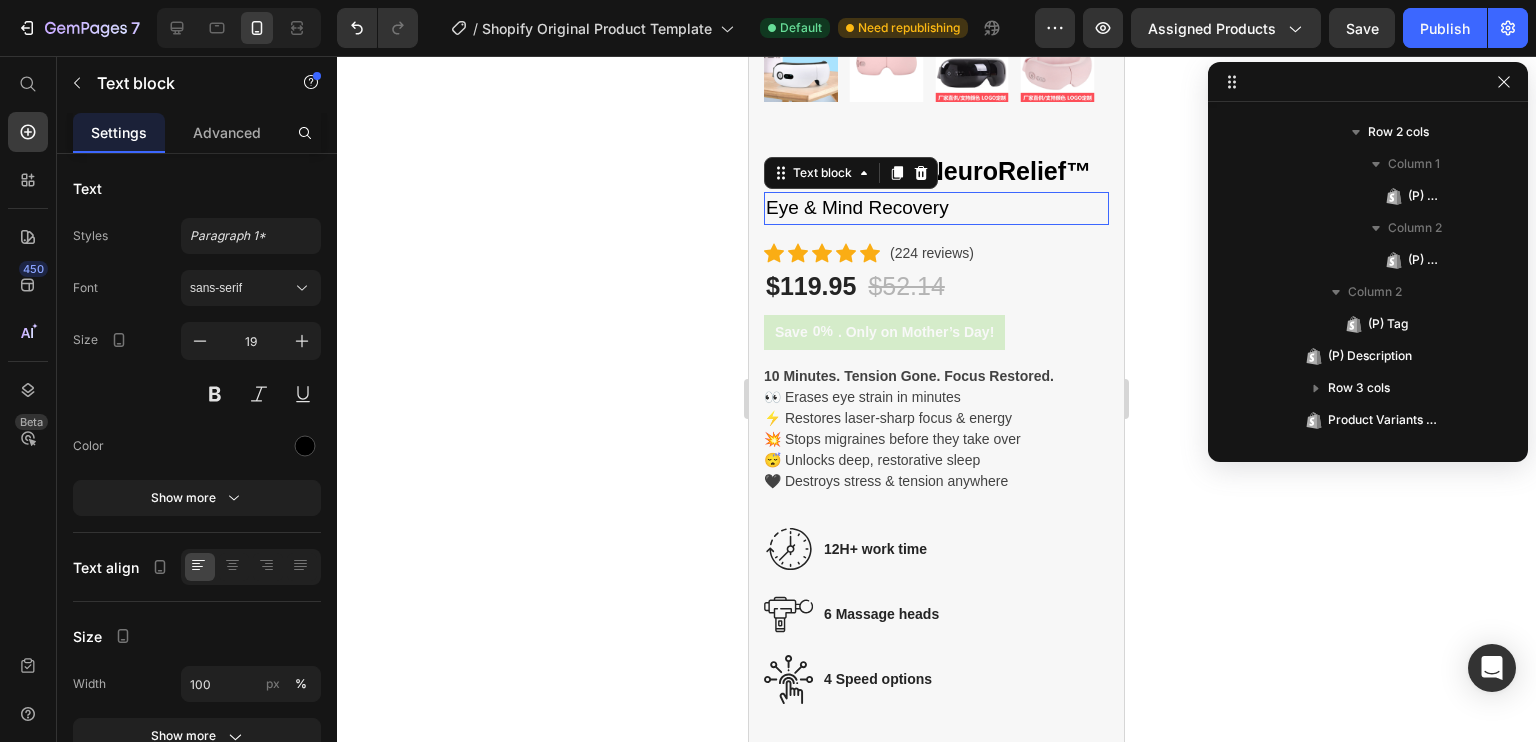 scroll, scrollTop: 122, scrollLeft: 0, axis: vertical 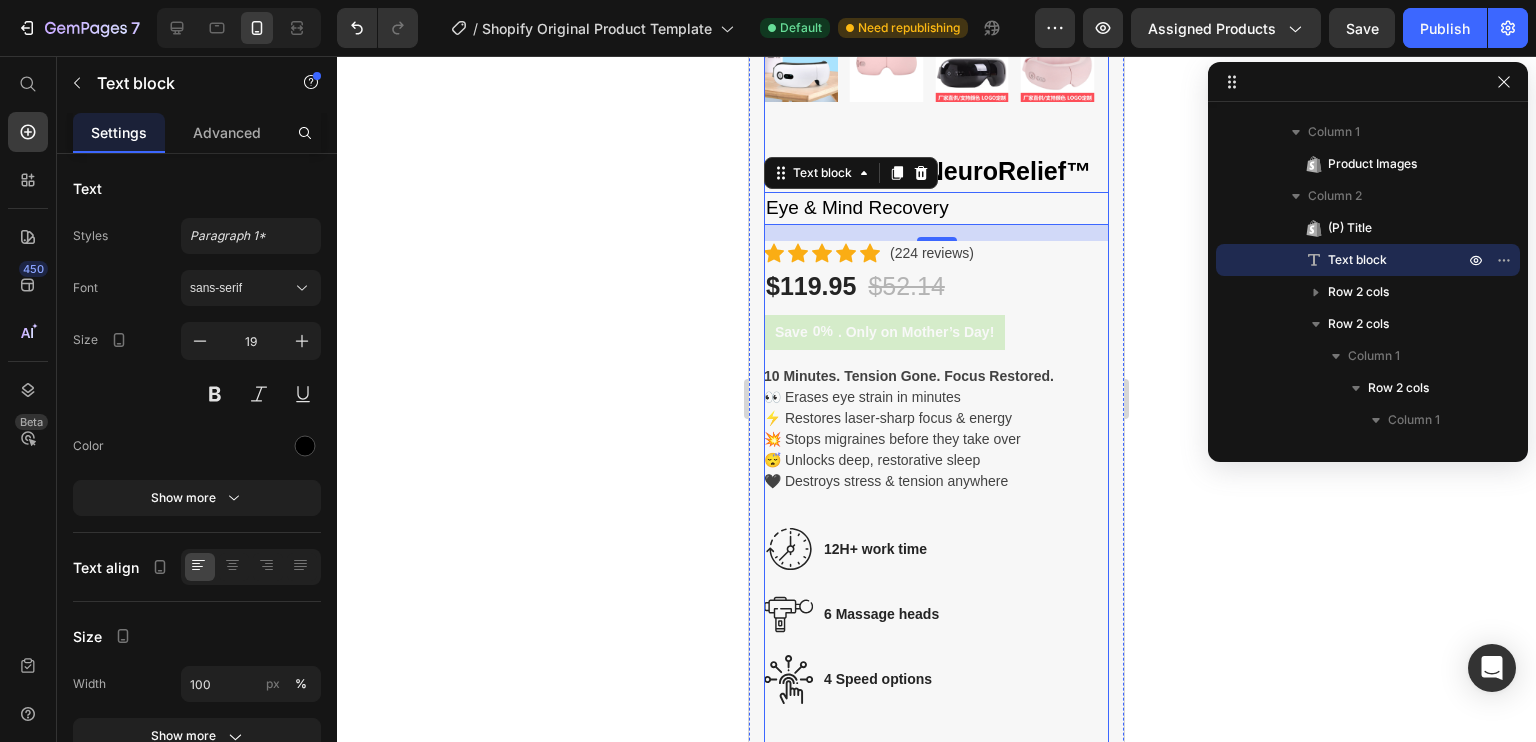 click on "Product Images" at bounding box center (936, -89) 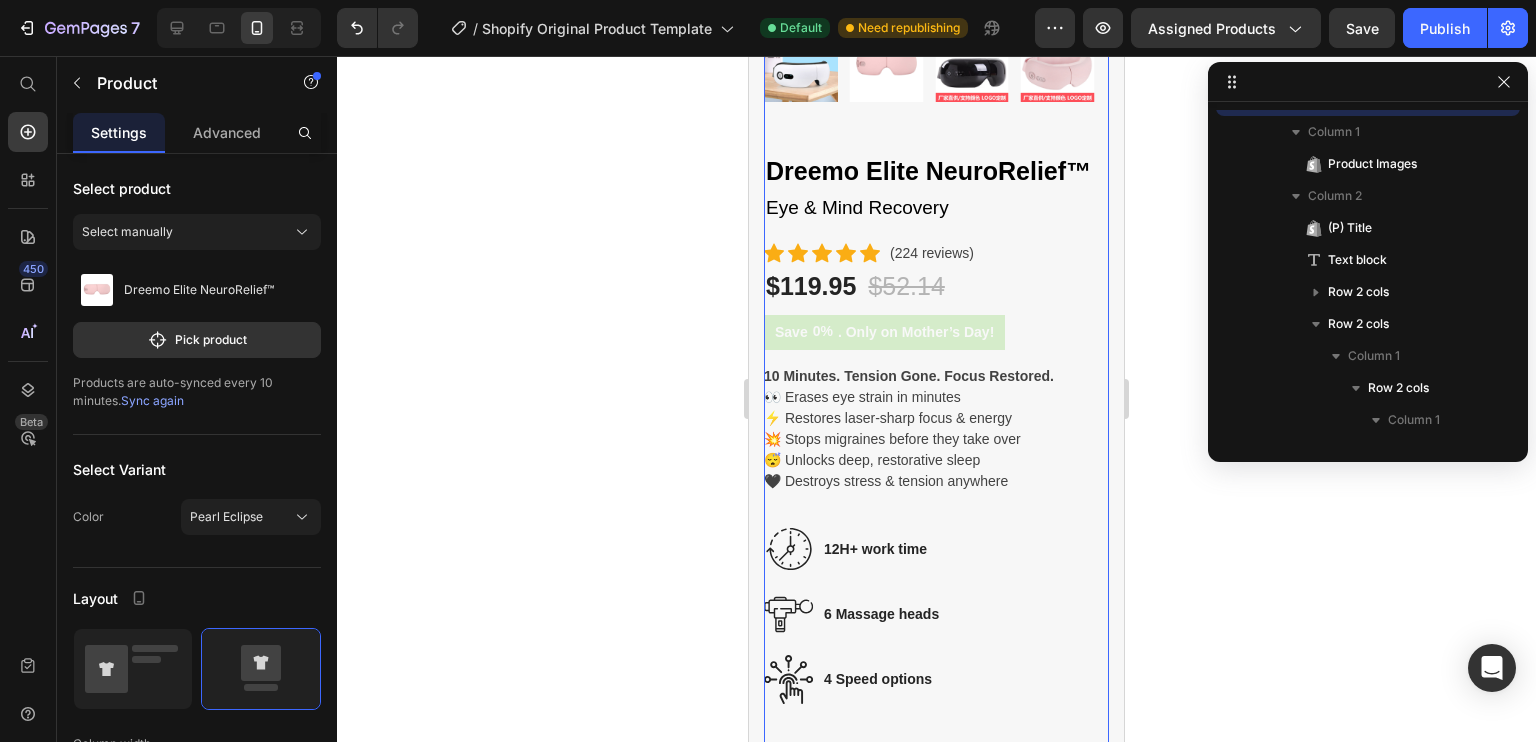 scroll, scrollTop: 0, scrollLeft: 0, axis: both 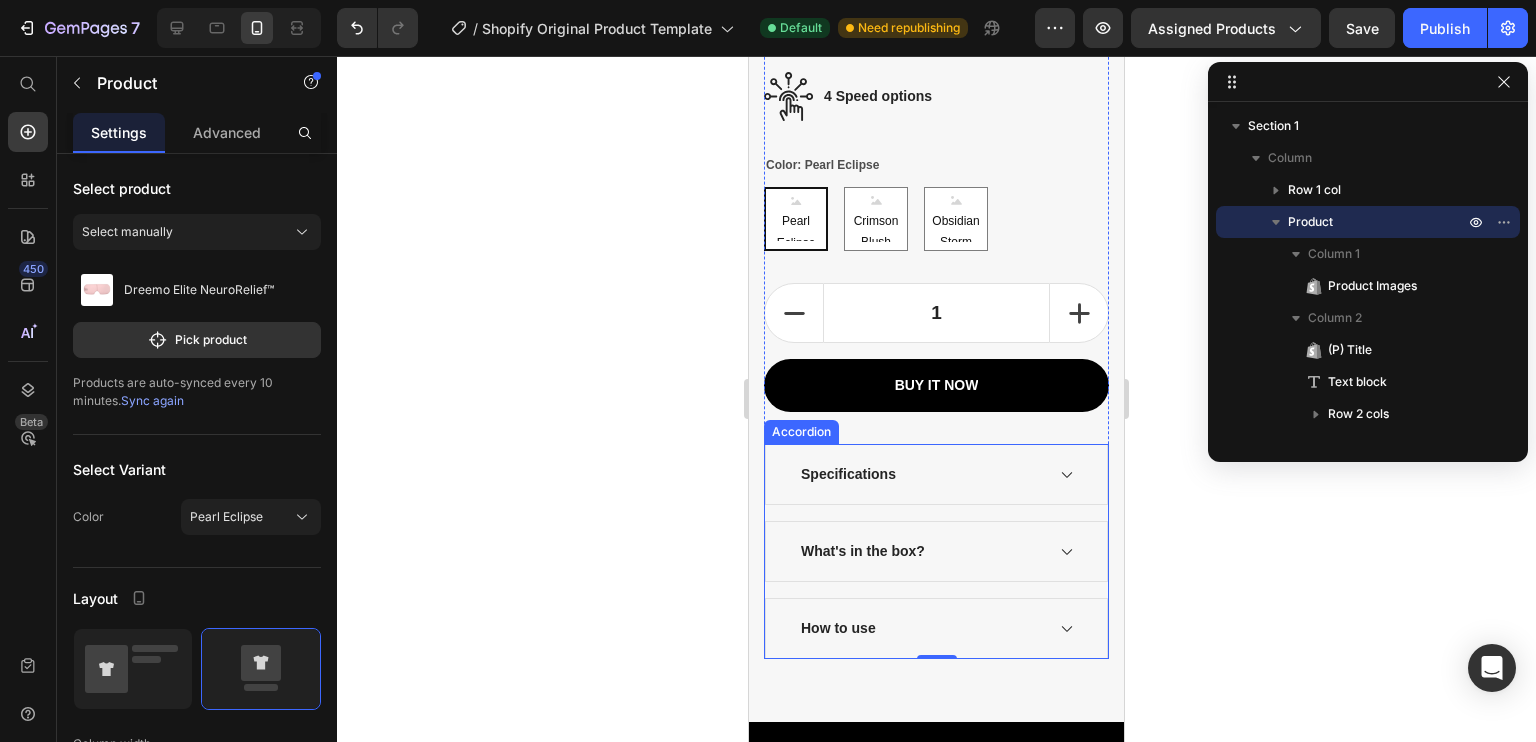 click on "Specifications
What's in the box?
How to use" at bounding box center (936, 551) 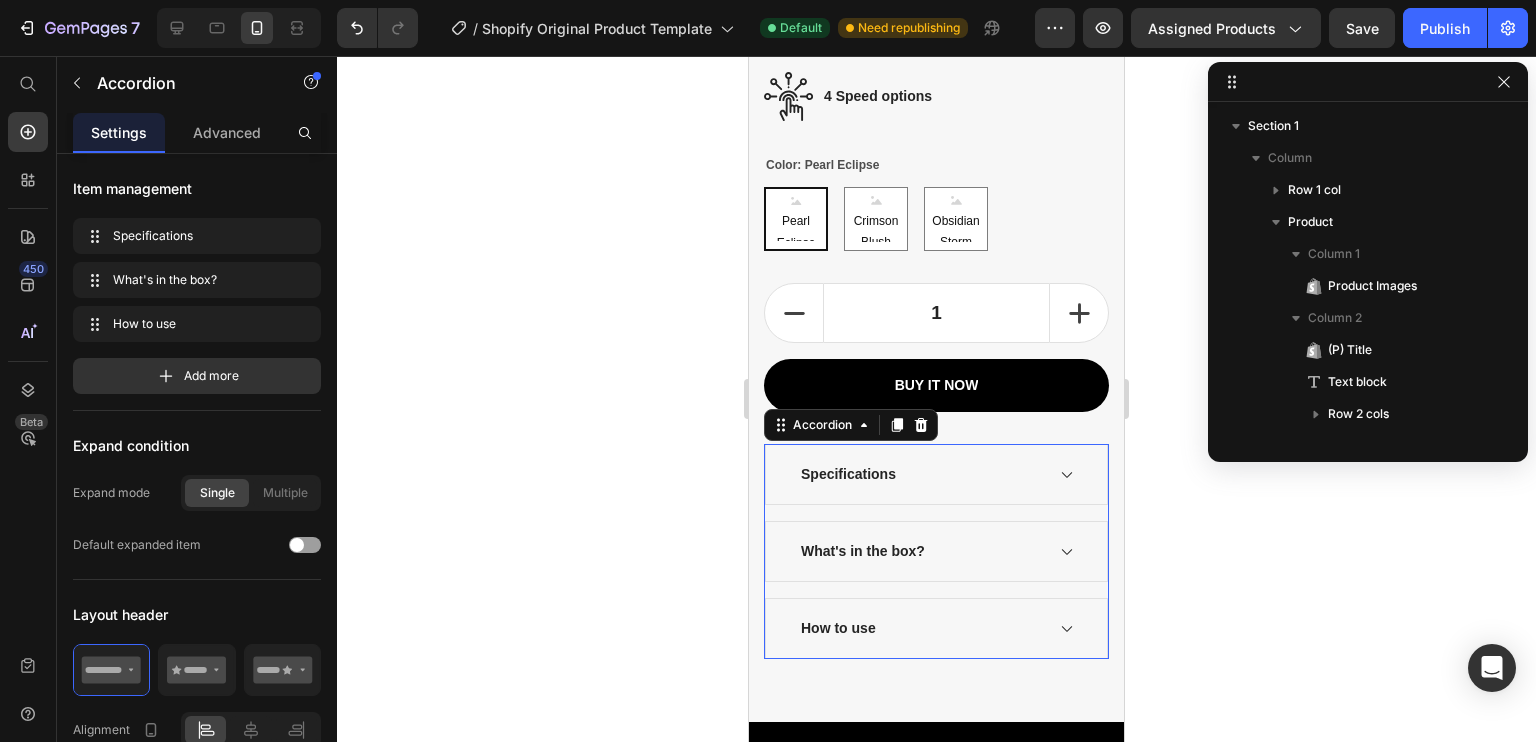 scroll, scrollTop: 698, scrollLeft: 0, axis: vertical 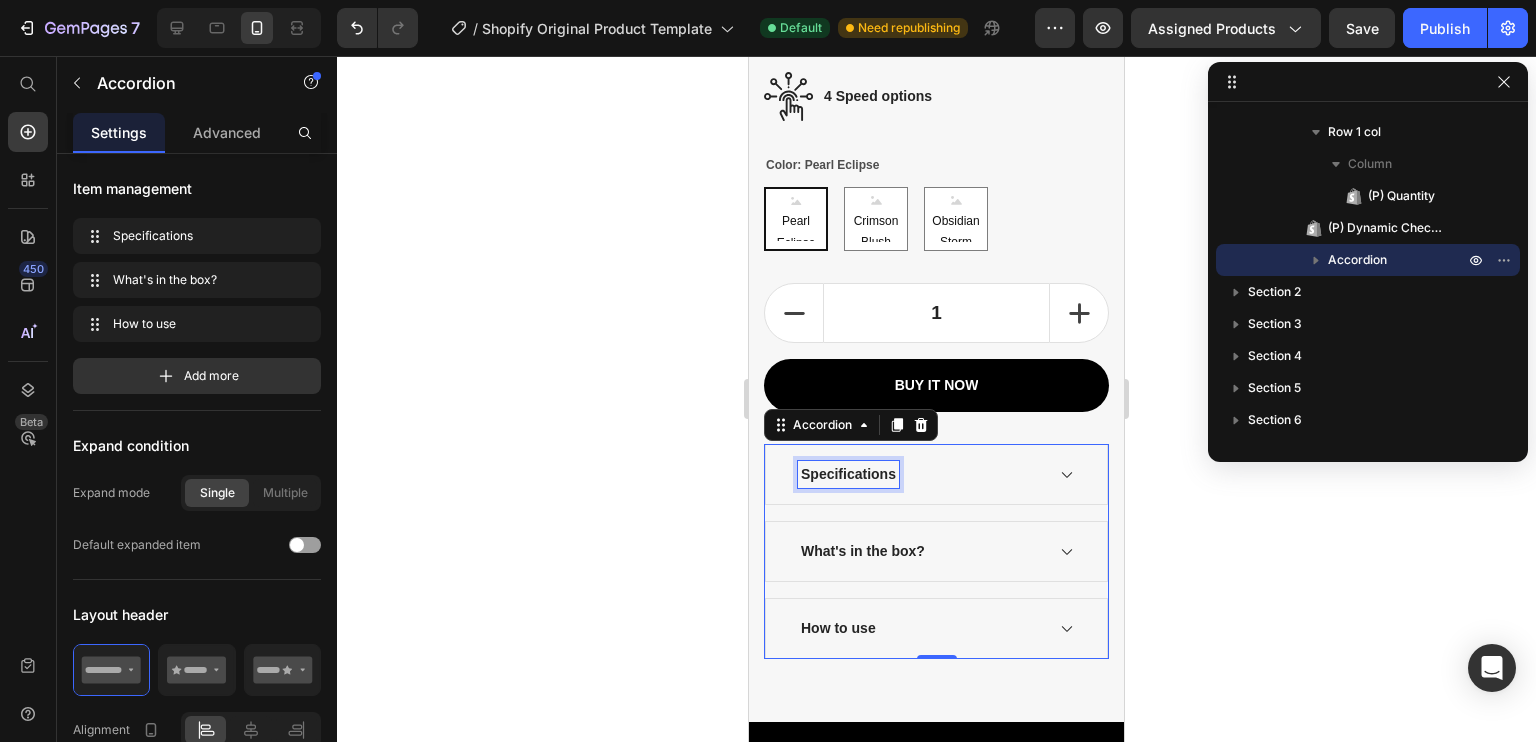 click on "Specifications" at bounding box center [848, 474] 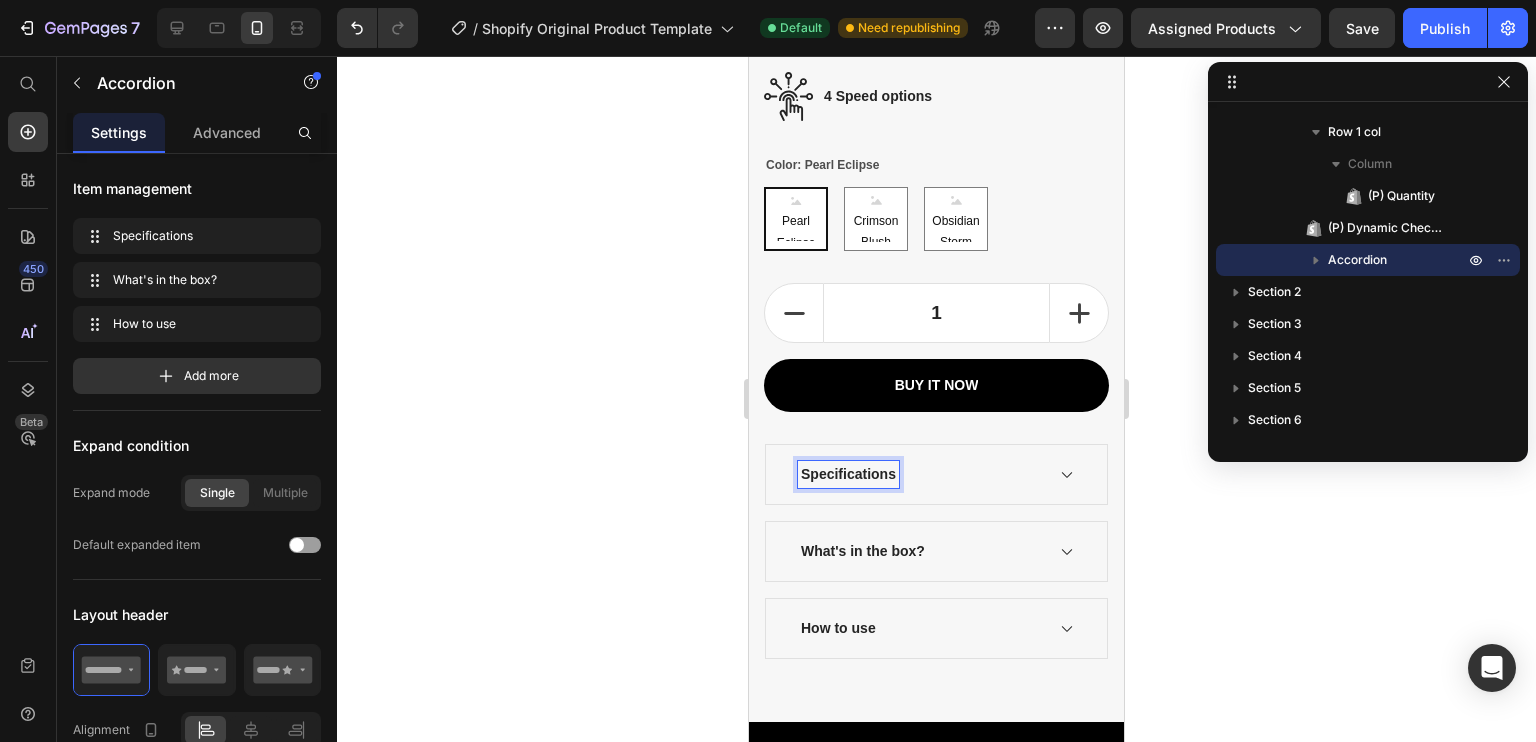 click on "Specifications" at bounding box center [848, 474] 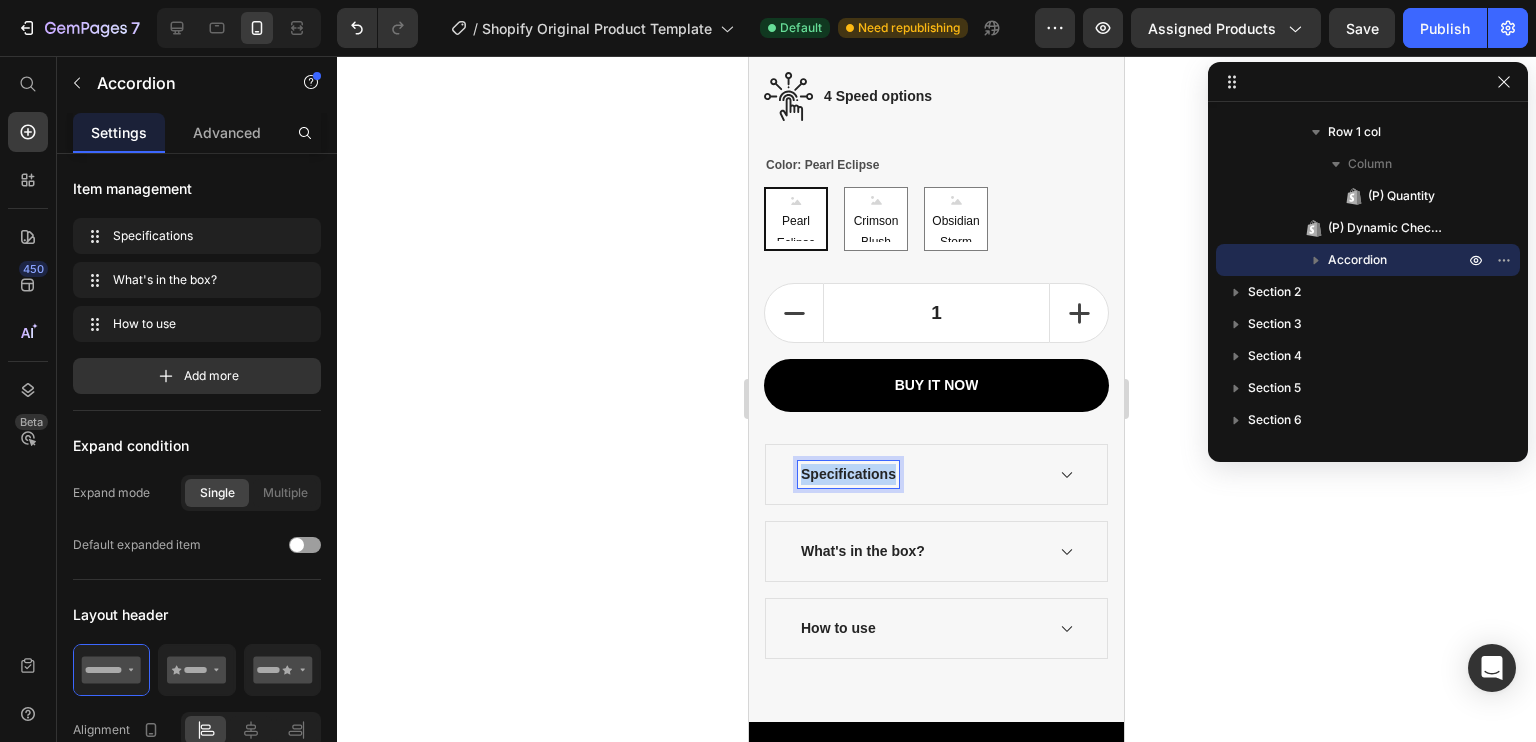 click on "Specifications" at bounding box center (848, 474) 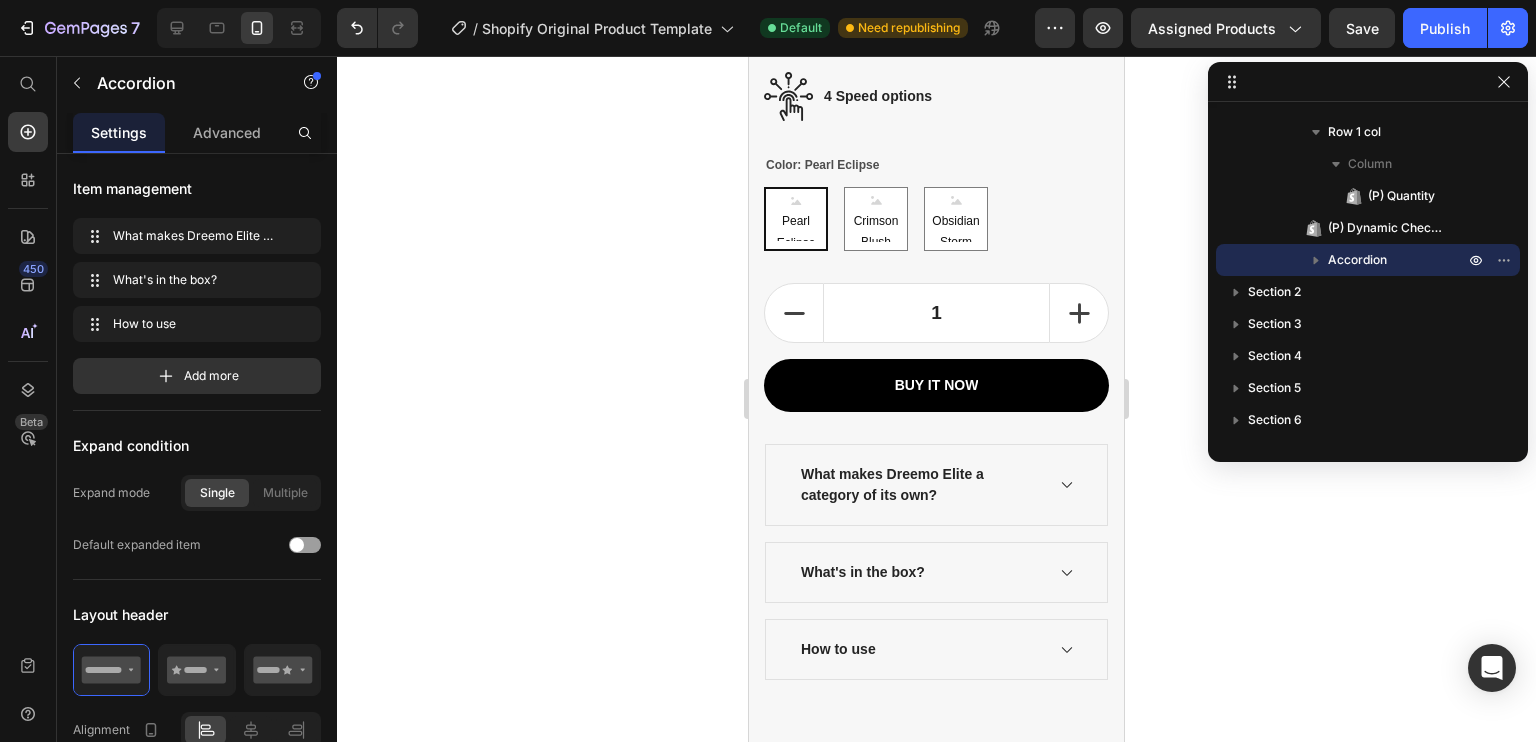 click 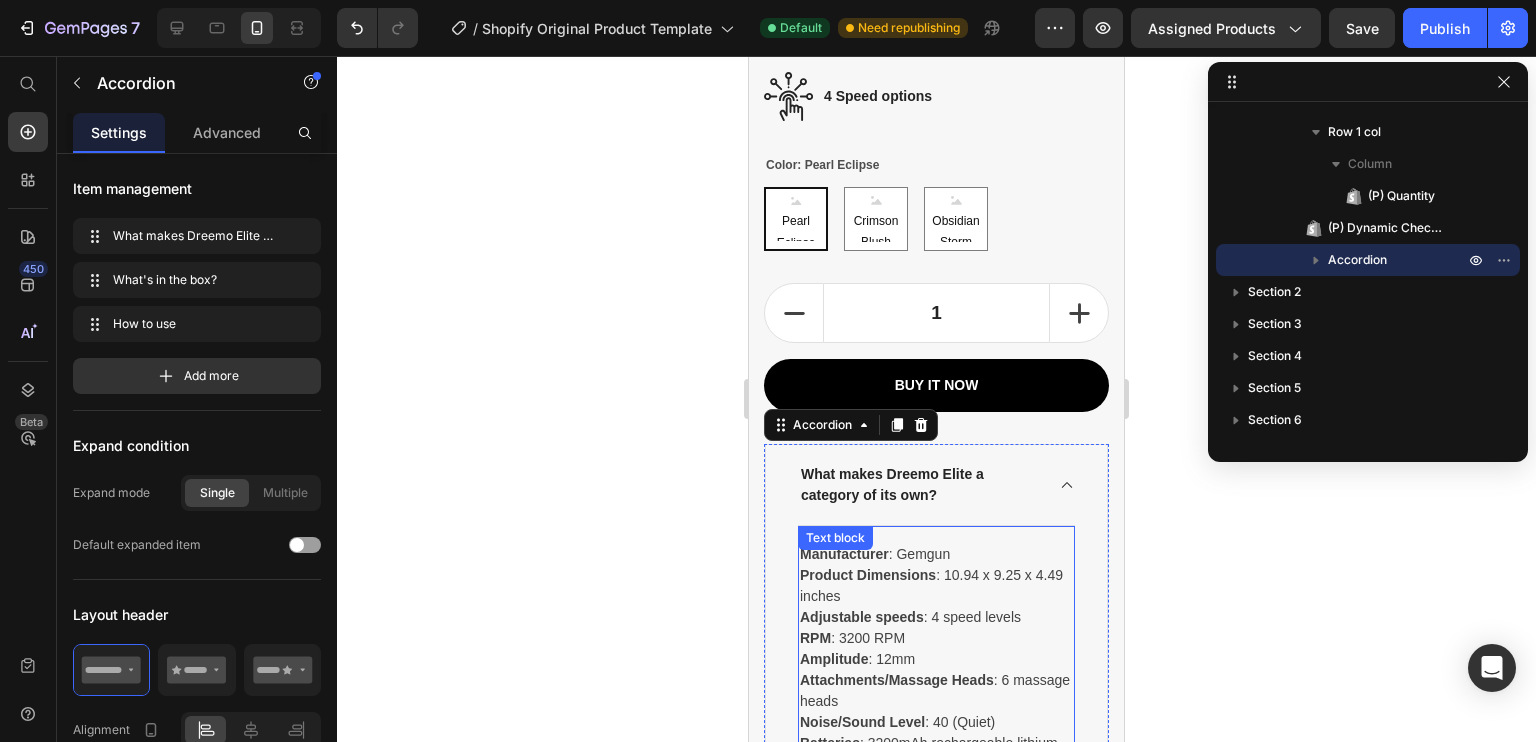 click on "Manufacturer : Gemgun Product Dimensions : 10.94 x 9.25 x 4.49 inches Adjustable speeds : 4 speed levels RPM : 3200 RPM  Amplitude : 12mm  Attachments/Massage Heads : 6 massage heads  Noise/Sound Level : 40 (Quiet)  Batteries : 3200mAh rechargeable lithium-ion battery  Battery Life : Up to 12 hours" at bounding box center [936, 670] 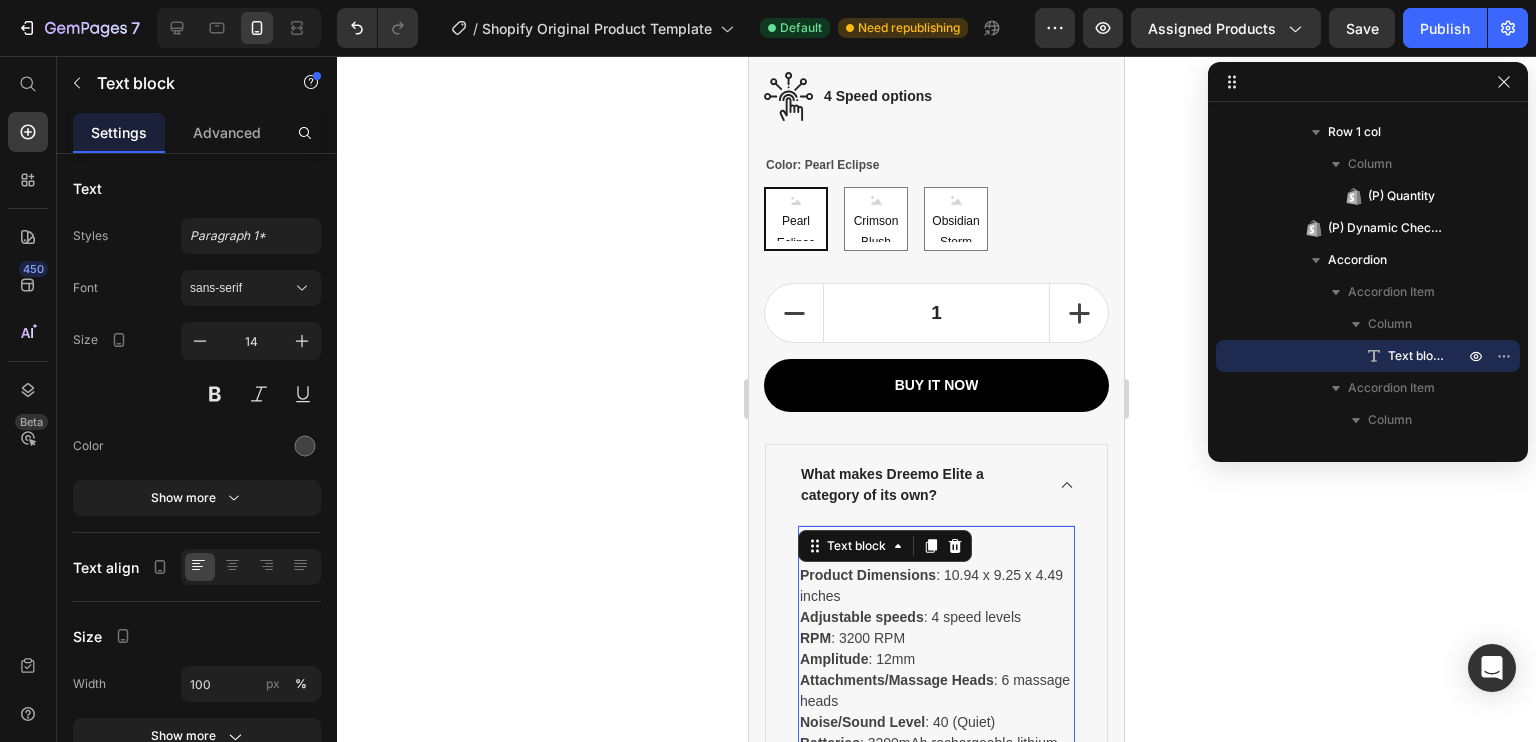 click on "Manufacturer : Gemgun Product Dimensions : 10.94 x 9.25 x 4.49 inches Adjustable speeds : 4 speed levels RPM : 3200 RPM  Amplitude : 12mm  Attachments/Massage Heads : 6 massage heads  Noise/Sound Level : 40 (Quiet)  Batteries : 3200mAh rechargeable lithium-ion battery  Battery Life : Up to 12 hours" at bounding box center (936, 670) 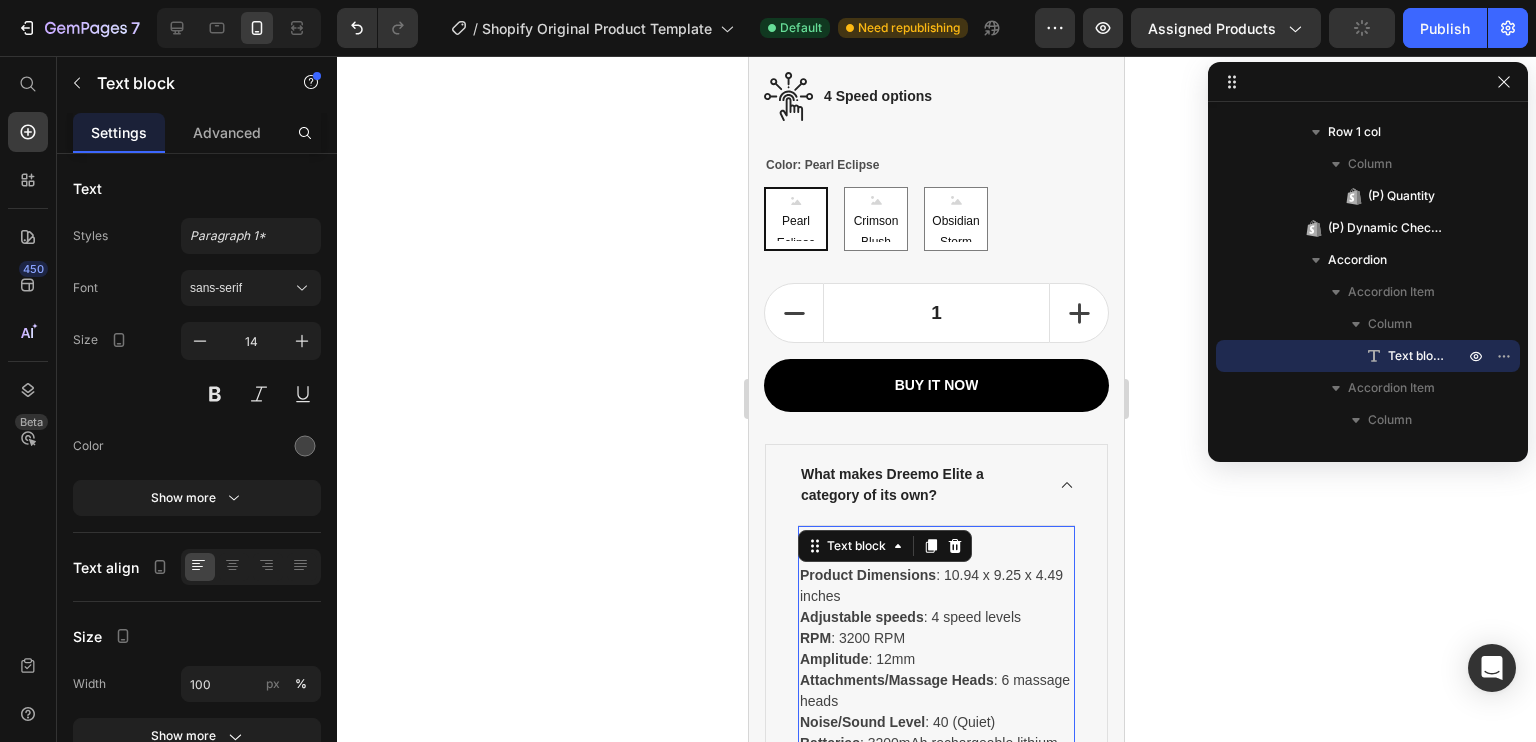 click on "Manufacturer : Gemgun Product Dimensions : 10.94 x 9.25 x 4.49 inches Adjustable speeds : 4 speed levels RPM : 3200 RPM  Amplitude : 12mm  Attachments/Massage Heads : 6 massage heads  Noise/Sound Level : 40 (Quiet)  Batteries : 3200mAh rechargeable lithium-ion battery  Battery Life : Up to 12 hours" at bounding box center (936, 670) 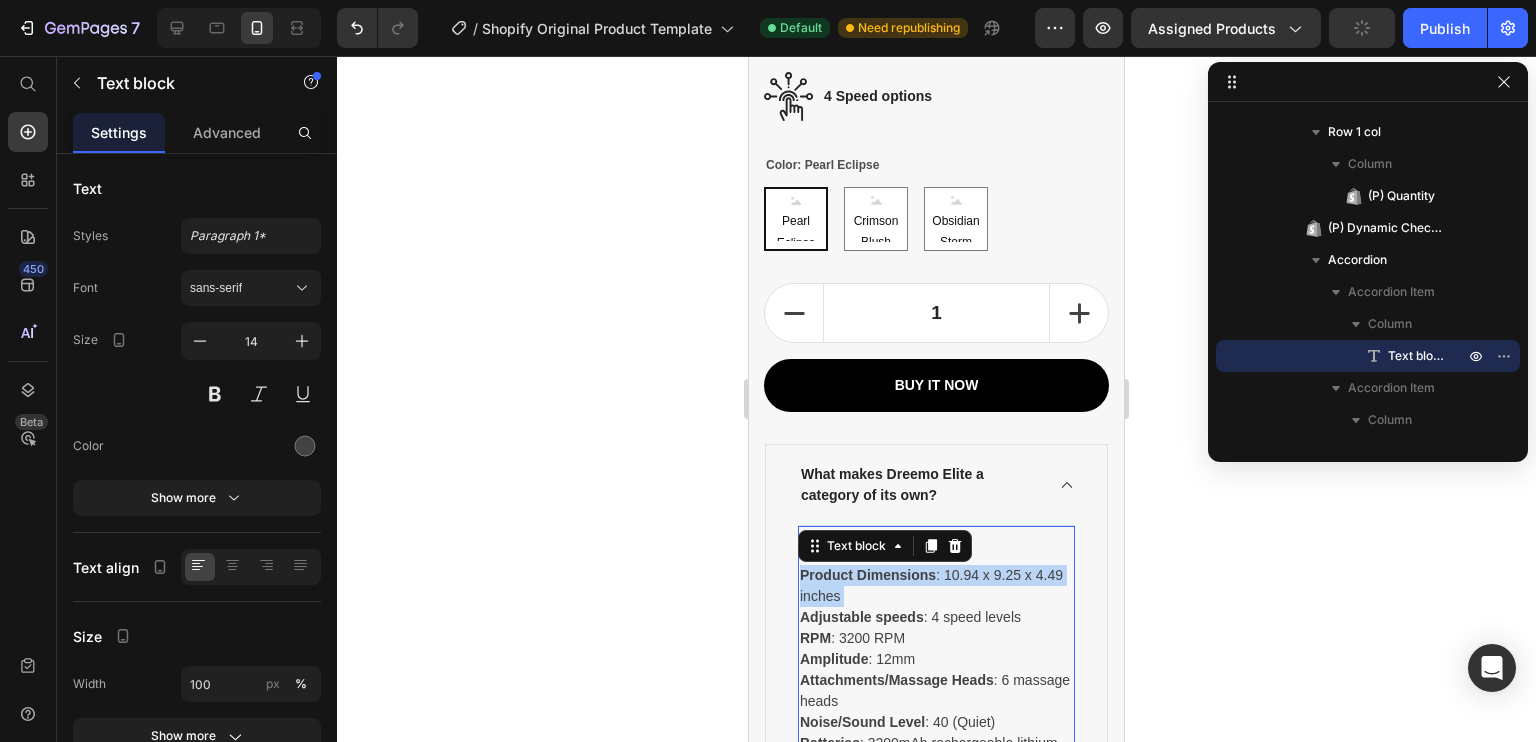 click on "Manufacturer : Gemgun Product Dimensions : 10.94 x 9.25 x 4.49 inches Adjustable speeds : 4 speed levels RPM : 3200 RPM  Amplitude : 12mm  Attachments/Massage Heads : 6 massage heads  Noise/Sound Level : 40 (Quiet)  Batteries : 3200mAh rechargeable lithium-ion battery  Battery Life : Up to 12 hours" at bounding box center [936, 670] 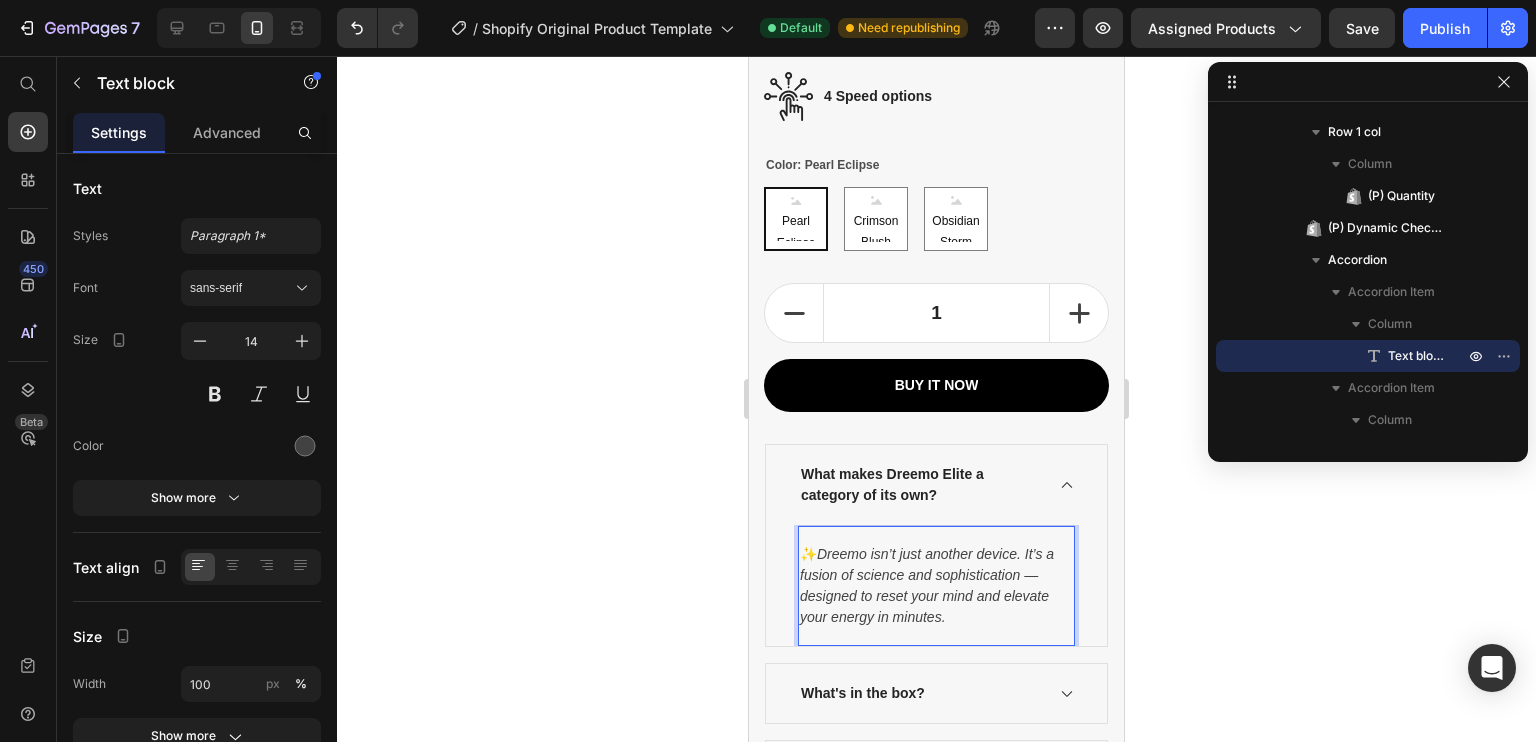 click on "Dreemo isn’t just another device. It’s a fusion of science and sophistication — designed to reset your mind and elevate your energy in minutes." at bounding box center (927, 585) 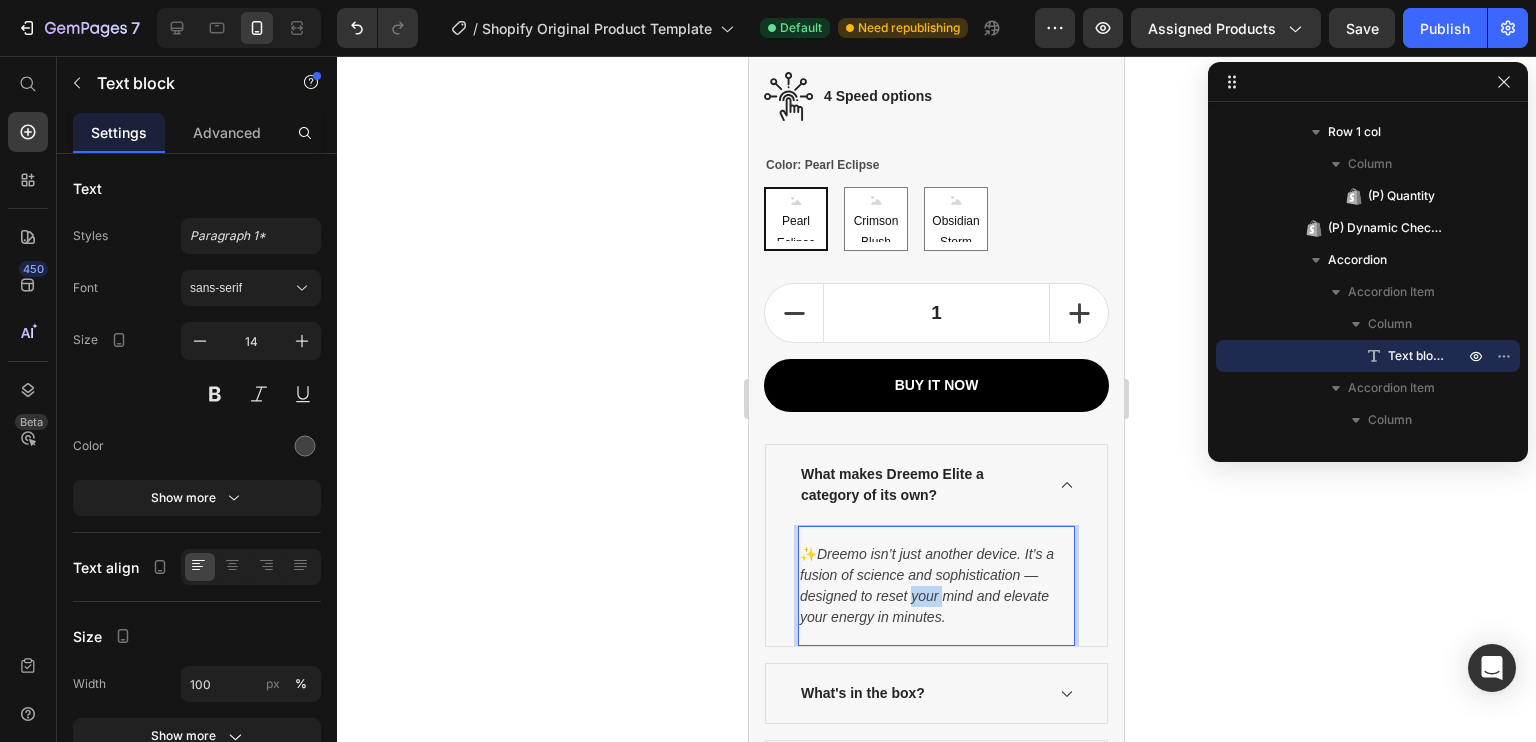 click on "Dreemo isn’t just another device. It’s a fusion of science and sophistication — designed to reset your mind and elevate your energy in minutes." at bounding box center (927, 585) 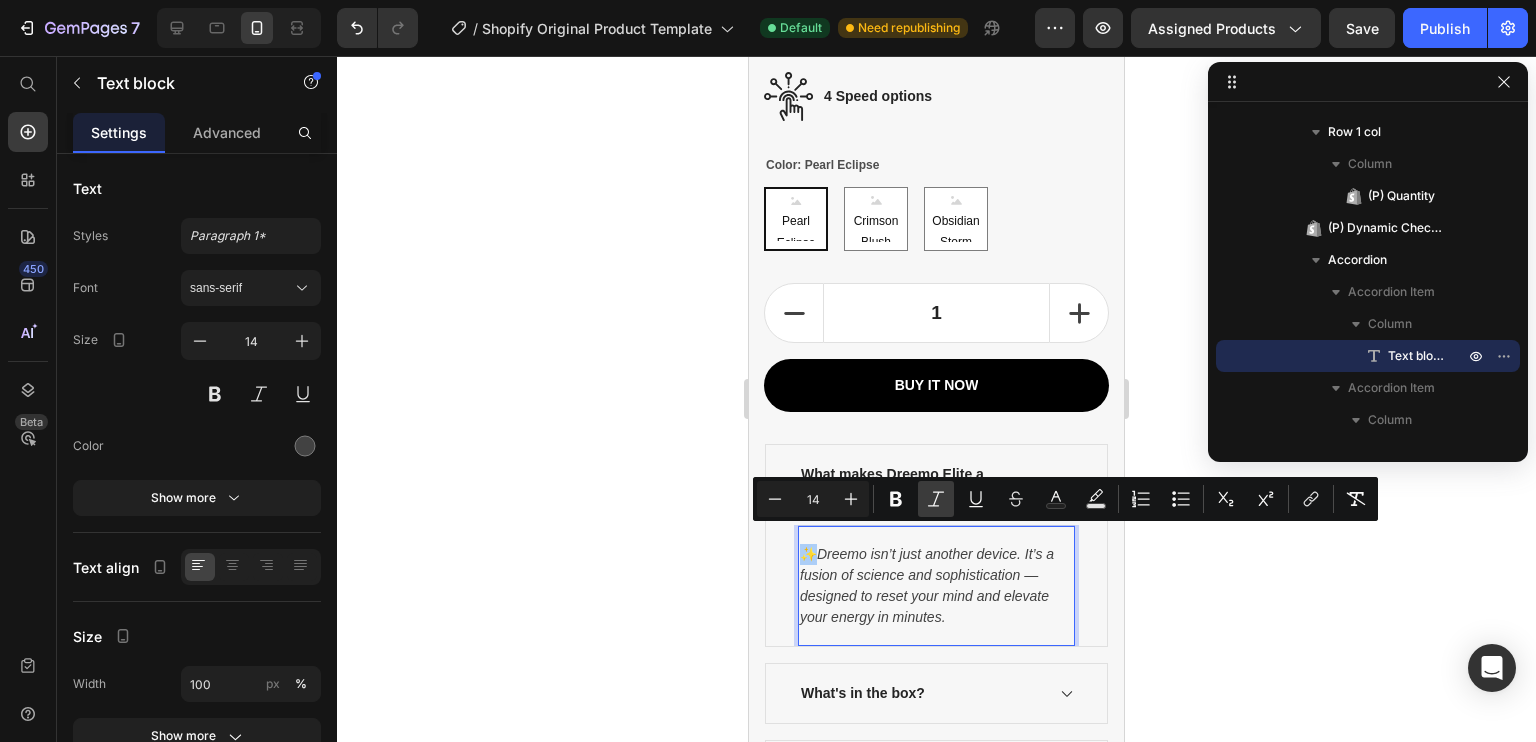 click on "Italic" at bounding box center (936, 499) 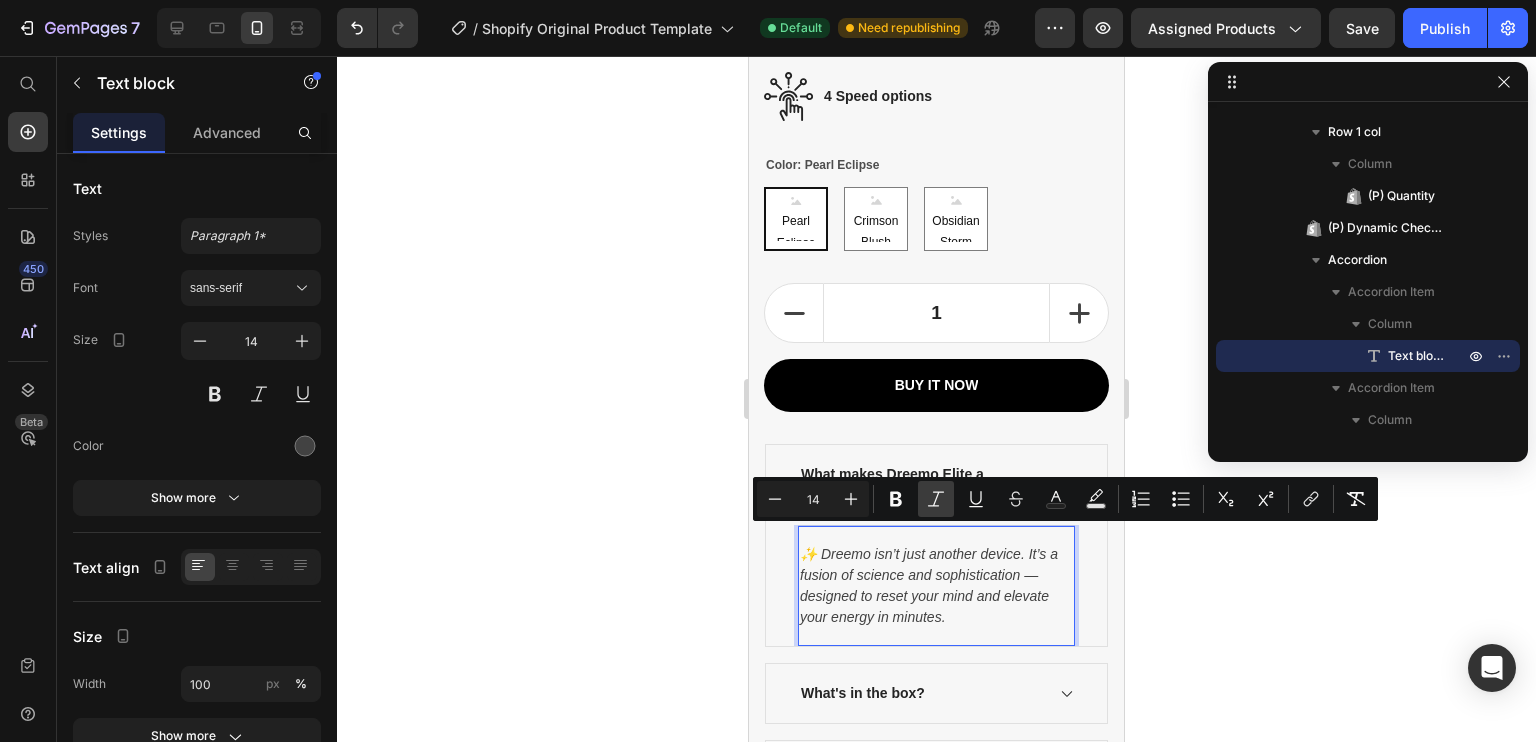 click on "Italic" at bounding box center [936, 499] 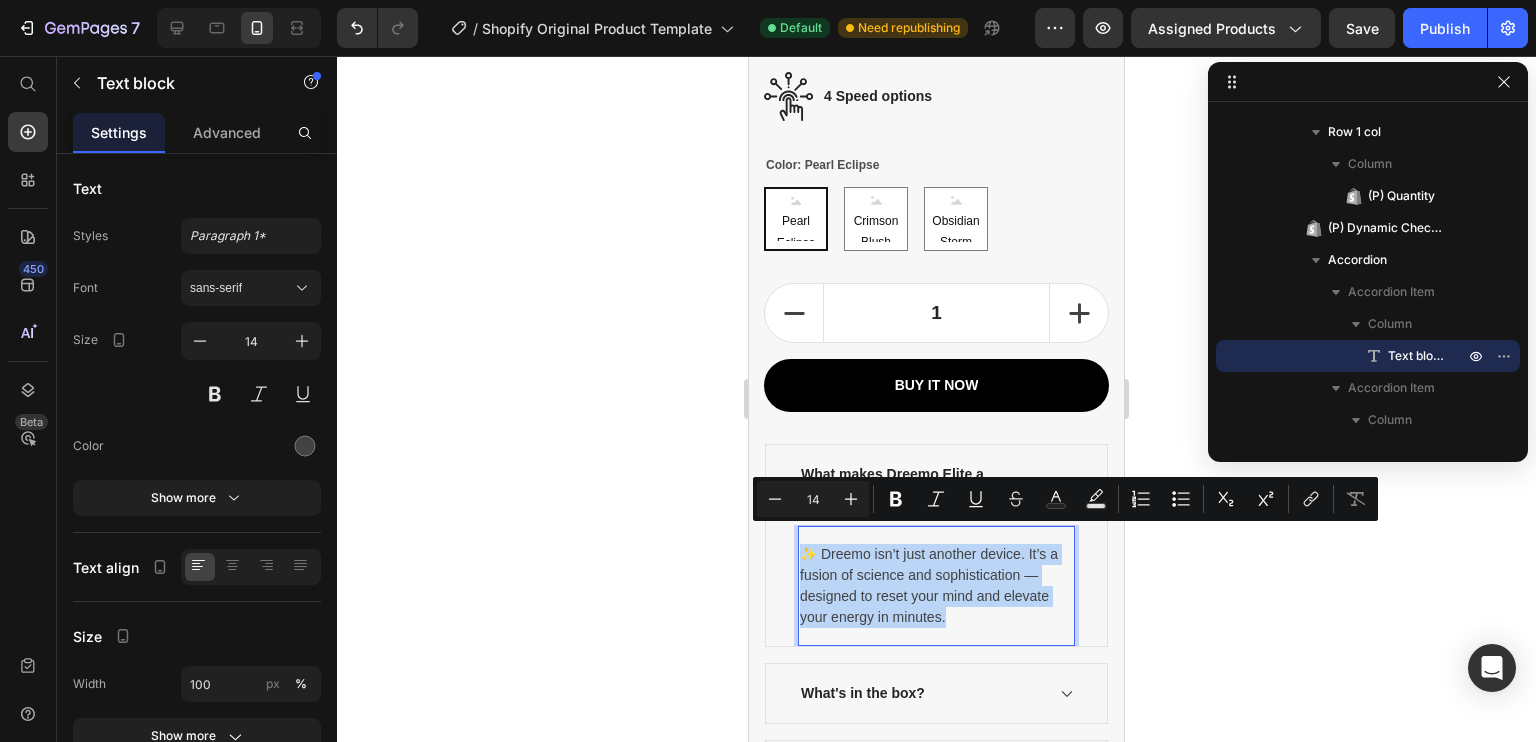click on "✨ Dreemo isn’t just another device. It’s a fusion of science and sophistication — designed to reset your mind and elevate your energy in minutes." at bounding box center (936, 586) 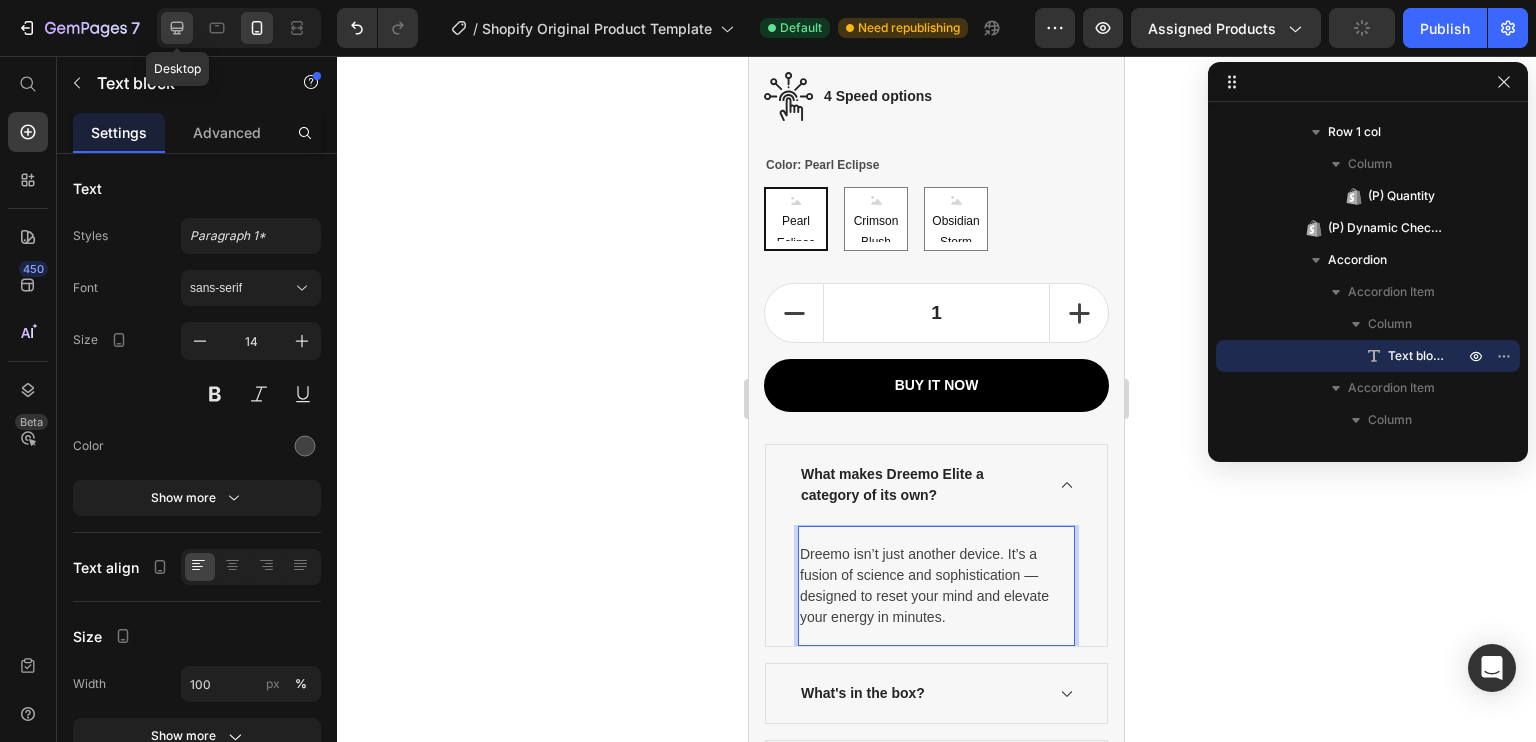 click 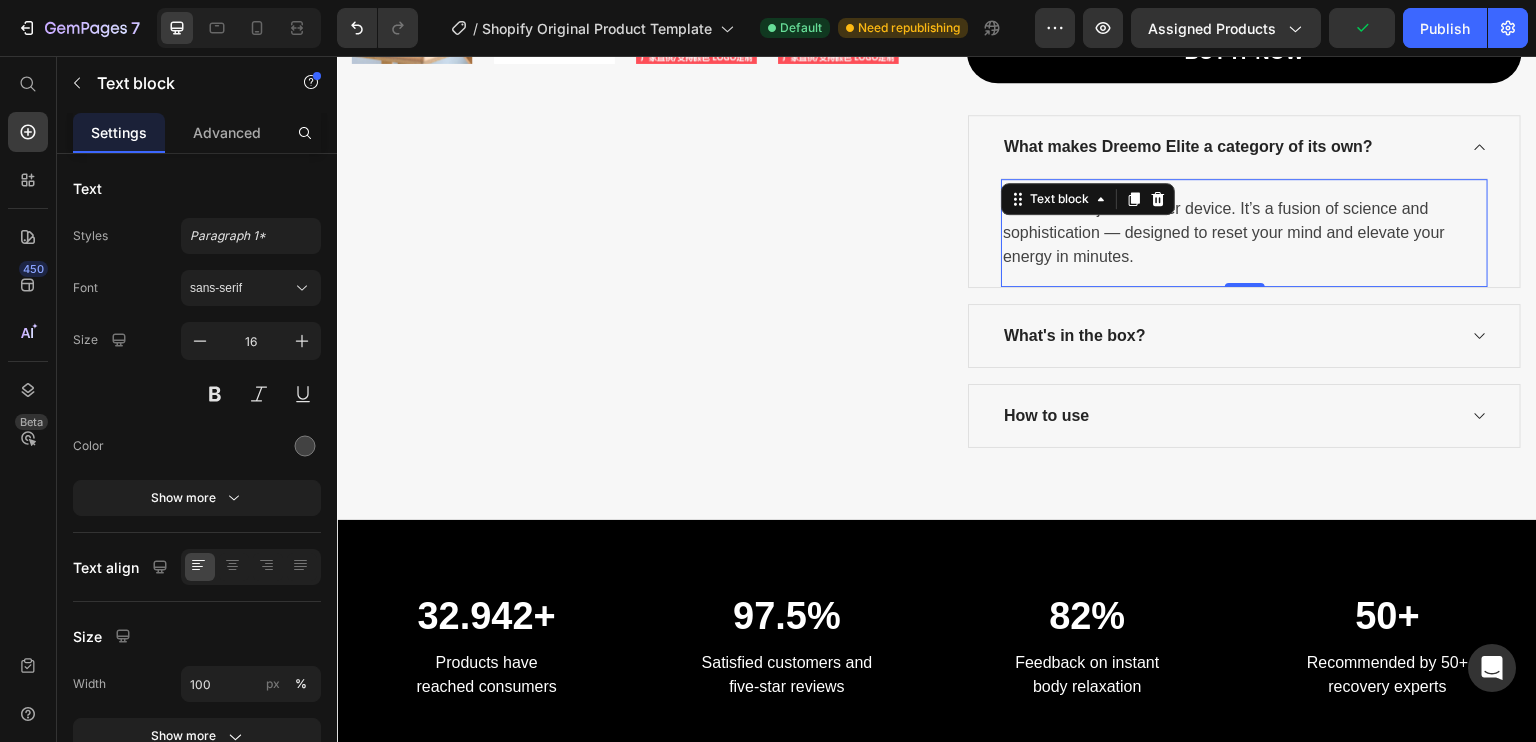 scroll, scrollTop: 911, scrollLeft: 0, axis: vertical 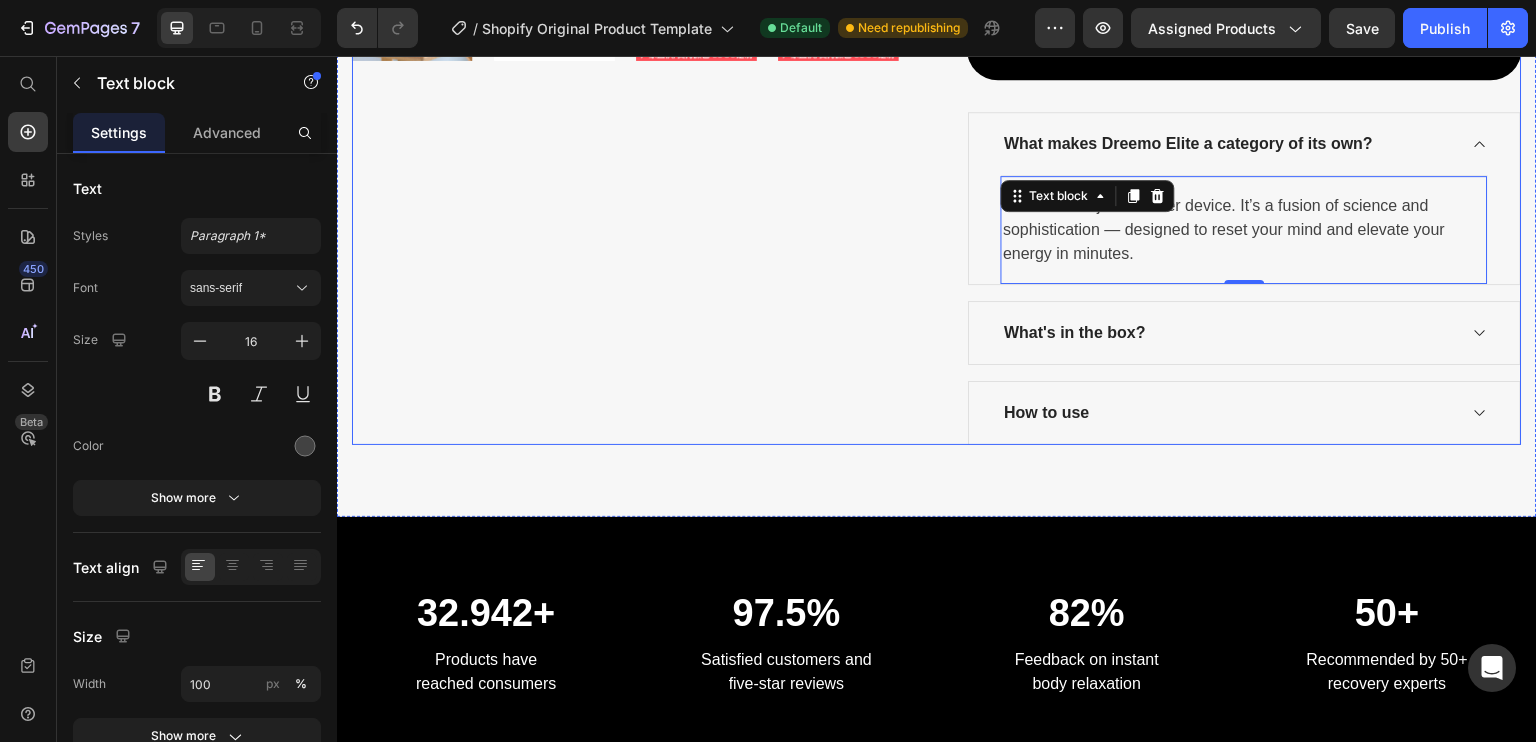 click on "Product Images" at bounding box center (629, -96) 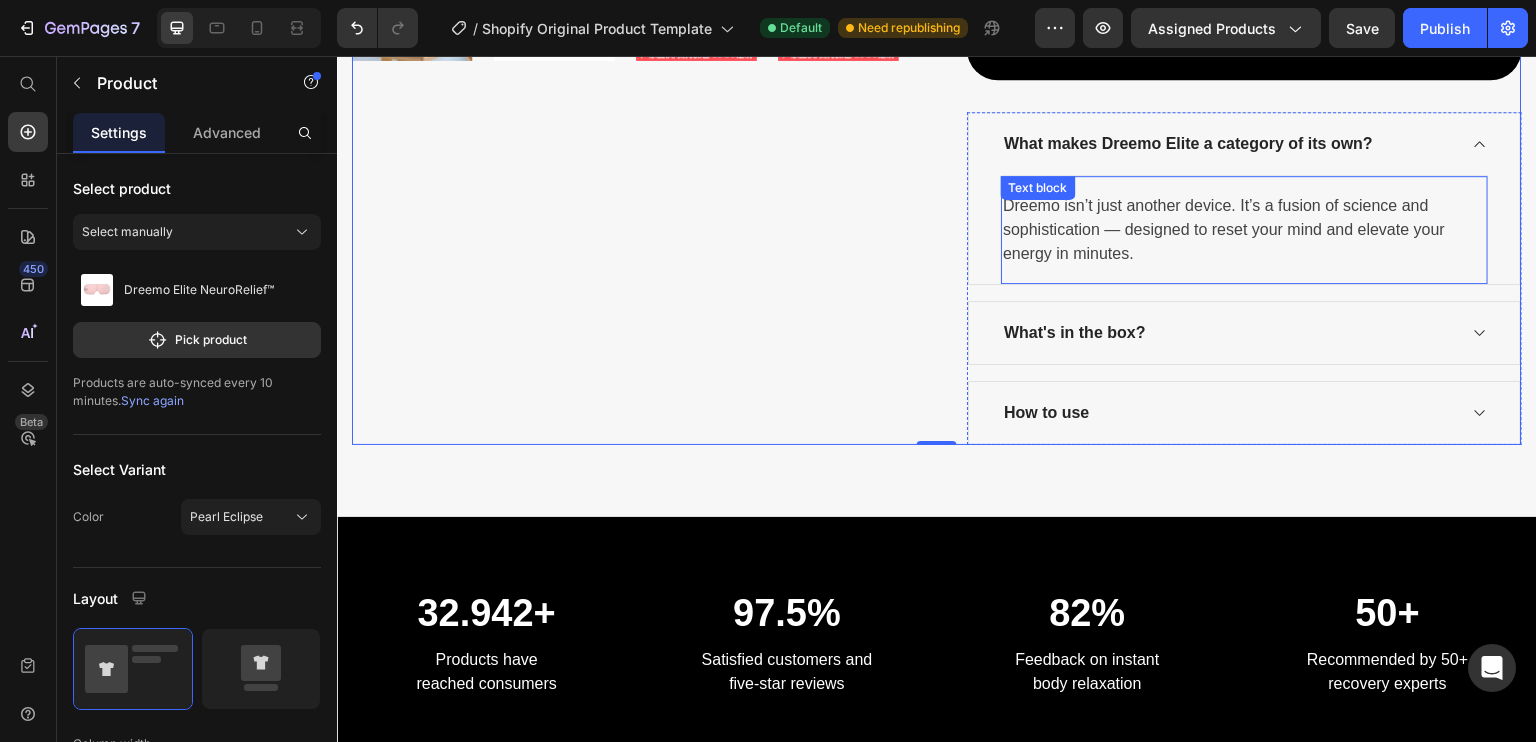click on "Dreemo isn’t just another device. It’s a fusion of science and sophistication — designed to reset your mind and elevate your energy in minutes. Text block" at bounding box center [1244, 229] 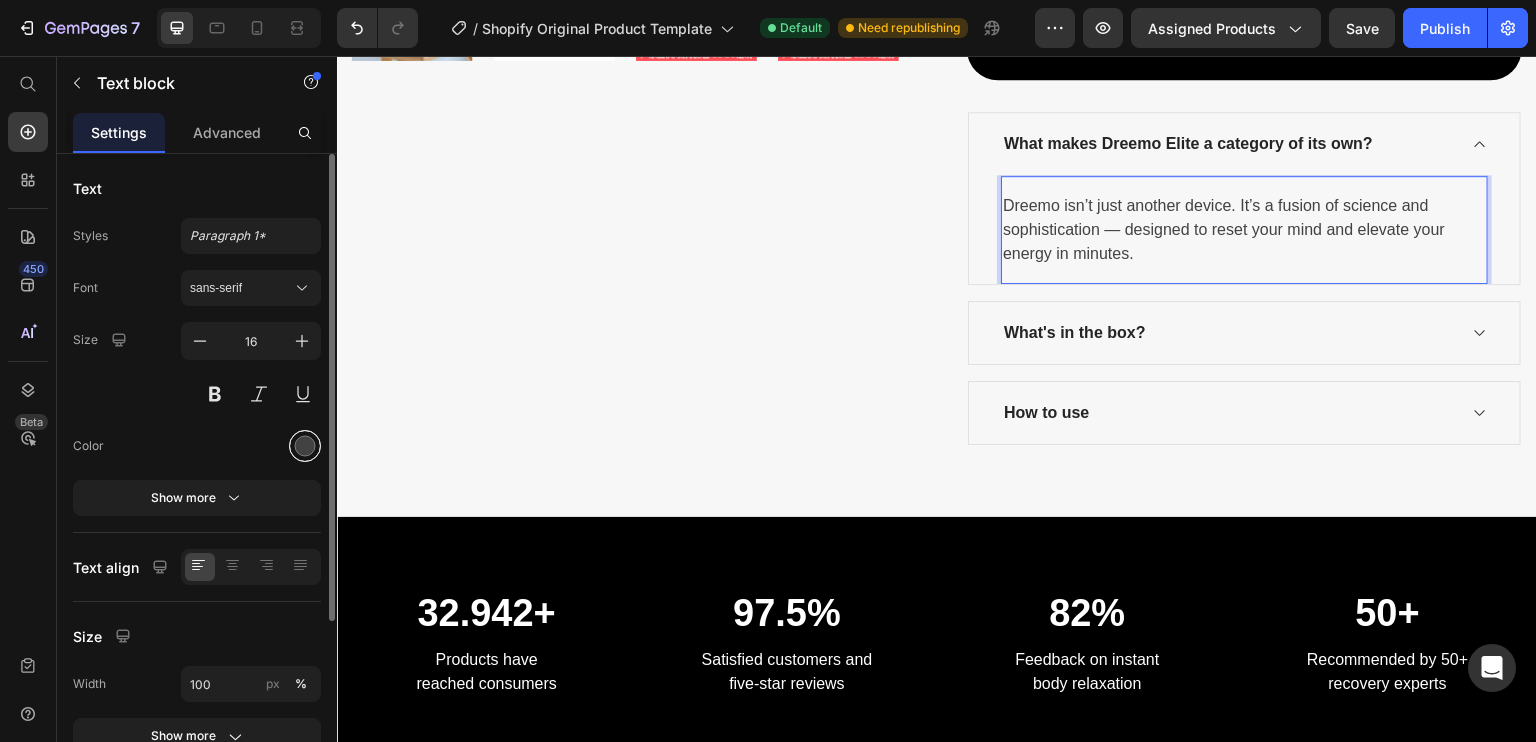 click at bounding box center (305, 446) 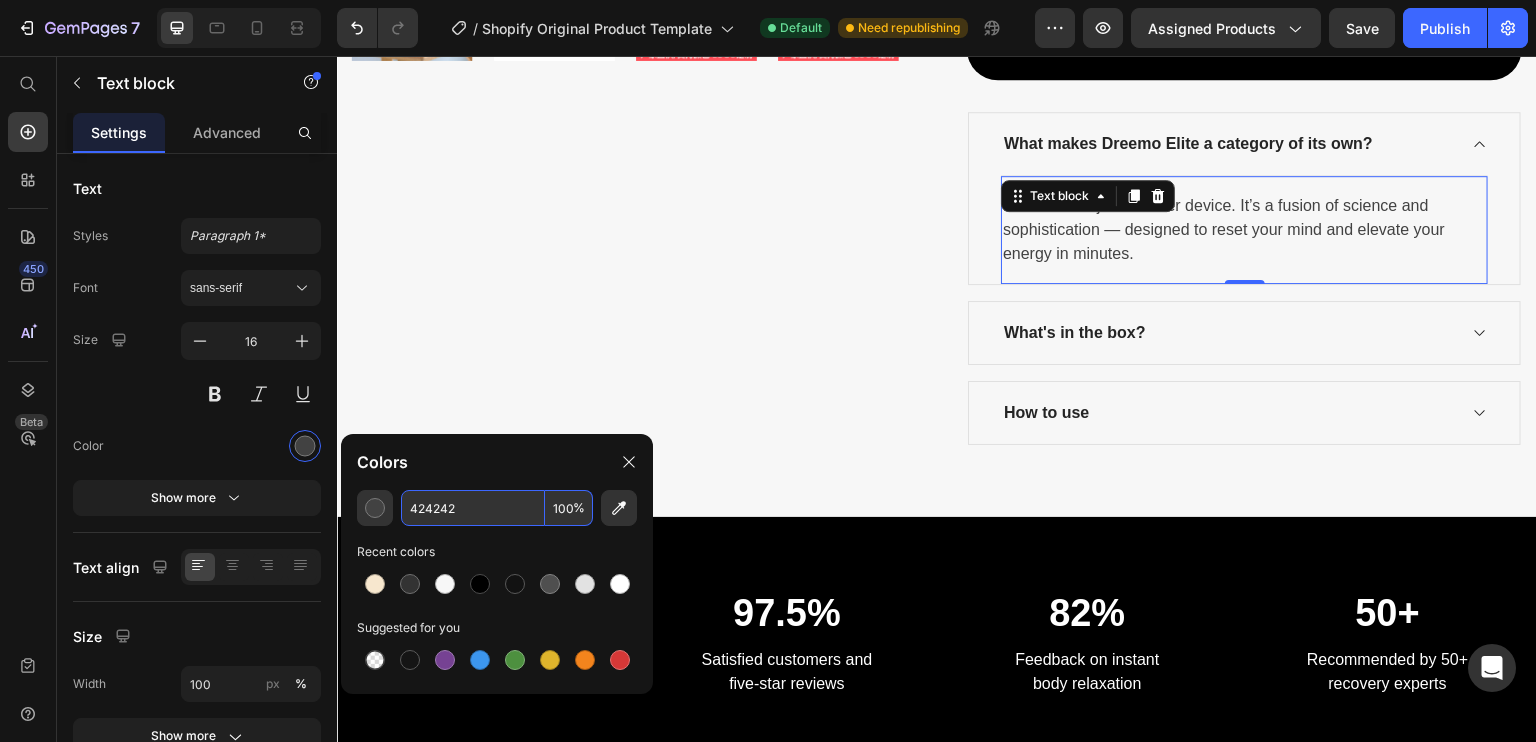 click on "424242" at bounding box center [473, 508] 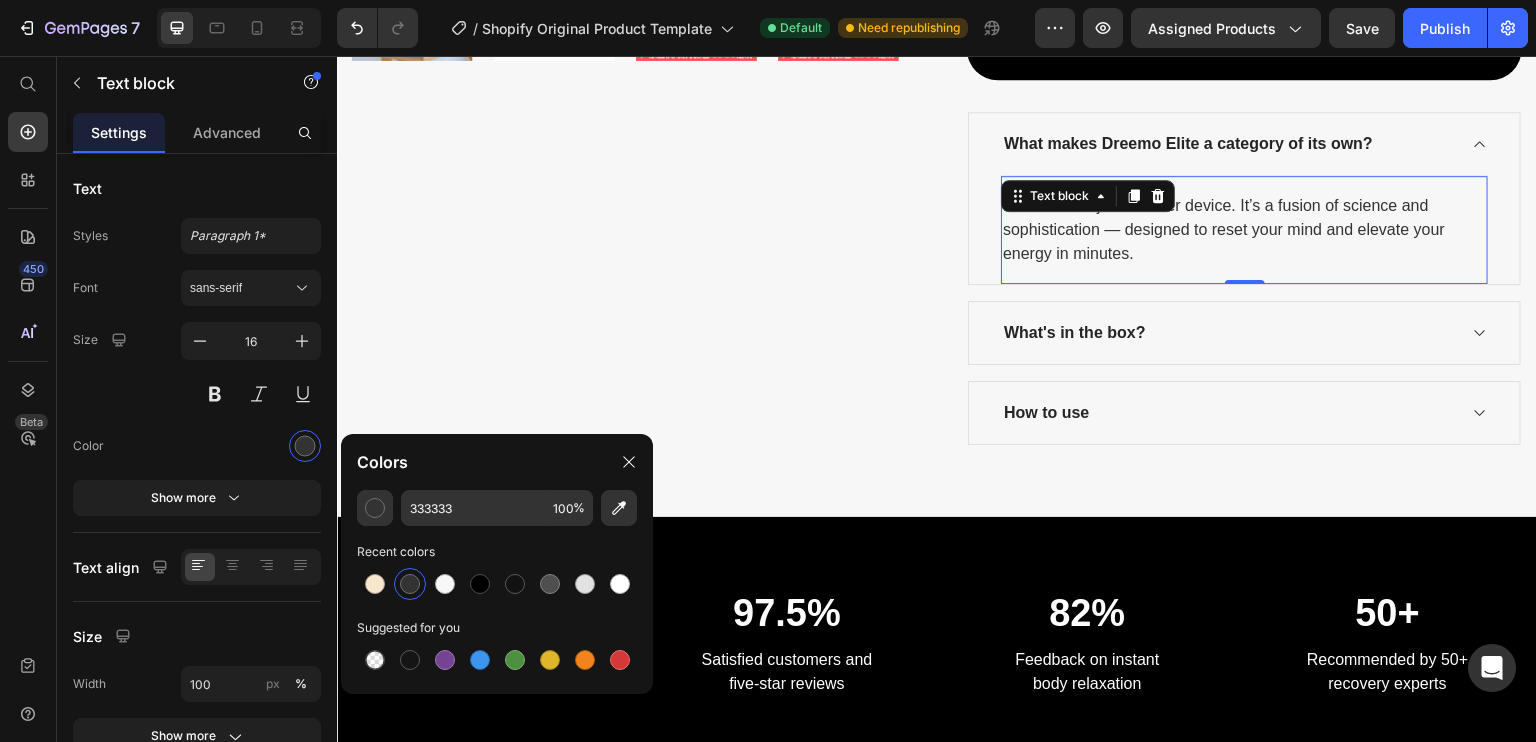 click on "Recent colors" at bounding box center (497, 552) 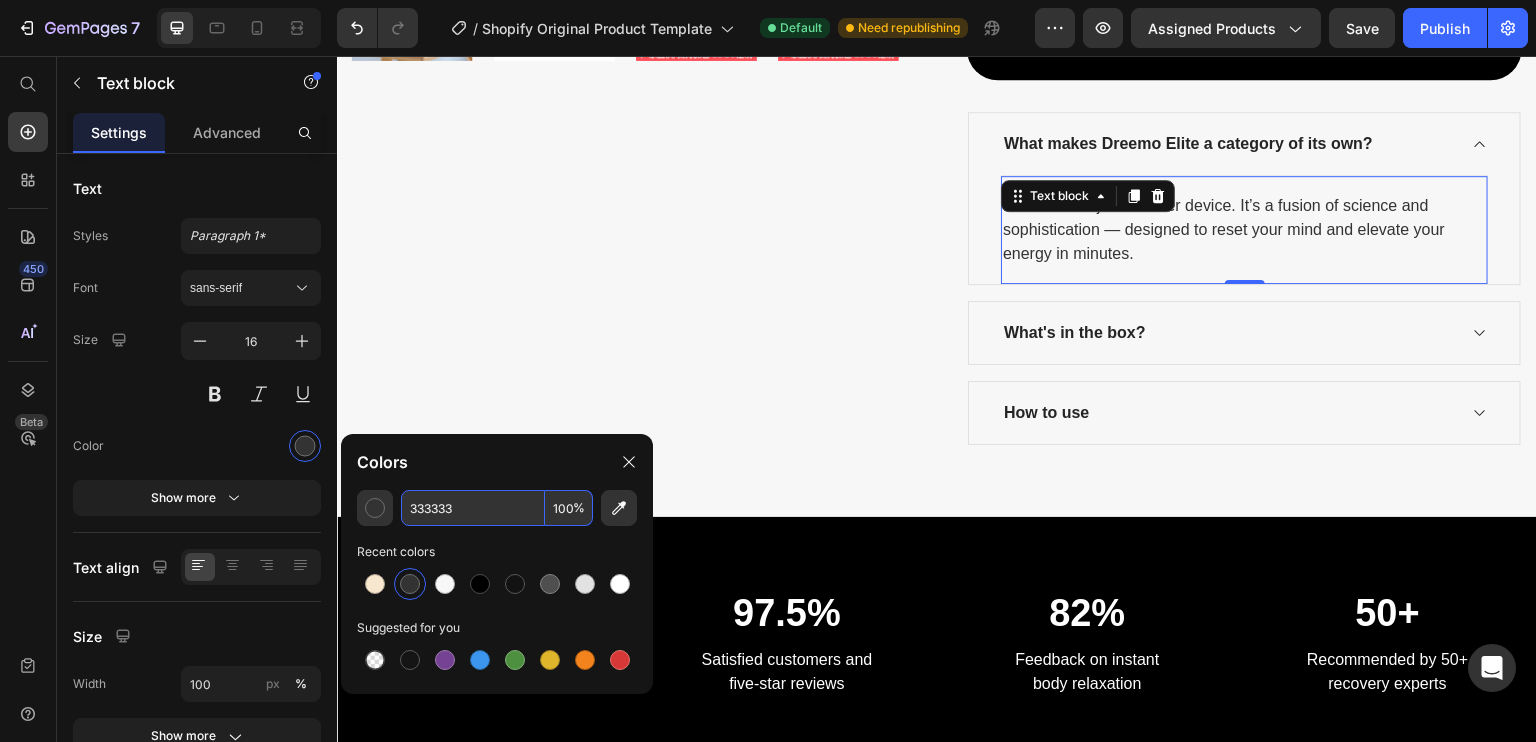 click on "333333" at bounding box center (473, 508) 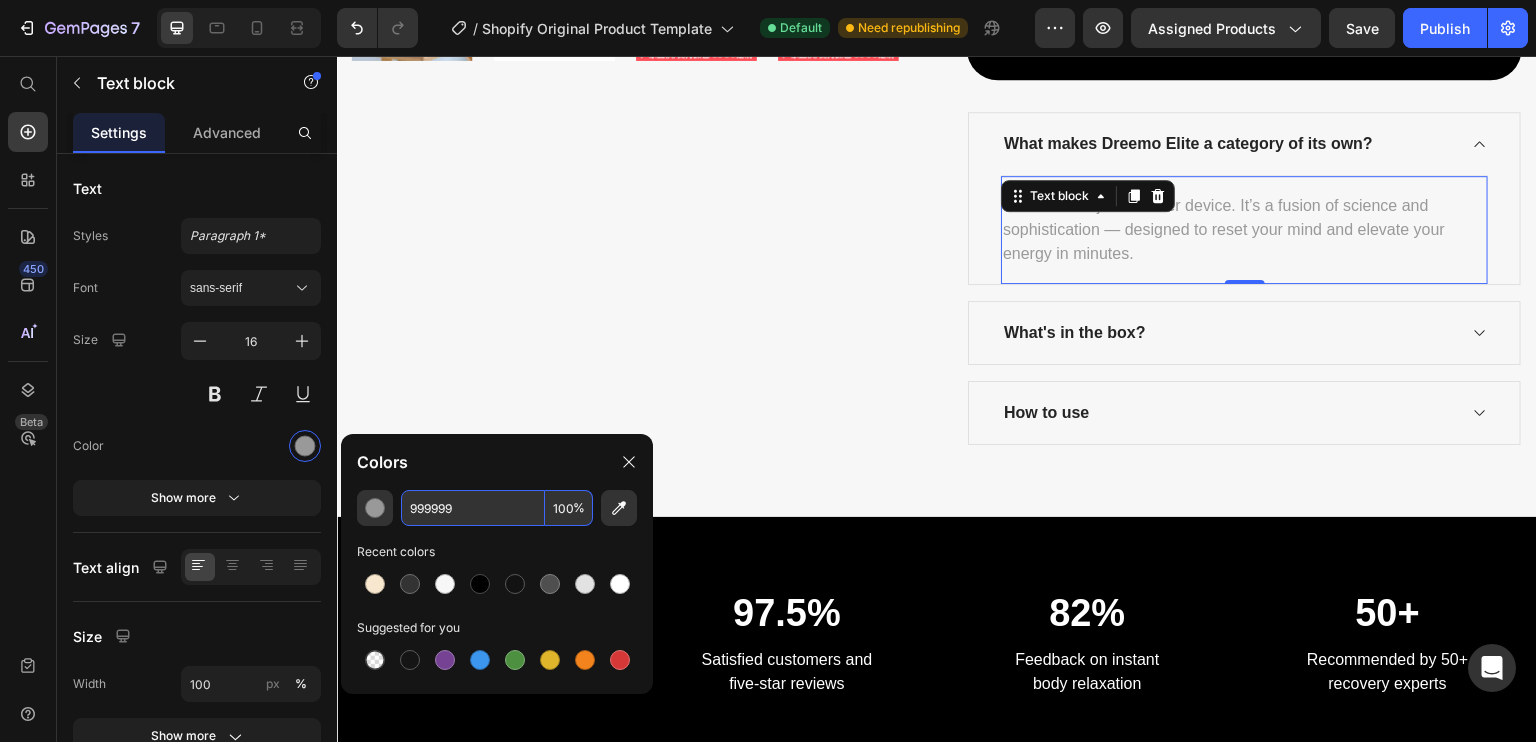 type on "999999" 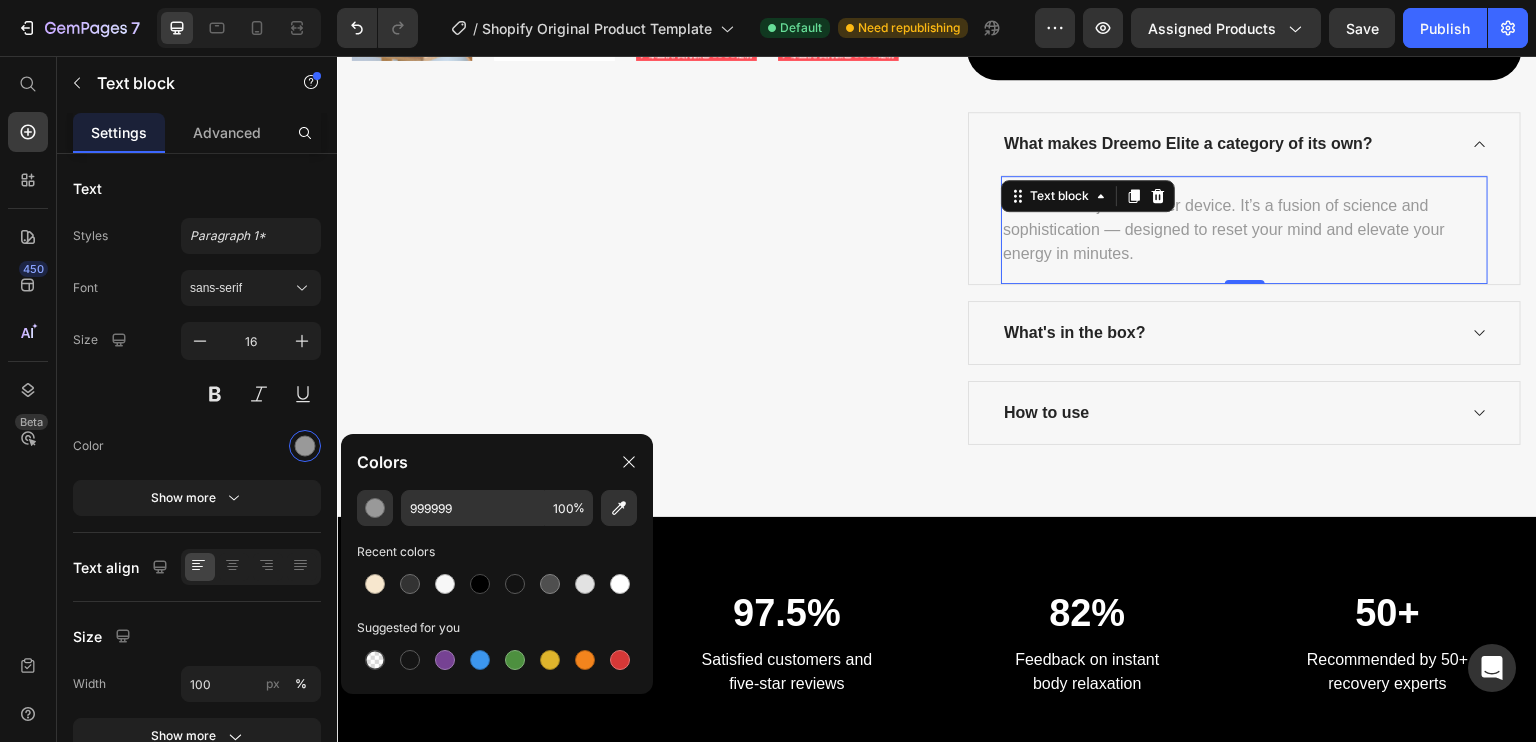 click on "Recent colors" at bounding box center [497, 552] 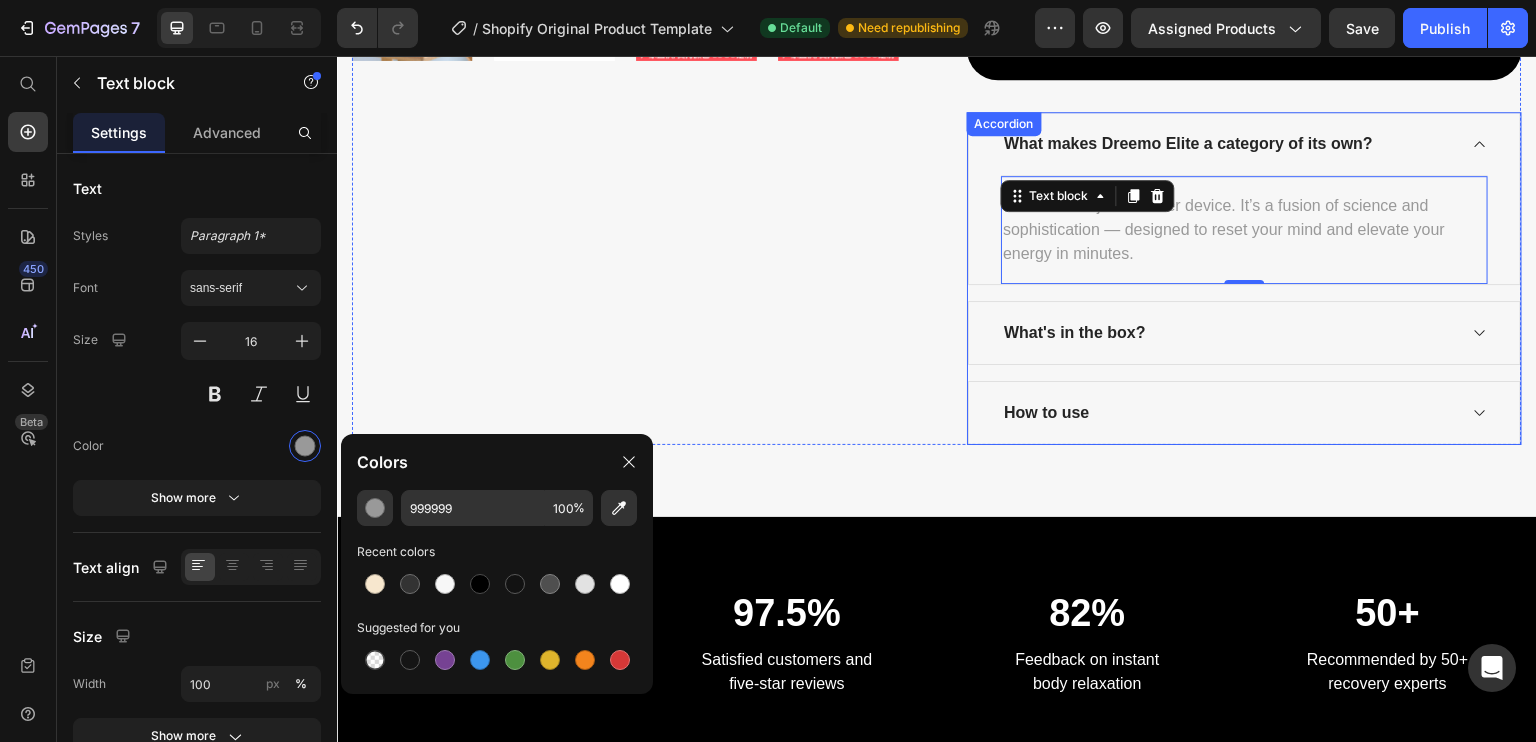 click on "What makes Dreemo Elite a category of its own?" at bounding box center [1188, 144] 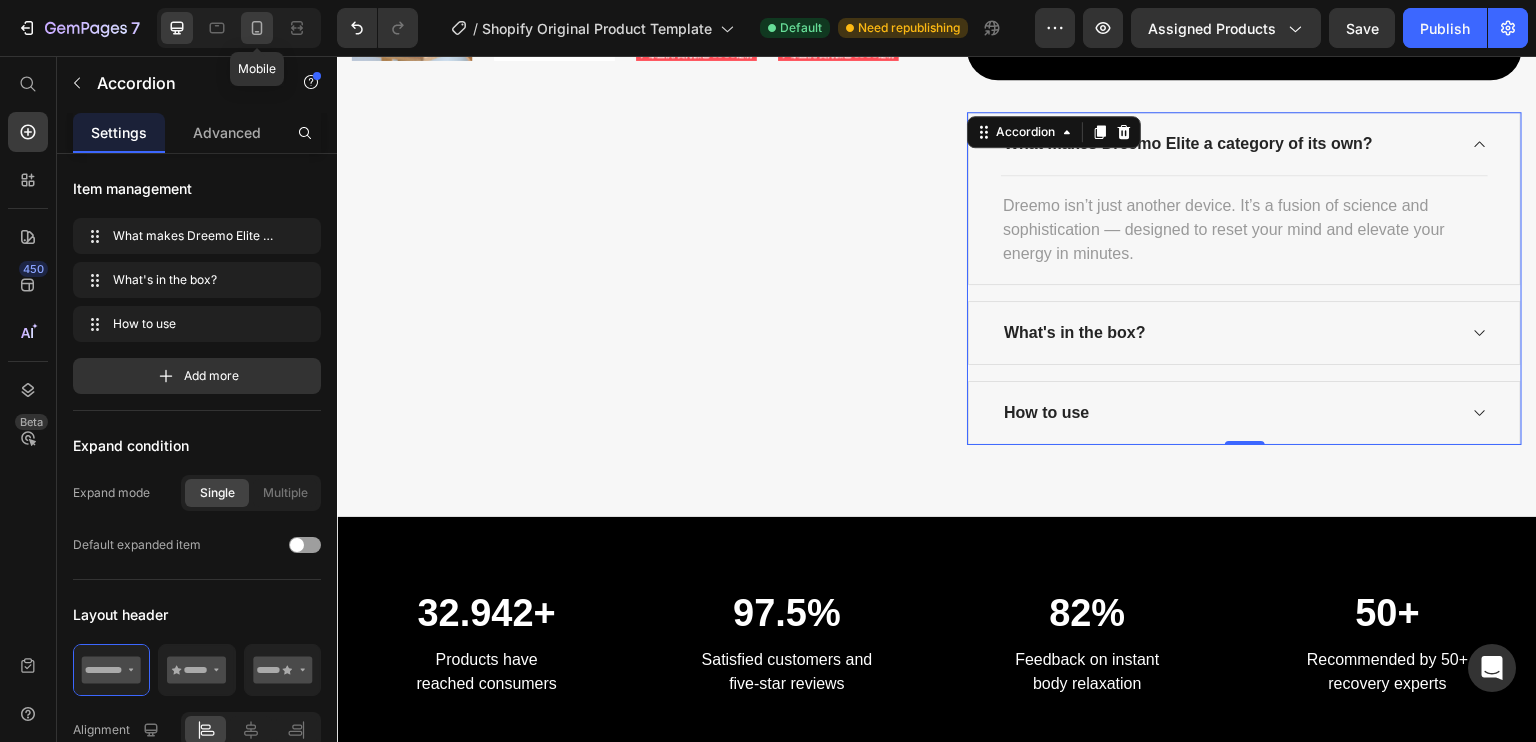click 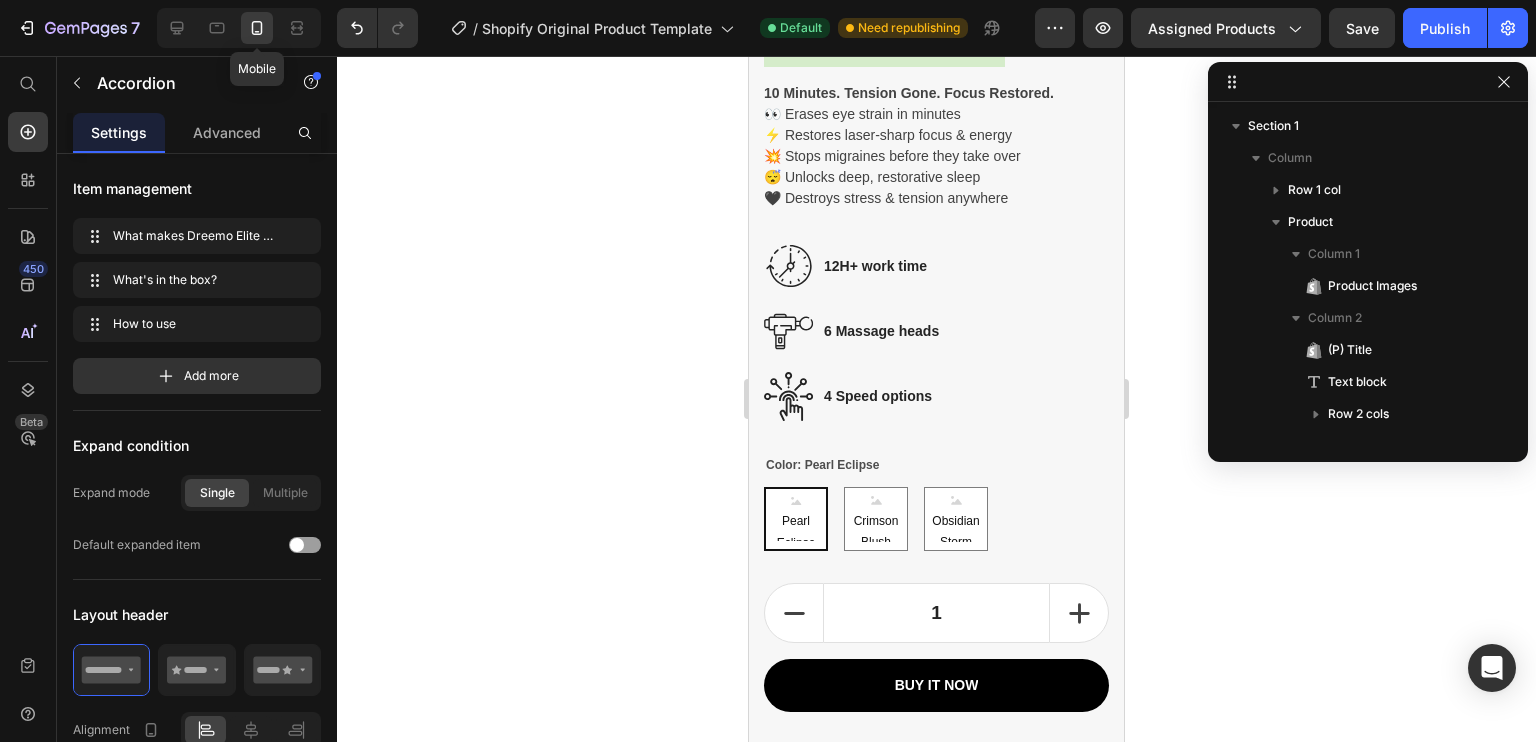 scroll, scrollTop: 760, scrollLeft: 0, axis: vertical 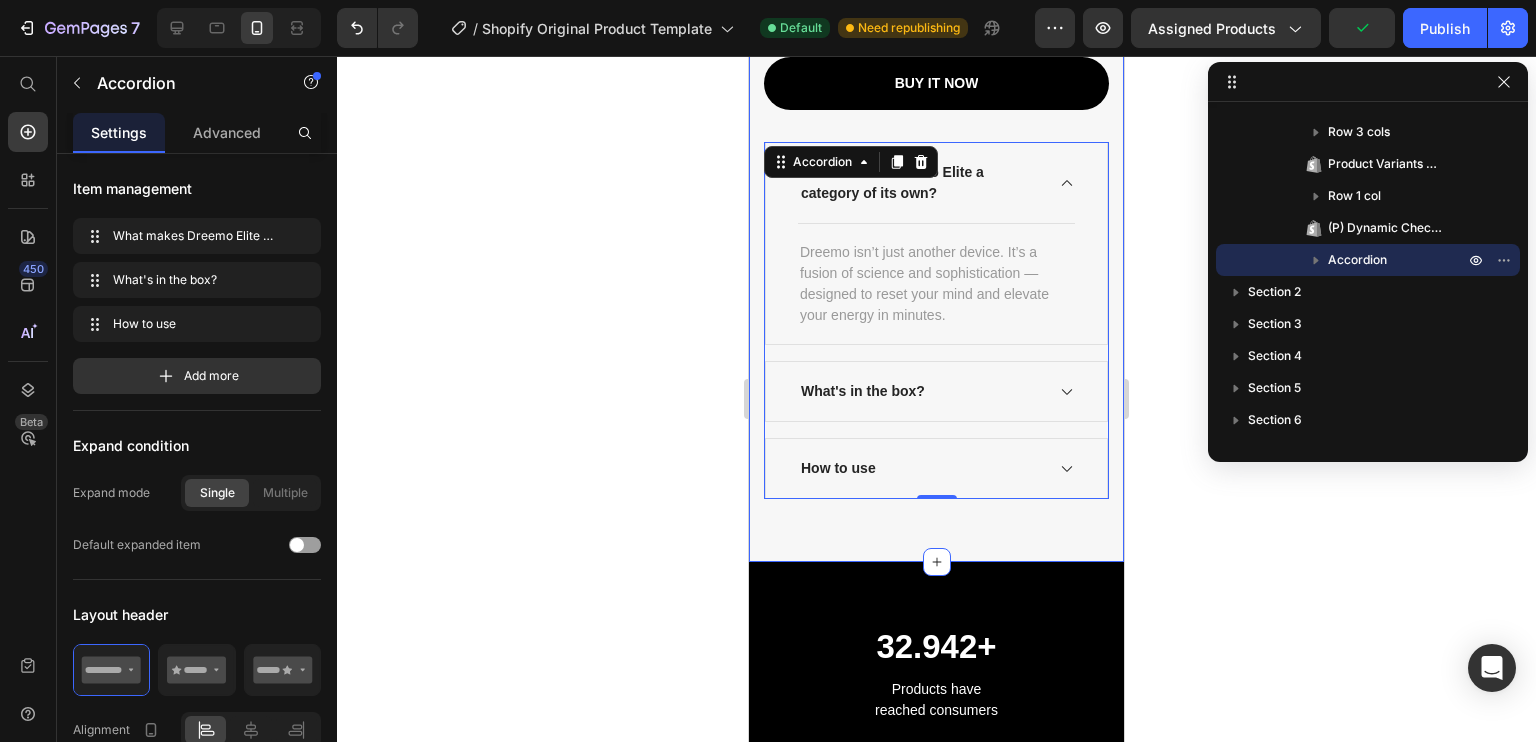 click on "Great Health Gift For Your Family Heading Row Product Images Dreemo Elite NeuroRelief™ (P) Title Eye & Mind Recovery Text block                Icon                Icon                Icon                Icon                Icon Icon List Hoz (224 reviews) Text block Row $119.95 (P) Price $52.14 (P) Price Row Save 0% . Only on Mother’s Day! (P) Tag Row
10 Minutes. Tension Gone. Focus Restored.
👀 Erases eye strain in minutes
⚡ Restores laser-sharp focus & energy
💥 Stops migraines before they take over
😴 Unlocks deep, restorative sleep
🖤 Destroys stress & tension anywhere (P) Description Image 12H+ work time Text block Row Image 6 Massage heads  Text block Row Image 4 Speed options Text block Row Row Color: Pearl Eclipse Pearl Eclipse Pearl Eclipse Pearl Eclipse Crimson Blush Crimson Blush Crimson Blush Obsidian Storm Obsidian Storm Obsidian Storm Product Variants & Swatches 1 (P) Quantity Row Buy it now (P) Dynamic Checkout
Text block" at bounding box center (936, -427) 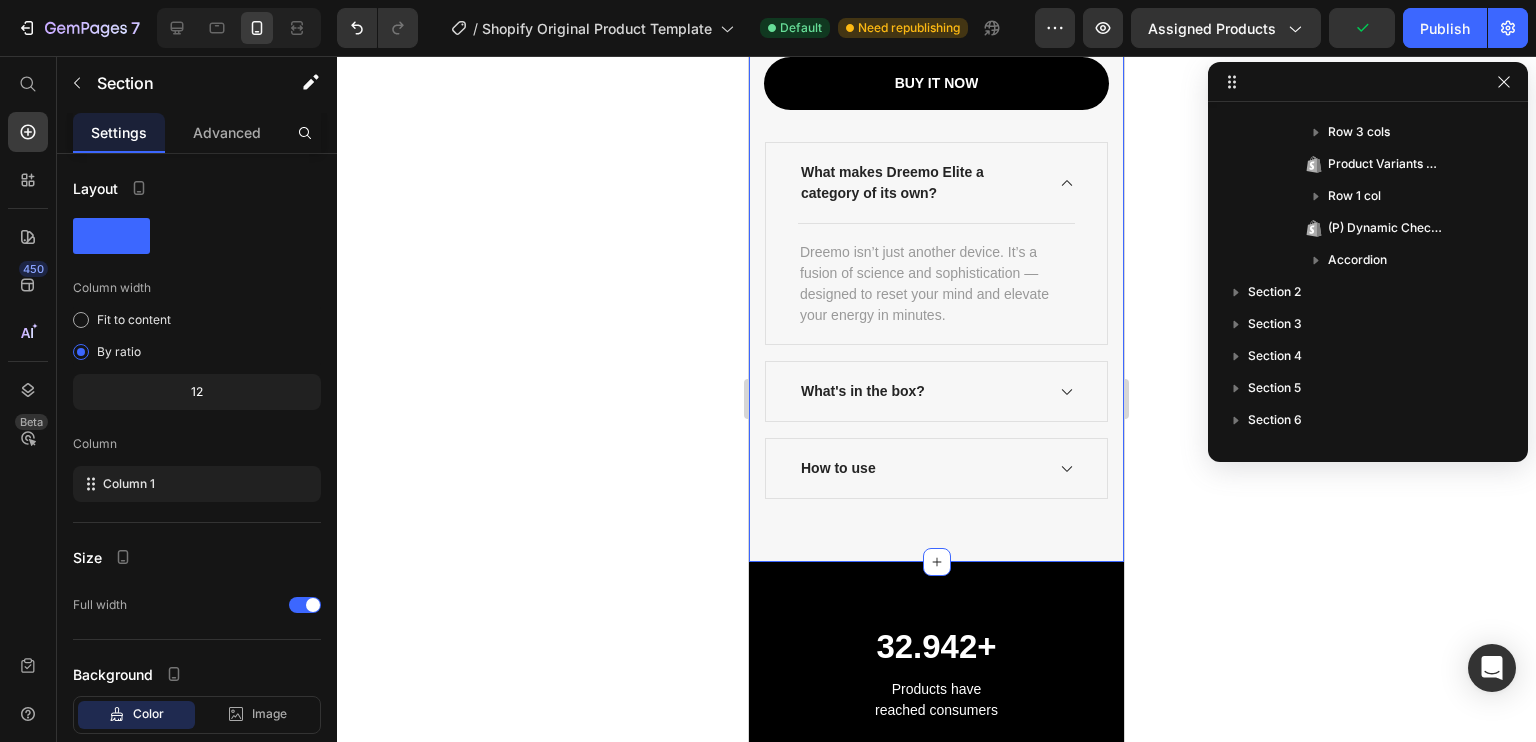 scroll, scrollTop: 0, scrollLeft: 0, axis: both 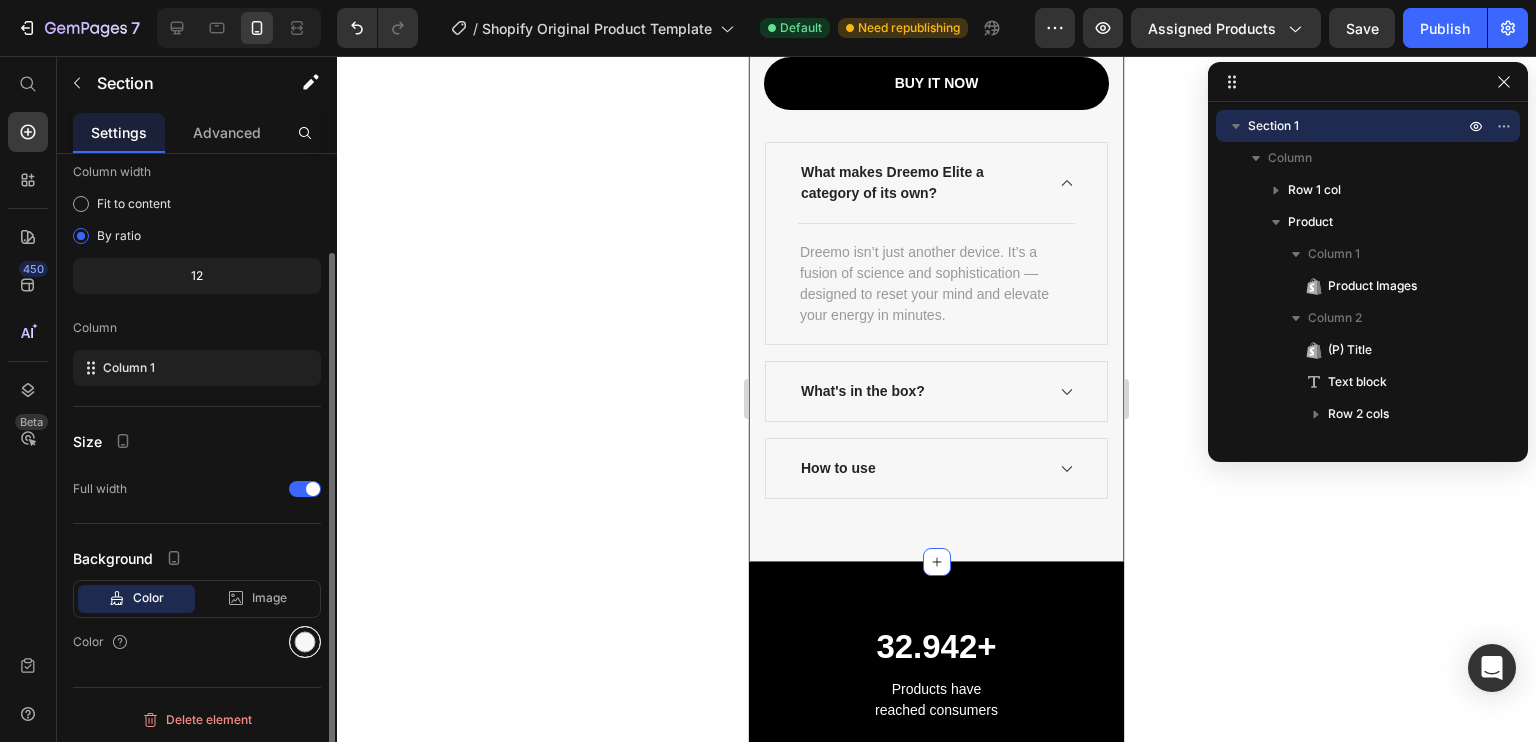 click at bounding box center [305, 642] 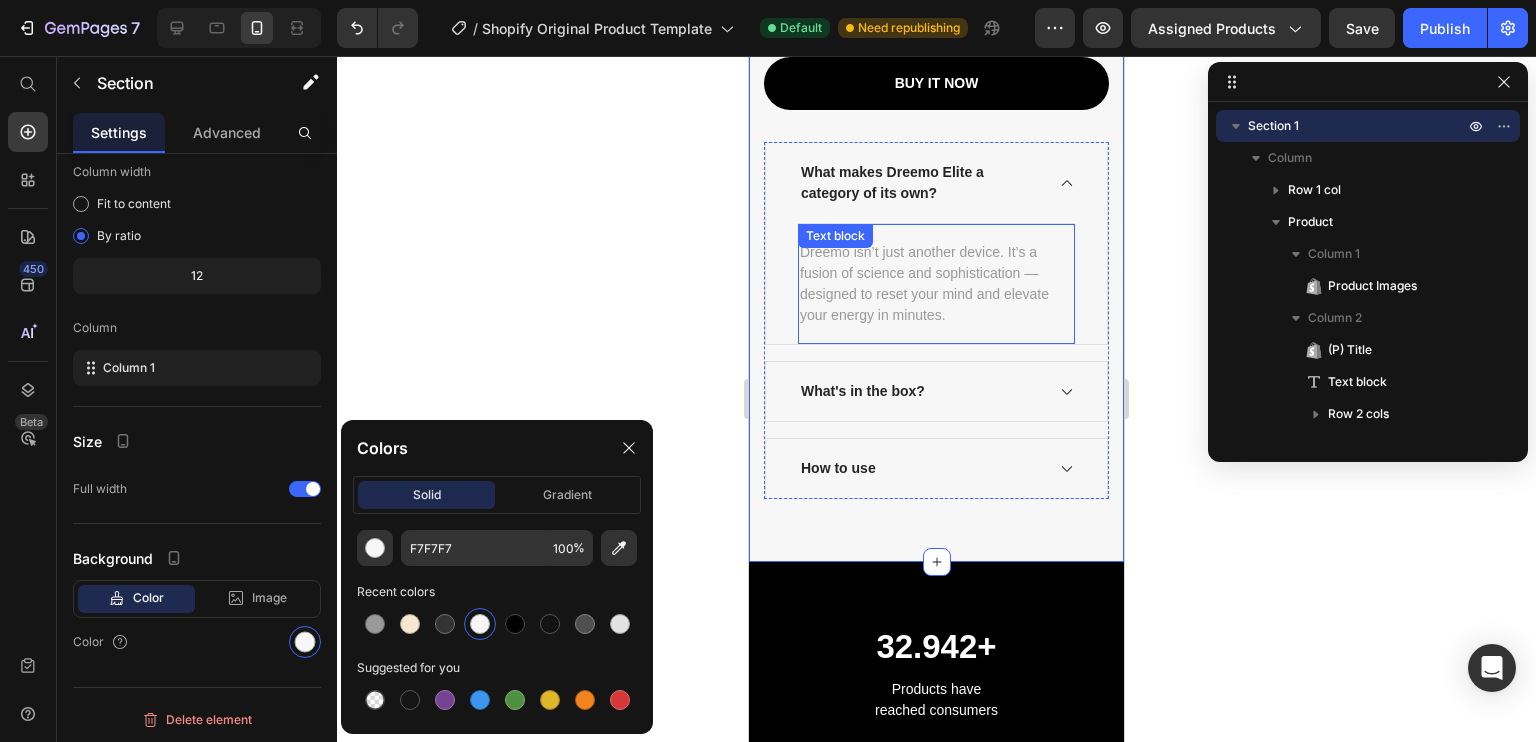 click on "Dreemo isn’t just another device. It’s a fusion of science and sophistication — designed to reset your mind and elevate your energy in minutes." at bounding box center [936, 284] 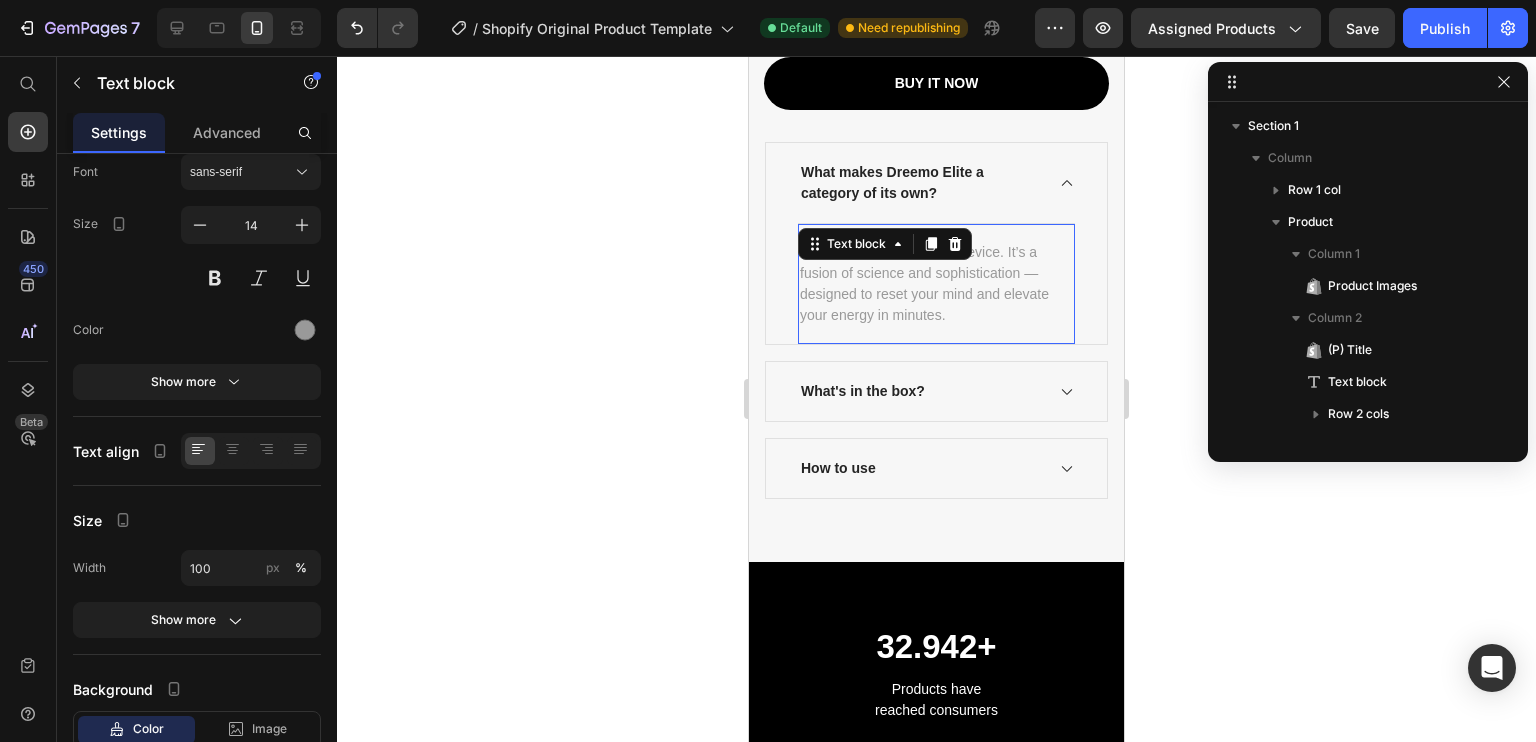 scroll, scrollTop: 474, scrollLeft: 0, axis: vertical 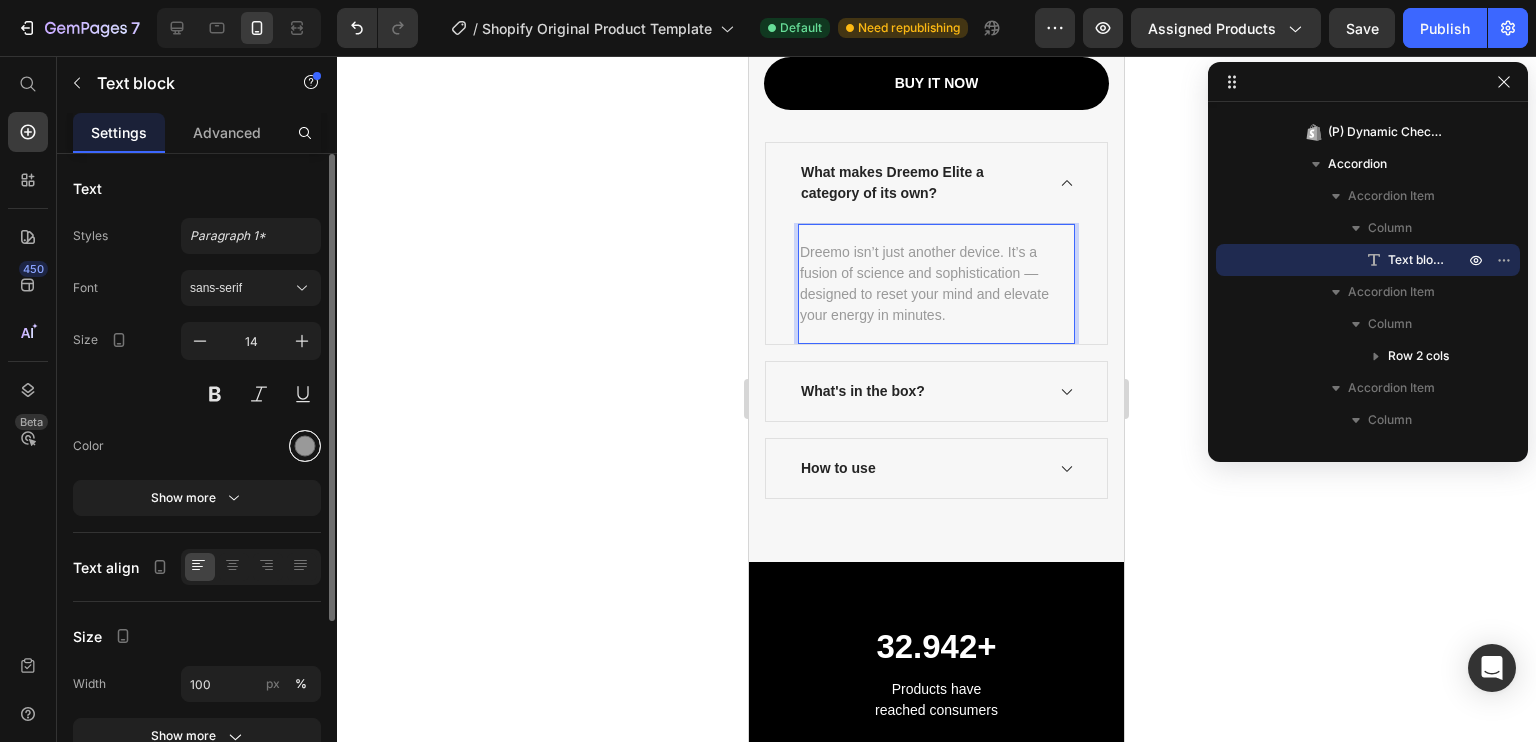 click at bounding box center [305, 446] 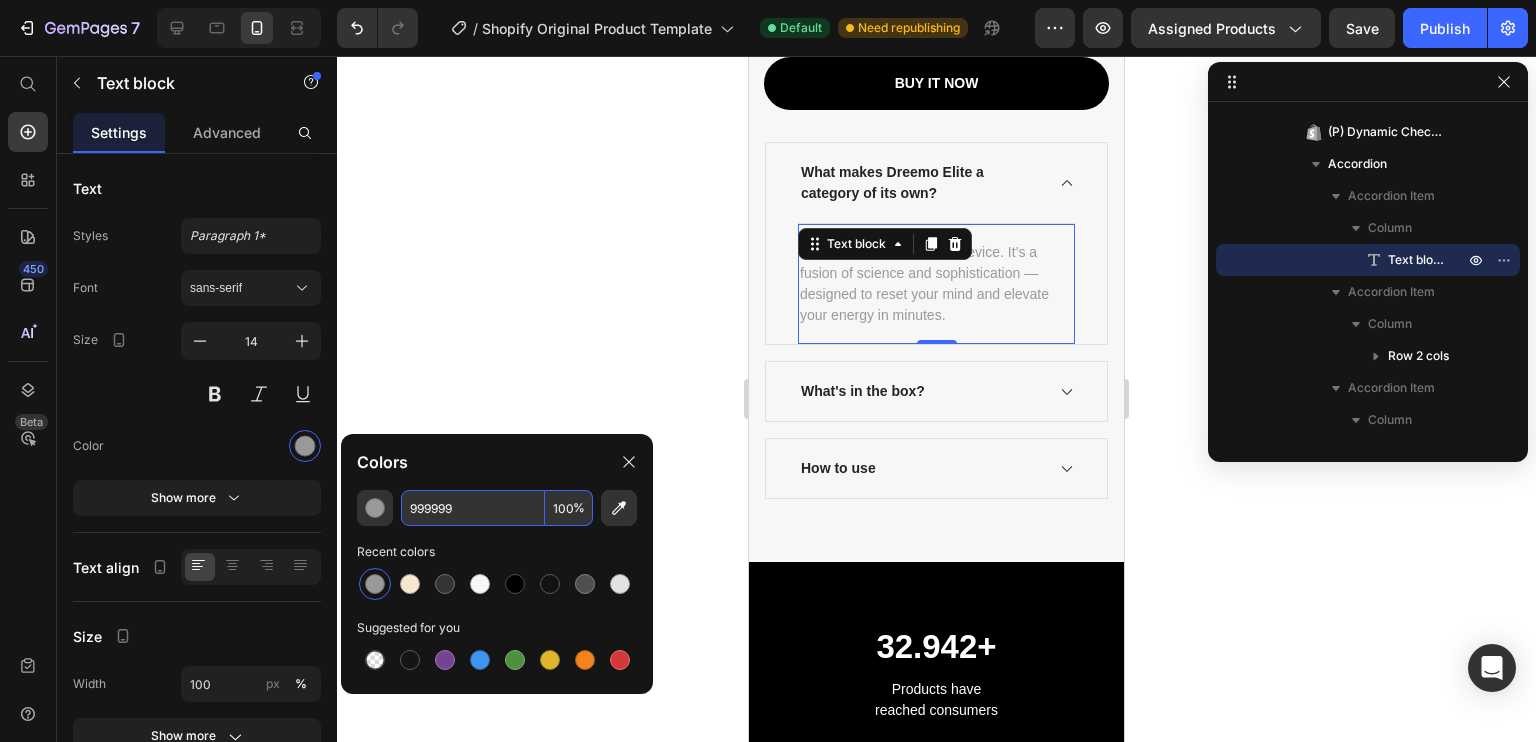 click on "999999" at bounding box center (473, 508) 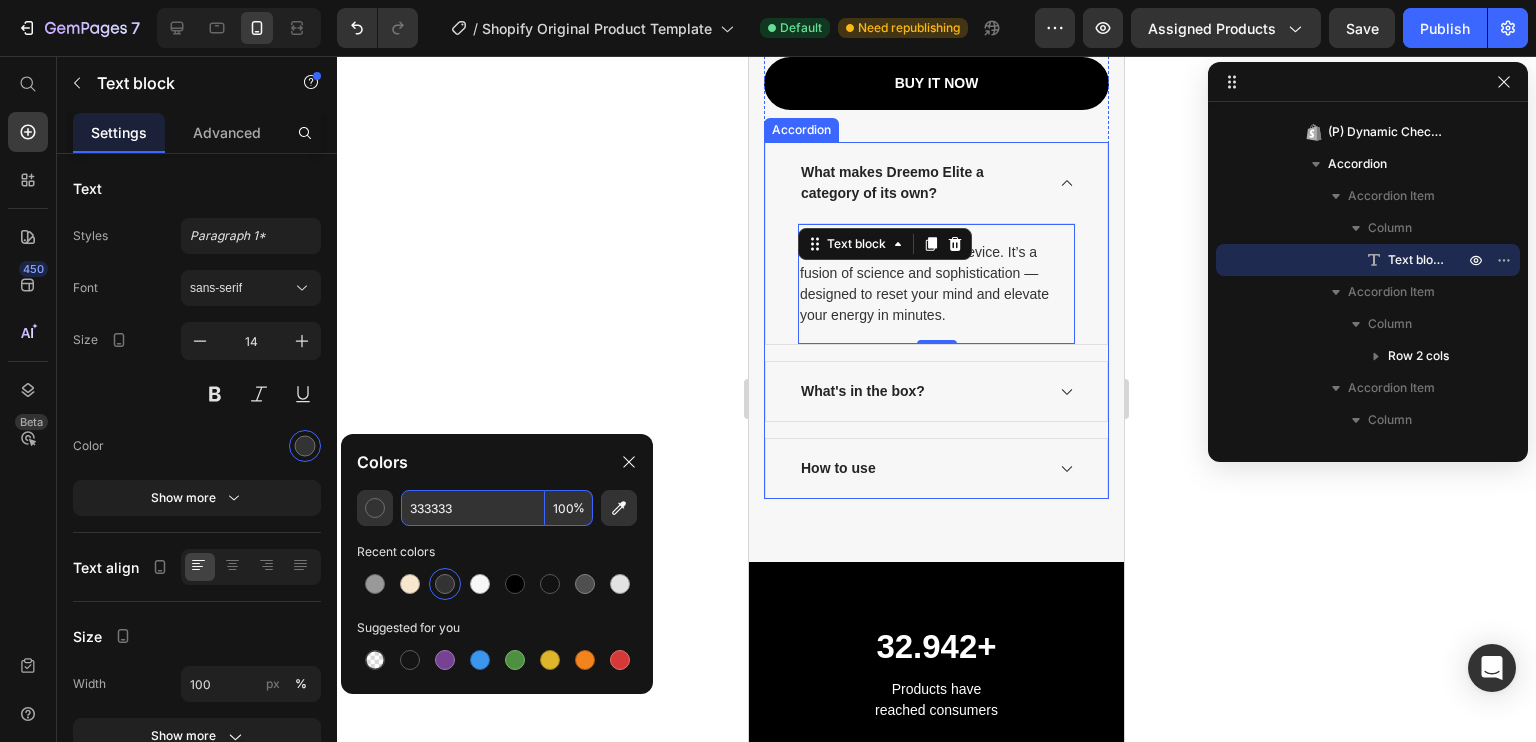 click on "What makes Dreemo Elite a category of its own?" at bounding box center [920, 183] 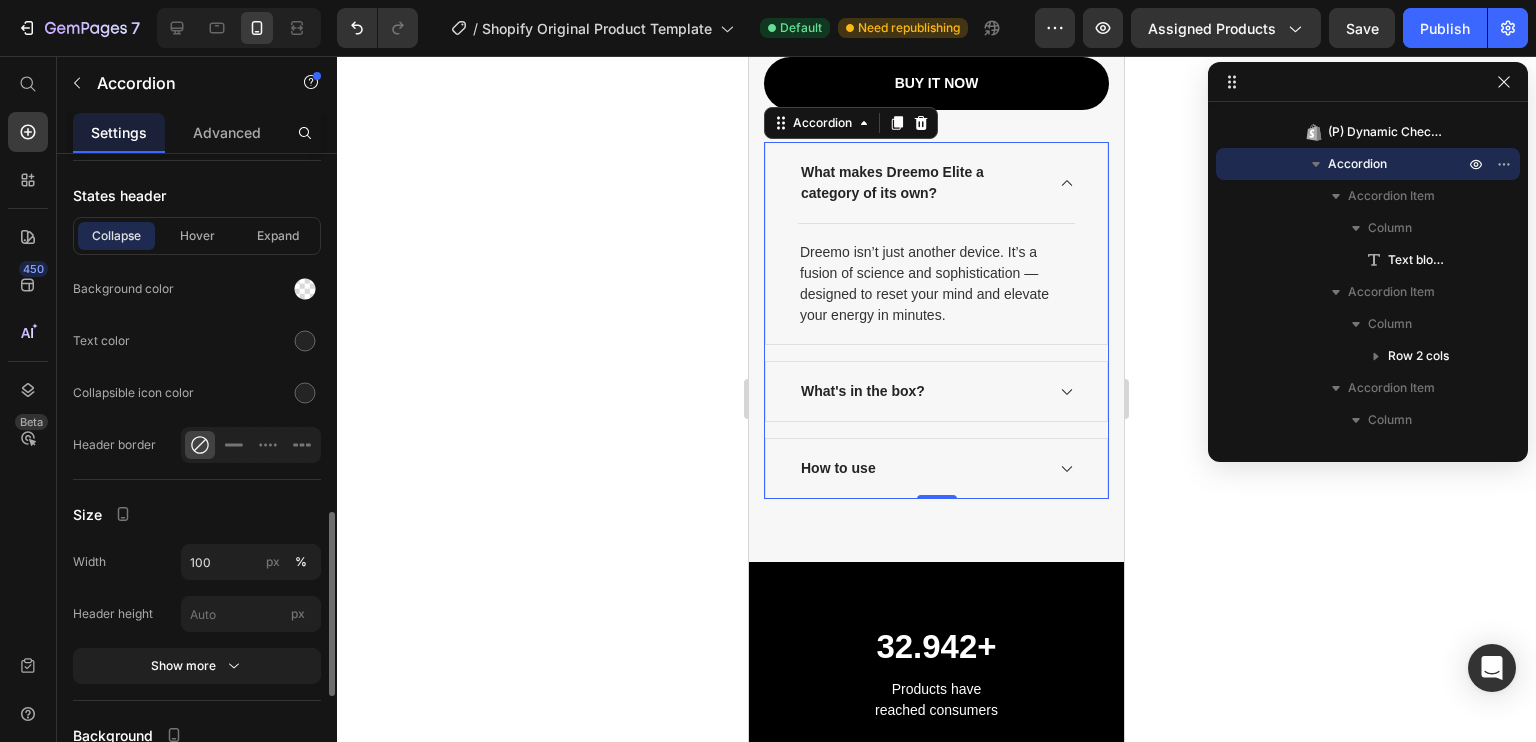 scroll, scrollTop: 1215, scrollLeft: 0, axis: vertical 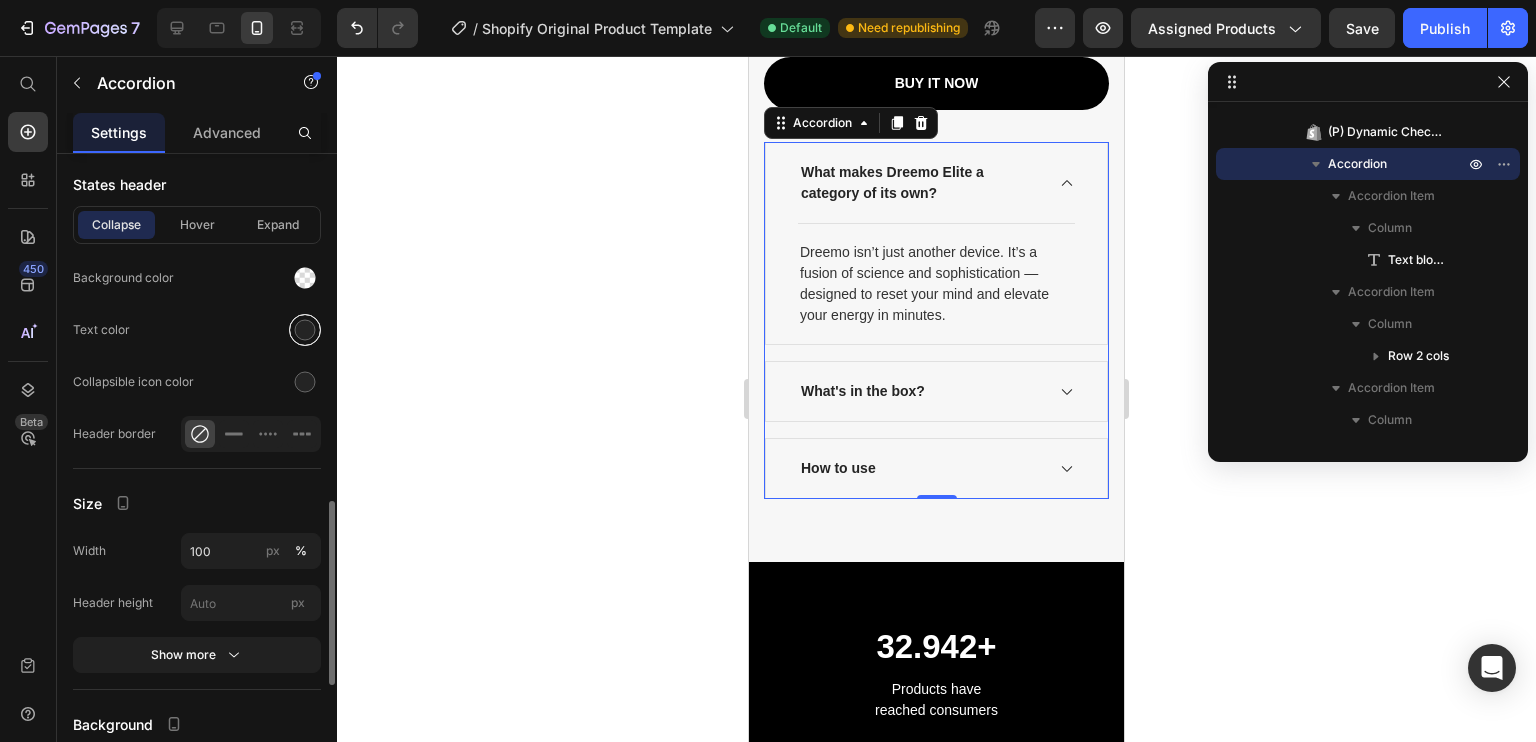 click at bounding box center [305, 330] 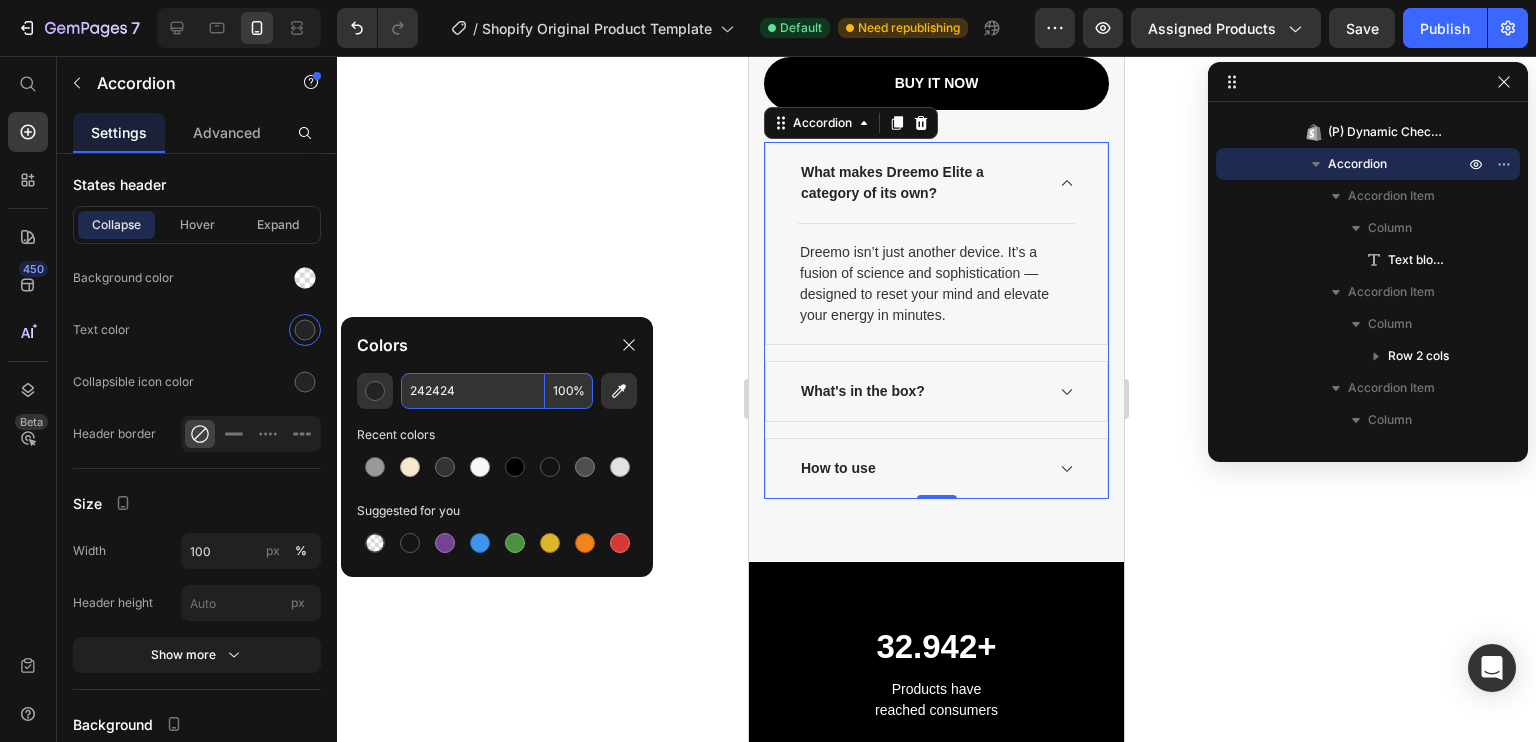 click on "242424" at bounding box center [473, 391] 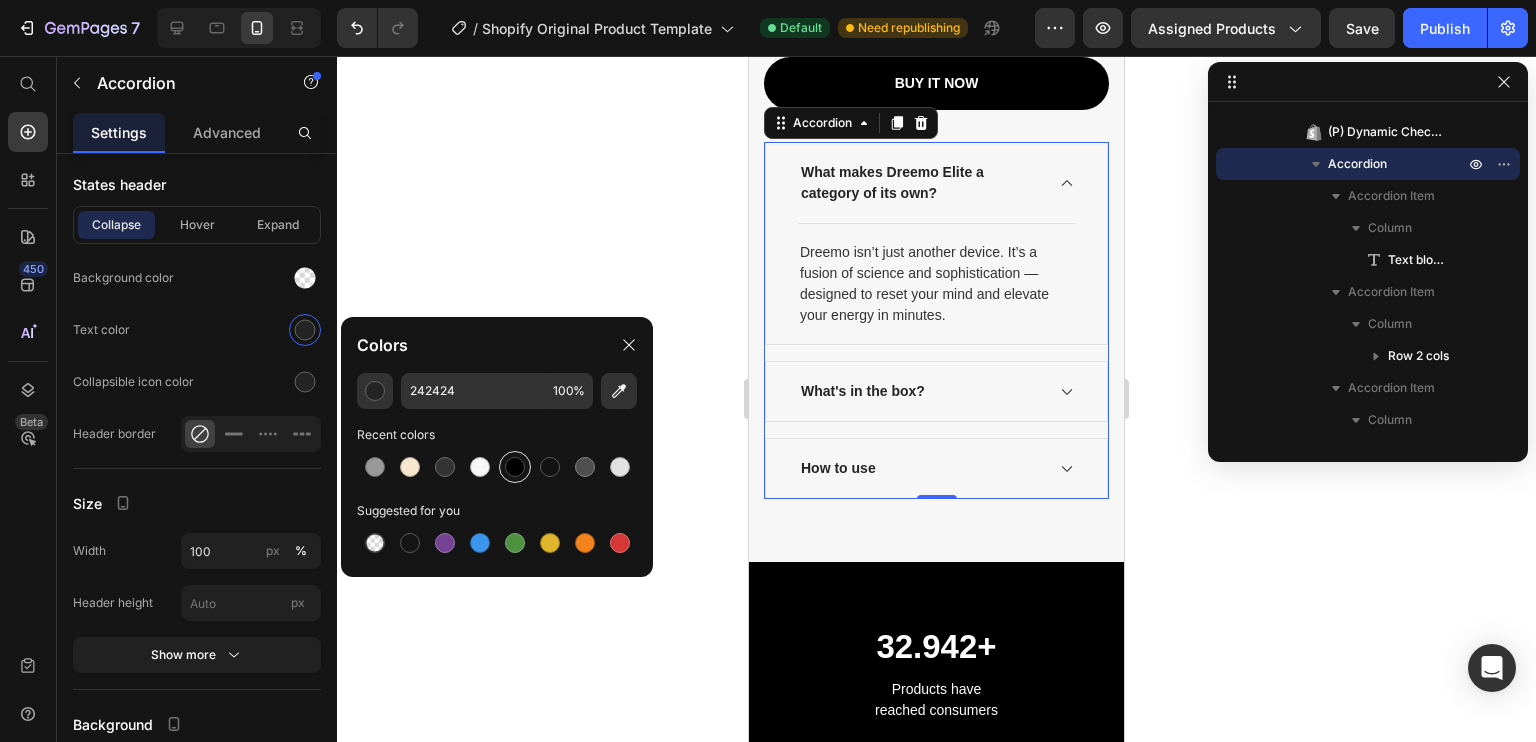 click at bounding box center (515, 467) 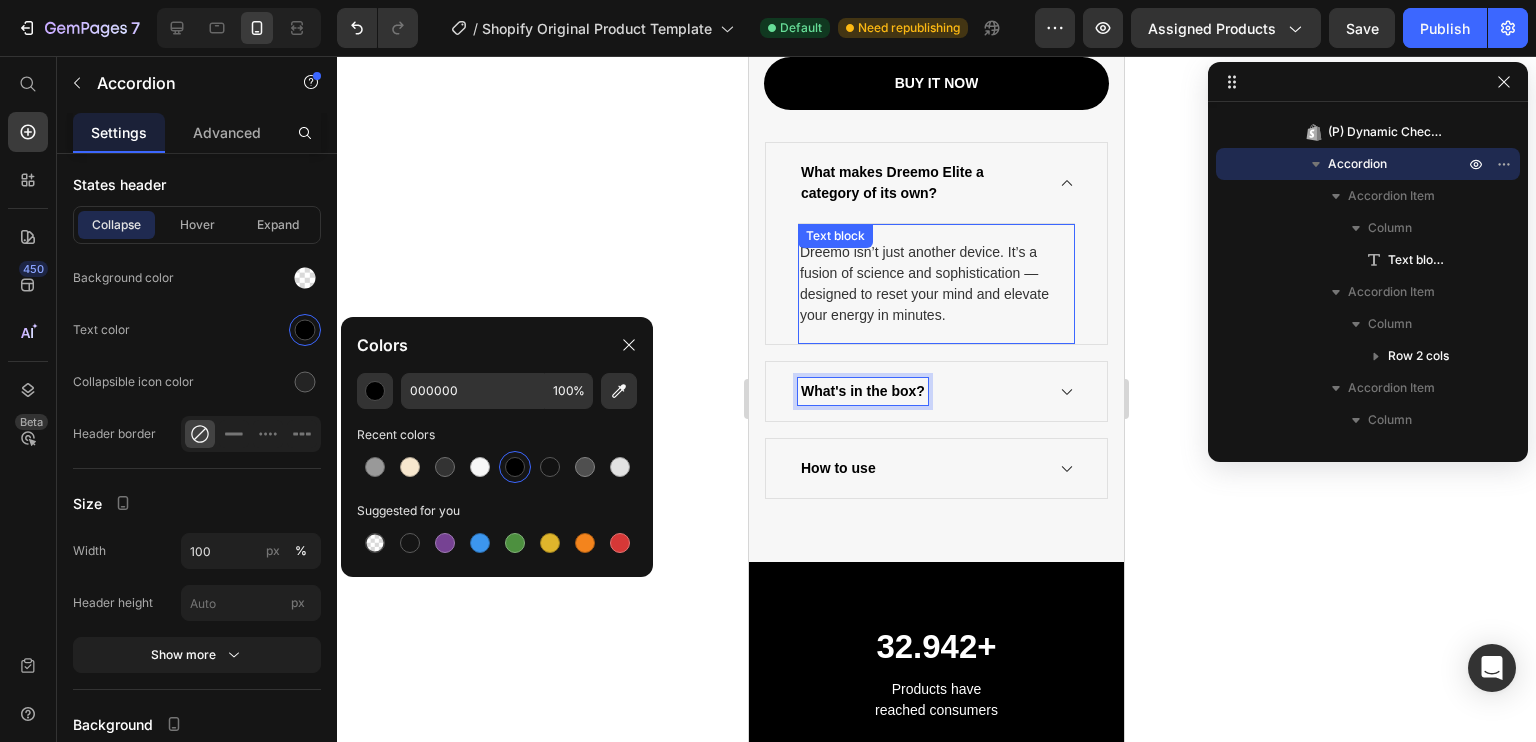 click on "Dreemo isn’t just another device. It’s a fusion of science and sophistication — designed to reset your mind and elevate your energy in minutes. Text block" at bounding box center (936, 283) 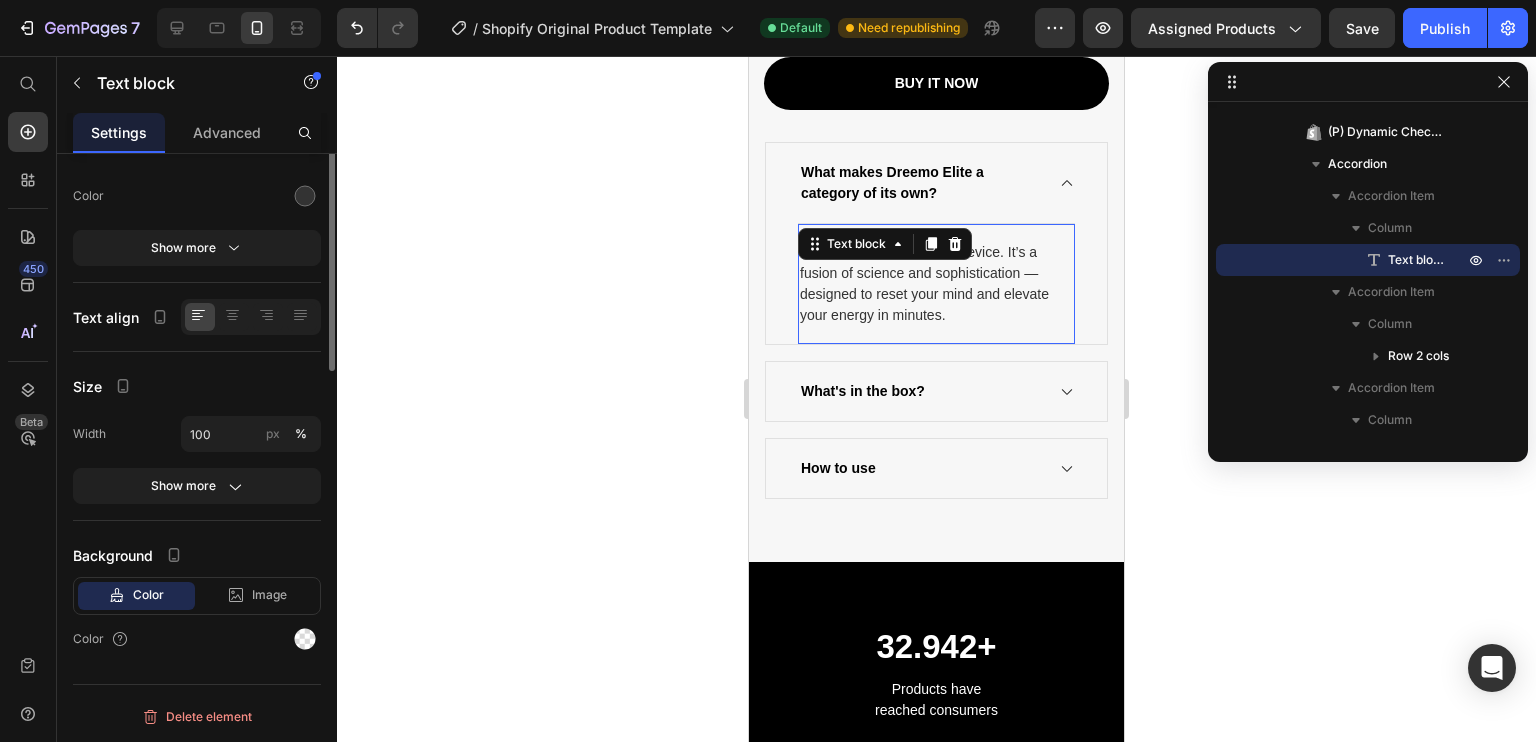 scroll, scrollTop: 0, scrollLeft: 0, axis: both 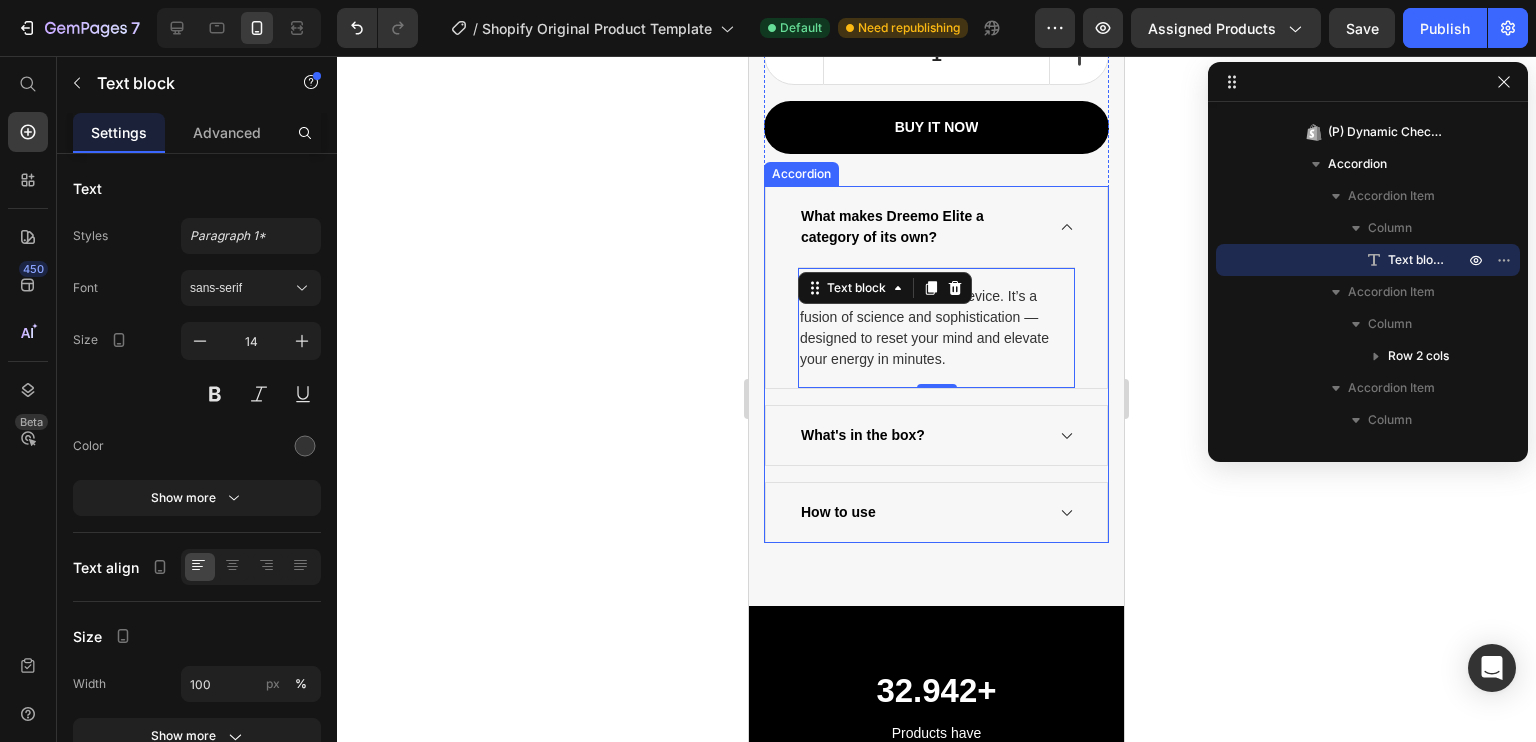 click on "What's in the box?" at bounding box center (920, 435) 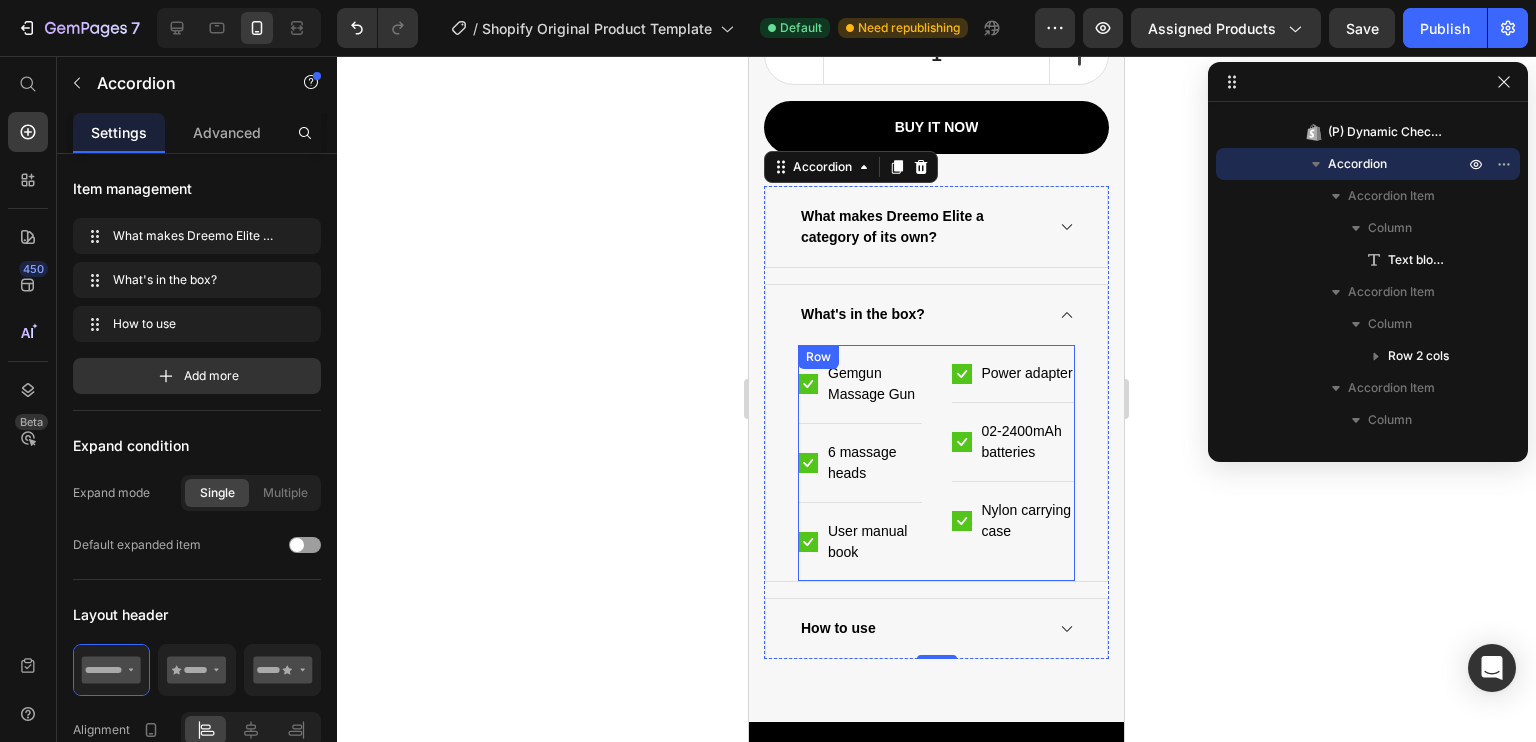 click on "Icon Gemgun Massage Gun Text block Row
Icon 6 massage heads  Text block Row
Icon User manual book Text block Row
Icon Power adapter Text block Row
Icon 02-2400mAh batteries  Text block Row
Icon Nylon carrying case Text block Row Row" at bounding box center [936, 462] 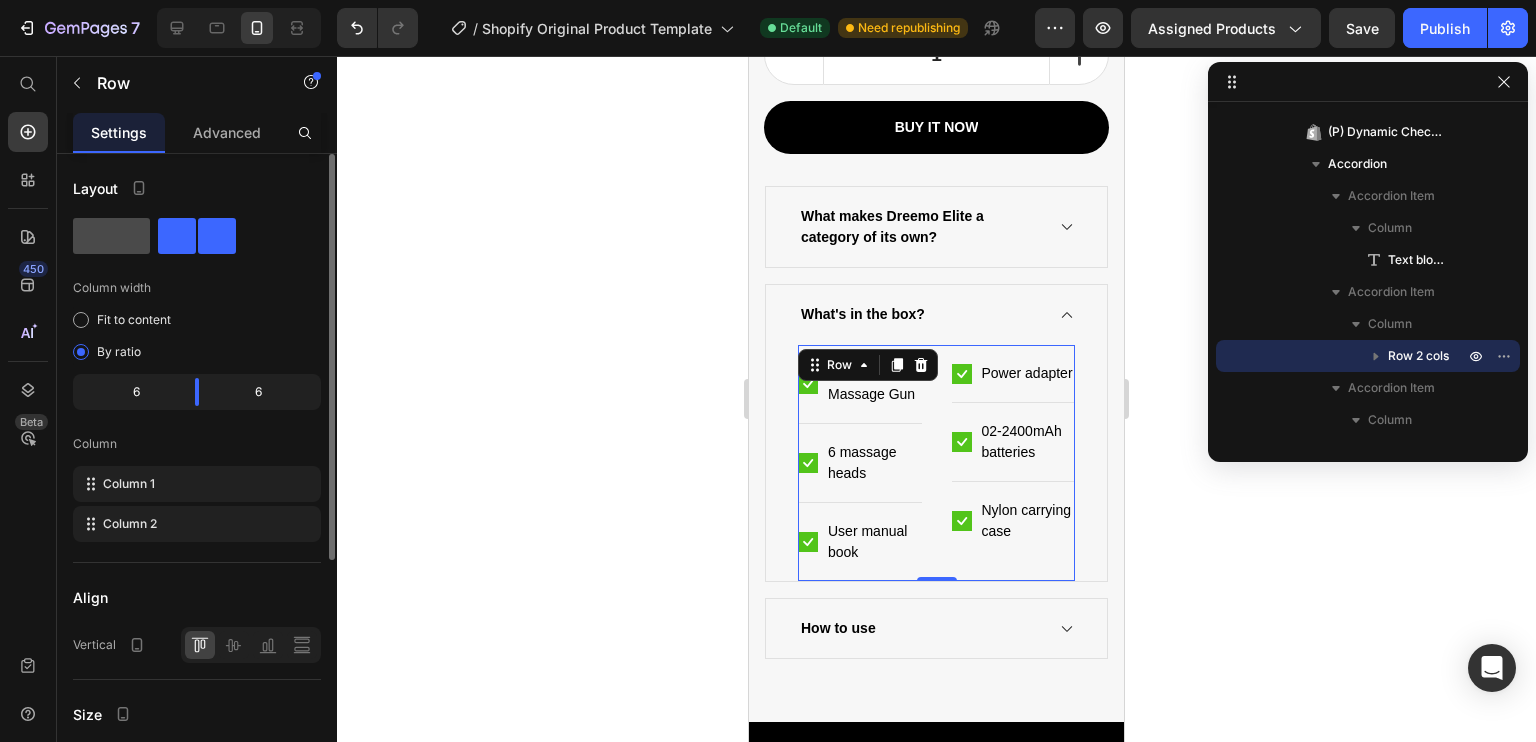 click 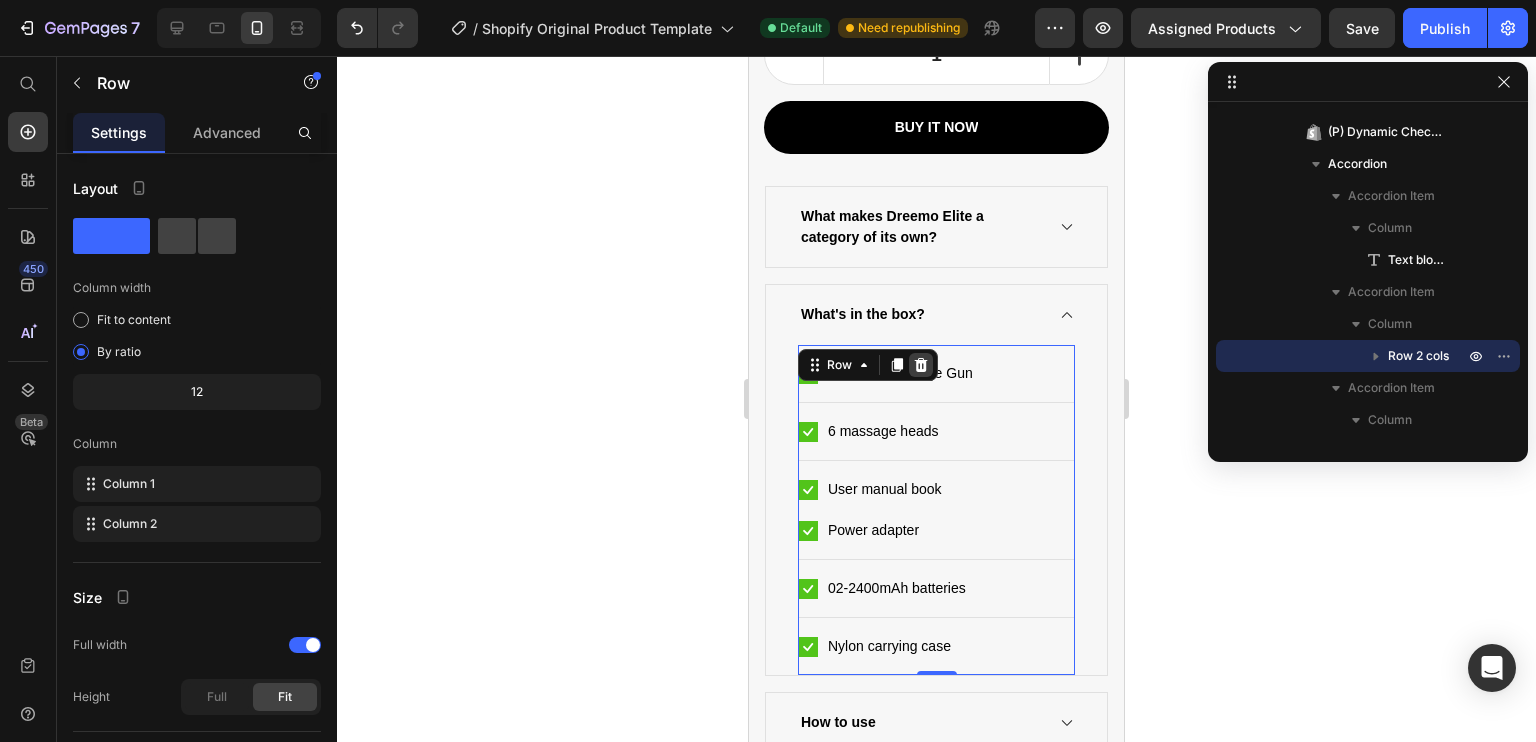 click at bounding box center [921, 365] 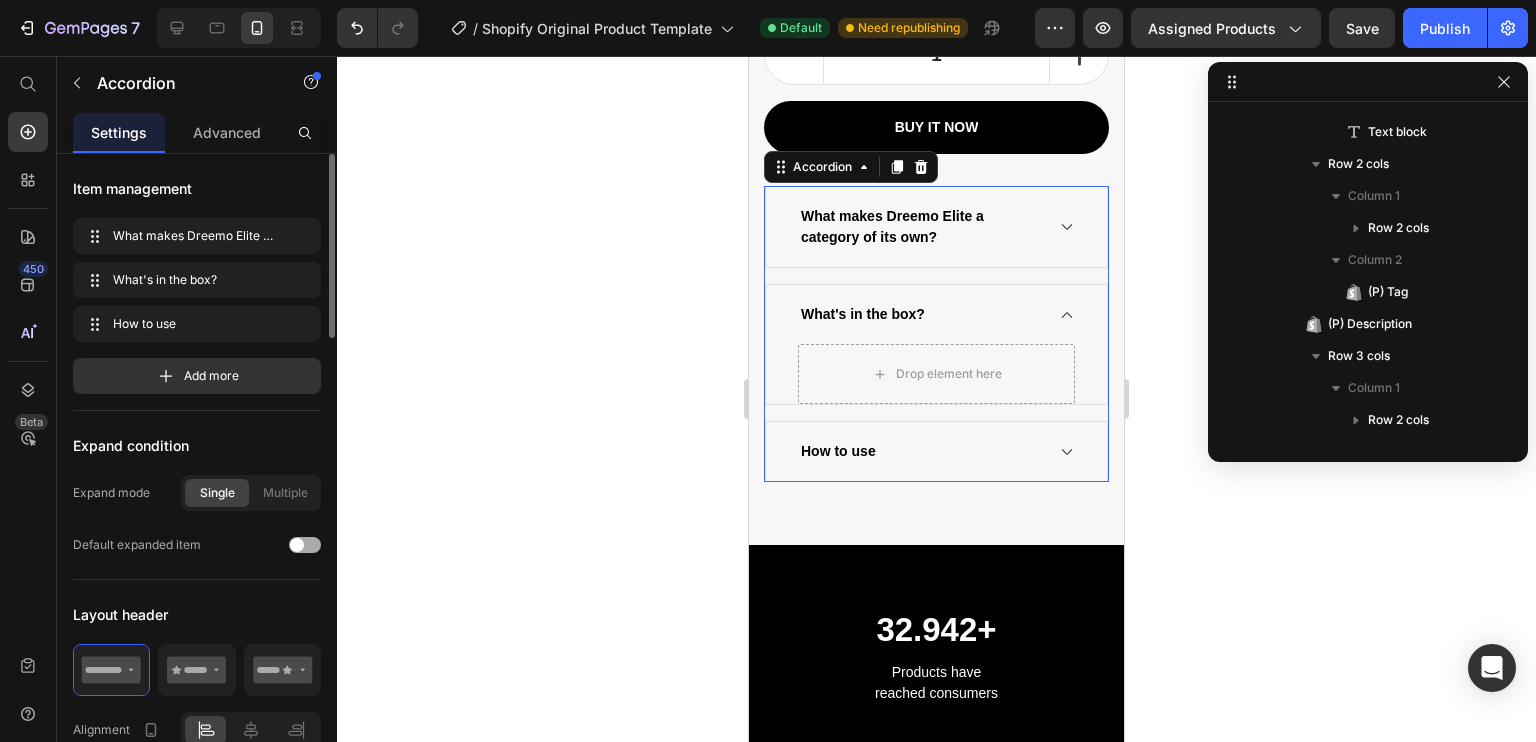 scroll, scrollTop: 954, scrollLeft: 0, axis: vertical 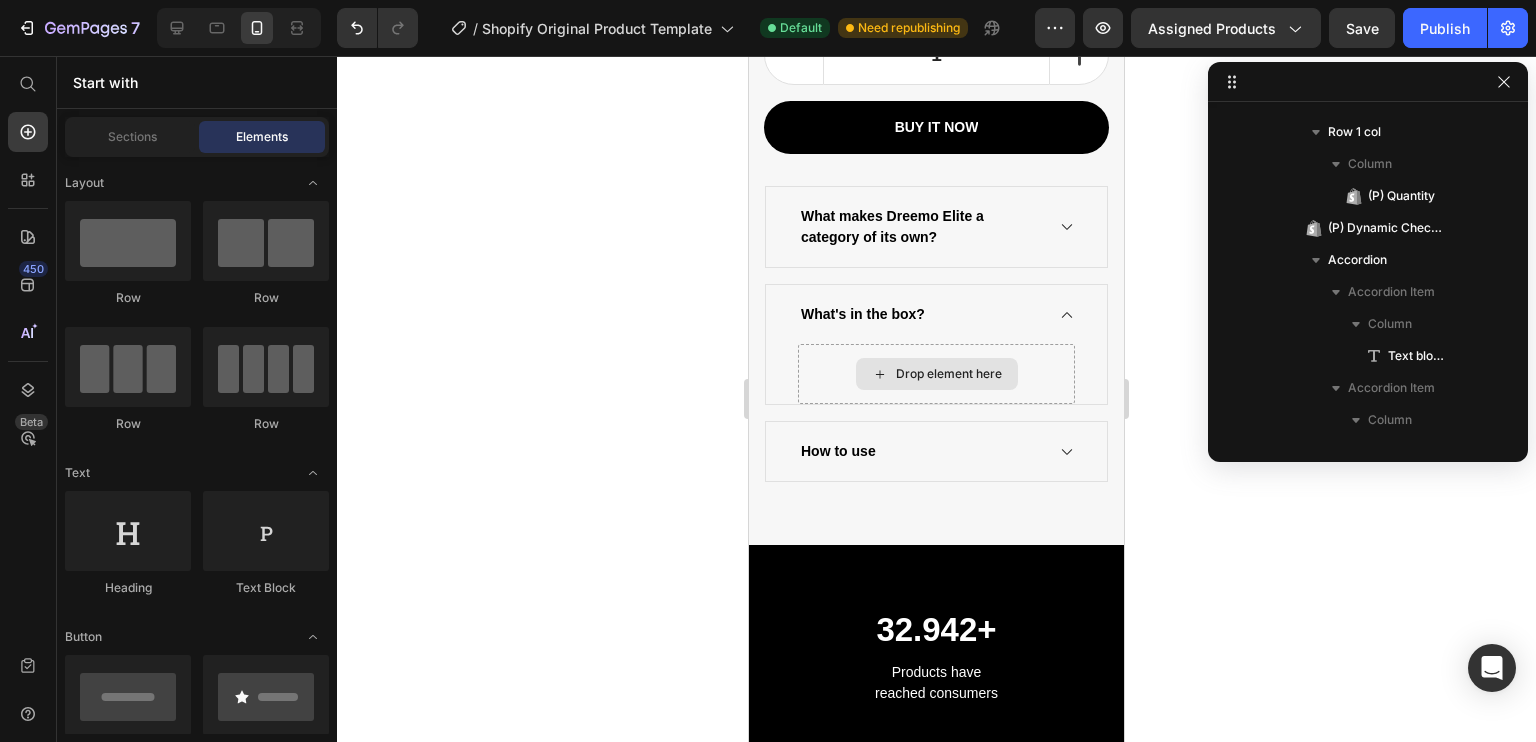 click on "Drop element here" at bounding box center (937, 374) 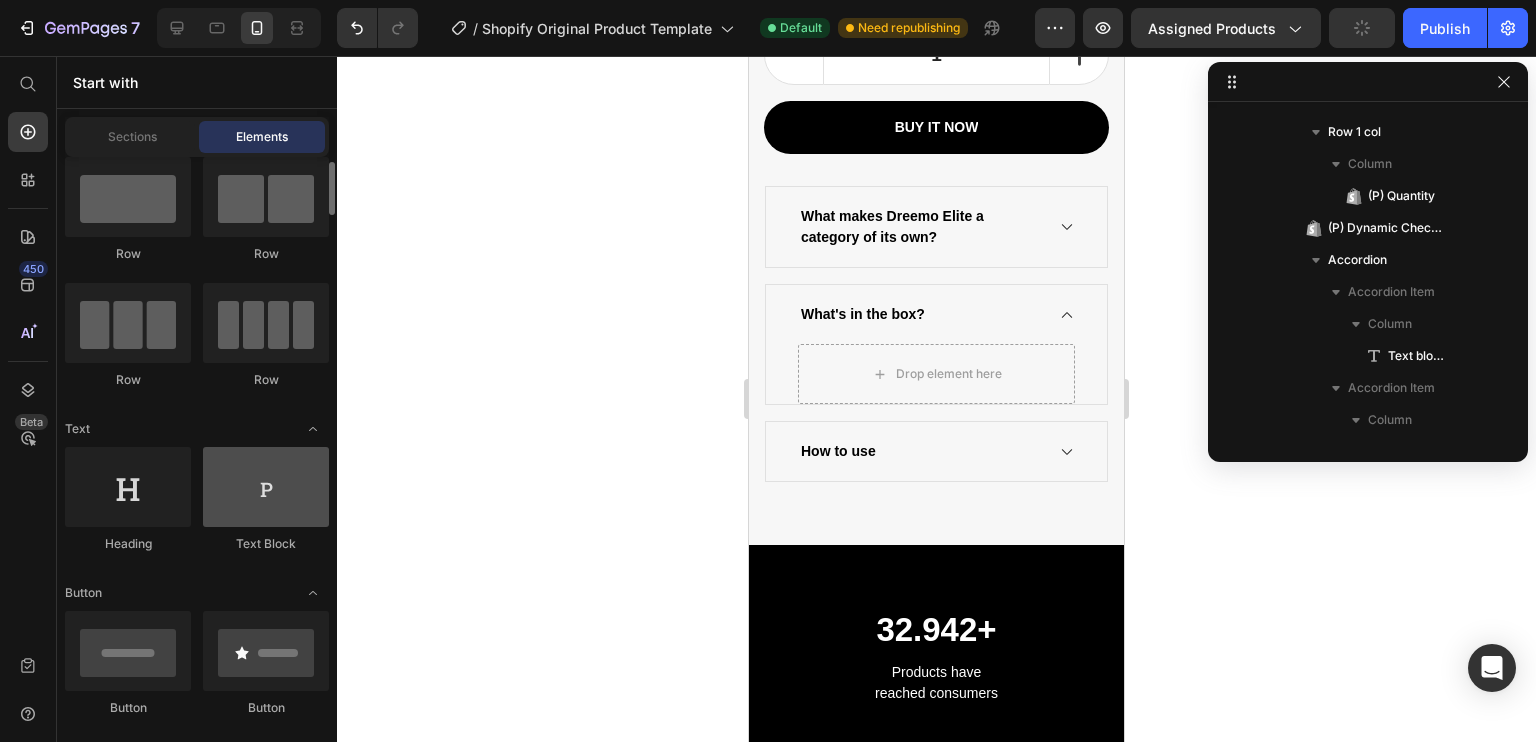 scroll, scrollTop: 45, scrollLeft: 0, axis: vertical 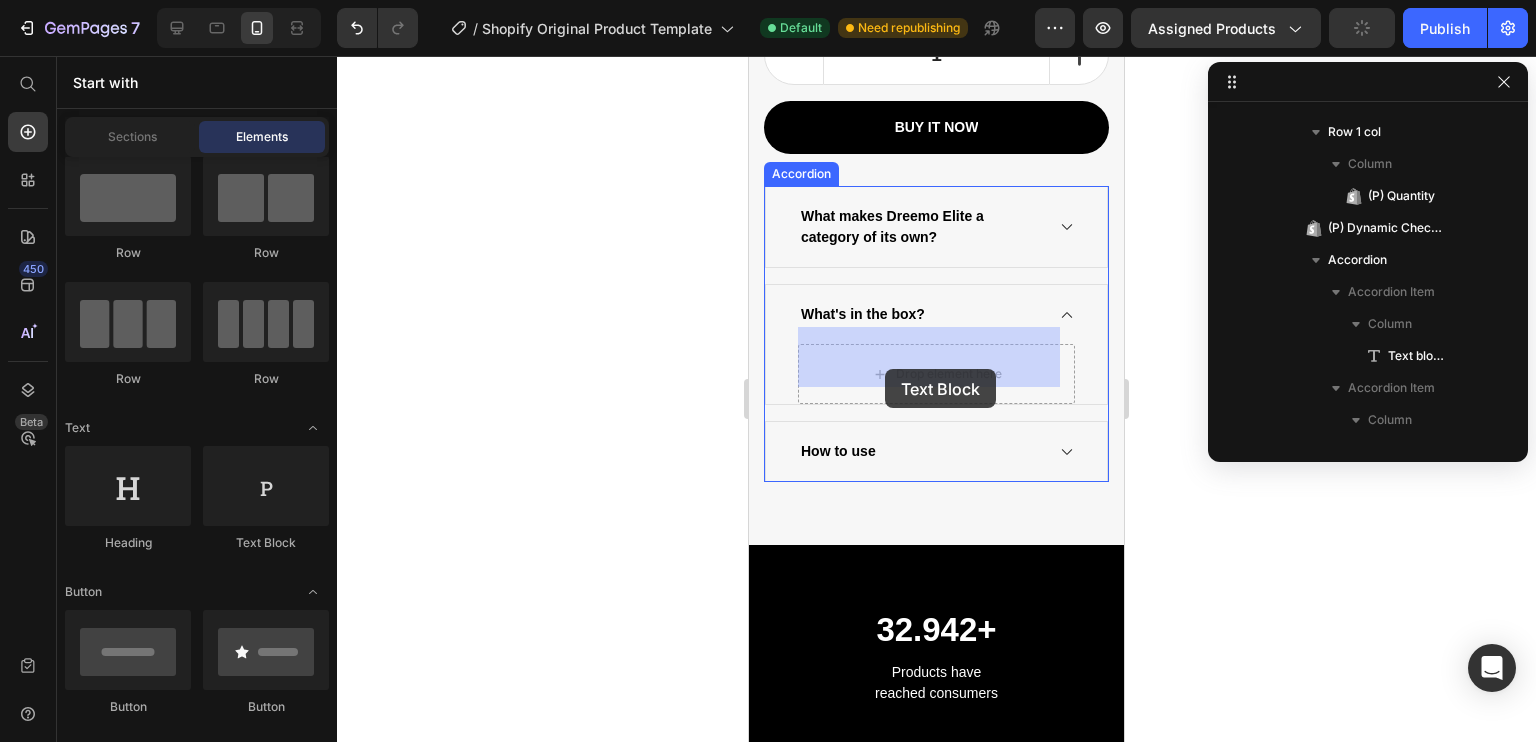 drag, startPoint x: 984, startPoint y: 544, endPoint x: 885, endPoint y: 369, distance: 201.06218 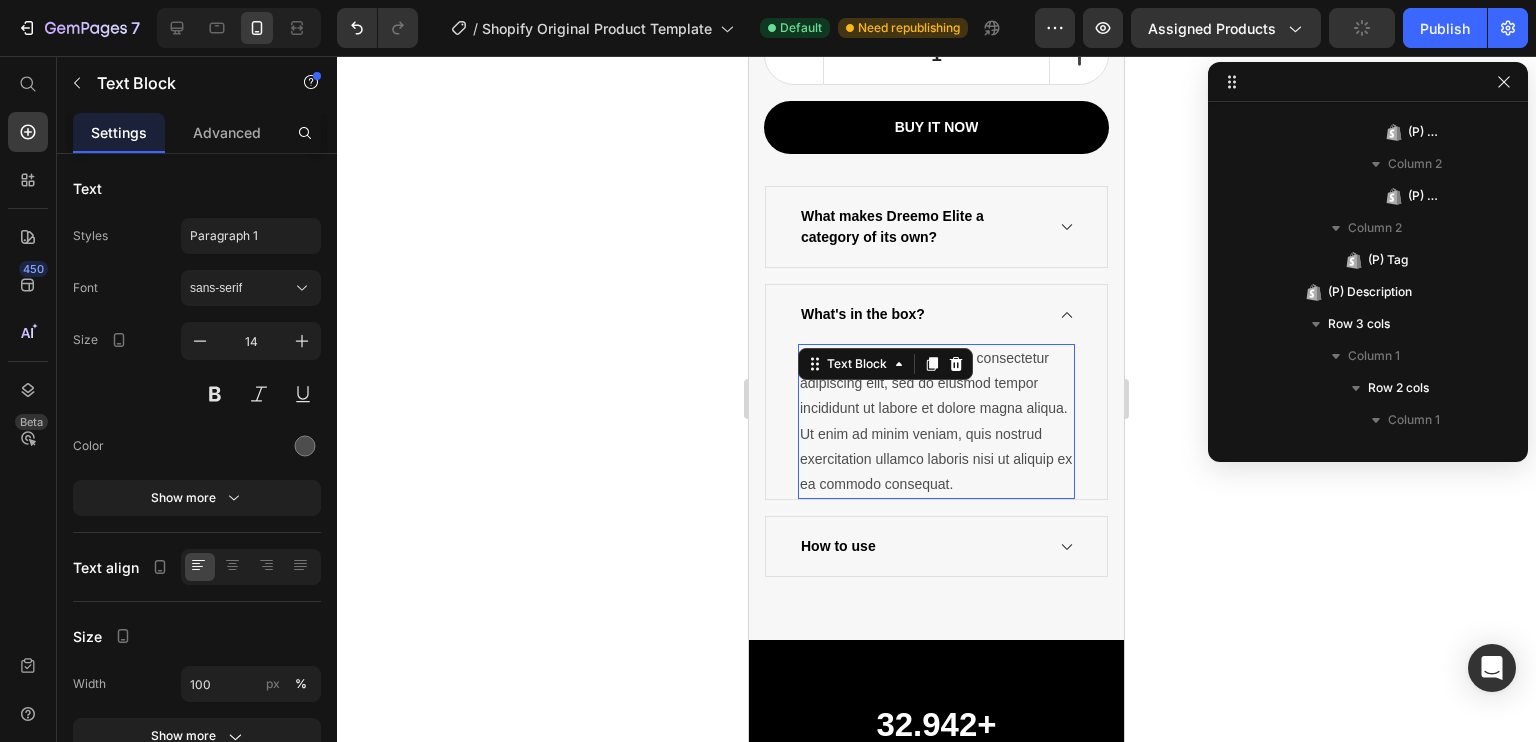 scroll, scrollTop: 1978, scrollLeft: 0, axis: vertical 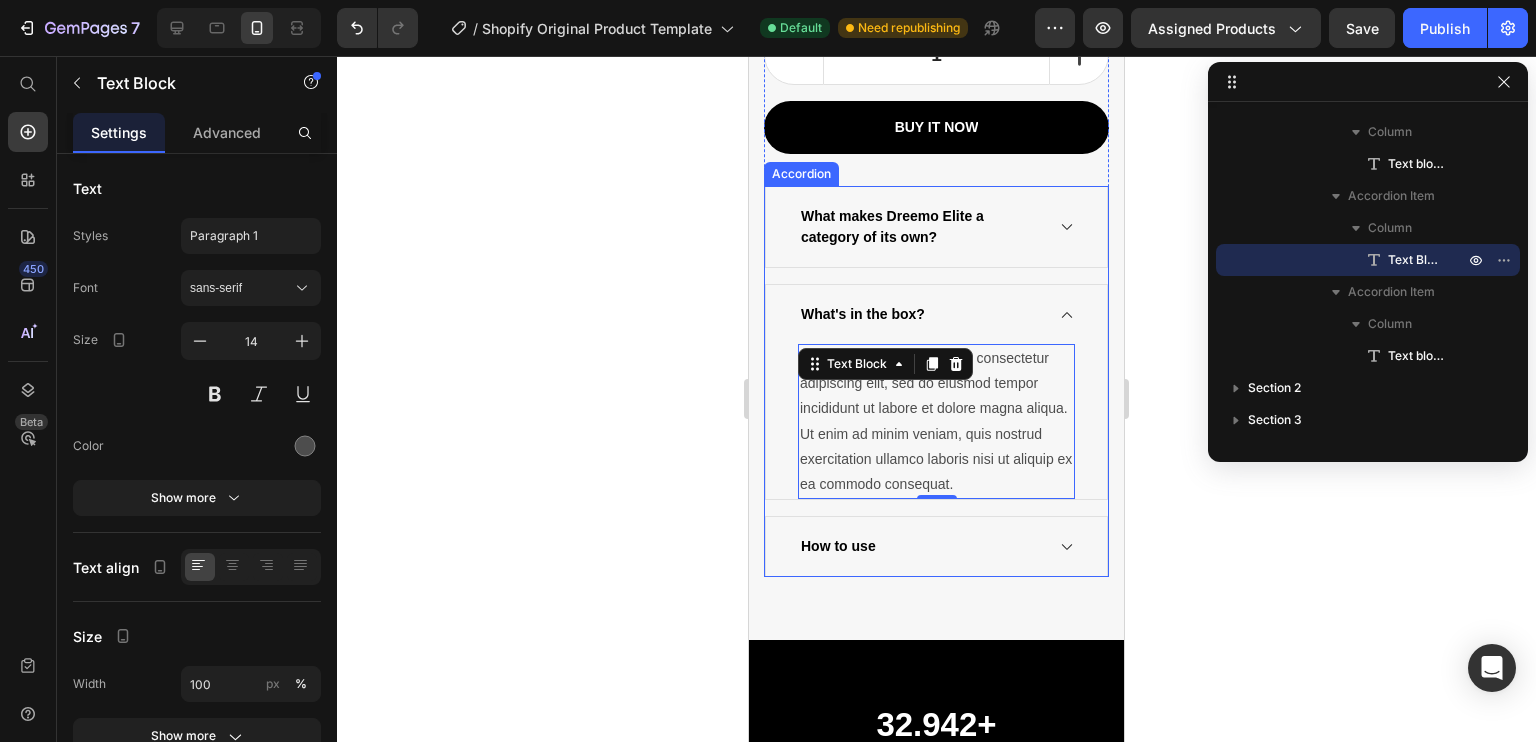 click 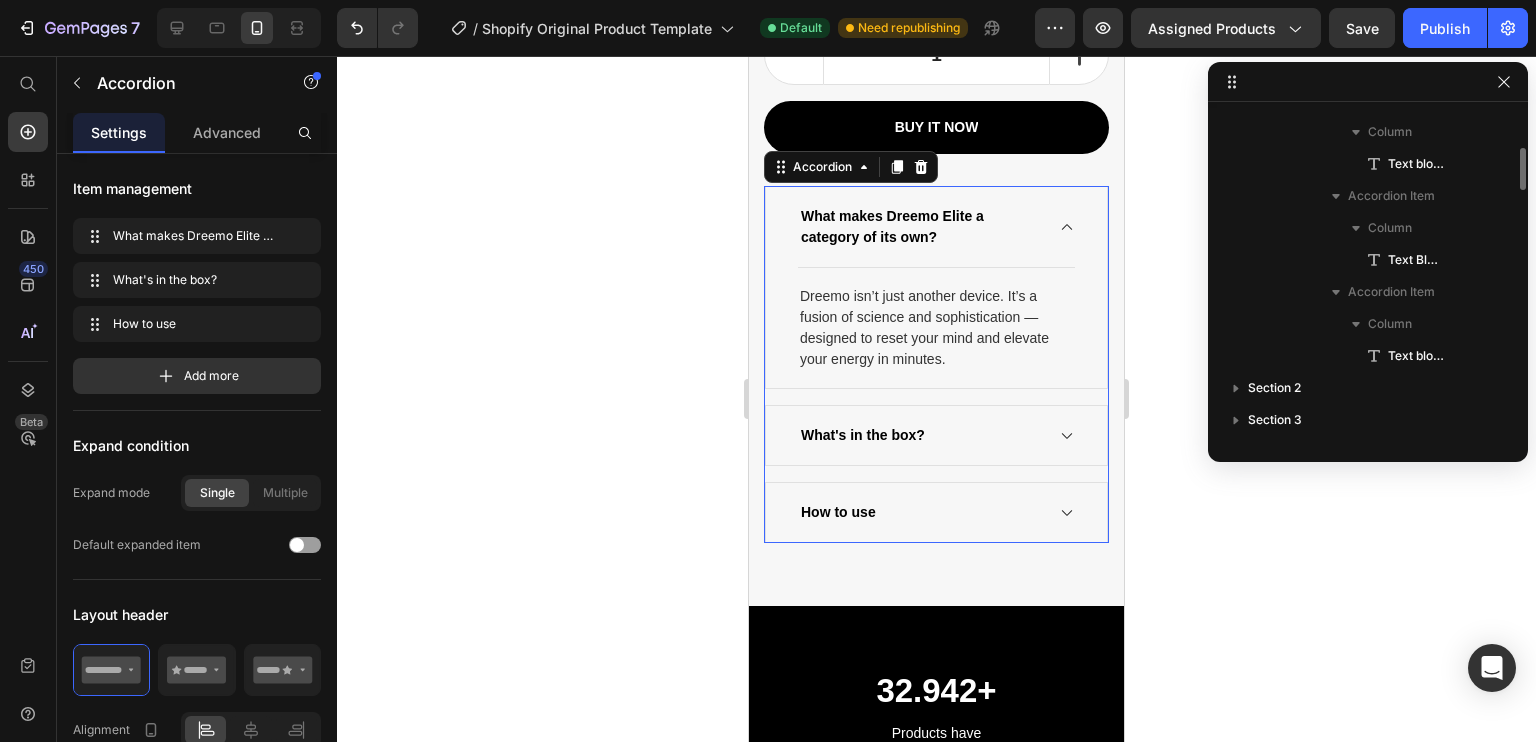 scroll, scrollTop: 1786, scrollLeft: 0, axis: vertical 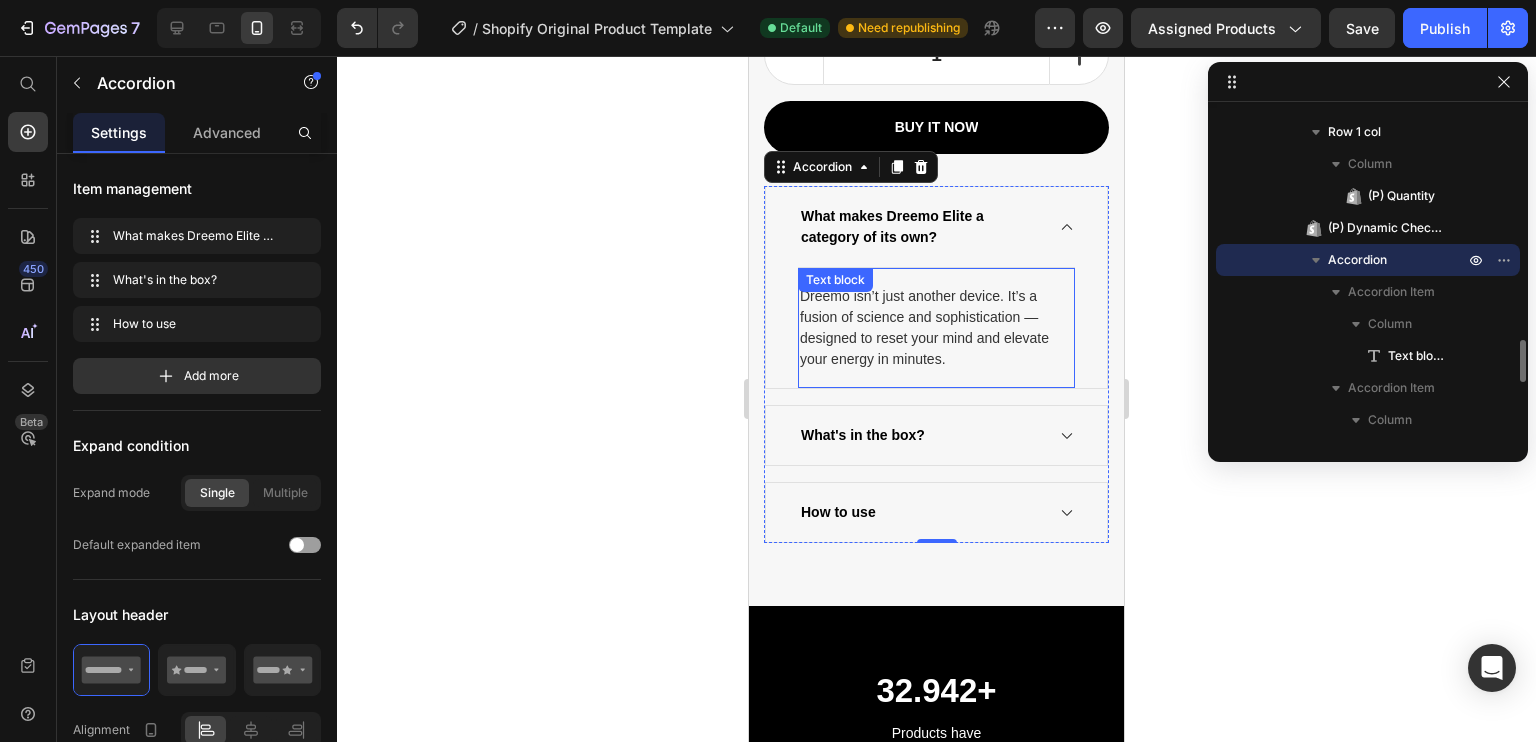 click on "Dreemo isn’t just another device. It’s a fusion of science and sophistication — designed to reset your mind and elevate your energy in minutes." at bounding box center [936, 328] 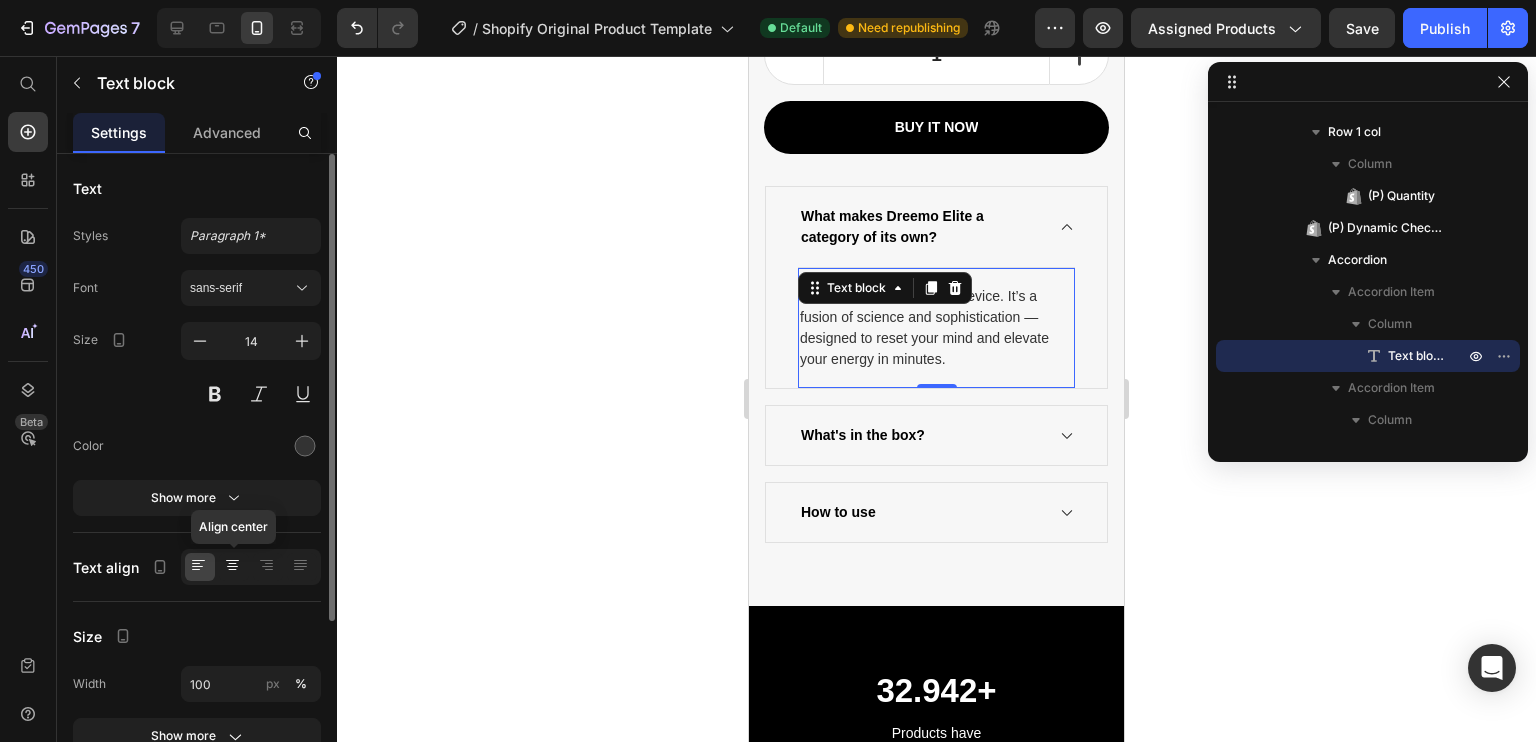 click 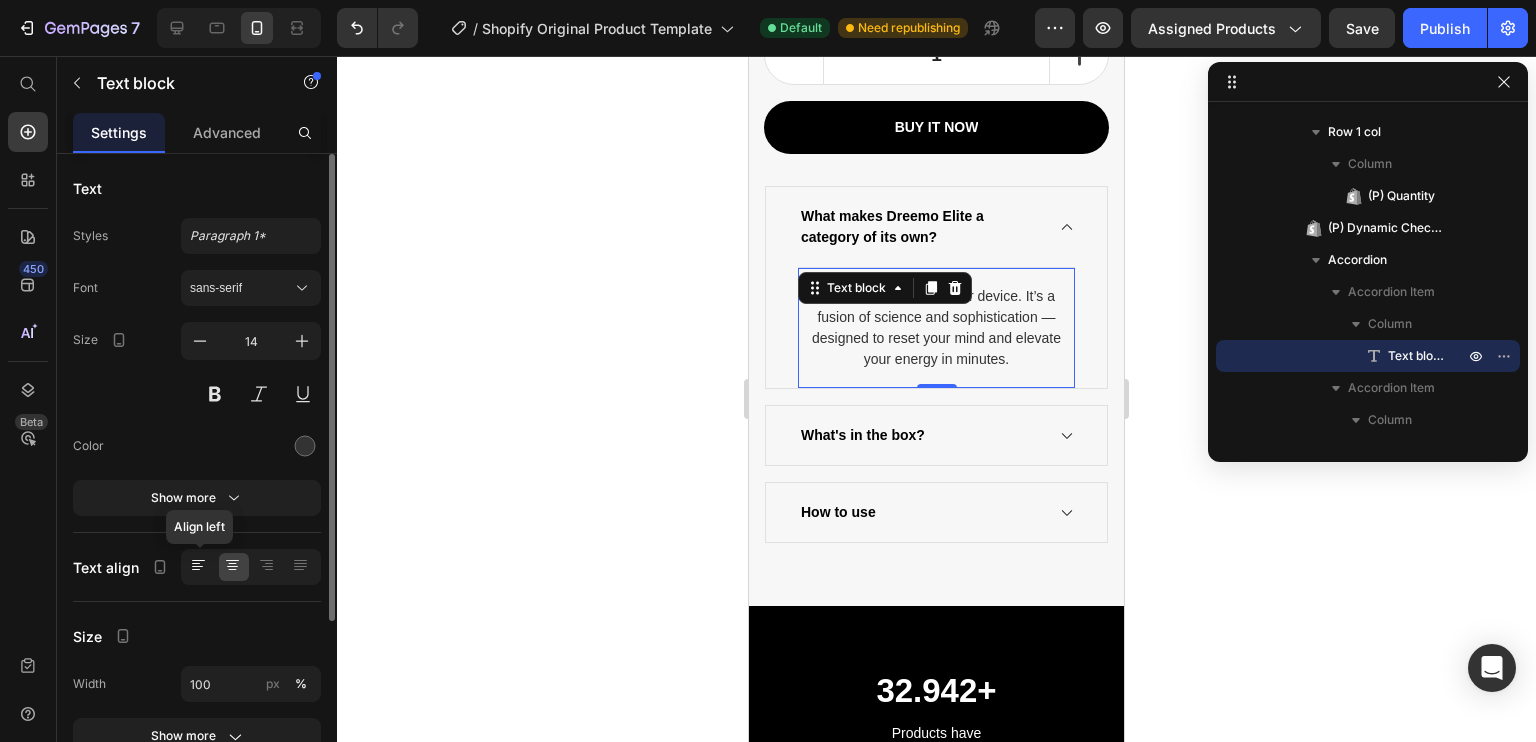 click 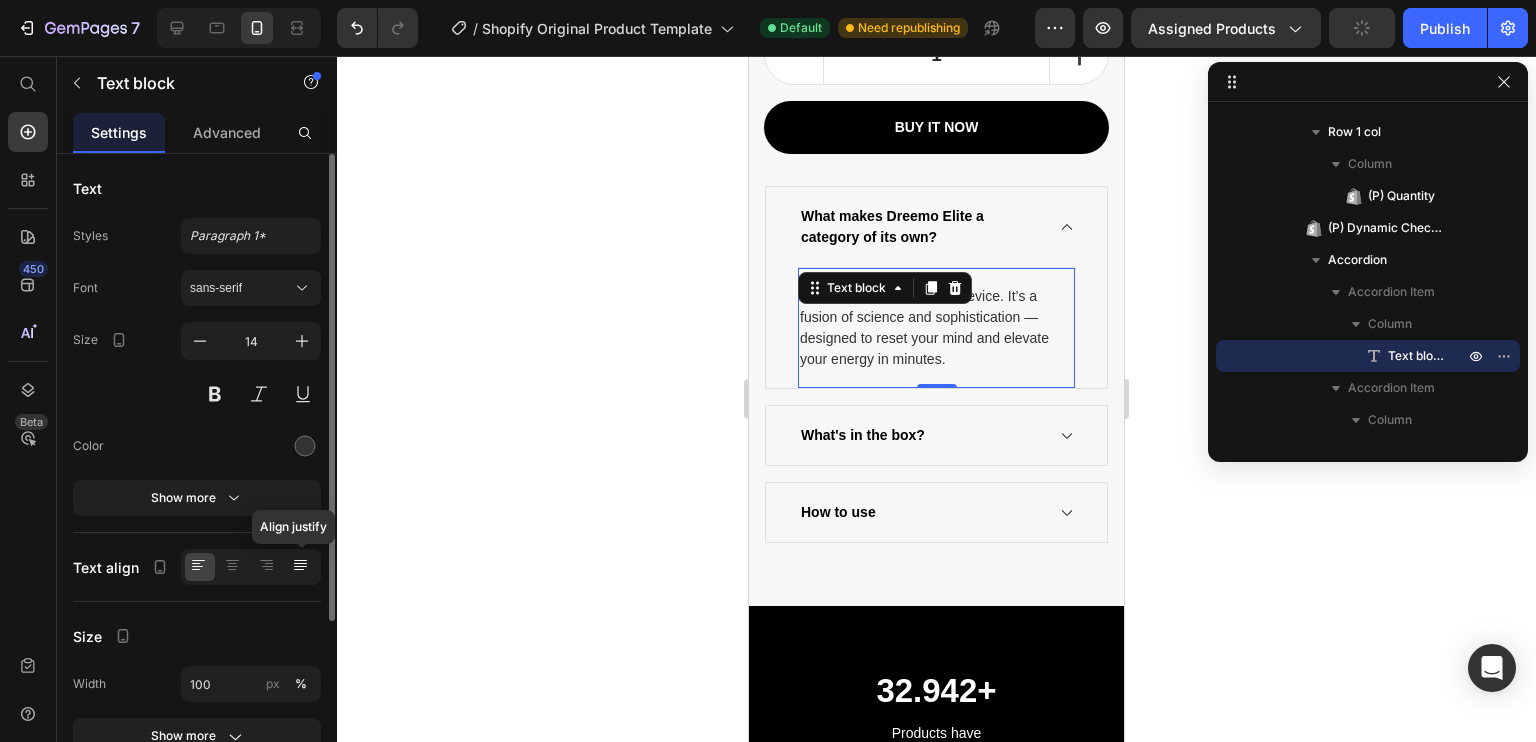 click 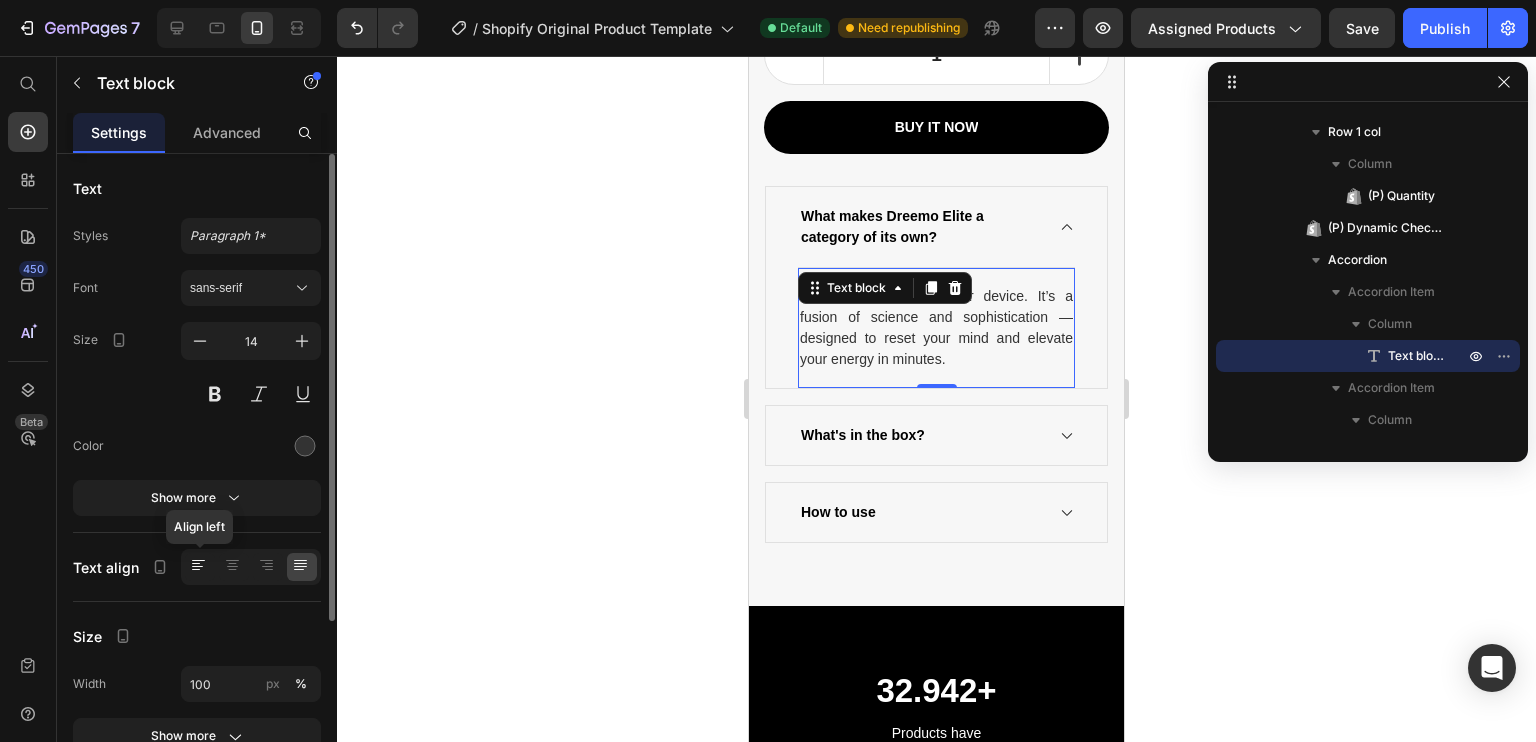click 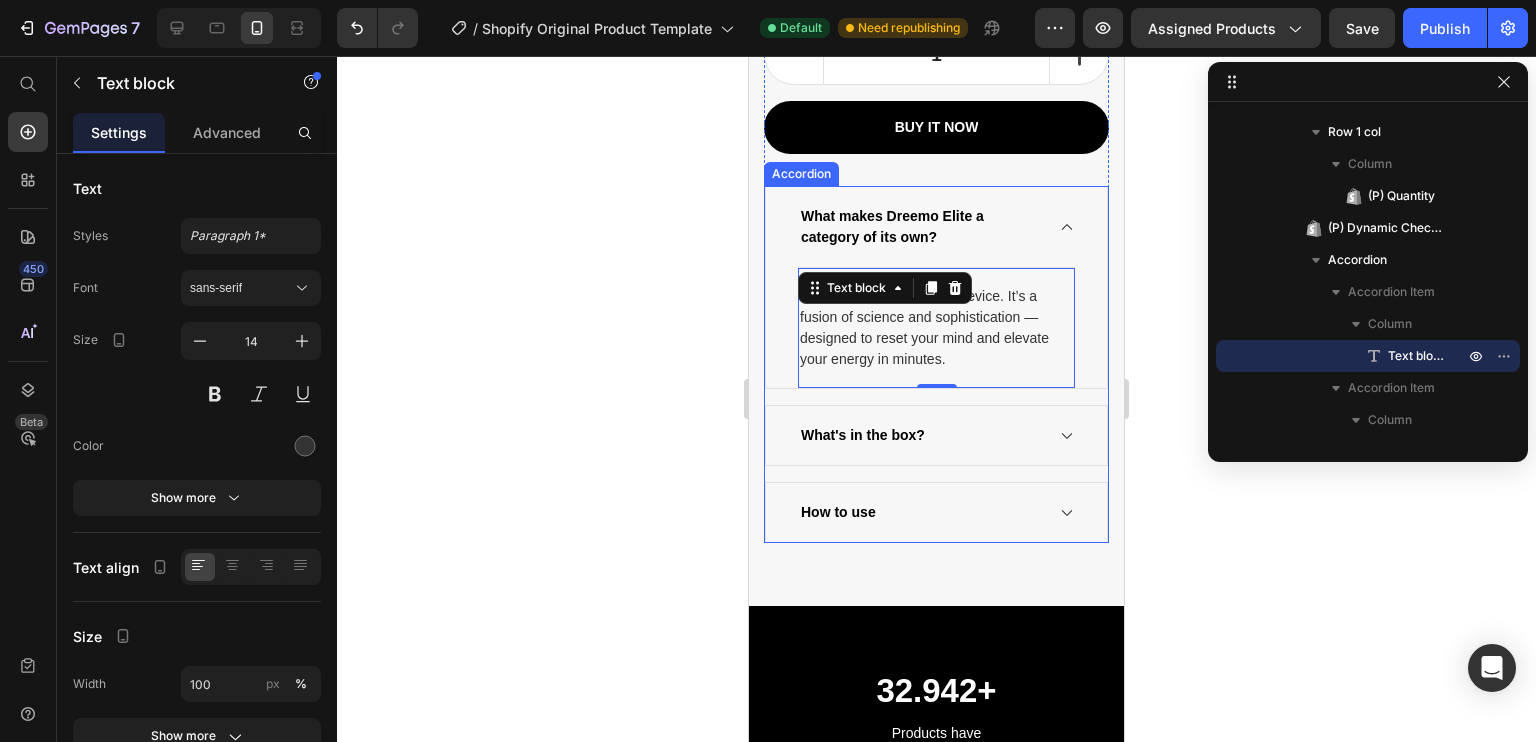 click on "What's in the box?" at bounding box center [863, 435] 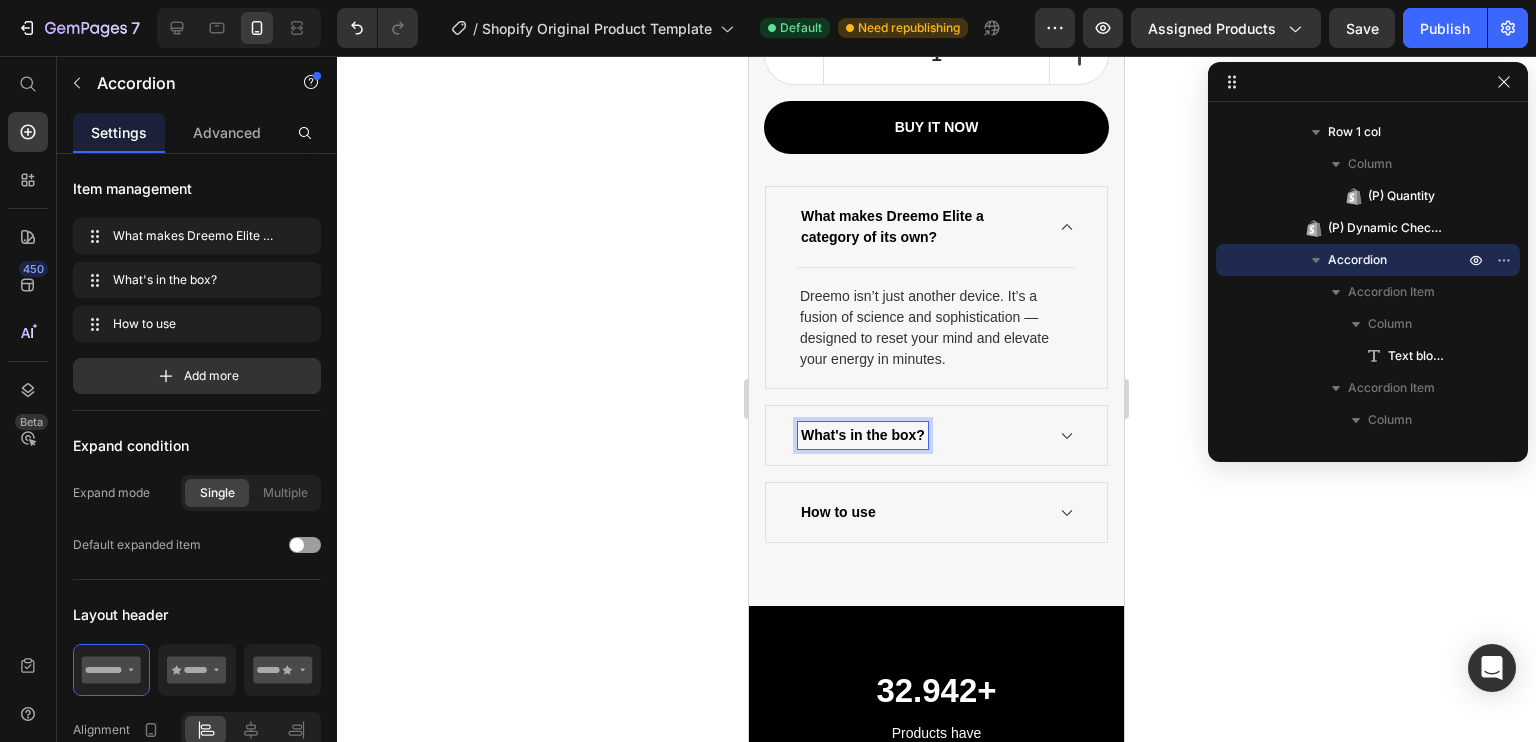 click on "What's in the box?" at bounding box center (863, 435) 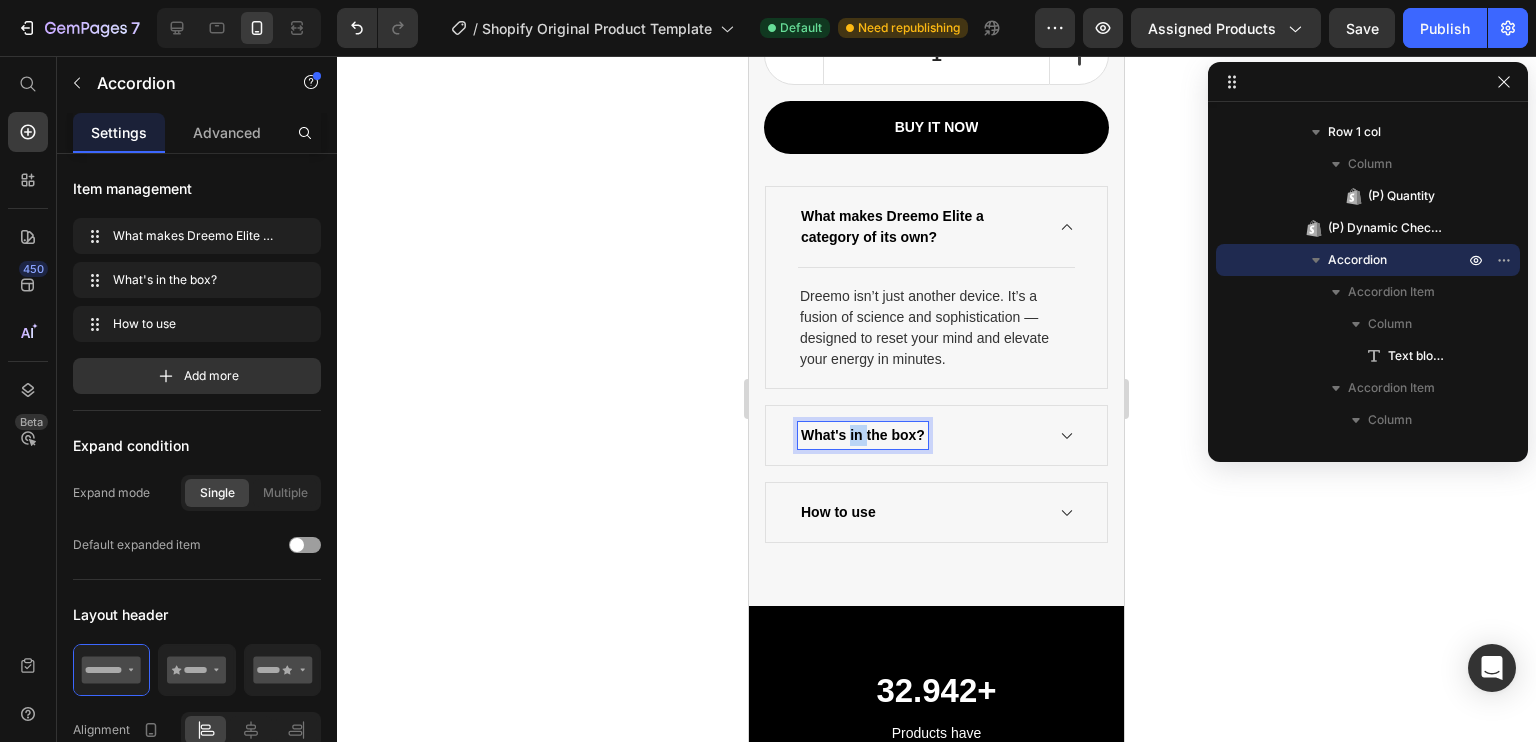 click on "What's in the box?" at bounding box center (863, 435) 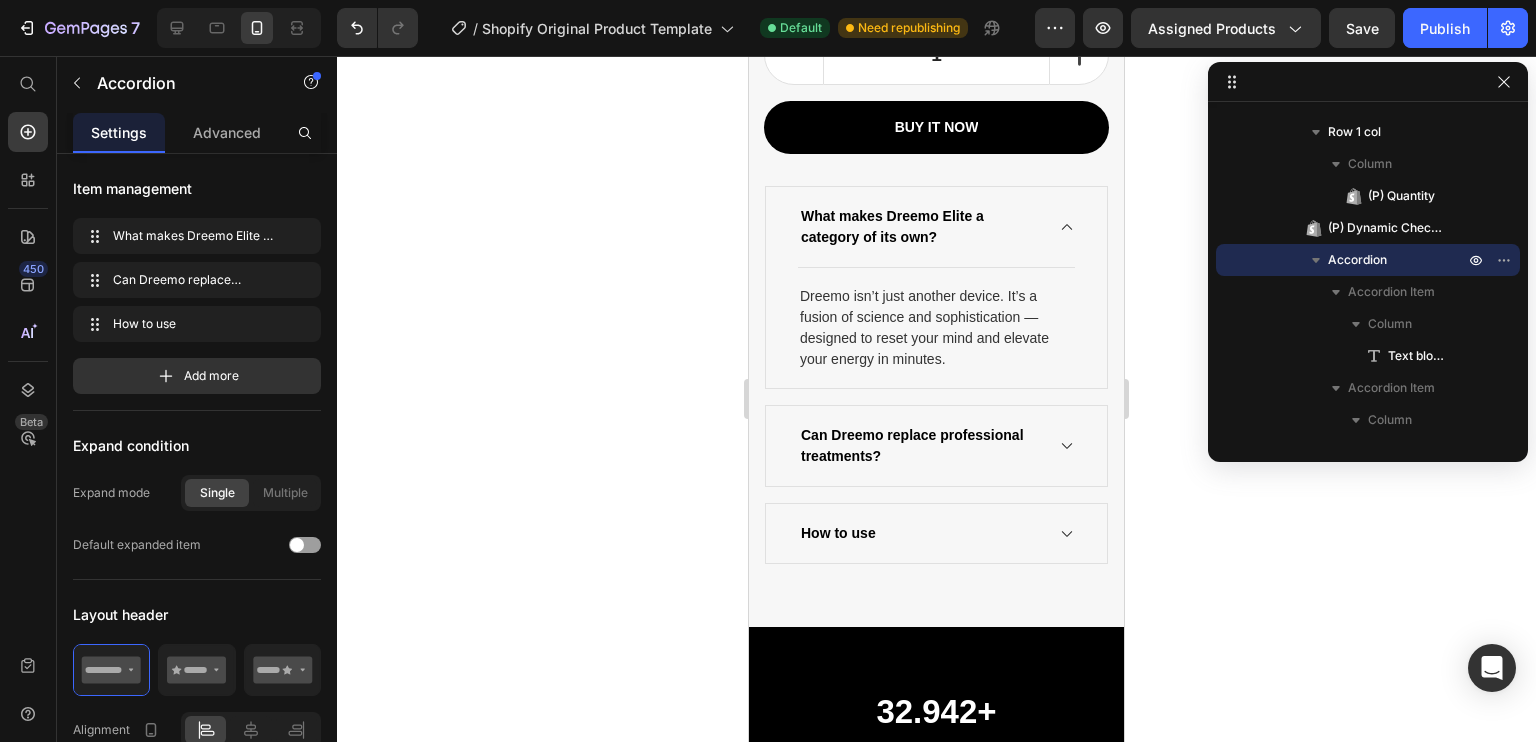 click on "Can Dreemo replace professional treatments?" at bounding box center [936, 446] 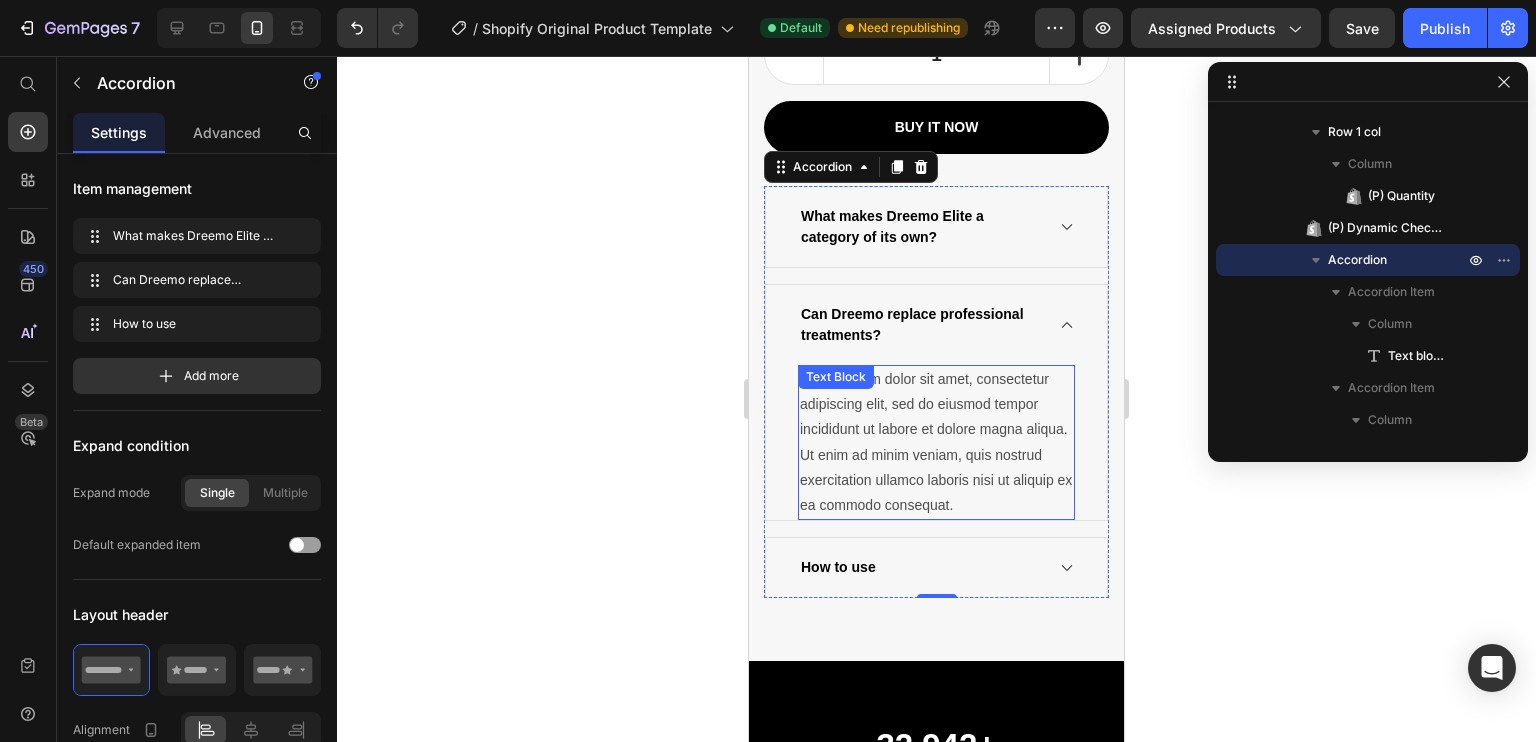 click on "Lorem ipsum dolor sit amet, consectetur adipiscing elit, sed do eiusmod tempor incididunt ut labore et dolore magna aliqua. Ut enim ad minim veniam, quis nostrud exercitation ullamco laboris nisi ut aliquip ex ea commodo consequat." at bounding box center (936, 442) 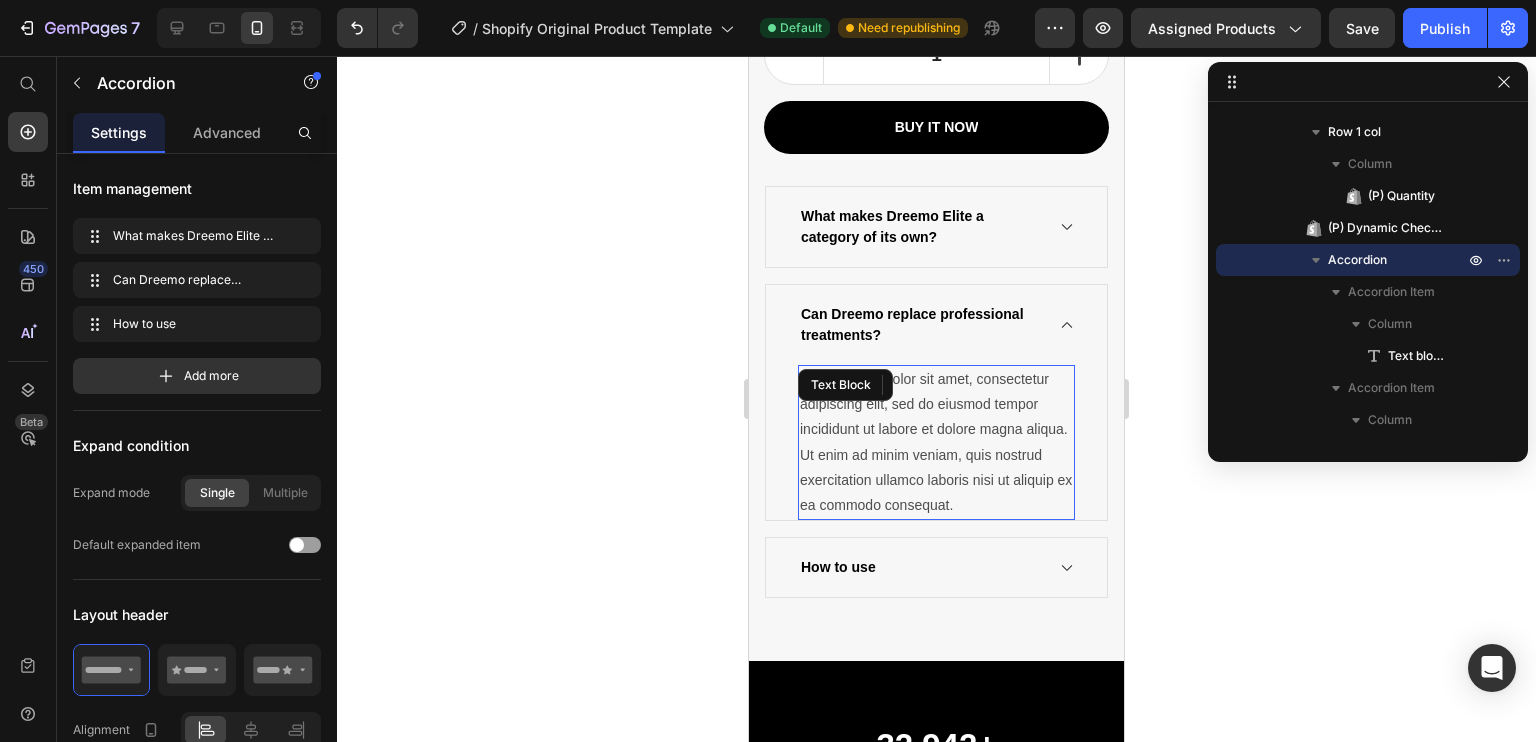 click on "Lorem ipsum dolor sit amet, consectetur adipiscing elit, sed do eiusmod tempor incididunt ut labore et dolore magna aliqua. Ut enim ad minim veniam, quis nostrud exercitation ullamco laboris nisi ut aliquip ex ea commodo consequat." at bounding box center [936, 442] 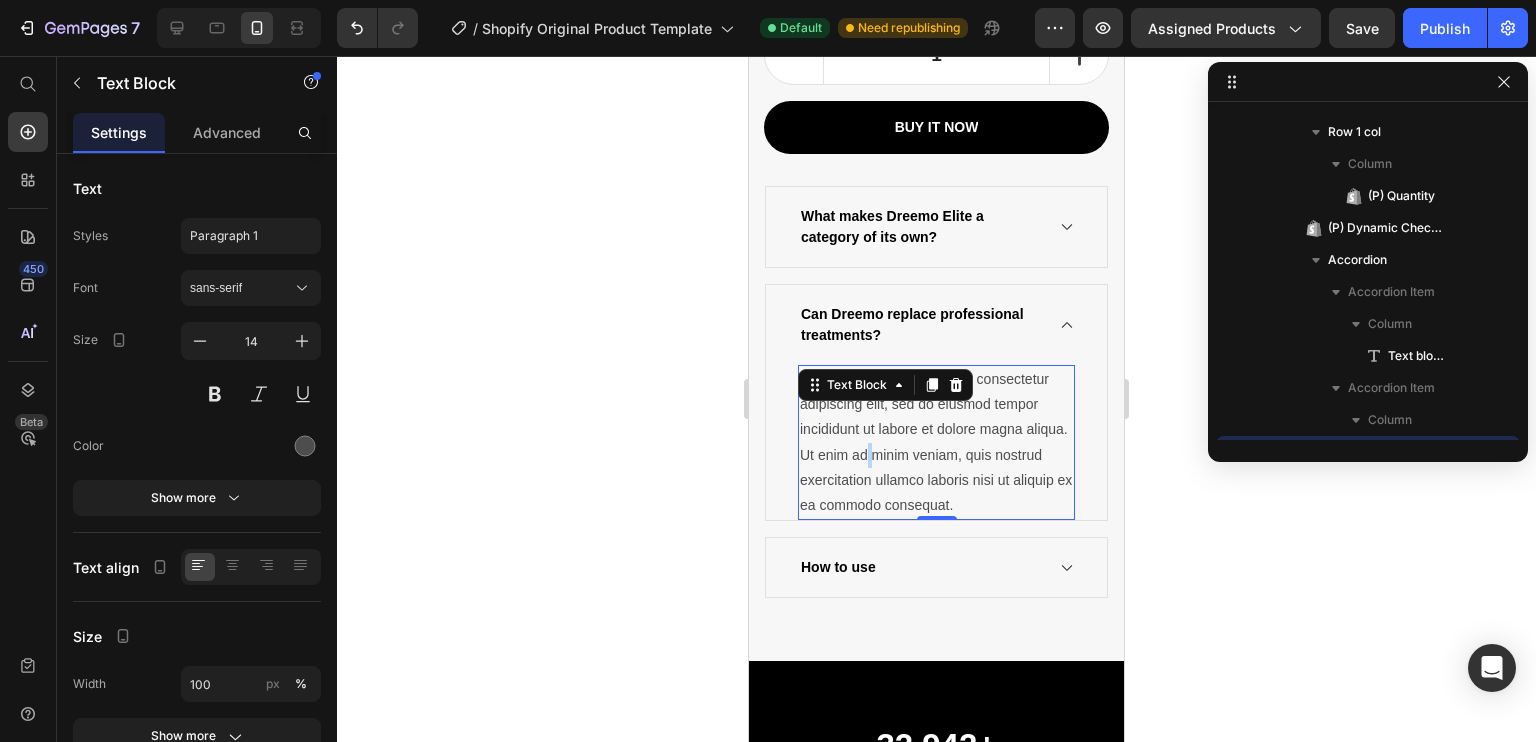 scroll, scrollTop: 1978, scrollLeft: 0, axis: vertical 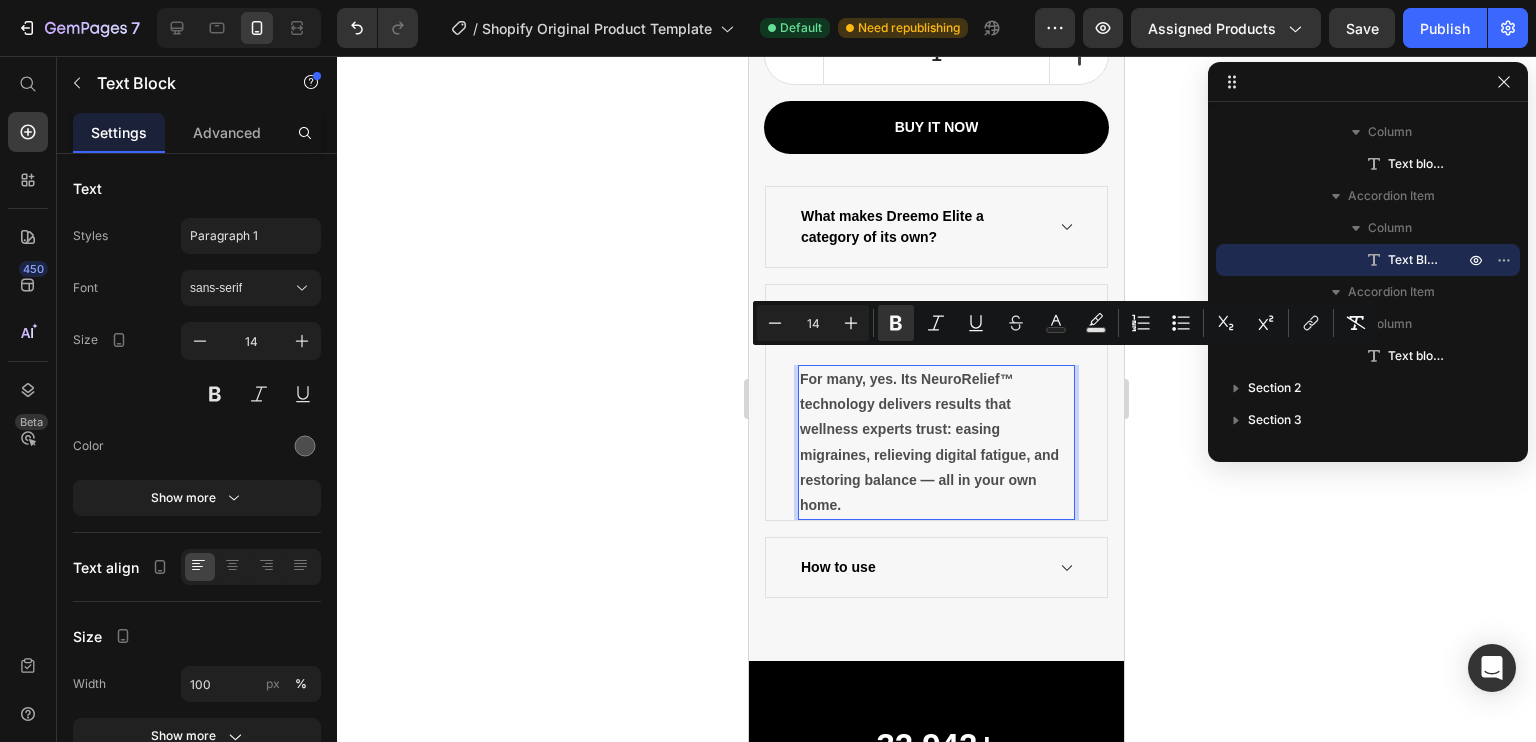 click on "For many, yes. Its NeuroRelief™ technology delivers results that wellness experts trust: easing migraines, relieving digital fatigue, and restoring balance — all in your own home." at bounding box center (936, 442) 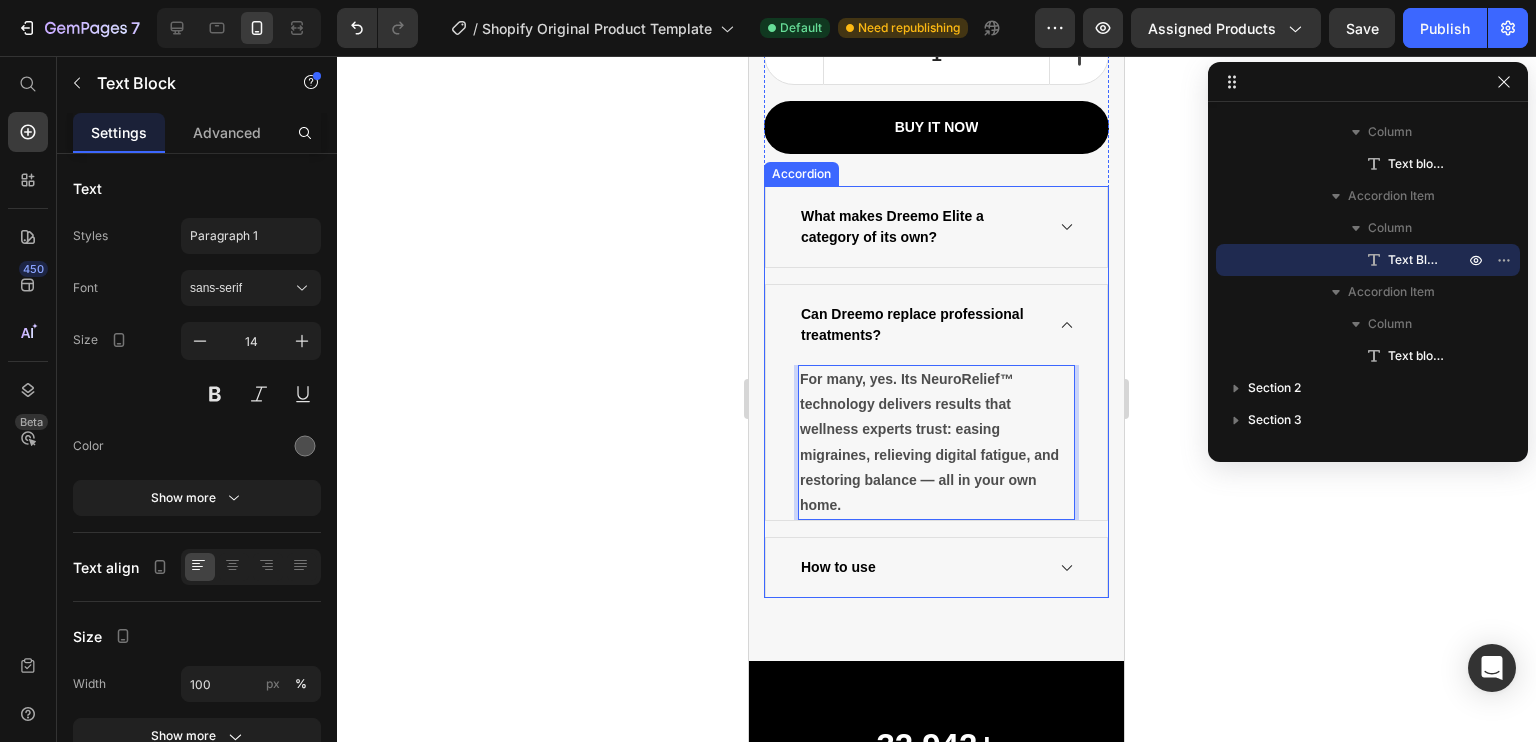 click 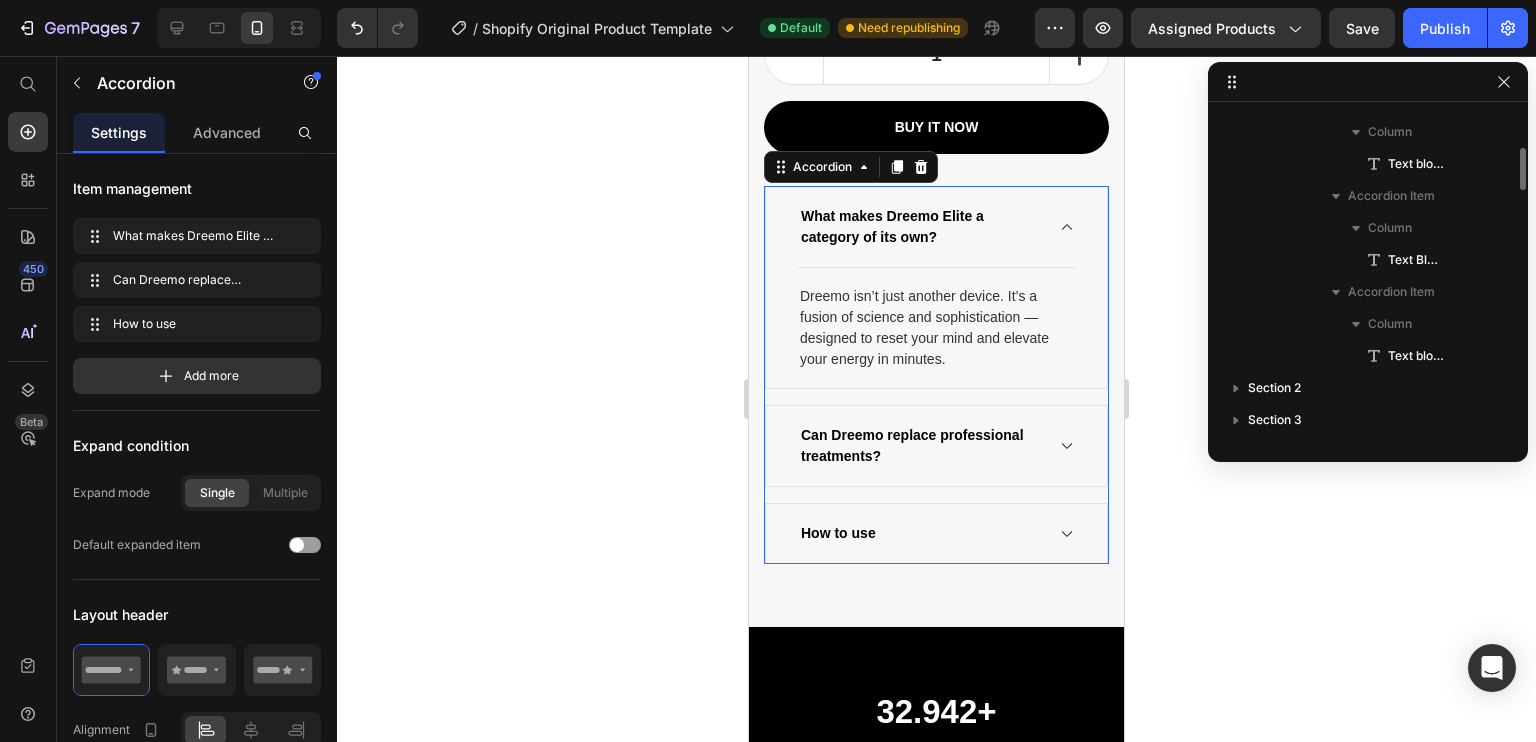 scroll, scrollTop: 1786, scrollLeft: 0, axis: vertical 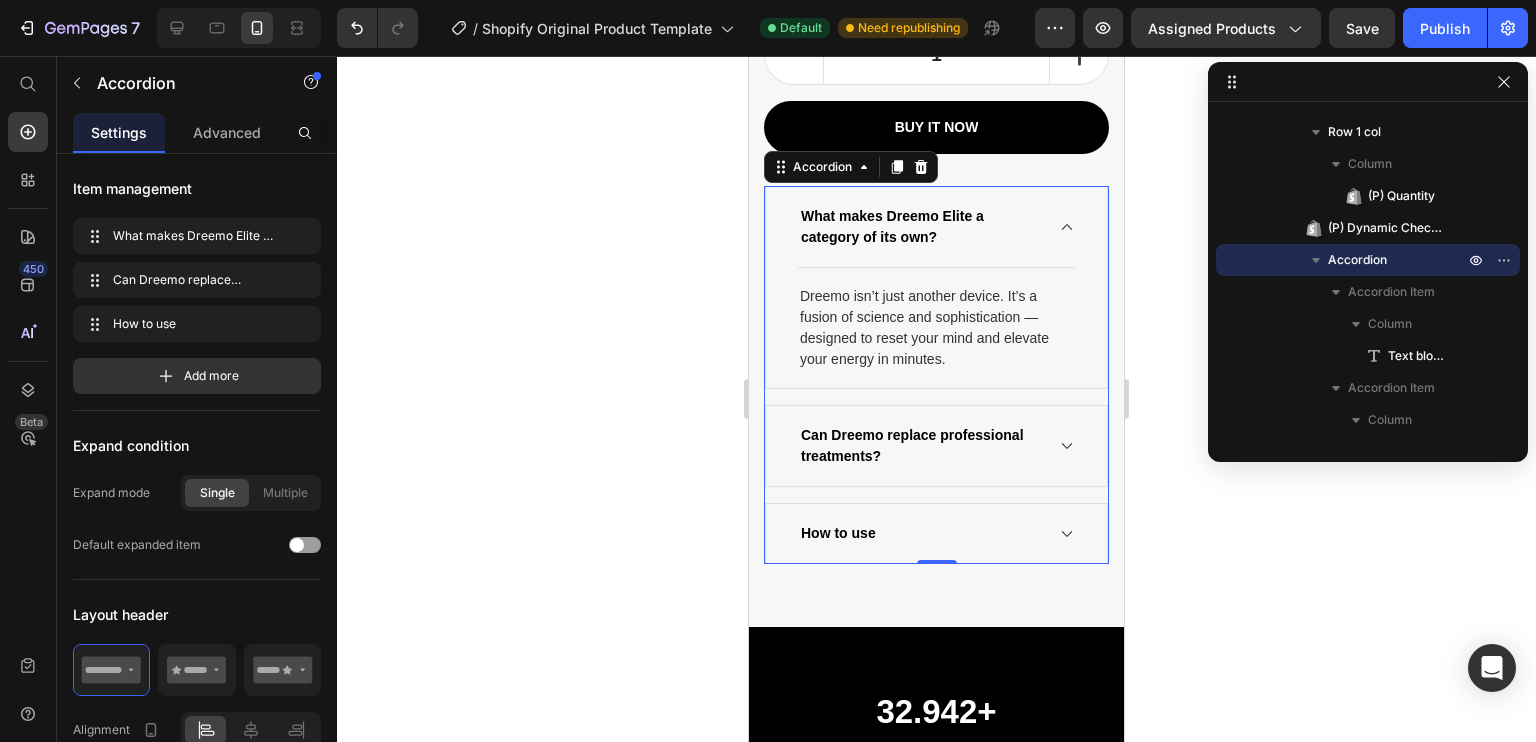 click 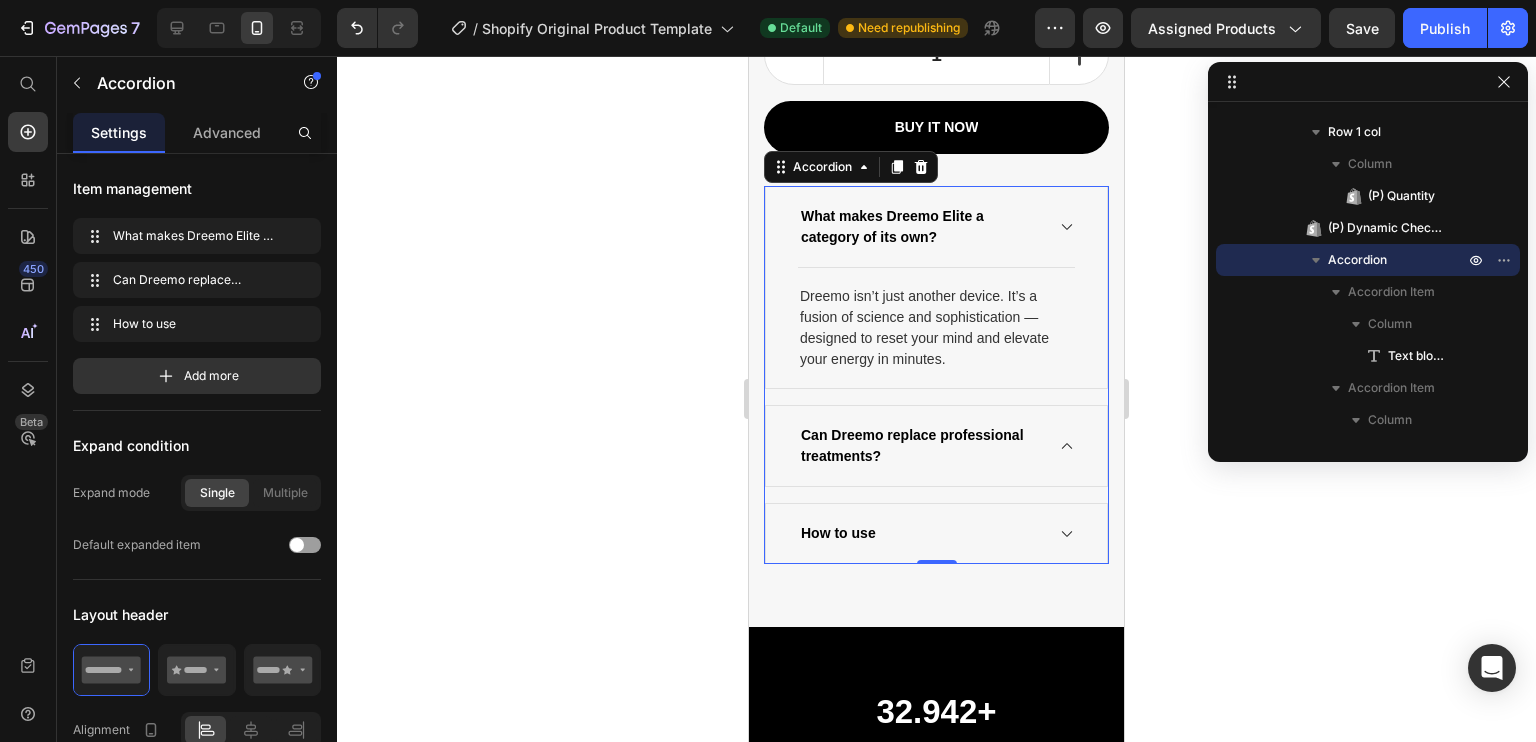click 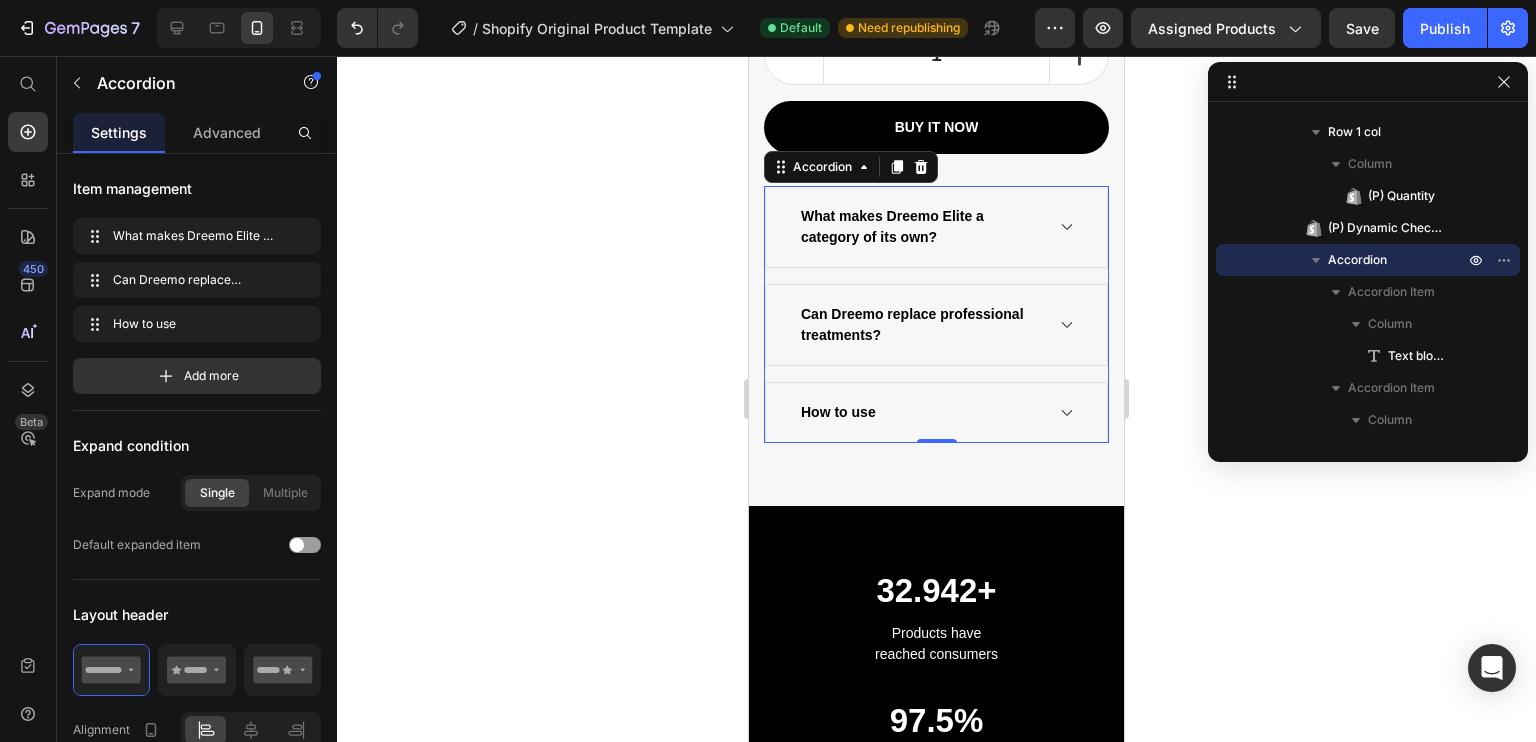 click on "Can Dreemo replace professional treatments? For many, yes. Its NeuroRelief™ technology delivers results that wellness experts trust: easing migraines, relieving digital fatigue, and restoring balance — all in your own home. Text Block
How to use" at bounding box center (936, 314) 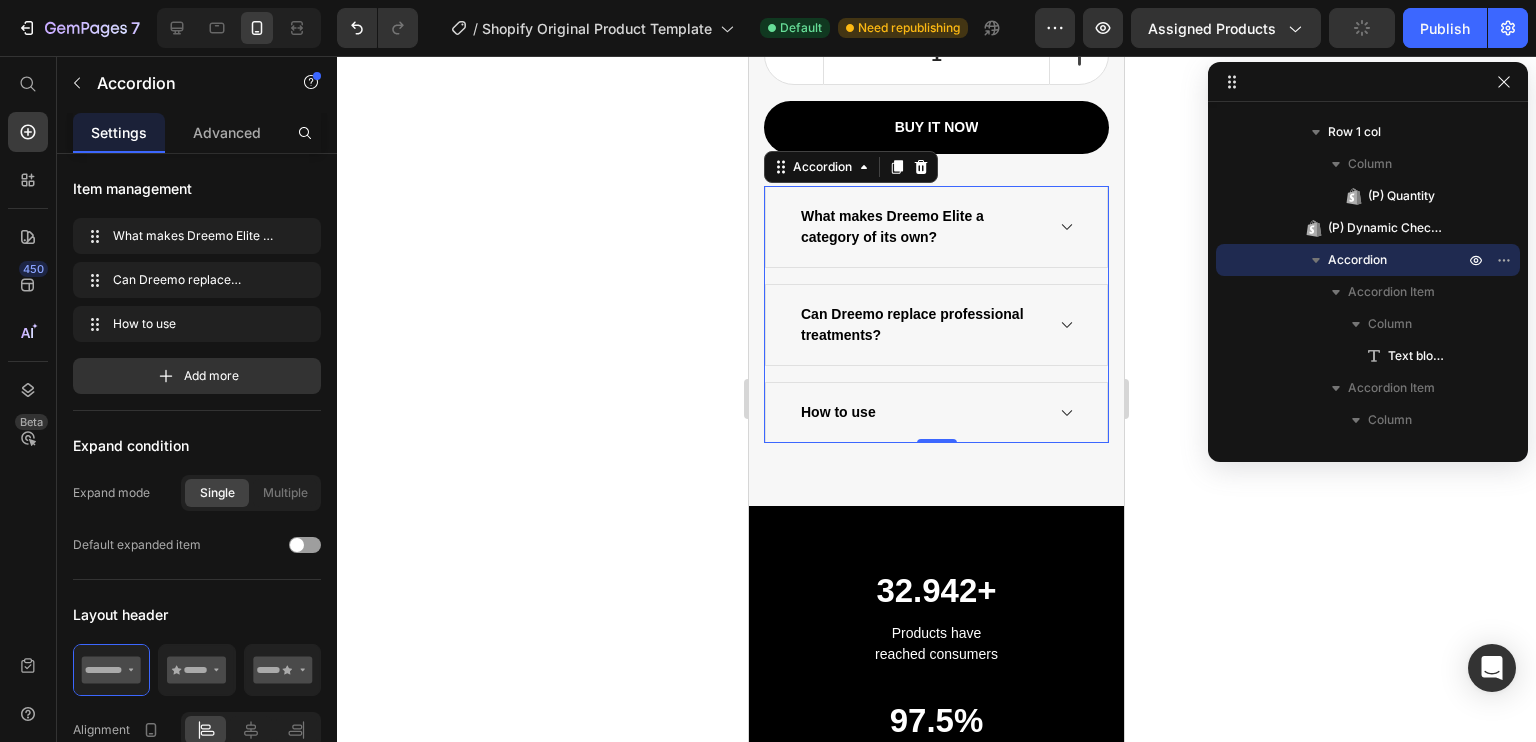 click 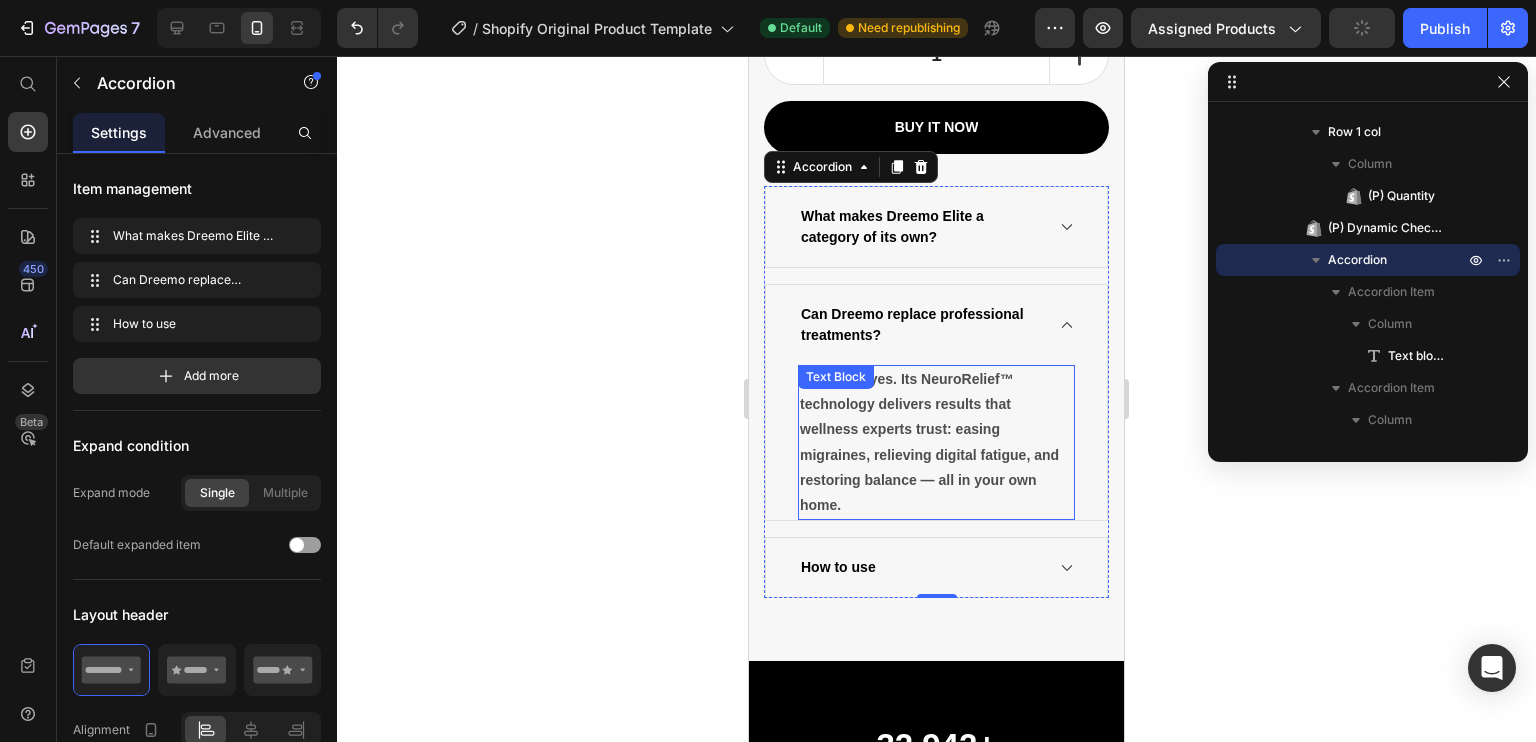click on "For many, yes. Its NeuroRelief™ technology delivers results that wellness experts trust: easing migraines, relieving digital fatigue, and restoring balance — all in your own home." at bounding box center (929, 442) 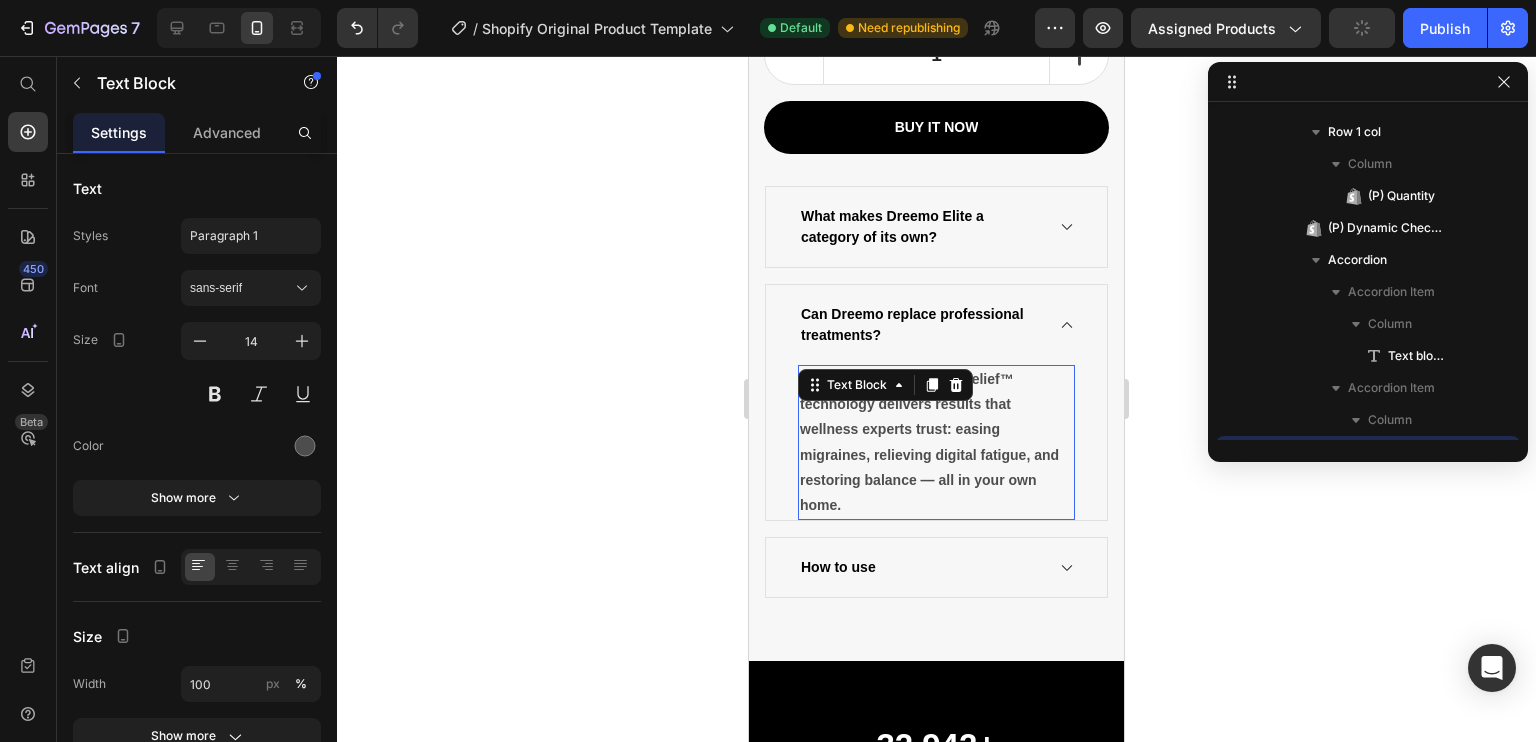 scroll, scrollTop: 1978, scrollLeft: 0, axis: vertical 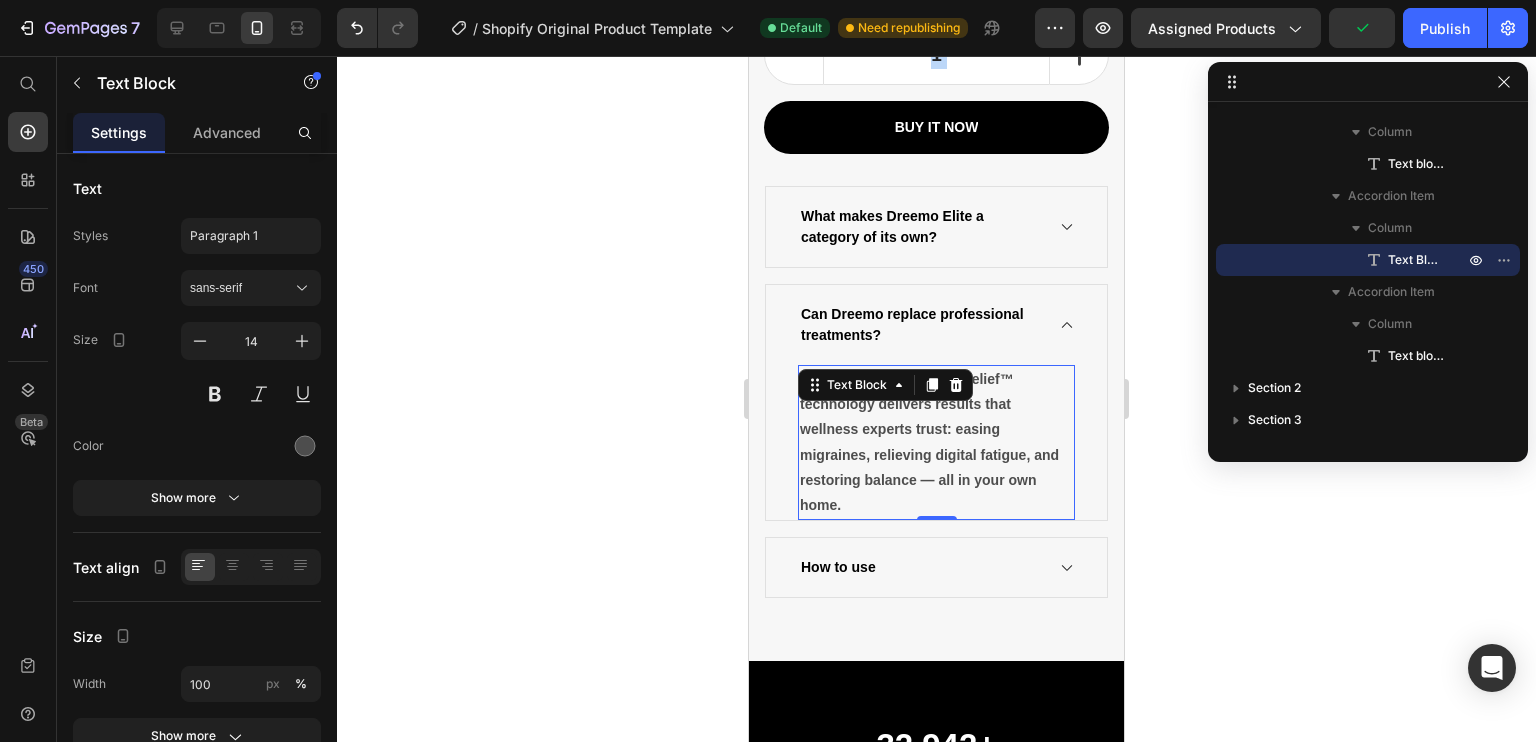click on "For many, yes. Its NeuroRelief™ technology delivers results that wellness experts trust: easing migraines, relieving digital fatigue, and restoring balance — all in your own home." at bounding box center (929, 442) 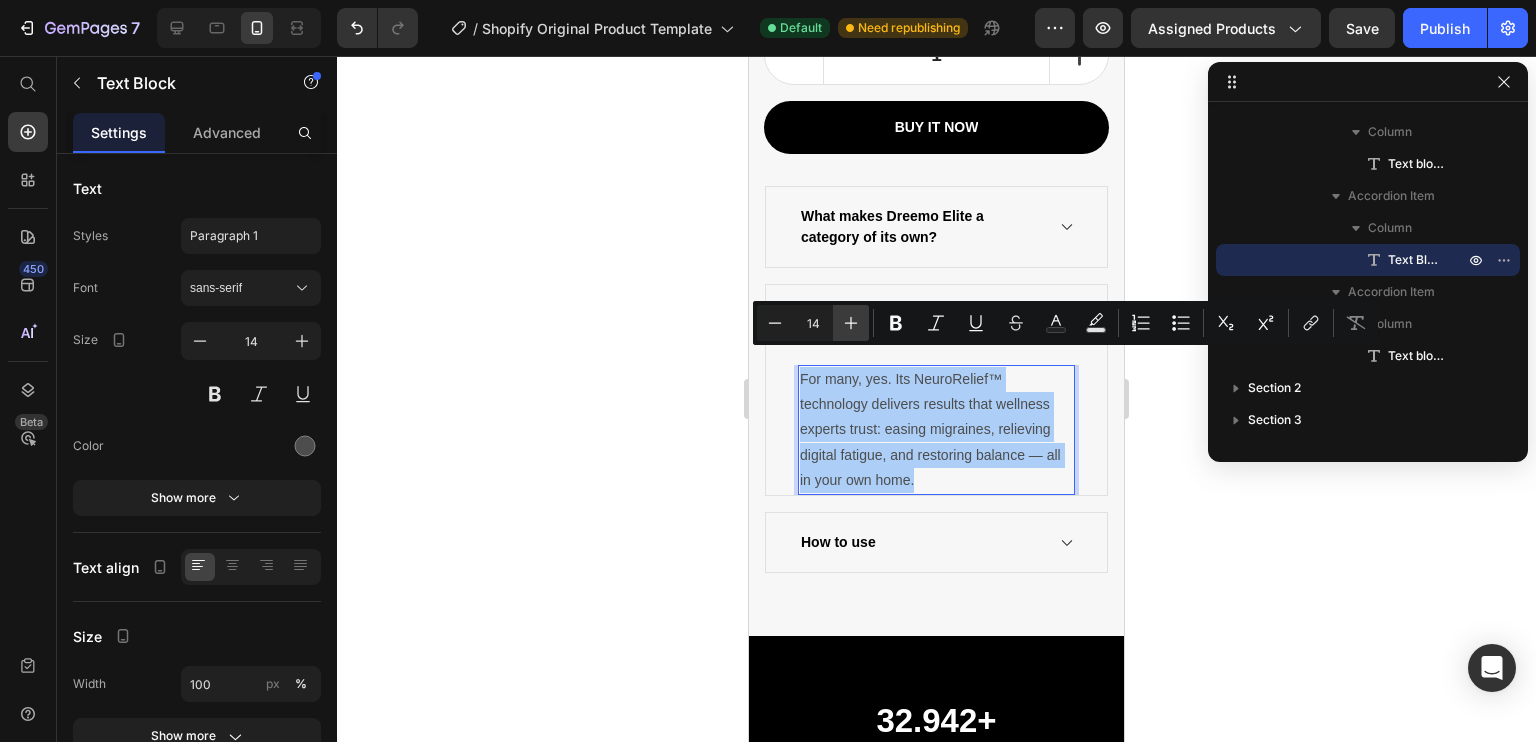 click 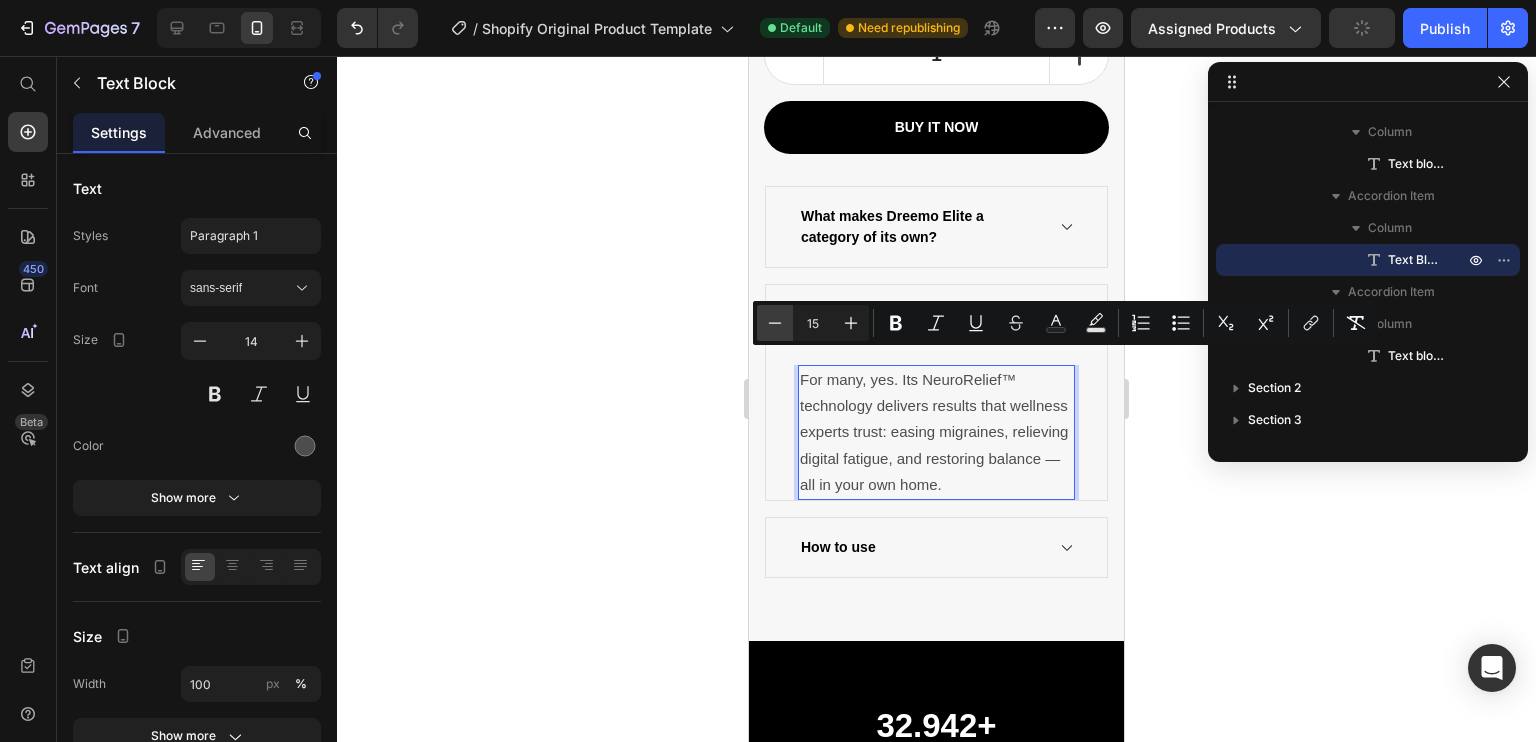 click 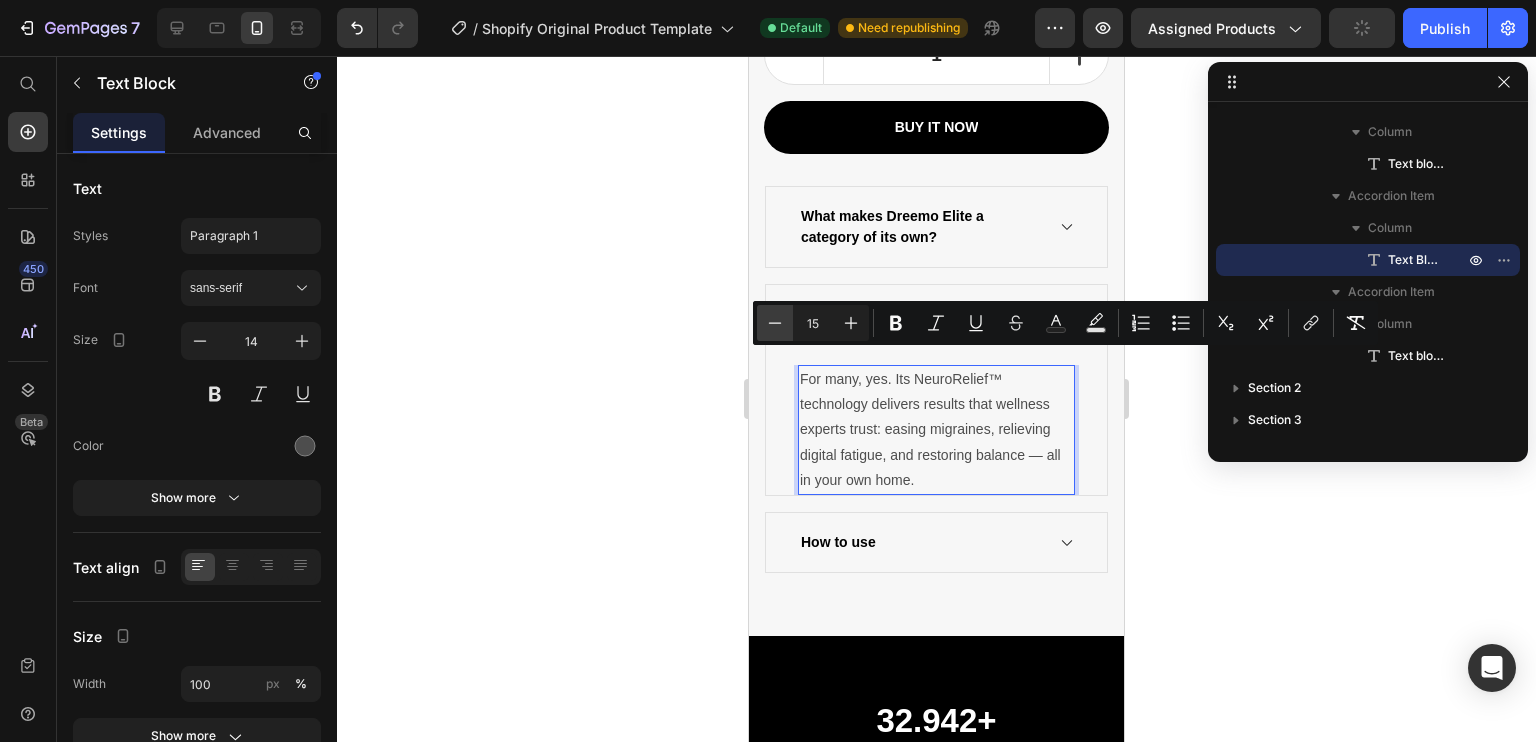 type on "14" 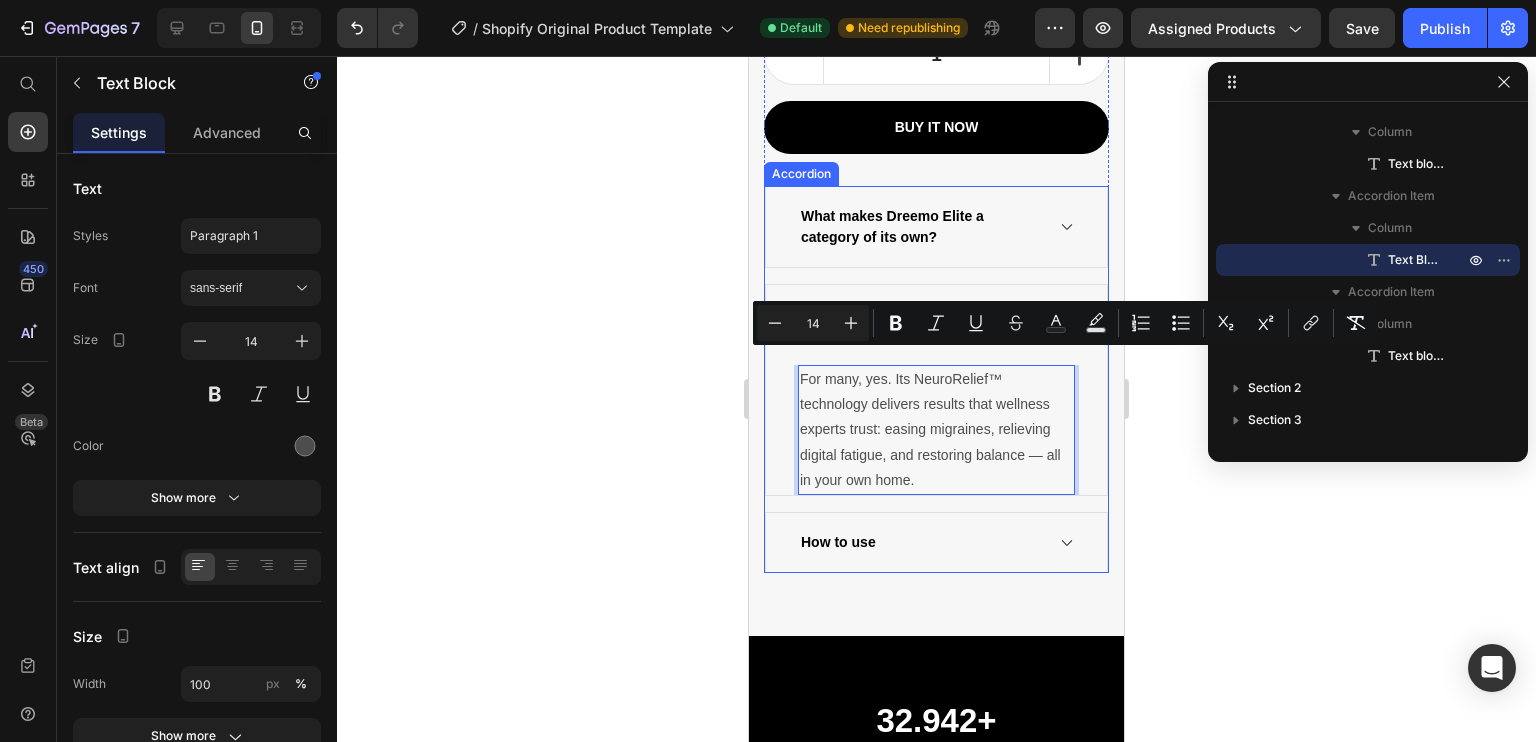 click 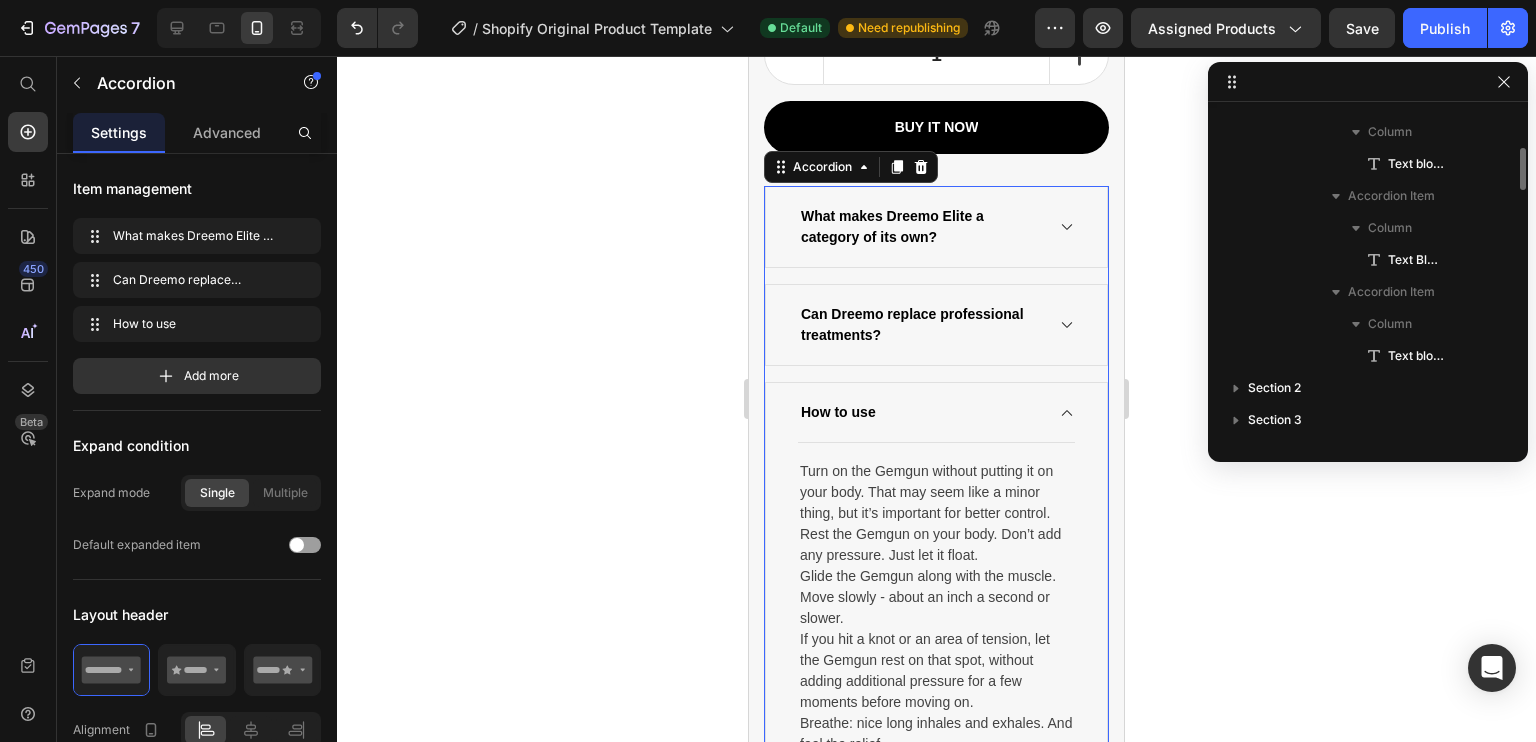 scroll, scrollTop: 1786, scrollLeft: 0, axis: vertical 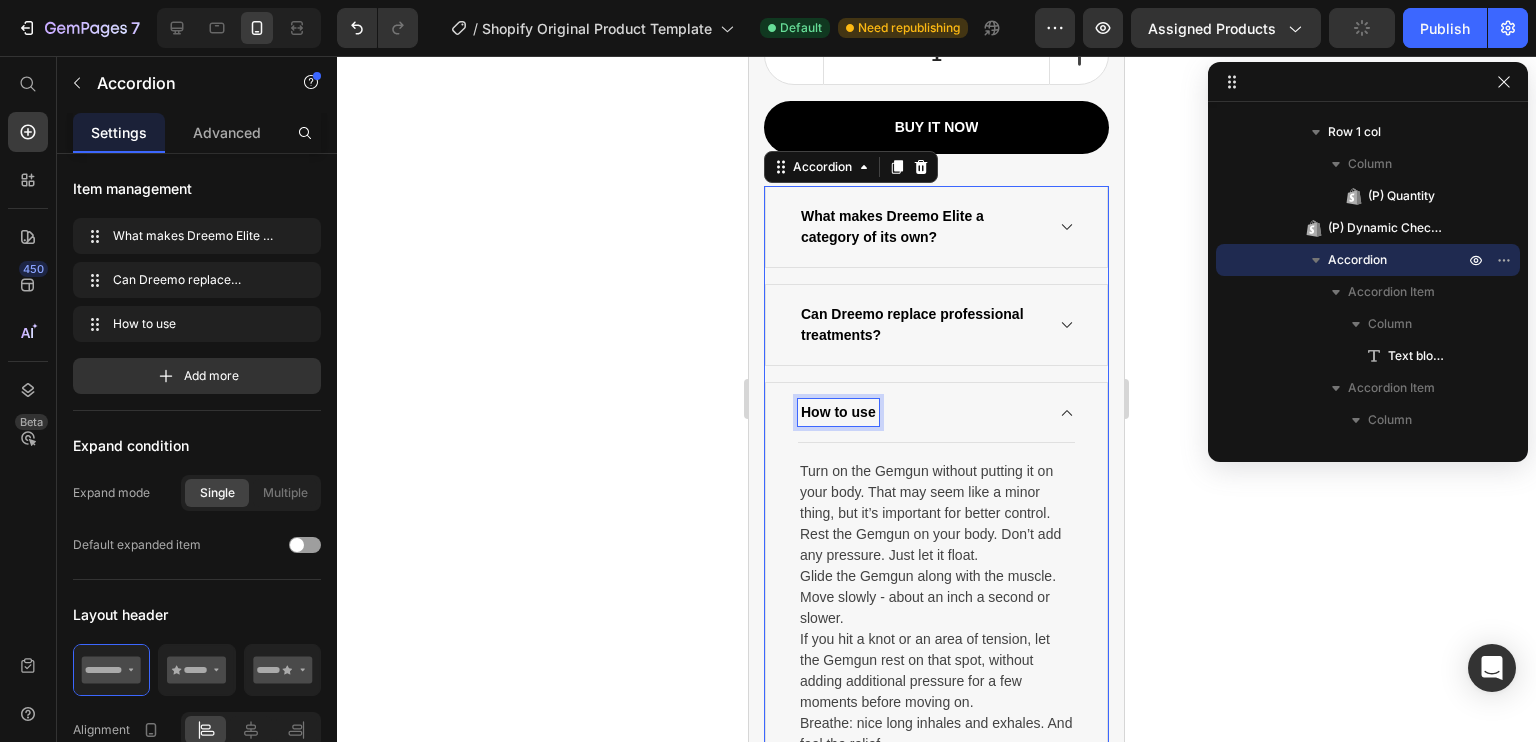 click on "How to use" at bounding box center (838, 412) 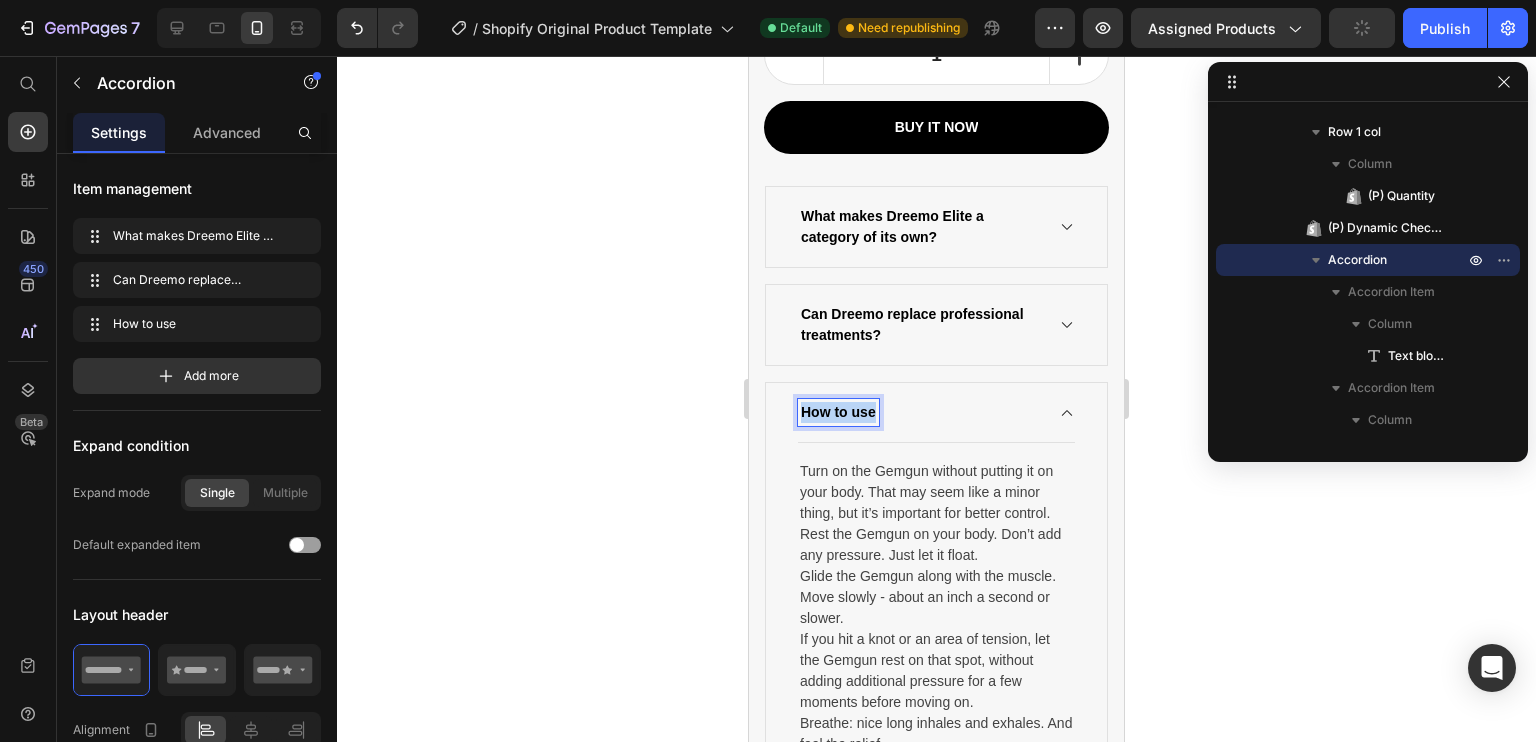 click on "How to use" at bounding box center (838, 412) 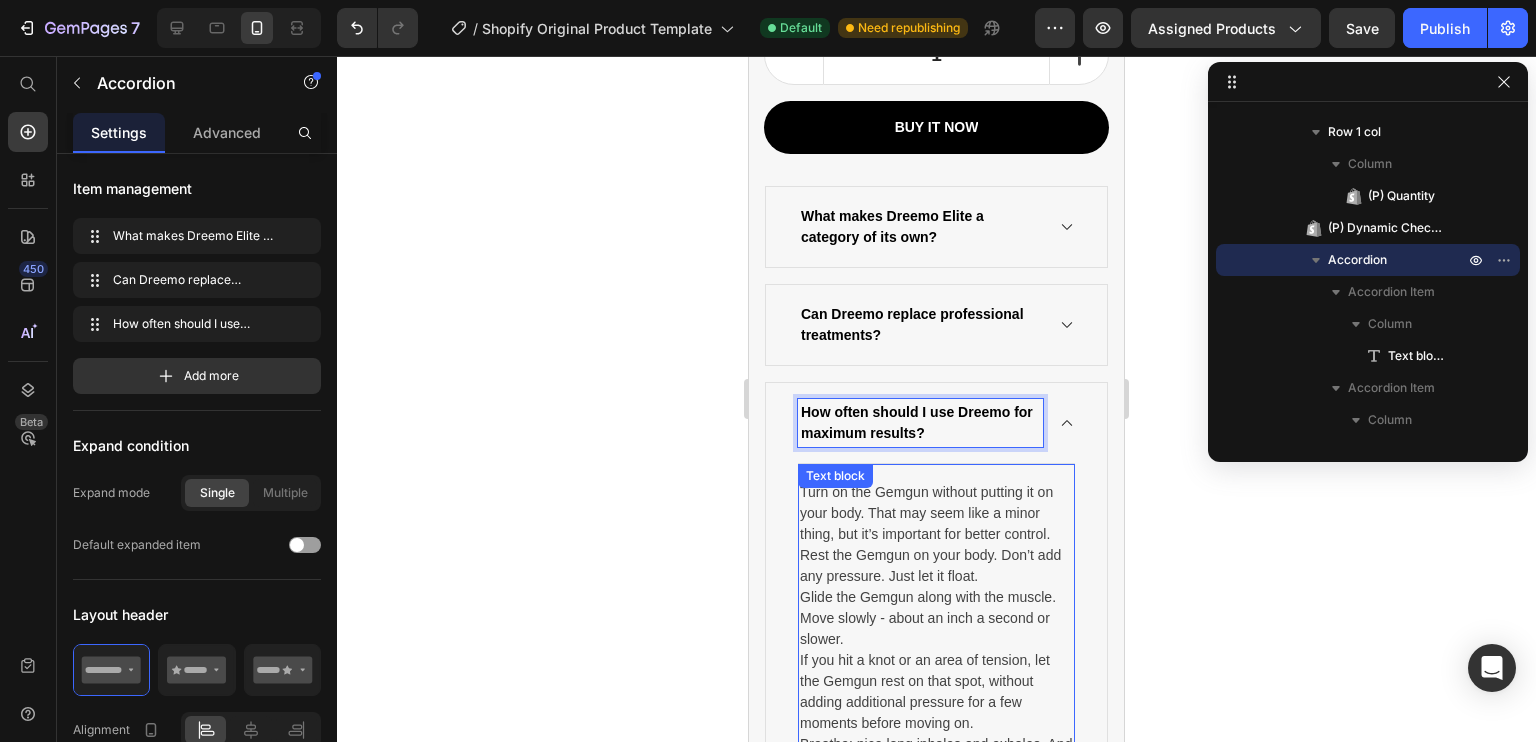 click on "Turn on the Gemgun without putting it on your body. That may seem like a minor thing, but it’s important for better control.  Rest the Gemgun on your body. Don’t add any pressure. Just let it float. Glide the Gemgun along with the muscle. Move slowly - about an inch a second or slower.  If you hit a knot or an area of tension, let the Gemgun rest on that spot, without adding additional pressure for a few moments before moving on.  Breathe: nice long inhales and exhales. And feel the relief." at bounding box center [936, 629] 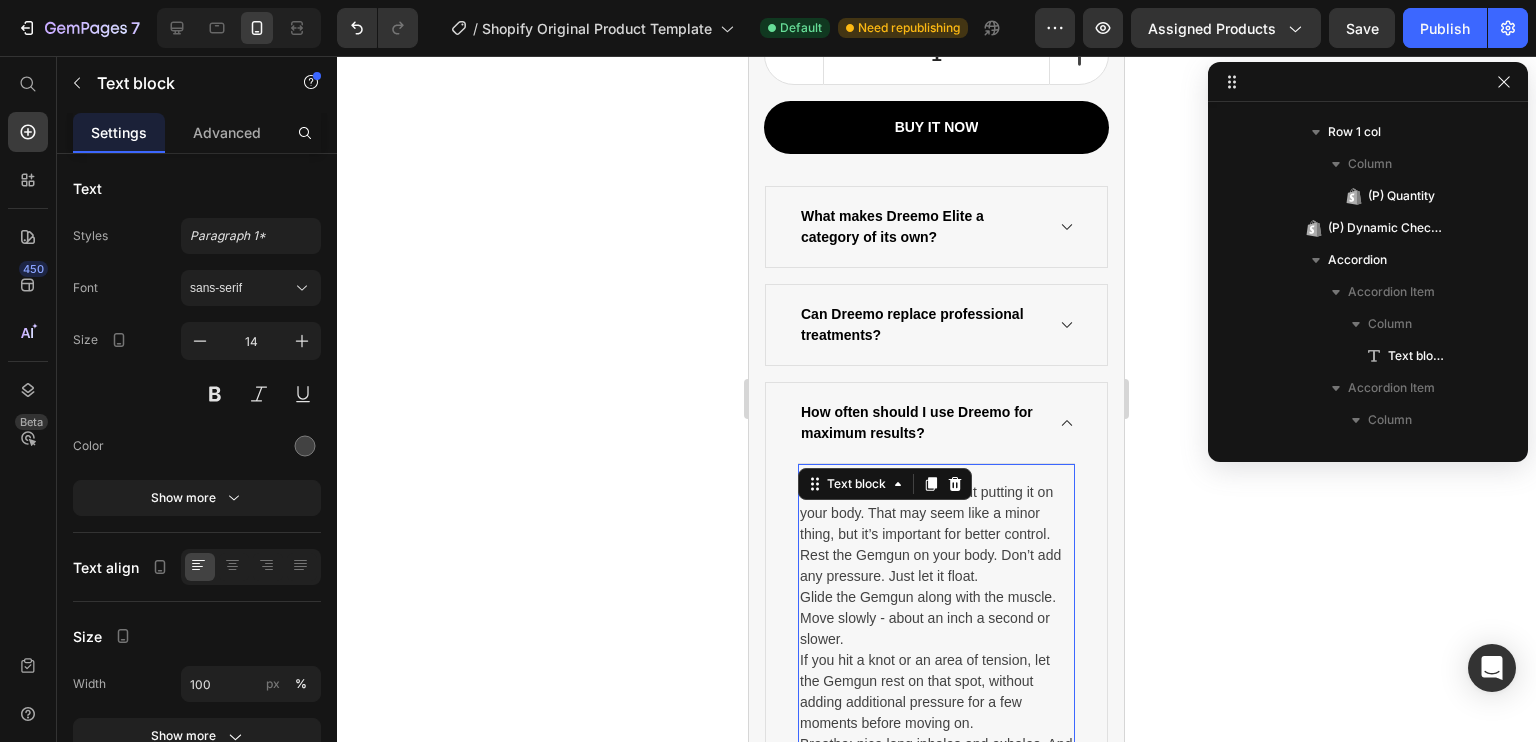 scroll, scrollTop: 2074, scrollLeft: 0, axis: vertical 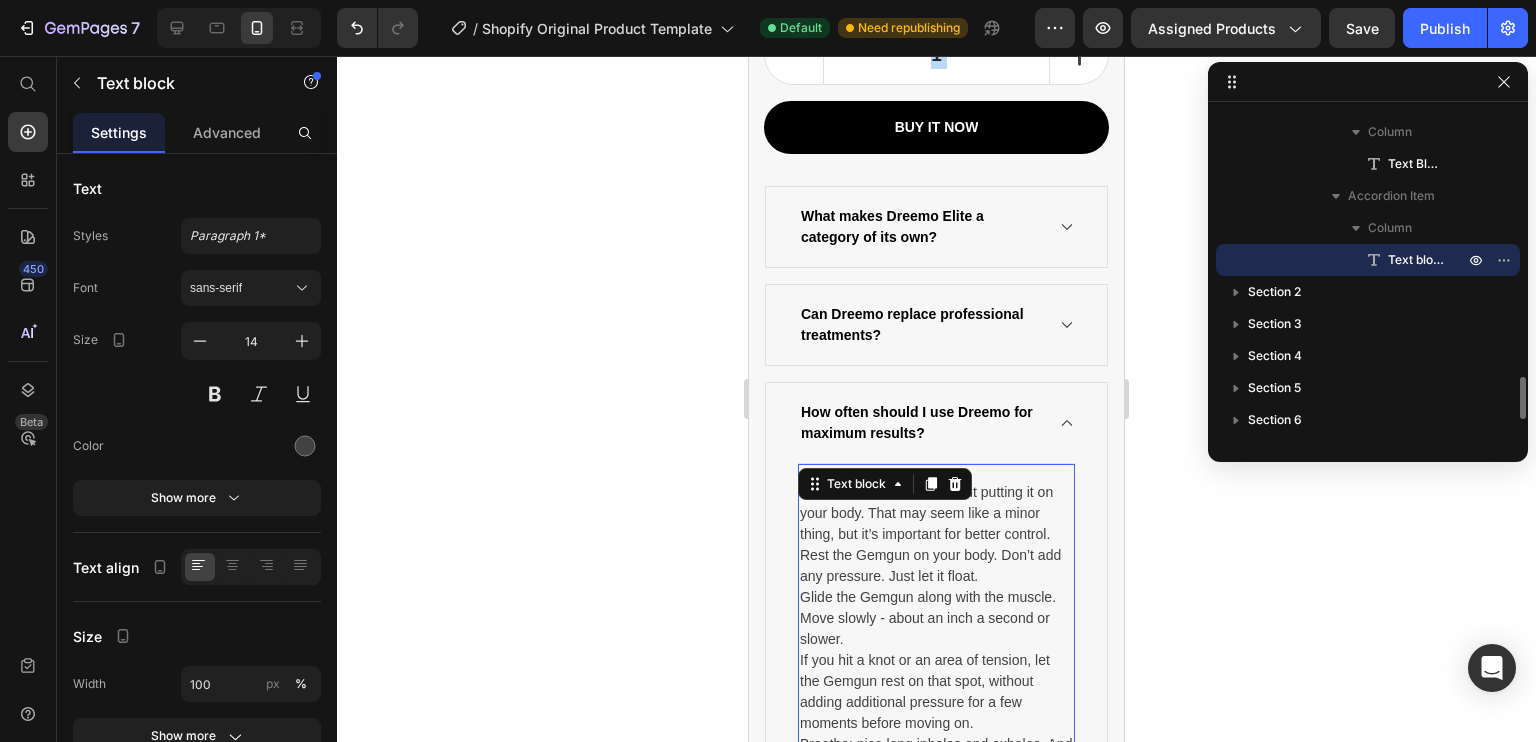 click on "Turn on the Gemgun without putting it on your body. That may seem like a minor thing, but it’s important for better control.  Rest the Gemgun on your body. Don’t add any pressure. Just let it float. Glide the Gemgun along with the muscle. Move slowly - about an inch a second or slower.  If you hit a knot or an area of tension, let the Gemgun rest on that spot, without adding additional pressure for a few moments before moving on.  Breathe: nice long inhales and exhales. And feel the relief." at bounding box center [936, 629] 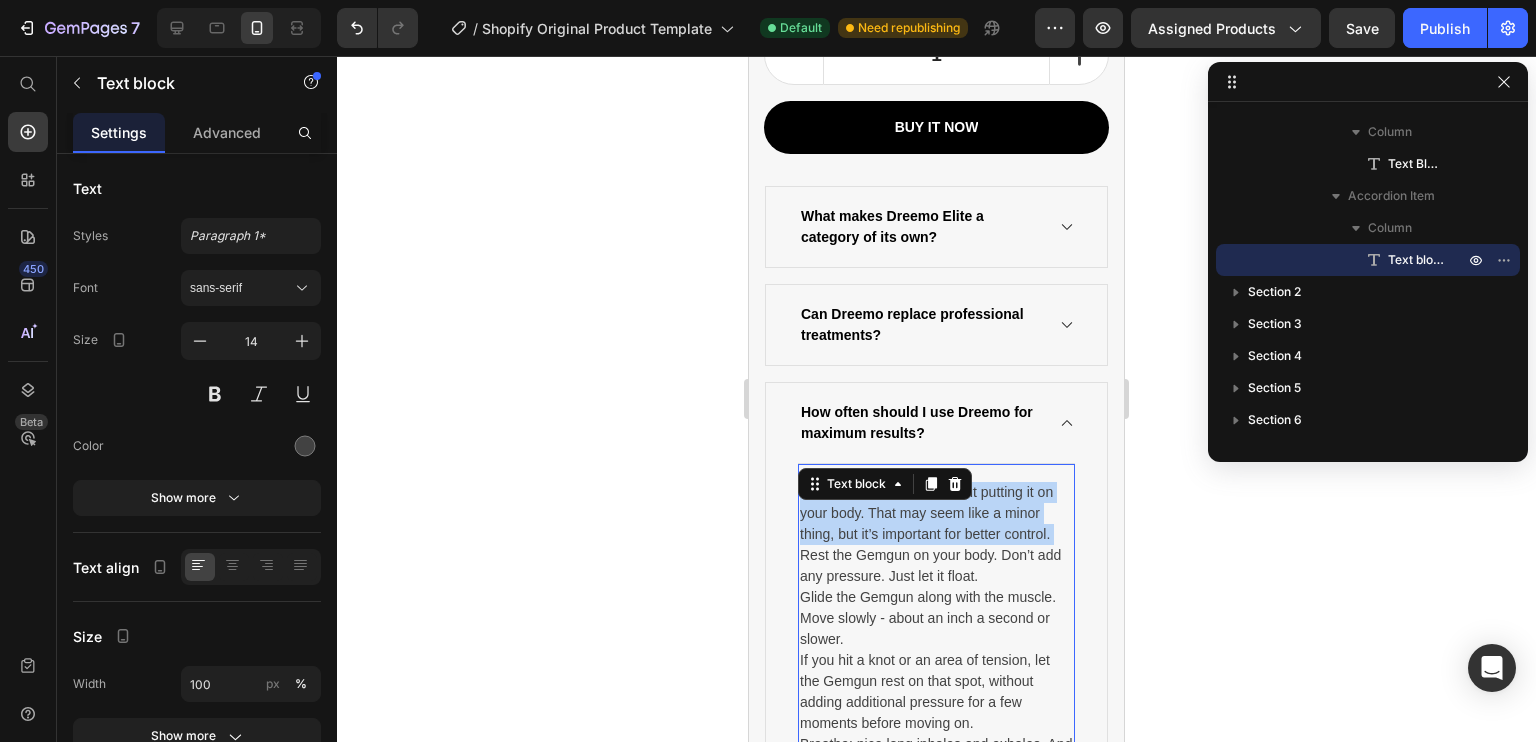 click on "Turn on the Gemgun without putting it on your body. That may seem like a minor thing, but it’s important for better control.  Rest the Gemgun on your body. Don’t add any pressure. Just let it float. Glide the Gemgun along with the muscle. Move slowly - about an inch a second or slower.  If you hit a knot or an area of tension, let the Gemgun rest on that spot, without adding additional pressure for a few moments before moving on.  Breathe: nice long inhales and exhales. And feel the relief." at bounding box center [936, 629] 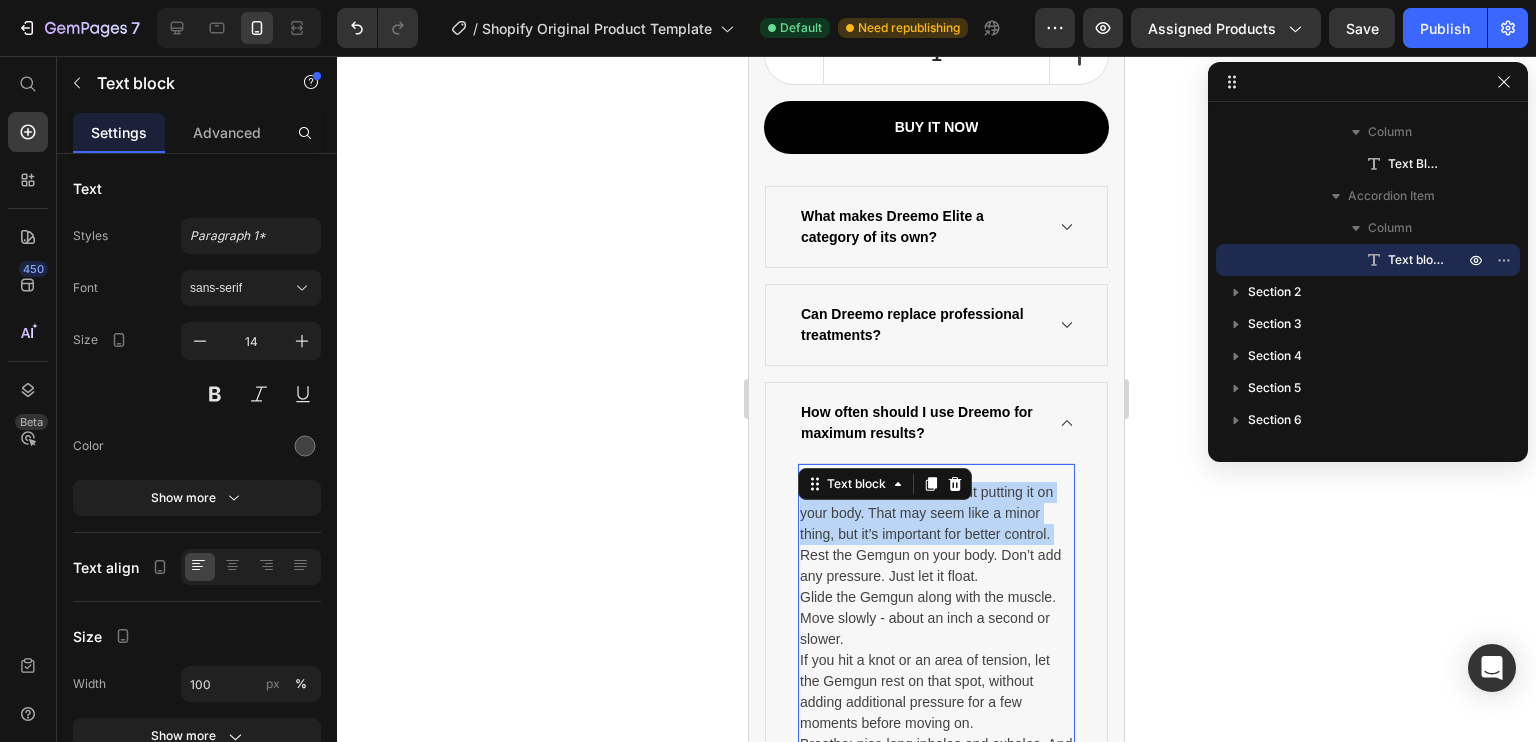 click on "Turn on the Gemgun without putting it on your body. That may seem like a minor thing, but it’s important for better control.  Rest the Gemgun on your body. Don’t add any pressure. Just let it float. Glide the Gemgun along with the muscle. Move slowly - about an inch a second or slower.  If you hit a knot or an area of tension, let the Gemgun rest on that spot, without adding additional pressure for a few moments before moving on.  Breathe: nice long inhales and exhales. And feel the relief." at bounding box center (936, 629) 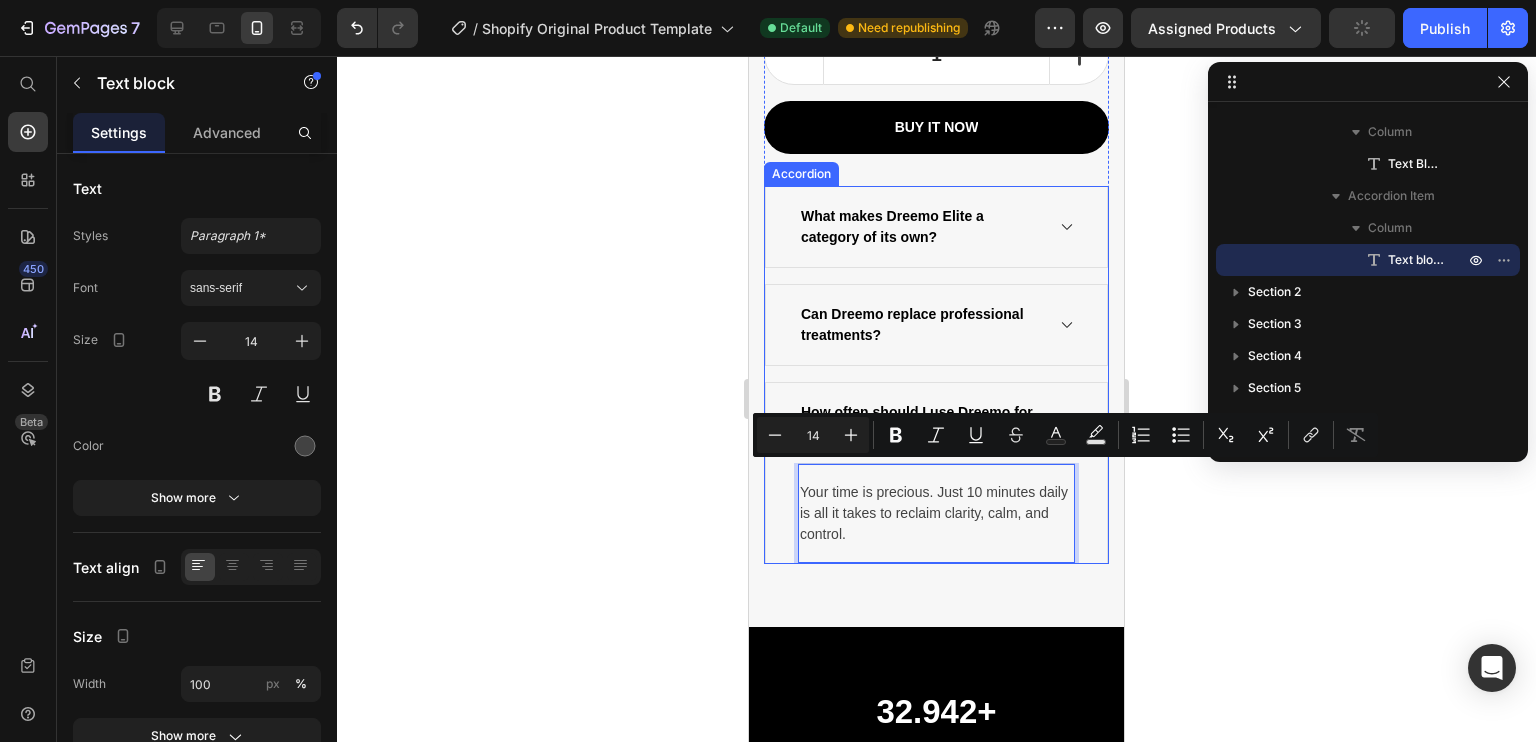 click on "Your time is precious. Just 10 minutes daily is all it takes to reclaim clarity, calm, and control. Text block   0" at bounding box center (936, 513) 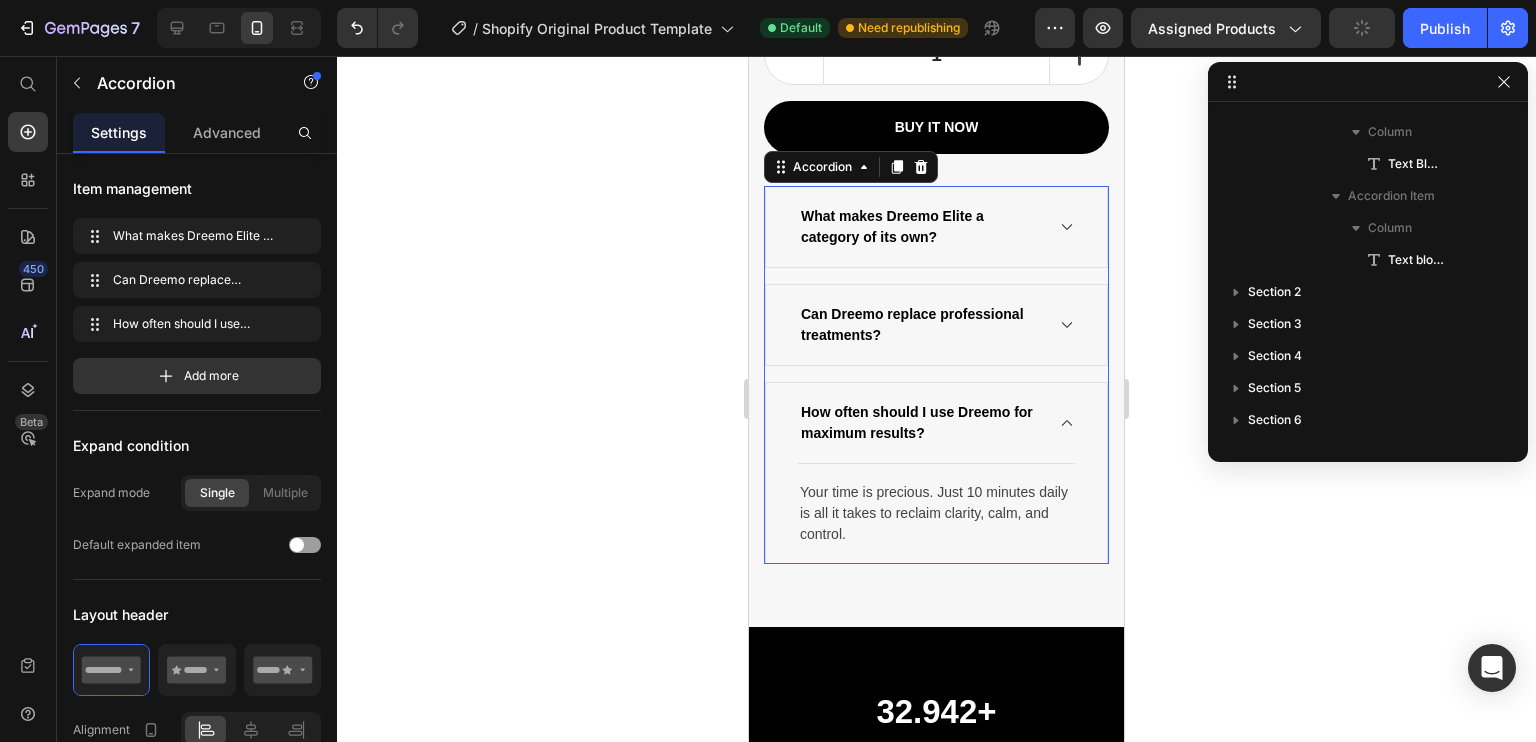 scroll, scrollTop: 1786, scrollLeft: 0, axis: vertical 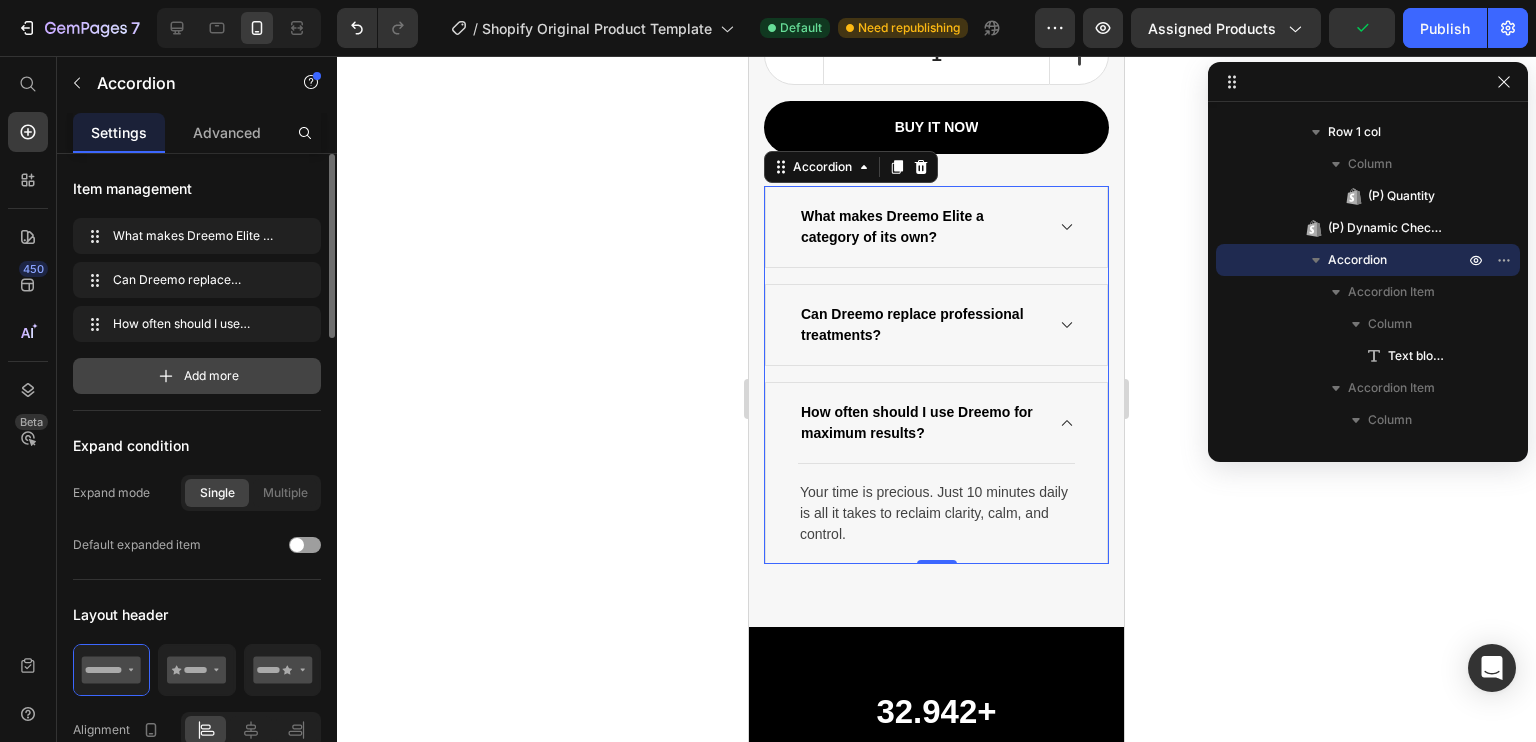 click 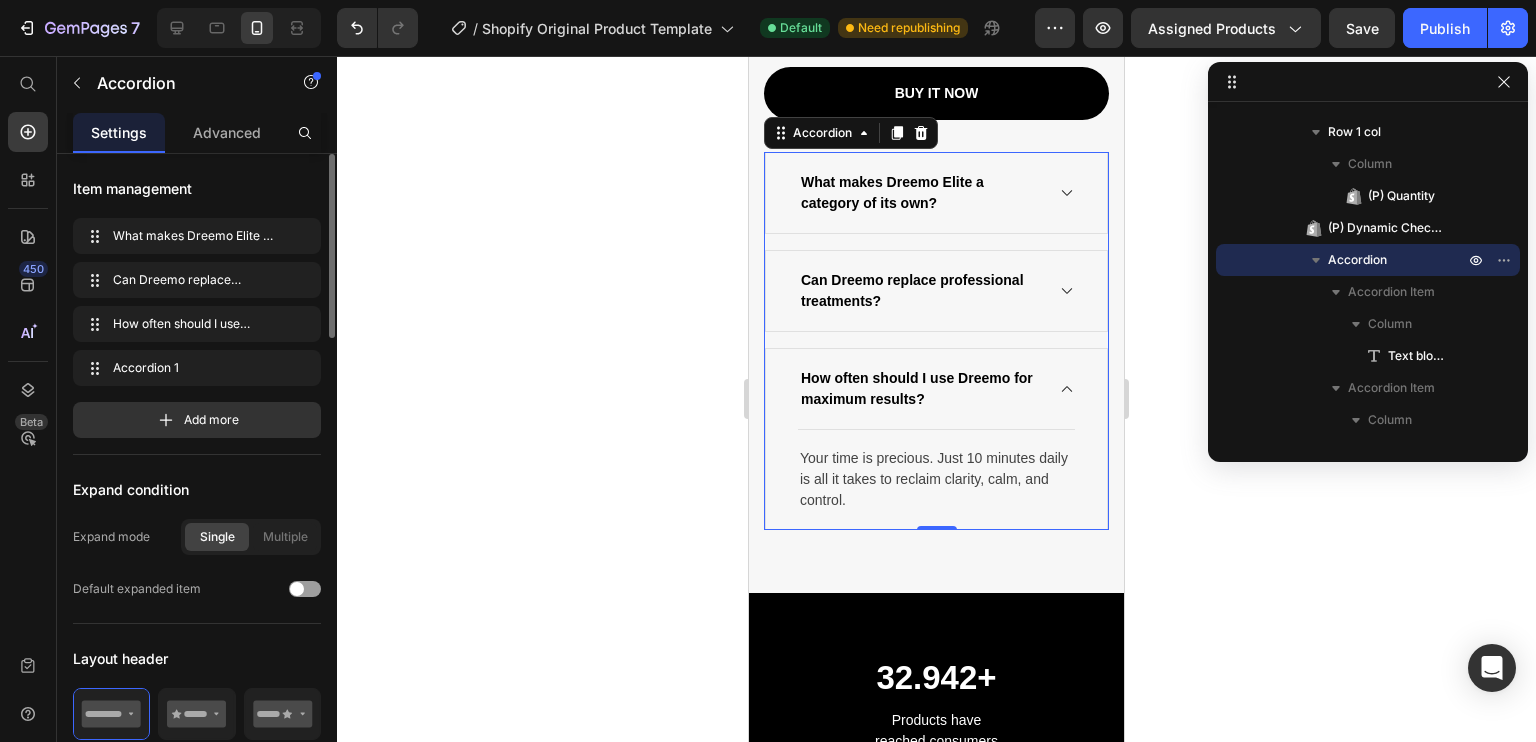 scroll, scrollTop: 1504, scrollLeft: 0, axis: vertical 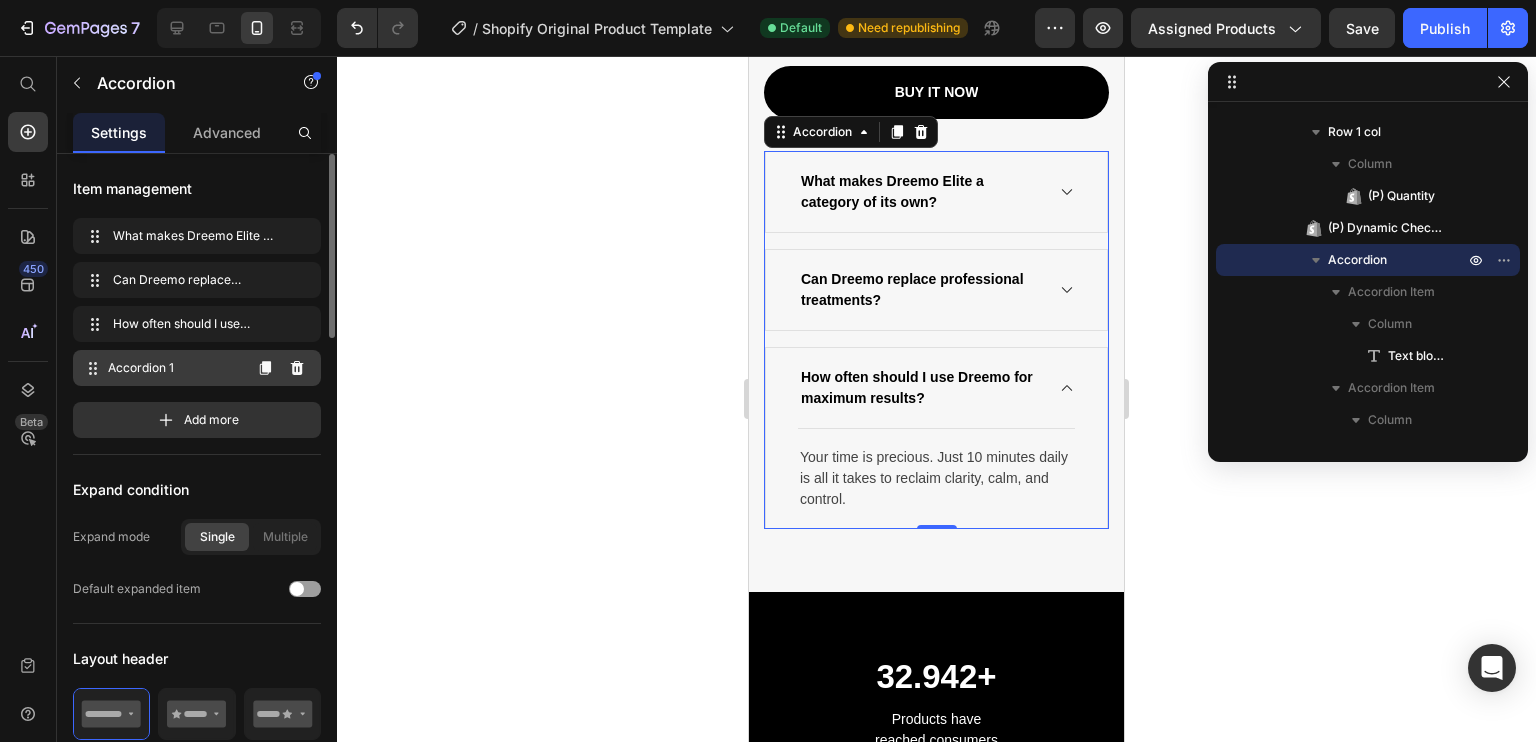 click on "Accordion 1" at bounding box center (174, 368) 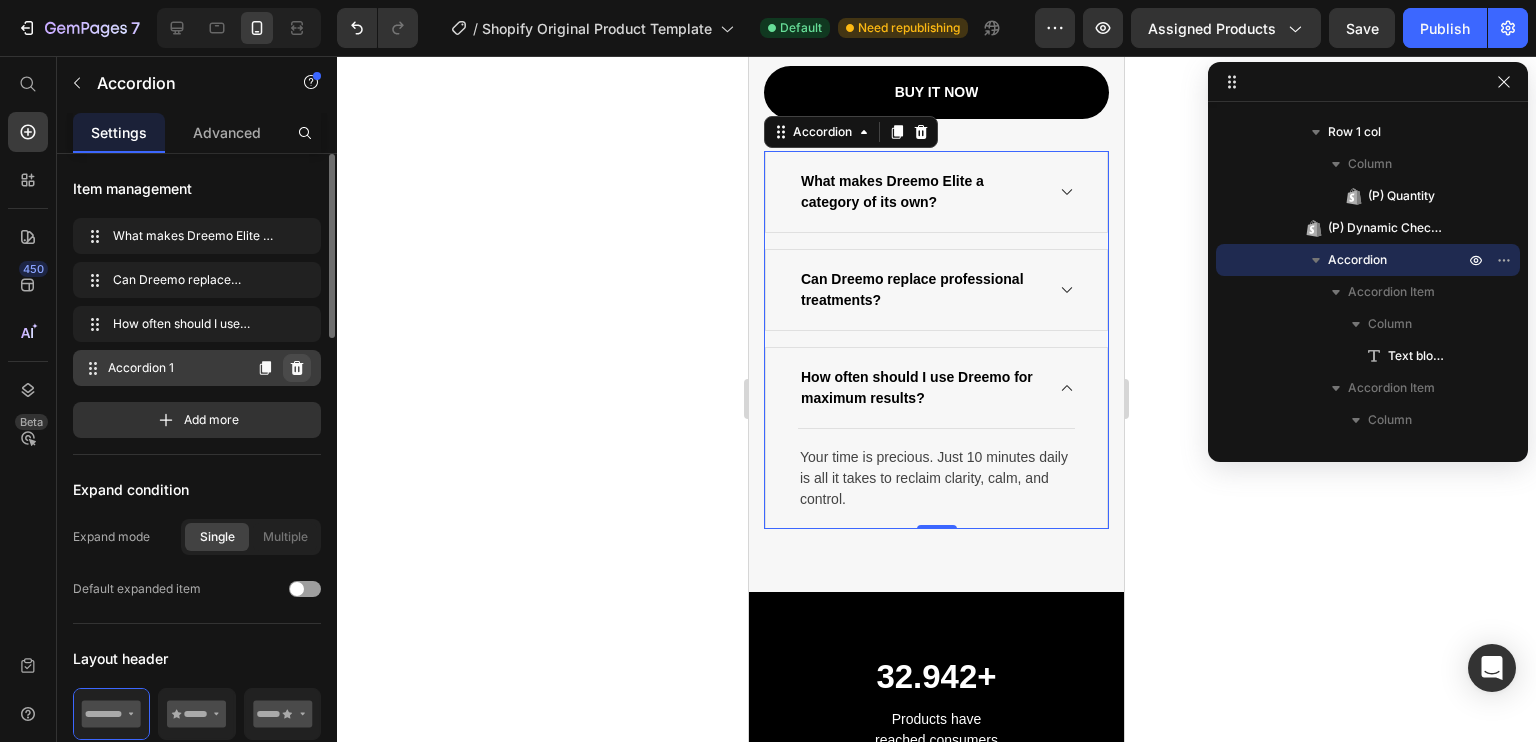 click 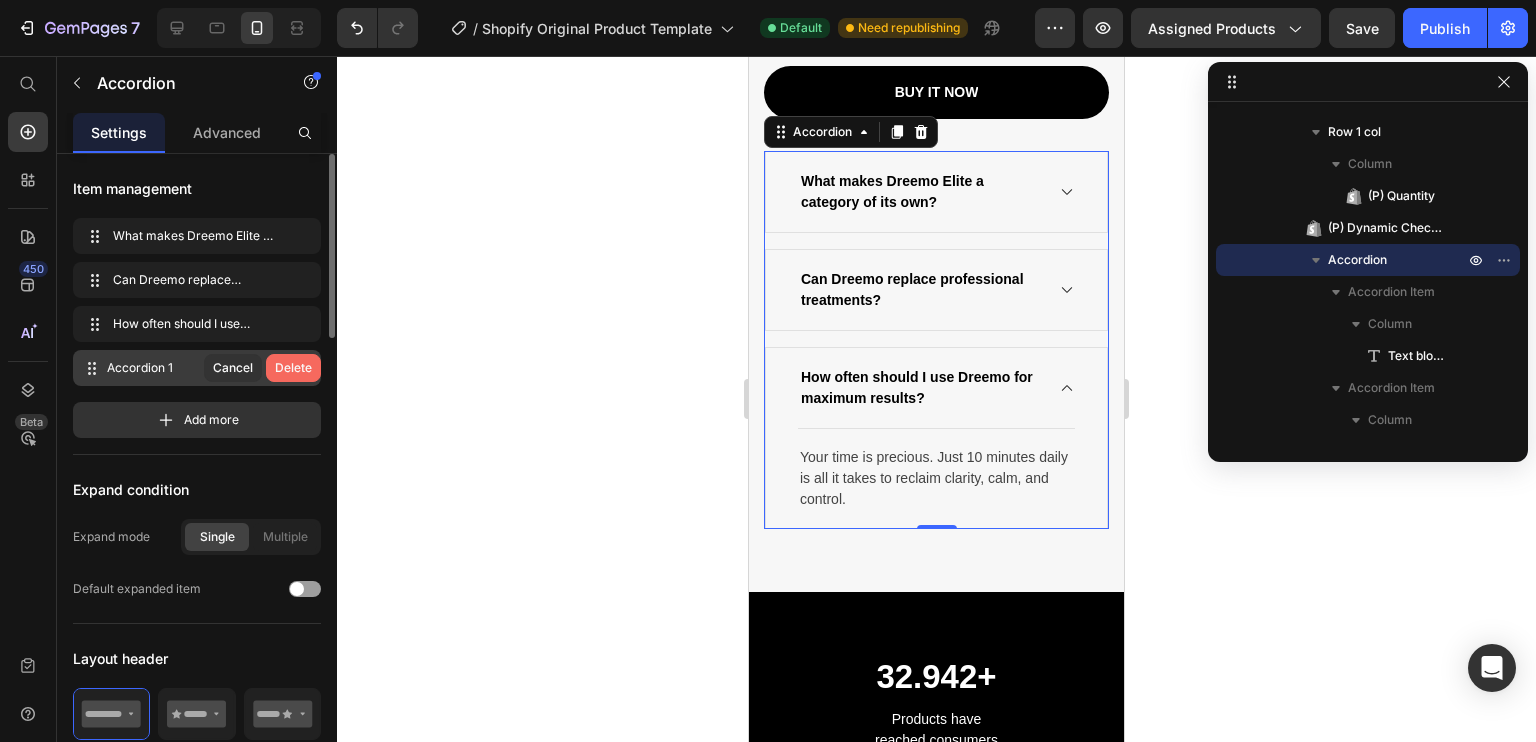click on "Delete" at bounding box center (293, 368) 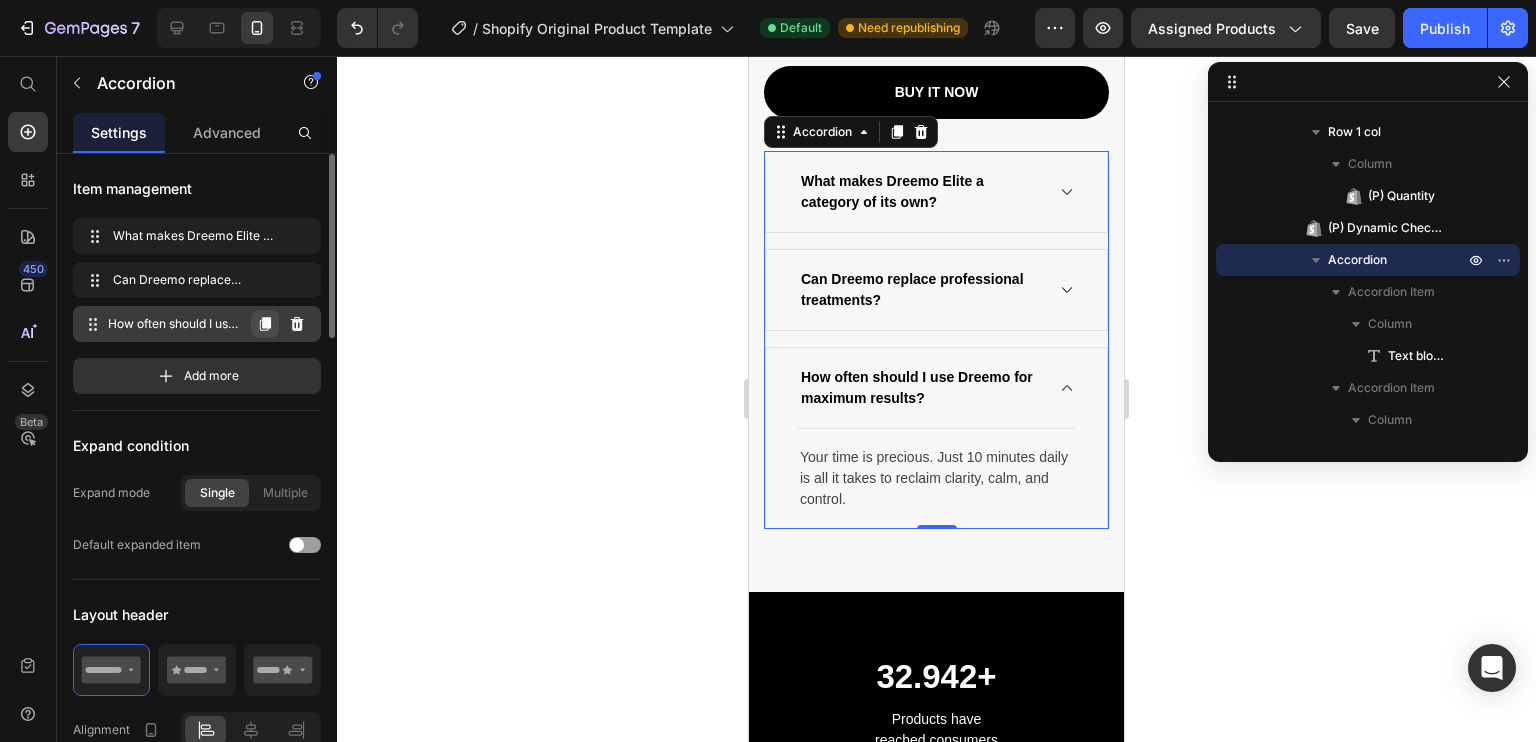 click 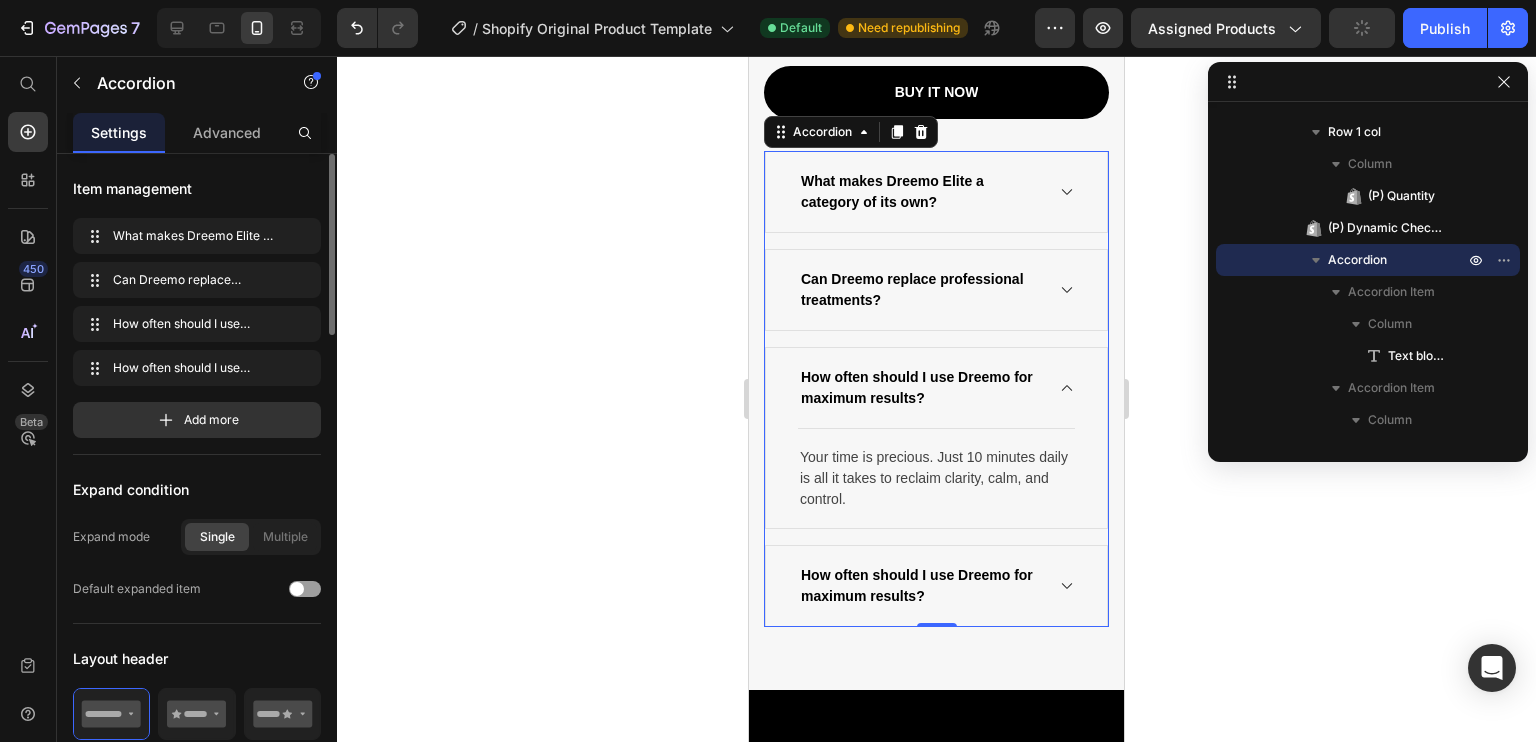 click on "How often should I use Dreemo for maximum results?" at bounding box center (920, 586) 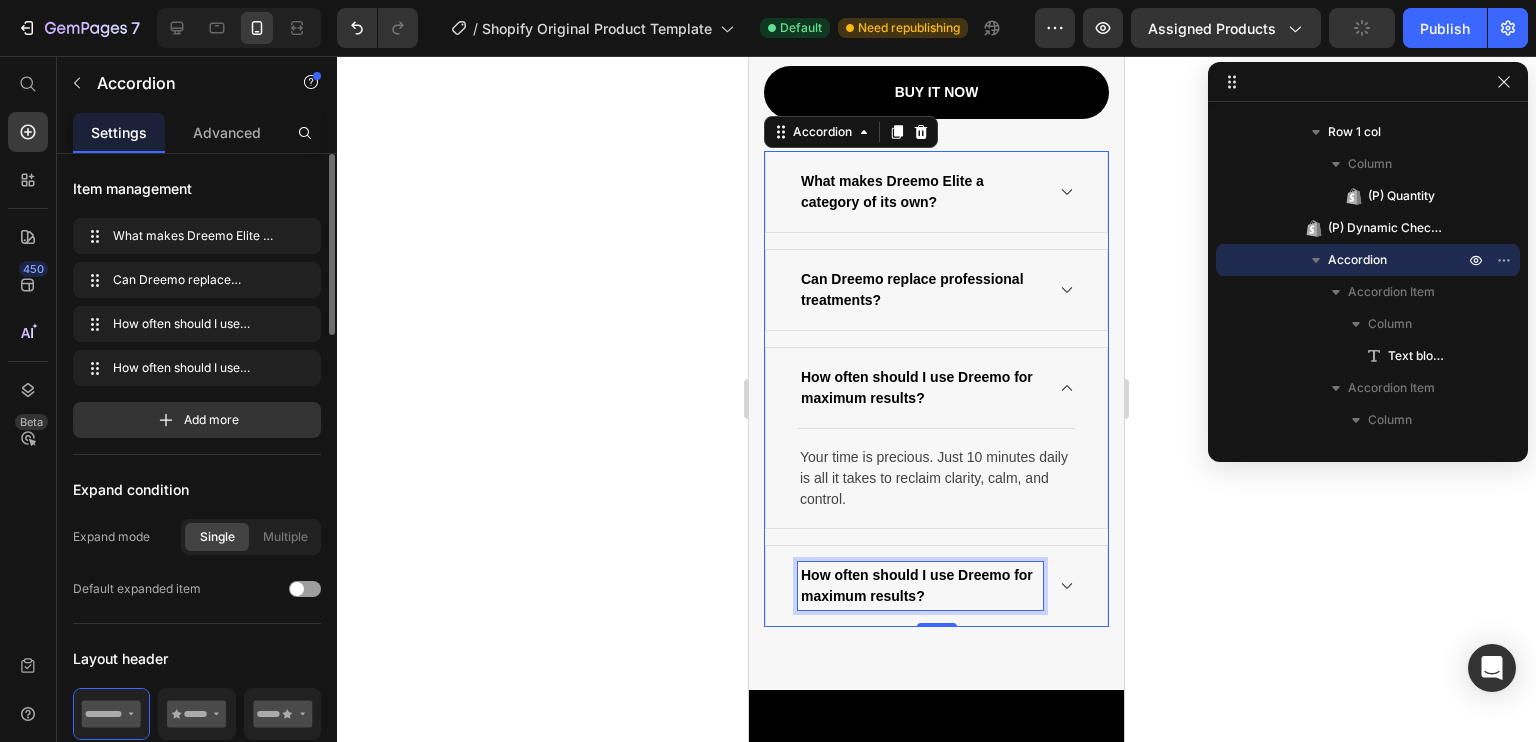 click on "How often should I use Dreemo for maximum results?" at bounding box center (920, 586) 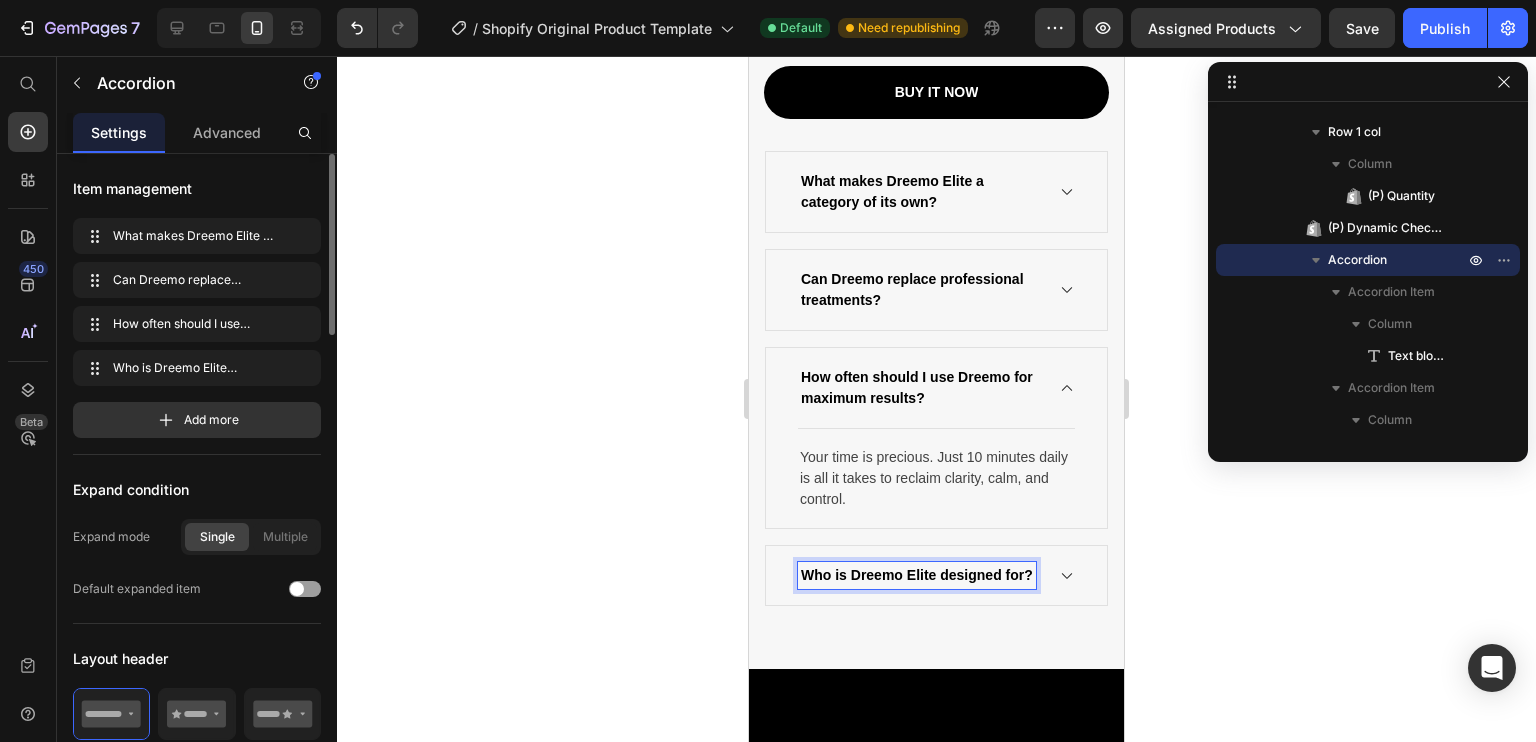 click 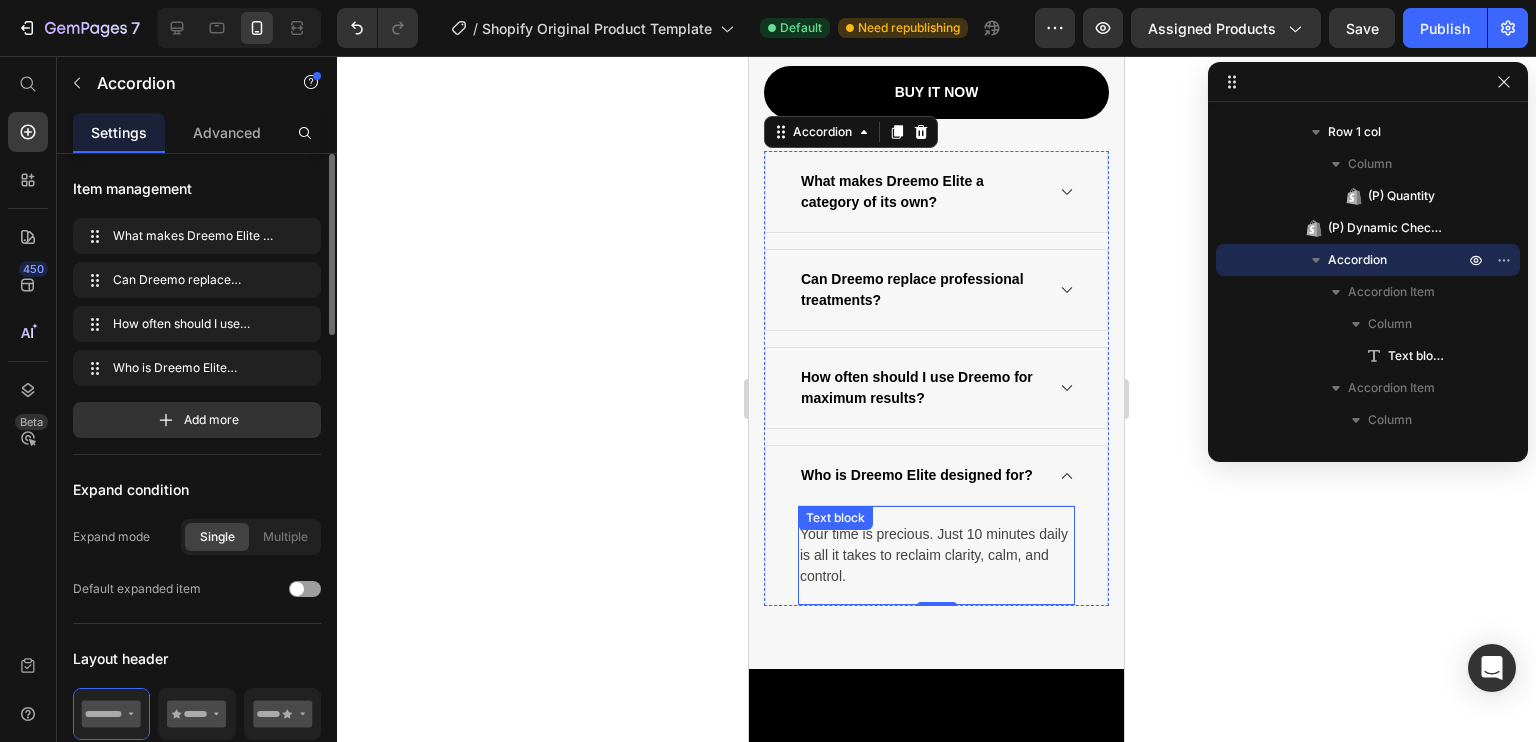 click on "Your time is precious. Just 10 minutes daily is all it takes to reclaim clarity, calm, and control." at bounding box center [936, 555] 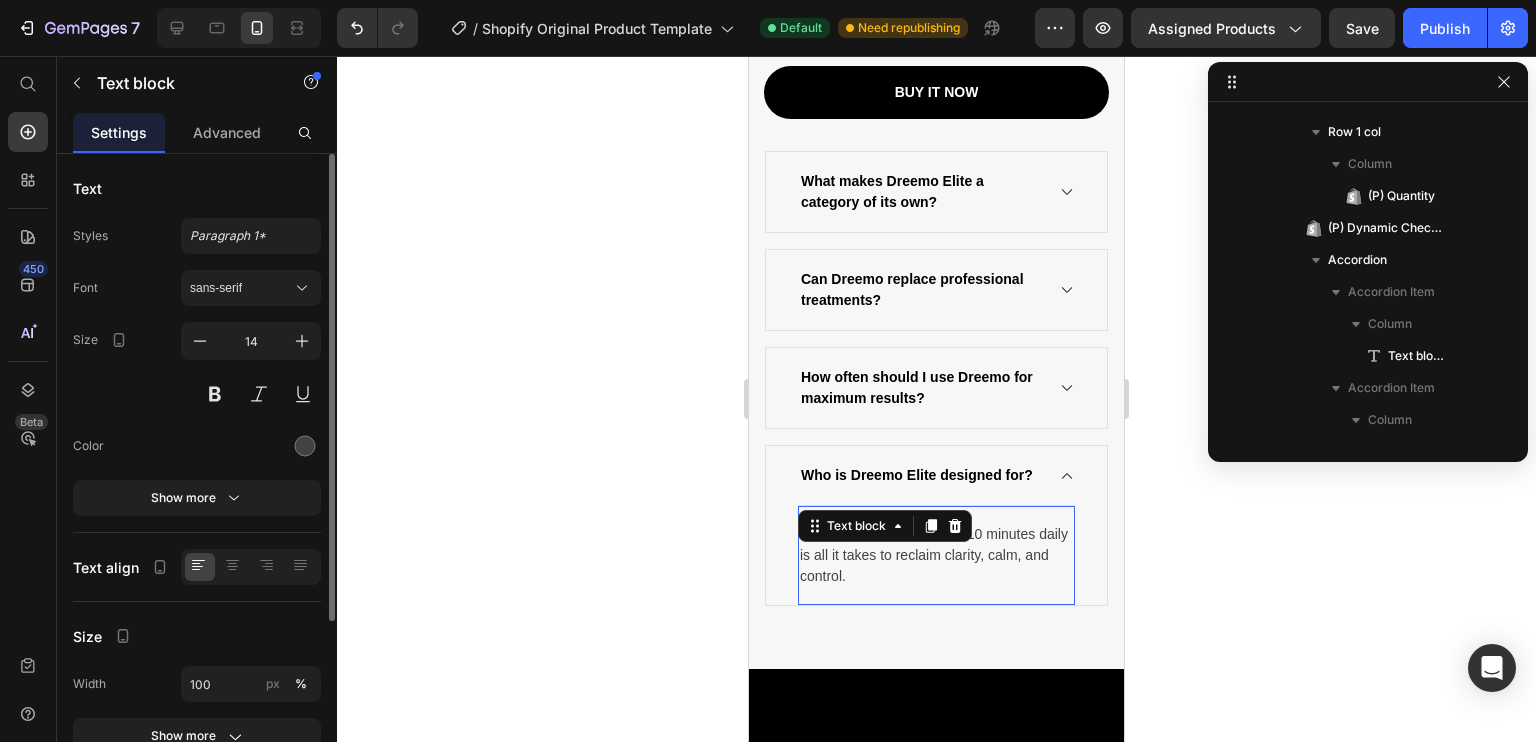 click on "Text block" at bounding box center (885, 526) 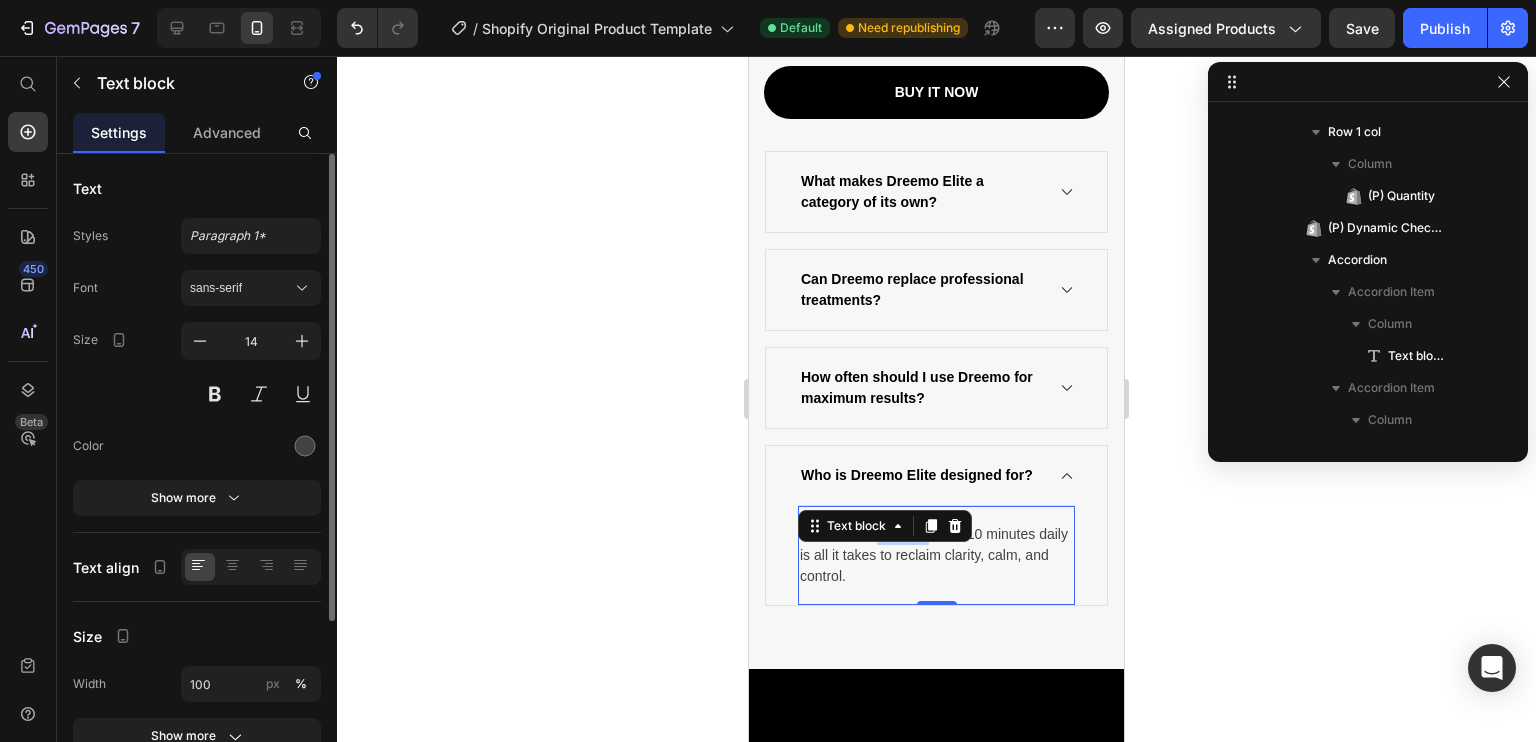 scroll, scrollTop: 2170, scrollLeft: 0, axis: vertical 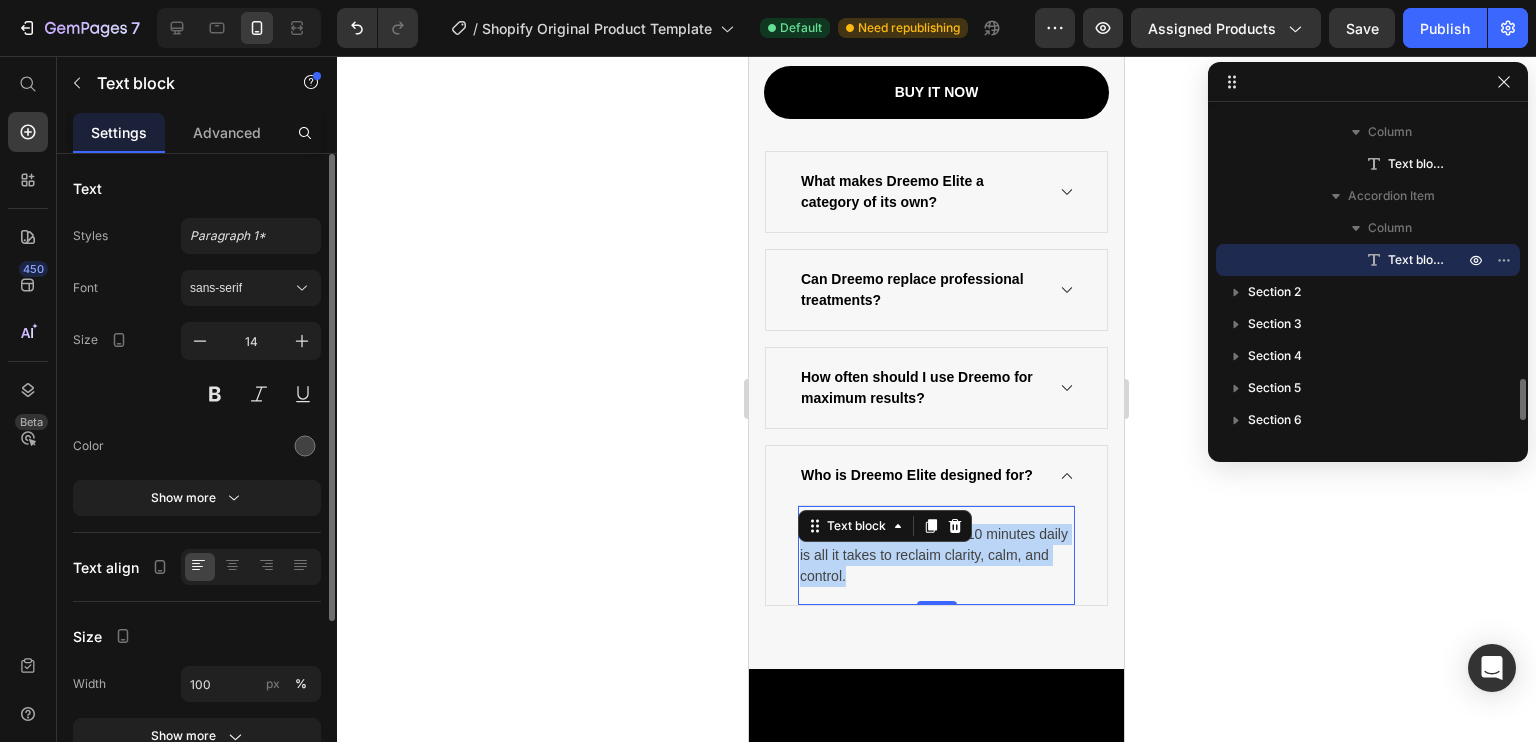 click on "Your time is precious. Just 10 minutes daily is all it takes to reclaim clarity, calm, and control. Text block   0" at bounding box center (936, 555) 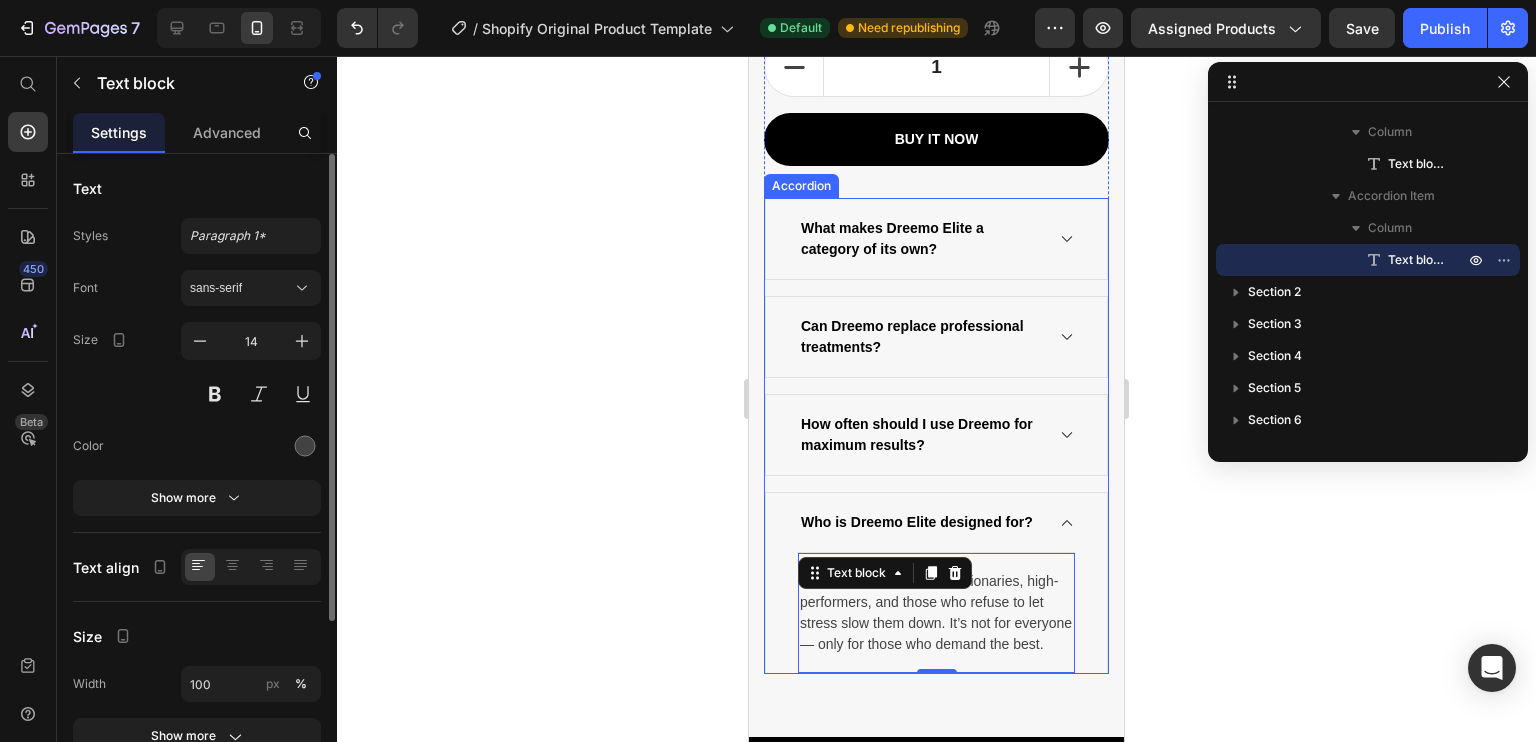 scroll, scrollTop: 1259, scrollLeft: 0, axis: vertical 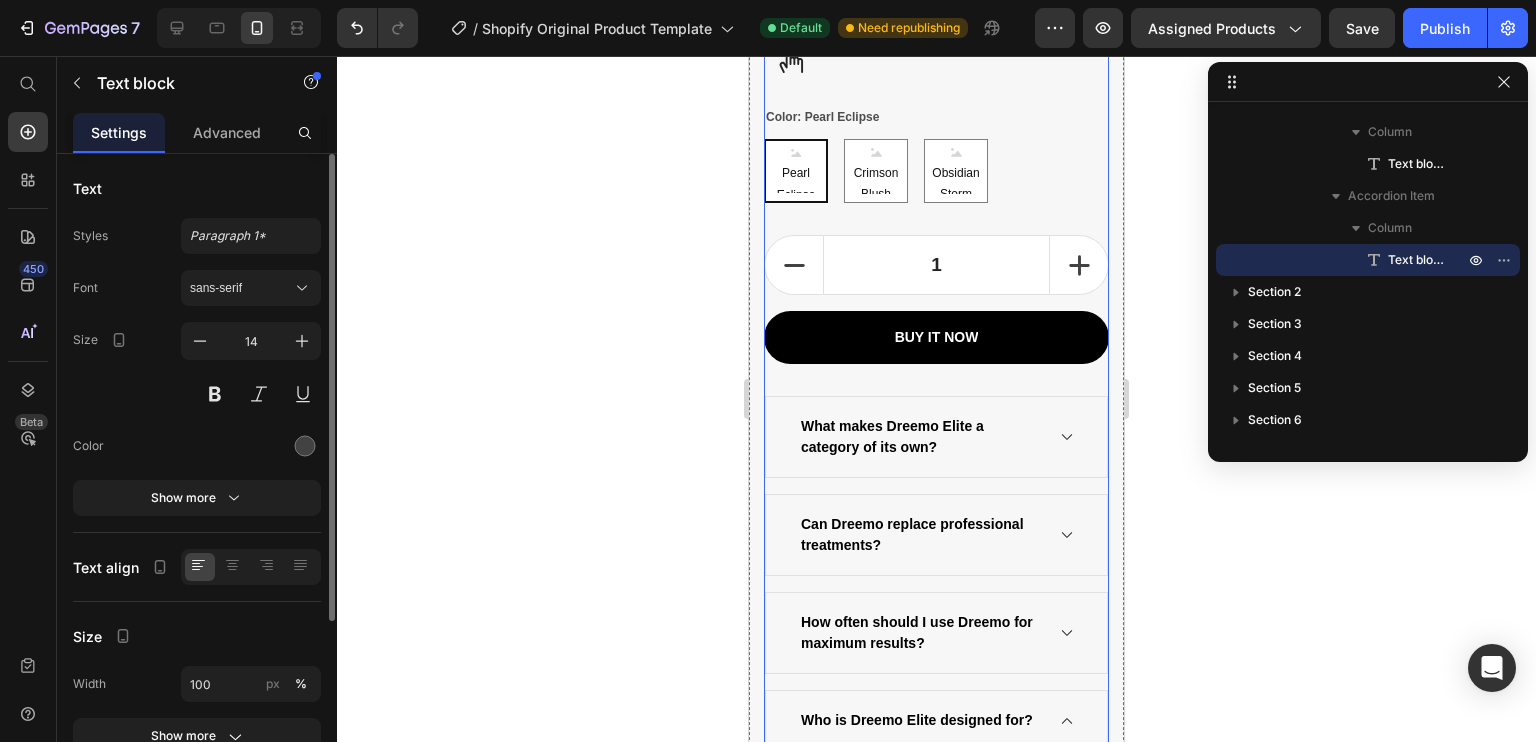 click on "Dreemo Elite NeuroRelief™ (P) Title Eye & Mind Recovery Text block                Icon                Icon                Icon                Icon                Icon Icon List Hoz (224 reviews) Text block Row $119.95 (P) Price $52.14 (P) Price Row Save 0% . Only on Mother’s Day! (P) Tag Row
10 Minutes. Tension Gone. Focus Restored.
👀 Erases eye strain in minutes
⚡ Restores laser-sharp focus & energy
💥 Stops migraines before they take over
😴 Unlocks deep, restorative sleep
🖤 Destroys stress & tension anywhere (P) Description Image 12H+ work time Text block Row Image 6 Massage heads  Text block Row Image 4 Speed options Text block Row Row Color: Pearl Eclipse Pearl Eclipse Pearl Eclipse Pearl Eclipse Crimson Blush Crimson Blush Crimson Blush Obsidian Storm Obsidian Storm Obsidian Storm Product Variants & Swatches 1 (P) Quantity Row Buy it now (P) Dynamic Checkout
What makes Dreemo Elite a category of its own?
0" at bounding box center [936, 196] 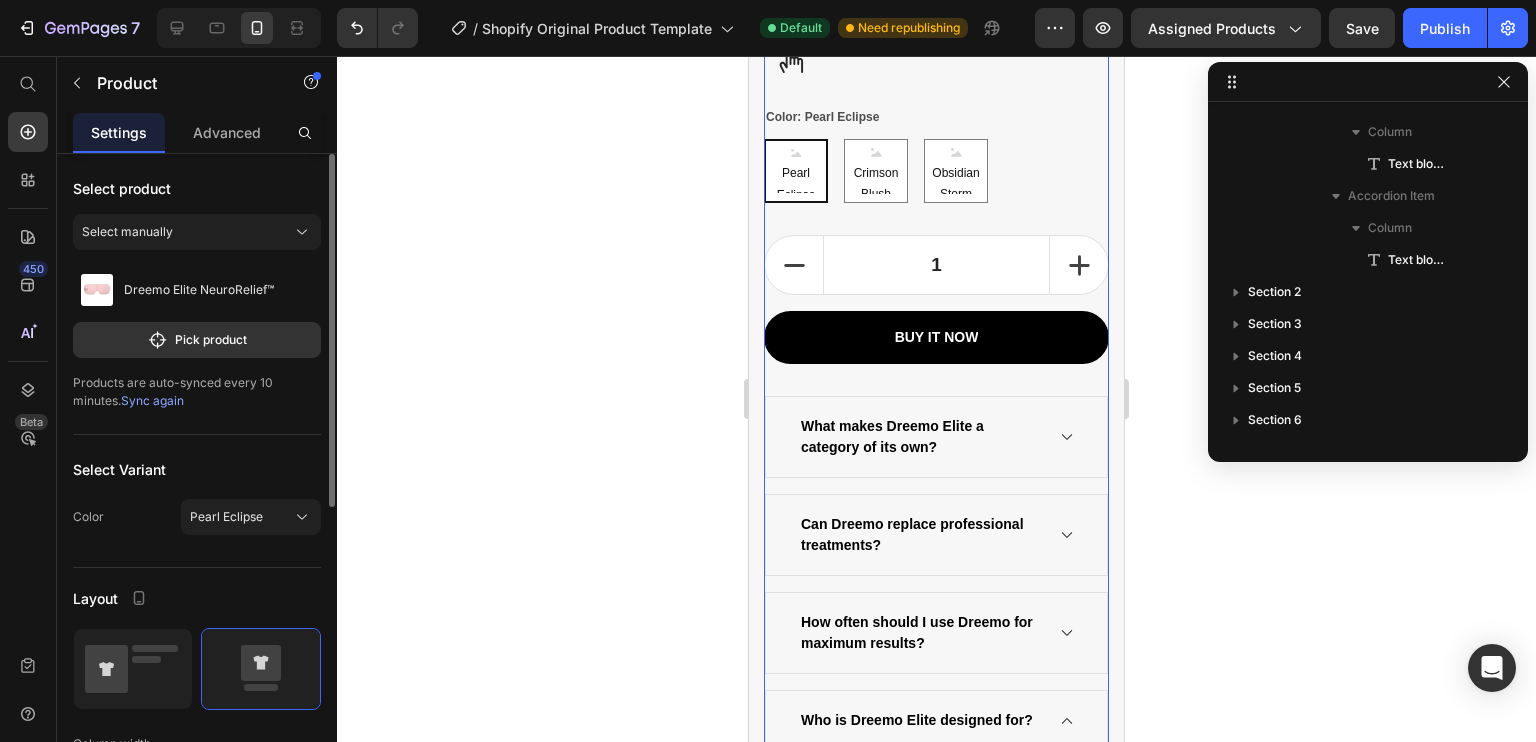 scroll, scrollTop: 26, scrollLeft: 0, axis: vertical 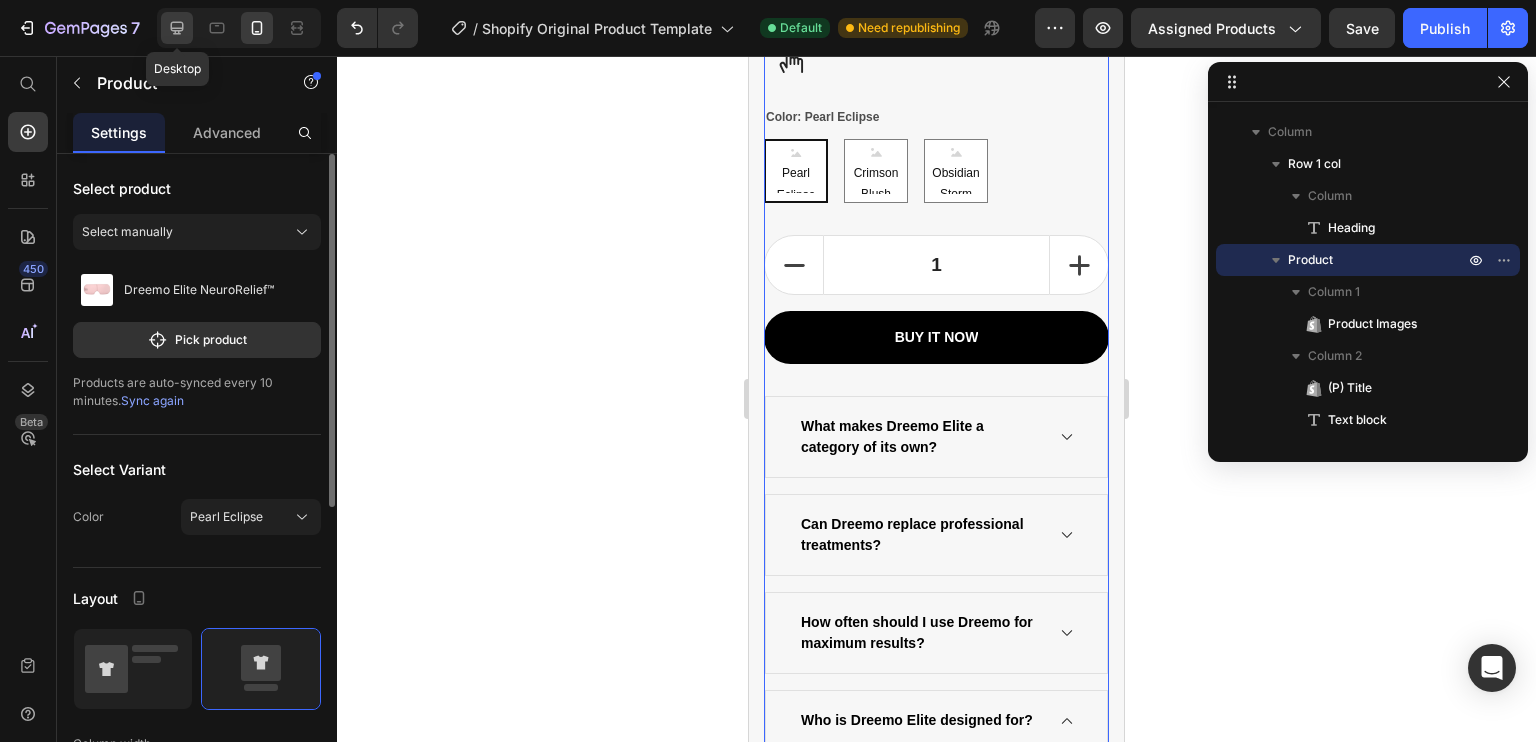 click 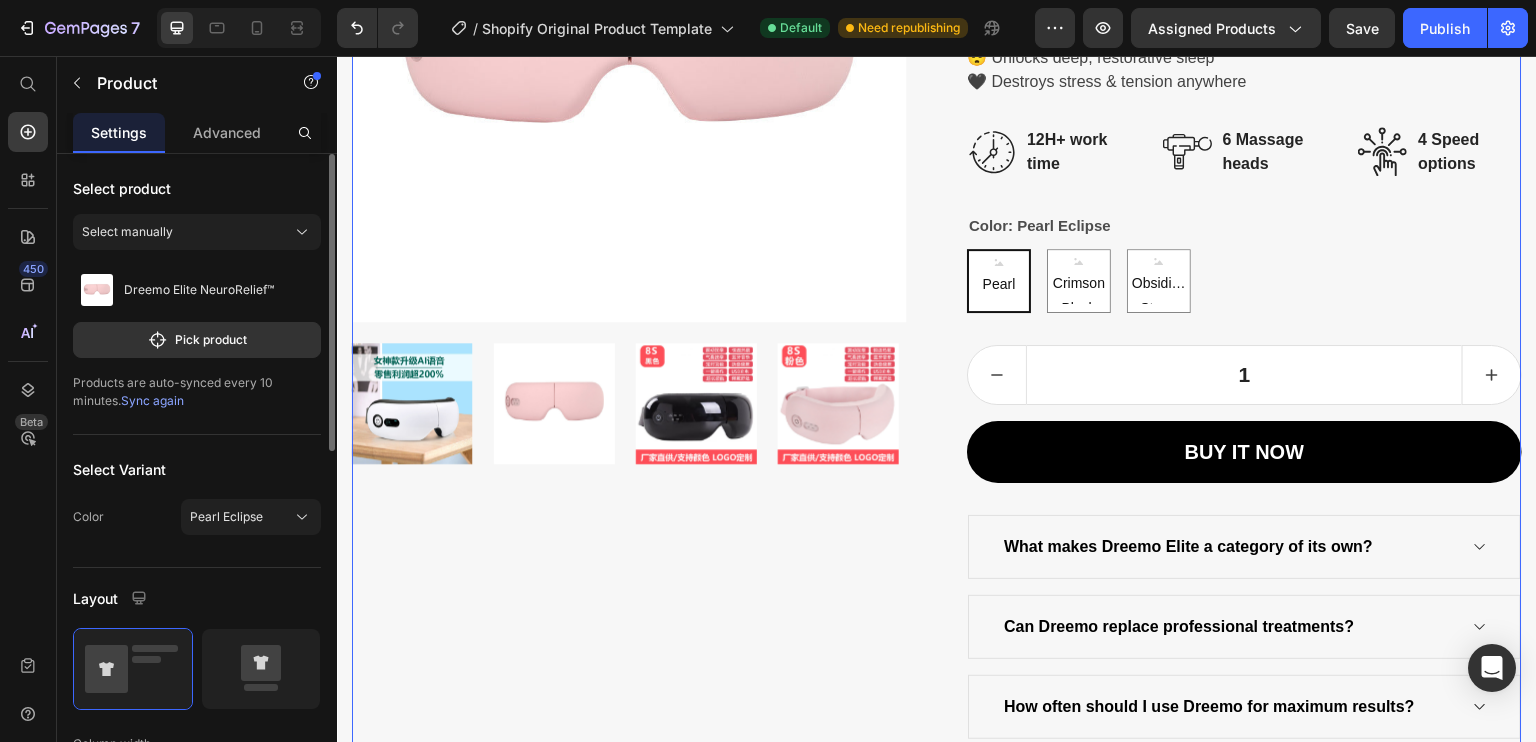 scroll, scrollTop: 608, scrollLeft: 0, axis: vertical 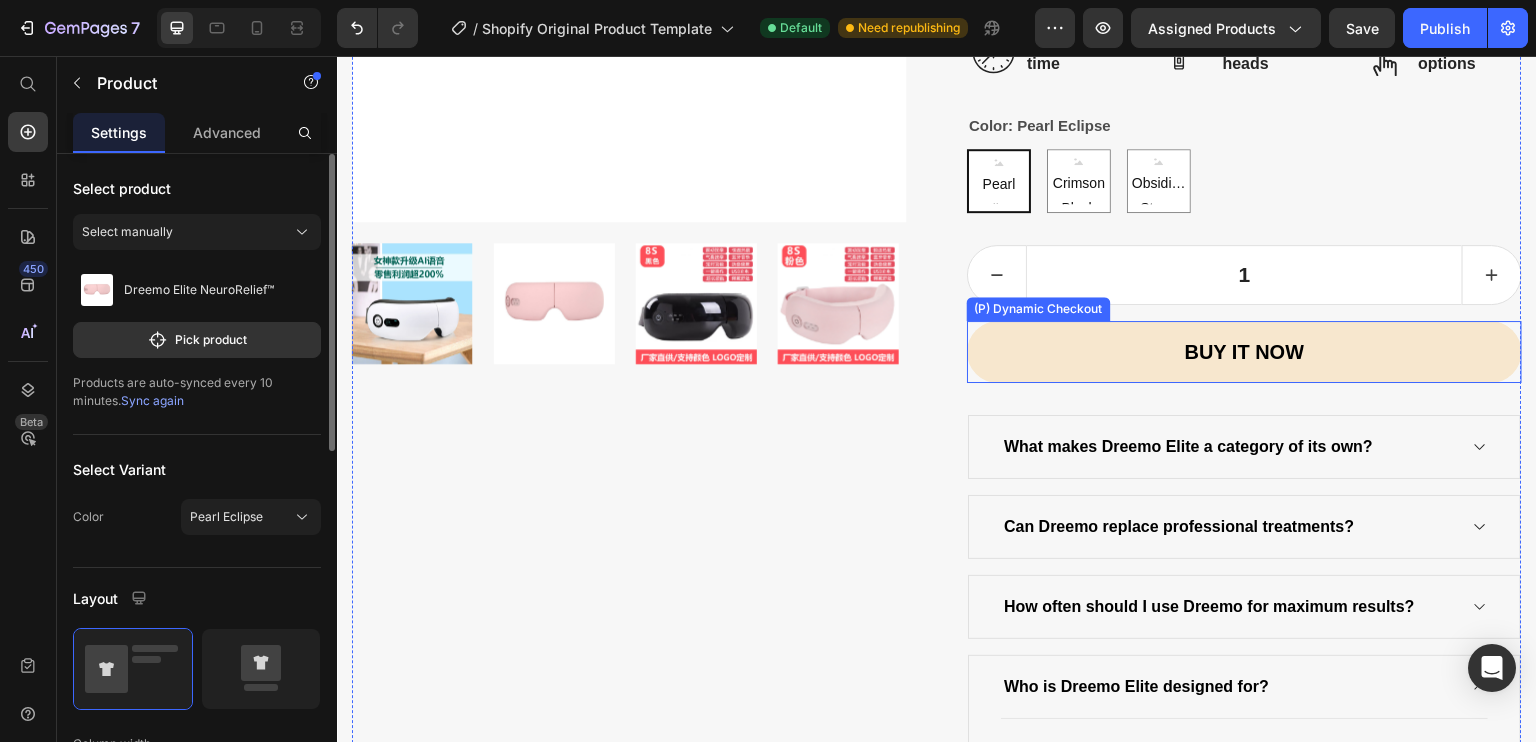 click on "Buy it now" at bounding box center [1244, 352] 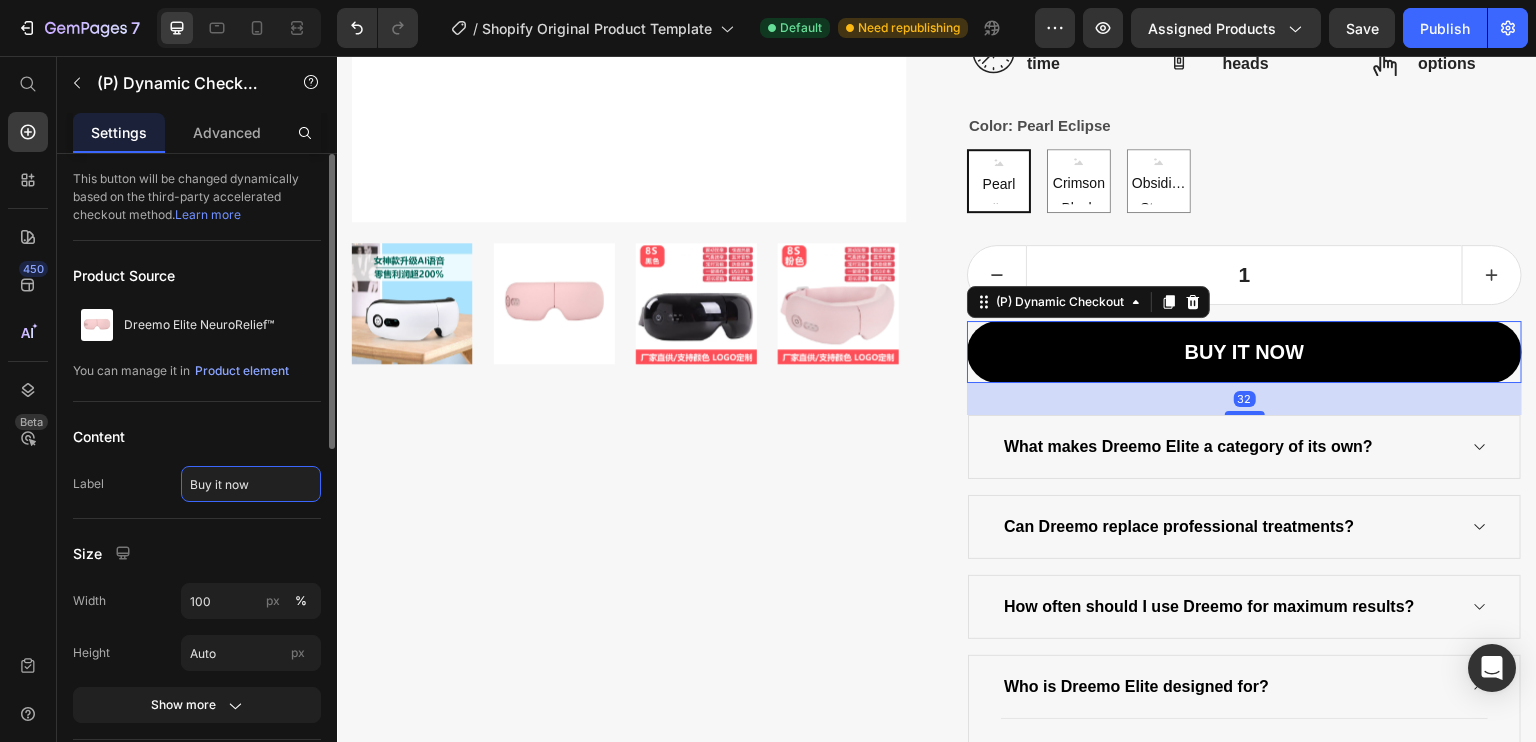 click on "Buy it now" 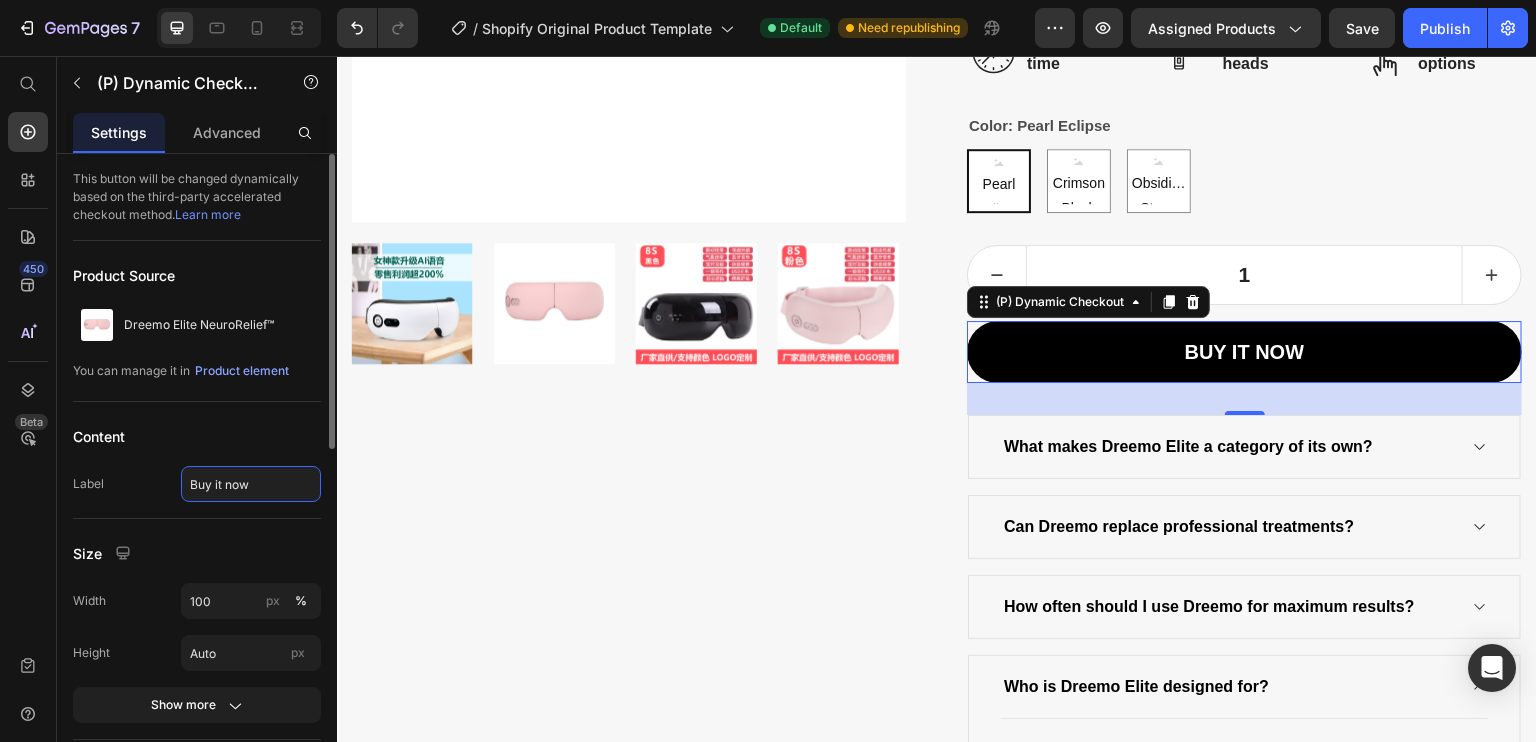 paste on "Reserve Yours" 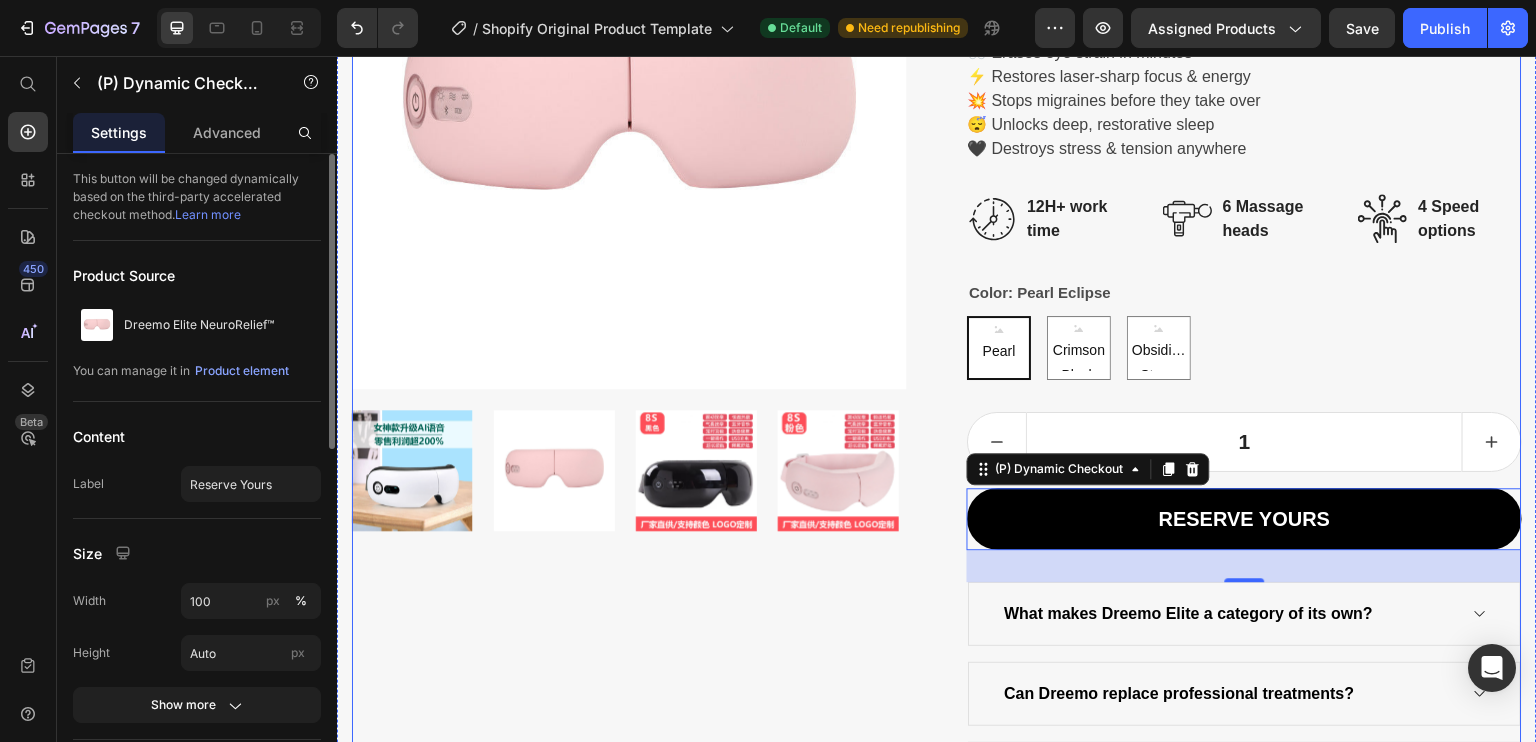 scroll, scrollTop: 437, scrollLeft: 0, axis: vertical 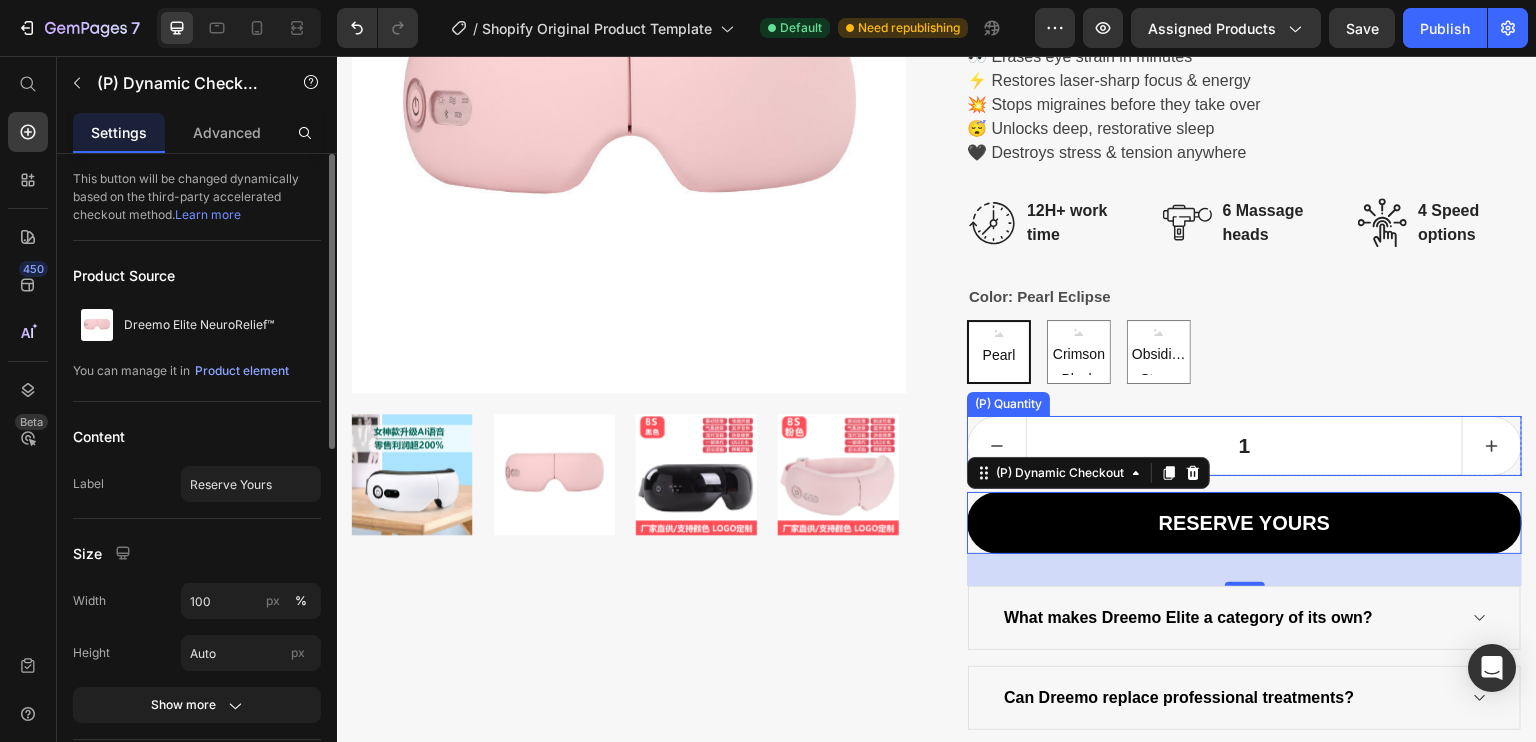 click on "1" at bounding box center (1244, 446) 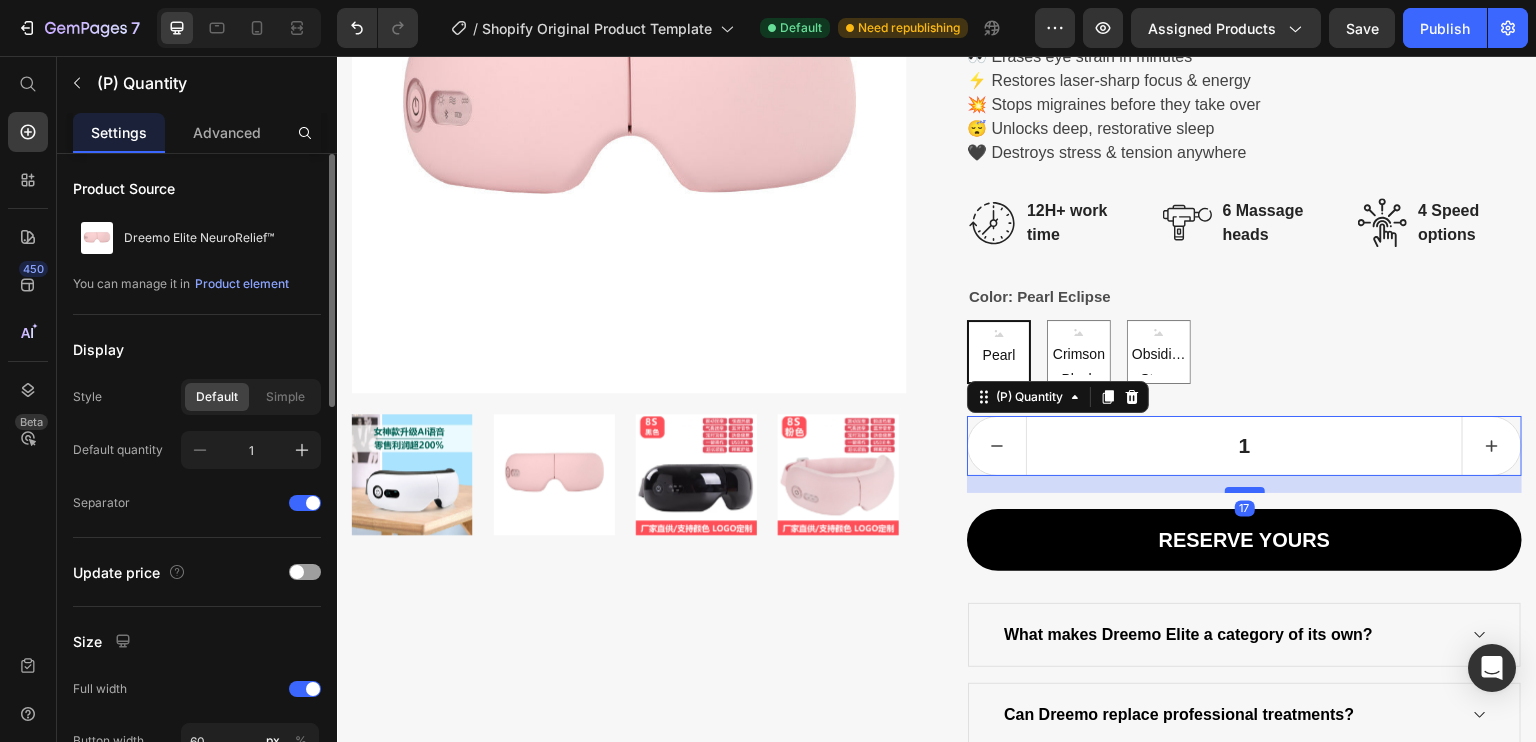 drag, startPoint x: 1243, startPoint y: 473, endPoint x: 1247, endPoint y: 490, distance: 17.464249 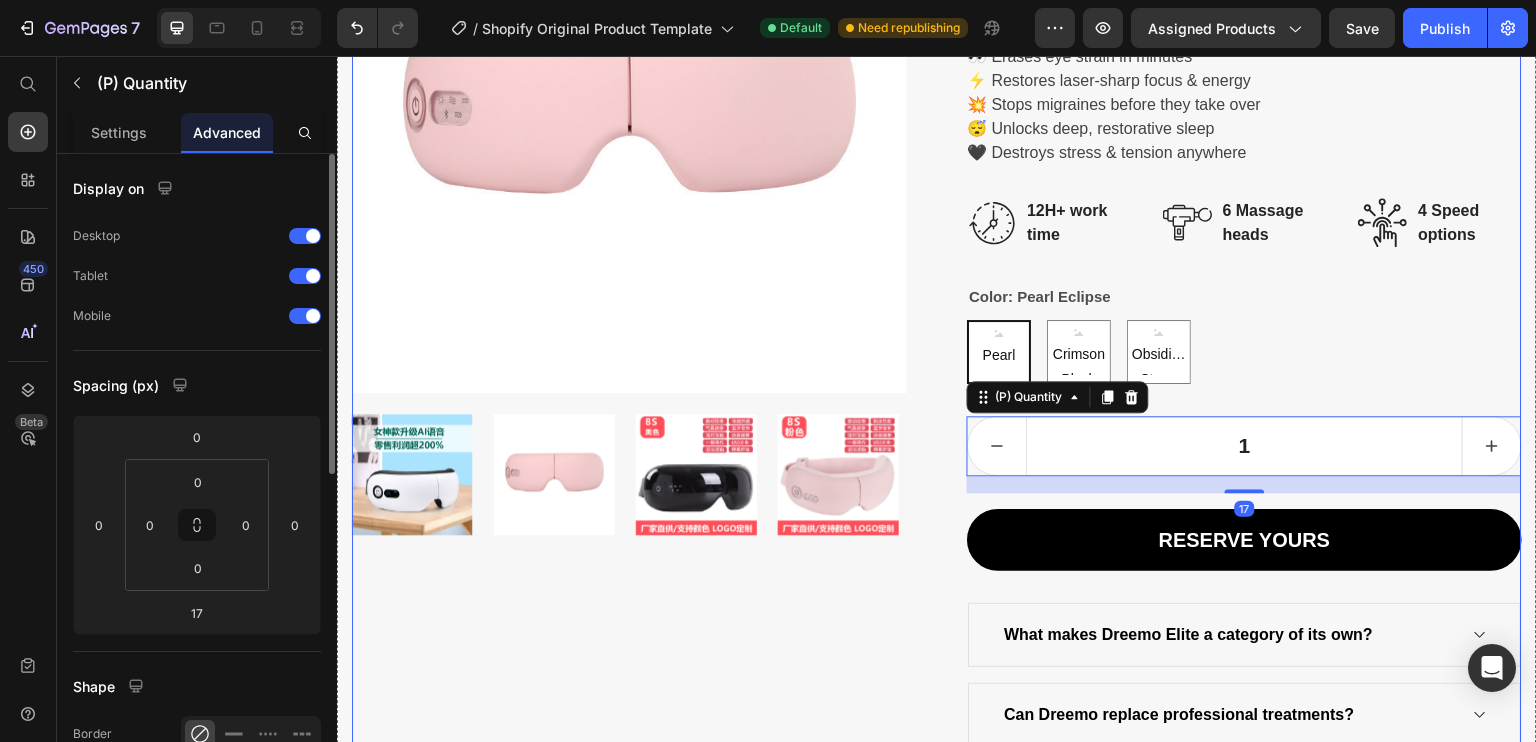 click on "Product Images" at bounding box center (629, 427) 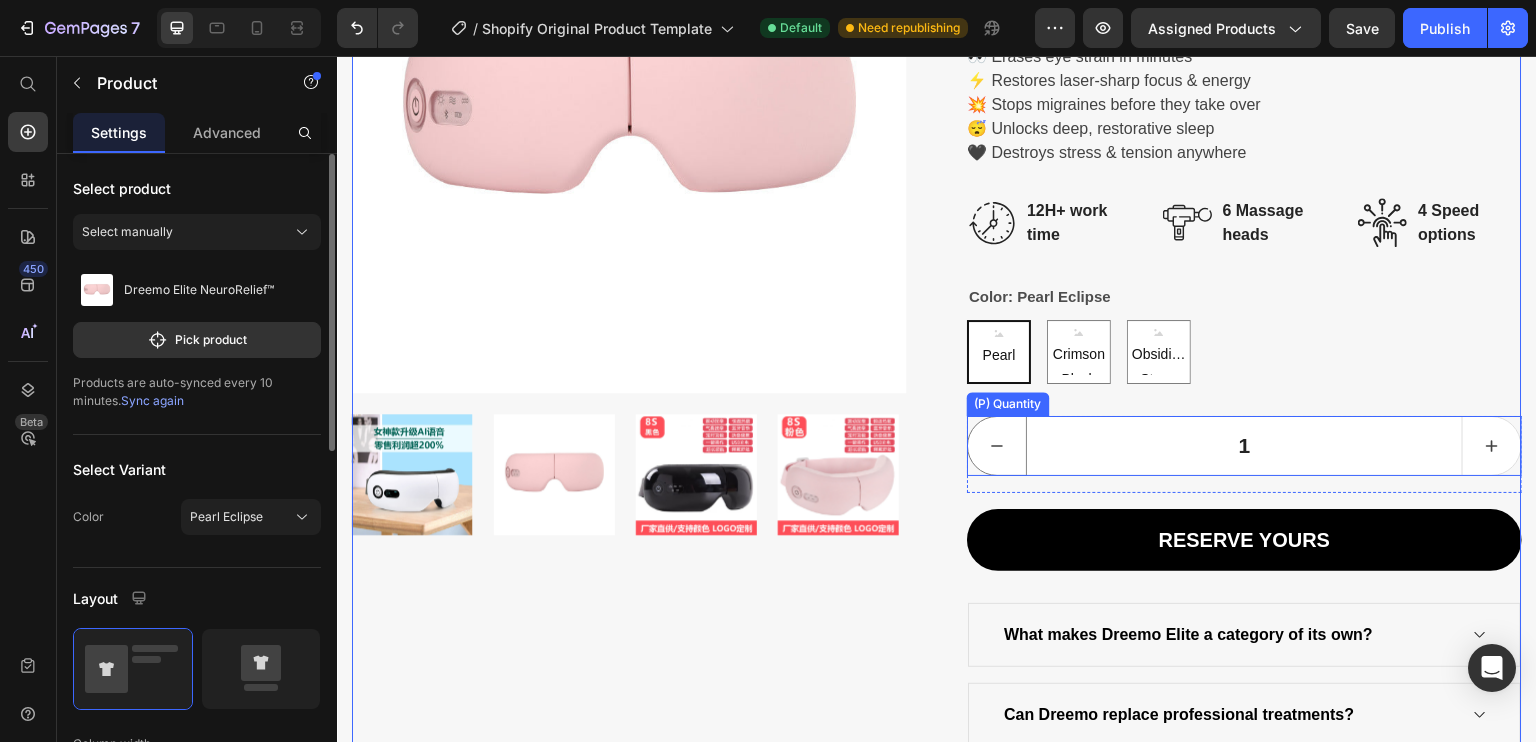 click at bounding box center (997, 446) 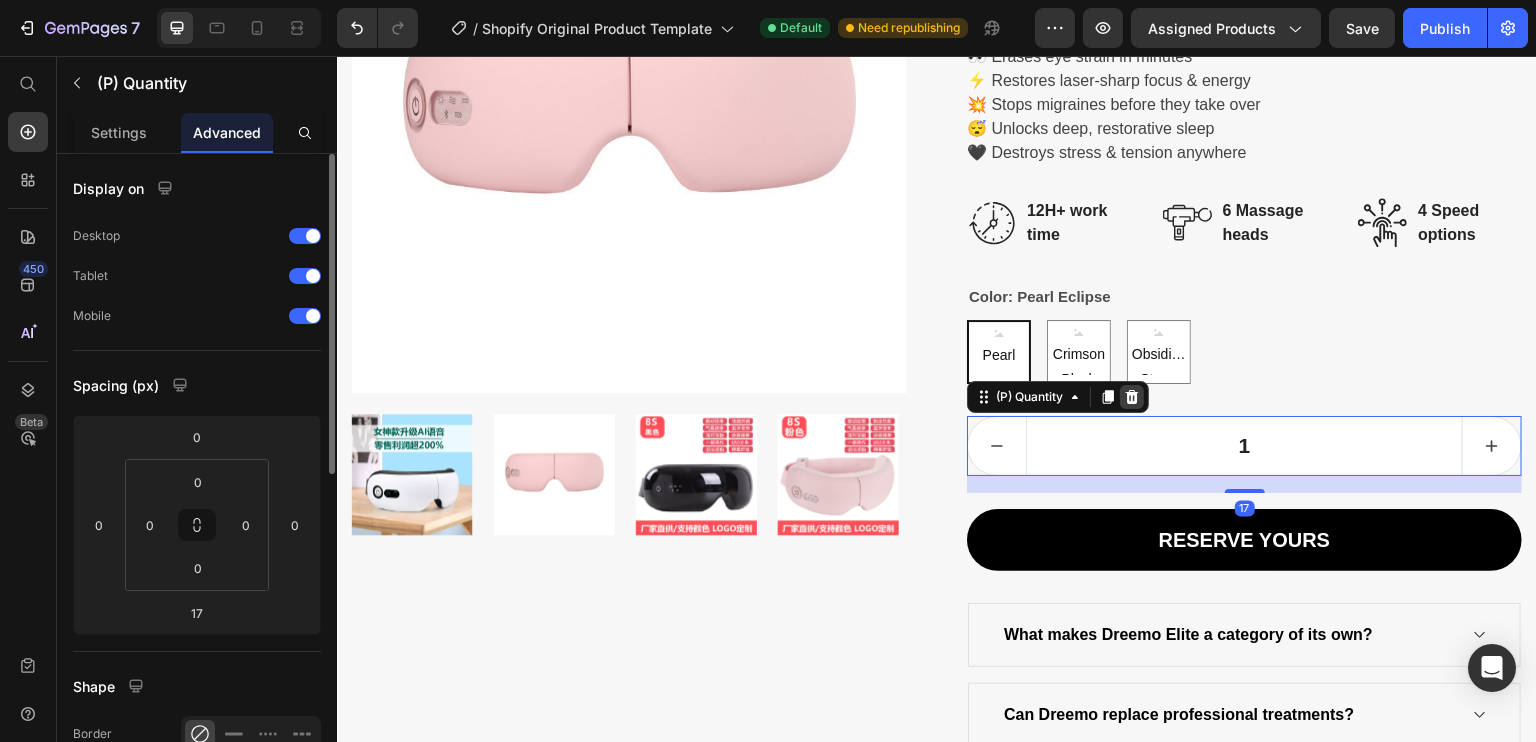 click 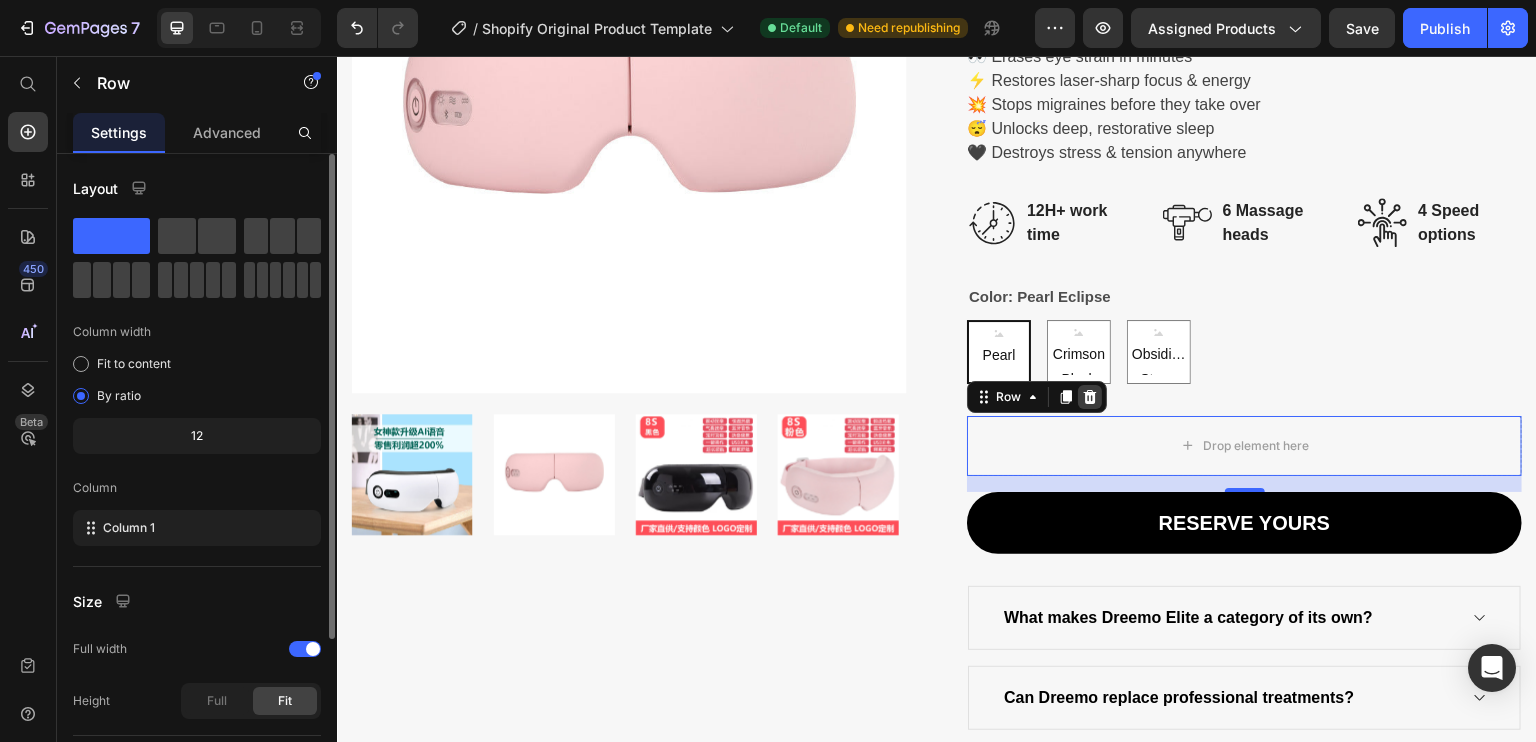 click 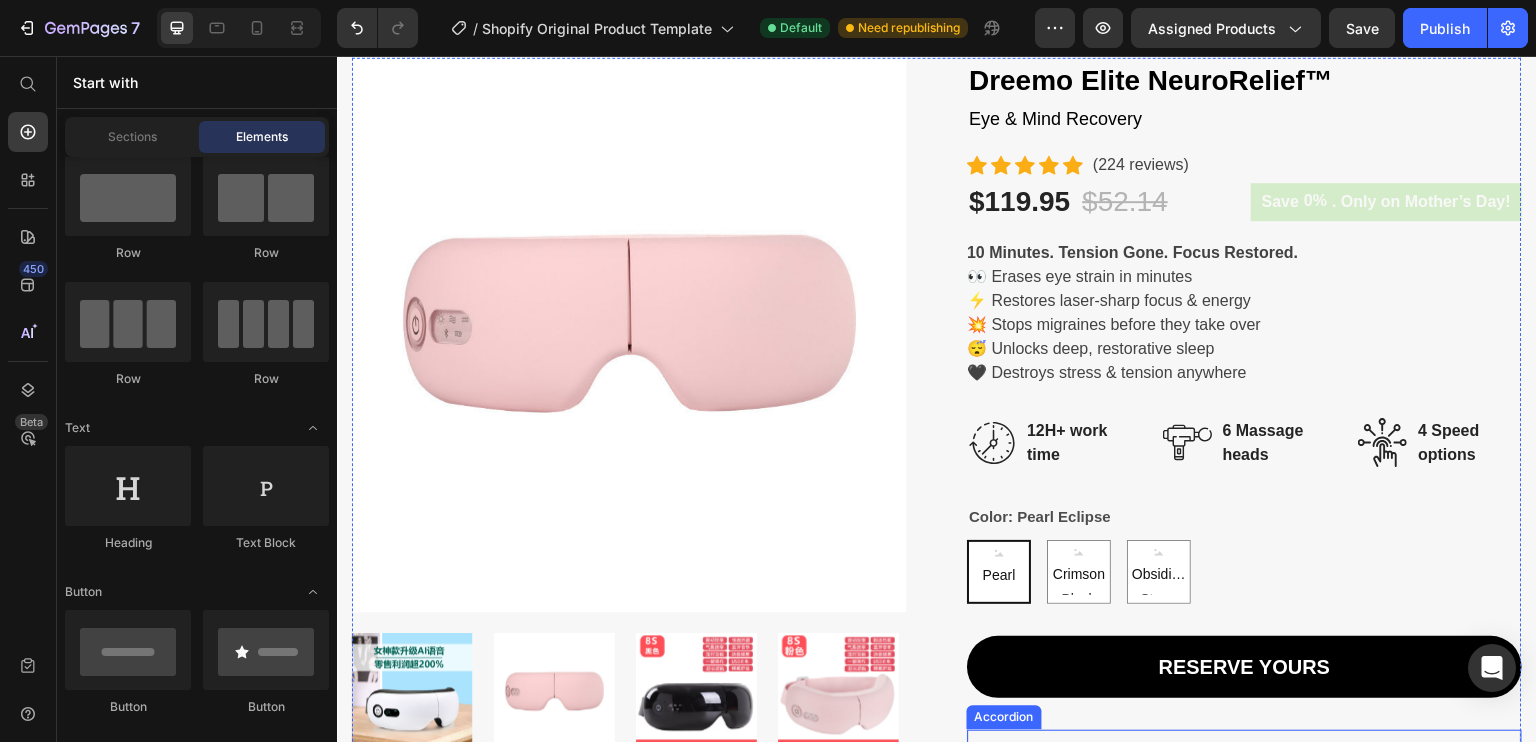 scroll, scrollTop: 212, scrollLeft: 0, axis: vertical 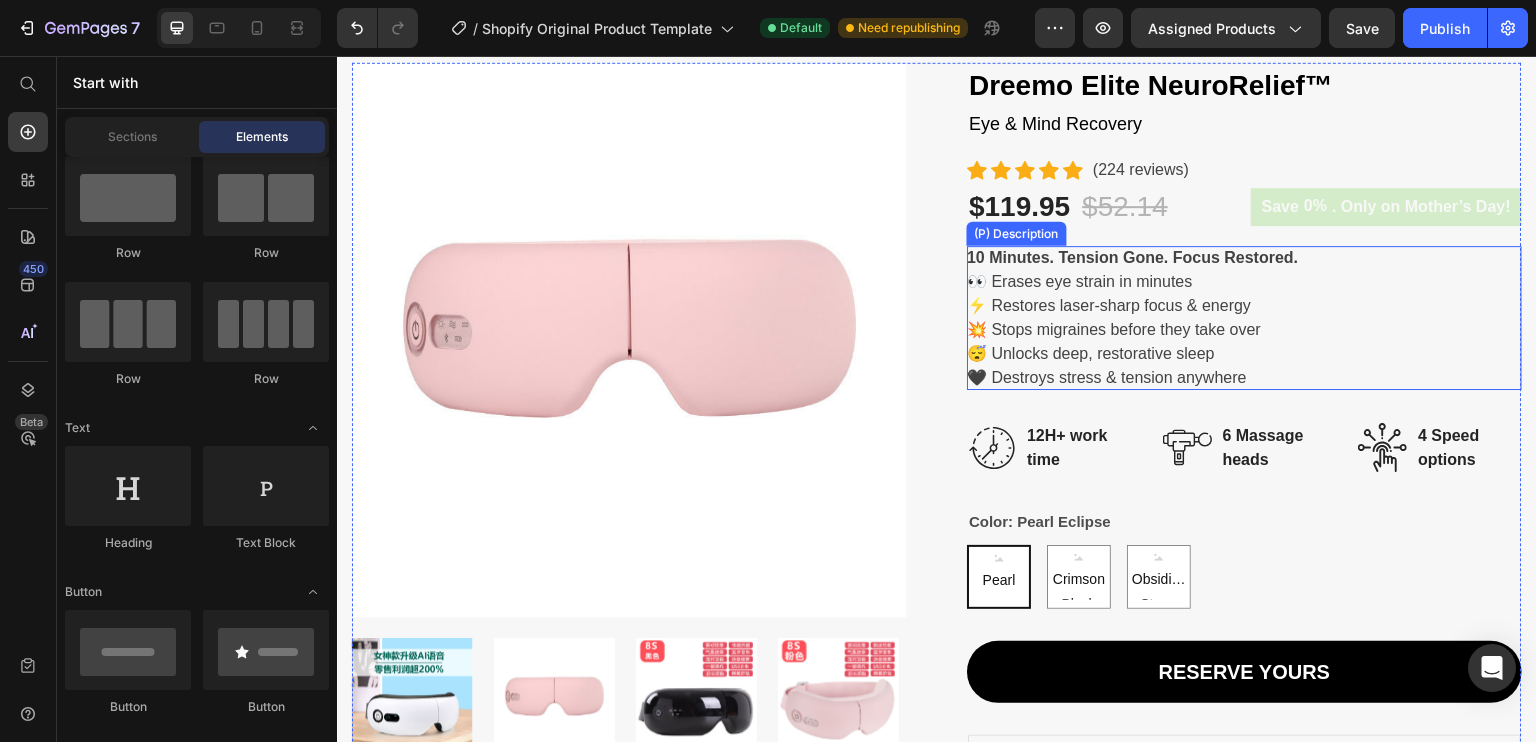 click on "10 Minutes. Tension Gone. Focus Restored." at bounding box center (1132, 257) 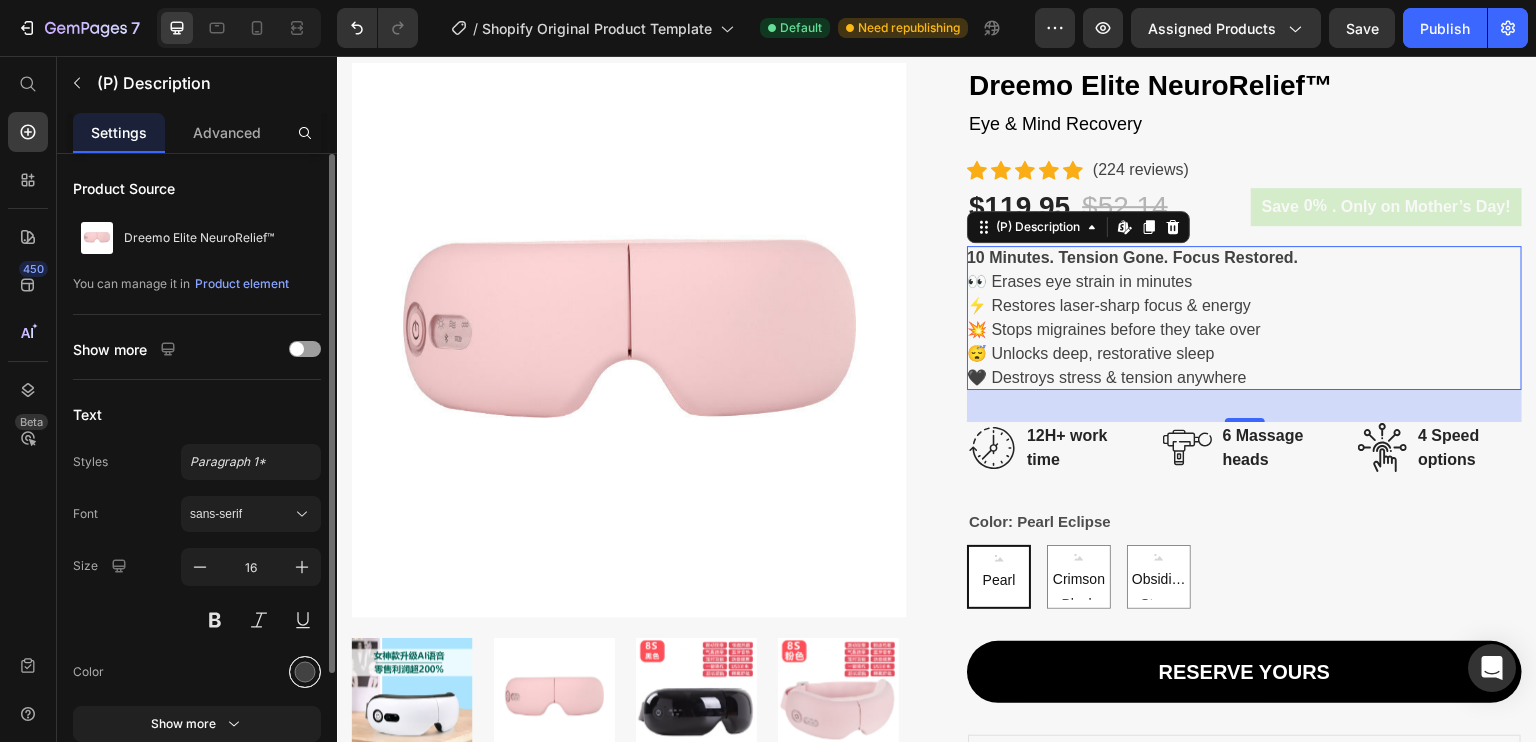 click at bounding box center [305, 672] 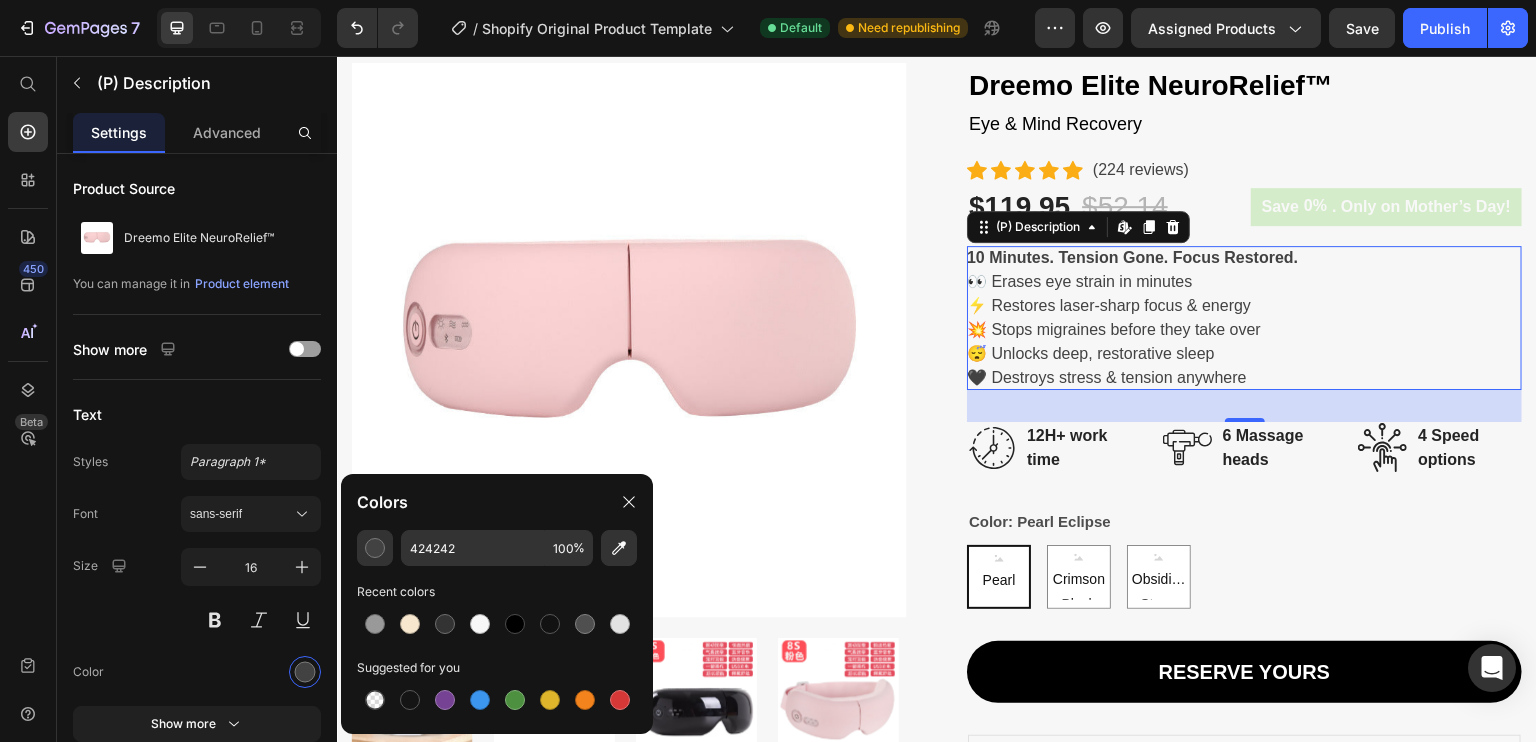 click on "😴 Unlocks deep, restorative sleep" at bounding box center [1091, 353] 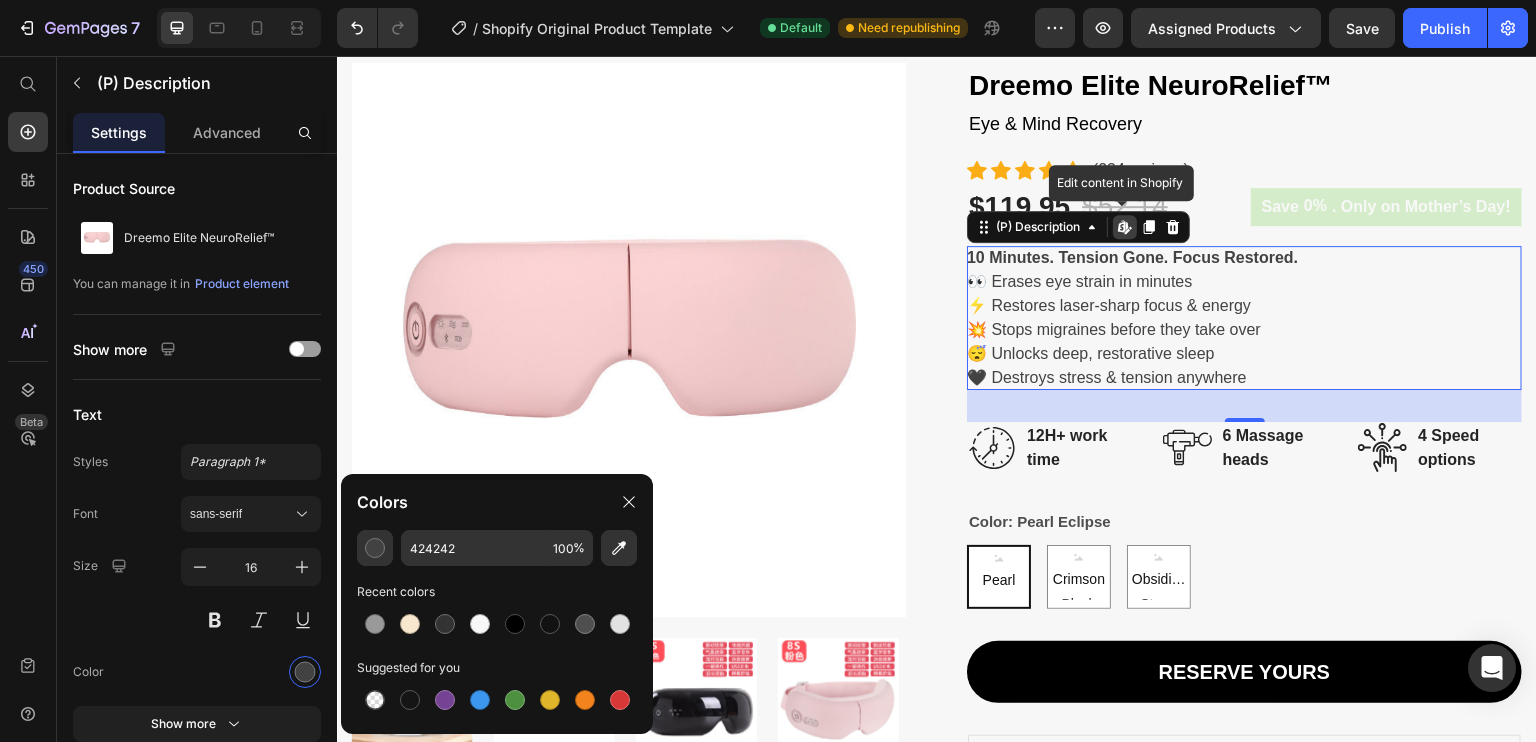 click on "😴 Unlocks deep, restorative sleep" at bounding box center (1091, 353) 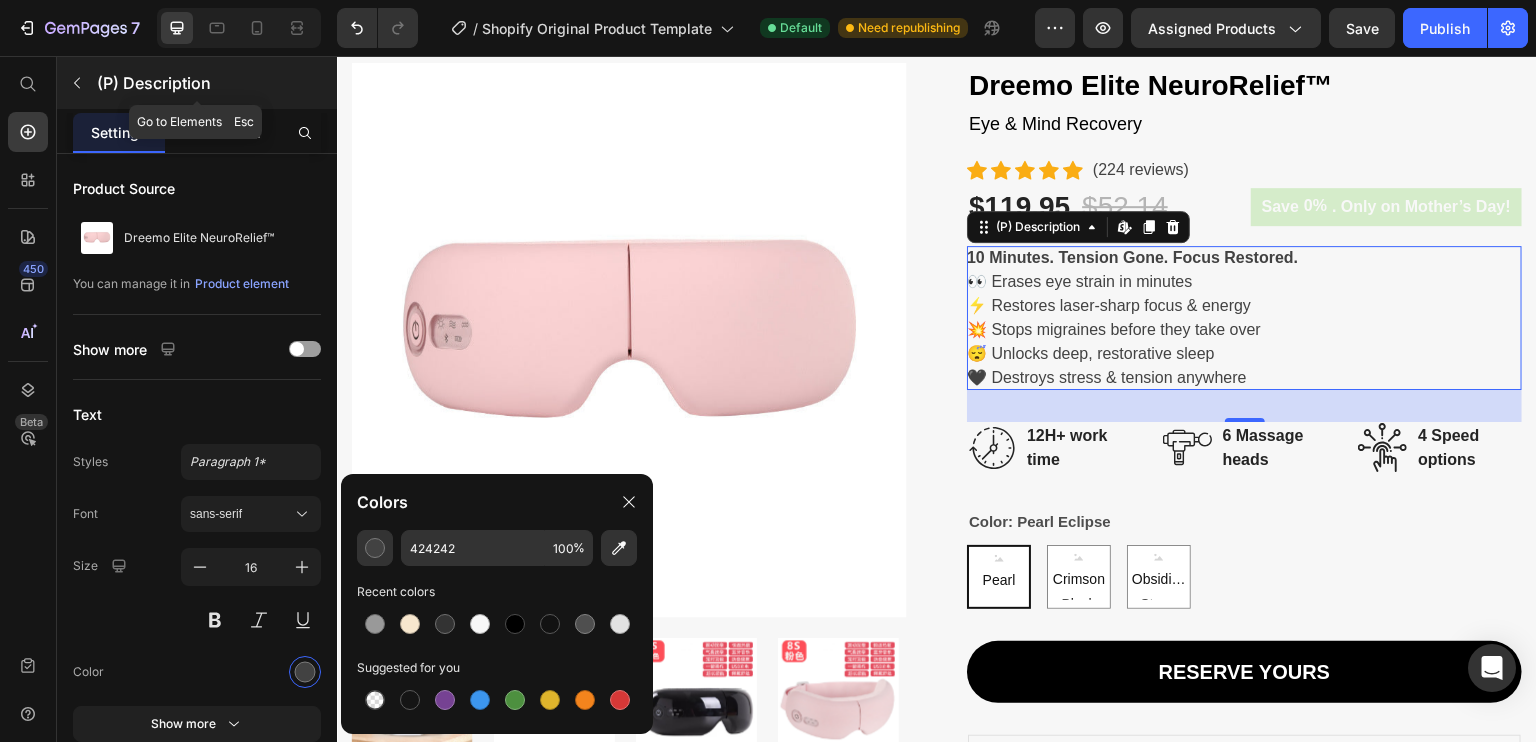 click 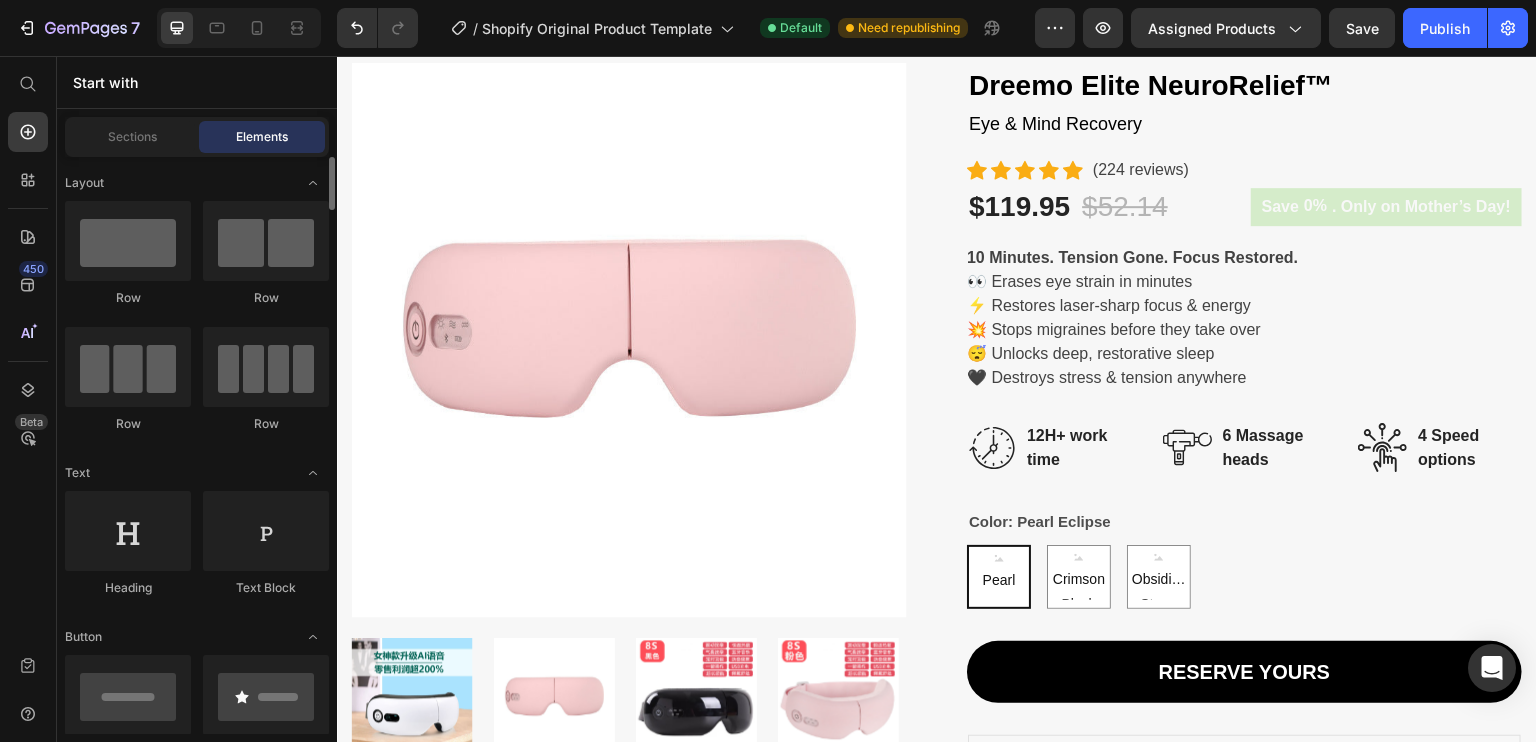 scroll, scrollTop: 0, scrollLeft: 0, axis: both 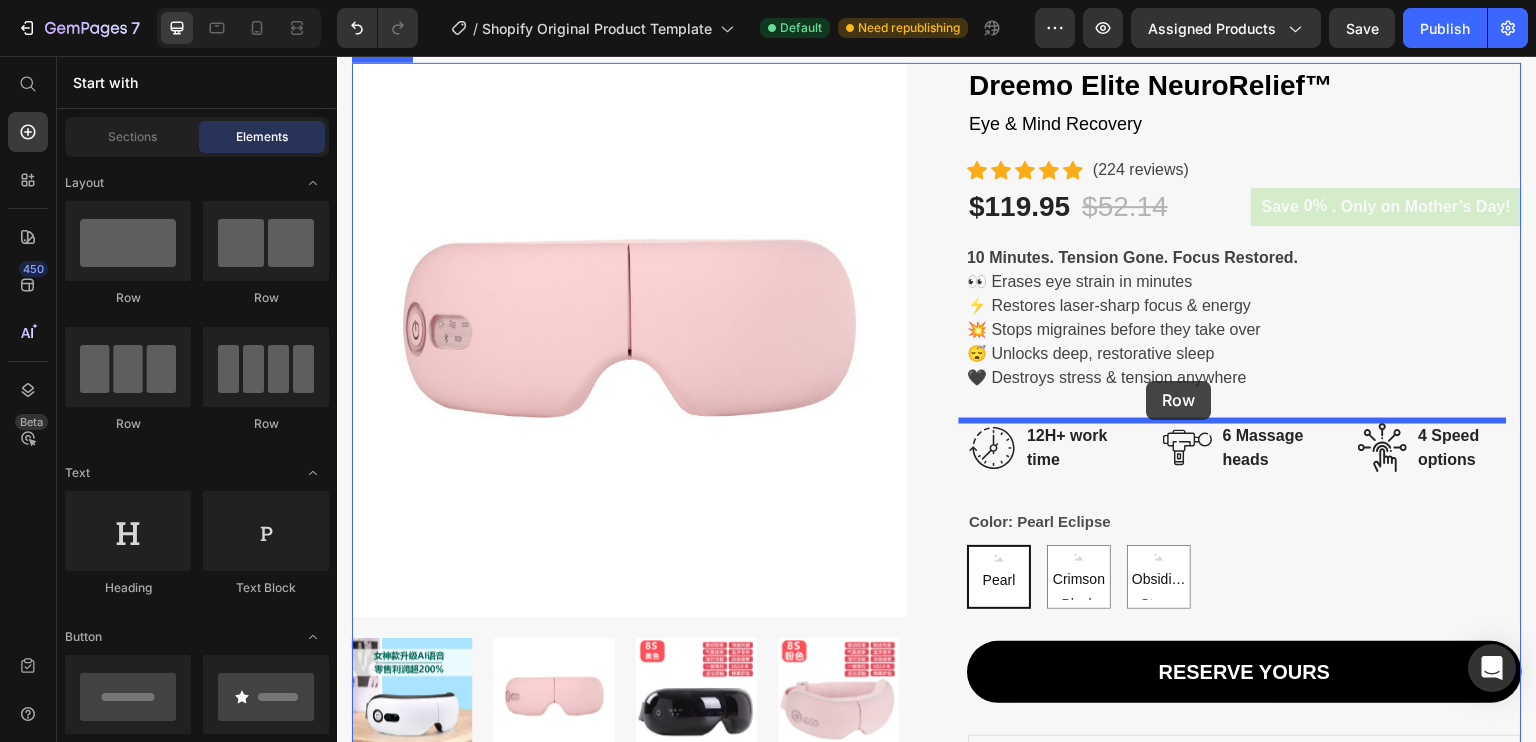 drag, startPoint x: 597, startPoint y: 294, endPoint x: 1146, endPoint y: 380, distance: 555.69507 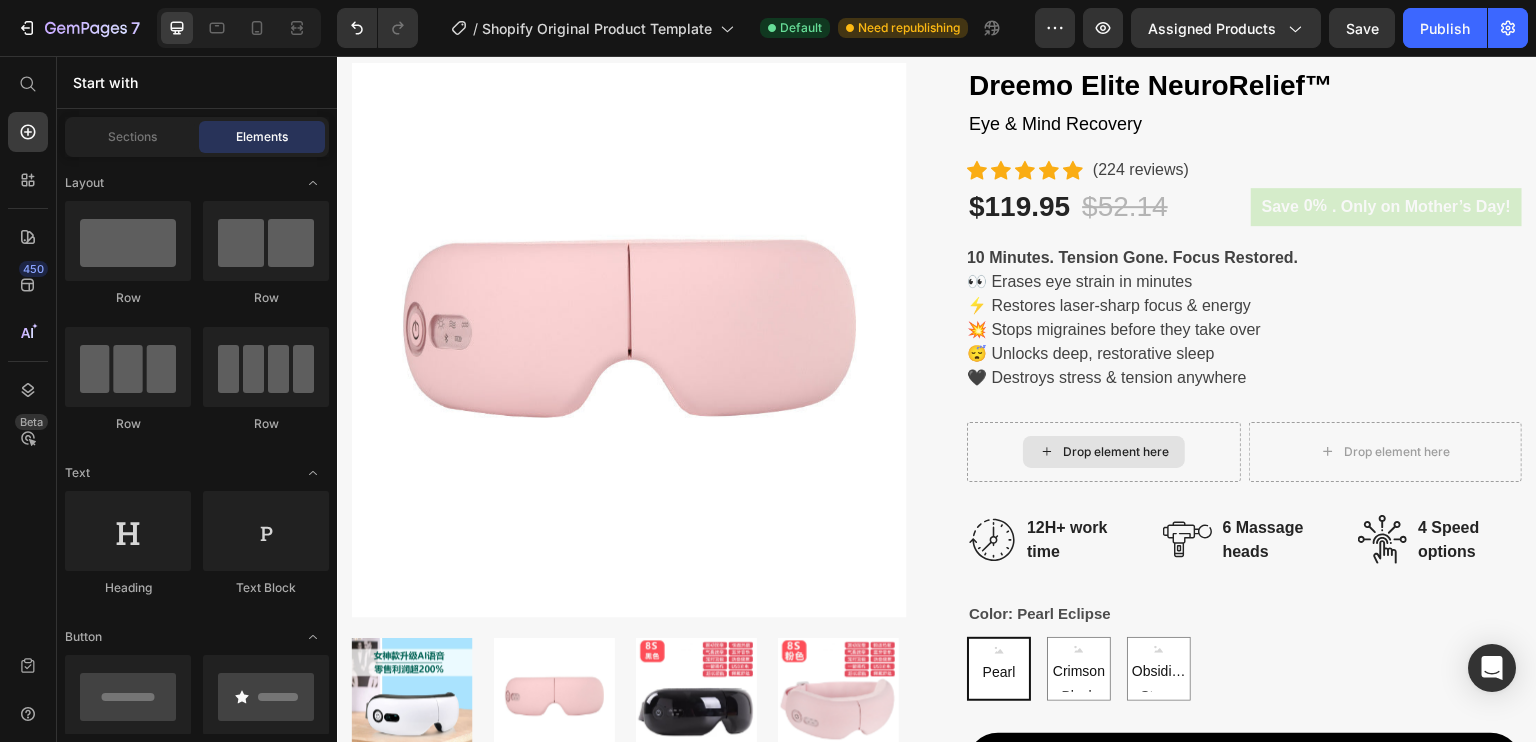 click on "Drop element here" at bounding box center [1116, 452] 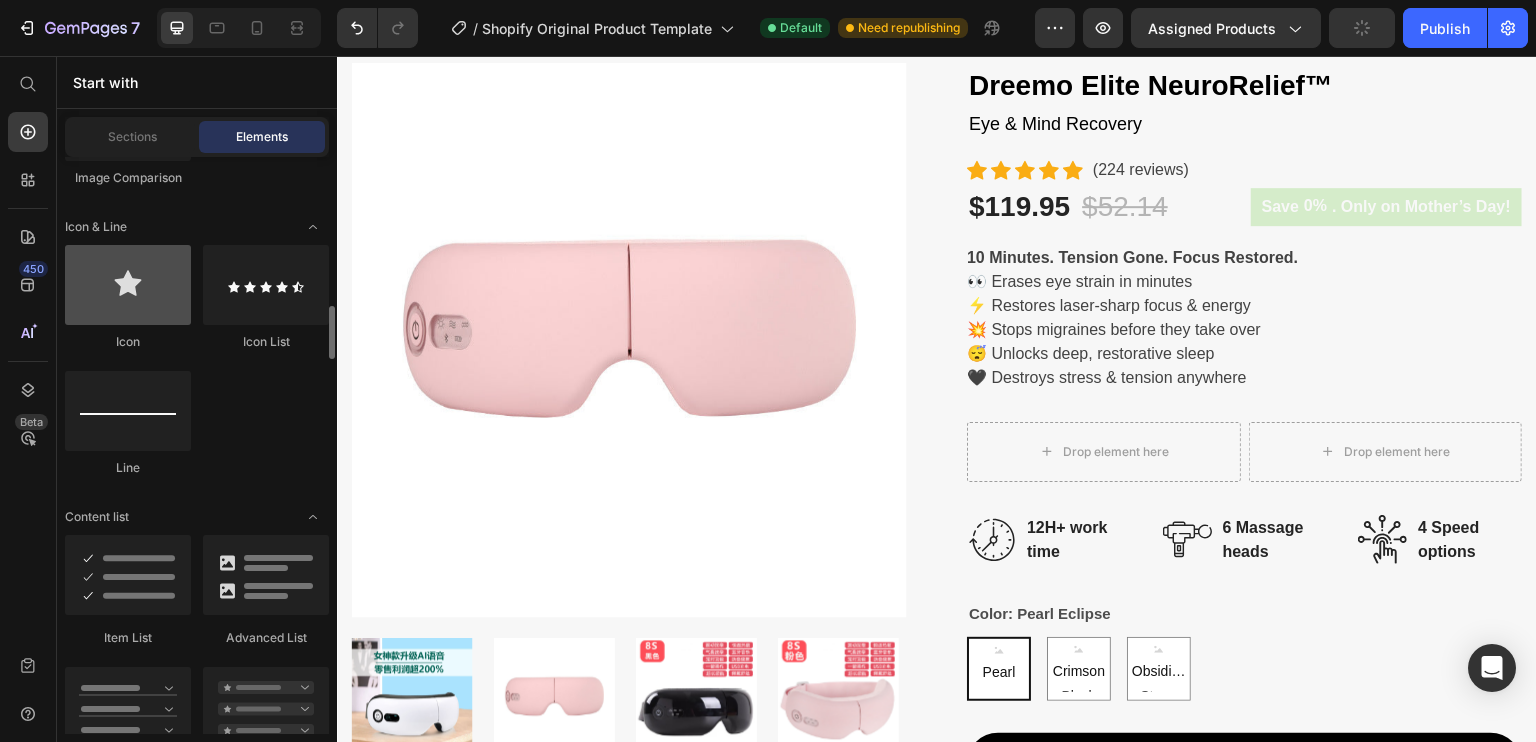 scroll, scrollTop: 1388, scrollLeft: 0, axis: vertical 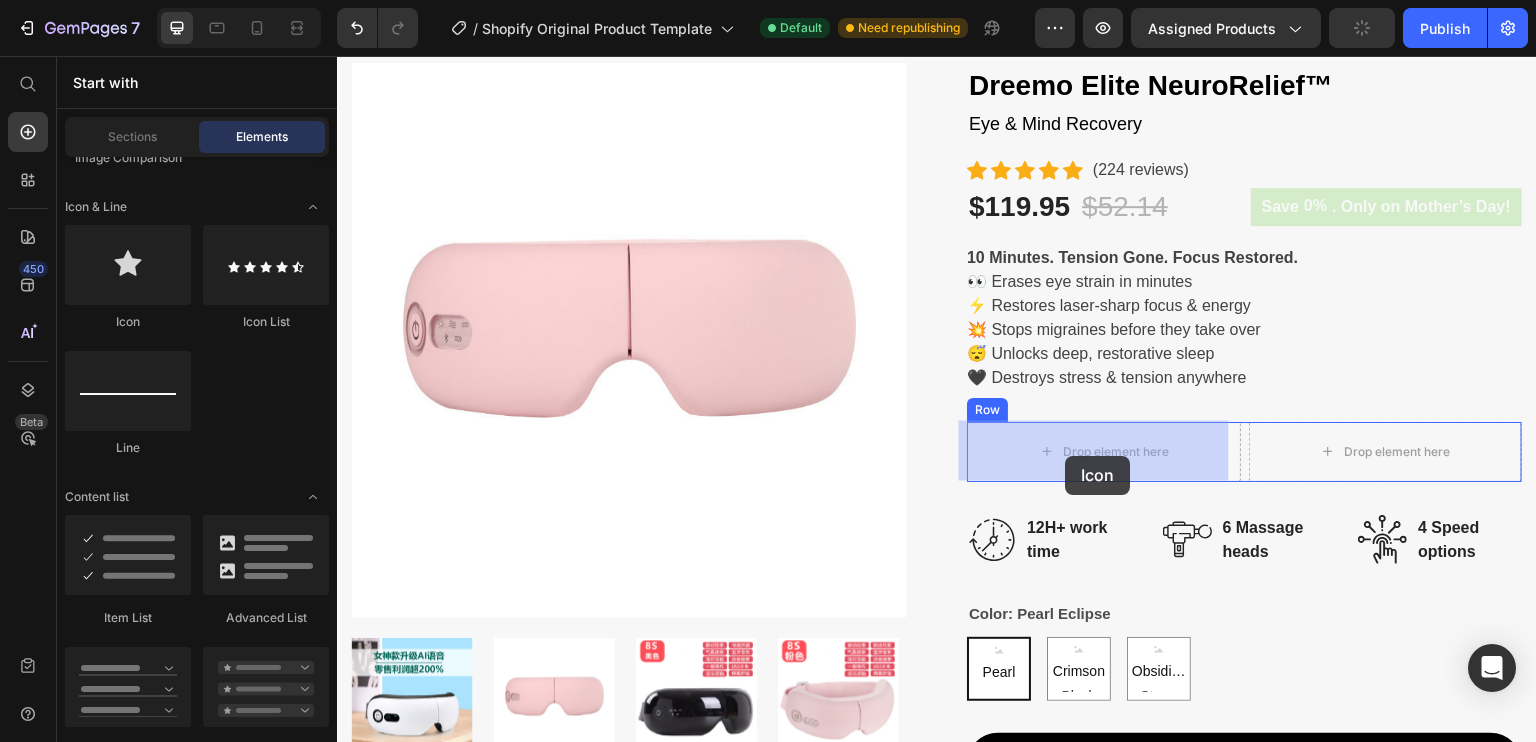 drag, startPoint x: 459, startPoint y: 331, endPoint x: 1066, endPoint y: 456, distance: 619.73706 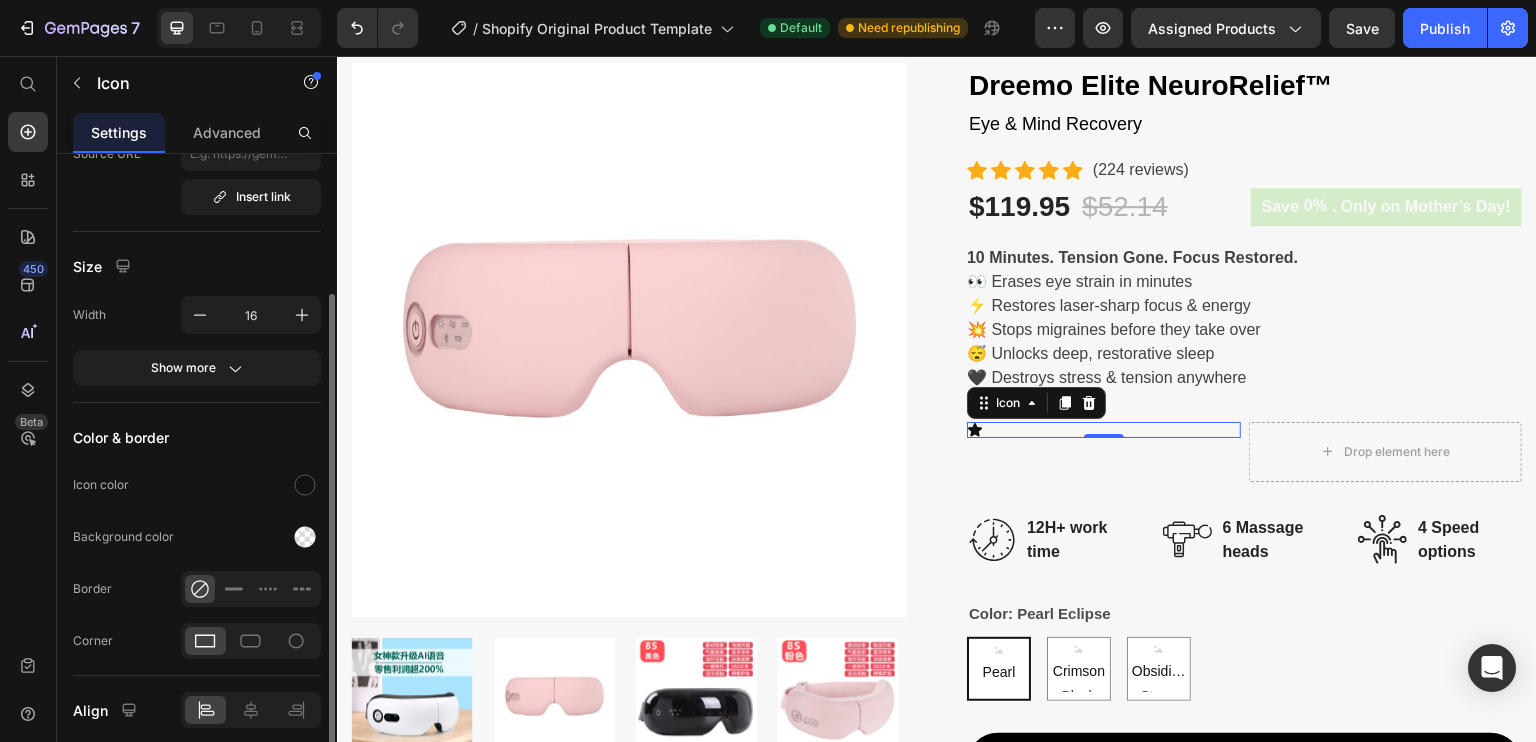 scroll, scrollTop: 0, scrollLeft: 0, axis: both 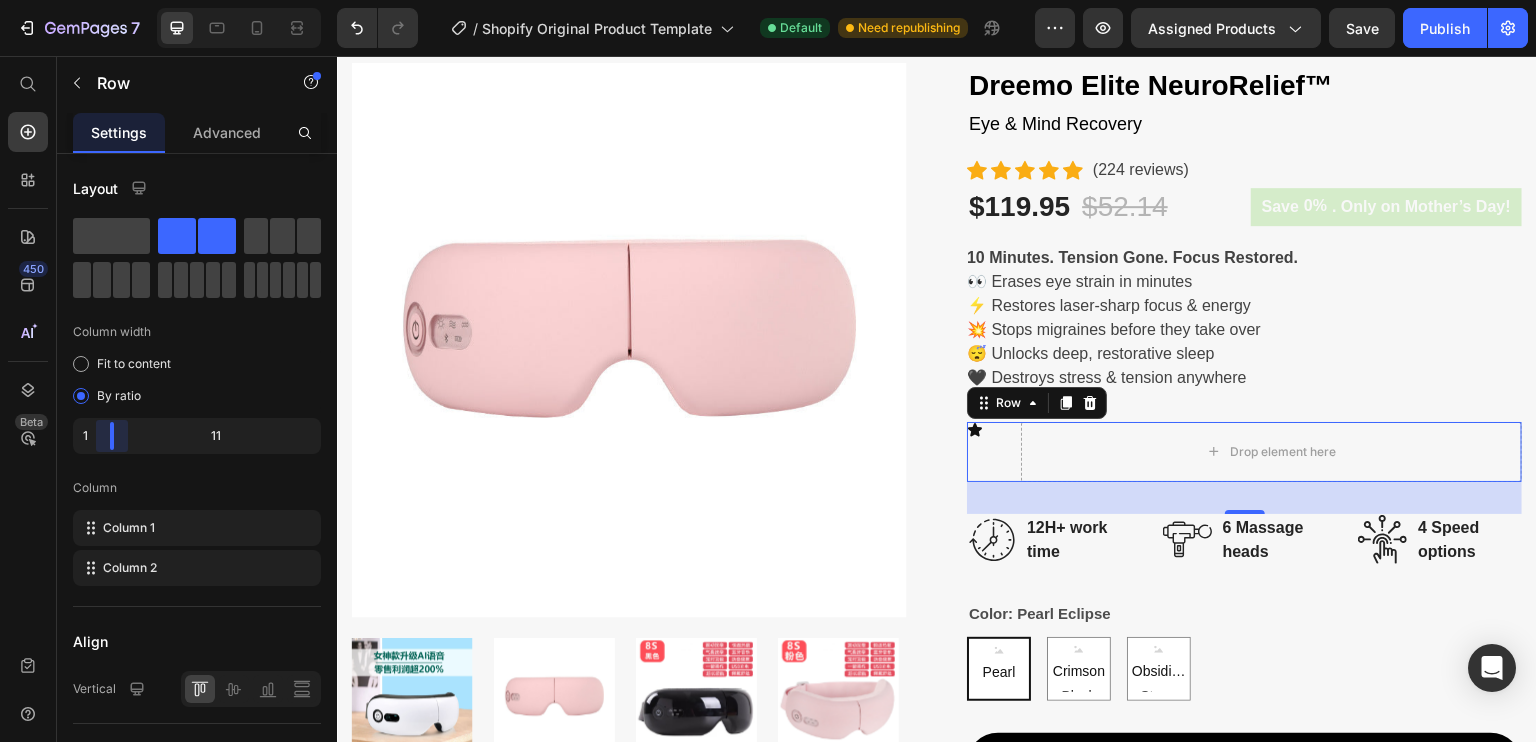 drag, startPoint x: 196, startPoint y: 433, endPoint x: 77, endPoint y: 435, distance: 119.01681 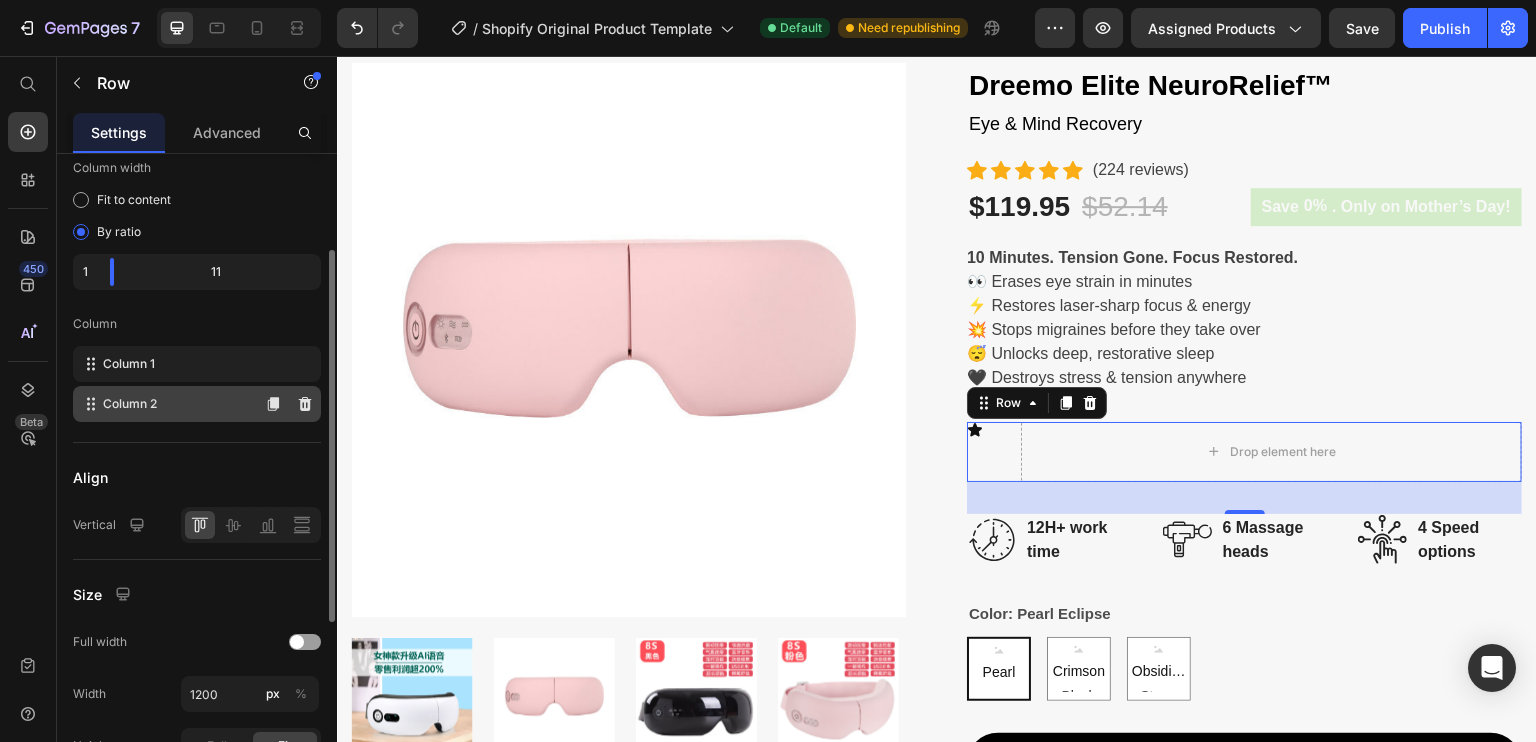 scroll, scrollTop: 165, scrollLeft: 0, axis: vertical 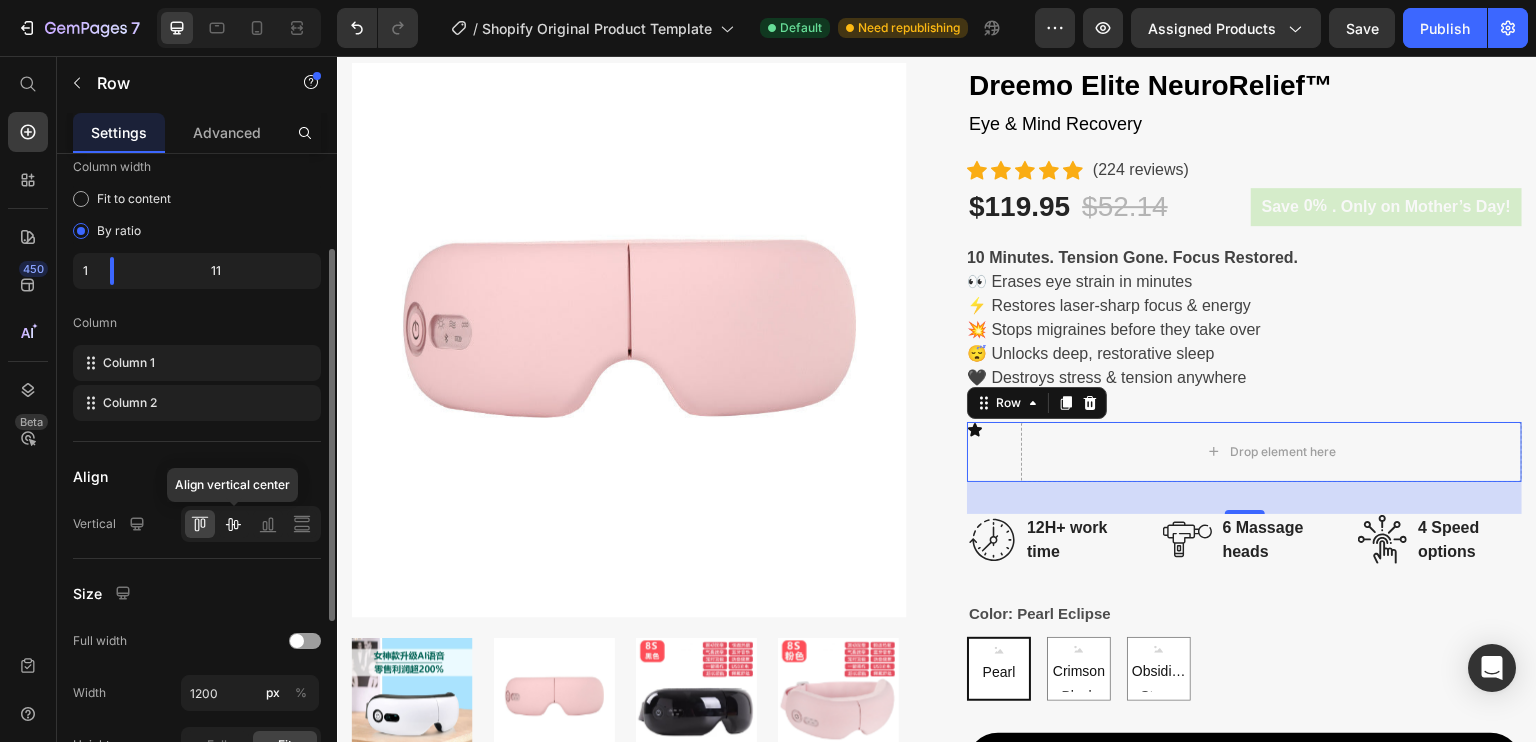 click 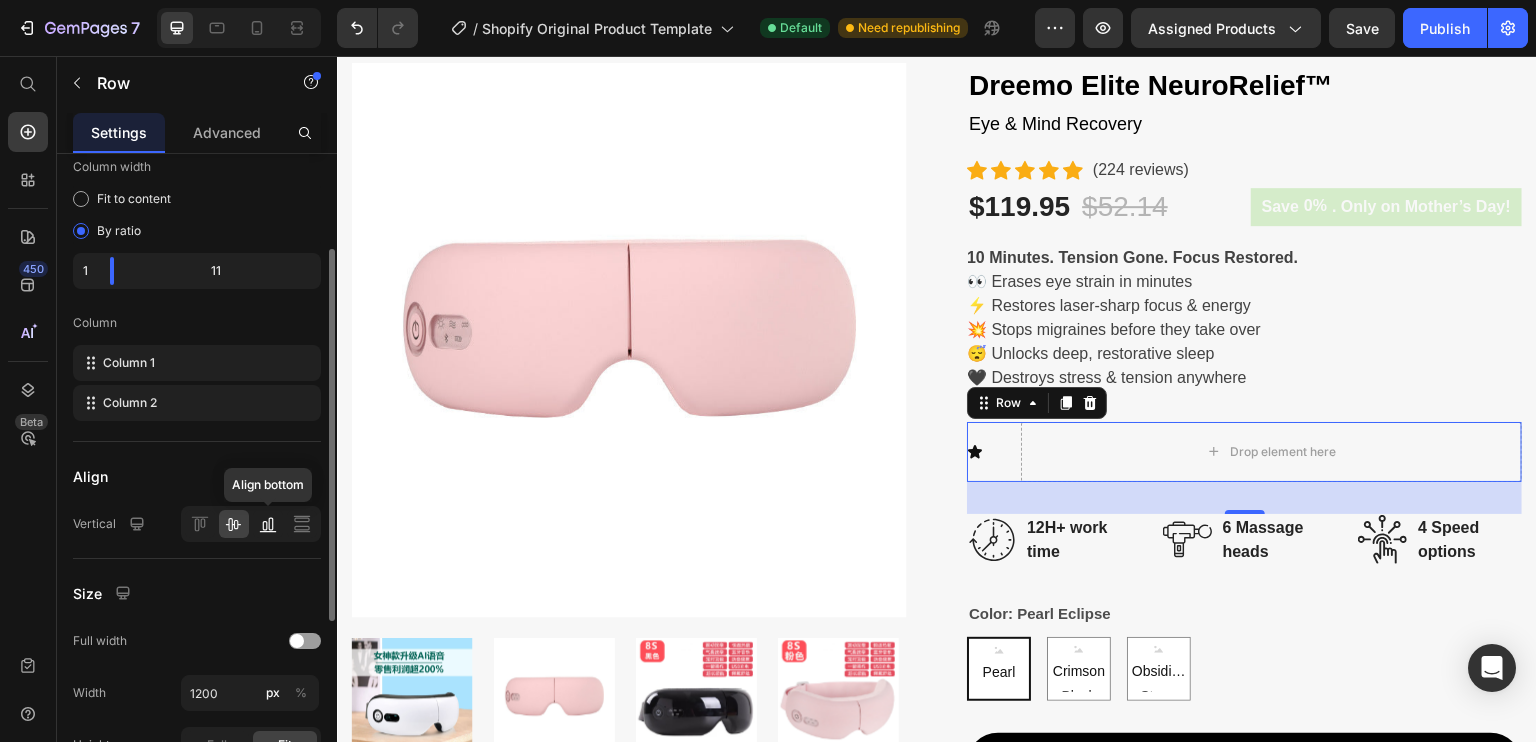 click 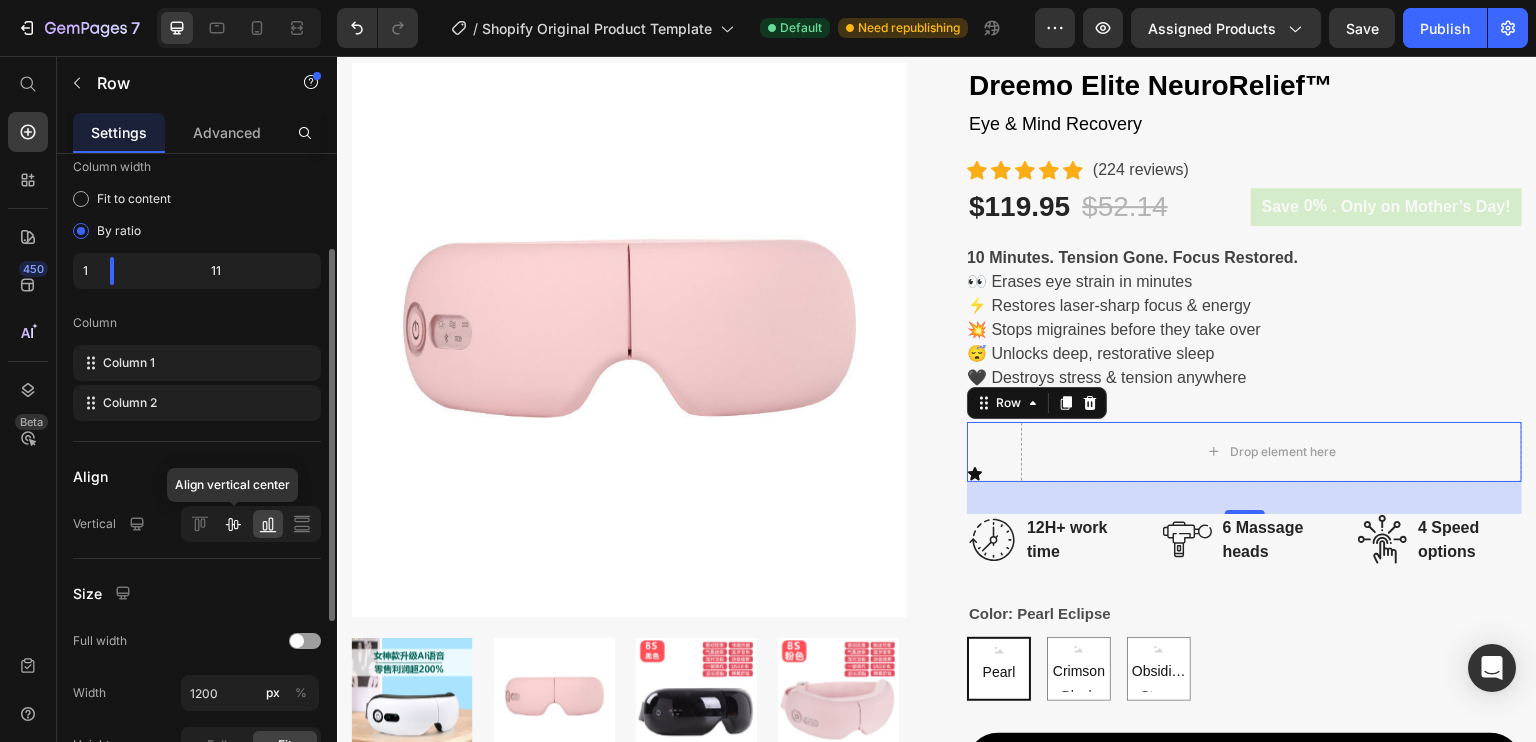 click 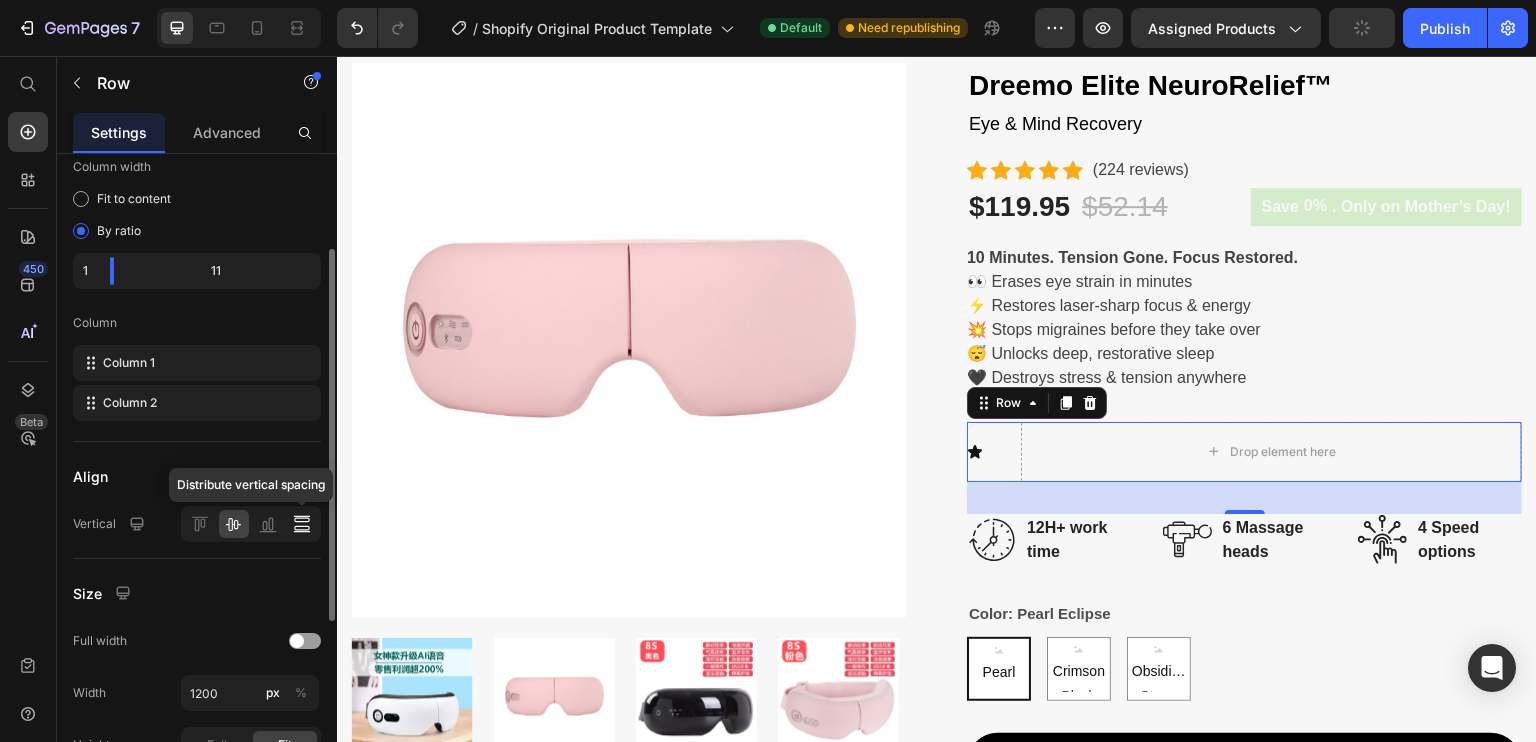 click 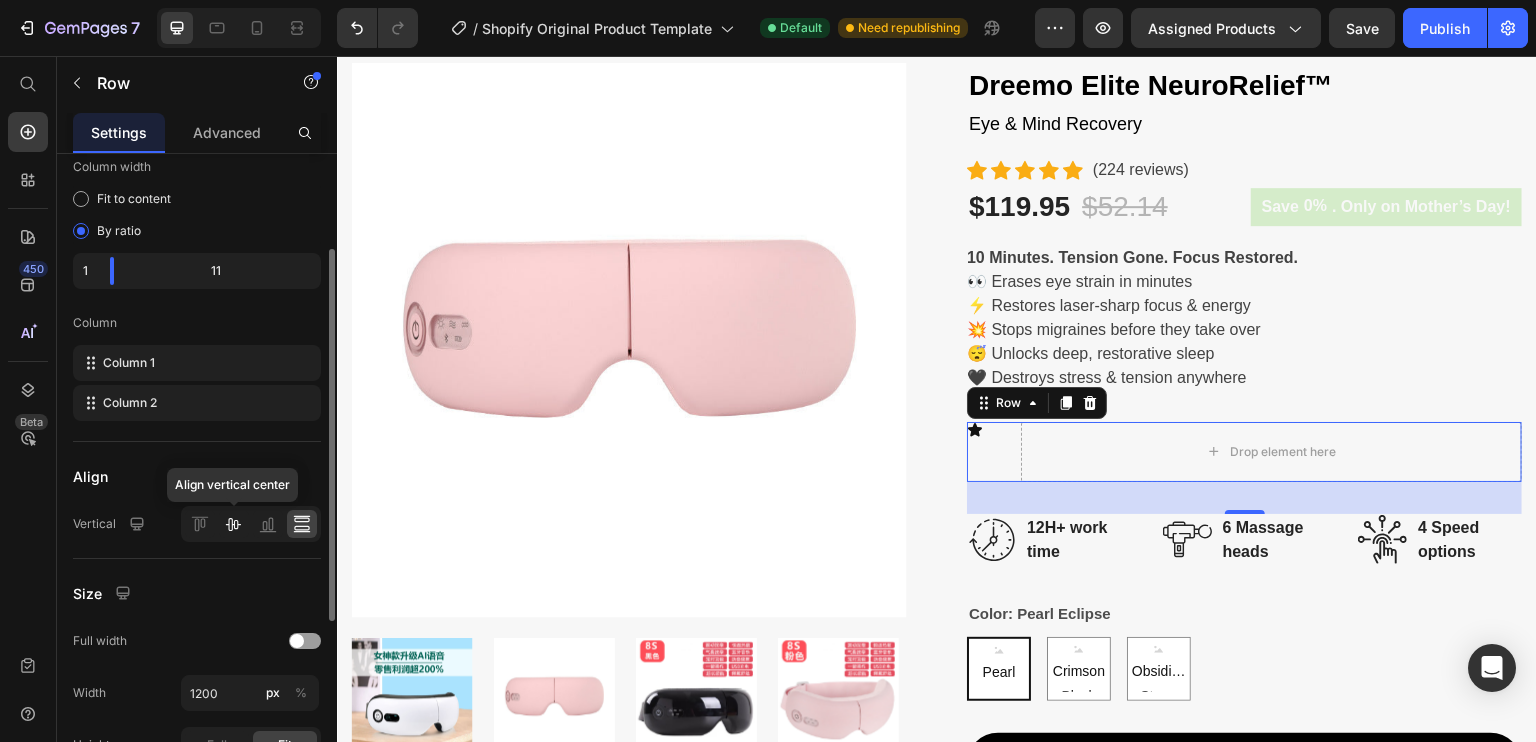 click 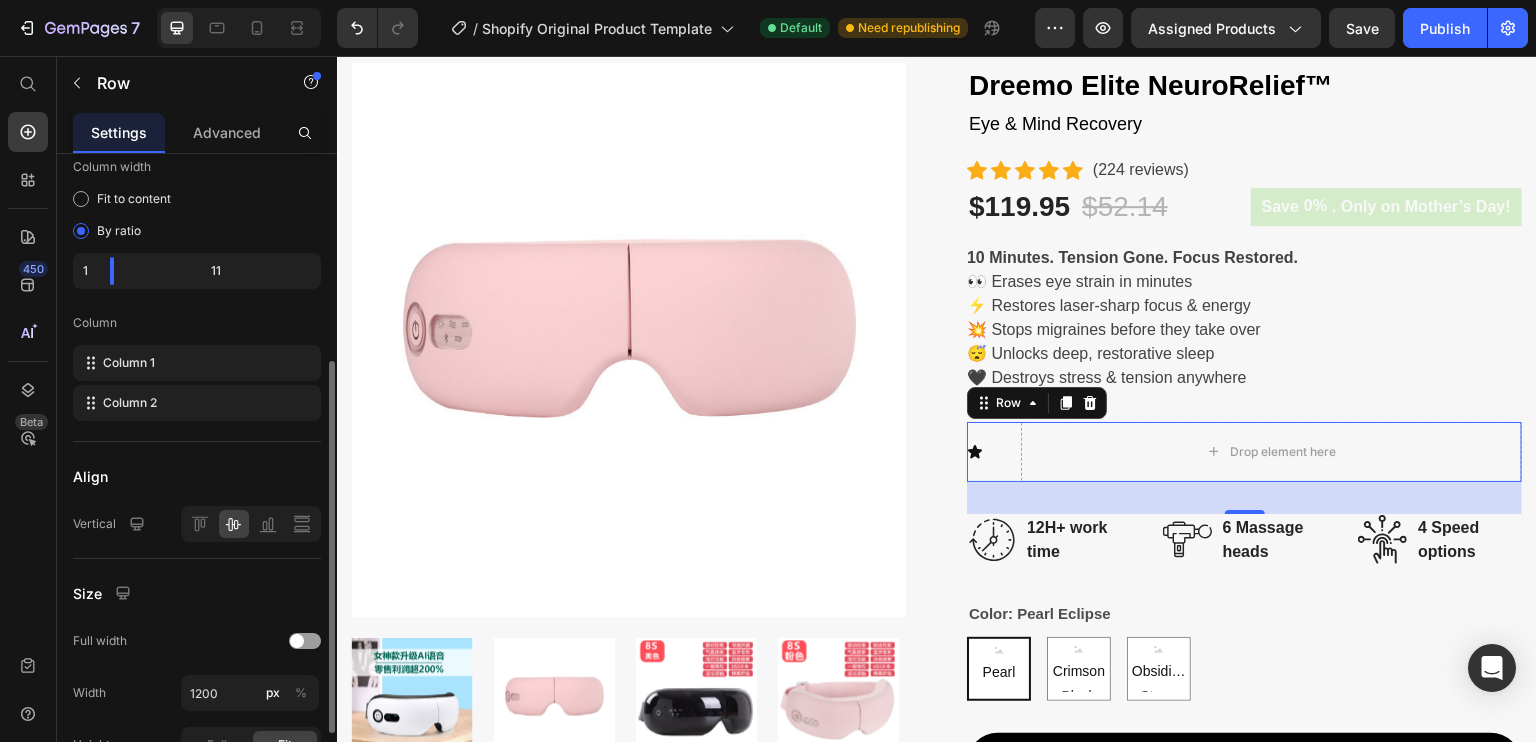 scroll, scrollTop: 252, scrollLeft: 0, axis: vertical 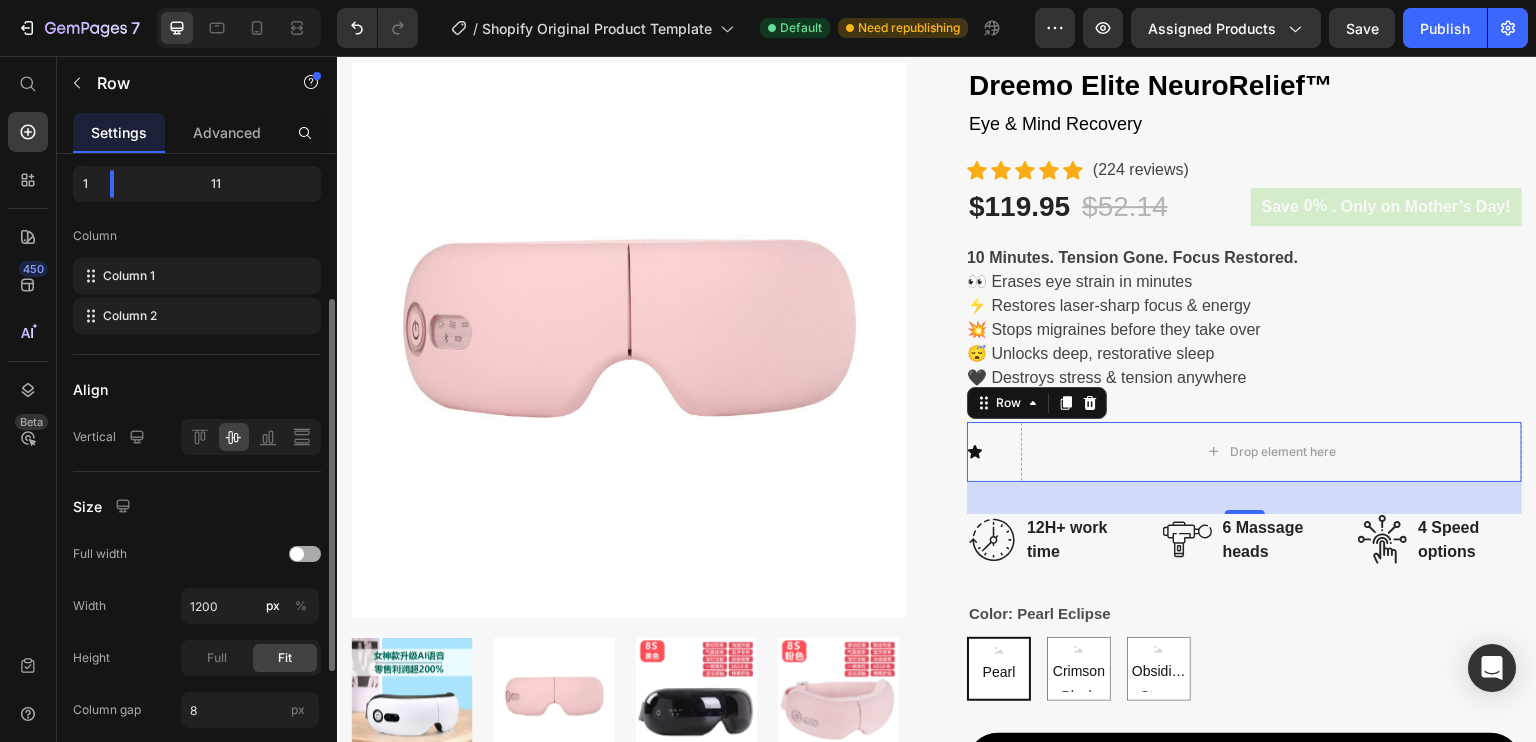 click at bounding box center [305, 554] 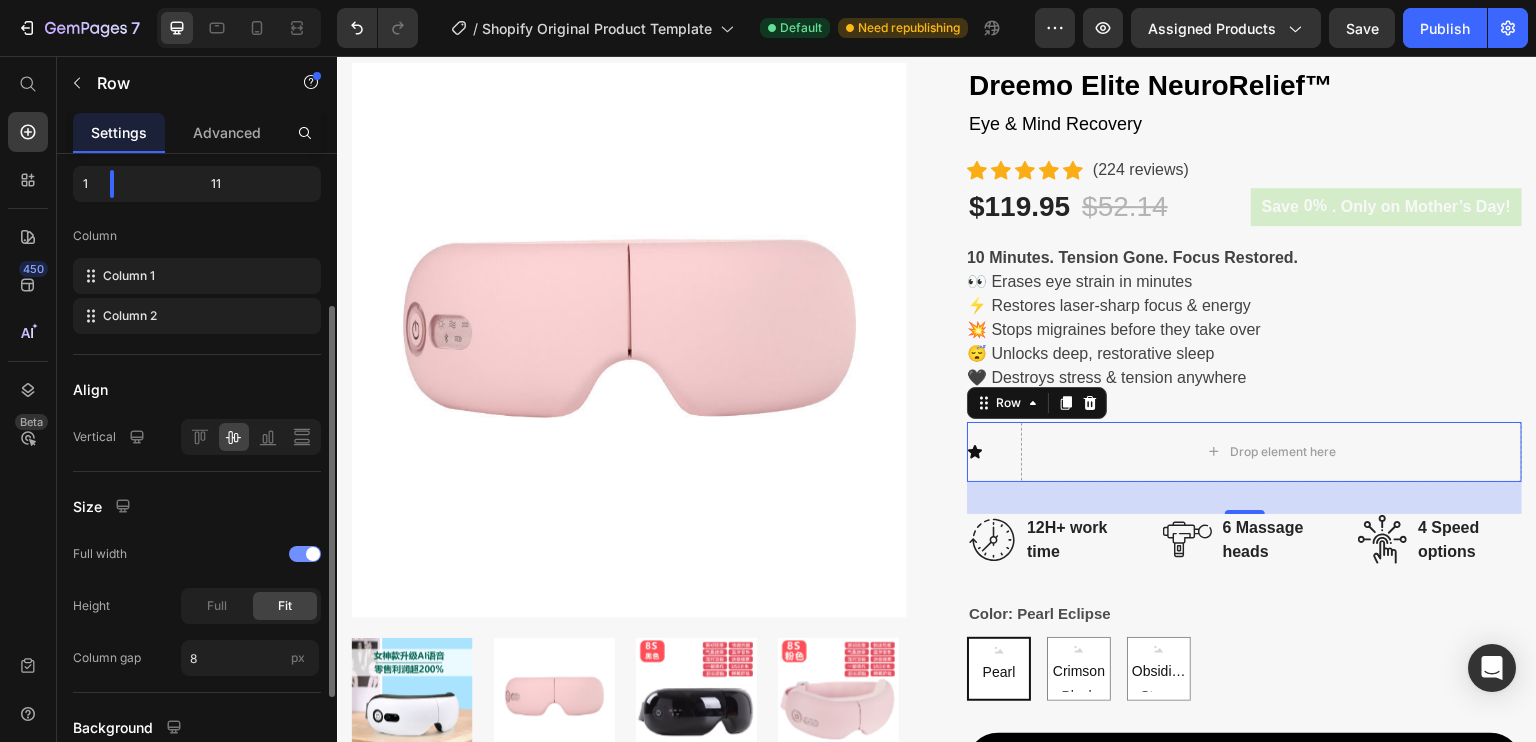click at bounding box center (313, 554) 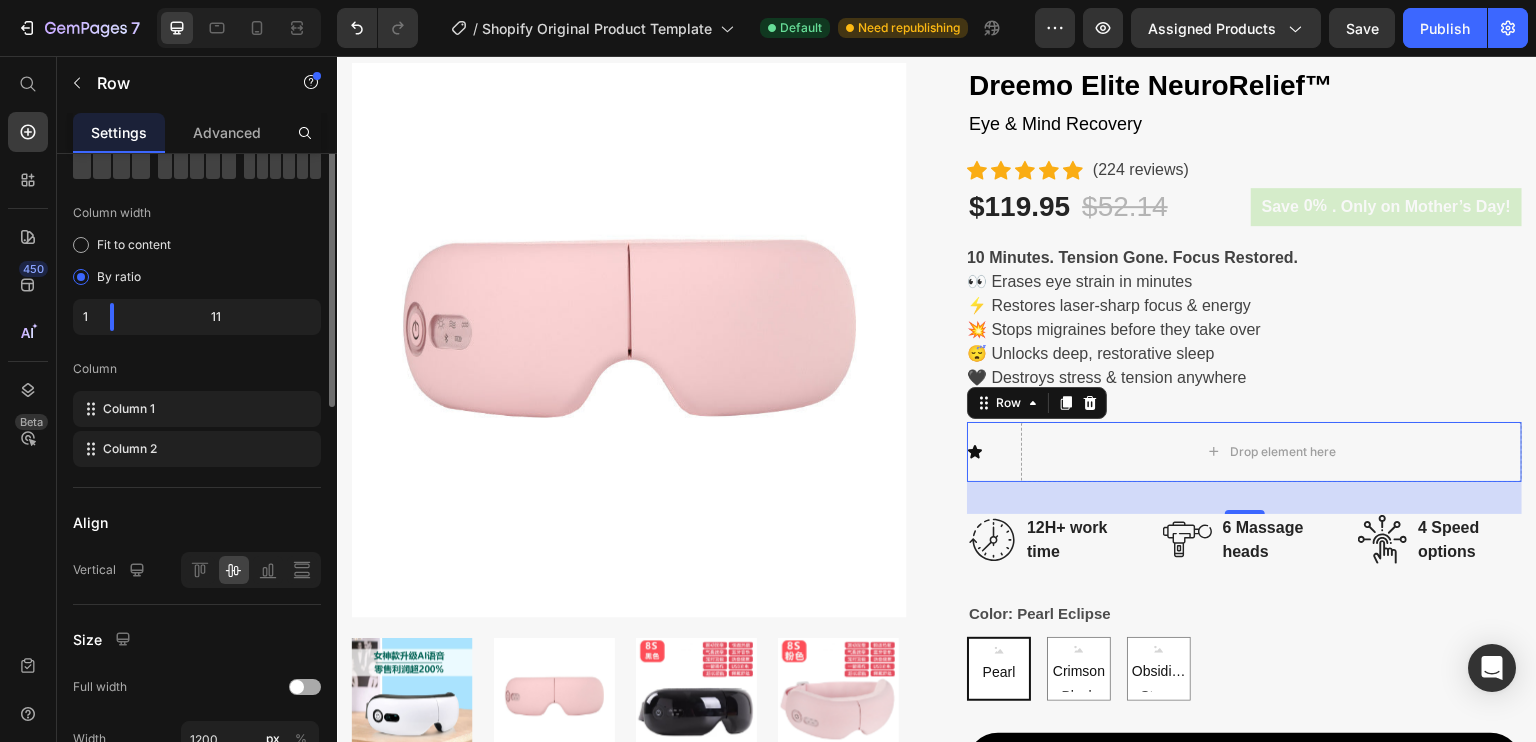 scroll, scrollTop: 0, scrollLeft: 0, axis: both 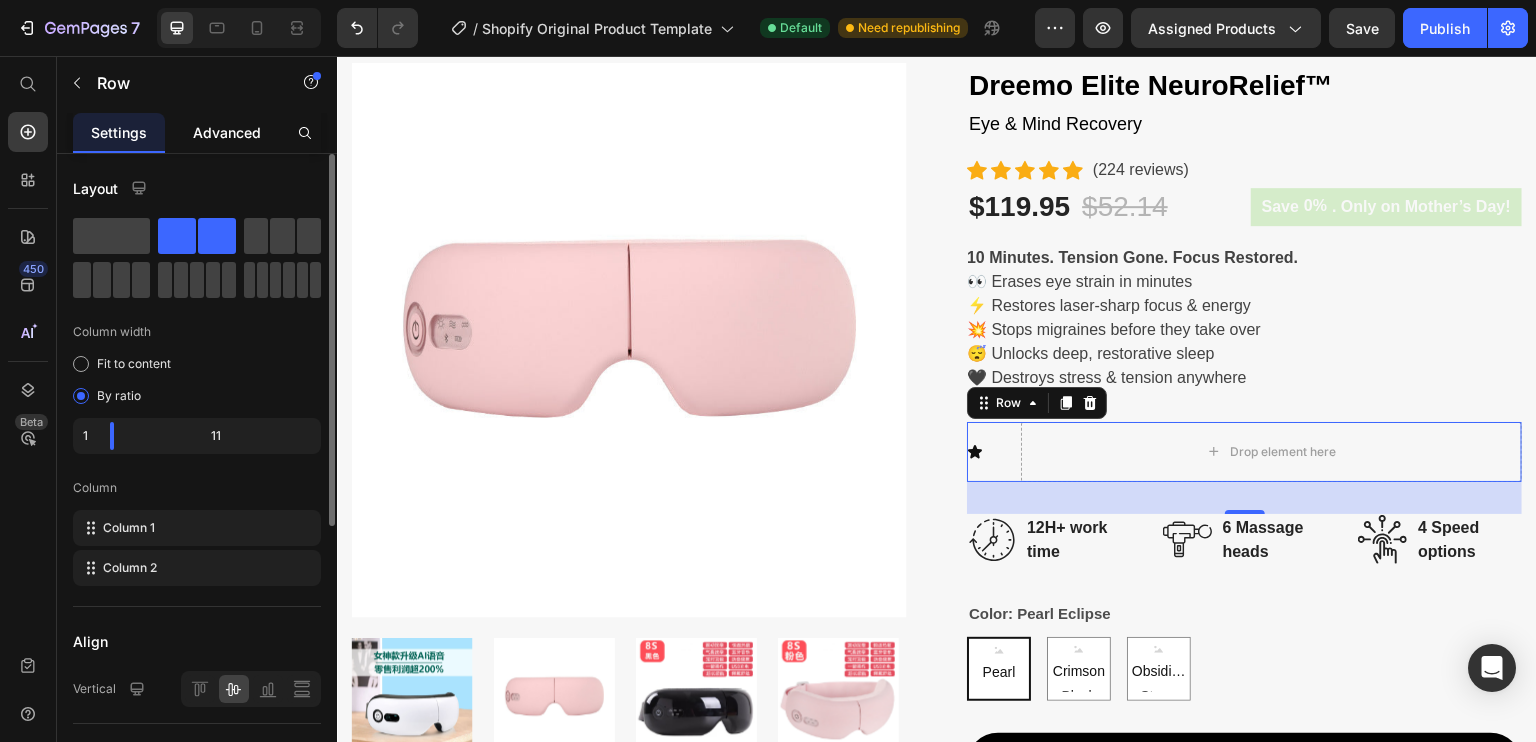 click on "Advanced" at bounding box center [227, 132] 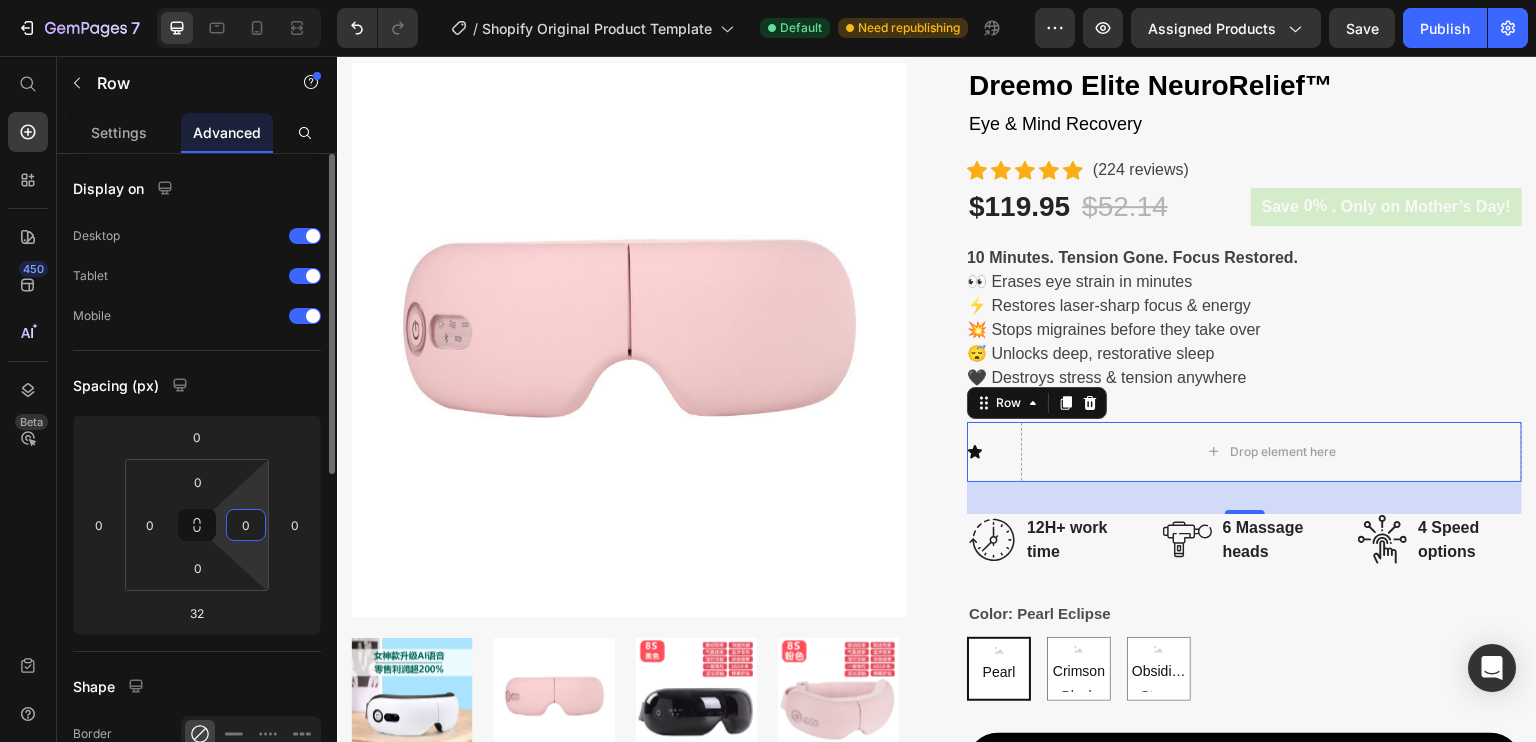 click on "0" at bounding box center [246, 525] 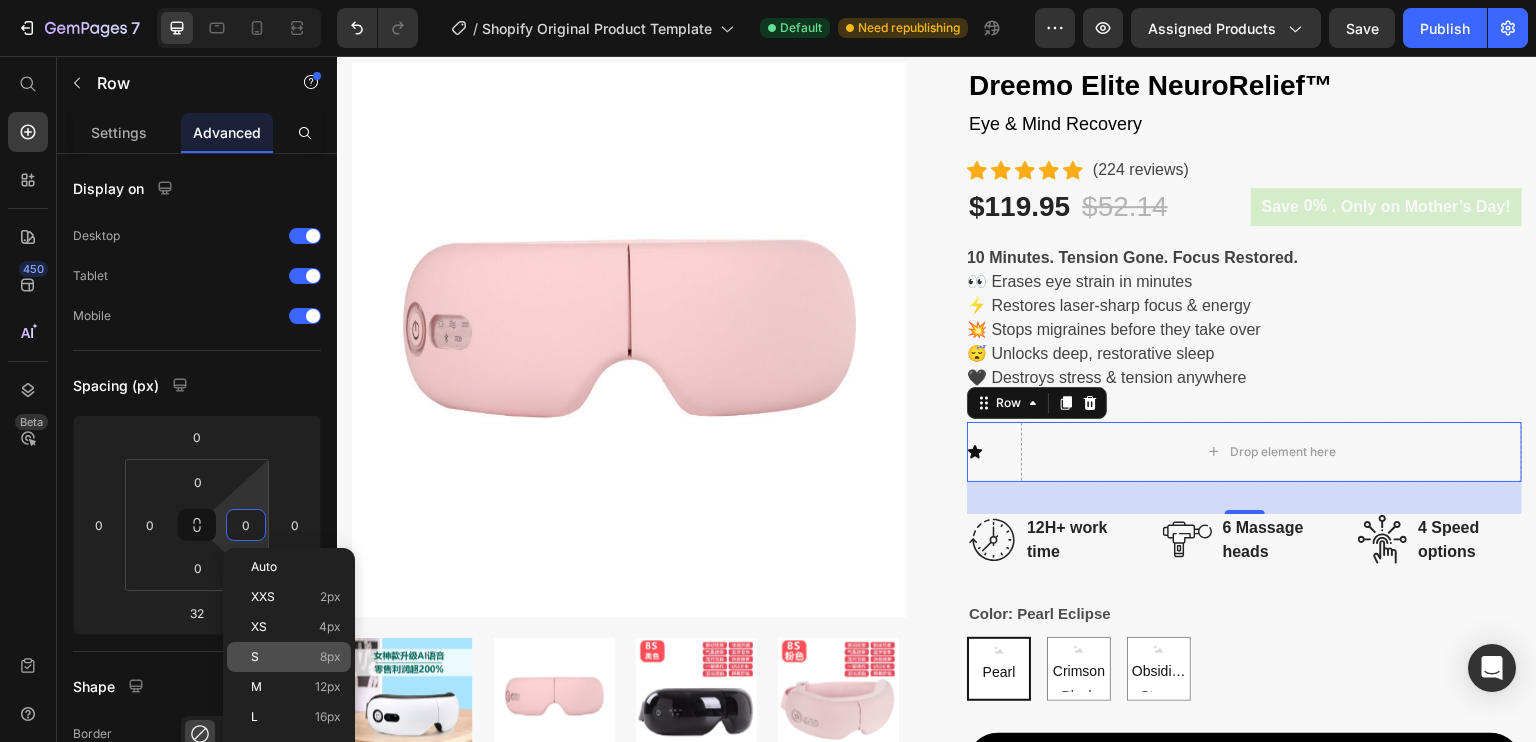 click on "S 8px" 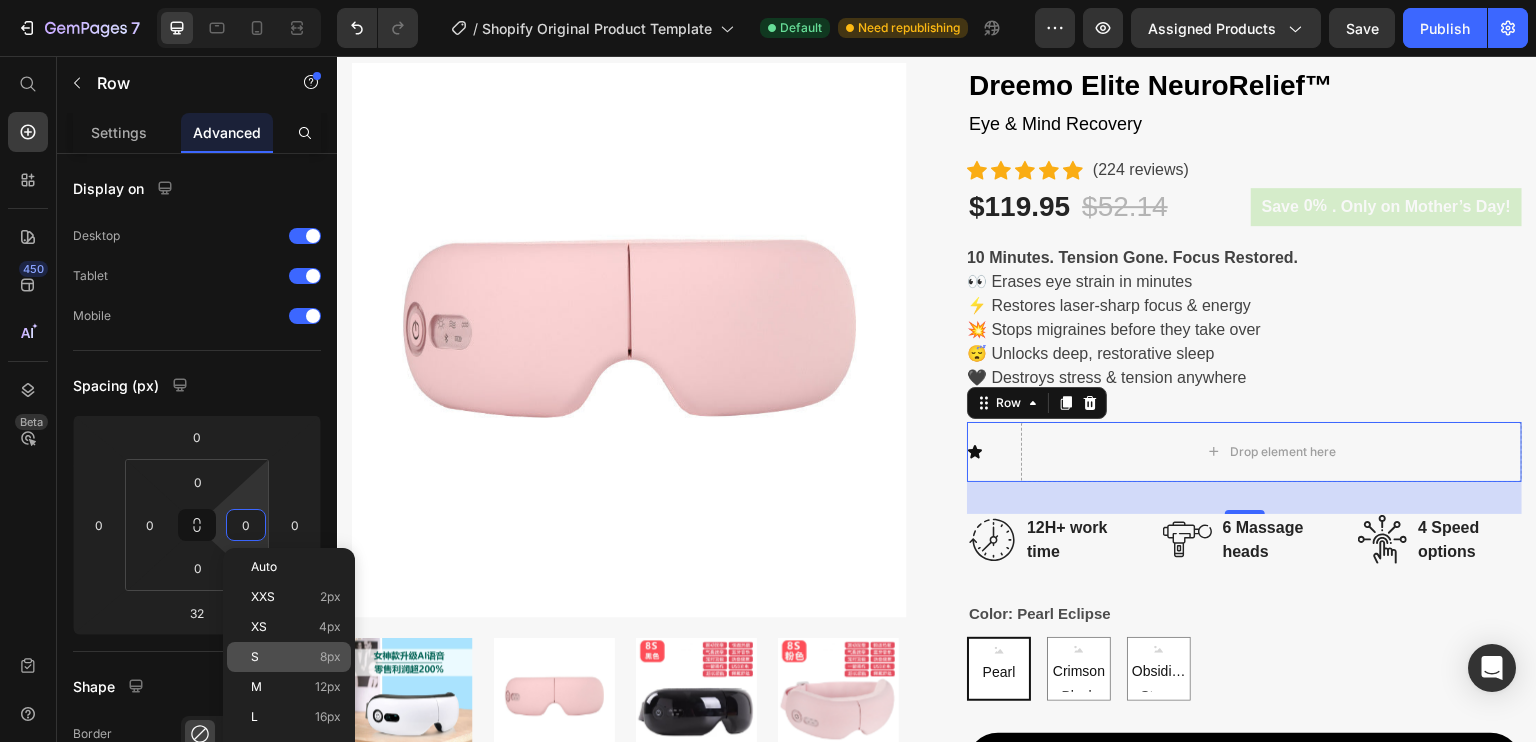 type on "8" 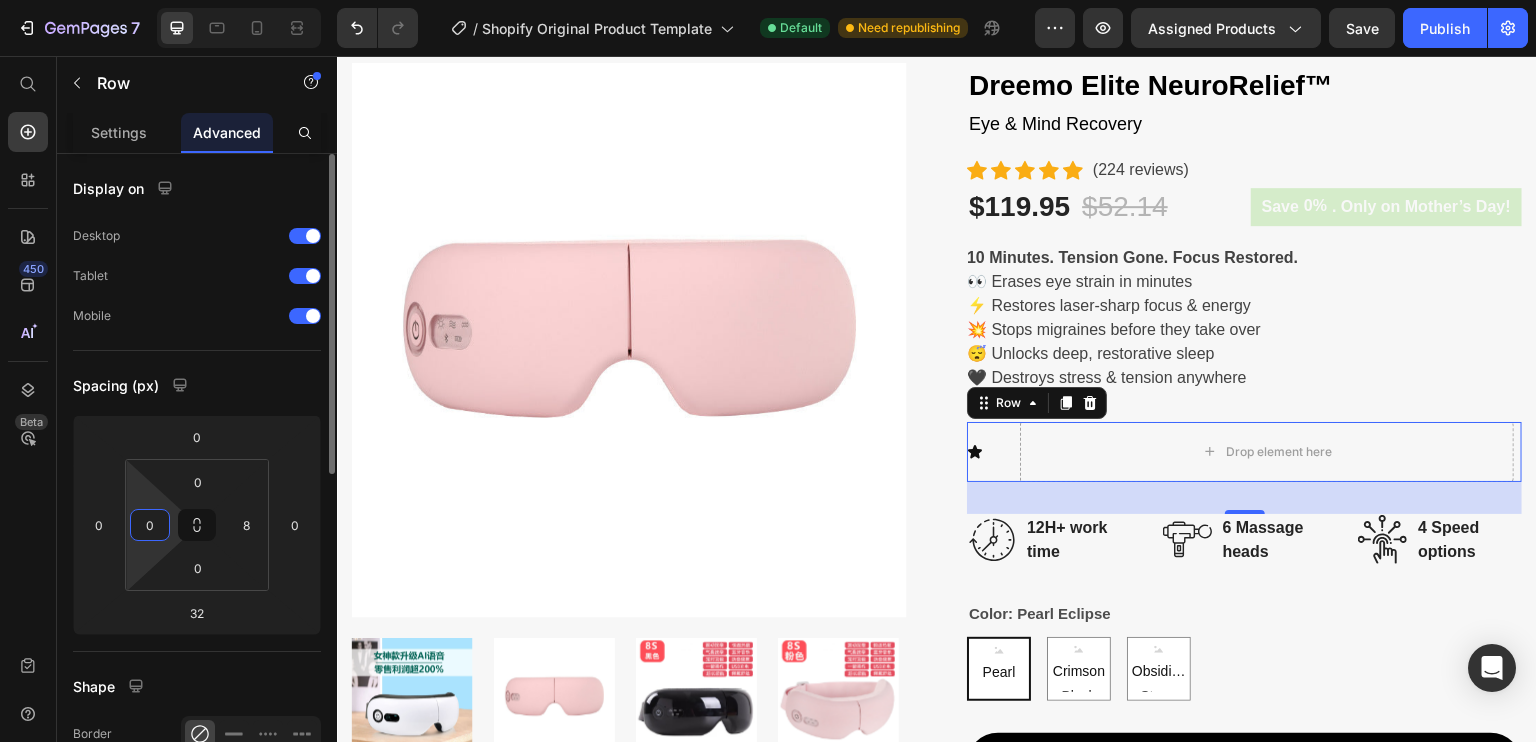 click on "0" at bounding box center [150, 525] 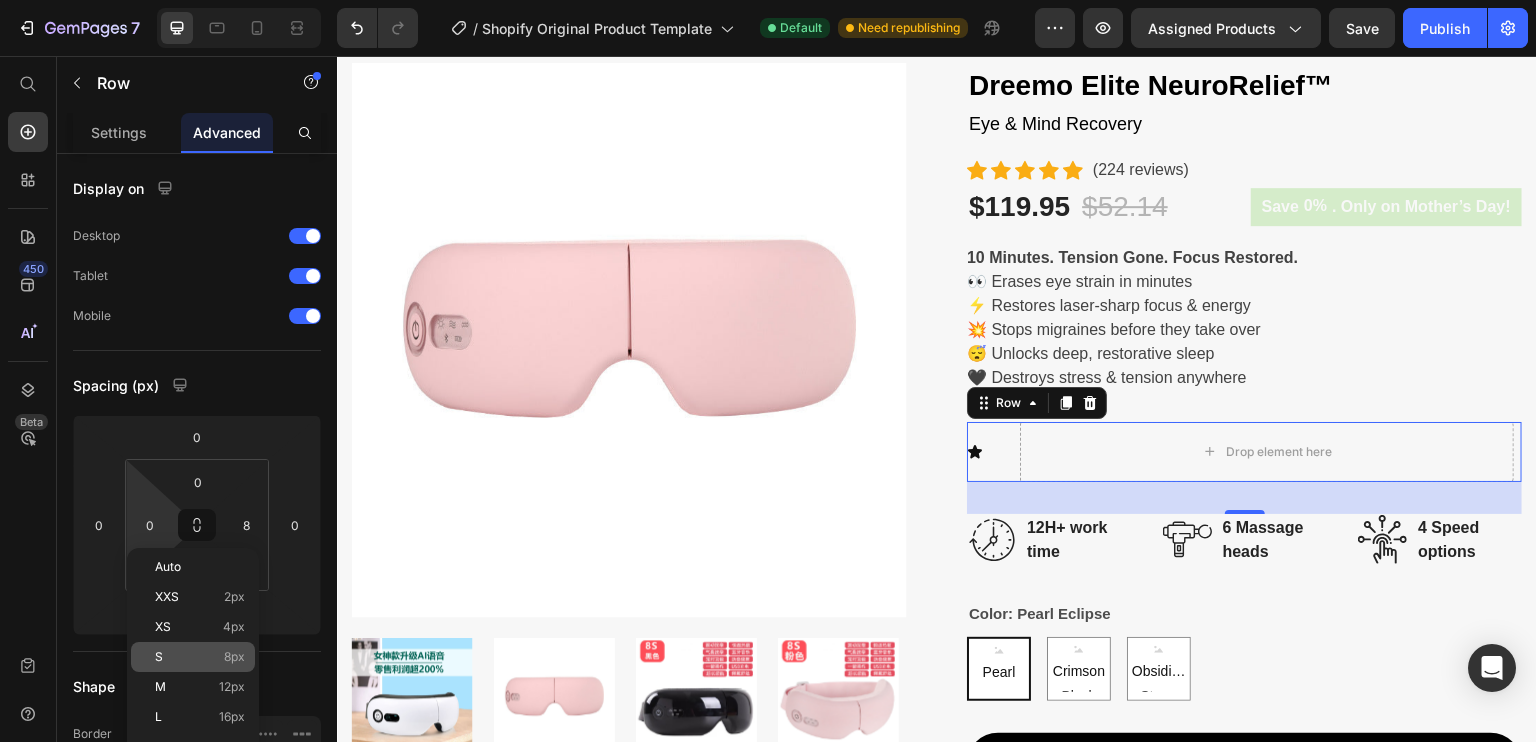 click on "S 8px" 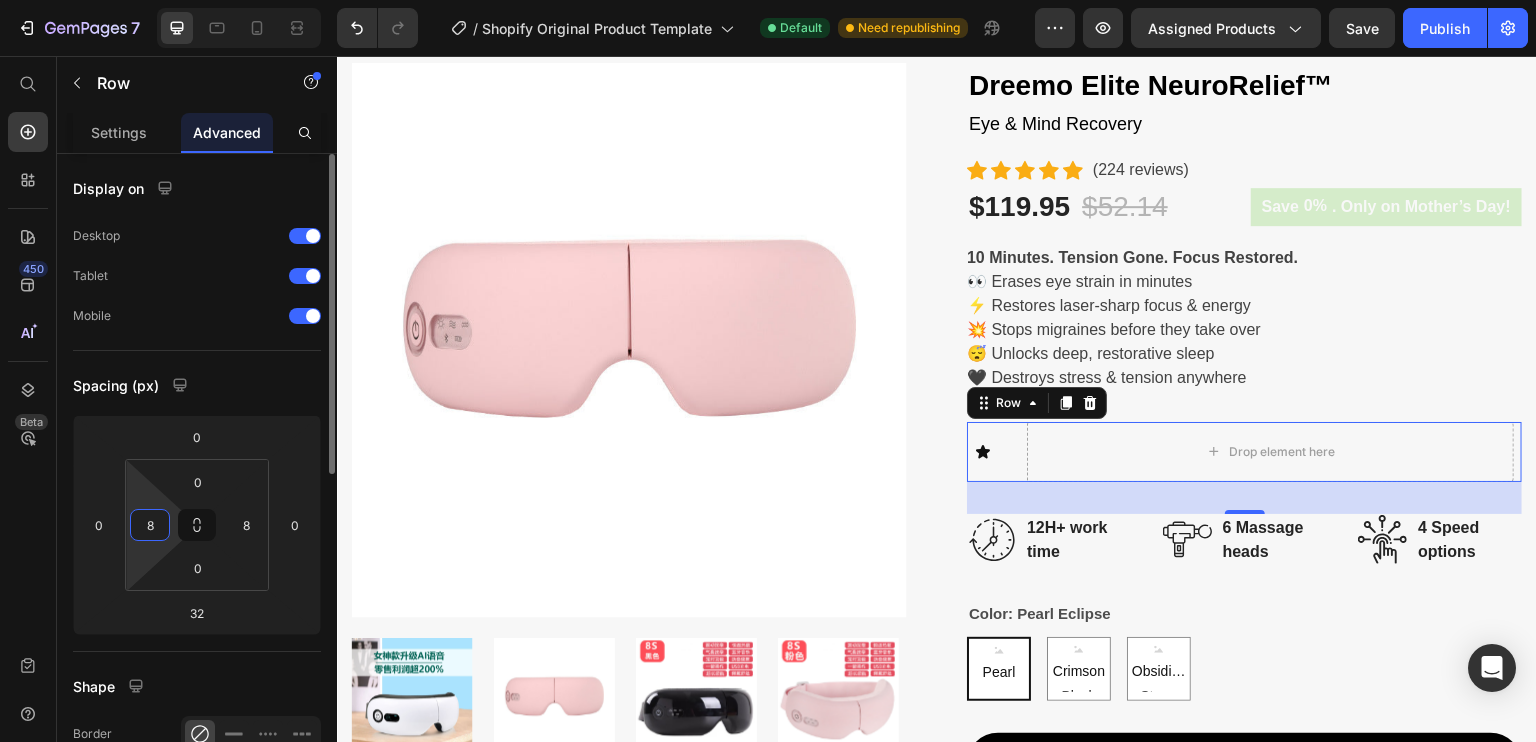 click on "8" at bounding box center [150, 525] 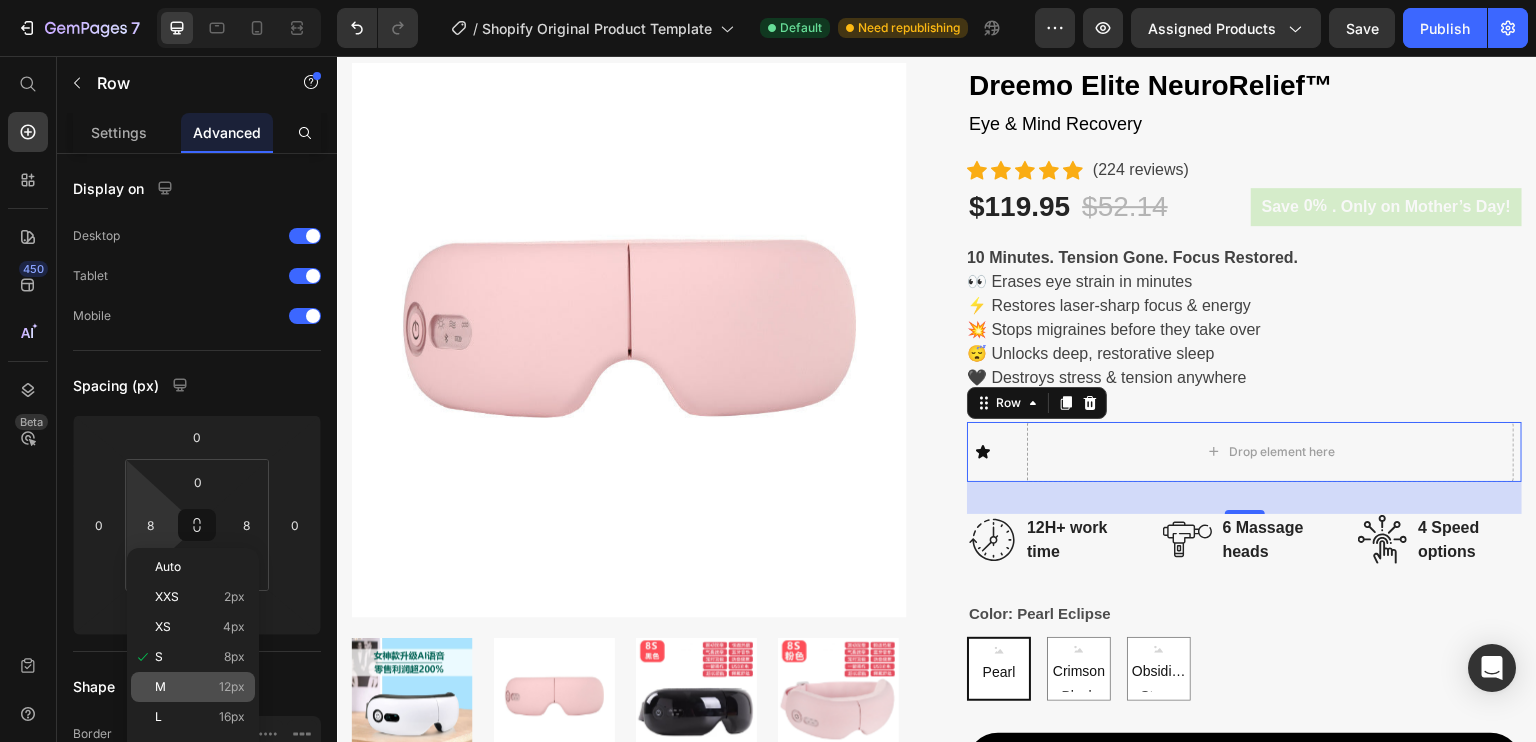 click on "M 12px" at bounding box center (200, 687) 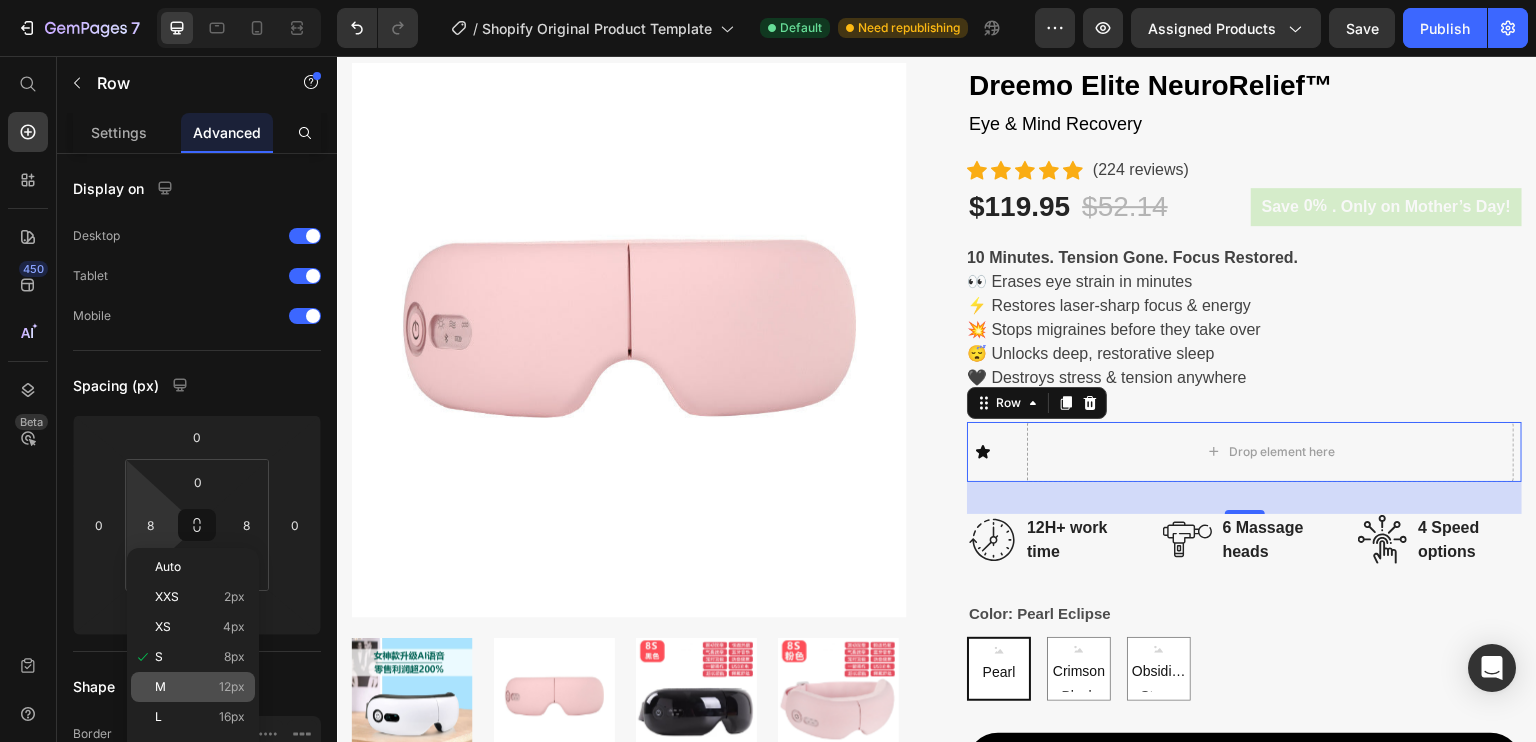 type on "12" 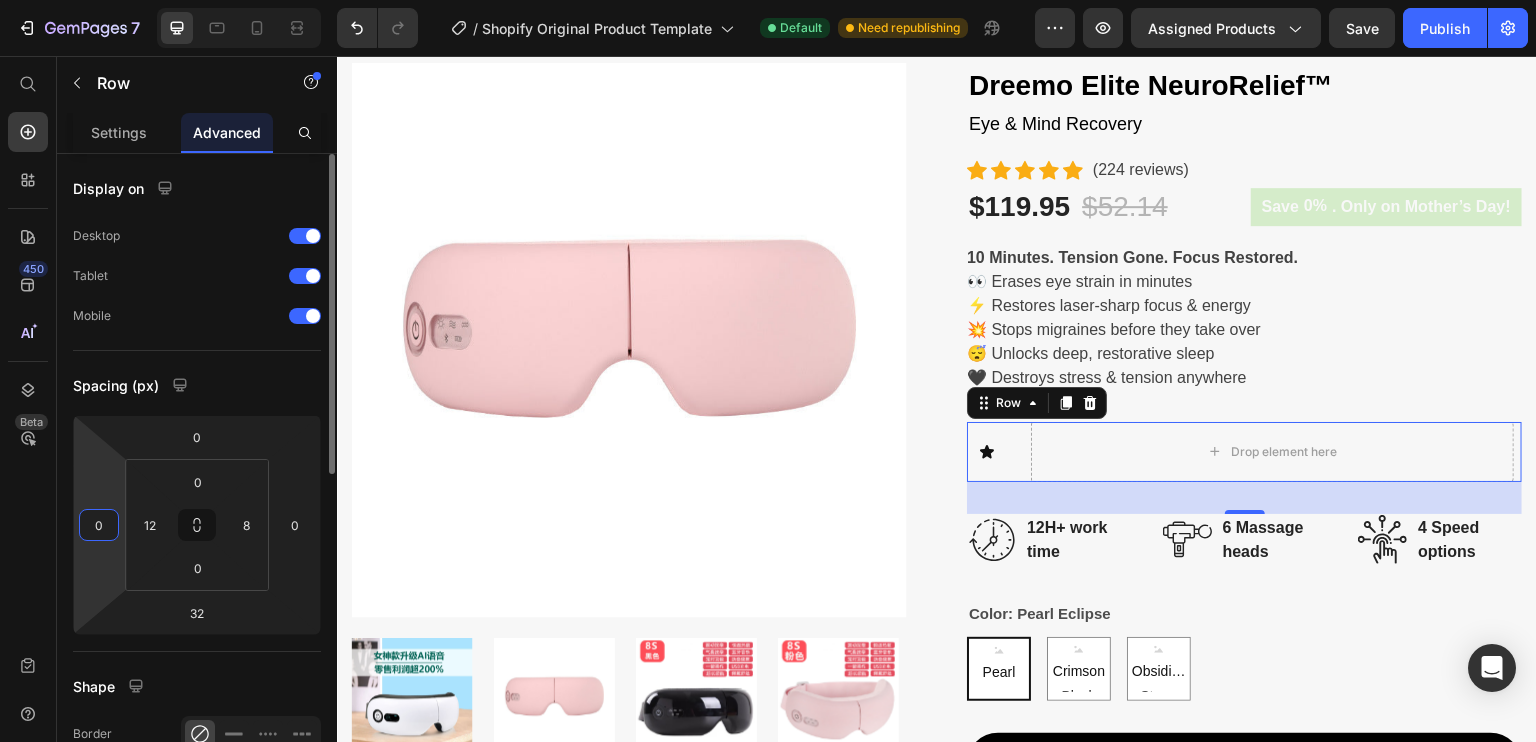 click on "0" at bounding box center (99, 525) 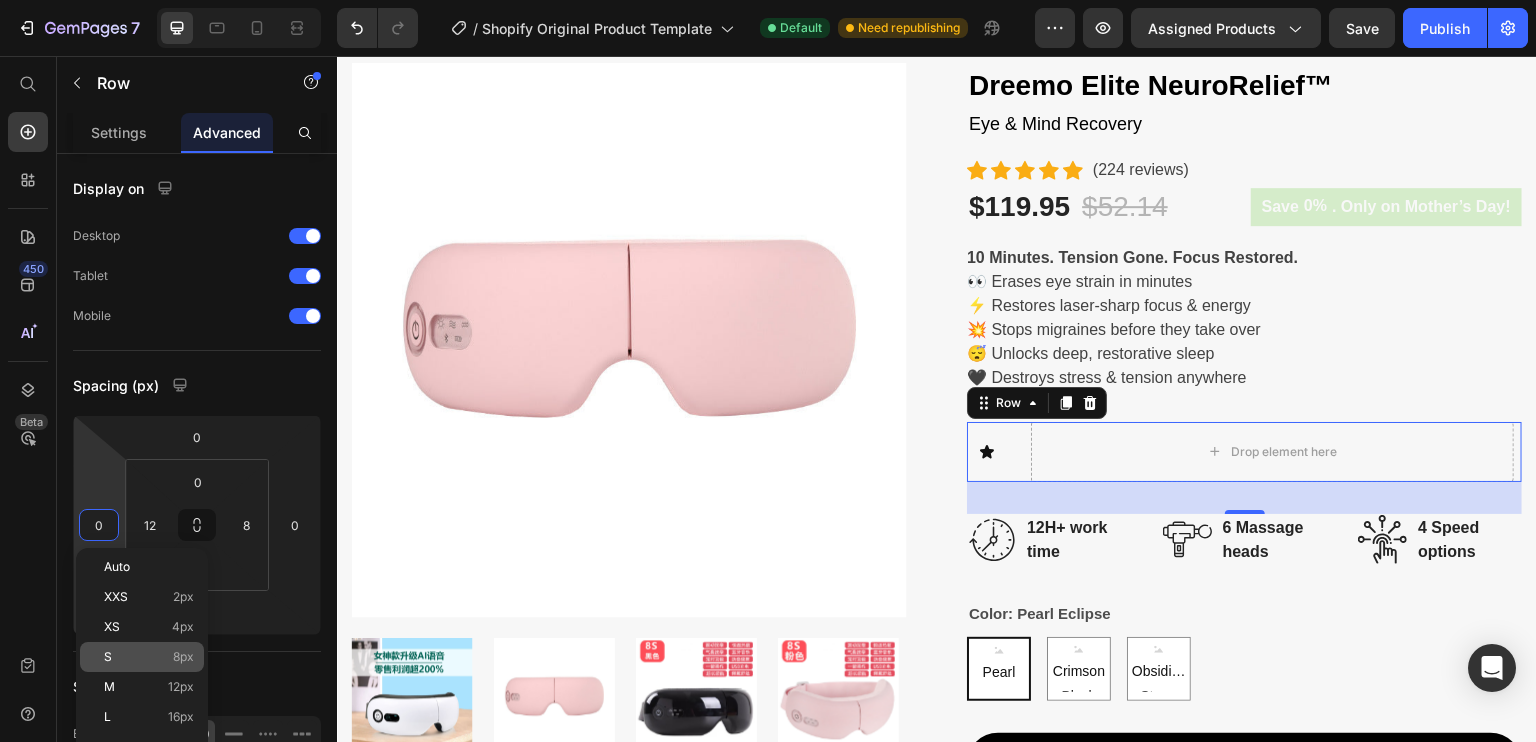 click on "S 8px" 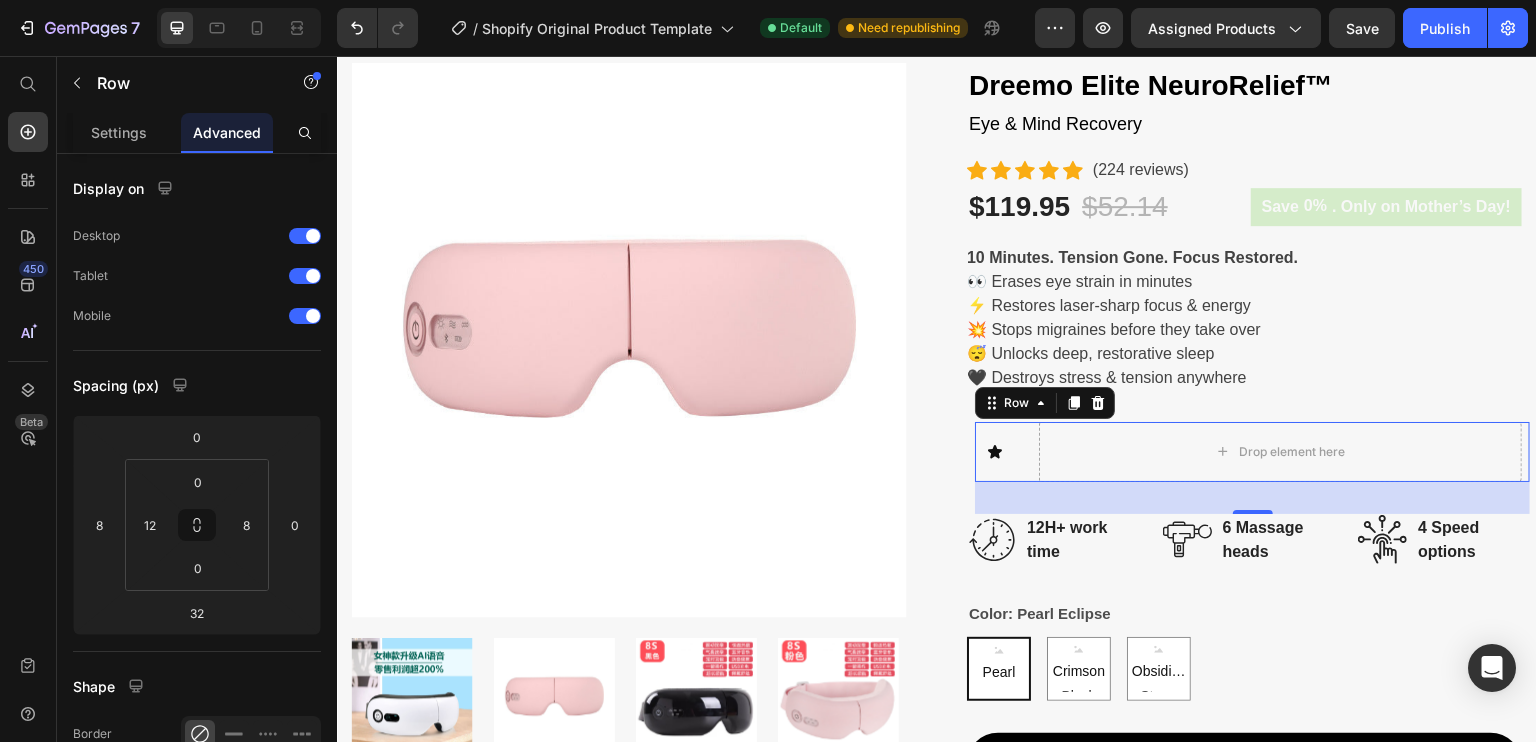 type on "0" 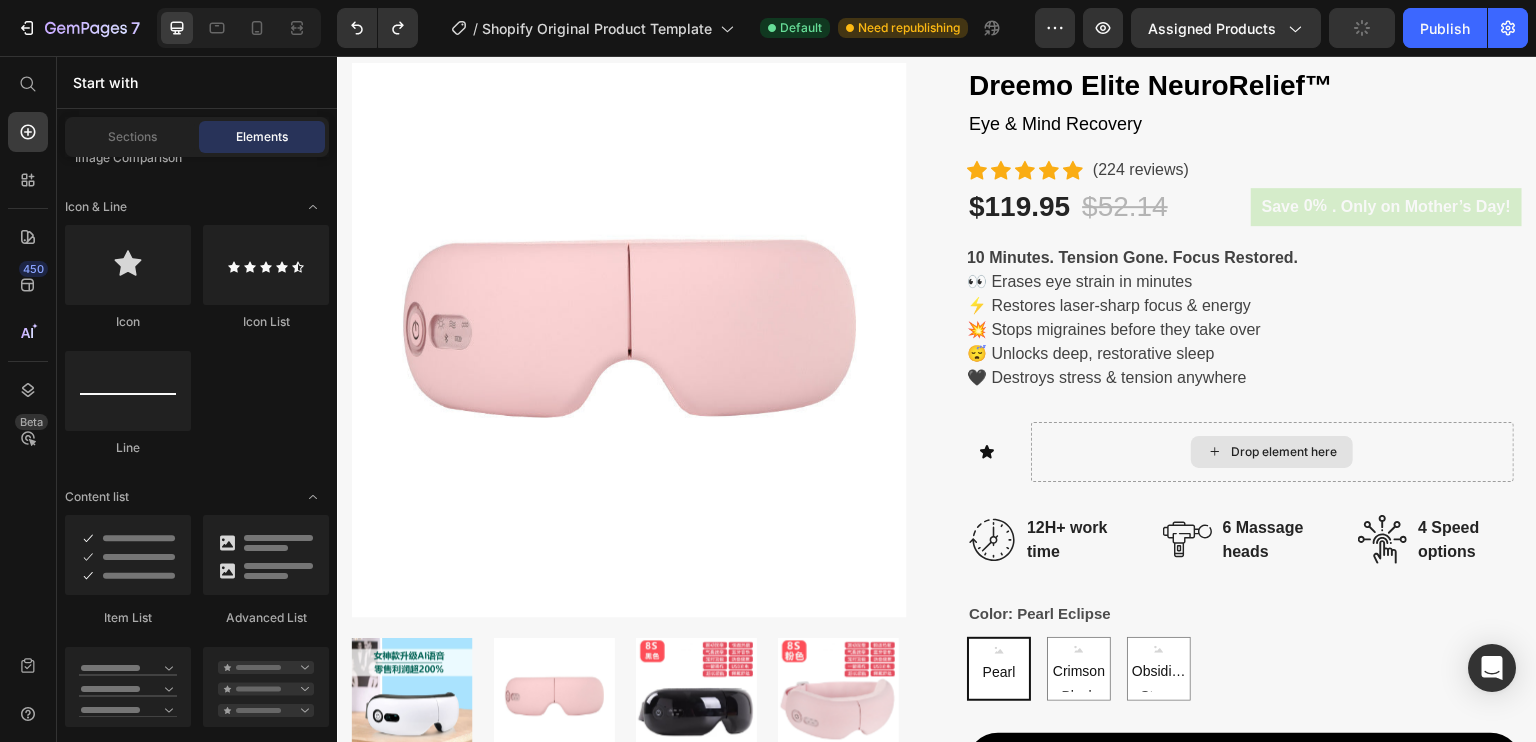 click on "Drop element here" at bounding box center (1284, 452) 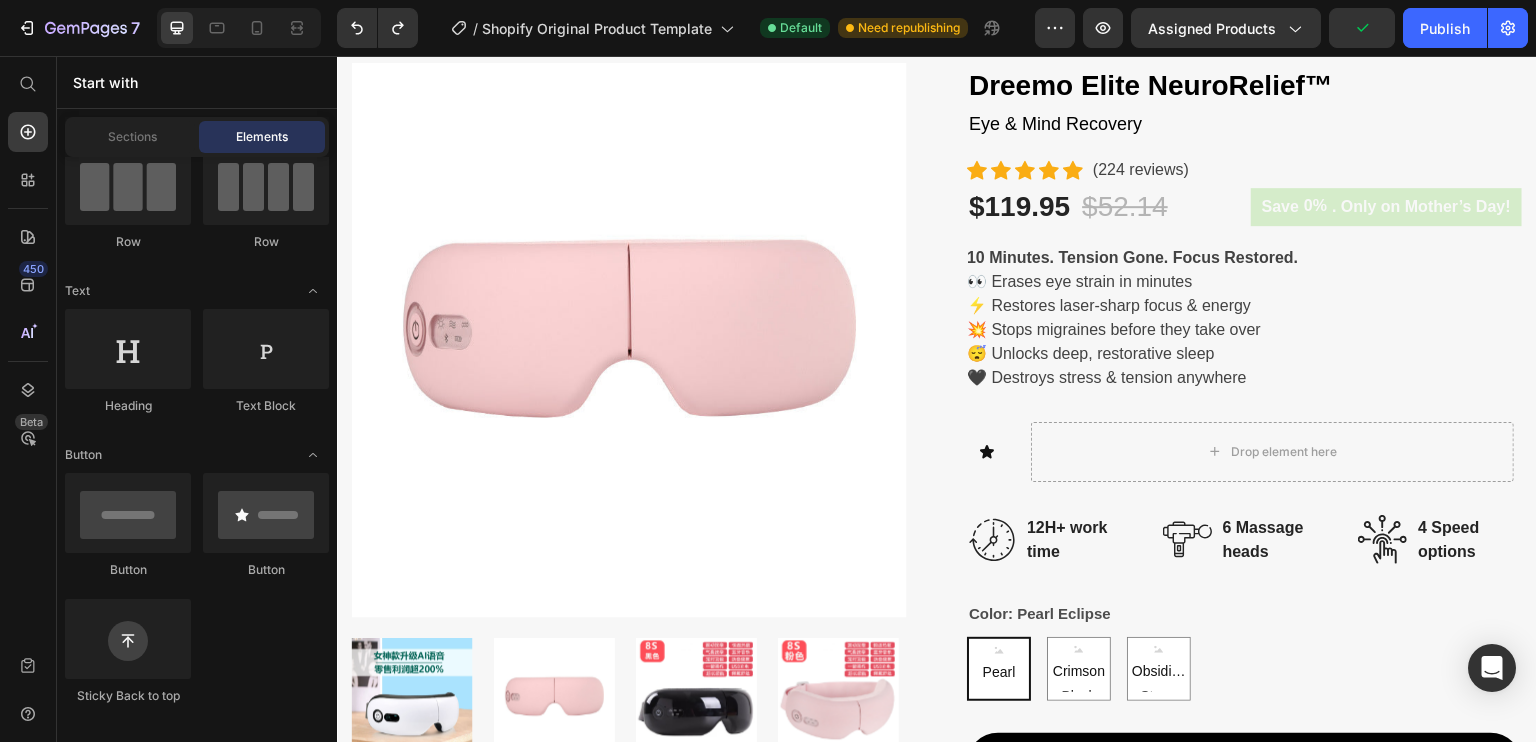 scroll, scrollTop: 0, scrollLeft: 0, axis: both 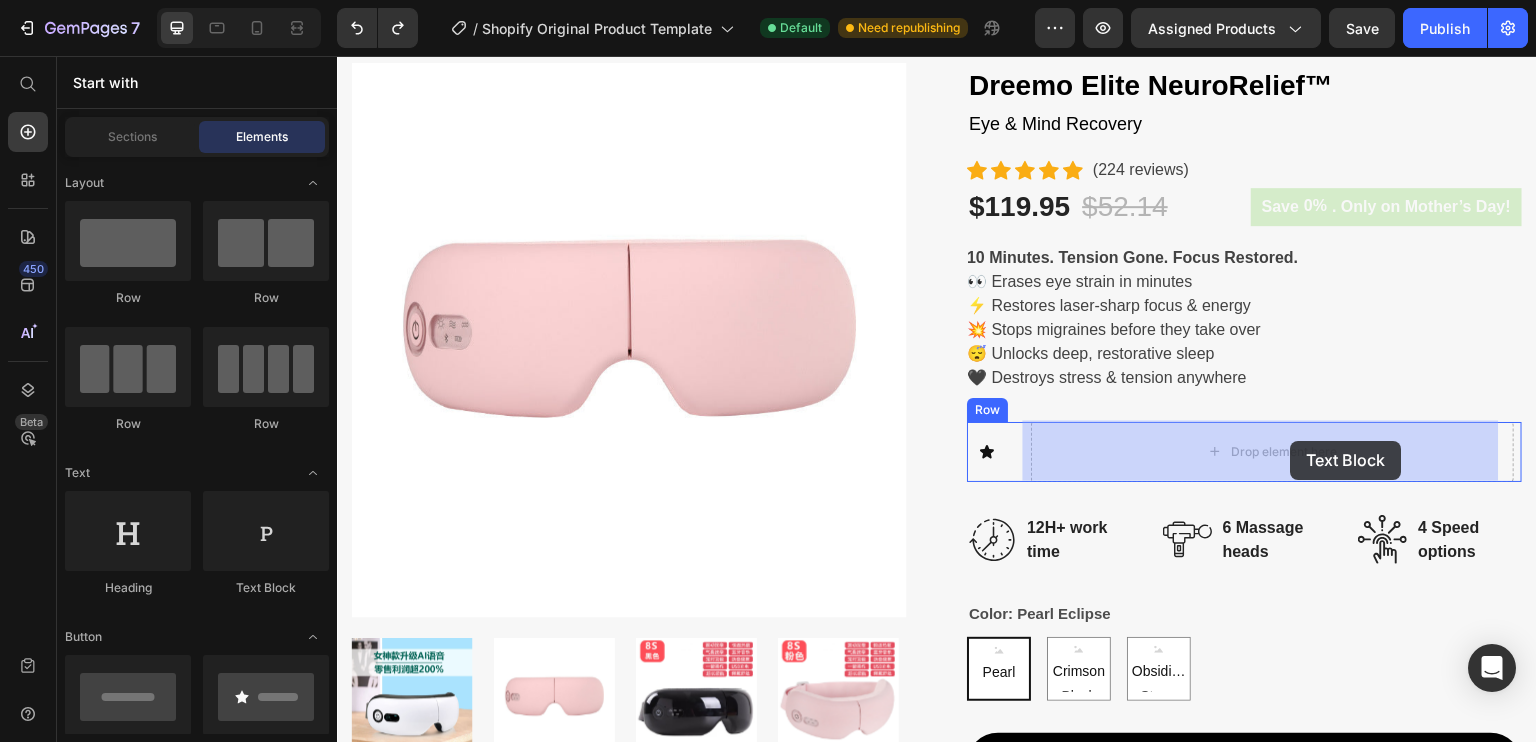 drag, startPoint x: 595, startPoint y: 599, endPoint x: 1289, endPoint y: 440, distance: 711.981 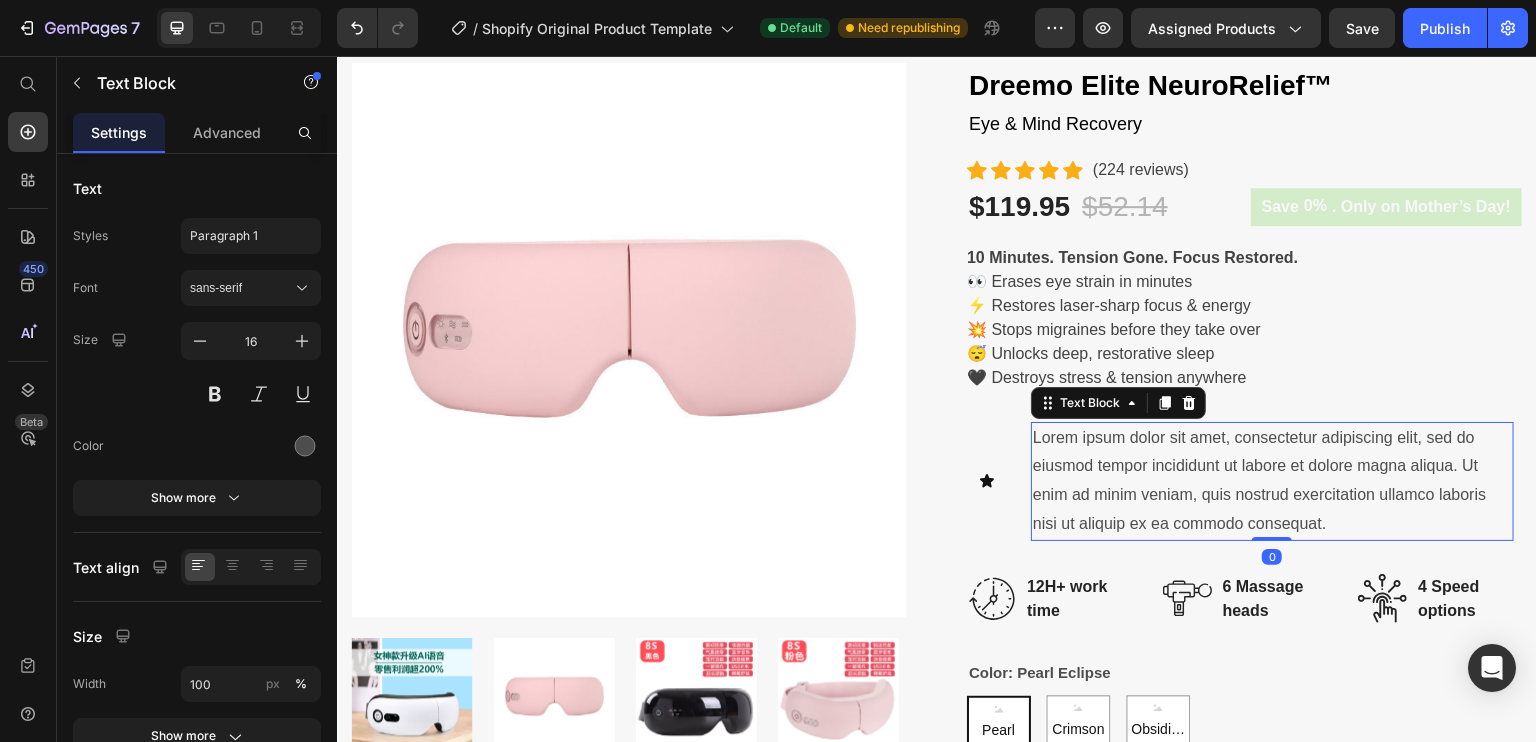 click on "Lorem ipsum dolor sit amet, consectetur adipiscing elit, sed do eiusmod tempor incididunt ut labore et dolore magna aliqua. Ut enim ad minim veniam, quis nostrud exercitation ullamco laboris nisi ut aliquip ex ea commodo consequat." at bounding box center (1272, 481) 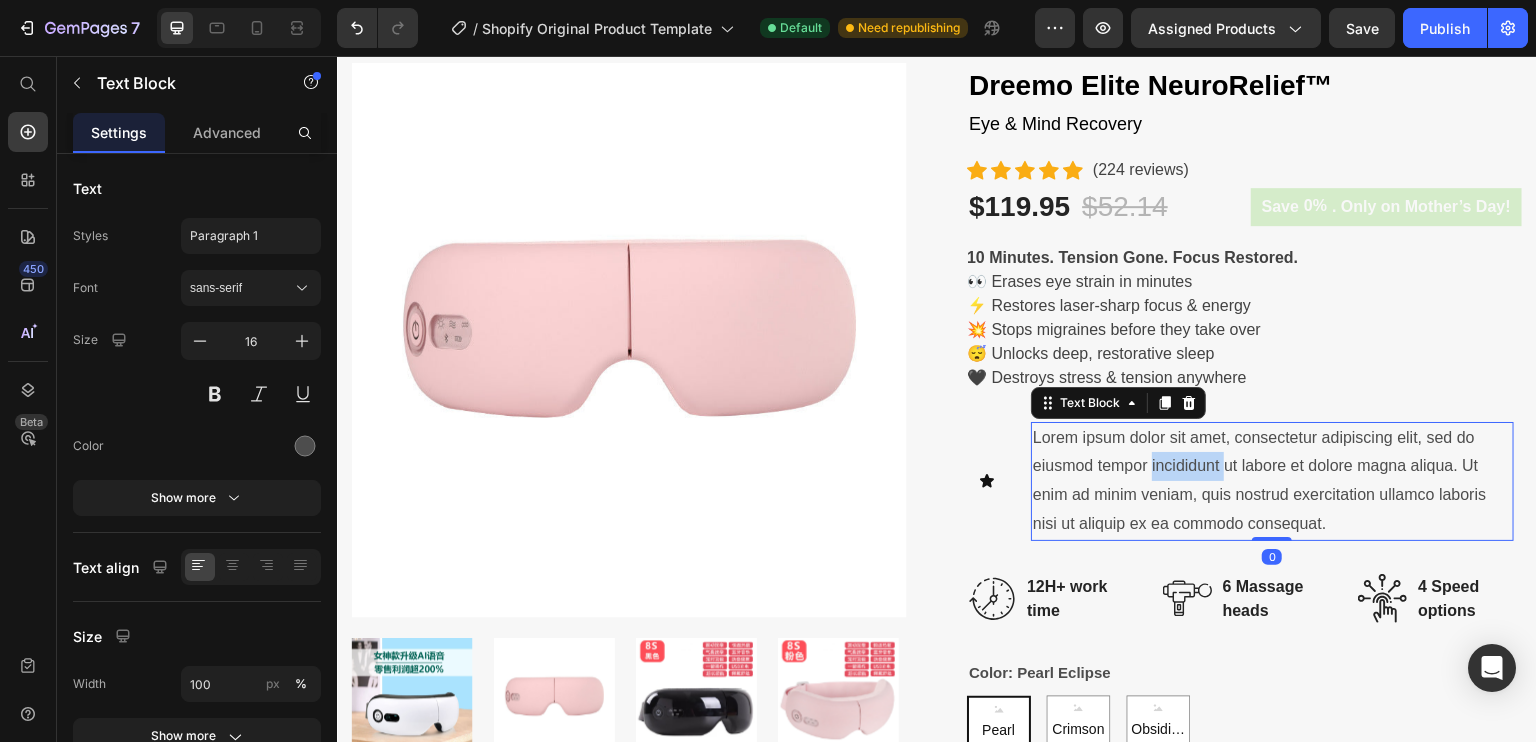click on "Lorem ipsum dolor sit amet, consectetur adipiscing elit, sed do eiusmod tempor incididunt ut labore et dolore magna aliqua. Ut enim ad minim veniam, quis nostrud exercitation ullamco laboris nisi ut aliquip ex ea commodo consequat." at bounding box center [1272, 481] 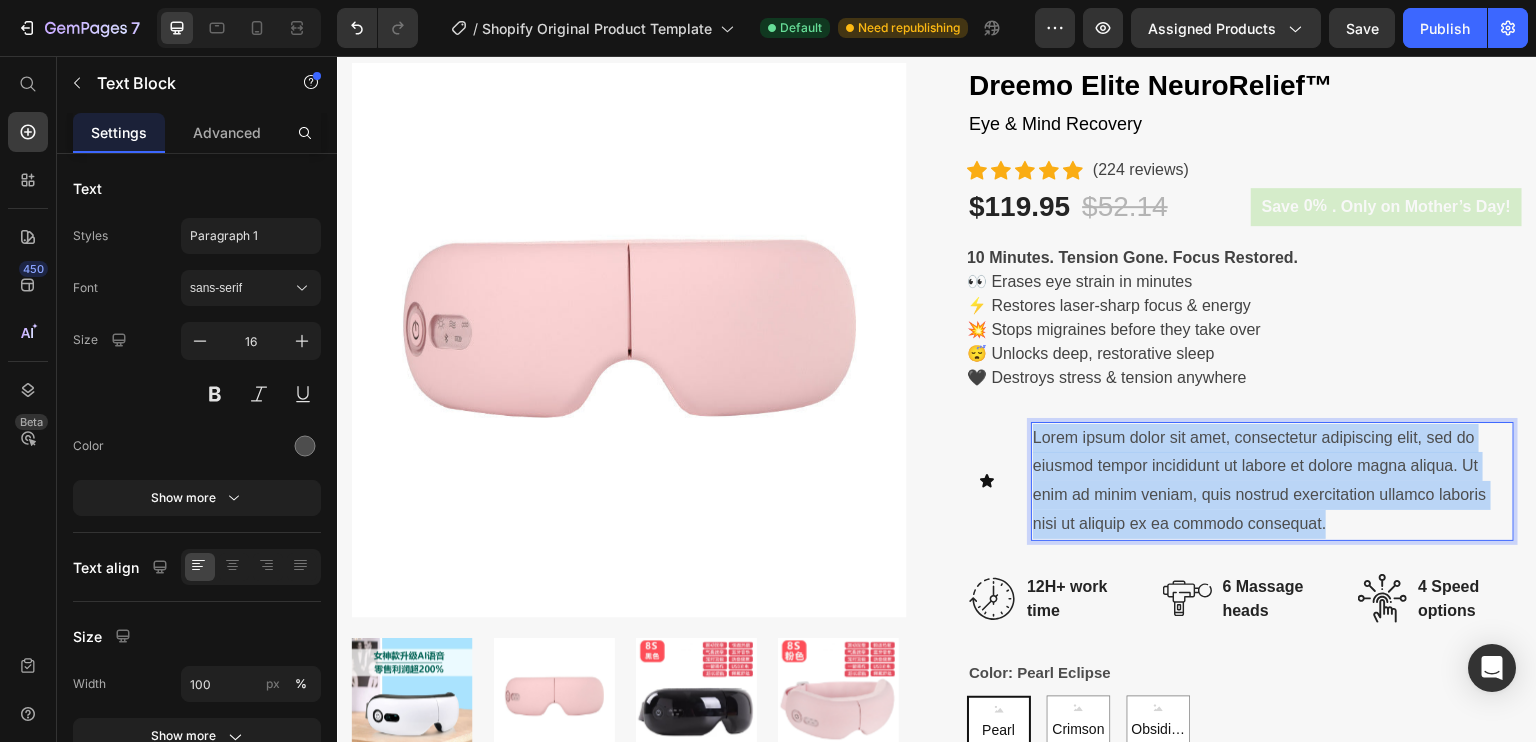 click on "Lorem ipsum dolor sit amet, consectetur adipiscing elit, sed do eiusmod tempor incididunt ut labore et dolore magna aliqua. Ut enim ad minim veniam, quis nostrud exercitation ullamco laboris nisi ut aliquip ex ea commodo consequat." at bounding box center [1272, 481] 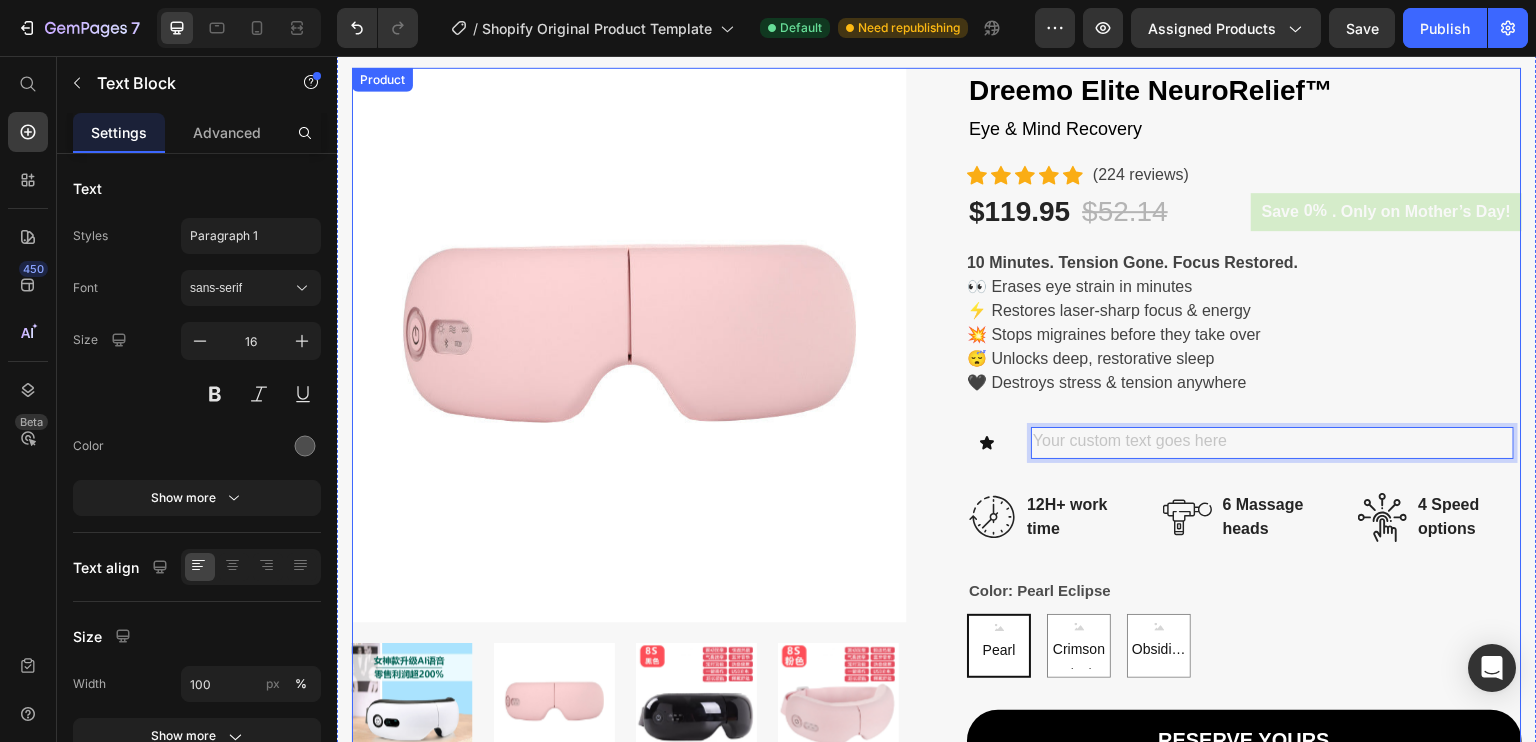 scroll, scrollTop: 267, scrollLeft: 0, axis: vertical 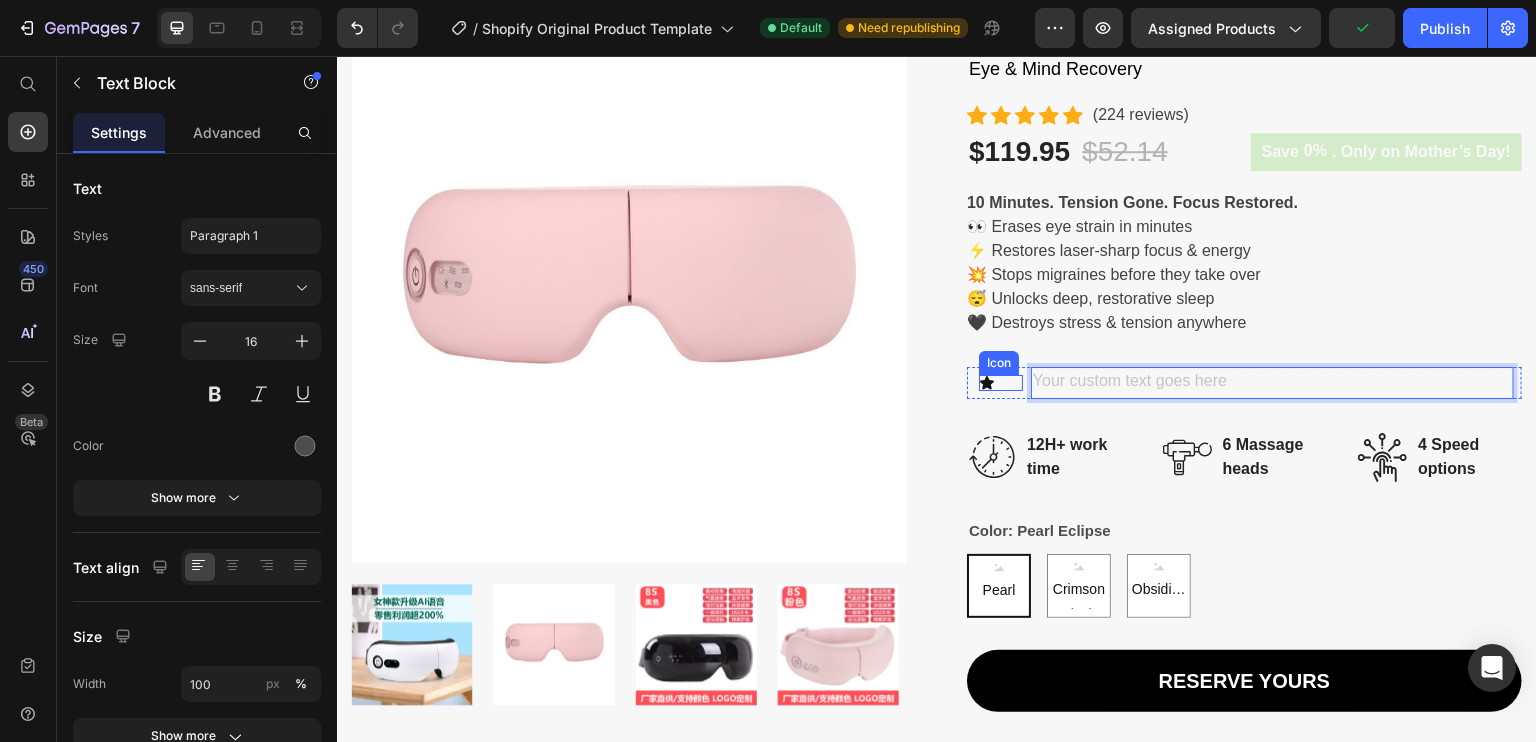 click 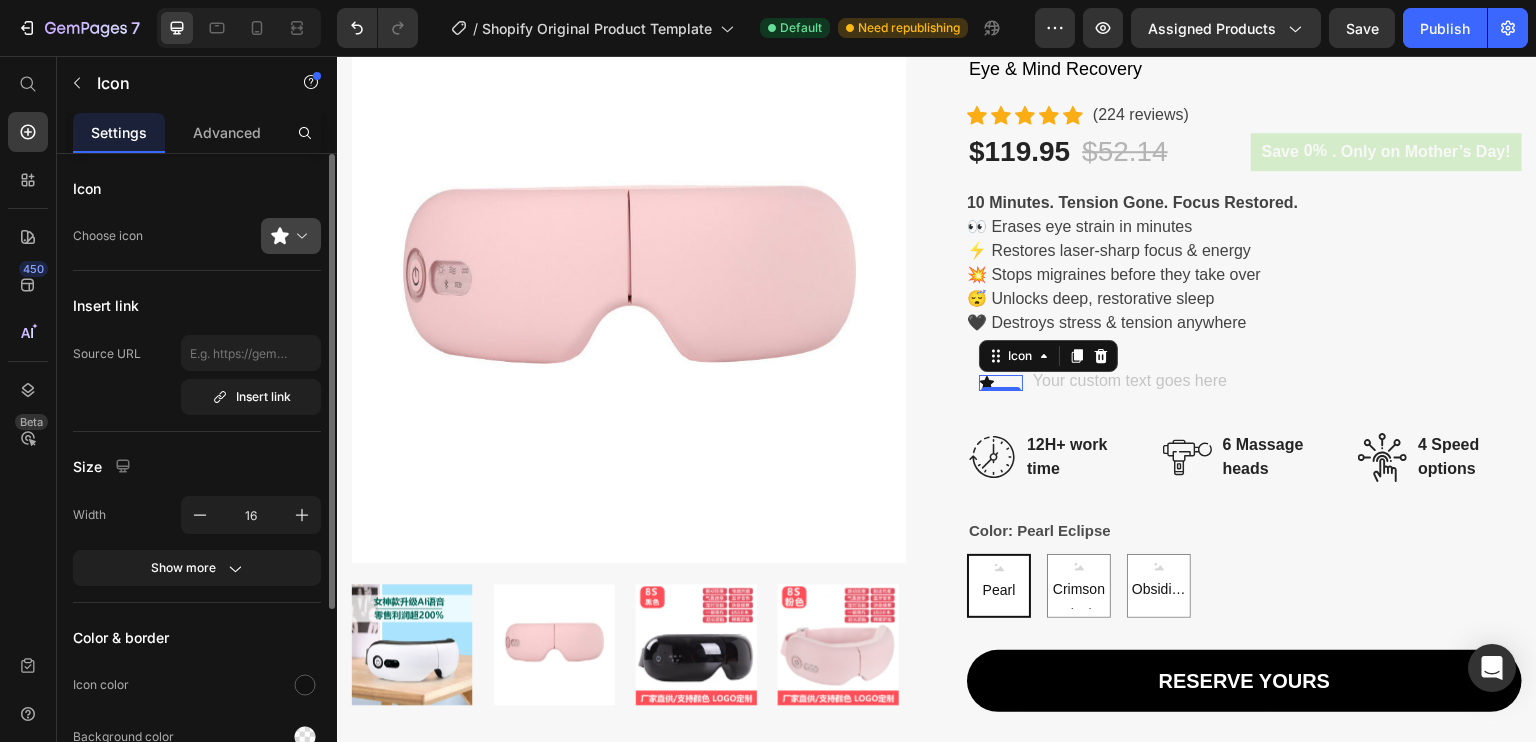 drag, startPoint x: 287, startPoint y: 214, endPoint x: 284, endPoint y: 235, distance: 21.213203 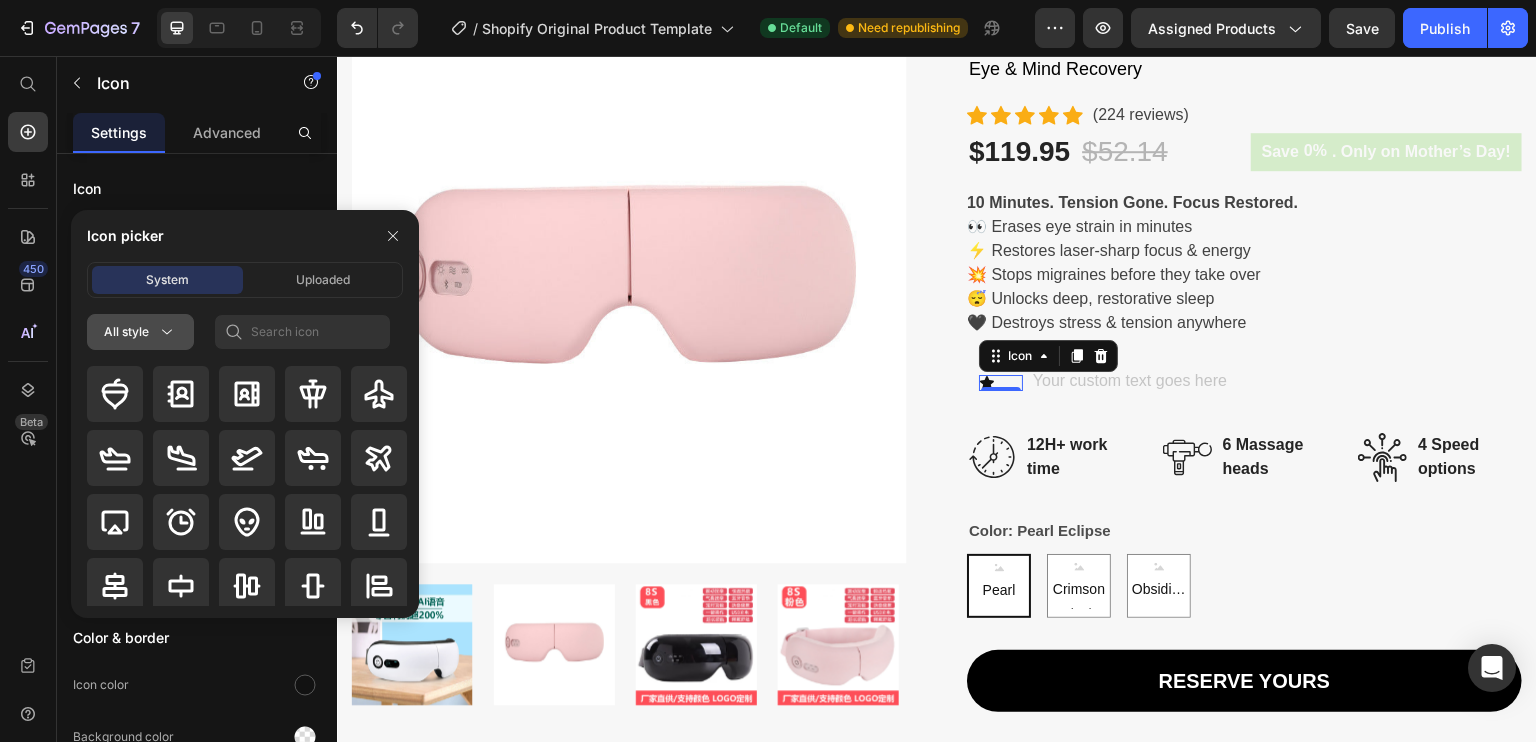 click on "All style" at bounding box center (140, 332) 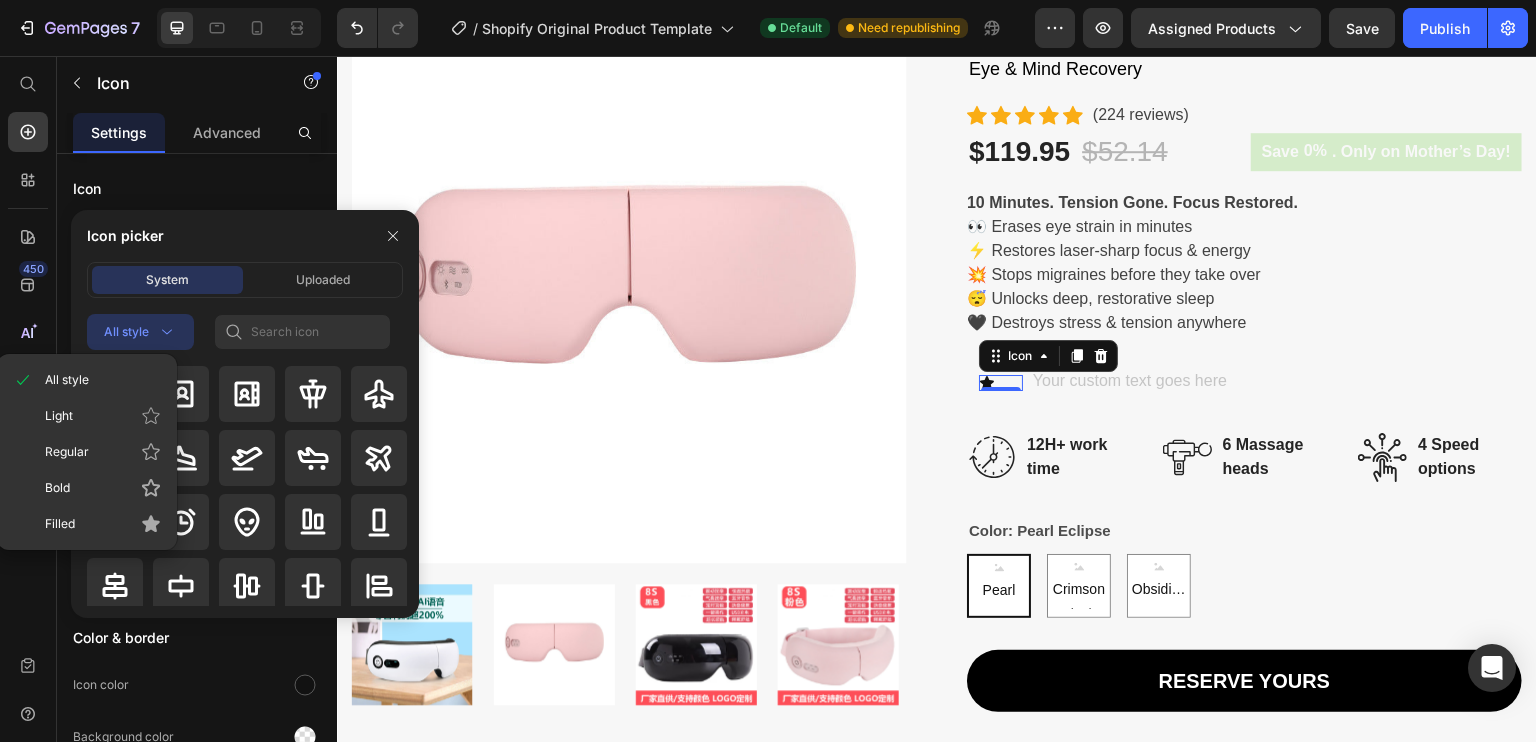 click on "All style" at bounding box center [140, 332] 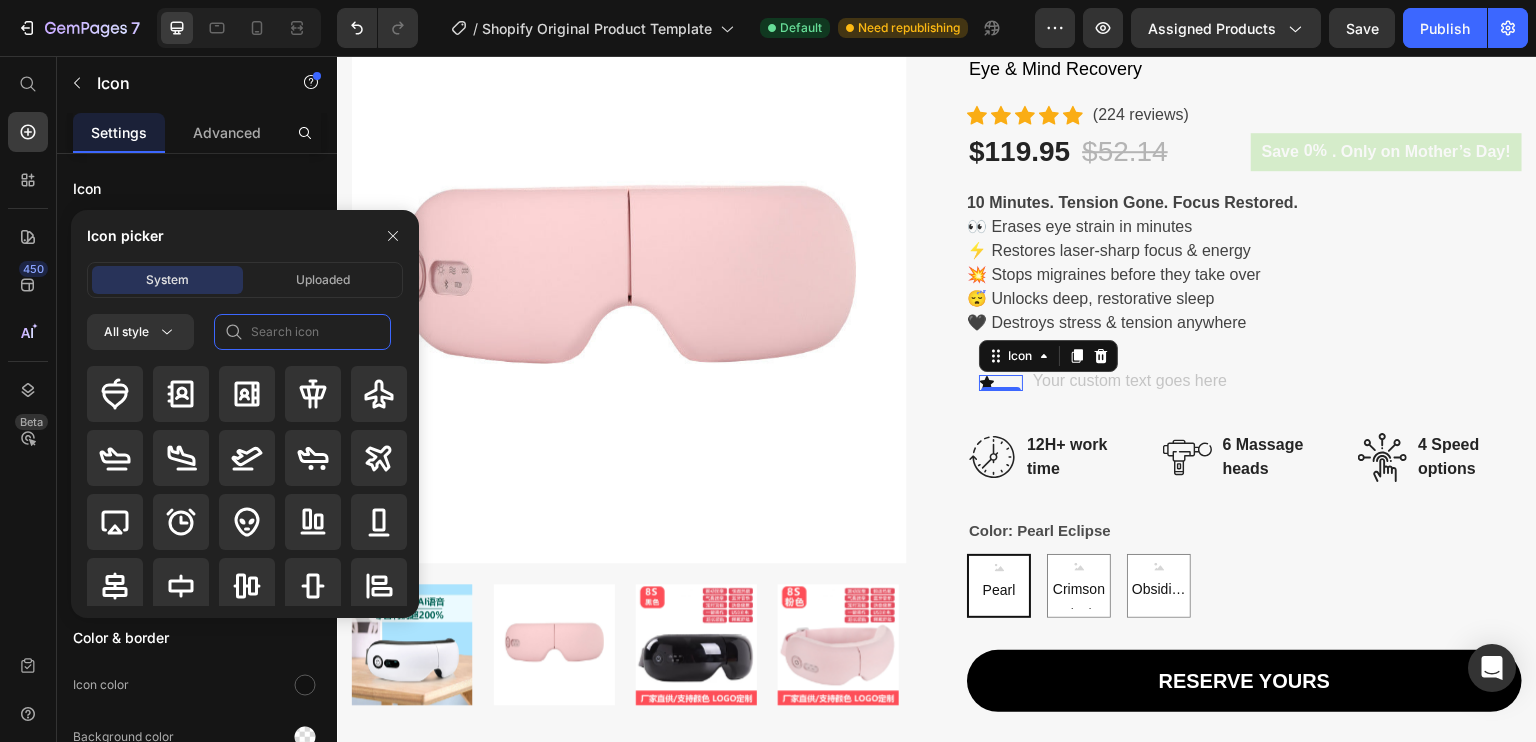 click 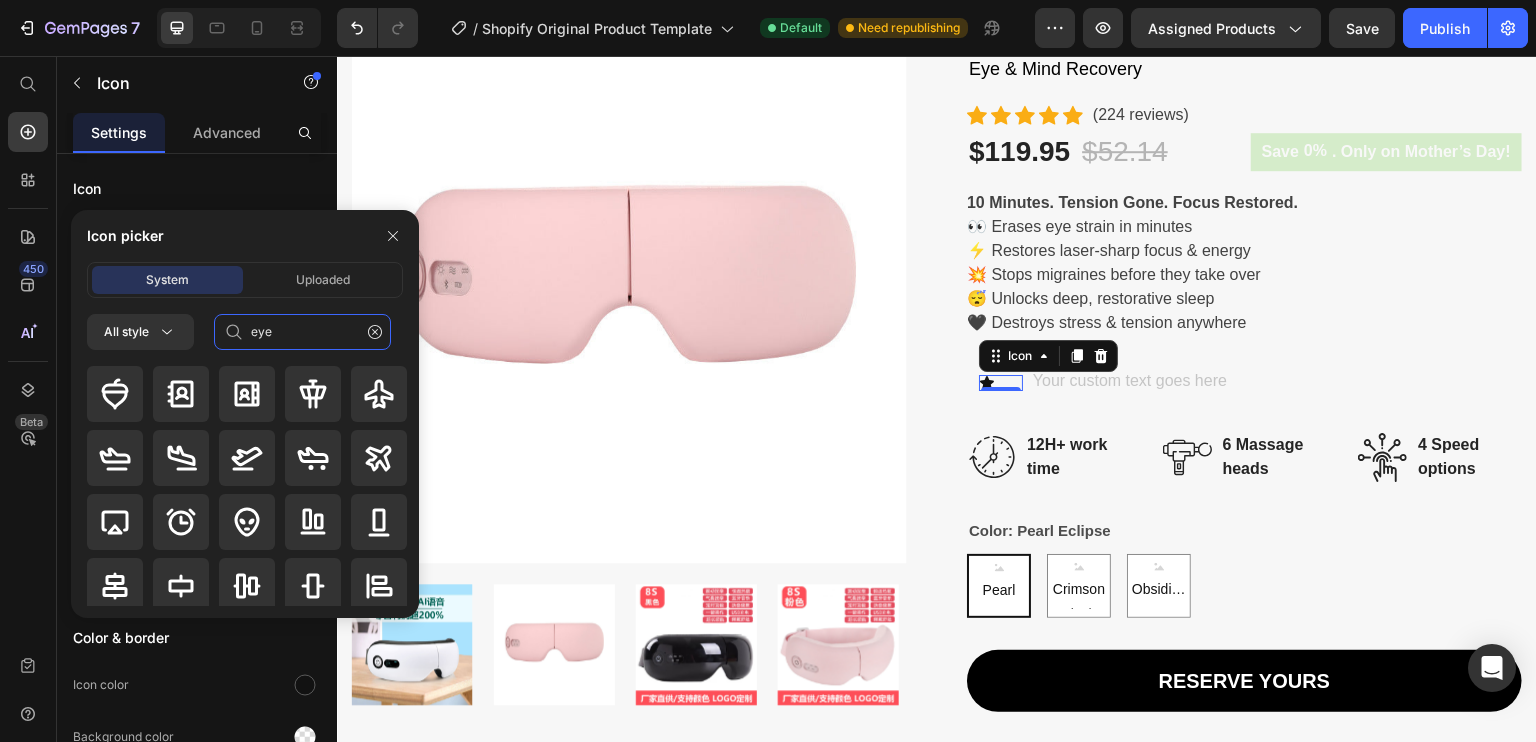 type on "eye" 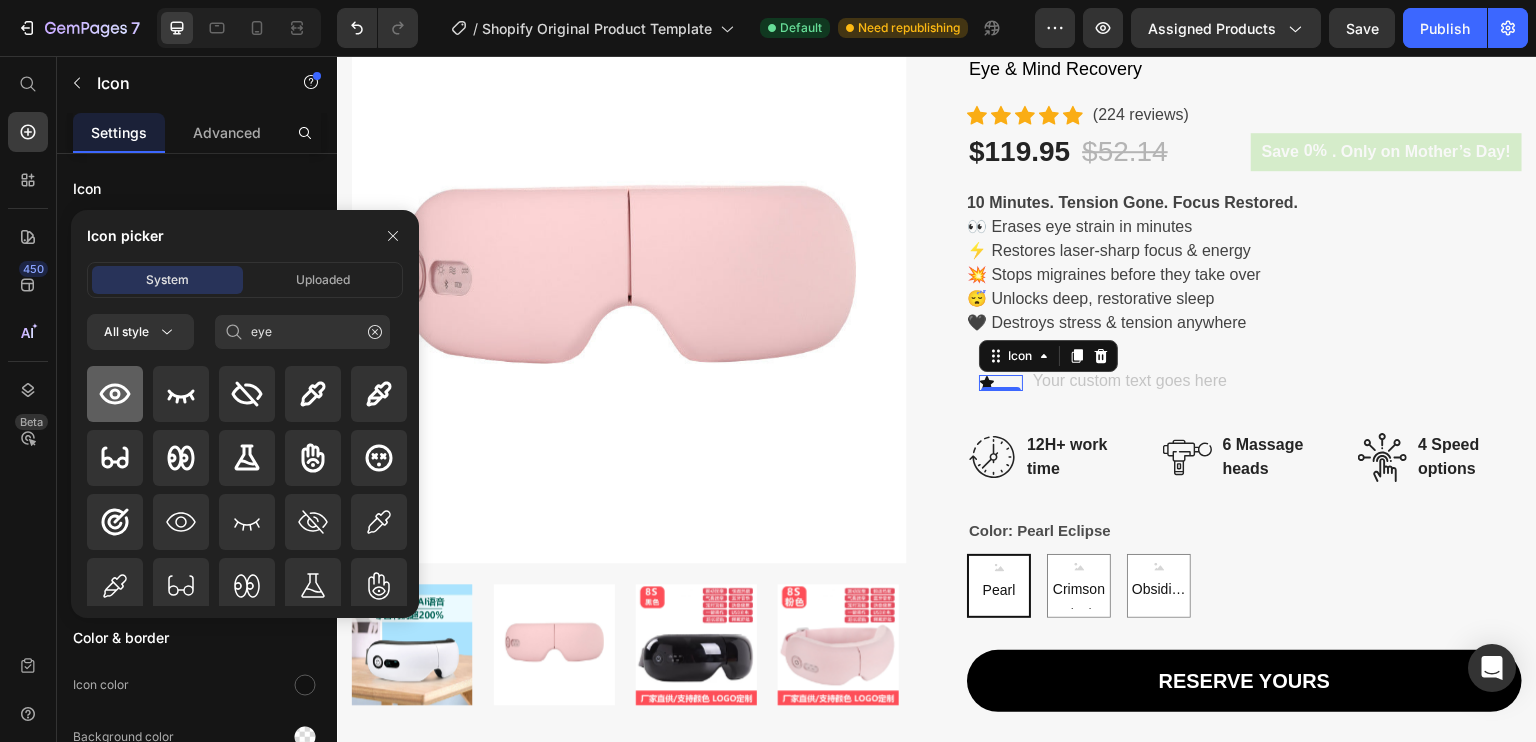 click 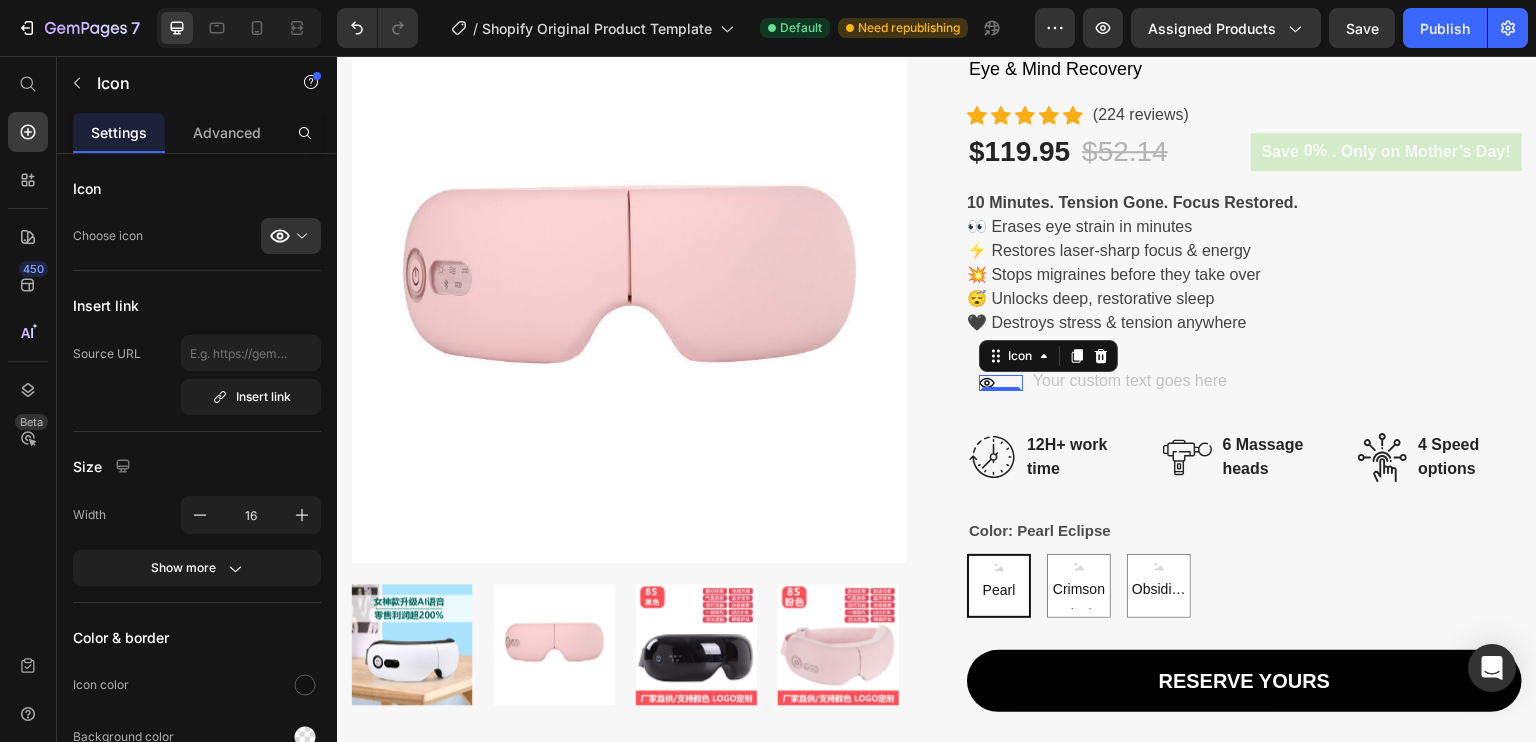click on "Source URL  Insert link" at bounding box center [197, 375] 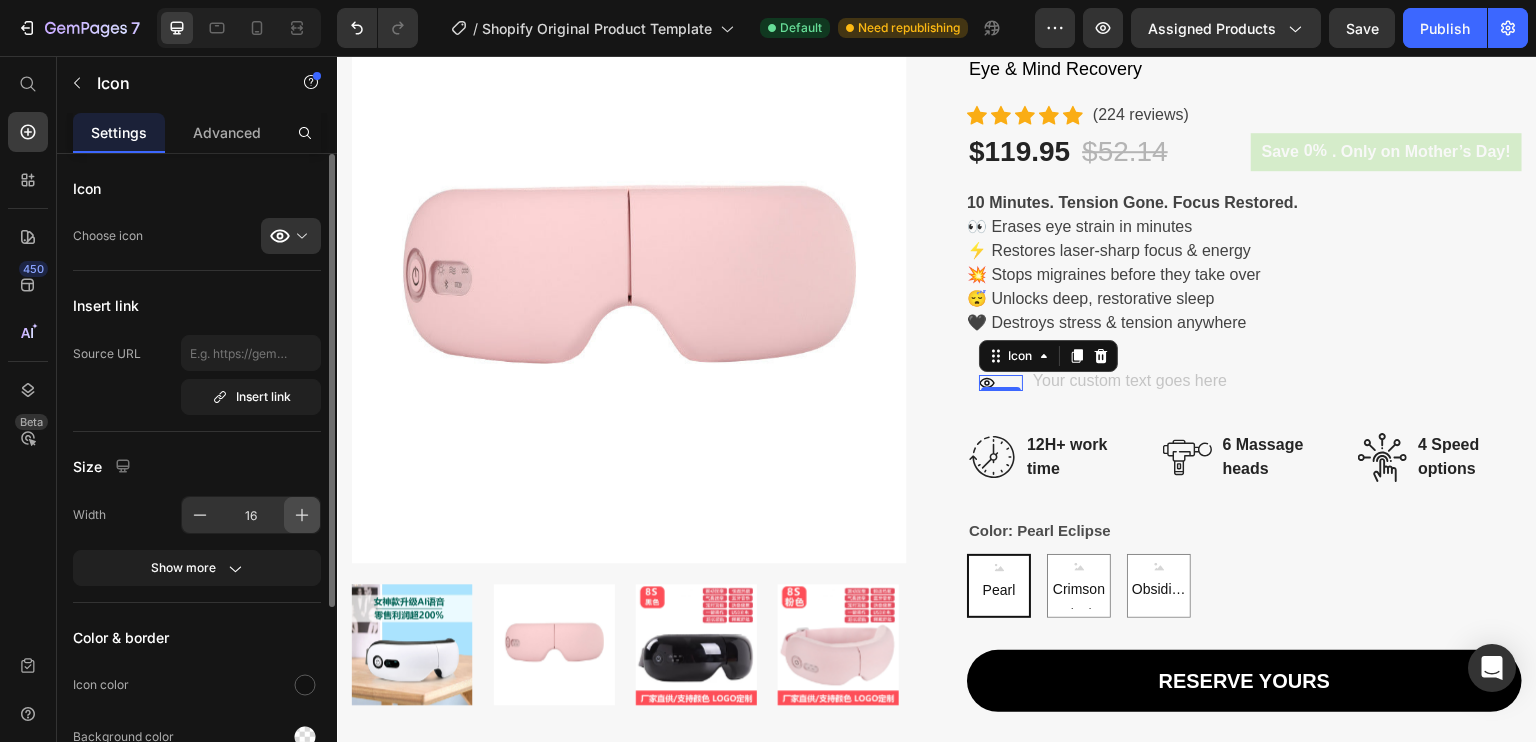 click at bounding box center [302, 515] 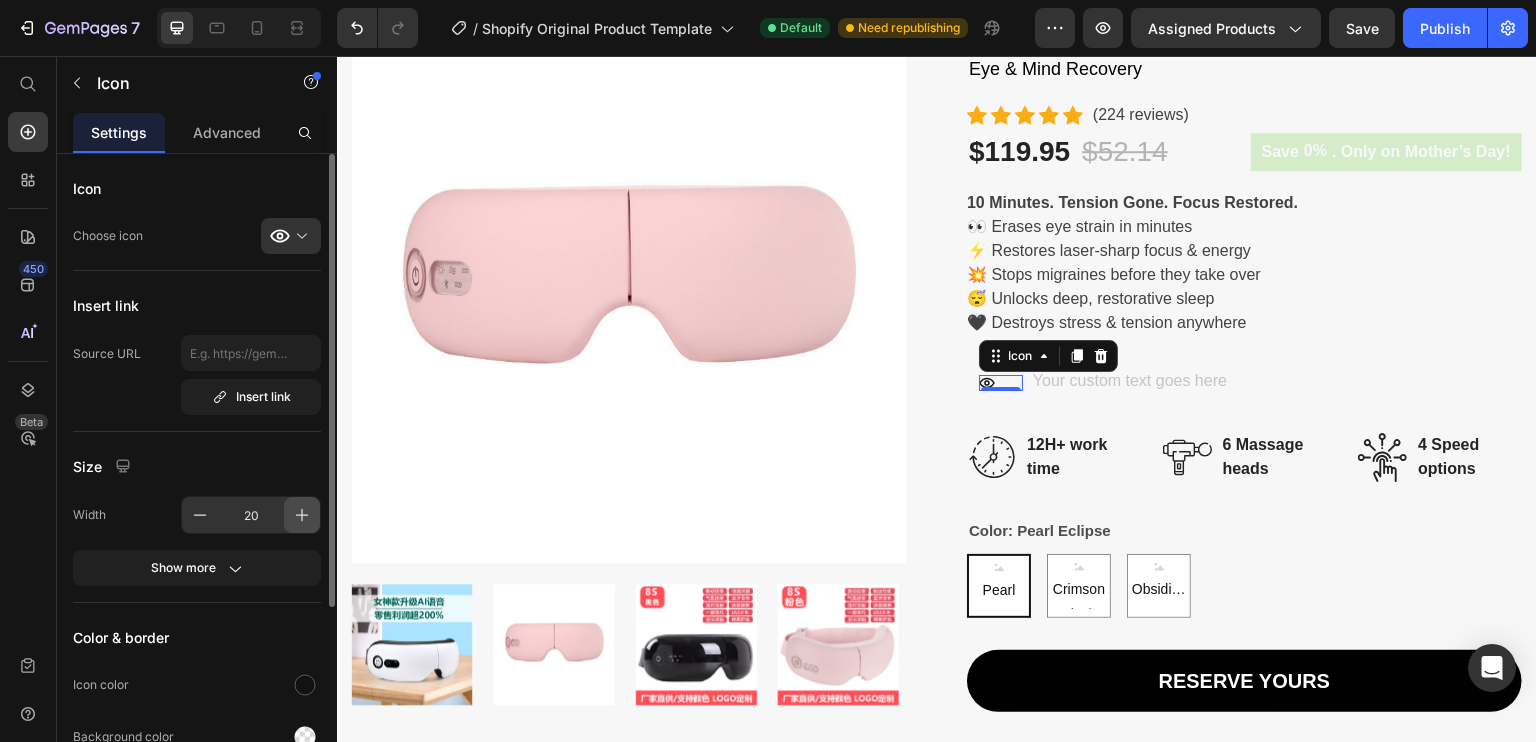 click at bounding box center [302, 515] 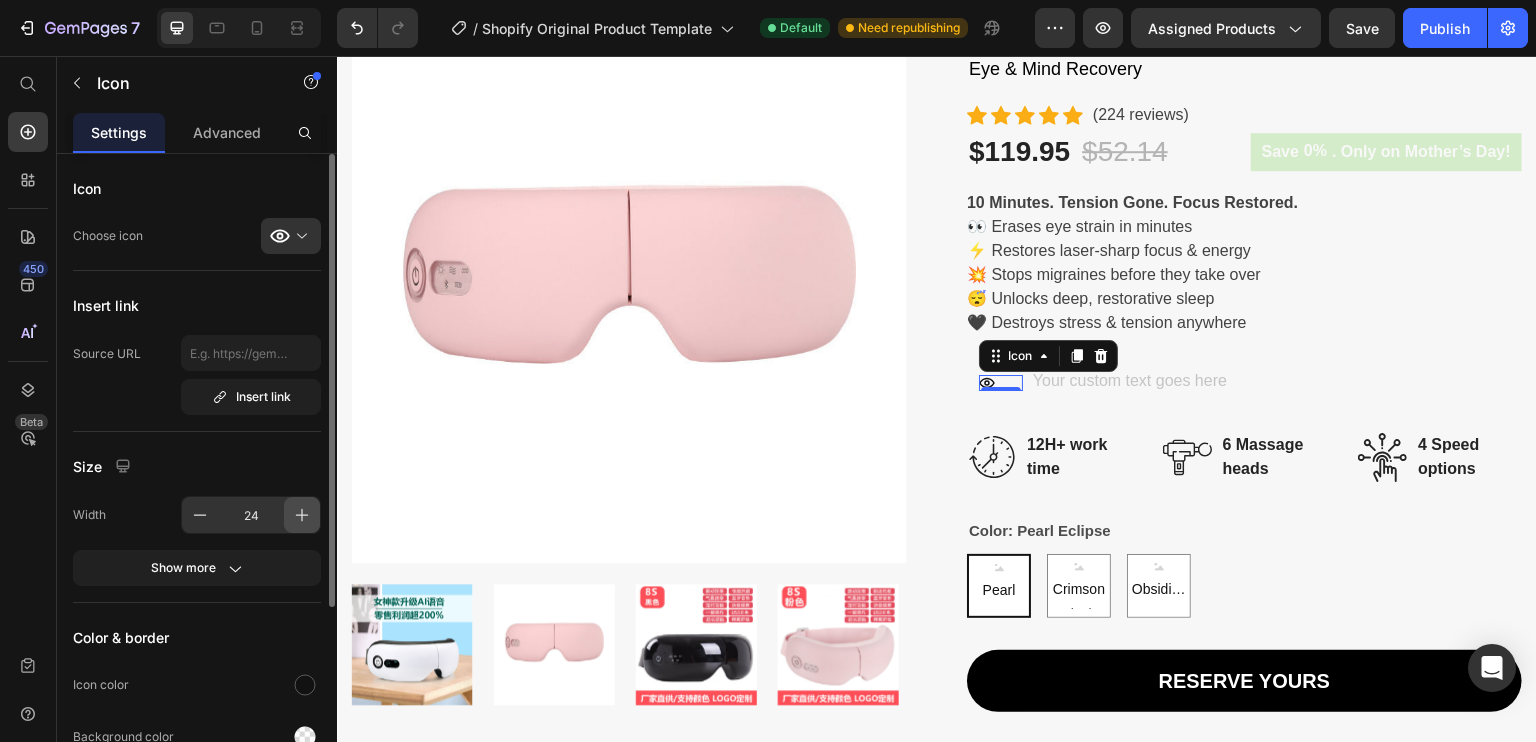 click at bounding box center [302, 515] 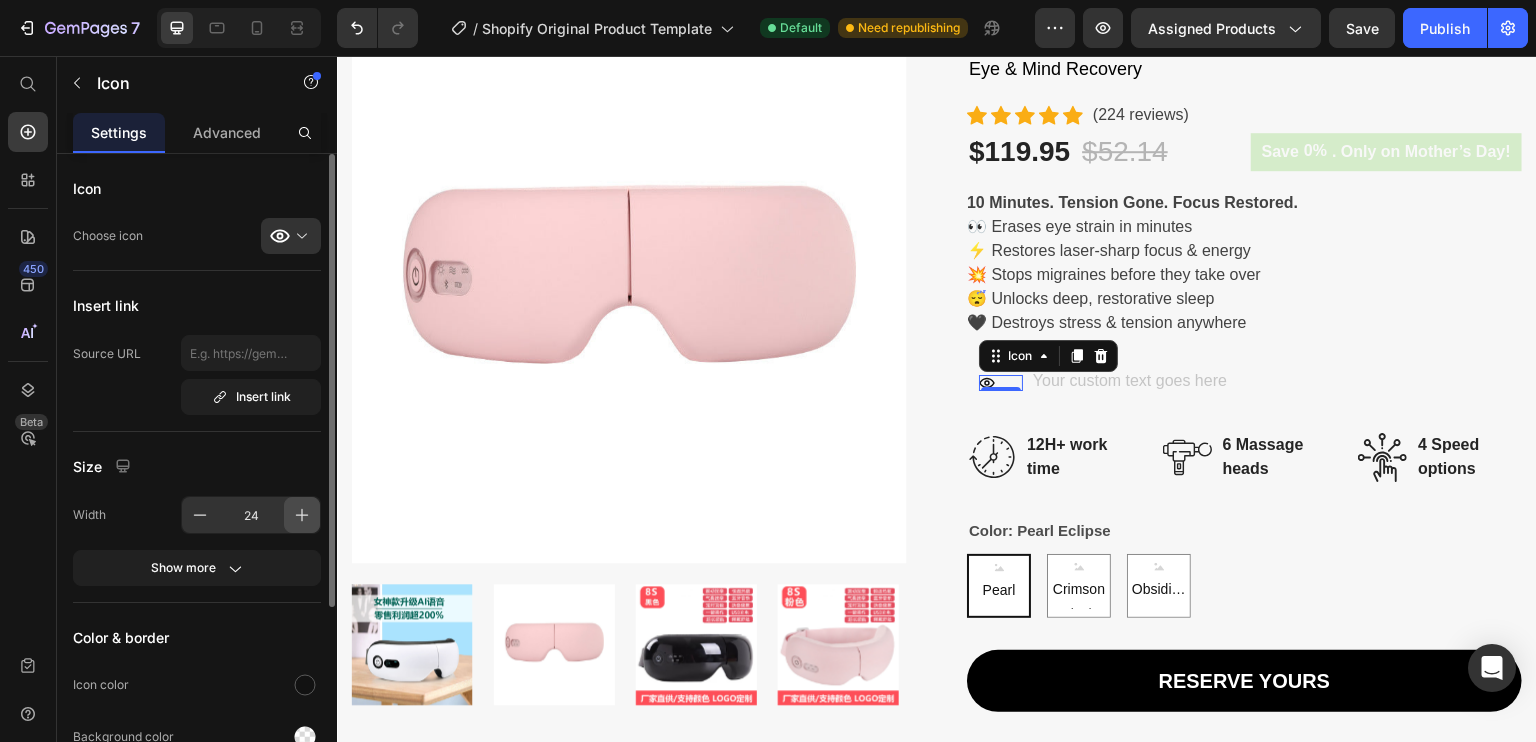 click at bounding box center [302, 515] 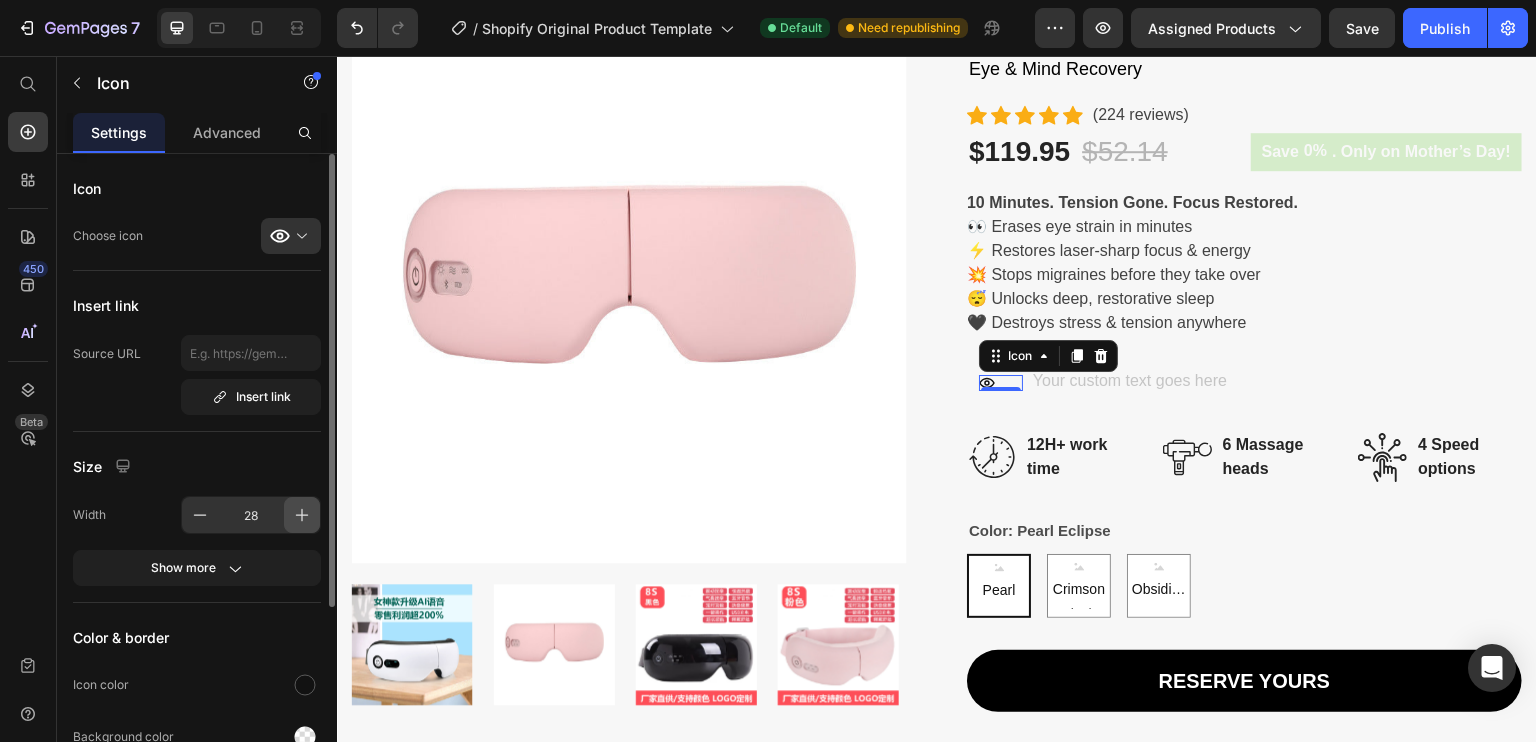 click at bounding box center [302, 515] 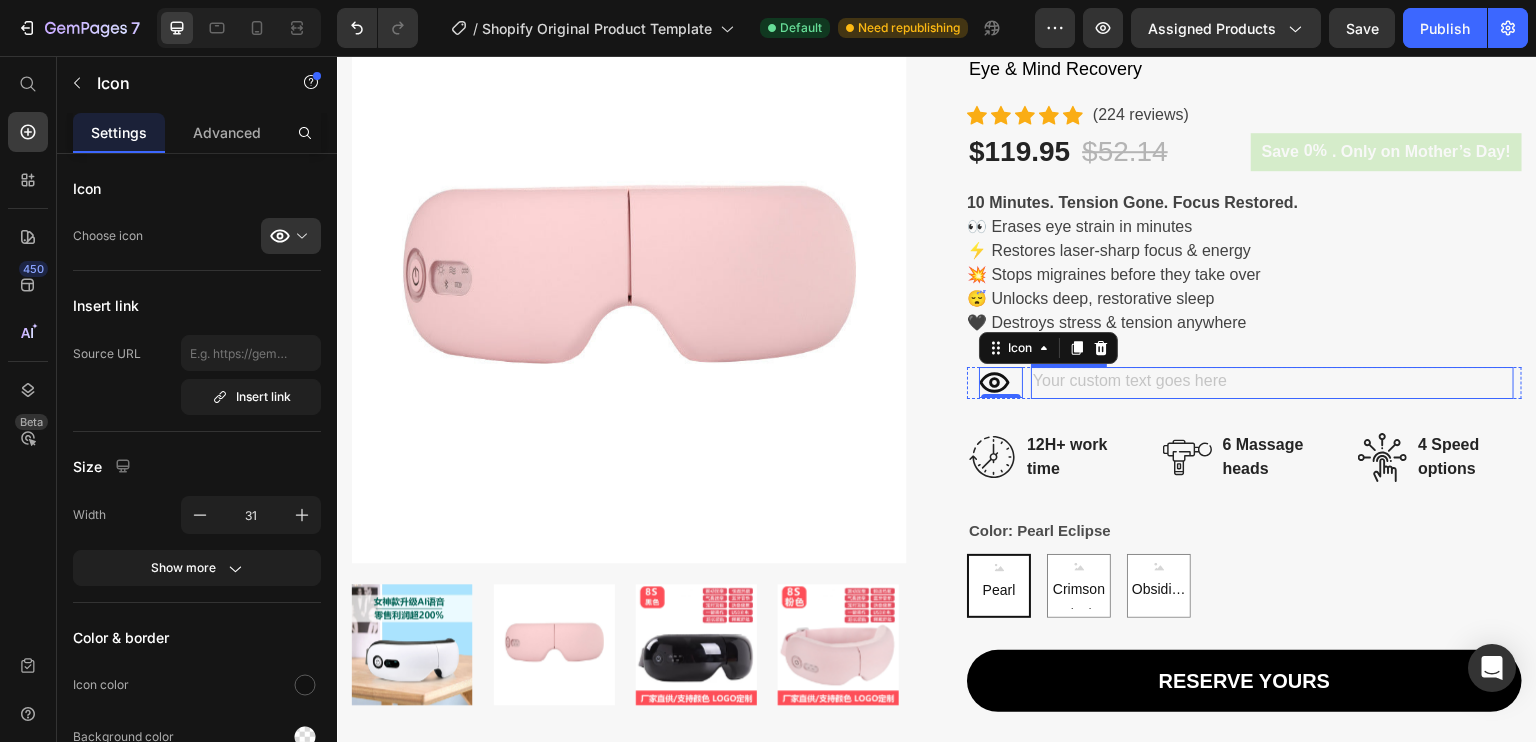 click at bounding box center [1272, 383] 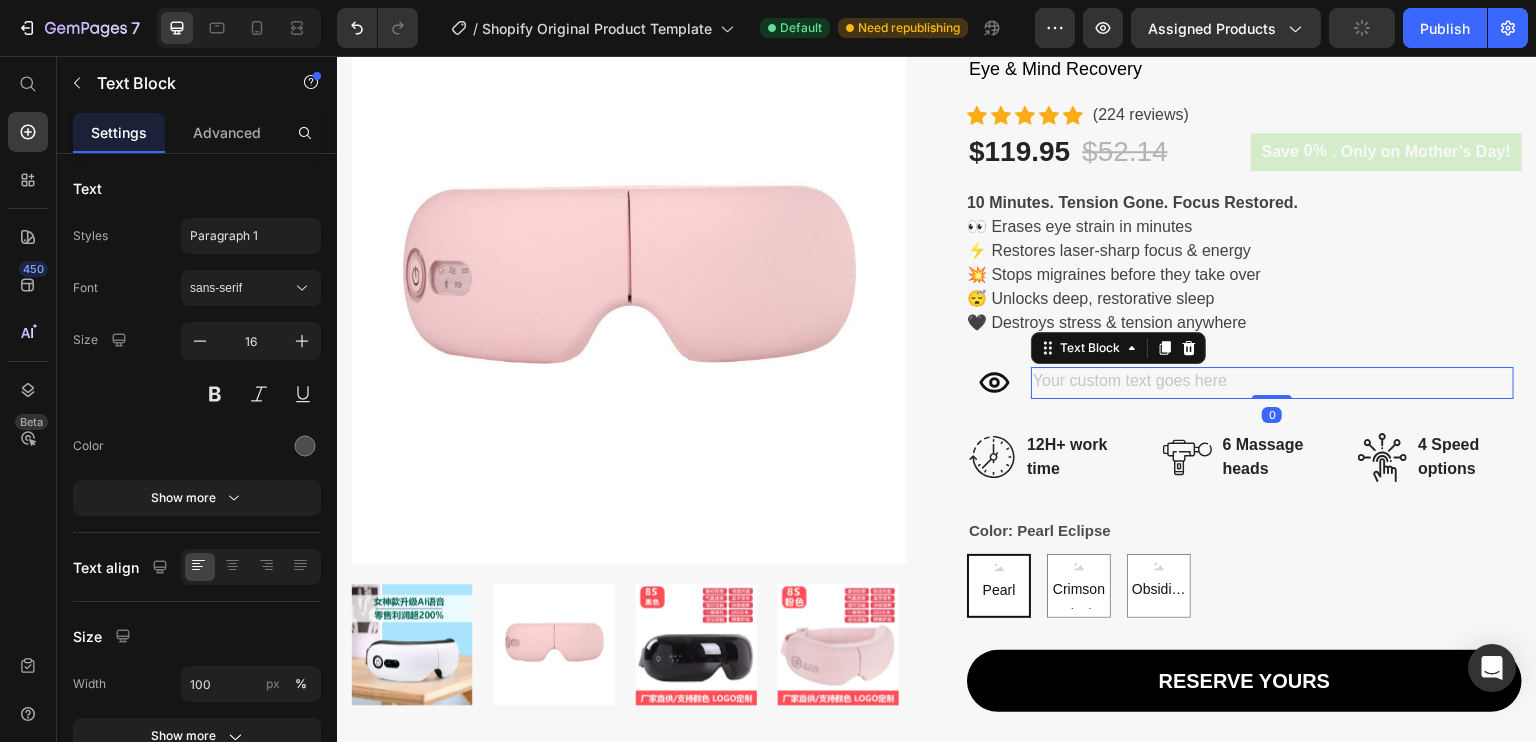 click at bounding box center (1272, 383) 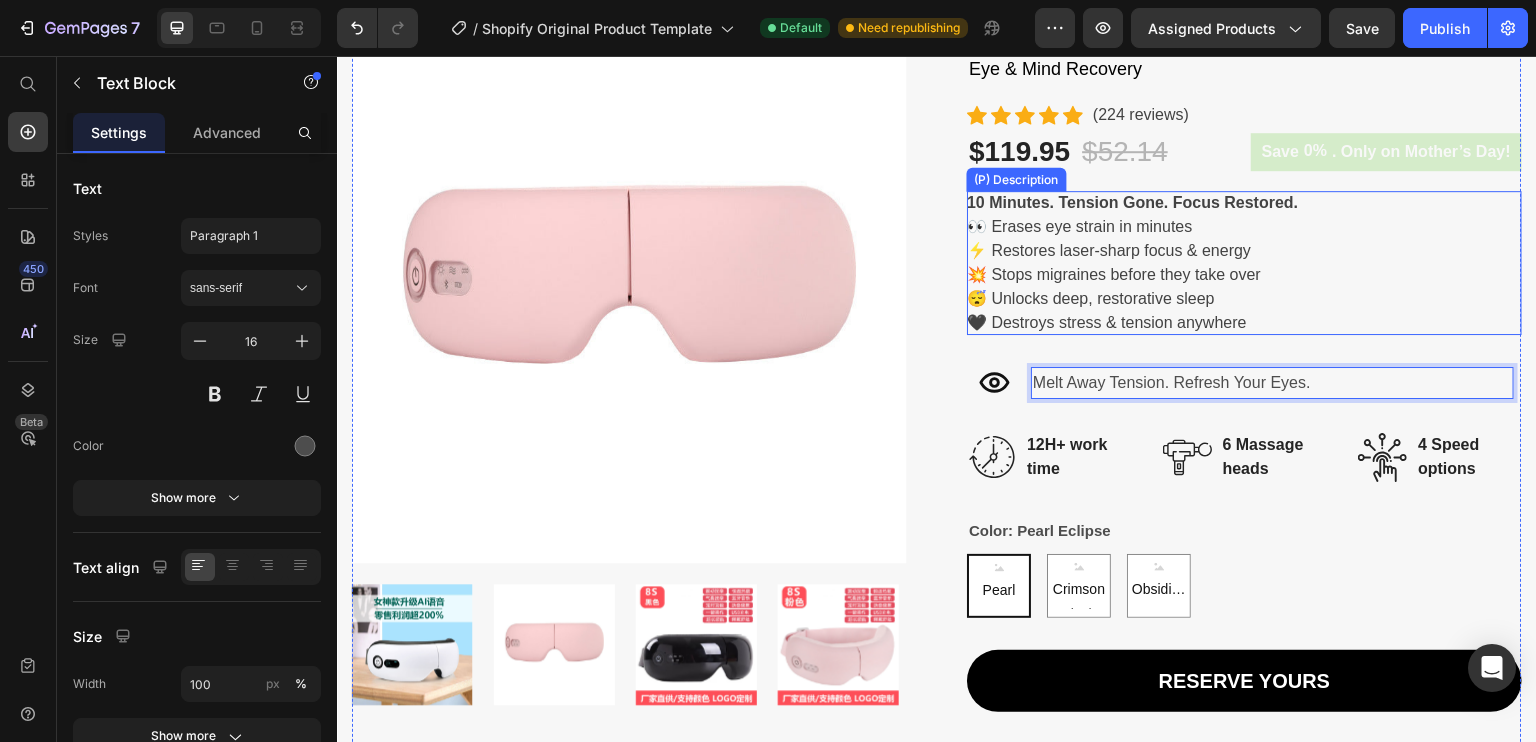 click on "10 Minutes. Tension Gone. Focus Restored.
👀 Erases eye strain in minutes
⚡ Restores laser-sharp focus & energy
💥 Stops migraines before they take over
😴 Unlocks deep, restorative sleep
🖤 Destroys stress & tension anywhere" at bounding box center [1244, 263] 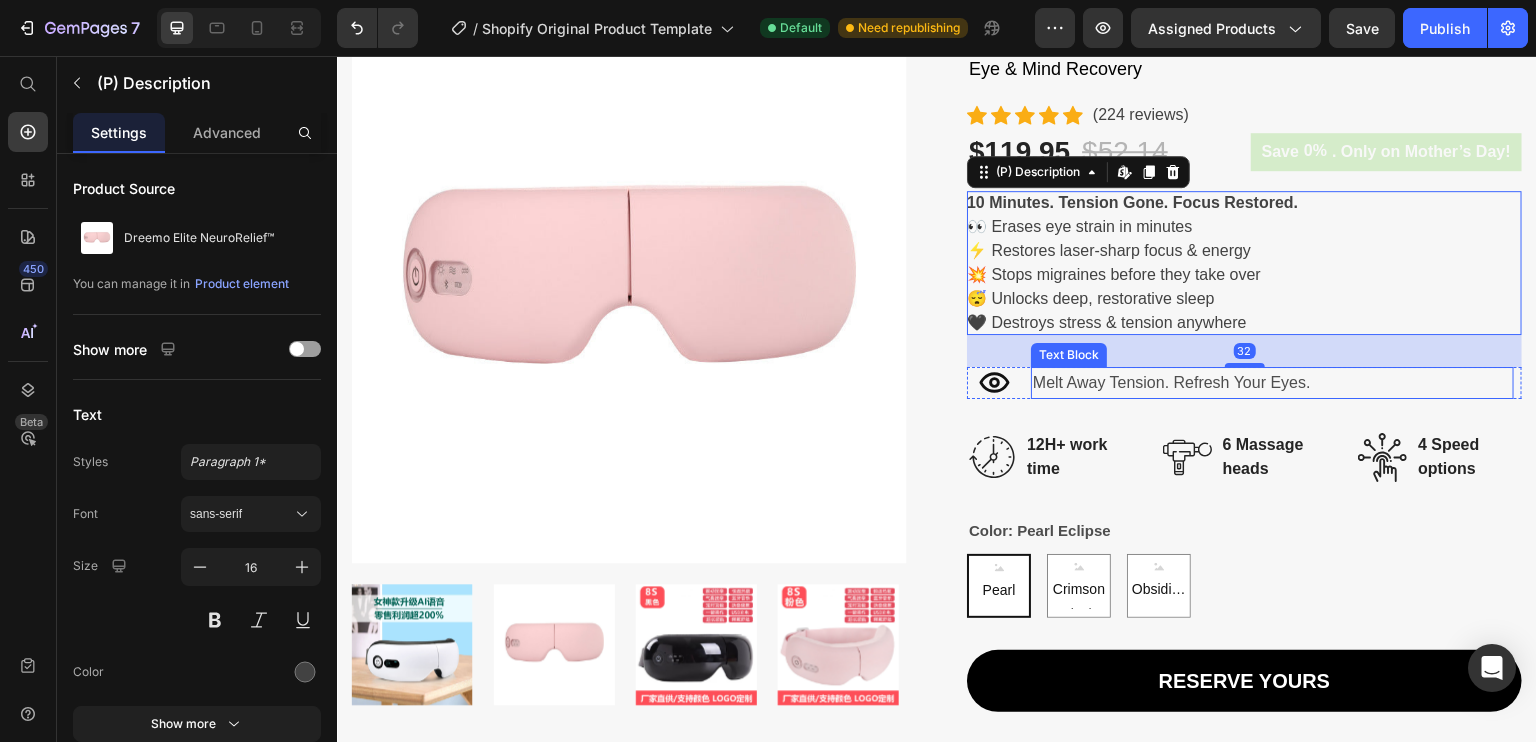 click on "Melt Away Tension. Refresh Your Eyes." at bounding box center [1272, 383] 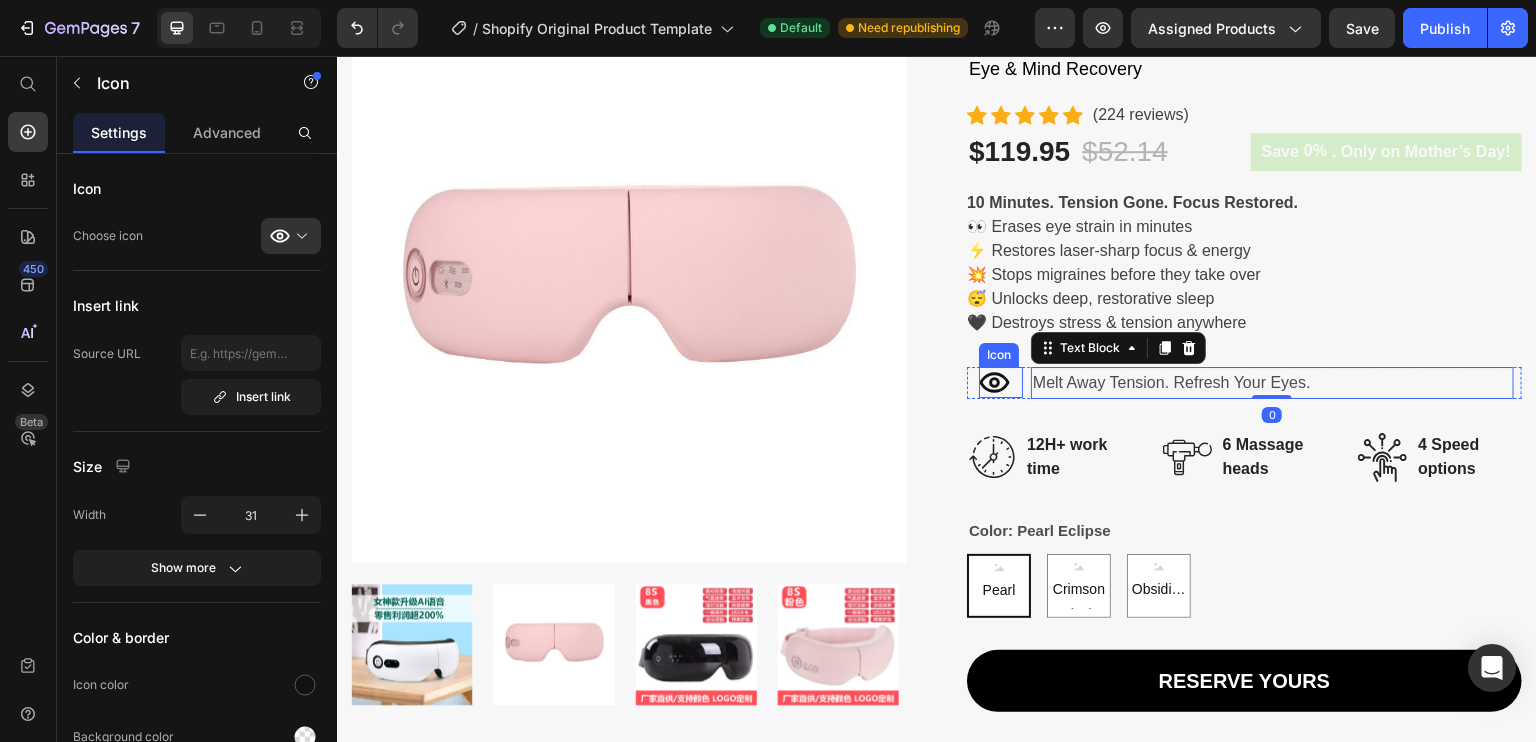 click on "Icon" at bounding box center [1001, 382] 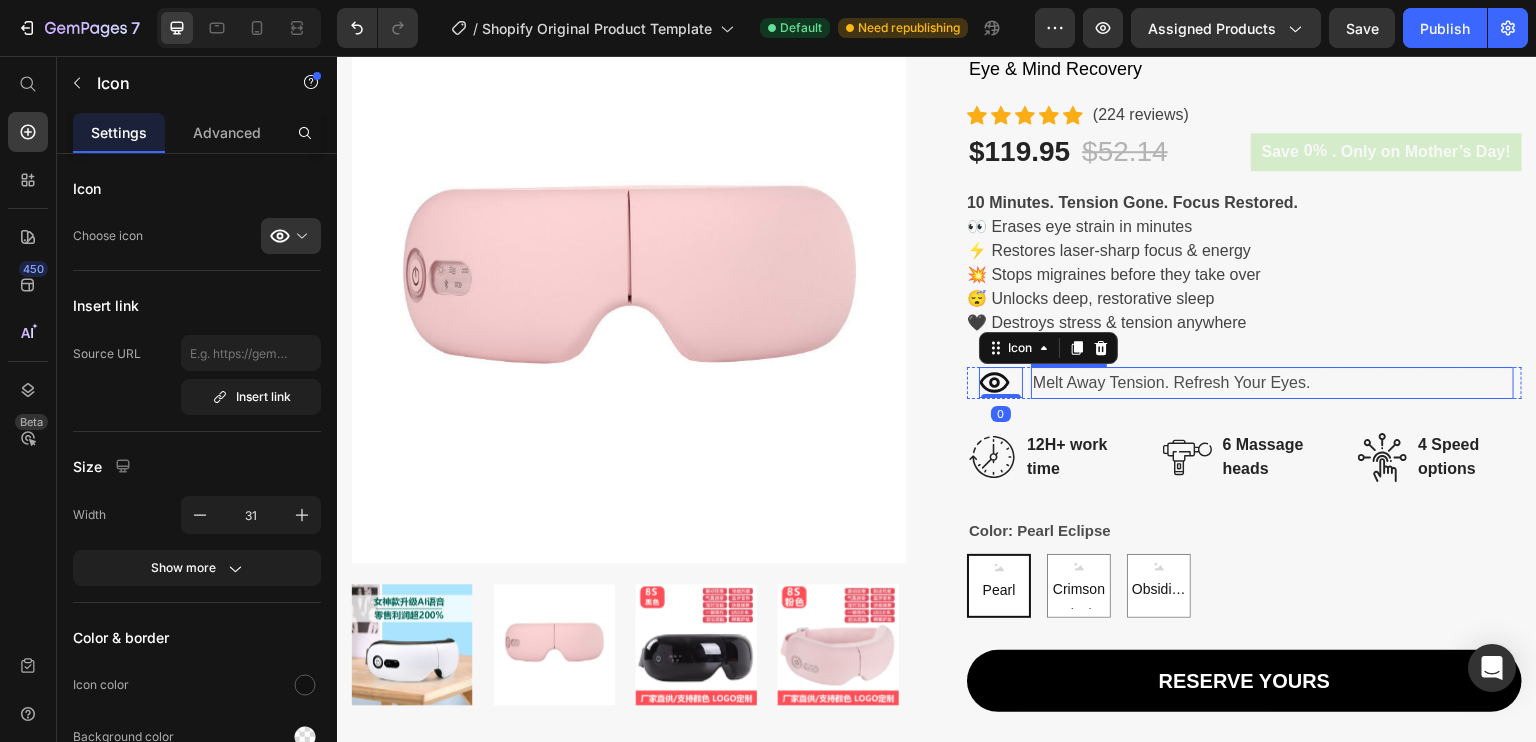 click on "Melt Away Tension. Refresh Your Eyes." at bounding box center [1272, 383] 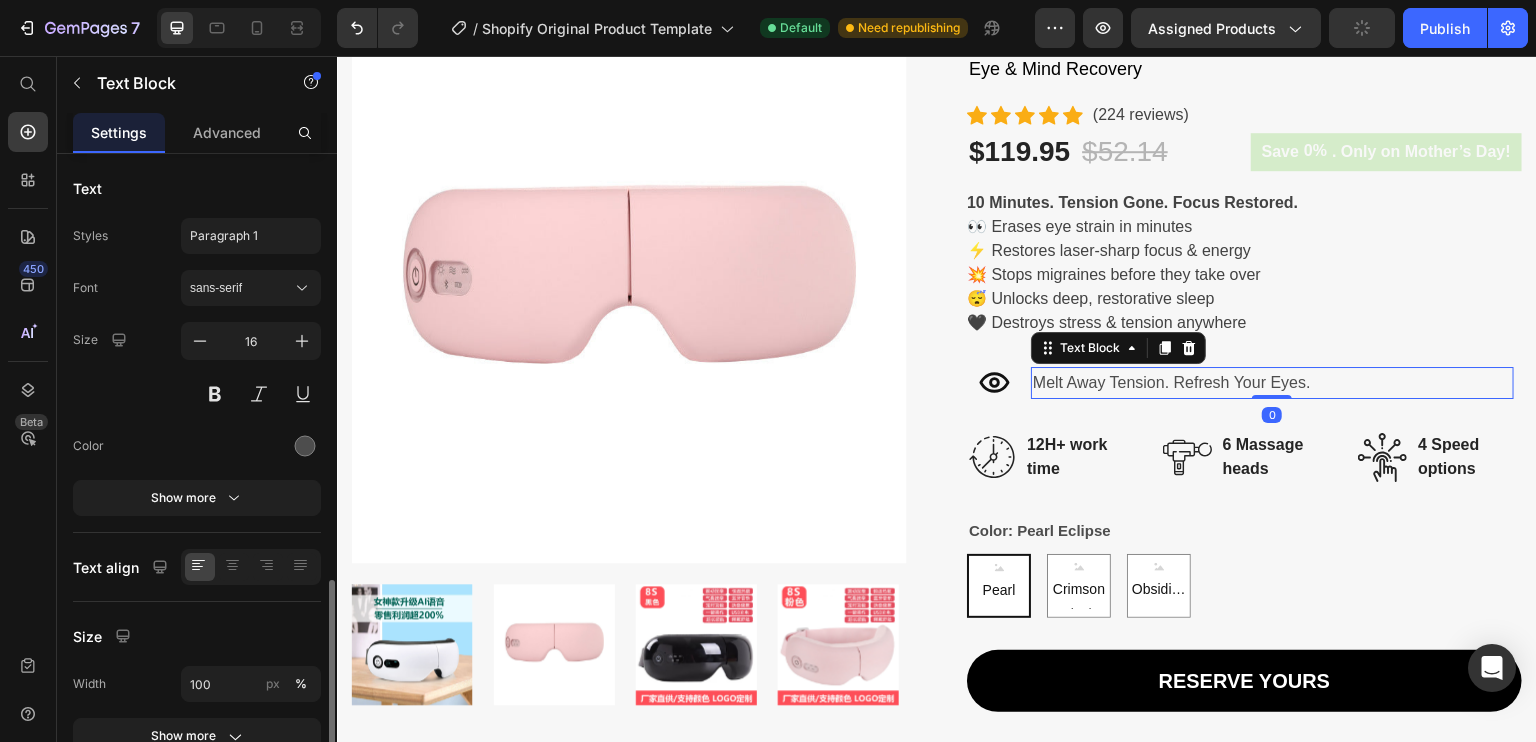 scroll, scrollTop: 247, scrollLeft: 0, axis: vertical 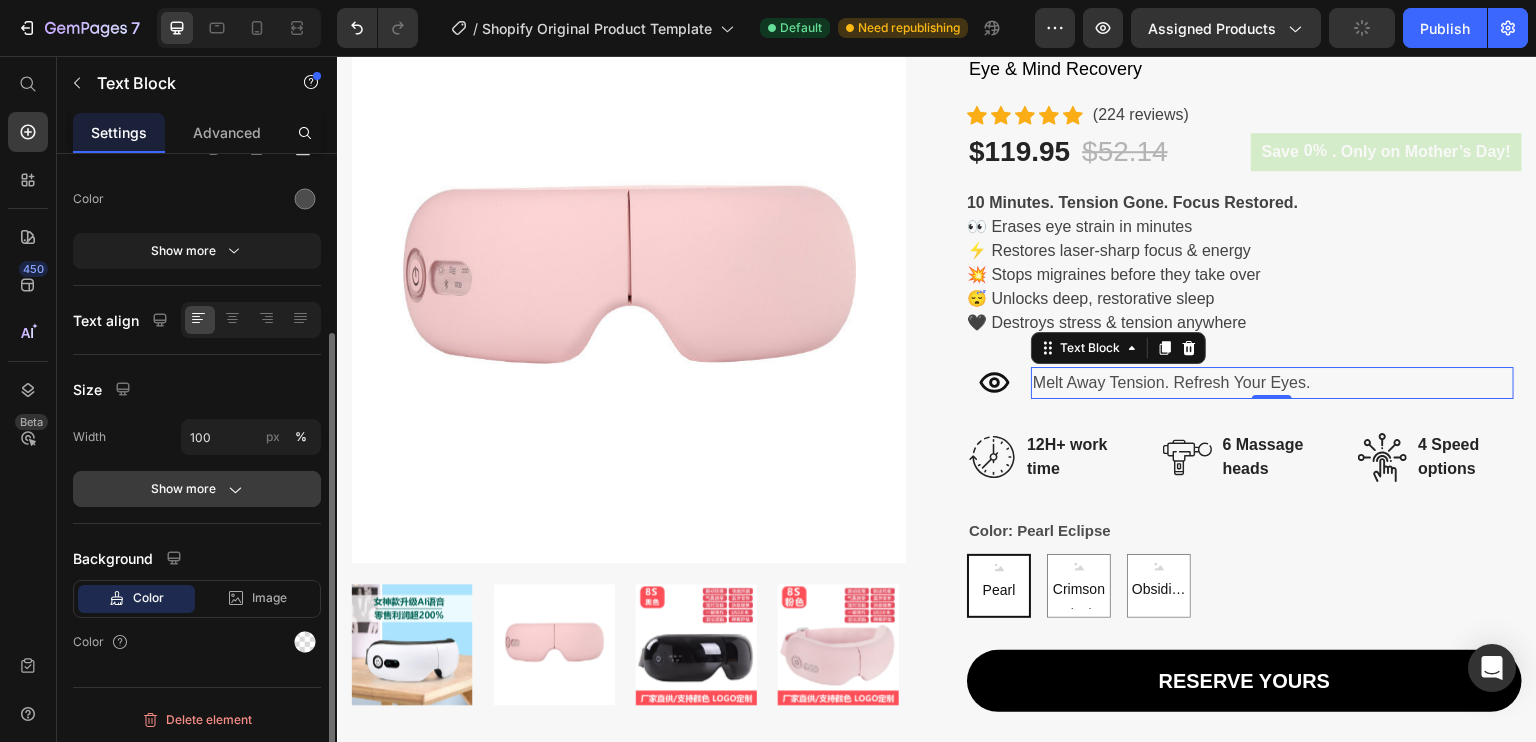 click on "Show more" 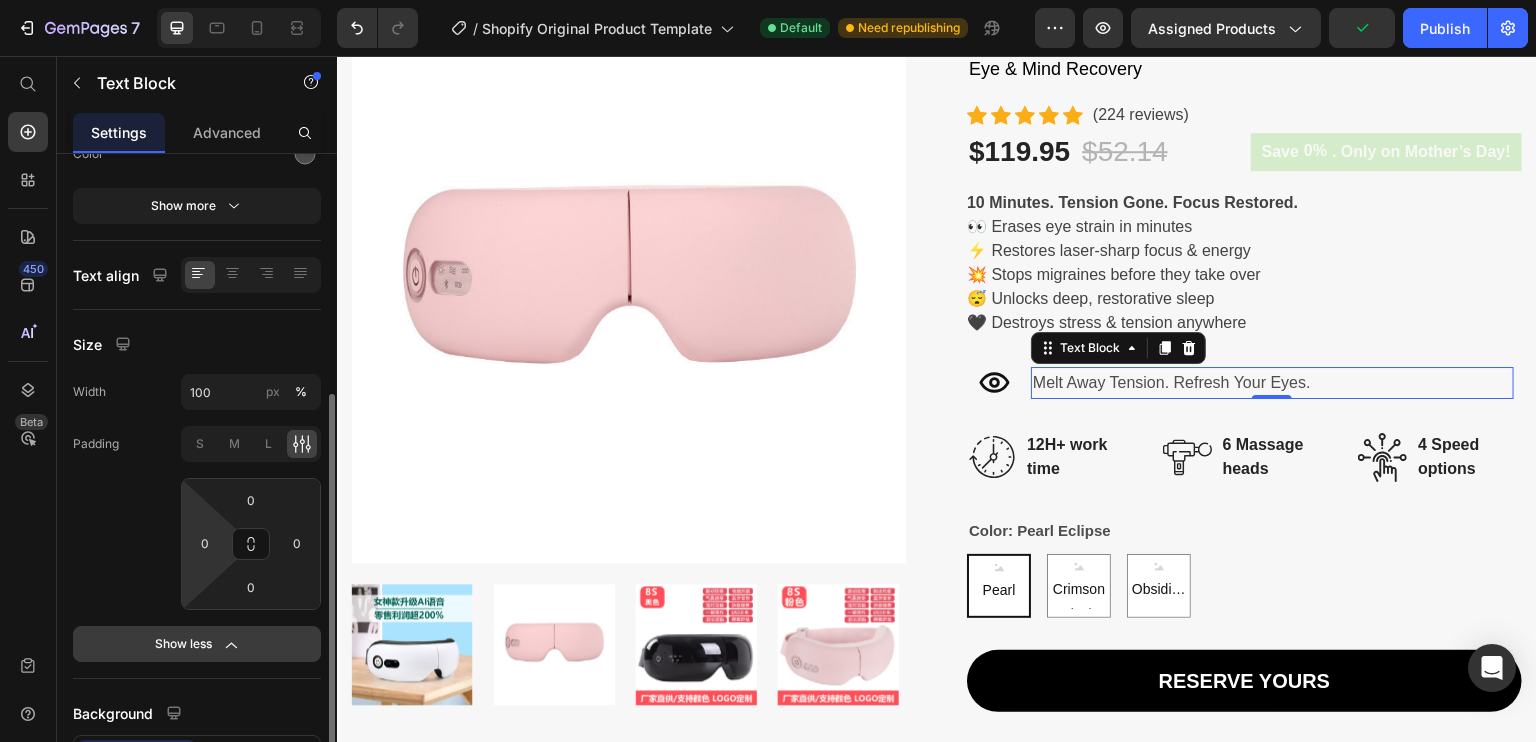 scroll, scrollTop: 358, scrollLeft: 0, axis: vertical 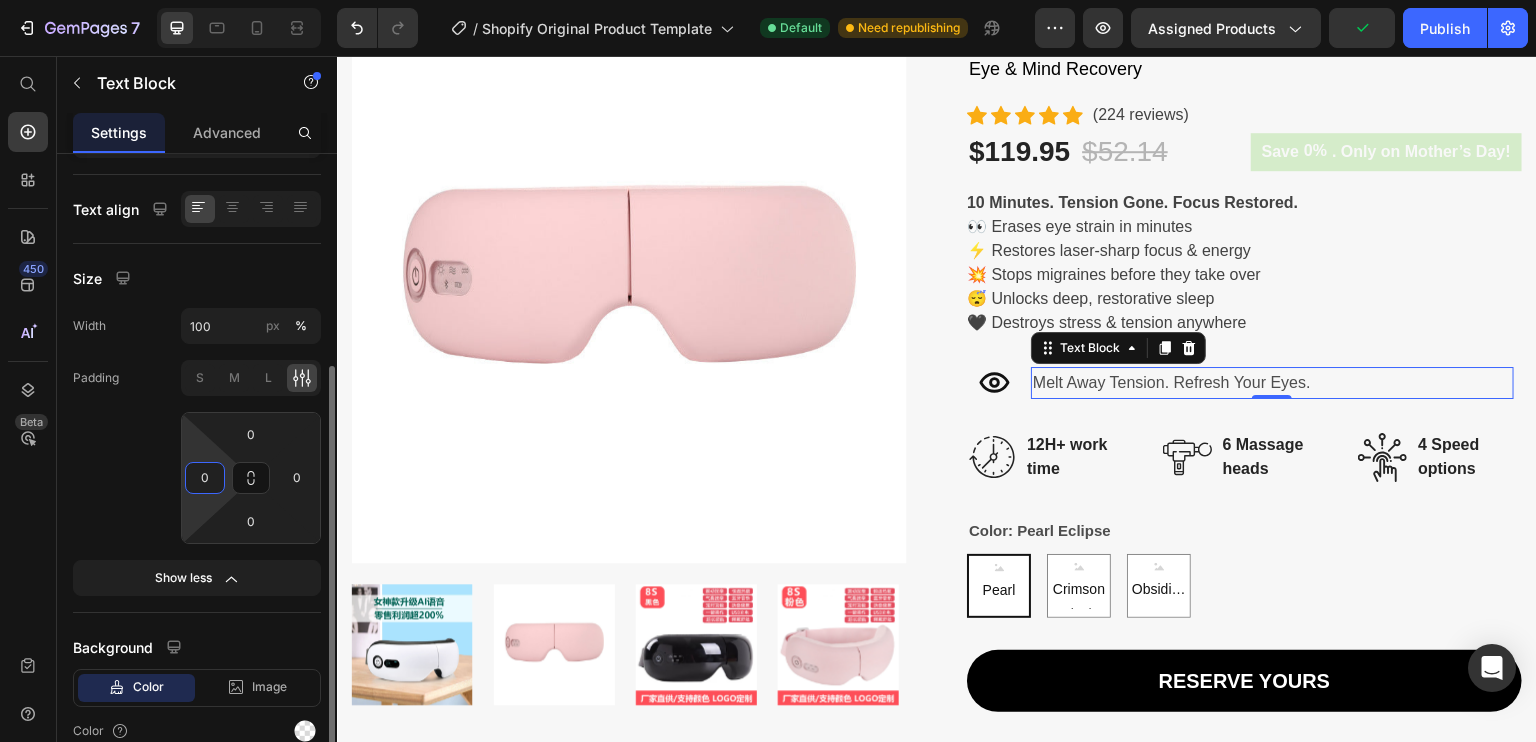 click on "0" at bounding box center [205, 478] 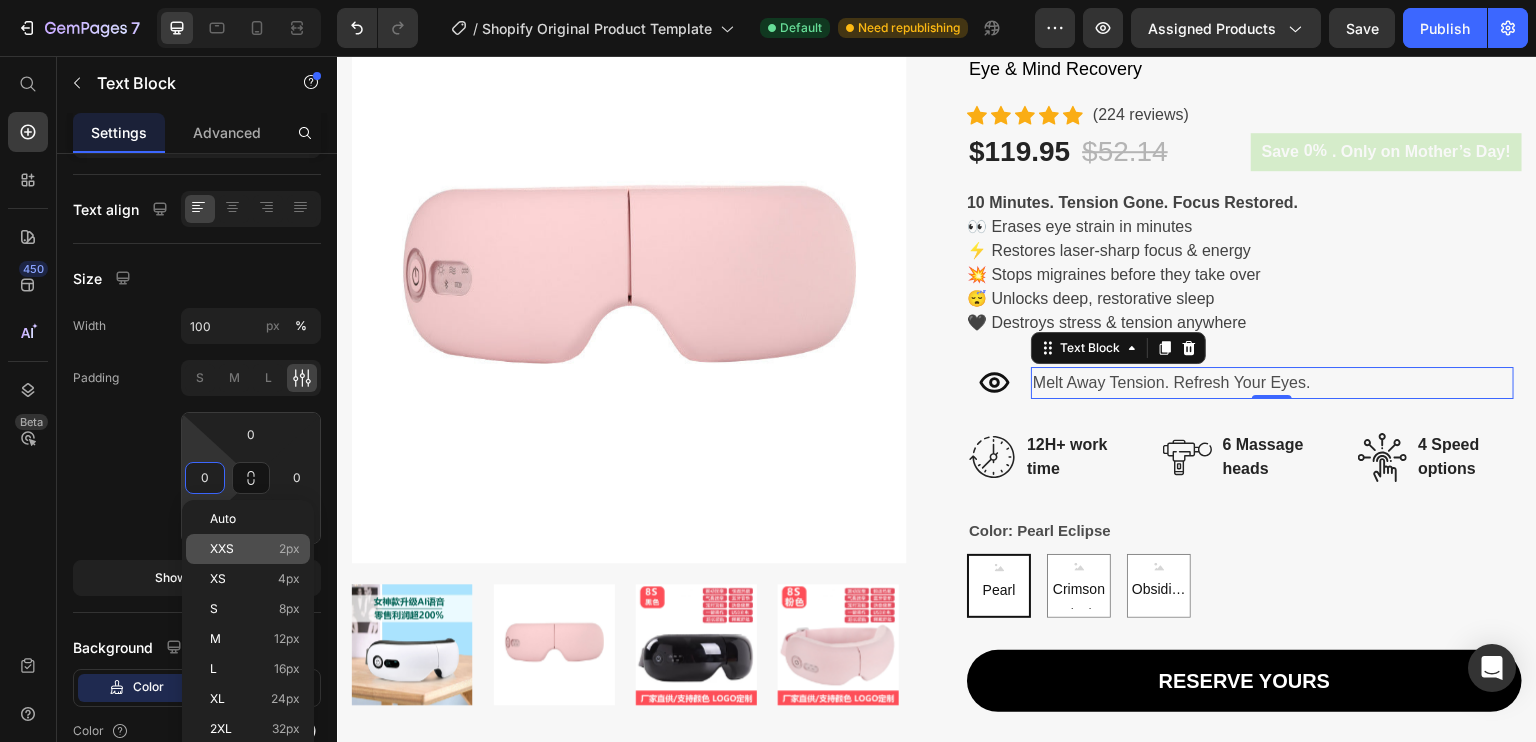 click on "XXS 2px" 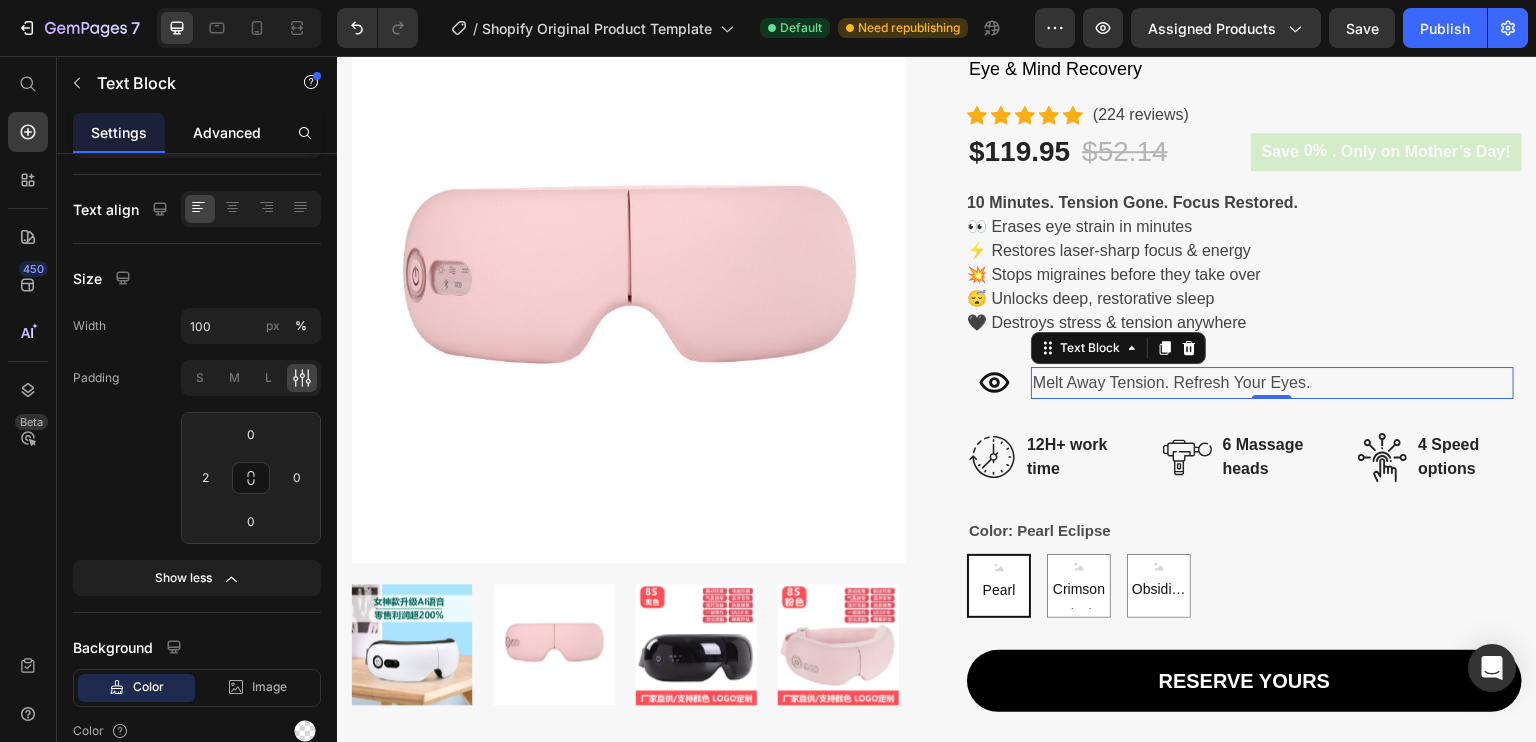 click on "Advanced" 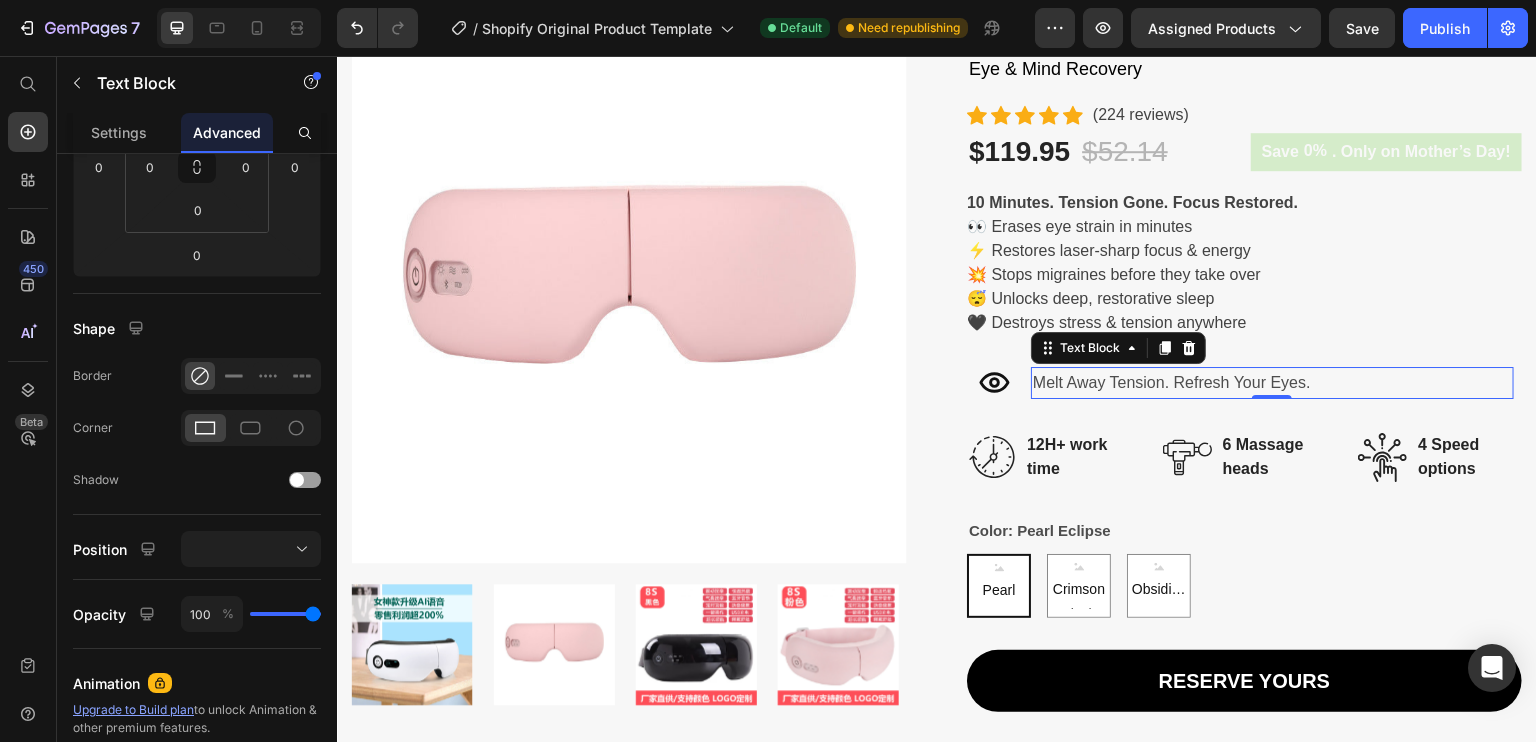 scroll, scrollTop: 0, scrollLeft: 0, axis: both 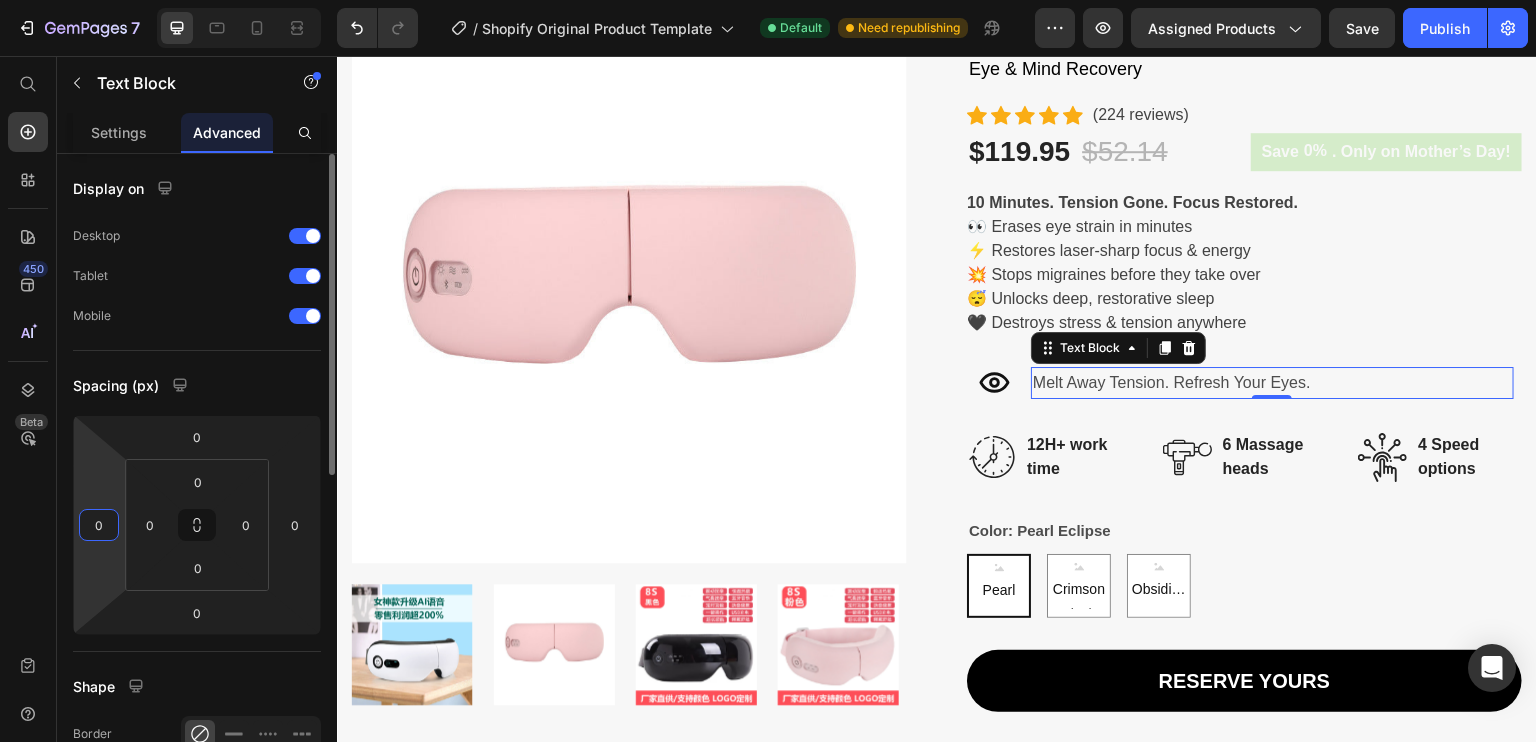 click on "0" at bounding box center [99, 525] 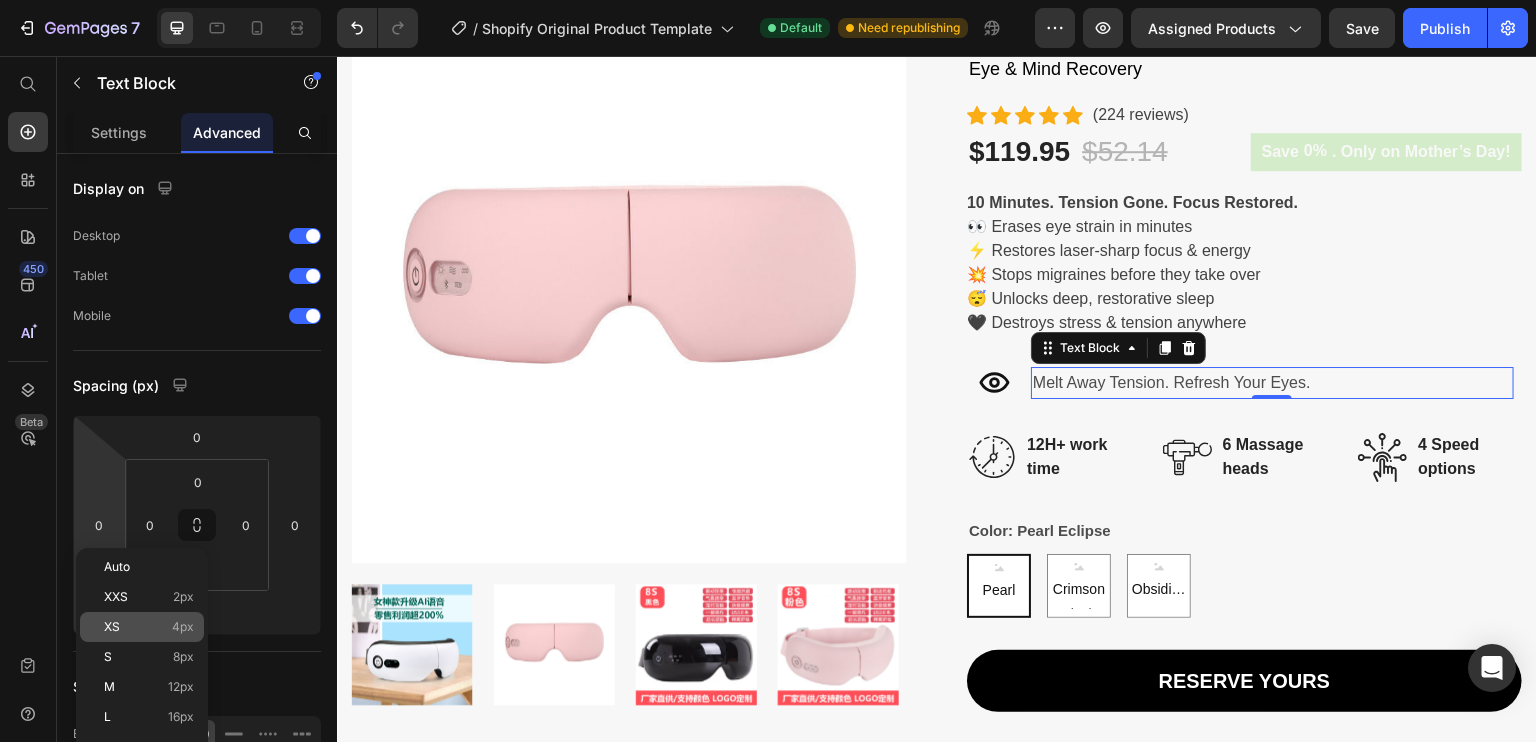 click on "XS 4px" at bounding box center (149, 627) 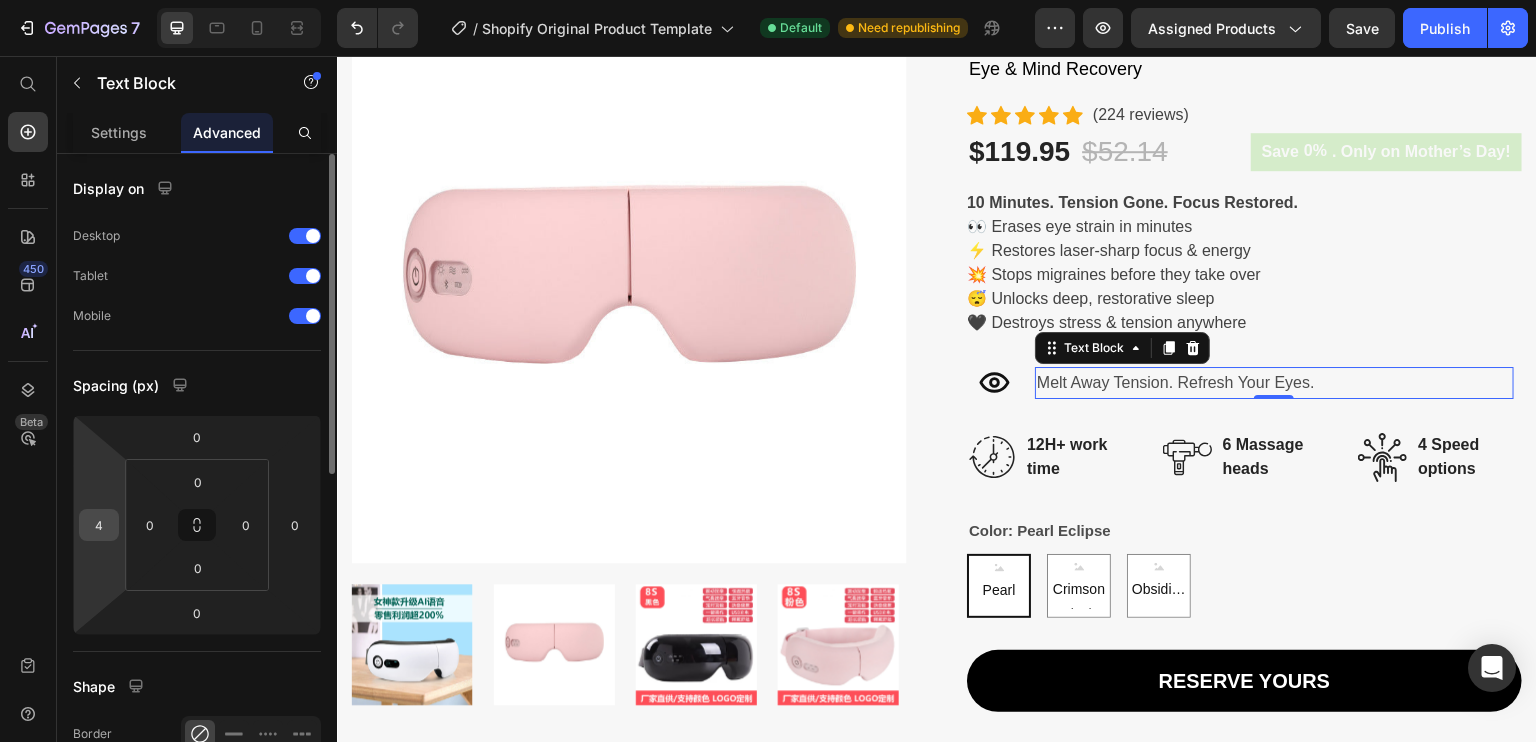 click on "4" at bounding box center (99, 525) 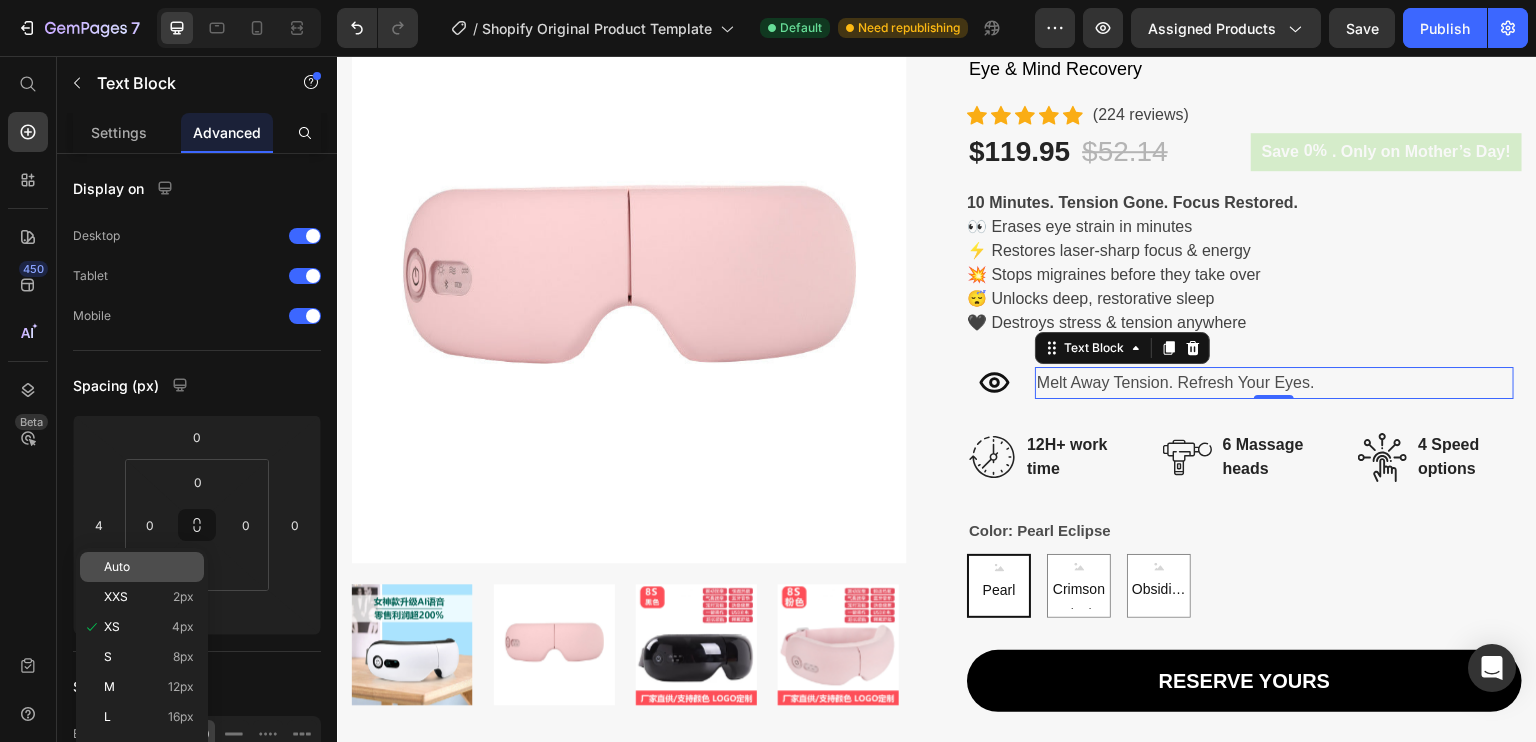 click on "Auto" 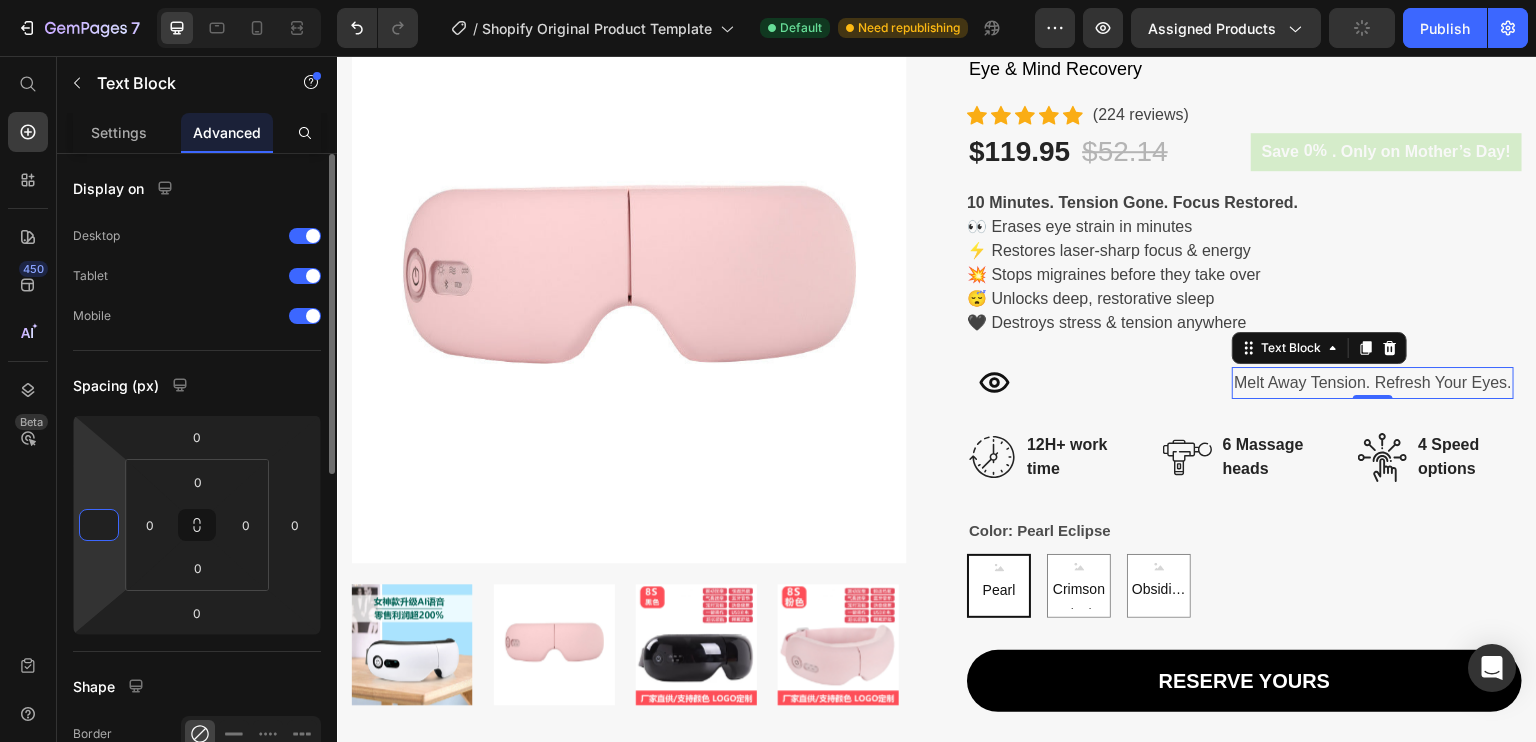 click at bounding box center (99, 525) 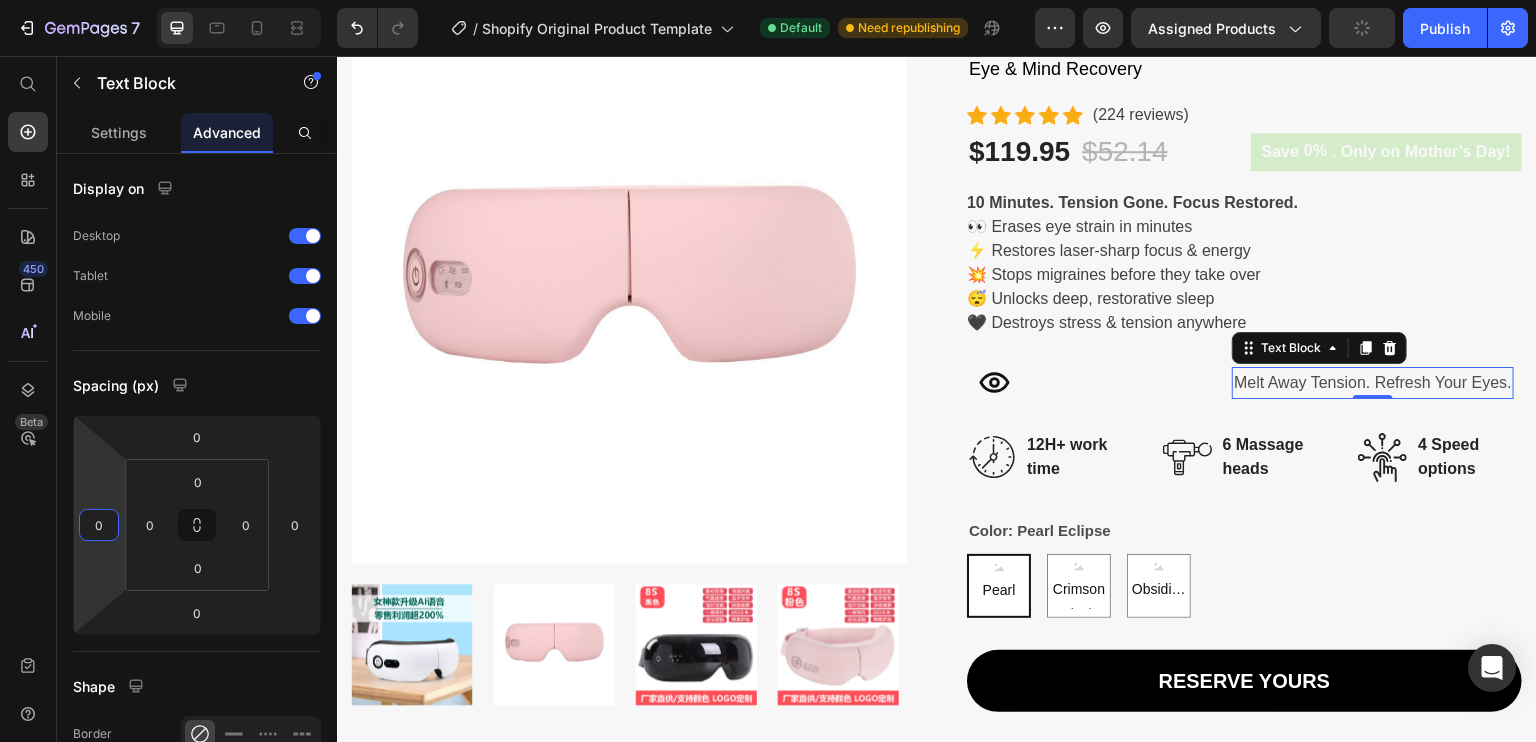 type on "0" 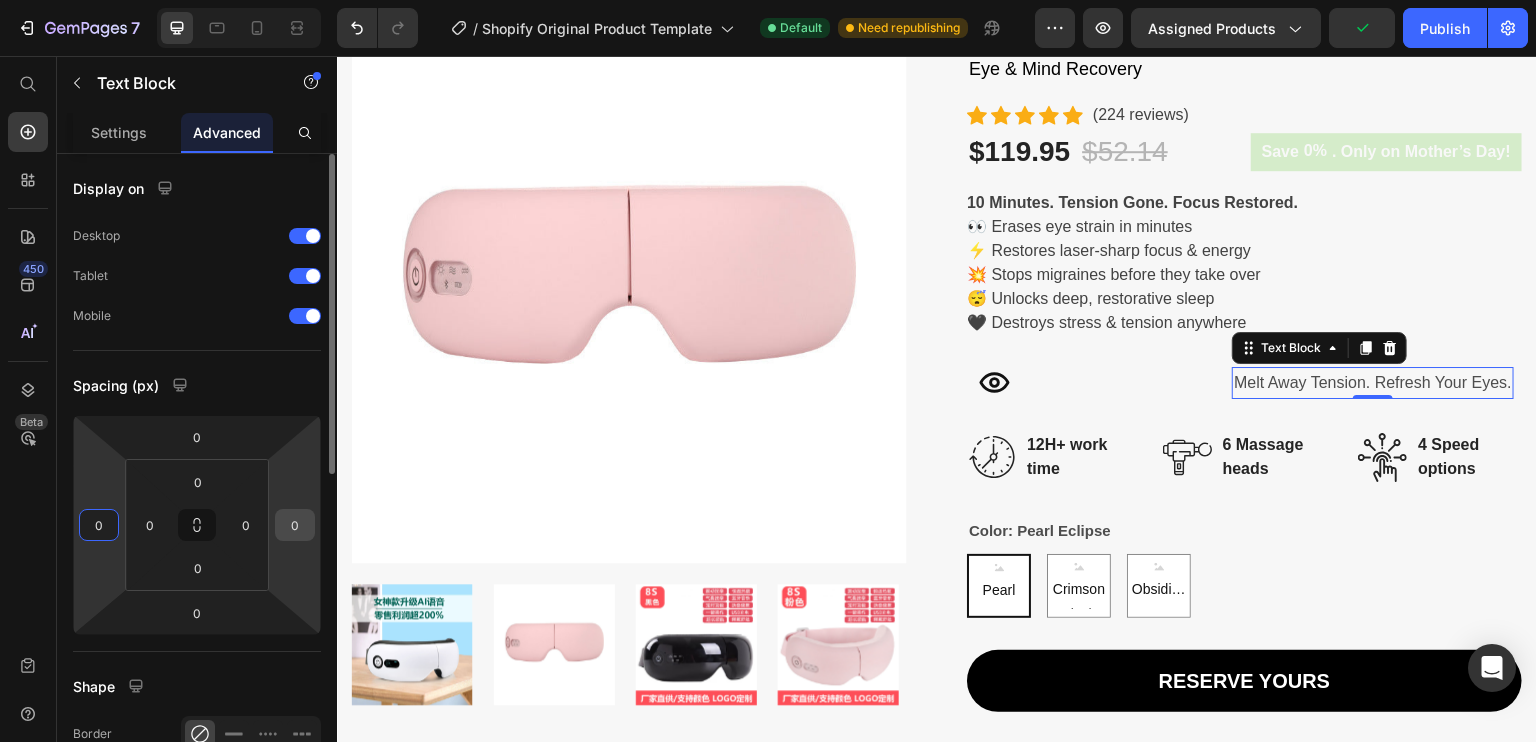 click on "0" at bounding box center [295, 525] 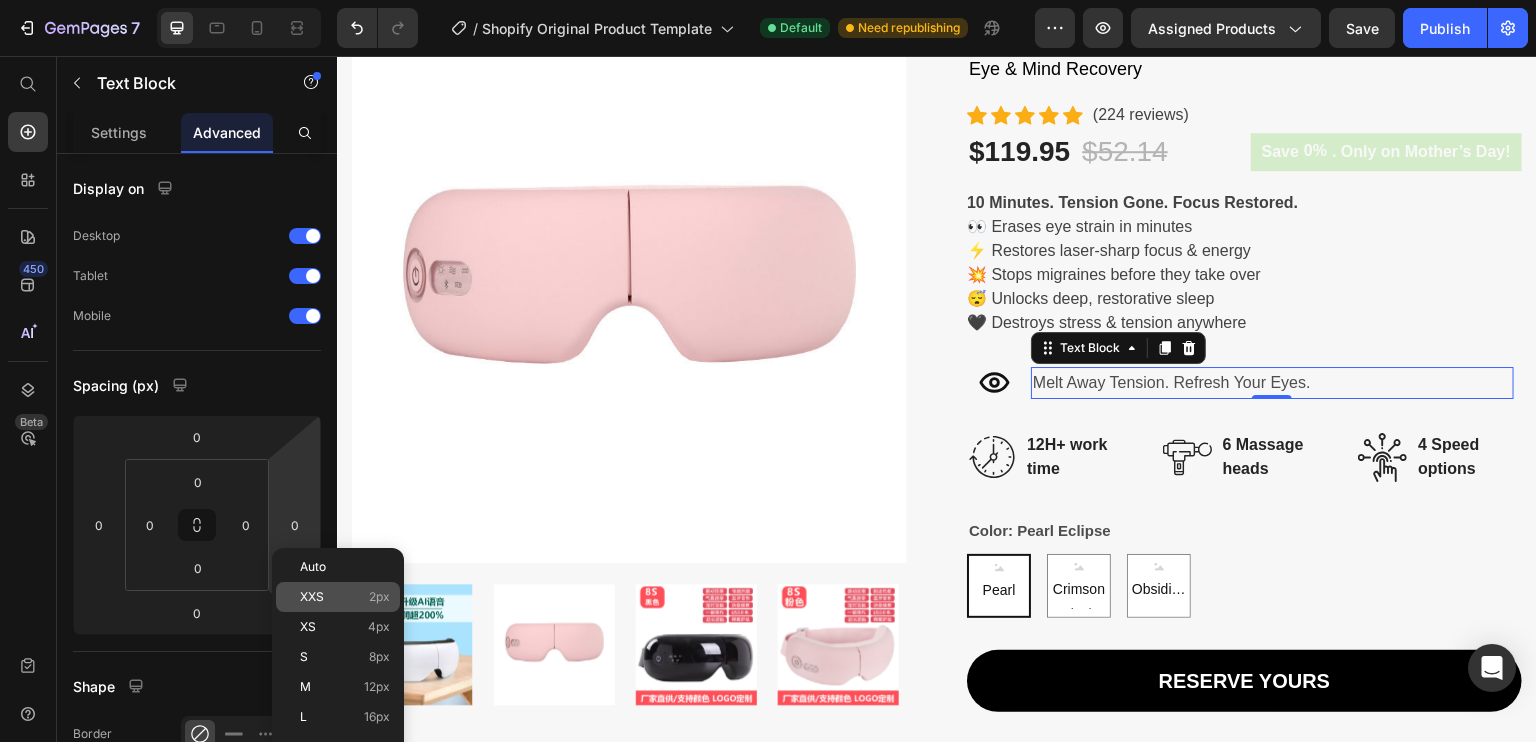click on "XXS 2px" 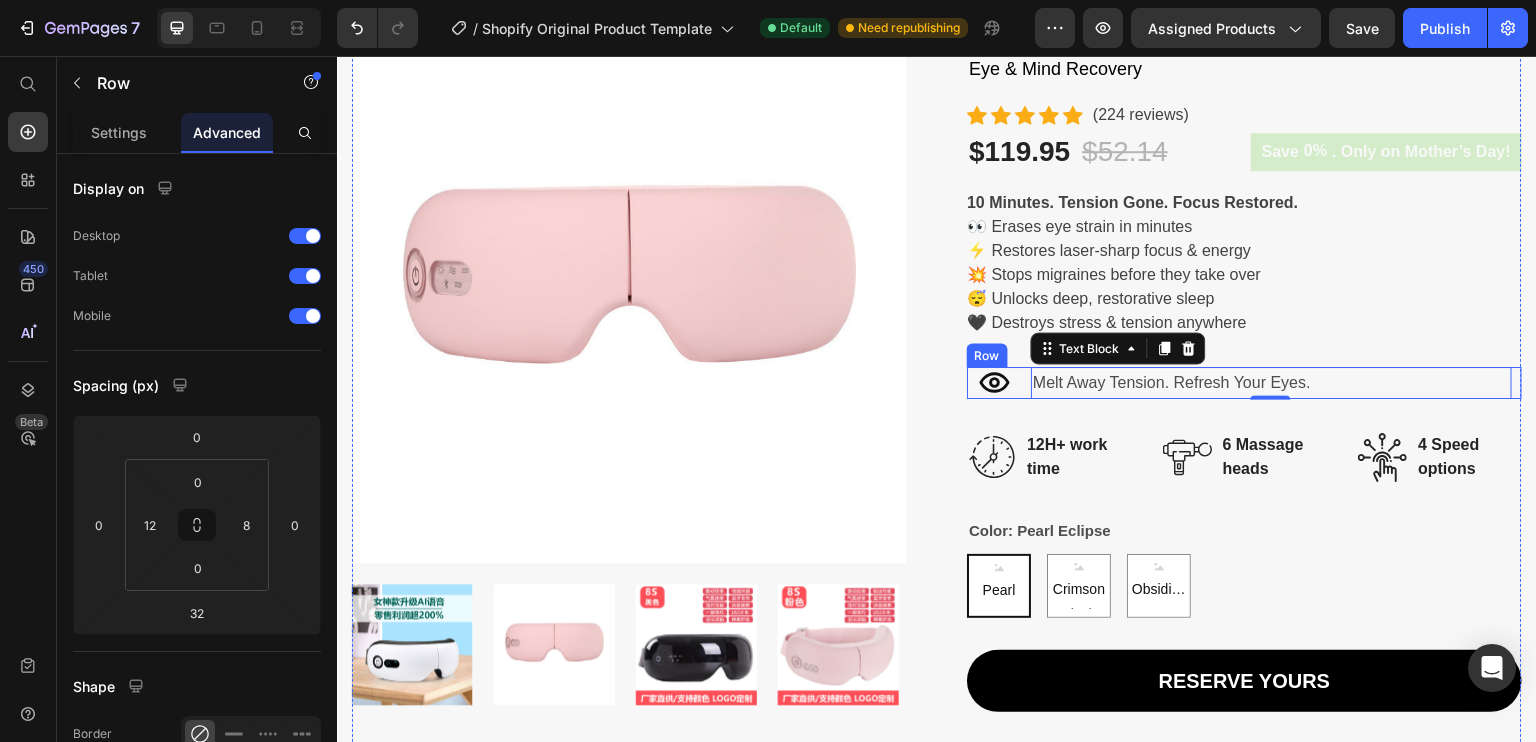 click on "Icon Melt Away Tension. Refresh Your Eyes. Text Block   0 Row" at bounding box center (1244, 383) 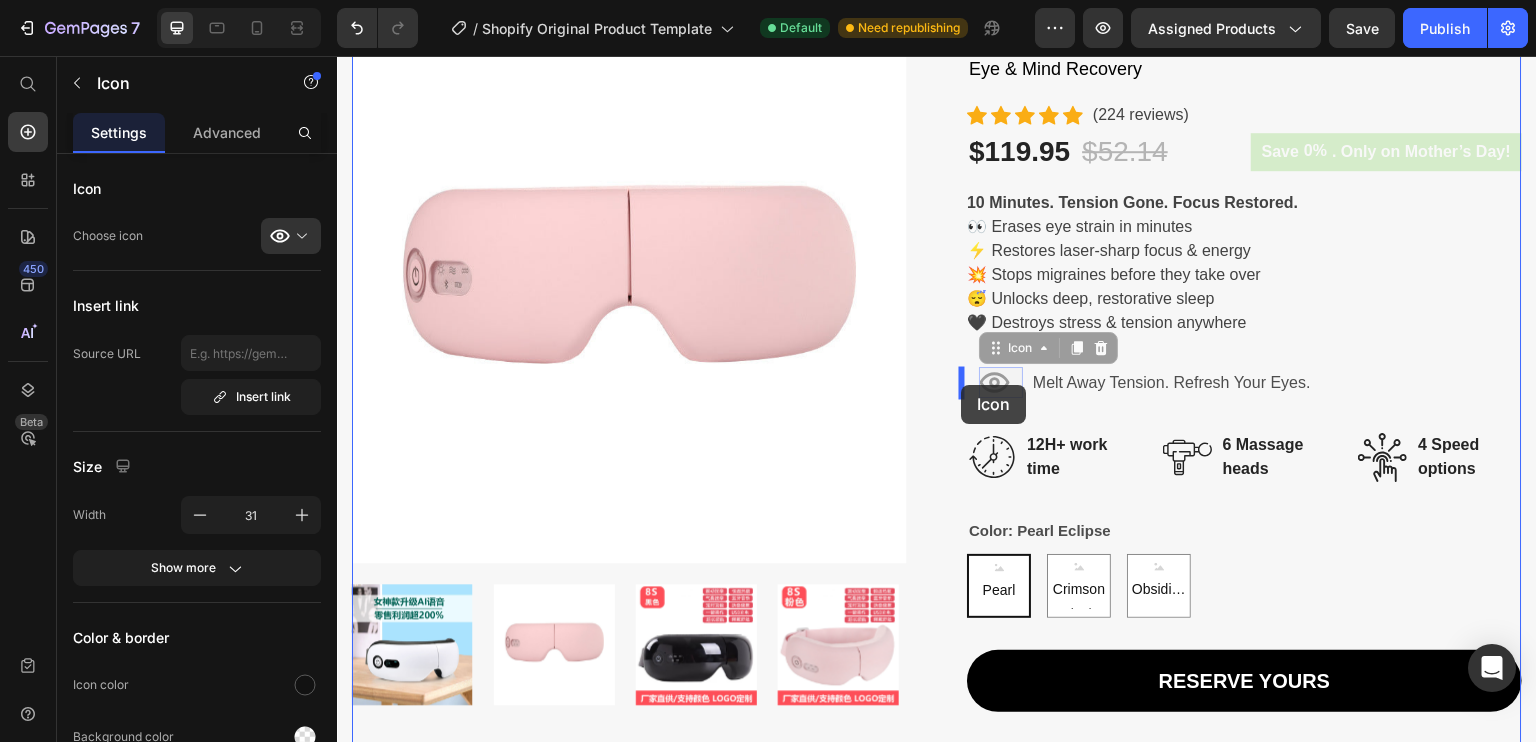 drag, startPoint x: 1001, startPoint y: 385, endPoint x: 962, endPoint y: 385, distance: 39 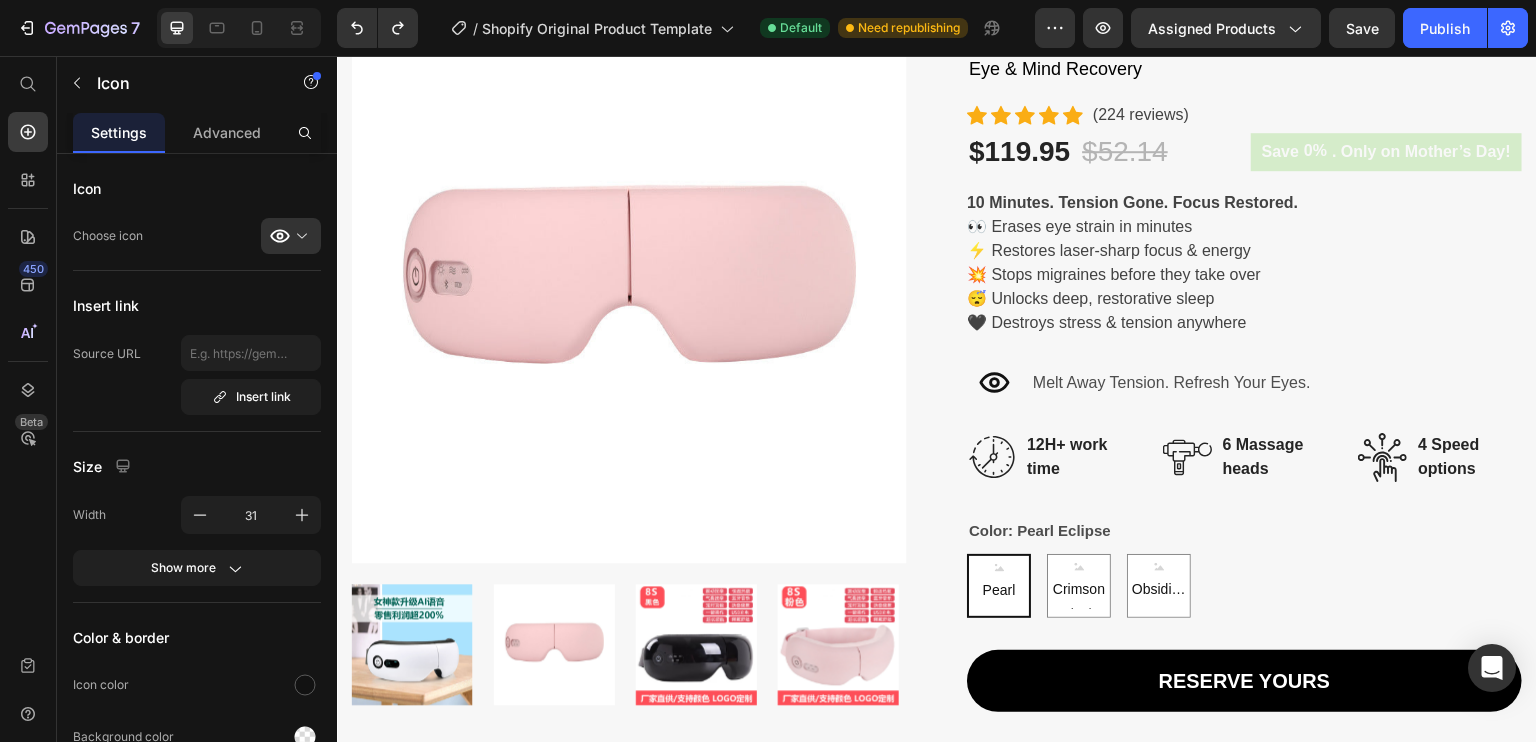 click 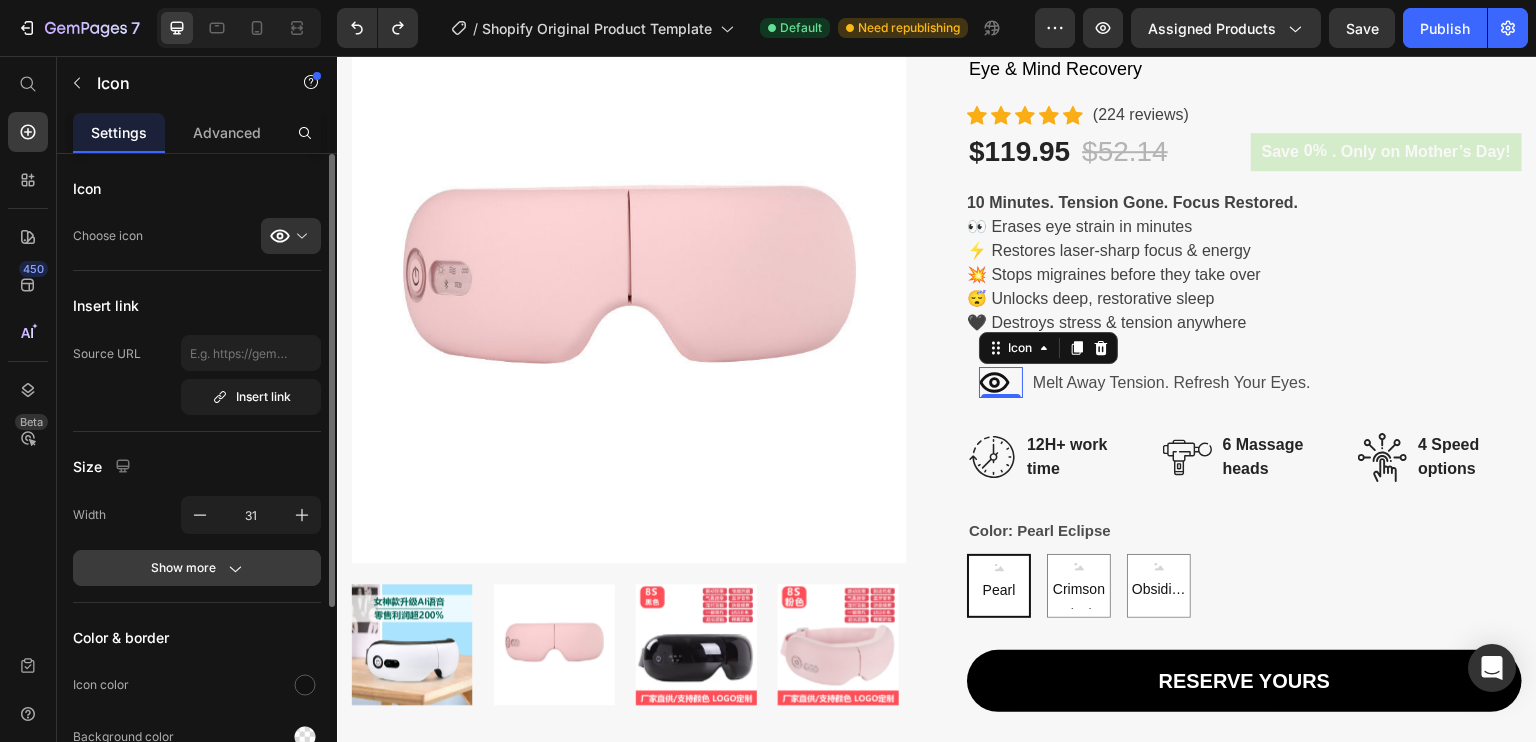 click on "Show more" 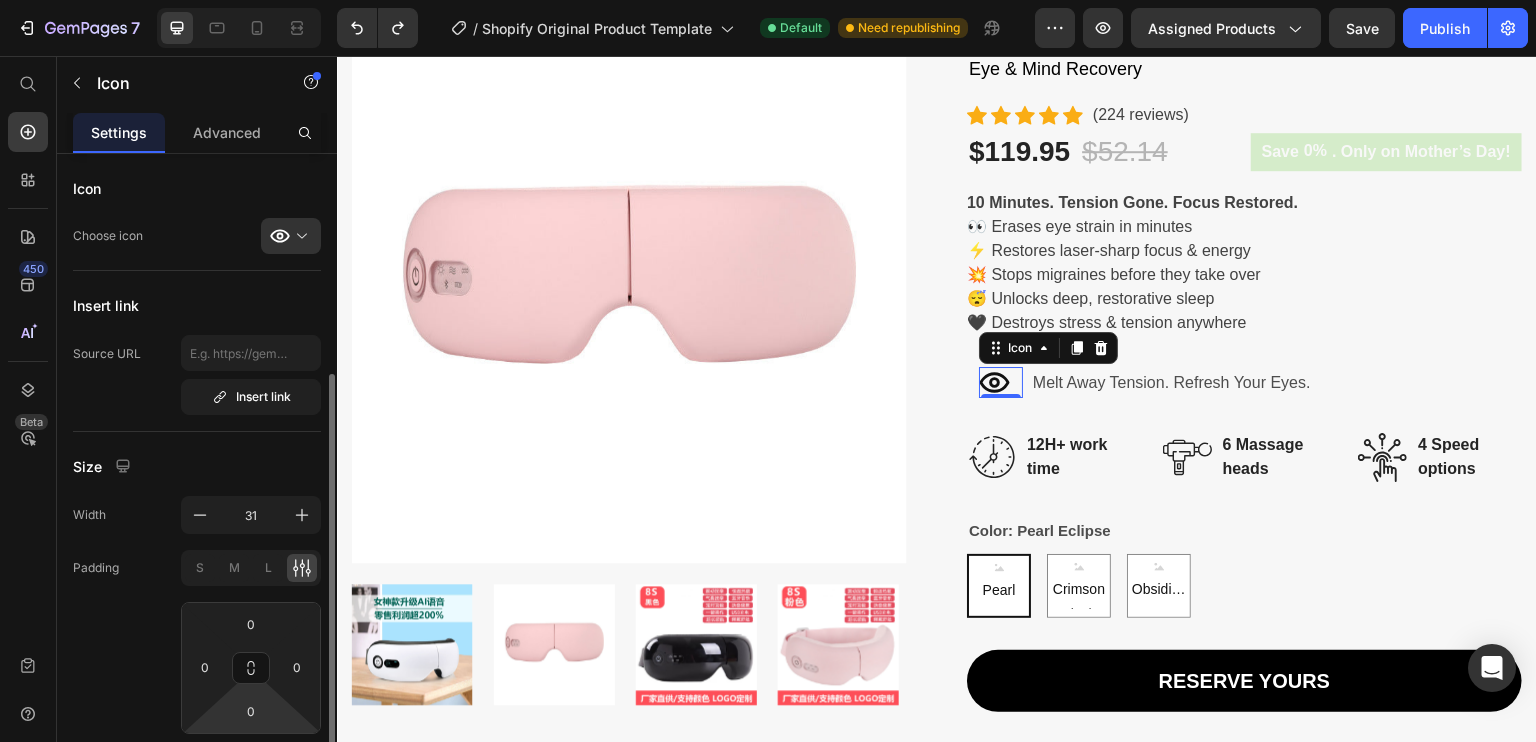scroll, scrollTop: 142, scrollLeft: 0, axis: vertical 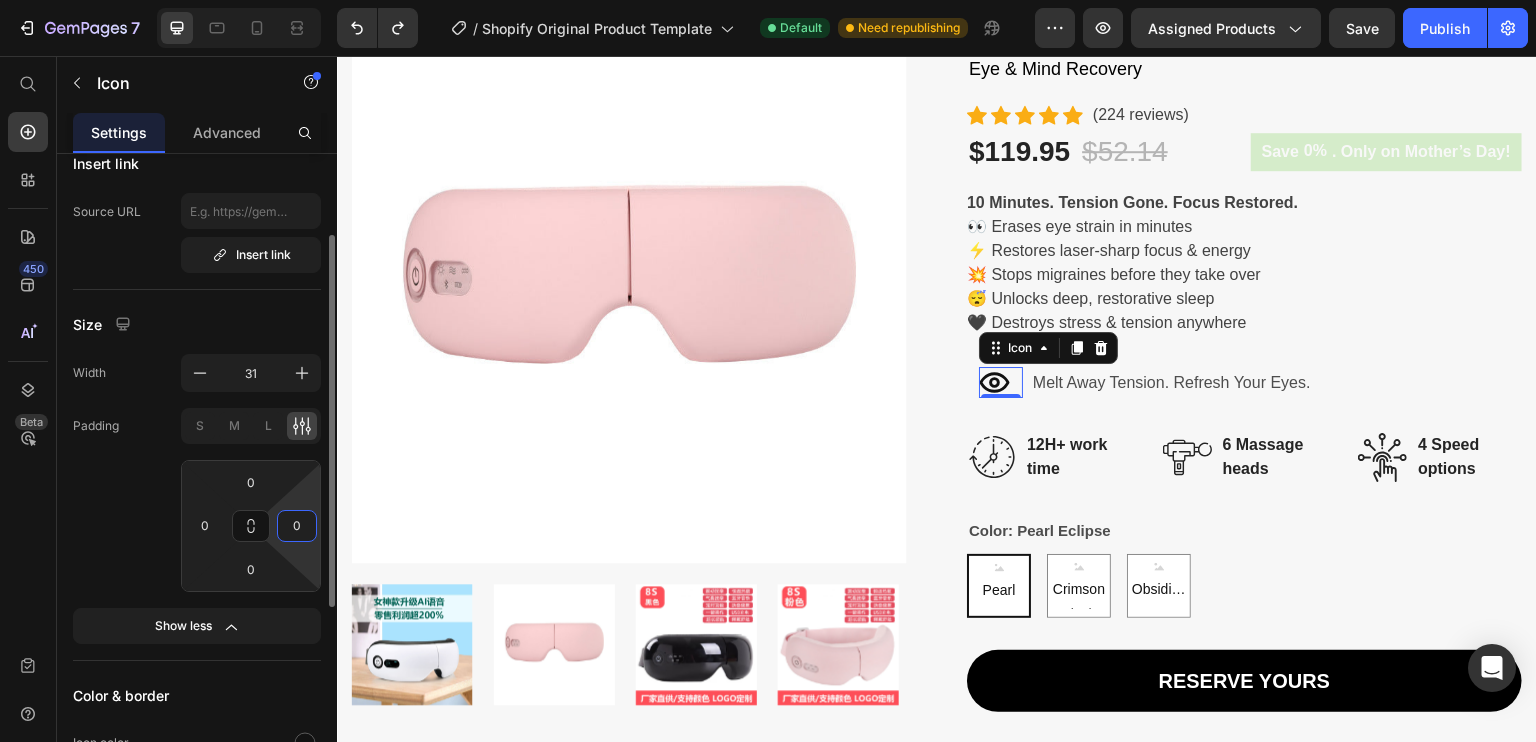 click on "0" at bounding box center [297, 526] 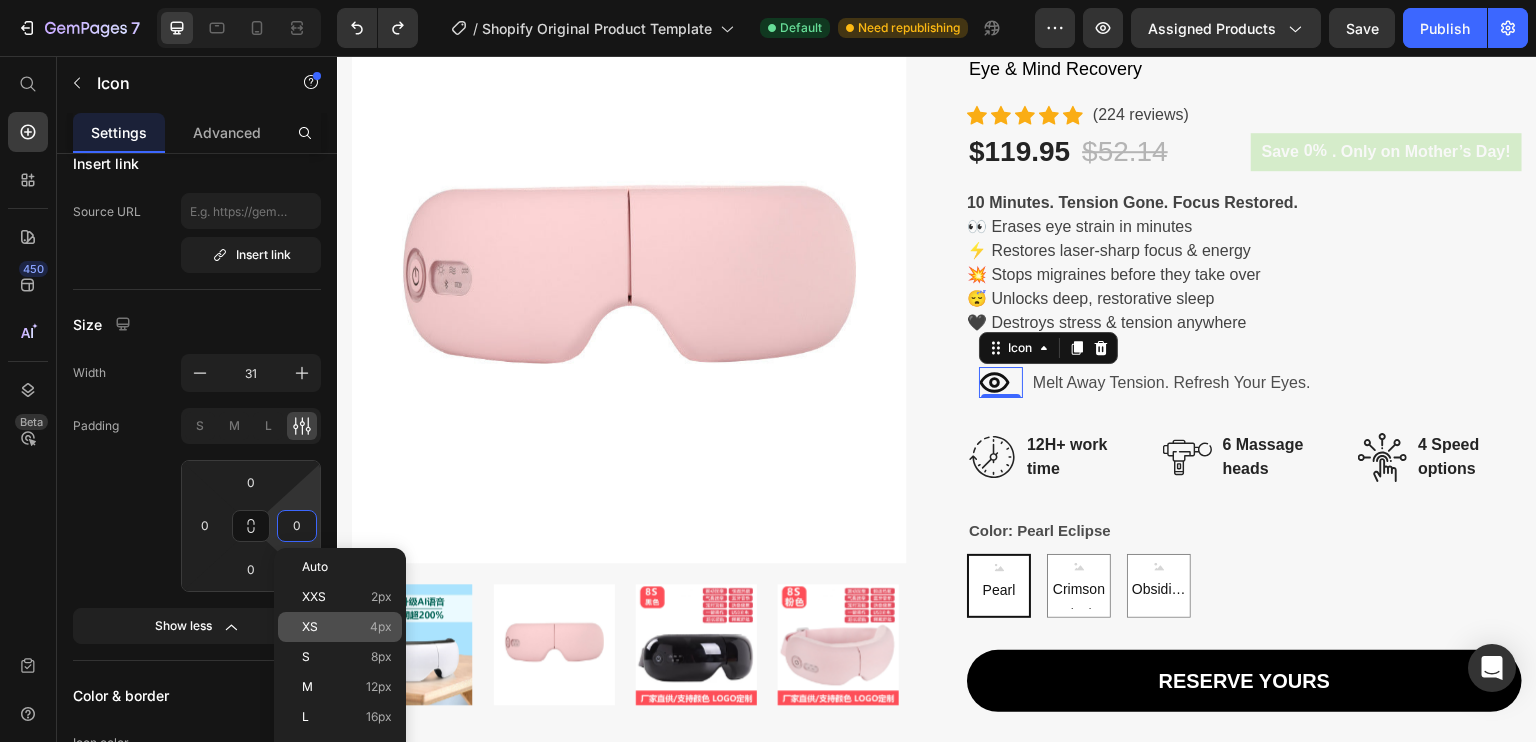click on "XS 4px" at bounding box center [347, 627] 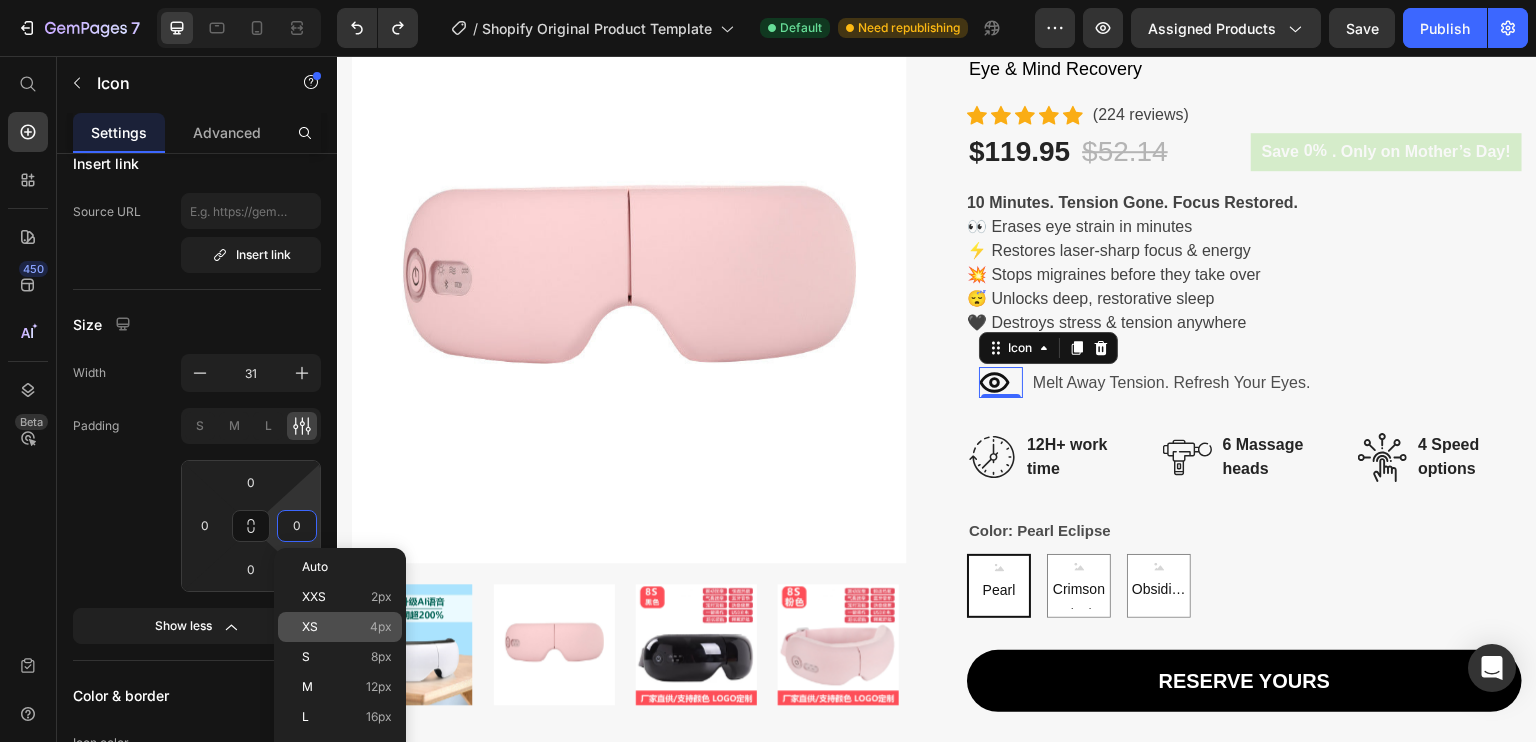type on "4" 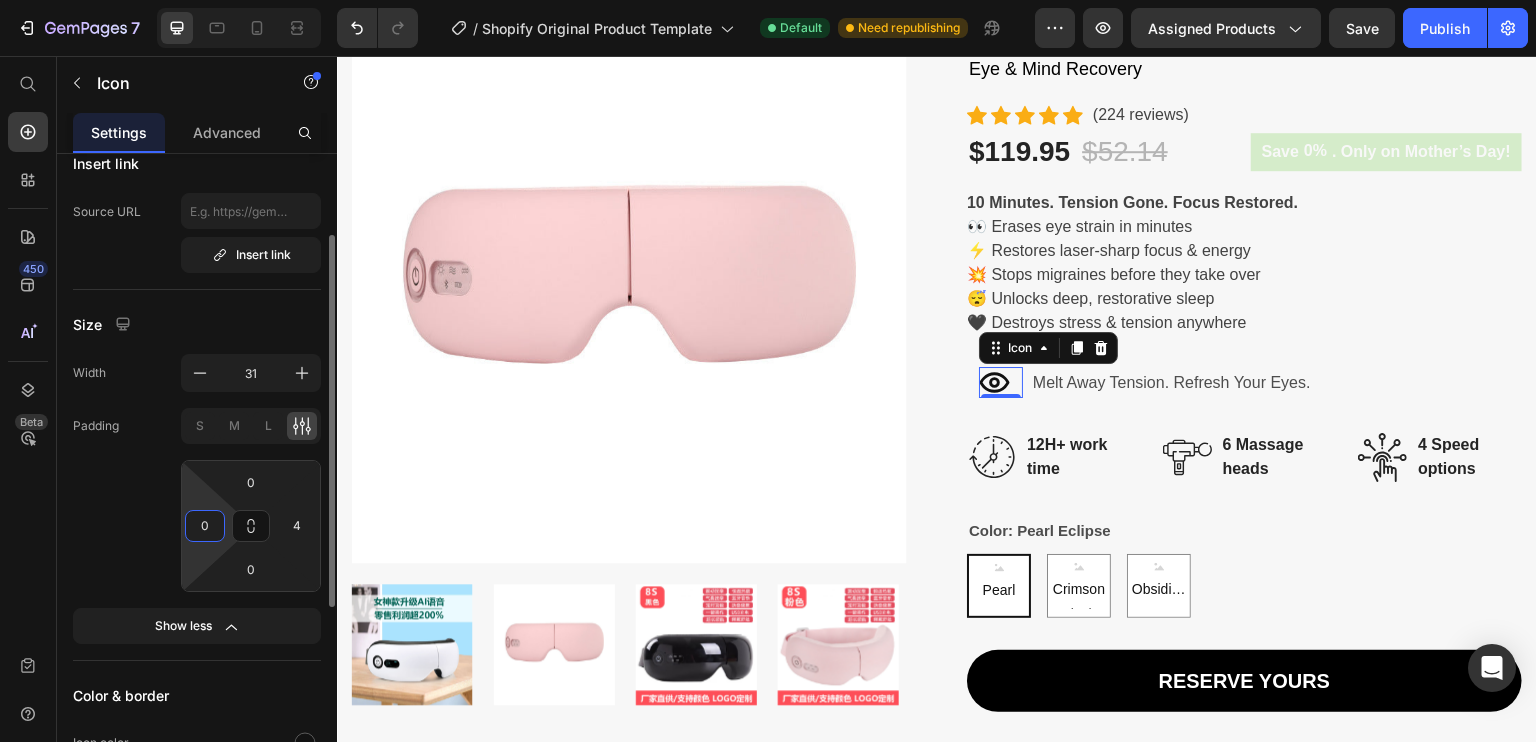 click on "0" at bounding box center [205, 526] 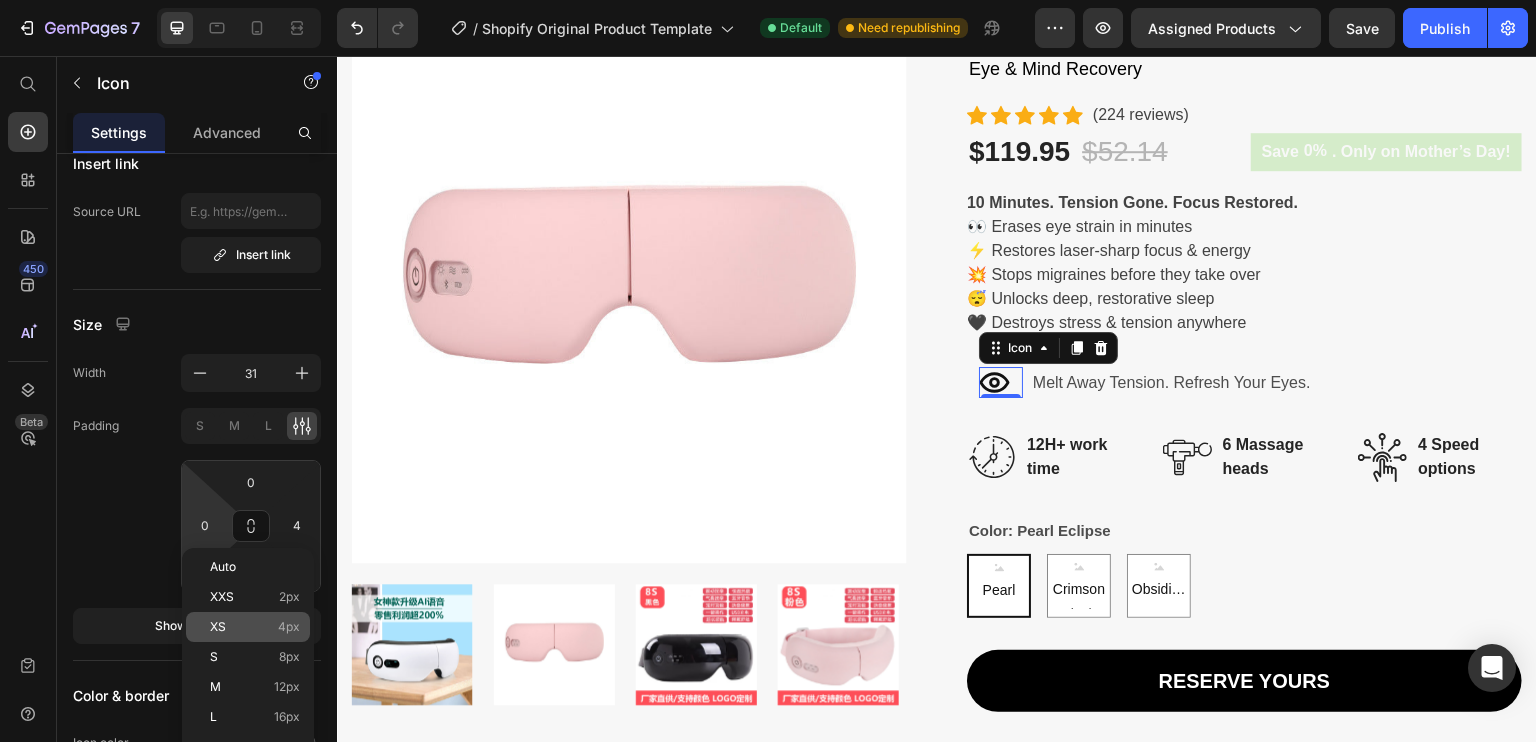 click on "XS" at bounding box center [218, 627] 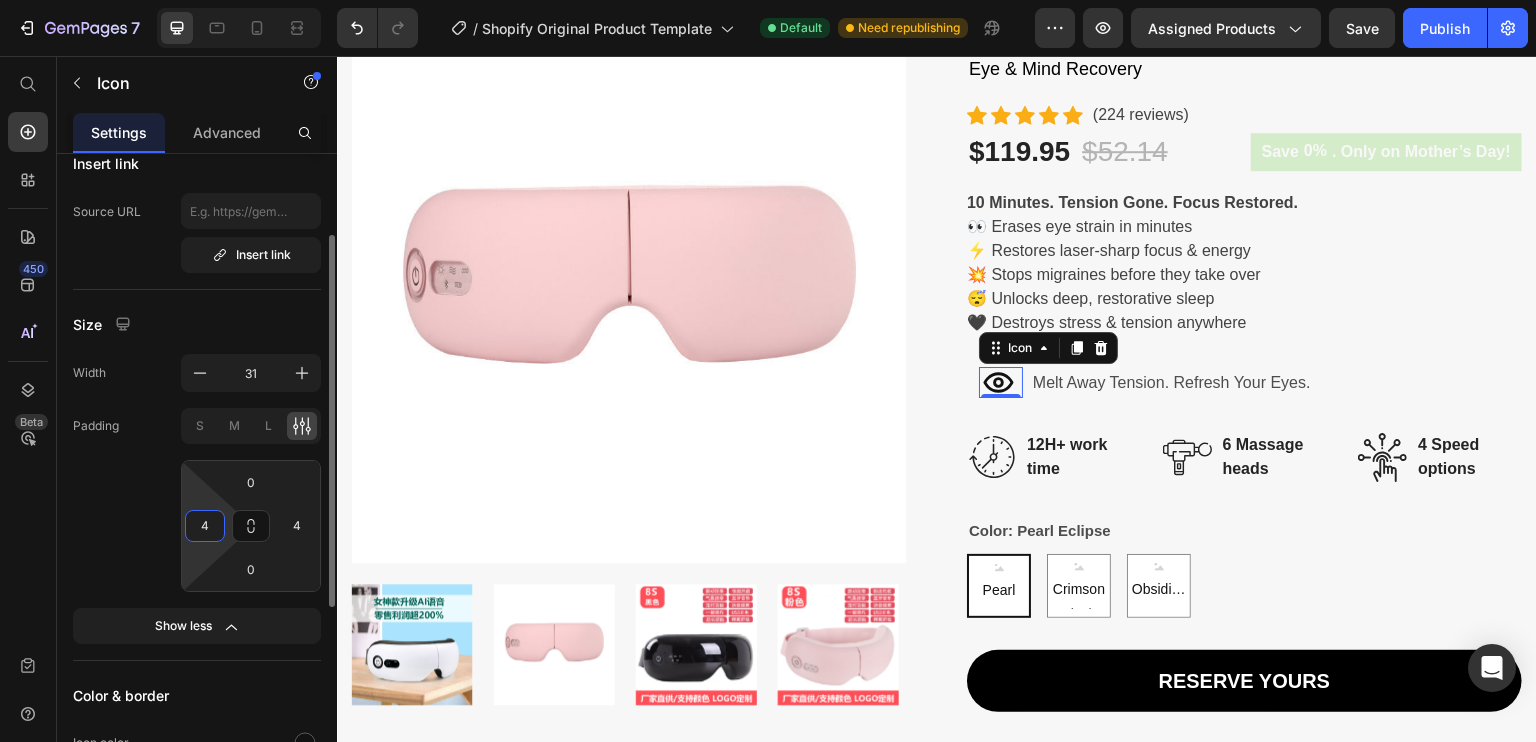 click on "4" at bounding box center (205, 526) 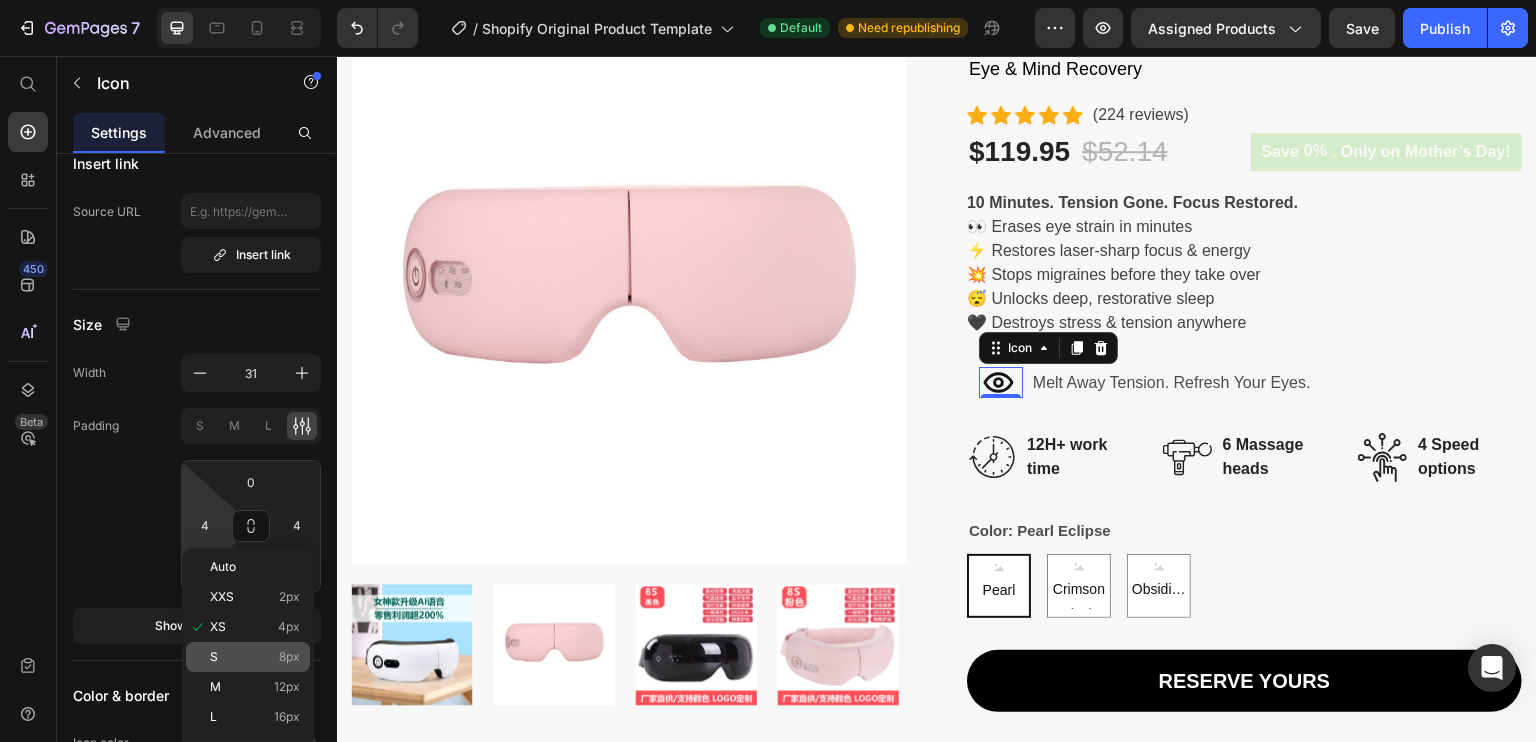 click on "S 8px" 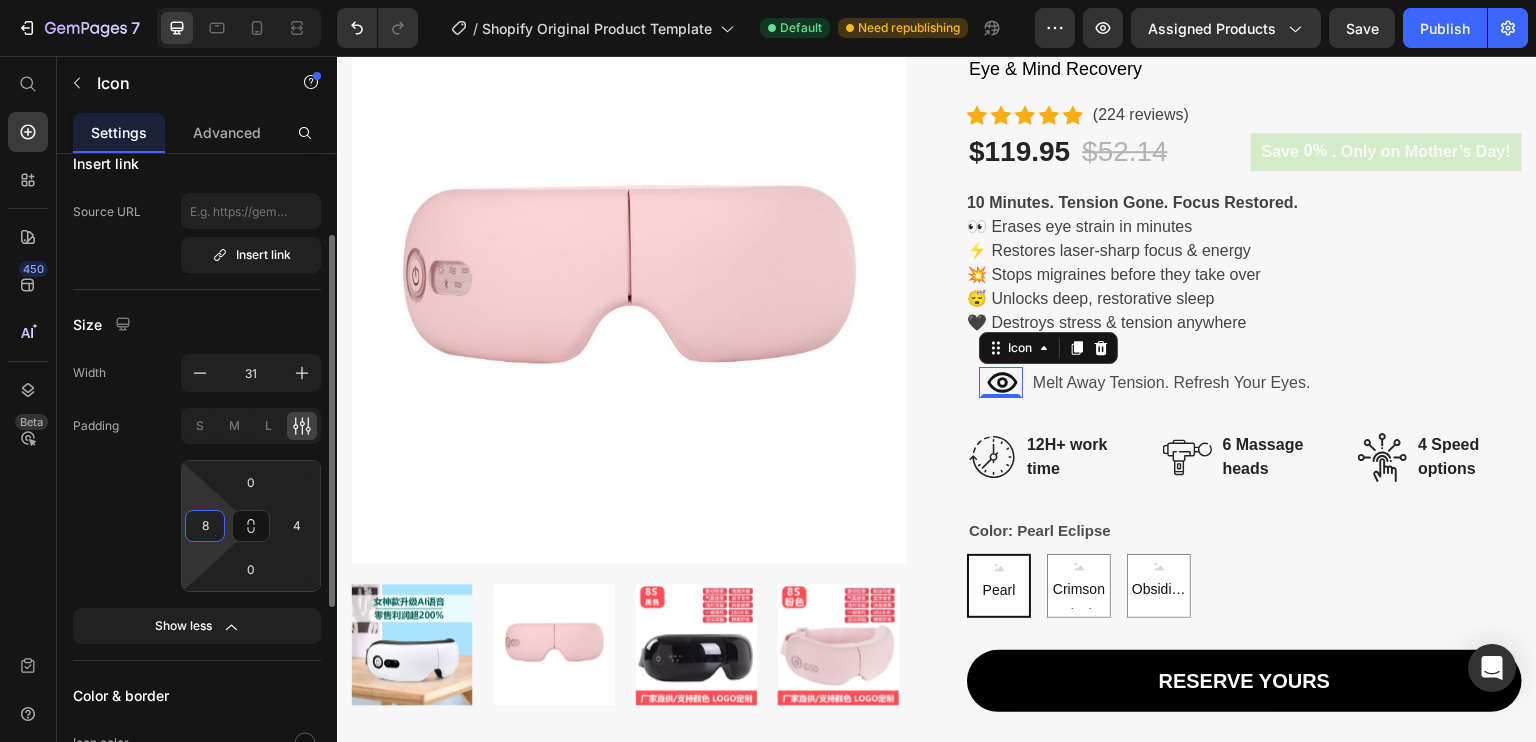 click on "8" at bounding box center (205, 526) 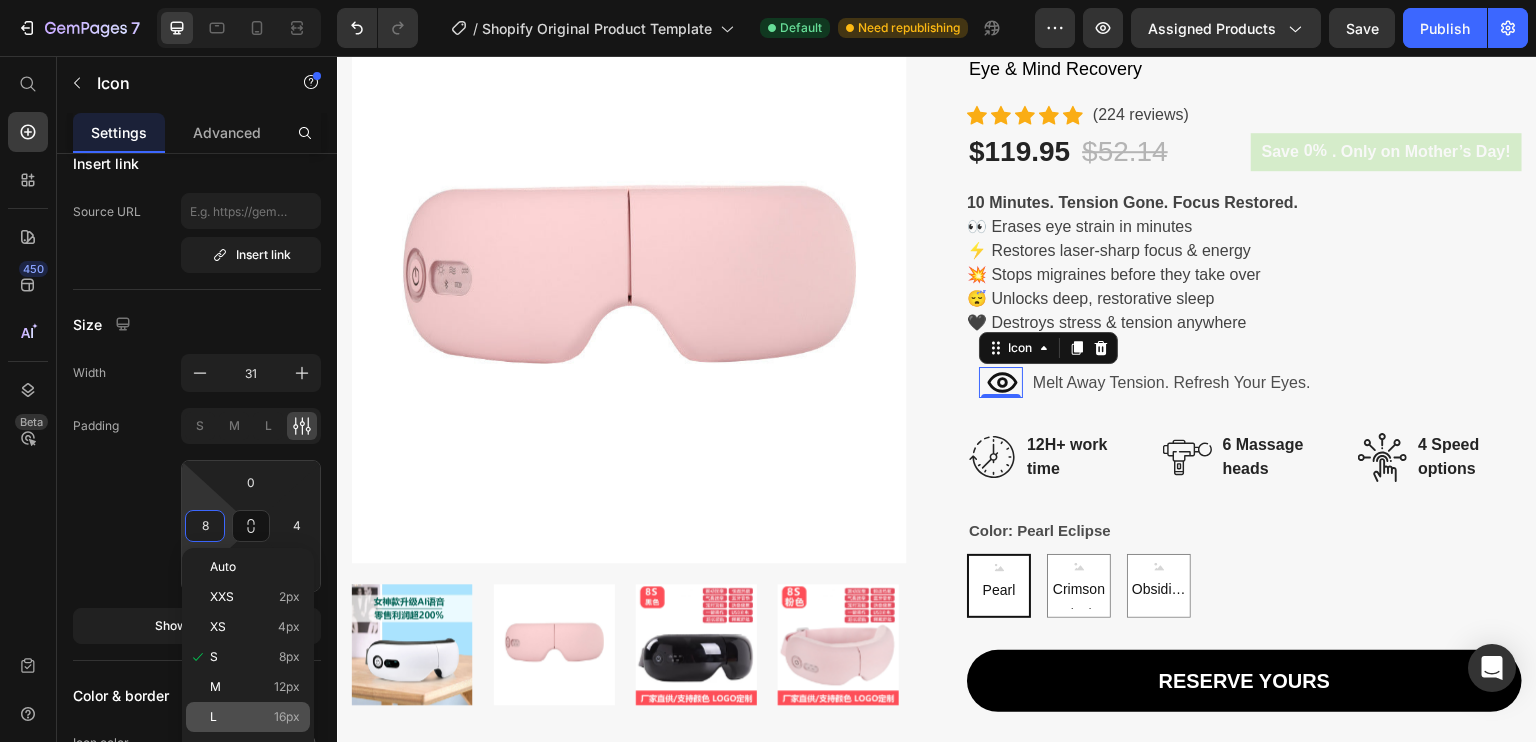 click on "L" at bounding box center [213, 717] 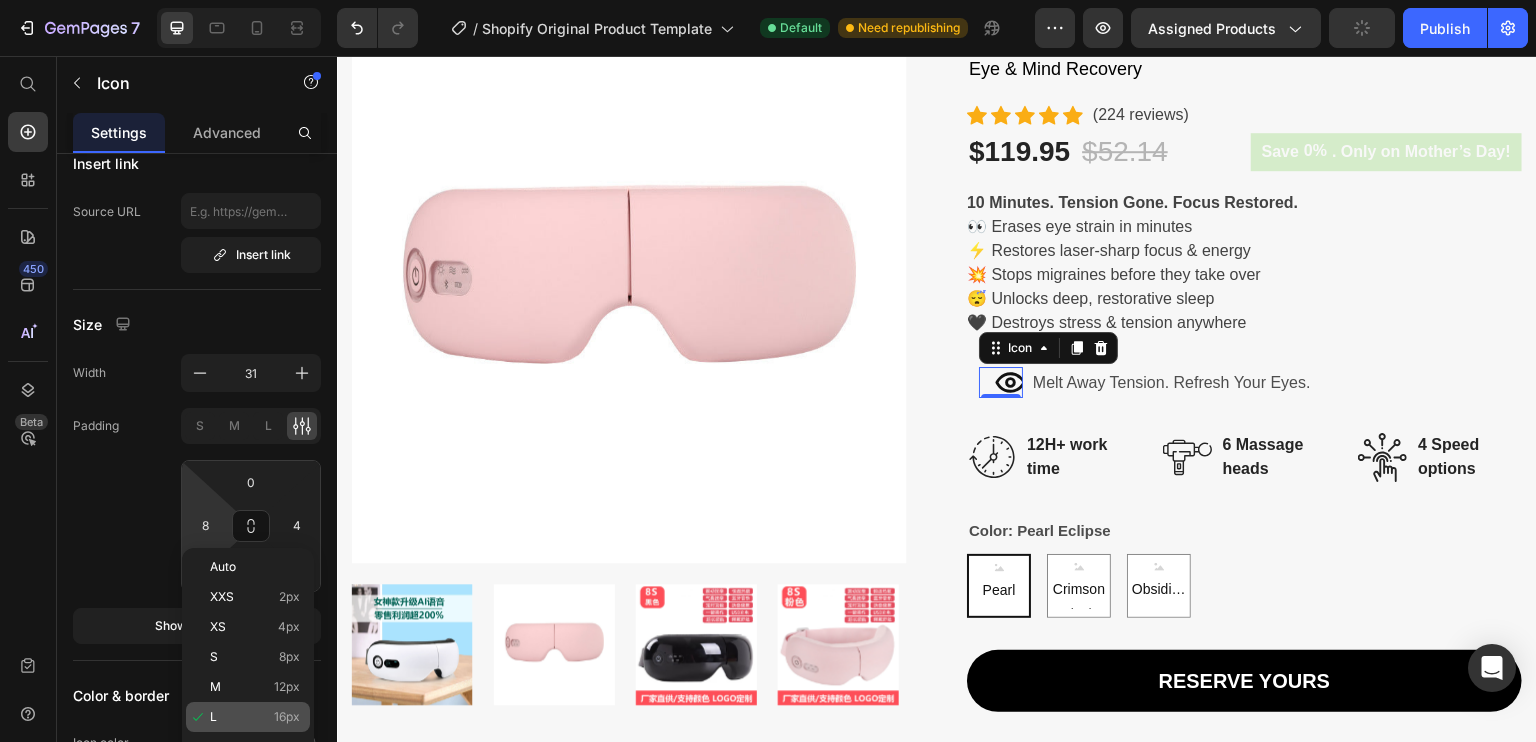 type on "16" 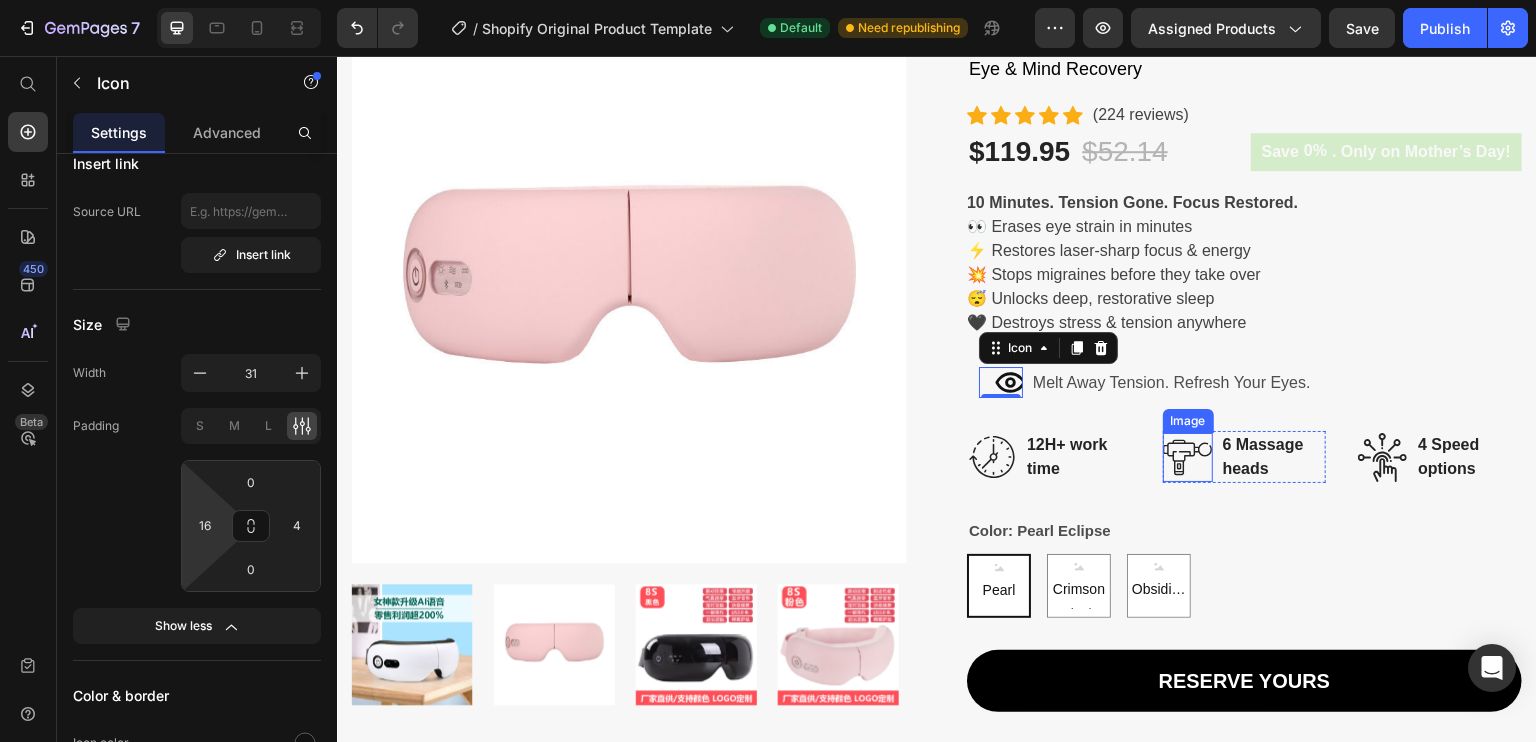 click on "Image" at bounding box center (1188, 421) 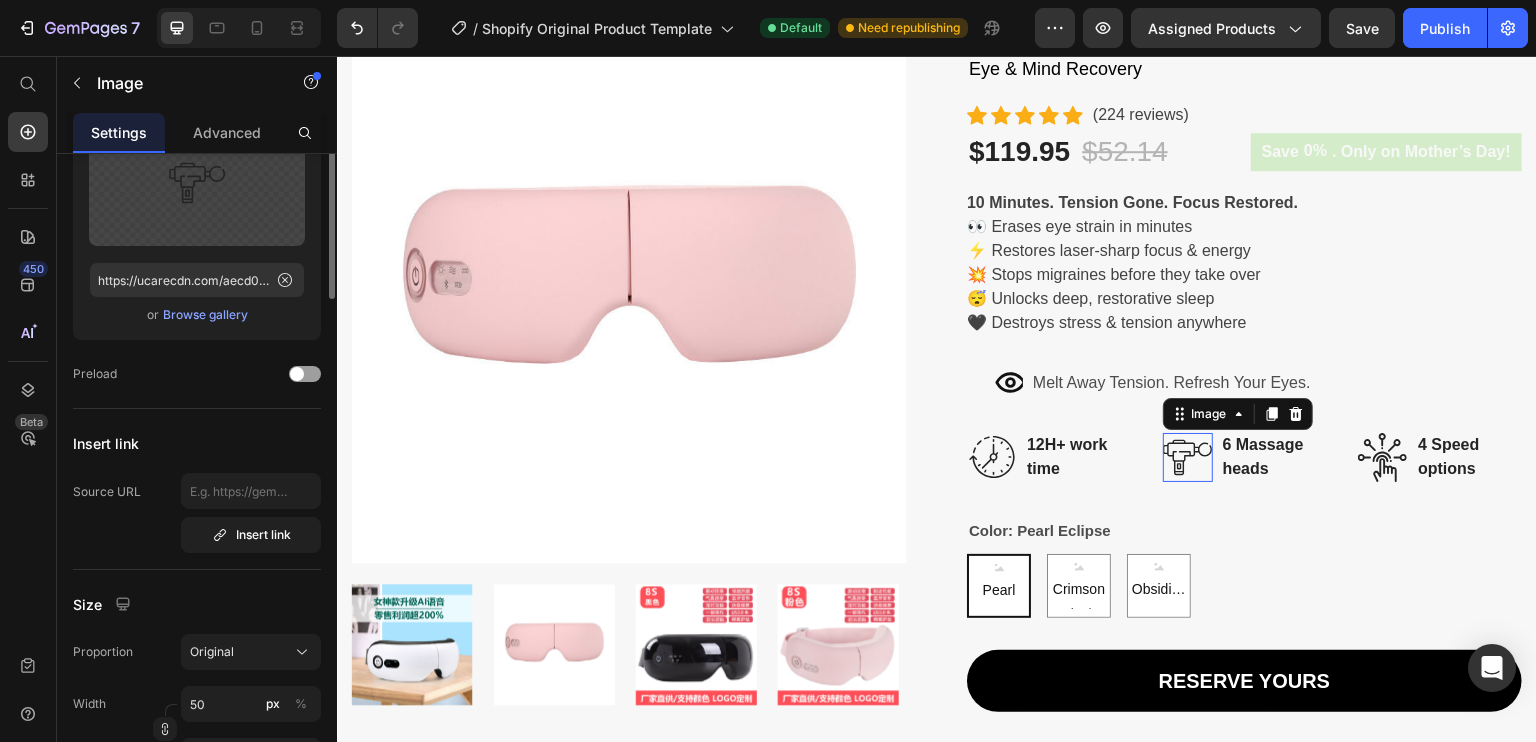 scroll, scrollTop: 0, scrollLeft: 0, axis: both 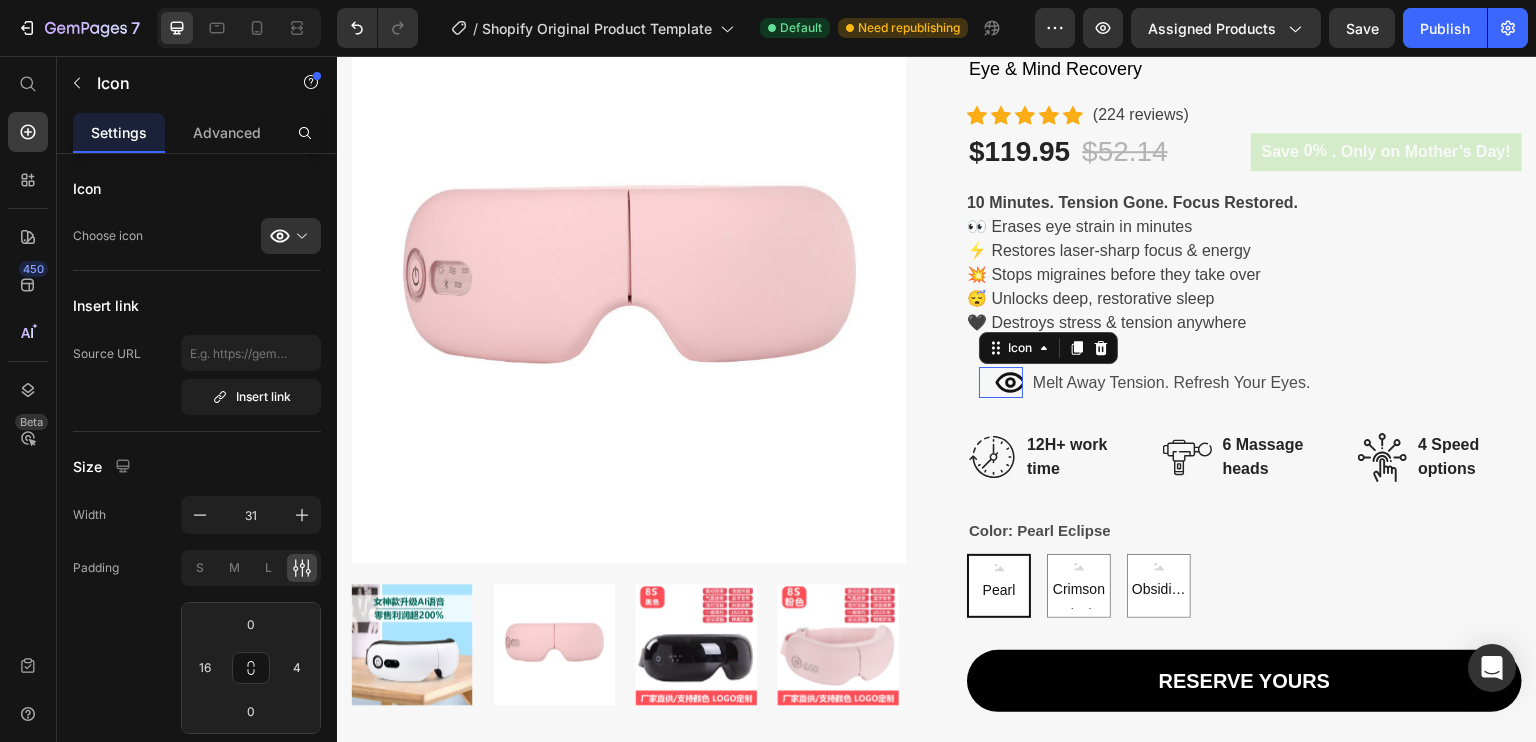 click 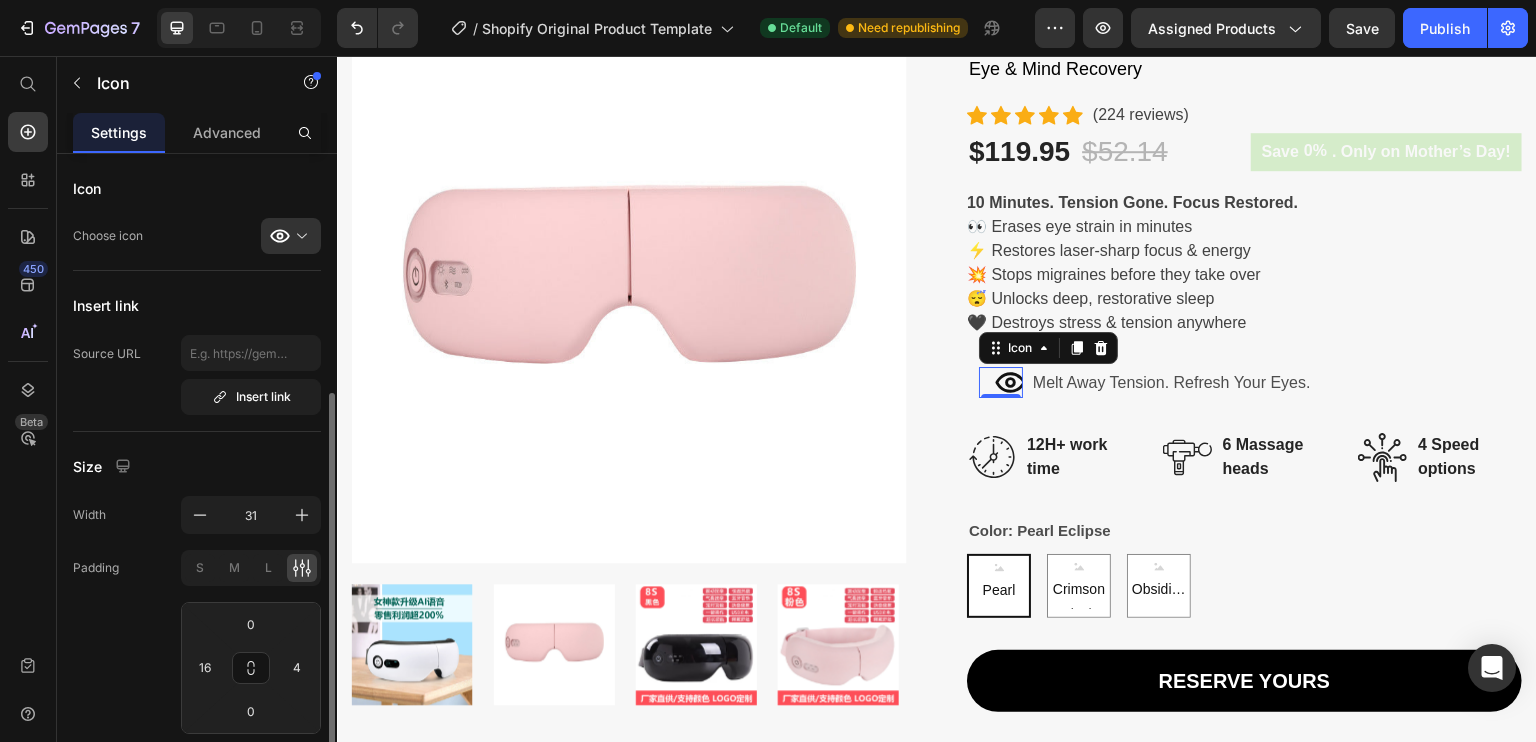 scroll, scrollTop: 174, scrollLeft: 0, axis: vertical 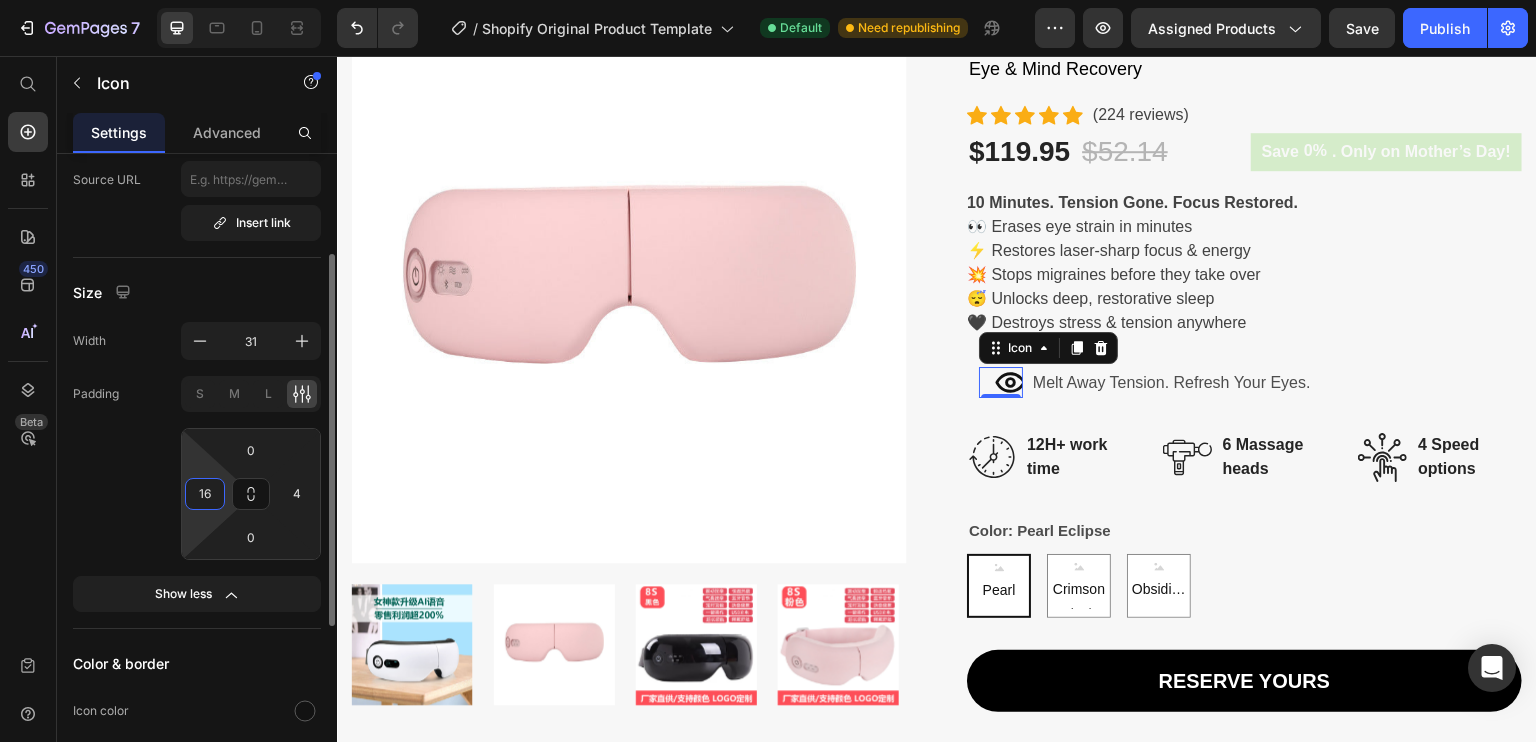 click on "16" at bounding box center [205, 494] 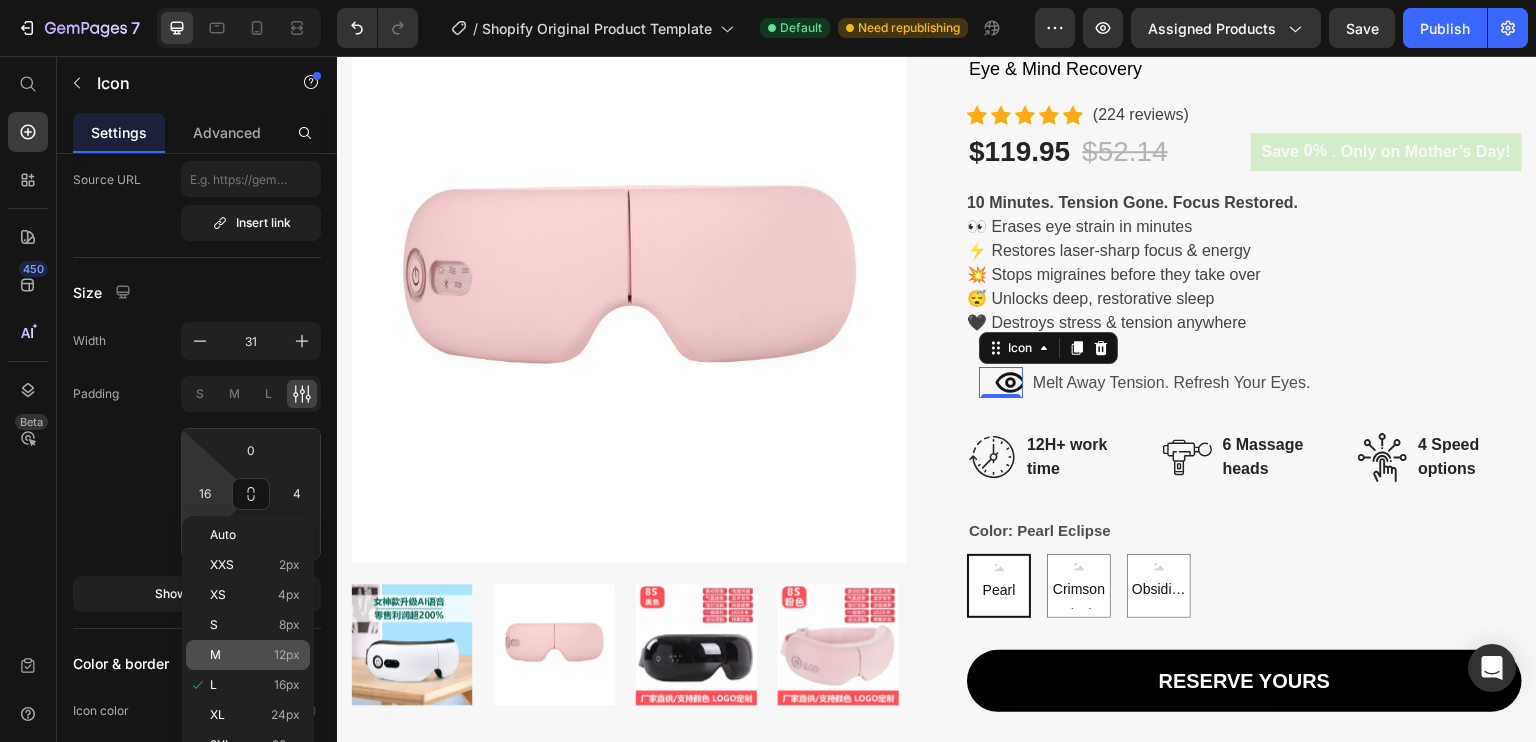 click on "M 12px" 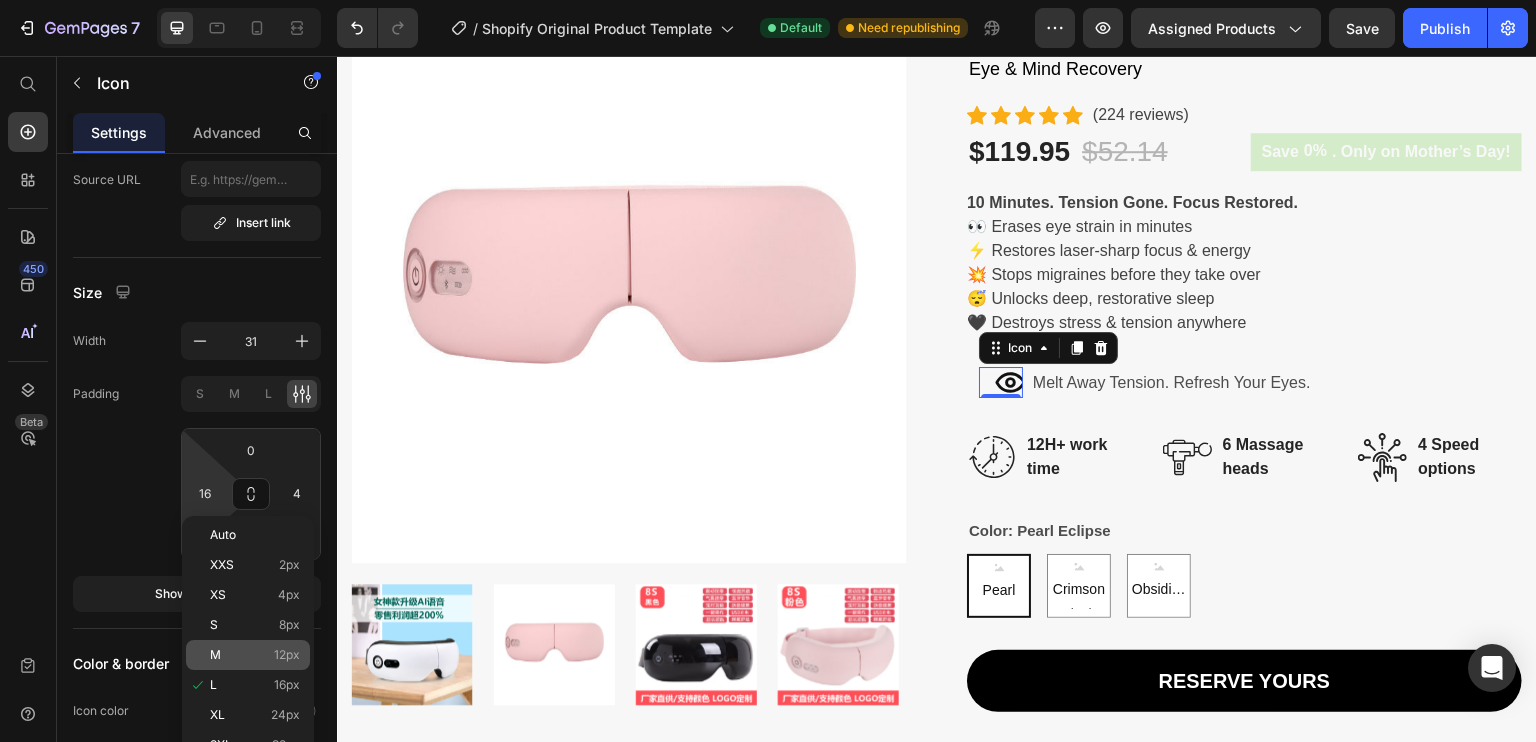 type on "12" 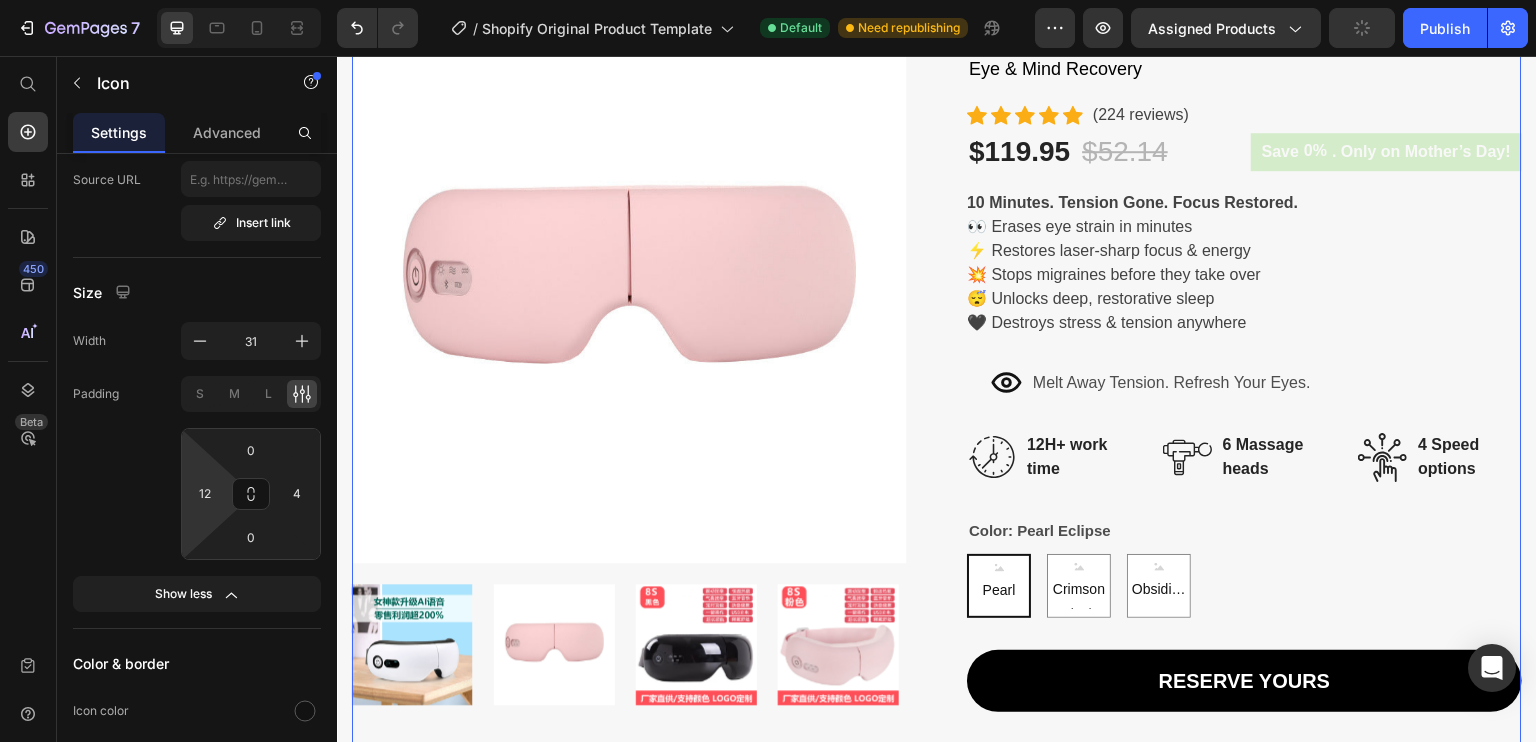 click on "Dreemo Elite NeuroRelief™ (P) Title Eye & Mind Recovery Text block                Icon                Icon                Icon                Icon                Icon Icon List Hoz (224 reviews) Text block Row $119.95 (P) Price $52.14 (P) Price Row Save 0% . Only on Mother’s Day! (P) Tag Row
10 Minutes. Tension Gone. Focus Restored.
👀 Erases eye strain in minutes
⚡ Restores laser-sharp focus & energy
💥 Stops migraines before they take over
😴 Unlocks deep, restorative sleep
🖤 Destroys stress & tension anywhere (P) Description
Icon   0 Melt Away Tension. Refresh Your Eyes. Text Block Row Image 12H+ work time Text block Row Image 6 Massage heads  Text block Row Image 4 Speed options Text block Row Row Color: Pearl Eclipse Pearl Eclipse Pearl Eclipse Pearl Eclipse Crimson Blush Crimson Blush Crimson Blush Obsidian Storm Obsidian Storm Obsidian Storm Product Variants & Swatches Reserve Yours (P) Dynamic Checkout
Text block" at bounding box center (1244, 583) 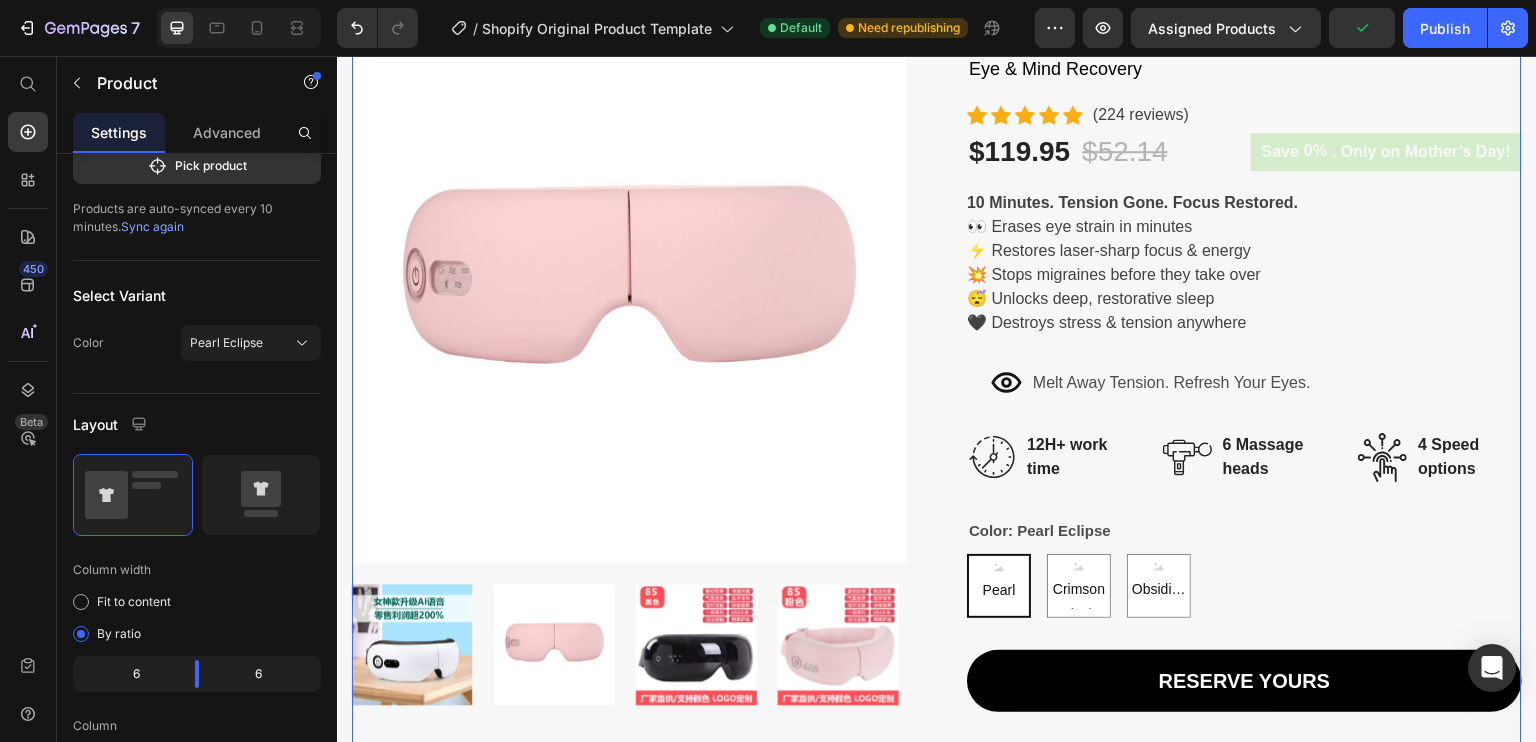 scroll, scrollTop: 0, scrollLeft: 0, axis: both 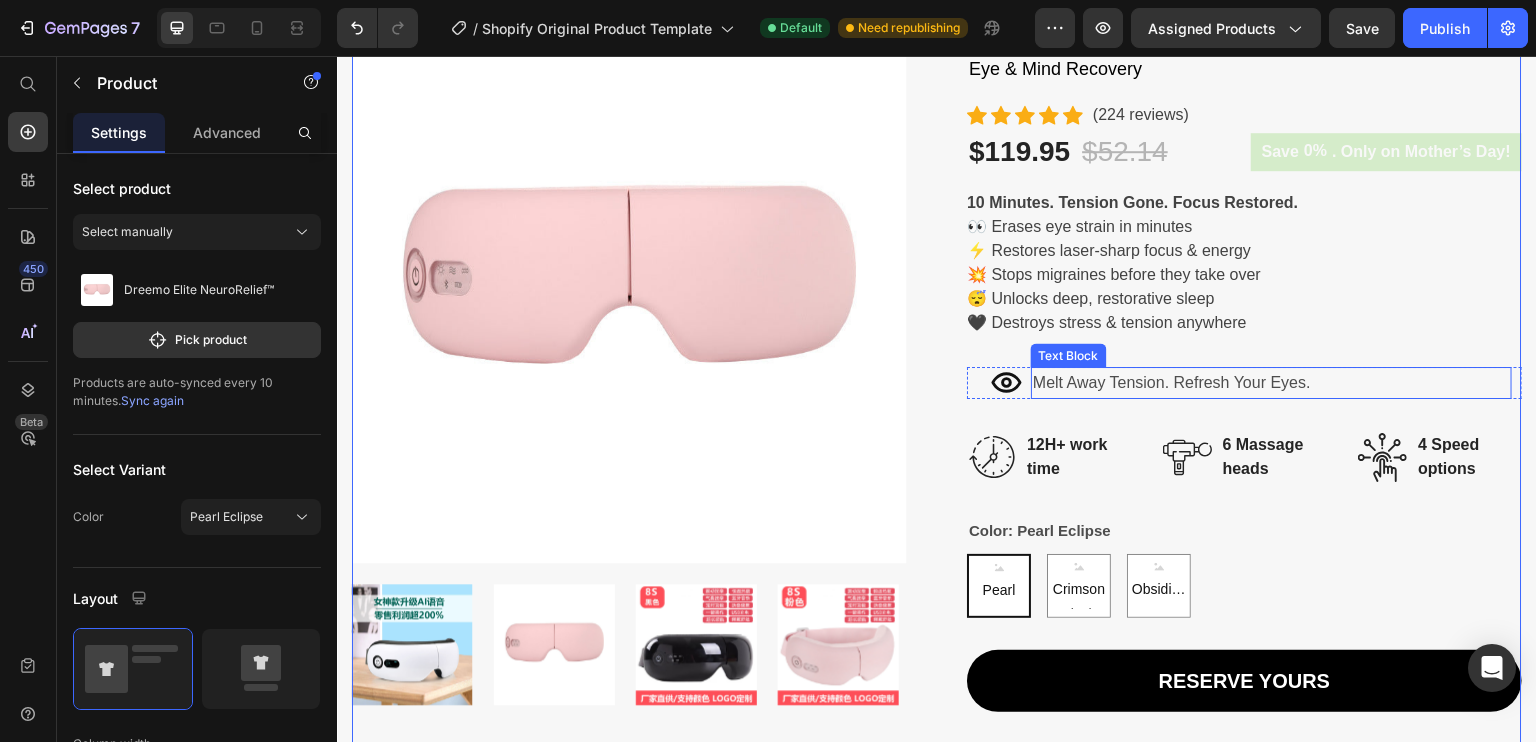 click on "Melt Away Tension. Refresh Your Eyes." at bounding box center (1271, 383) 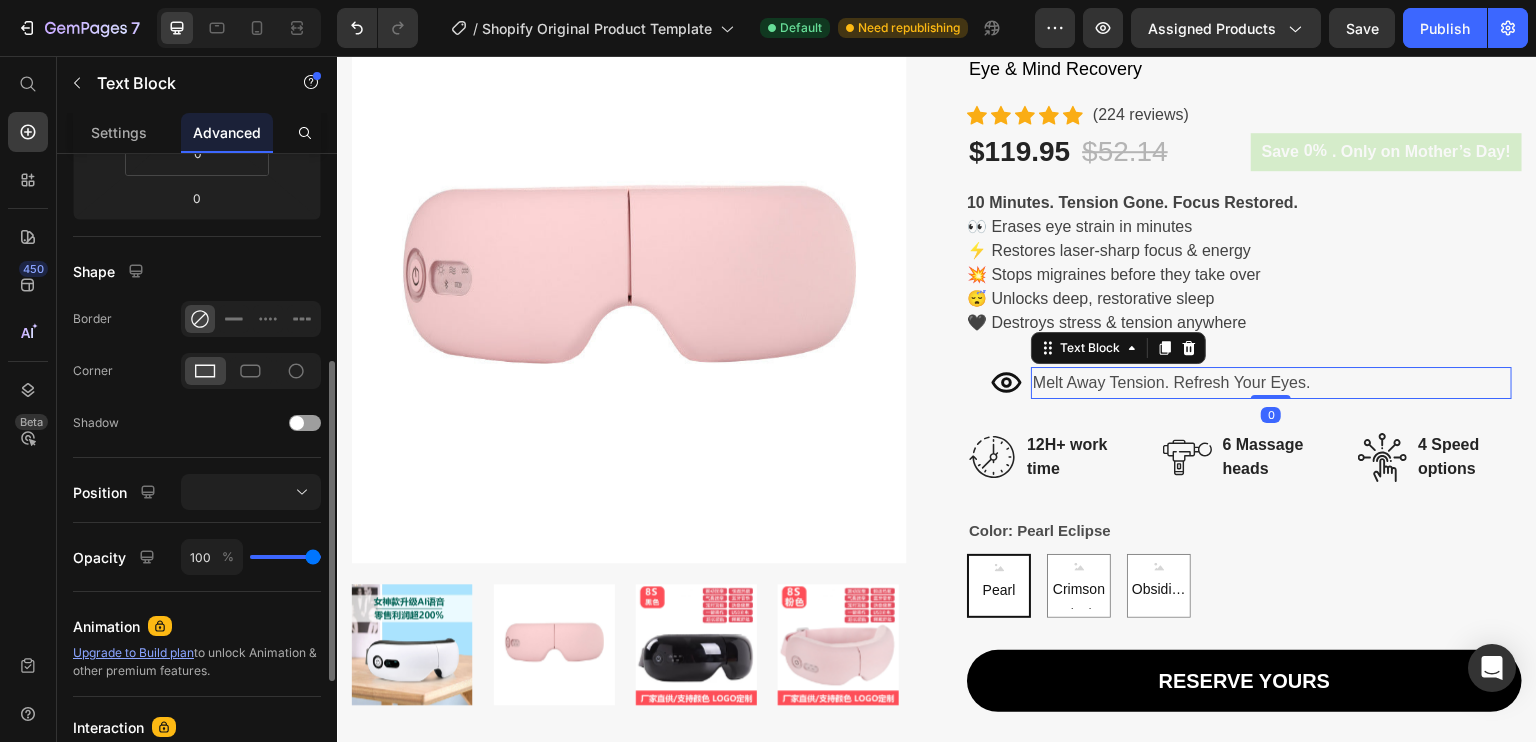 scroll, scrollTop: 419, scrollLeft: 0, axis: vertical 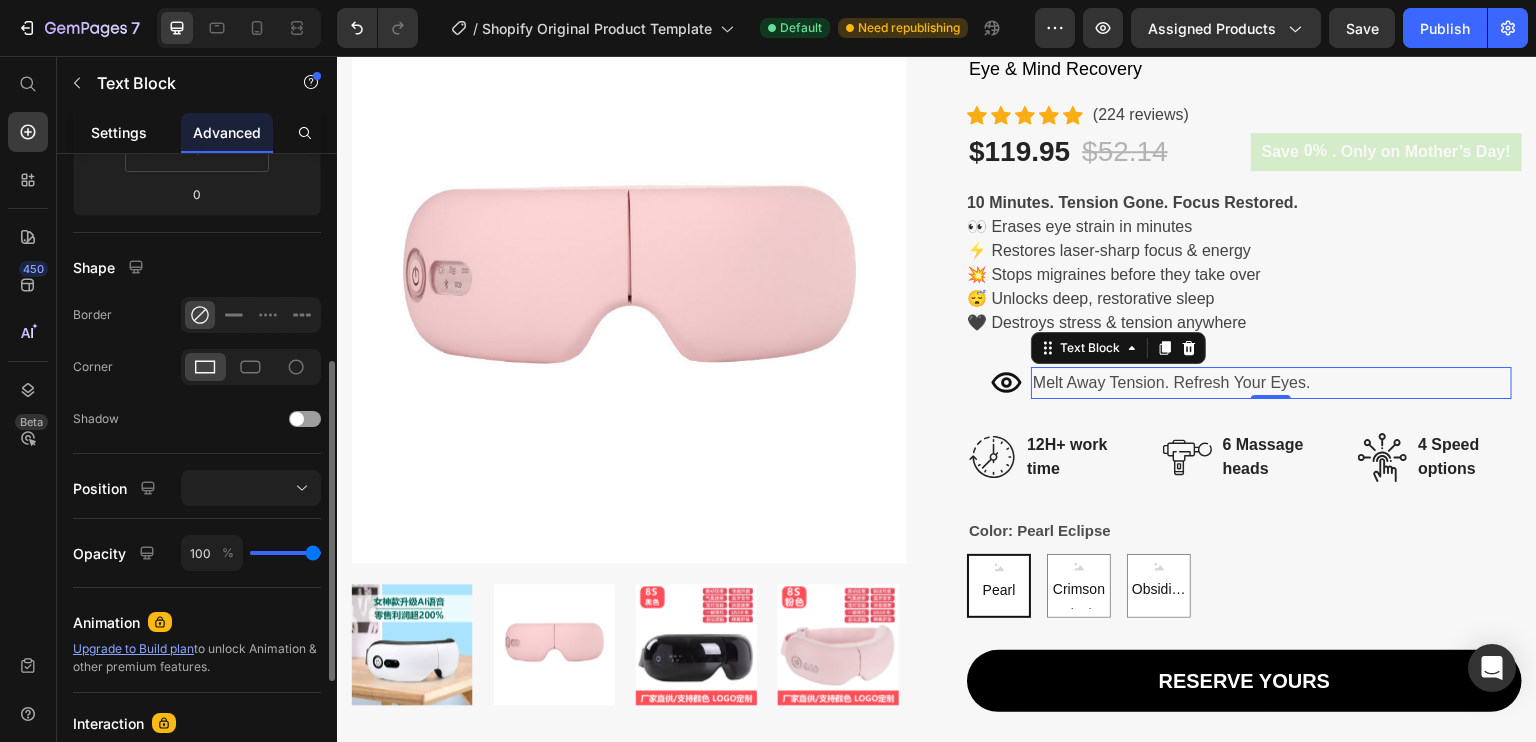 click on "Settings" at bounding box center [119, 132] 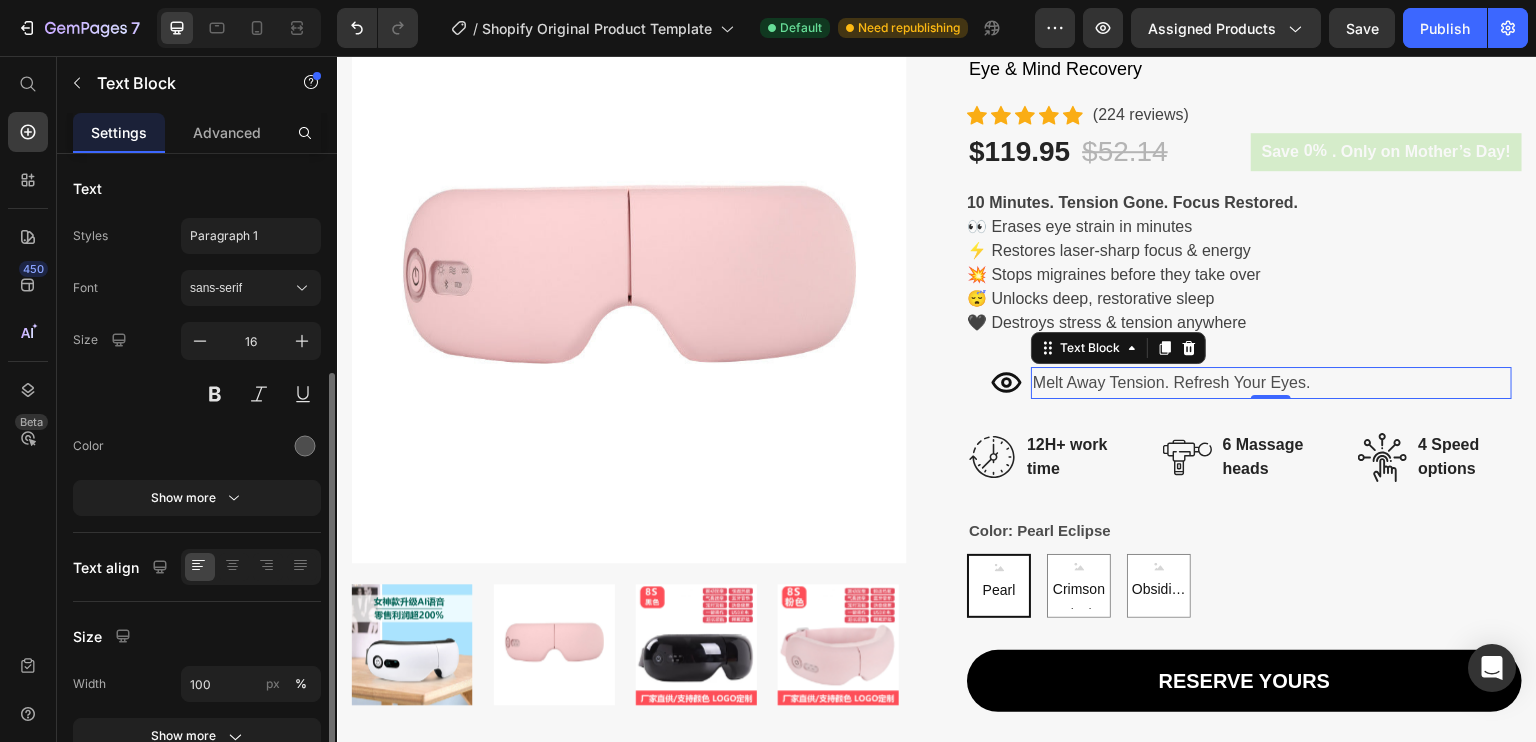 scroll, scrollTop: 128, scrollLeft: 0, axis: vertical 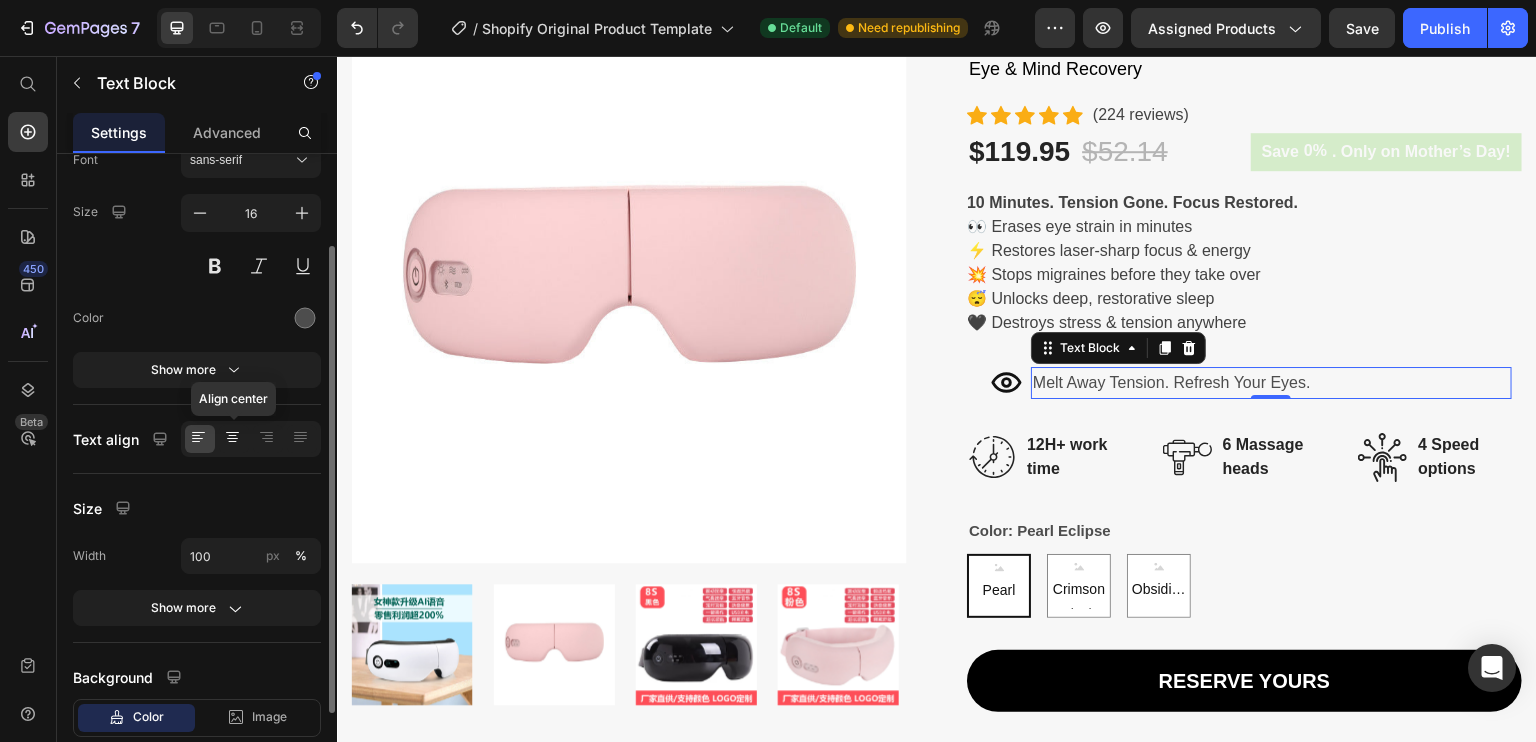 click 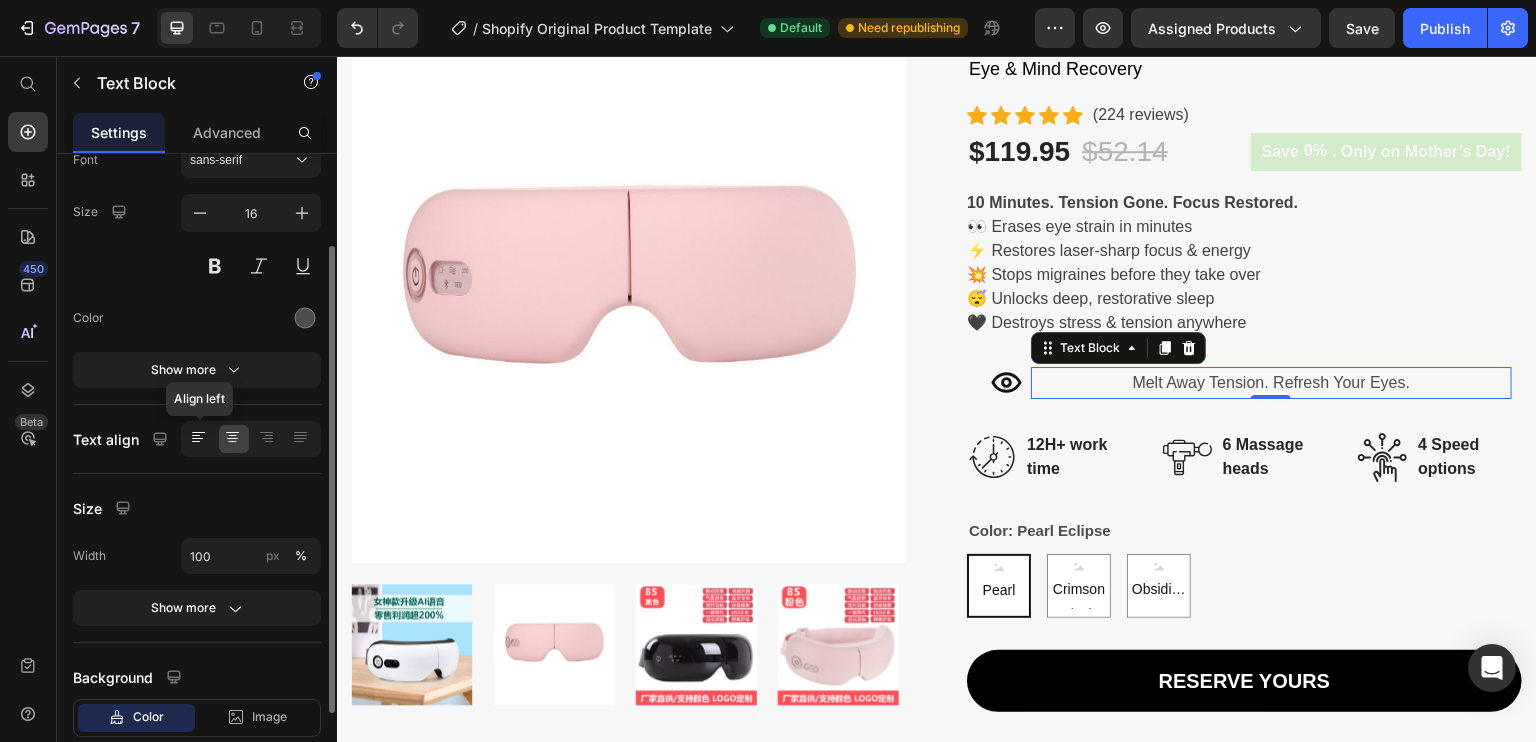 click 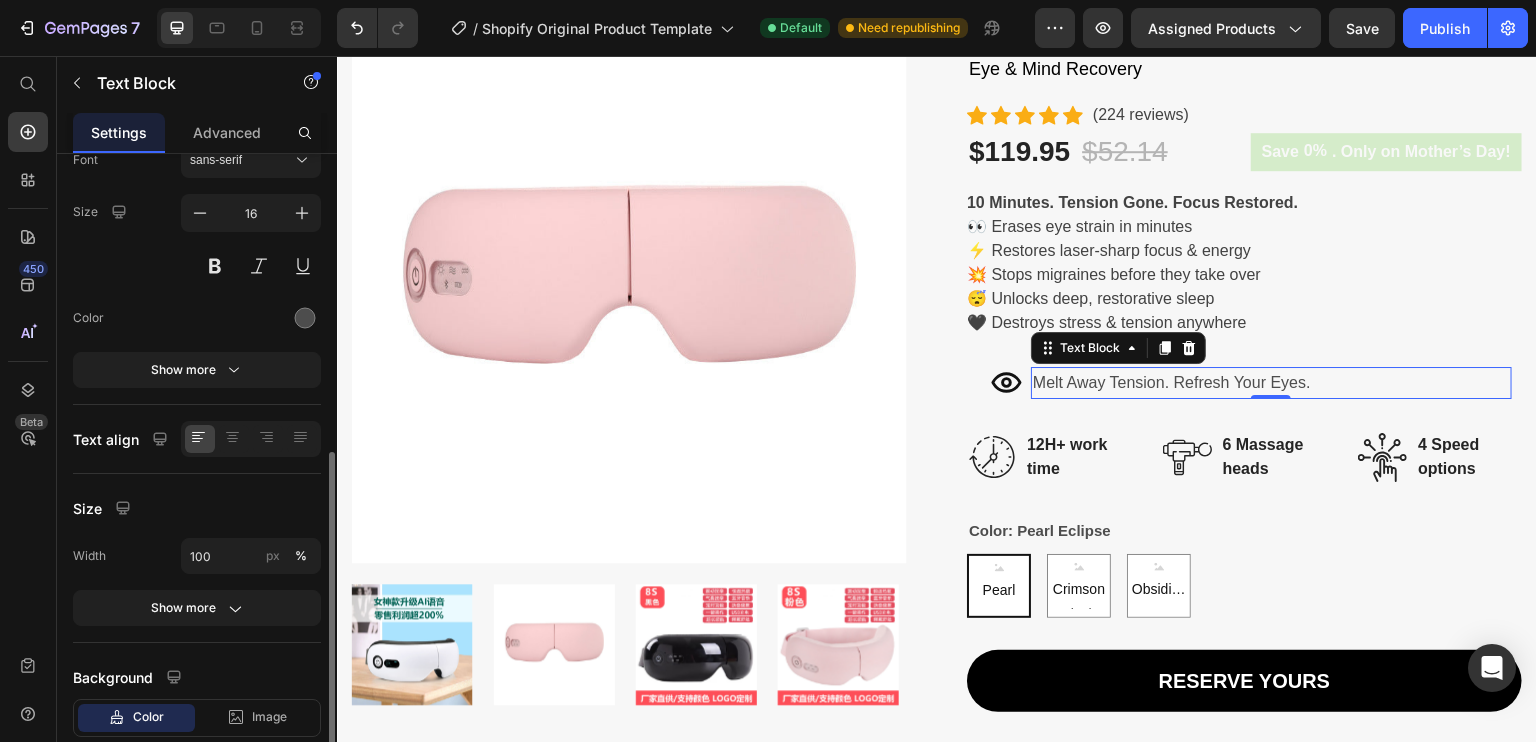 scroll, scrollTop: 247, scrollLeft: 0, axis: vertical 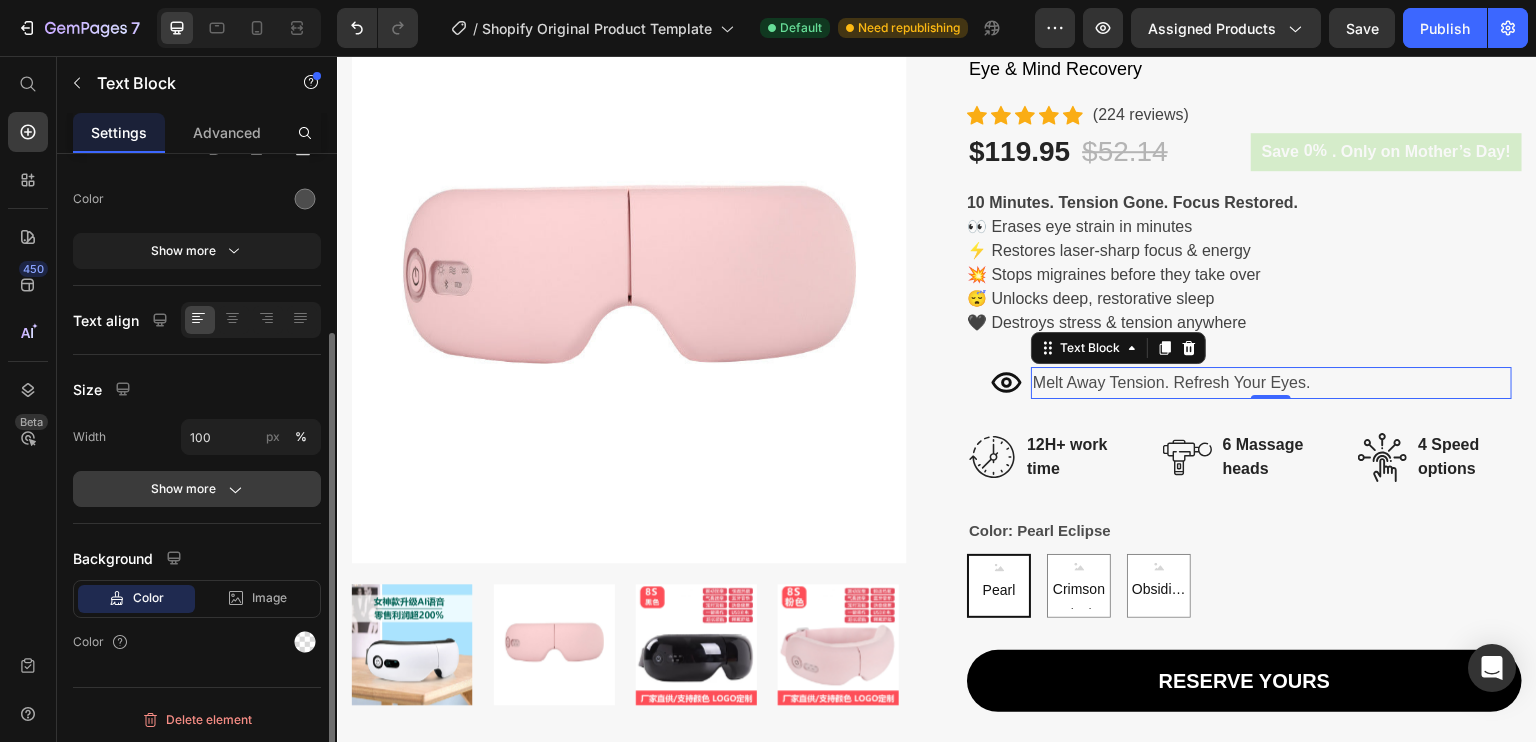 click on "Show more" at bounding box center (197, 489) 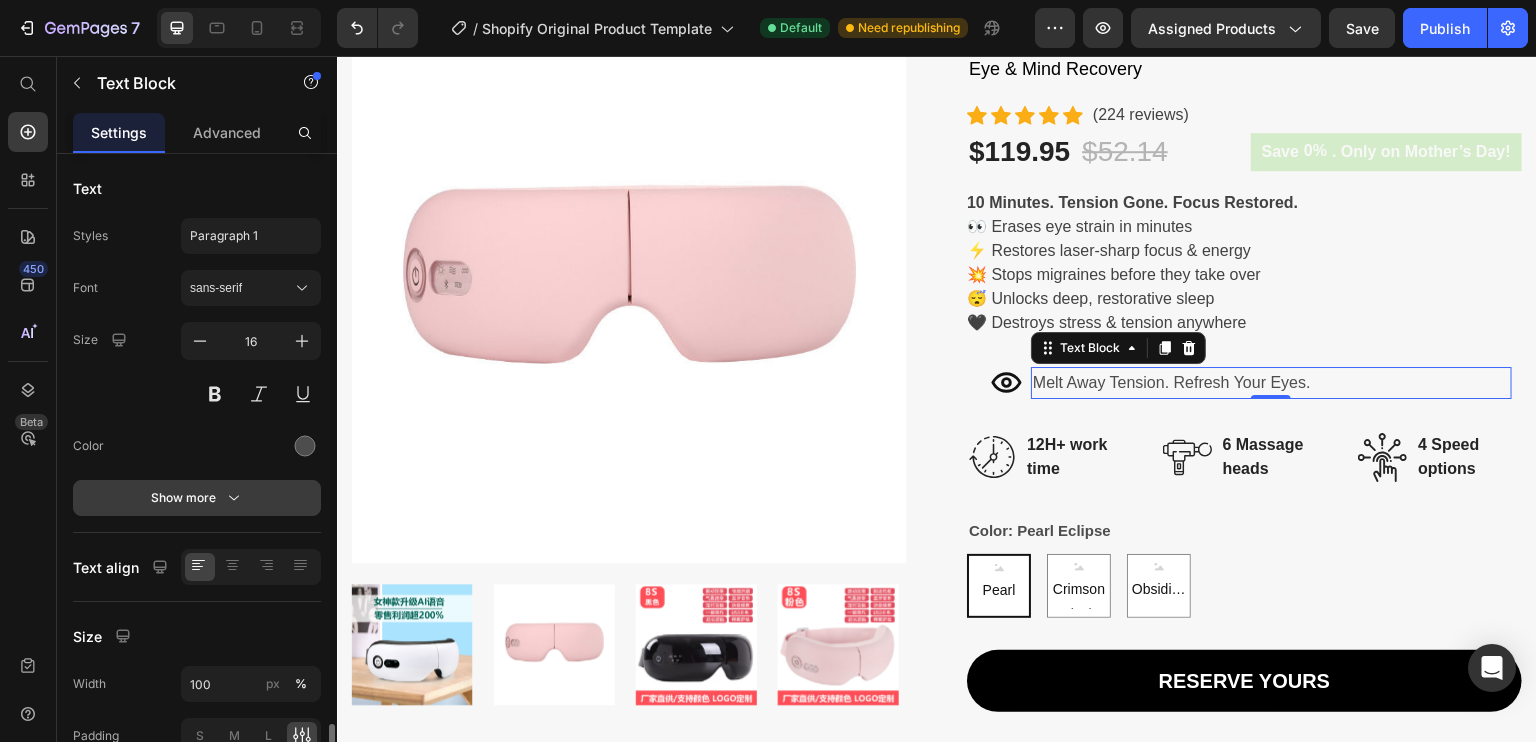 scroll, scrollTop: 447, scrollLeft: 0, axis: vertical 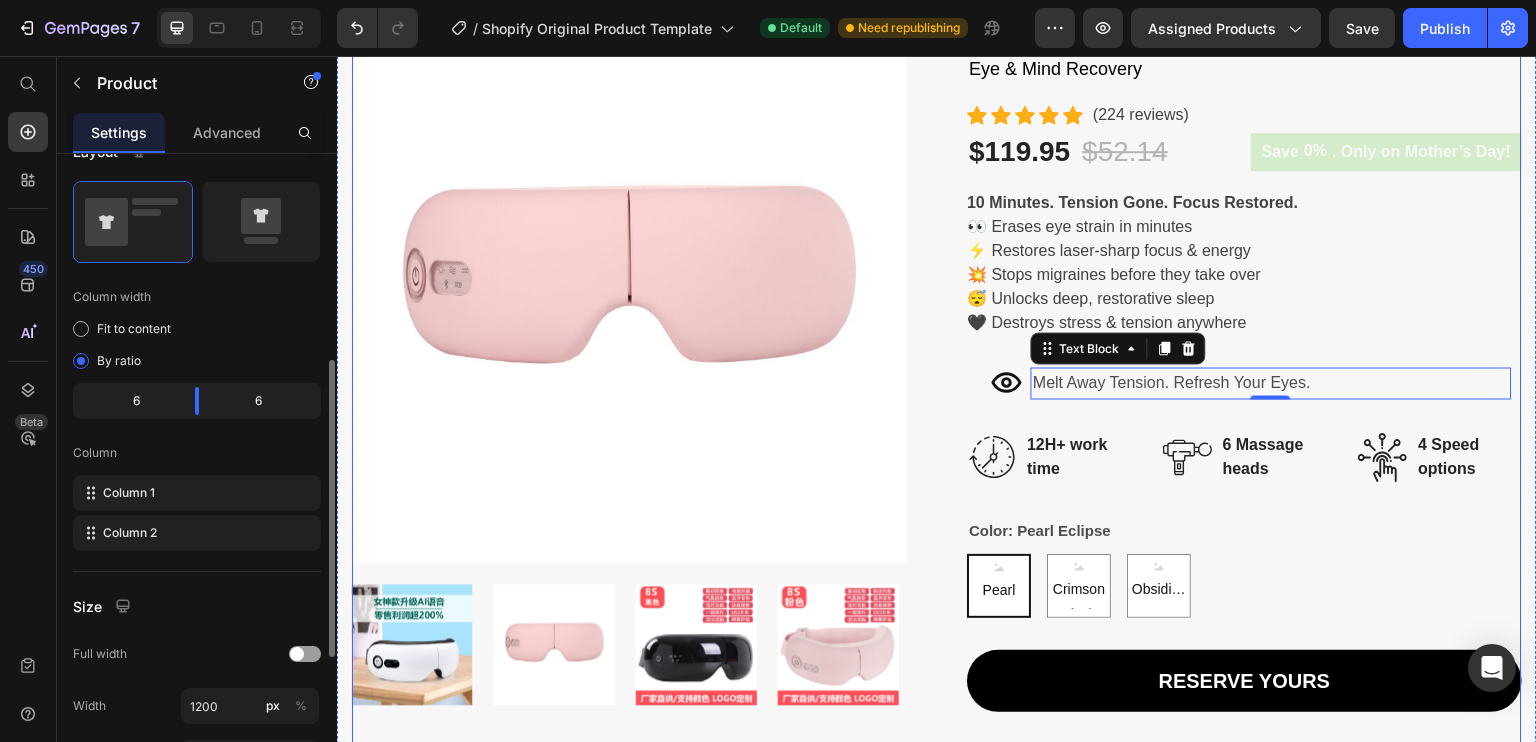 click on "Product Images Dreemo Elite NeuroRelief™ (P) Title Eye & Mind Recovery Text block                Icon                Icon                Icon                Icon                Icon Icon List Hoz (224 reviews) Text block Row $119.95 (P) Price $52.14 (P) Price Row Save 0% . Only on Mother’s Day! (P) Tag Row
10 Minutes. Tension Gone. Focus Restored.
👀 Erases eye strain in minutes
⚡ Restores laser-sharp focus & energy
💥 Stops migraines before they take over
😴 Unlocks deep, restorative sleep
🖤 Destroys stress & tension anywhere (P) Description
Icon Melt Away Tension. Refresh Your Eyes. Text Block   0 Row Image 12H+ work time Text block Row Image 6 Massage heads  Text block Row Image 4 Speed options Text block Row Row Color: Pearl Eclipse Pearl Eclipse Pearl Eclipse Pearl Eclipse Crimson Blush Crimson Blush Crimson Blush Obsidian Storm Obsidian Storm Obsidian Storm Product Variants & Swatches Reserve Yours (P) Dynamic Checkout
Text block" at bounding box center [937, 583] 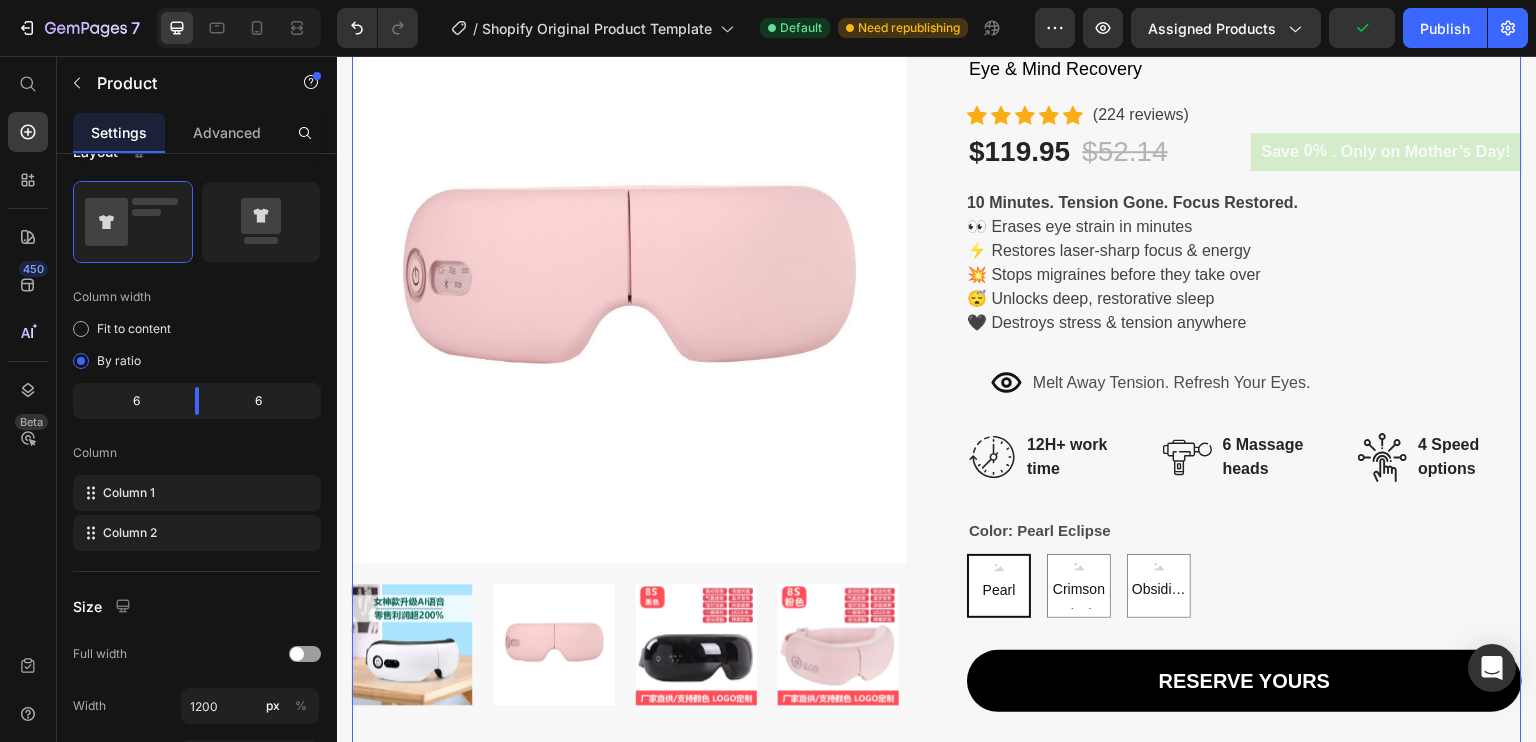 scroll, scrollTop: 0, scrollLeft: 0, axis: both 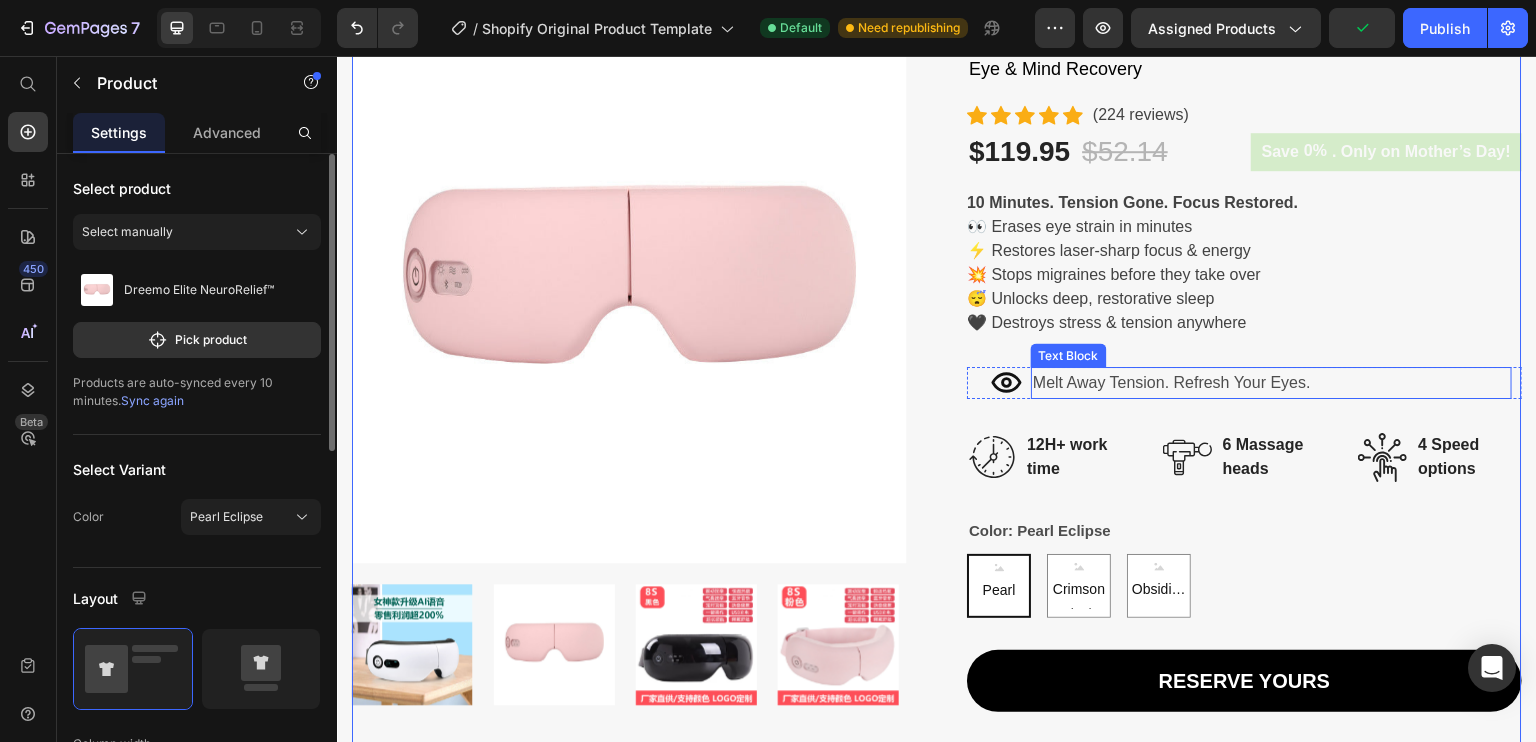 click on "Melt Away Tension. Refresh Your Eyes." at bounding box center (1271, 383) 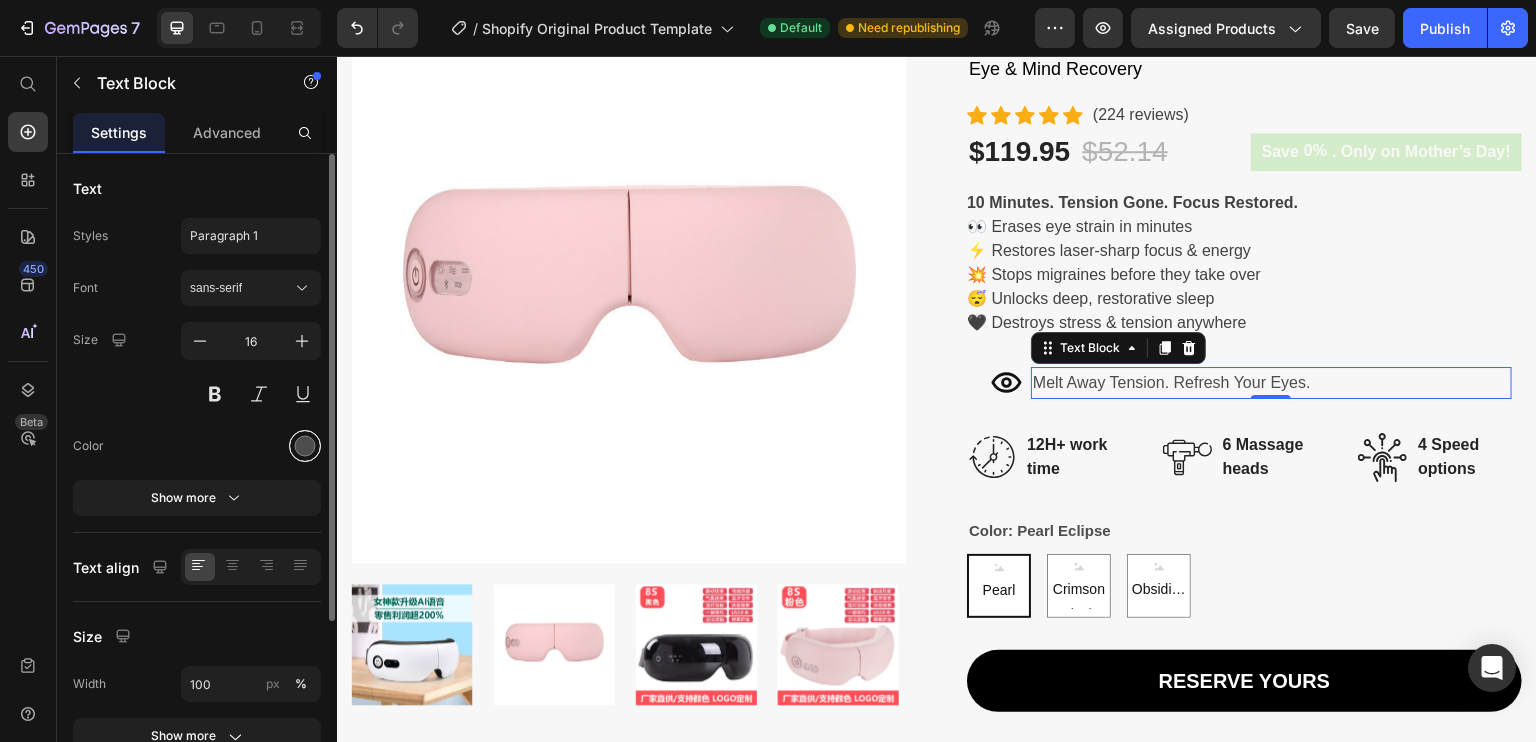 click at bounding box center (305, 446) 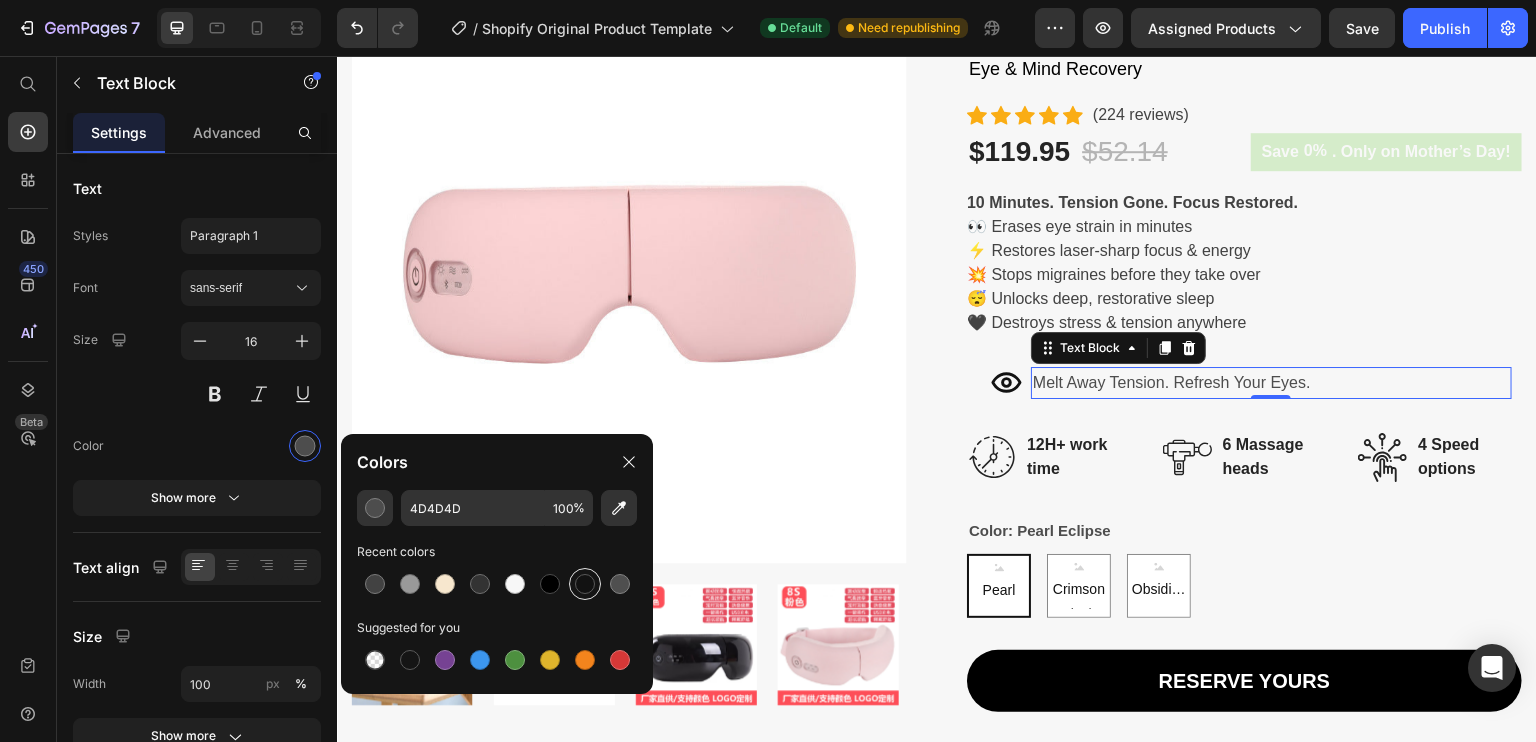 click at bounding box center [585, 584] 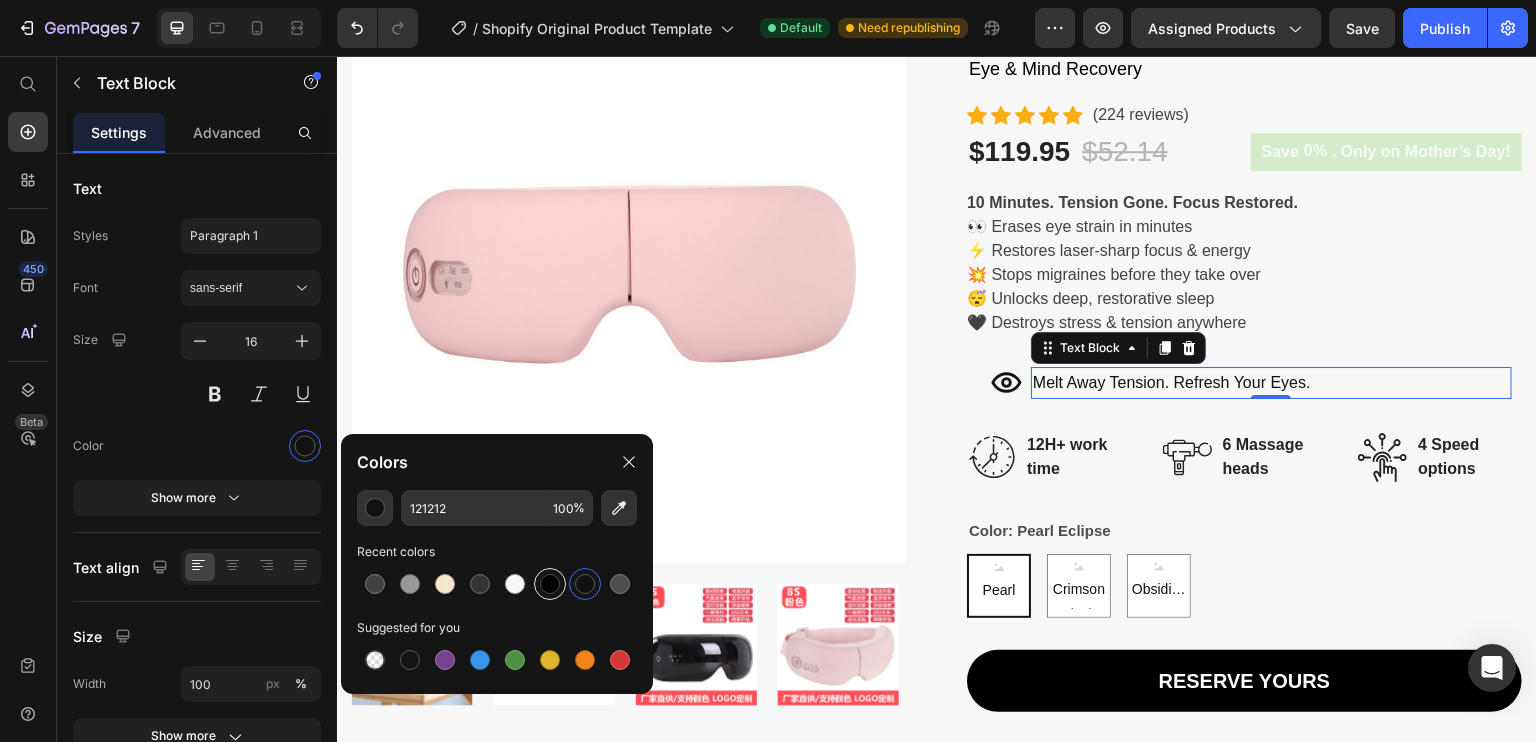 click at bounding box center (550, 584) 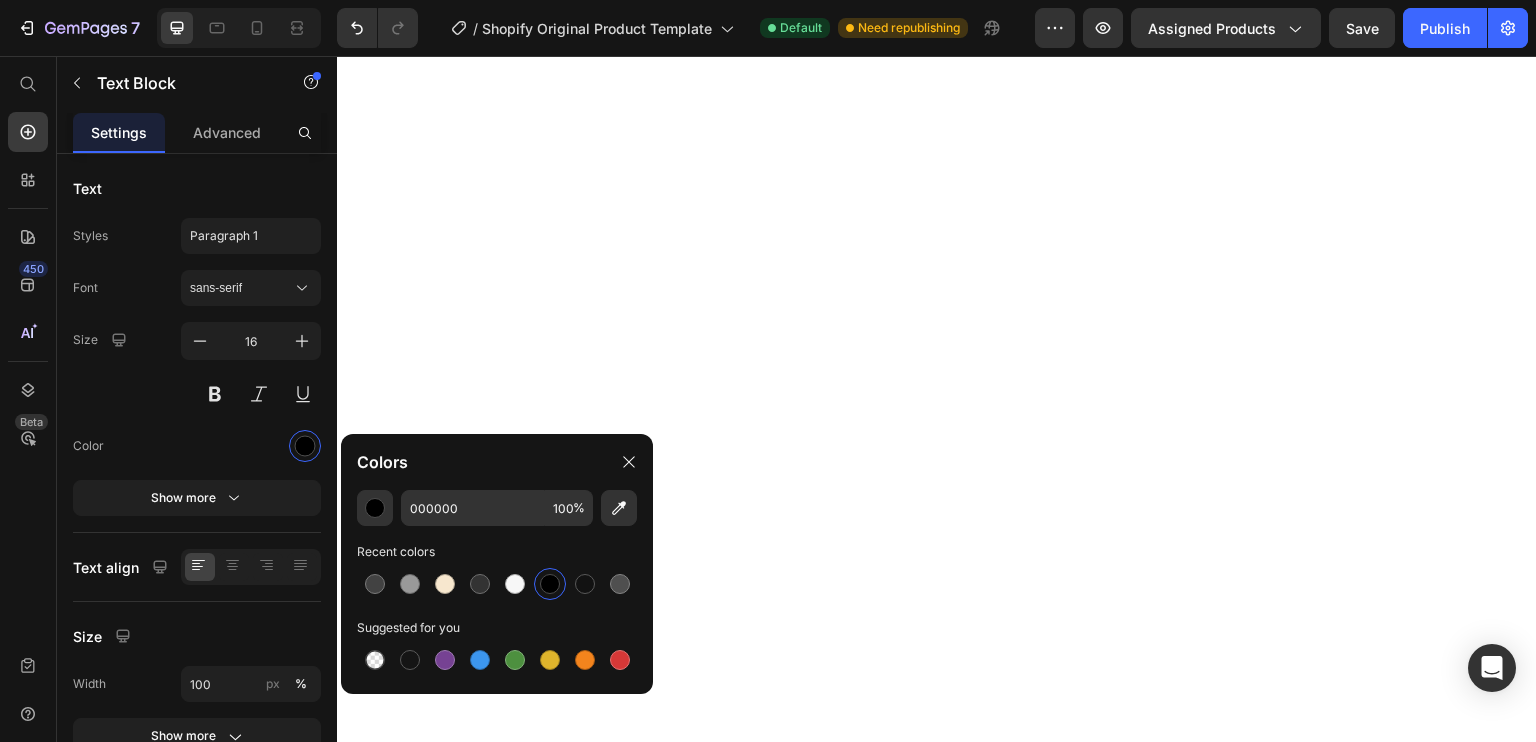 scroll, scrollTop: 0, scrollLeft: 0, axis: both 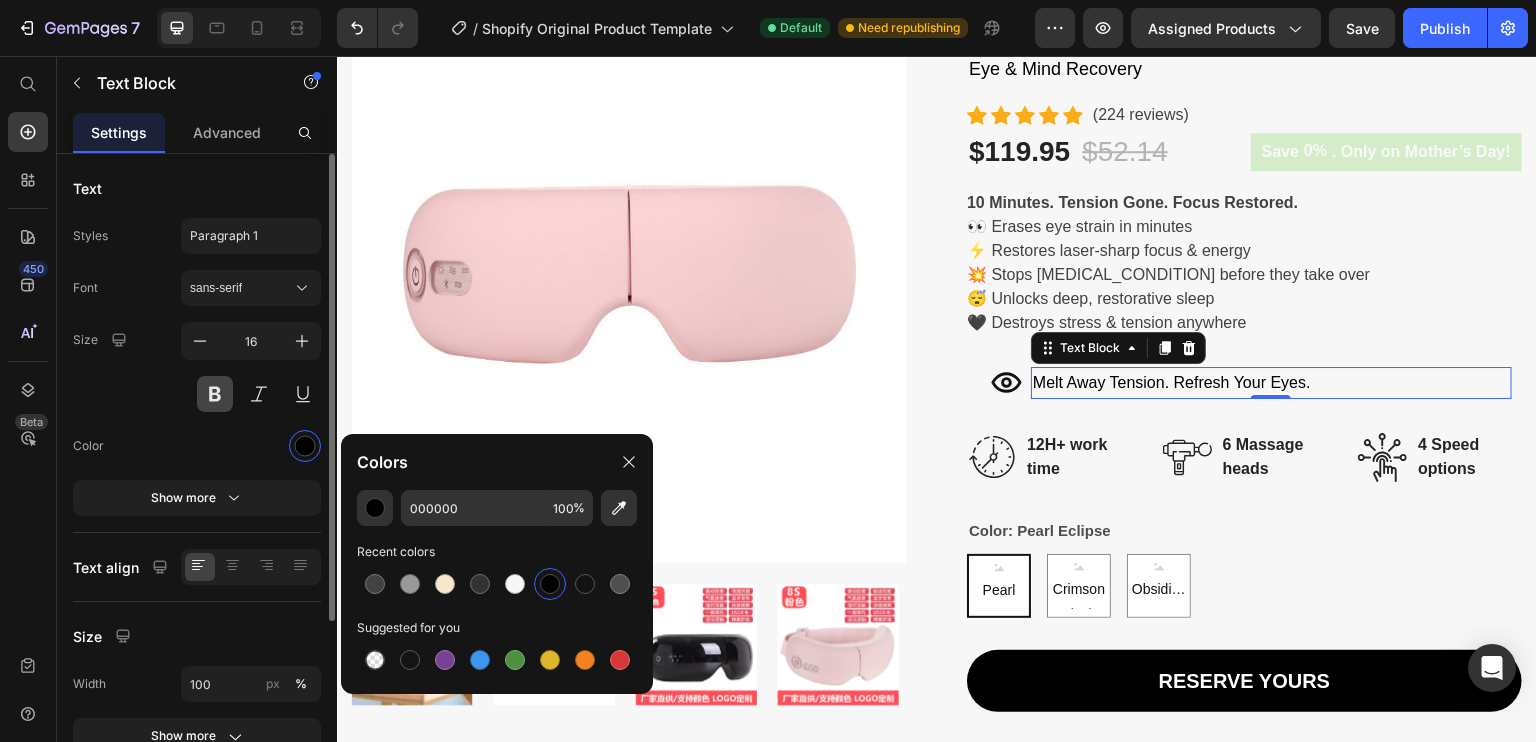 click at bounding box center [215, 394] 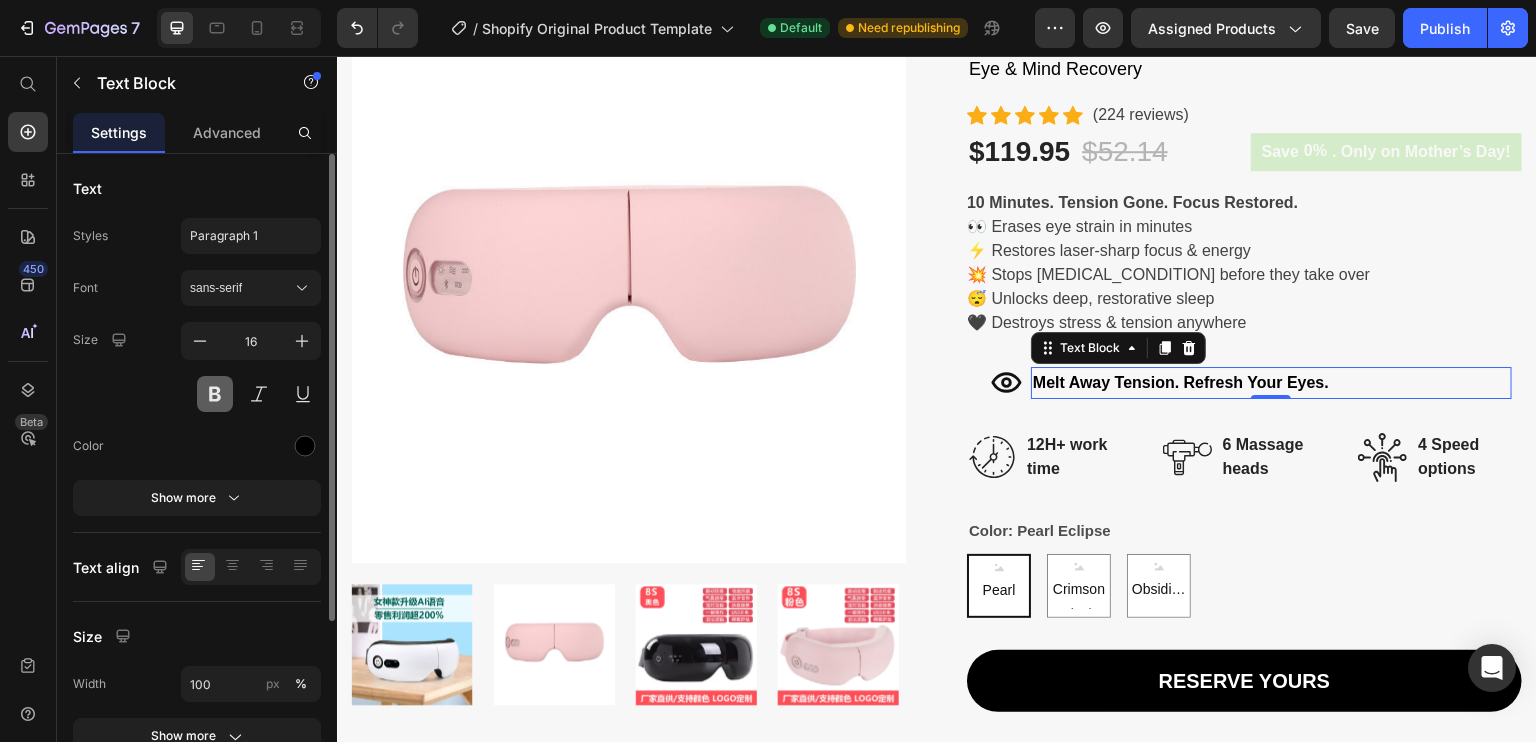 click at bounding box center (215, 394) 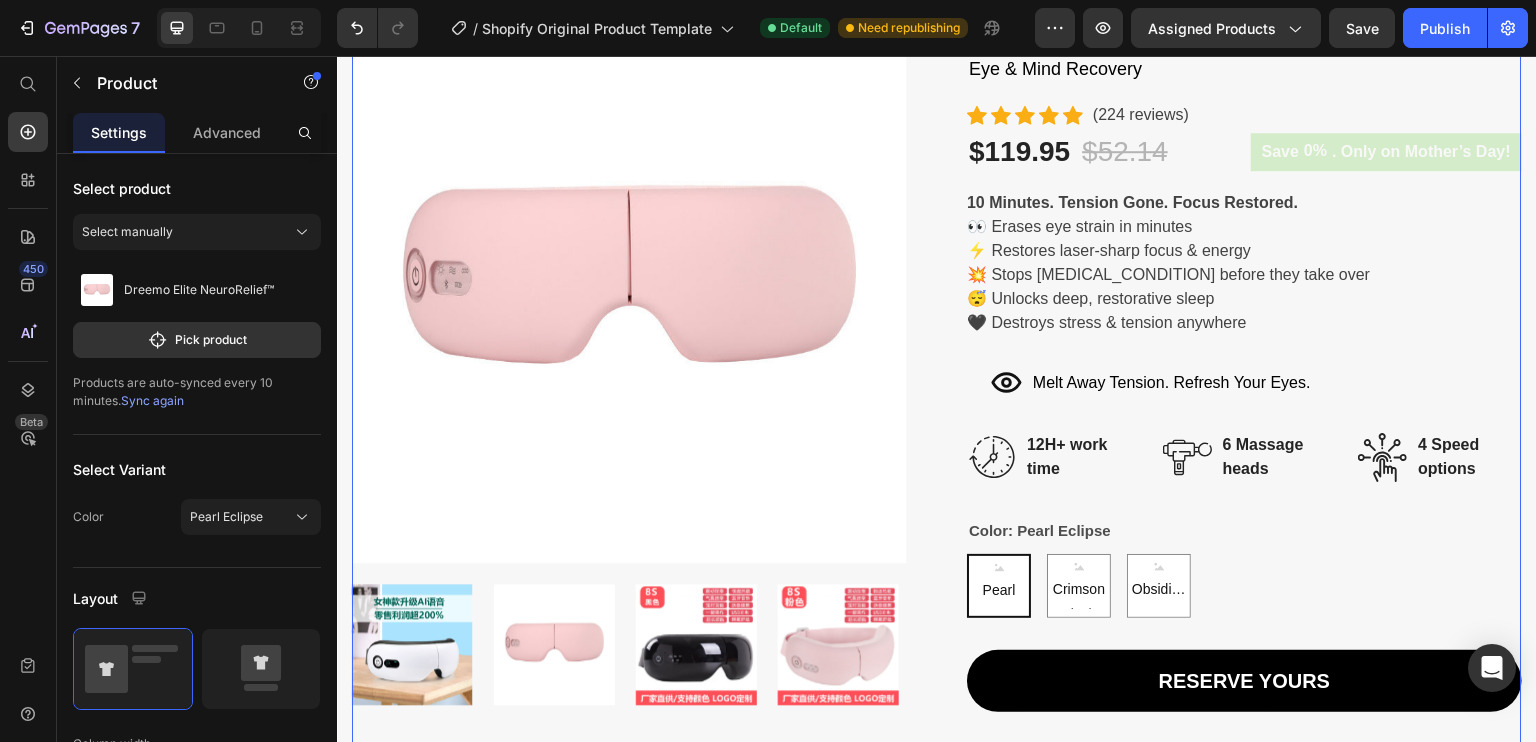 click on "Dreemo Elite NeuroRelief™ (P) Title Eye & Mind Recovery Text block                Icon                Icon                Icon                Icon                Icon Icon List Hoz (224 reviews) Text block Row $119.95 (P) Price $52.14 (P) Price Row Save 0% . Only on Mother’s Day! (P) Tag Row
10 Minutes. Tension Gone. Focus Restored.
👀 Erases eye strain in minutes
⚡ Restores laser-sharp focus & energy
💥 Stops migraines before they take over
😴 Unlocks deep, restorative sleep
🖤 Destroys stress & tension anywhere (P) Description
Icon Melt Away Tension. Refresh Your Eyes. Text Block Row Image 12H+ work time Text block Row Image 6 Massage heads  Text block Row Image 4 Speed options Text block Row Row Color: Pearl Eclipse Pearl Eclipse Pearl Eclipse Pearl Eclipse Crimson Blush Crimson Blush Crimson Blush Obsidian Storm Obsidian Storm Obsidian Storm Product Variants & Swatches Reserve Yours (P) Dynamic Checkout
Text block" at bounding box center [1244, 583] 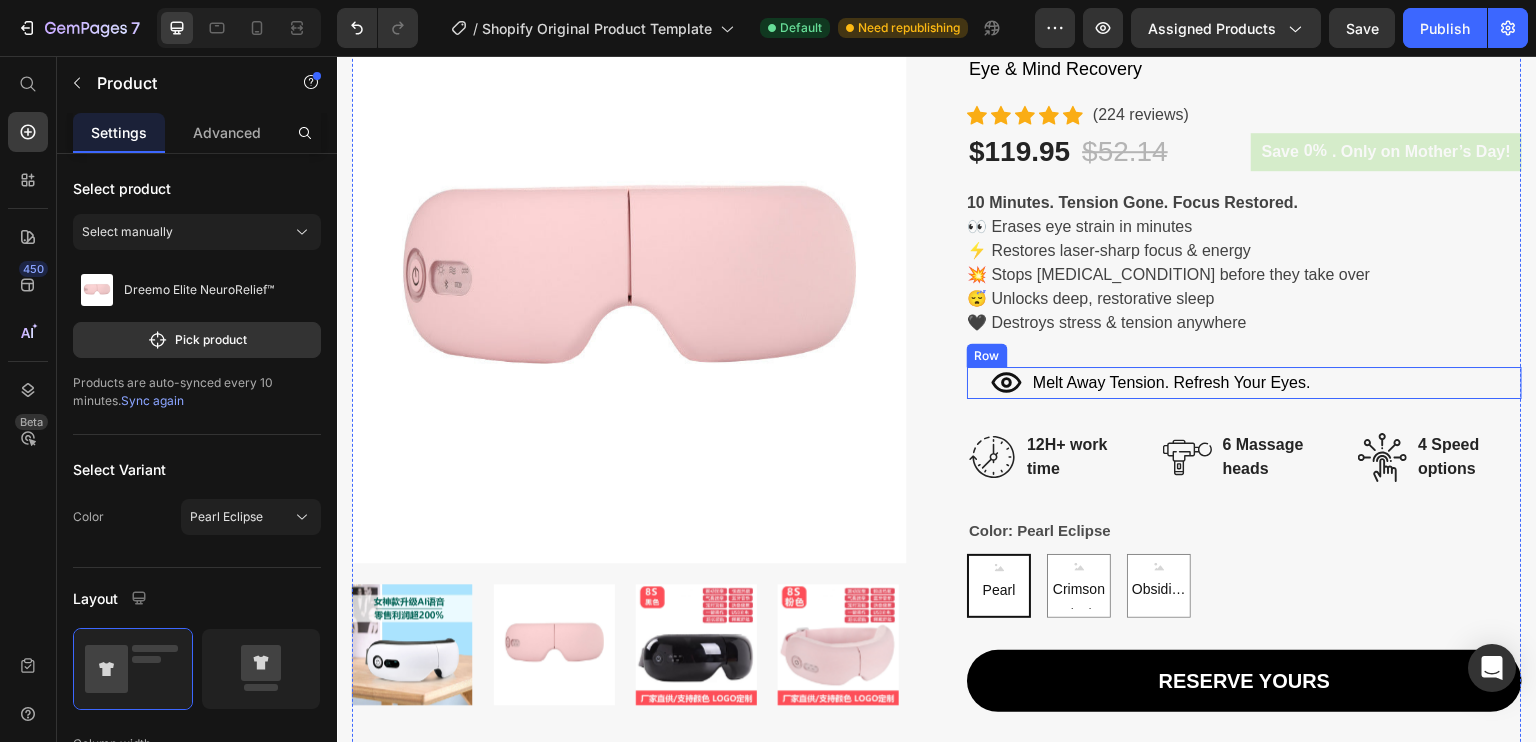 click on "Icon Melt Away Tension. Refresh Your Eyes. Text Block Row" at bounding box center [1244, 383] 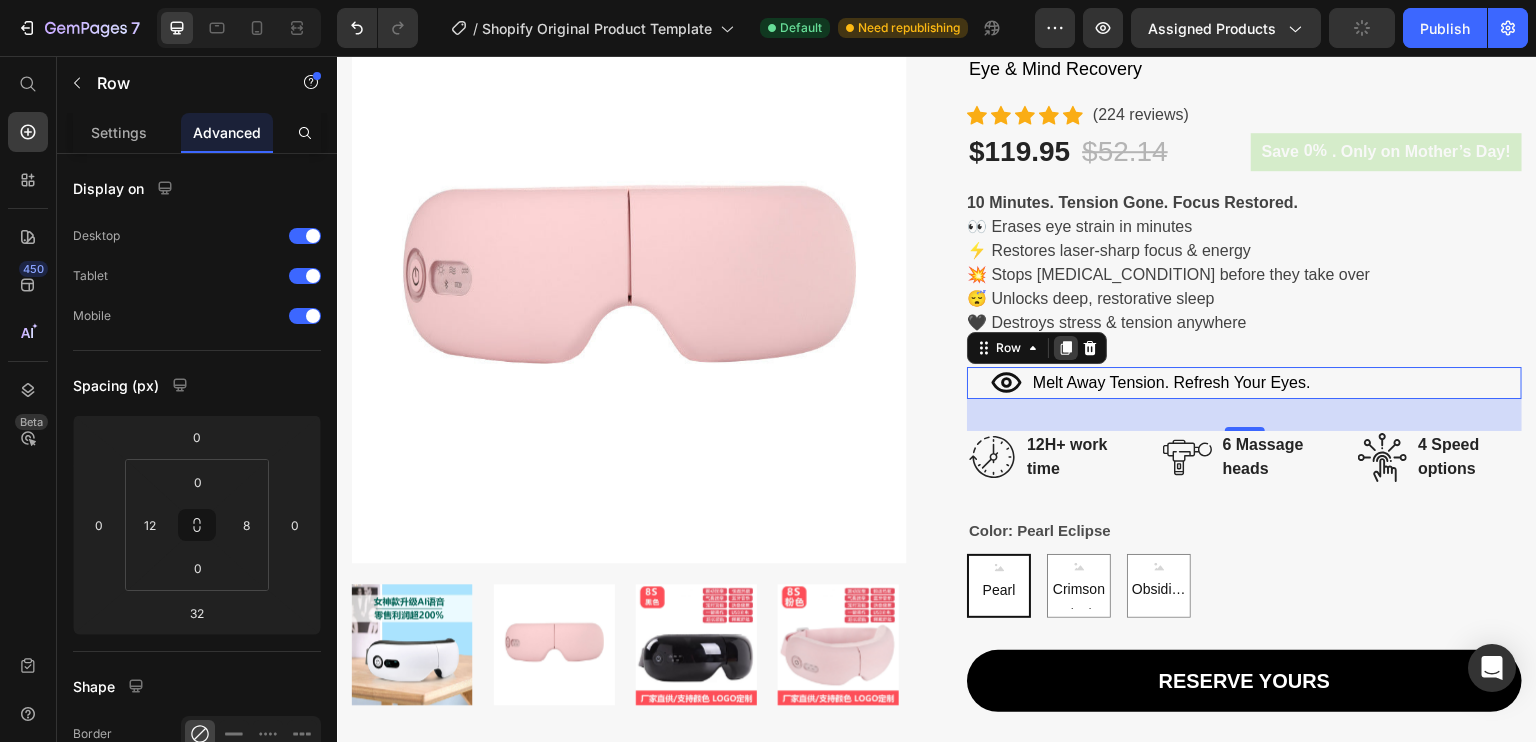 click 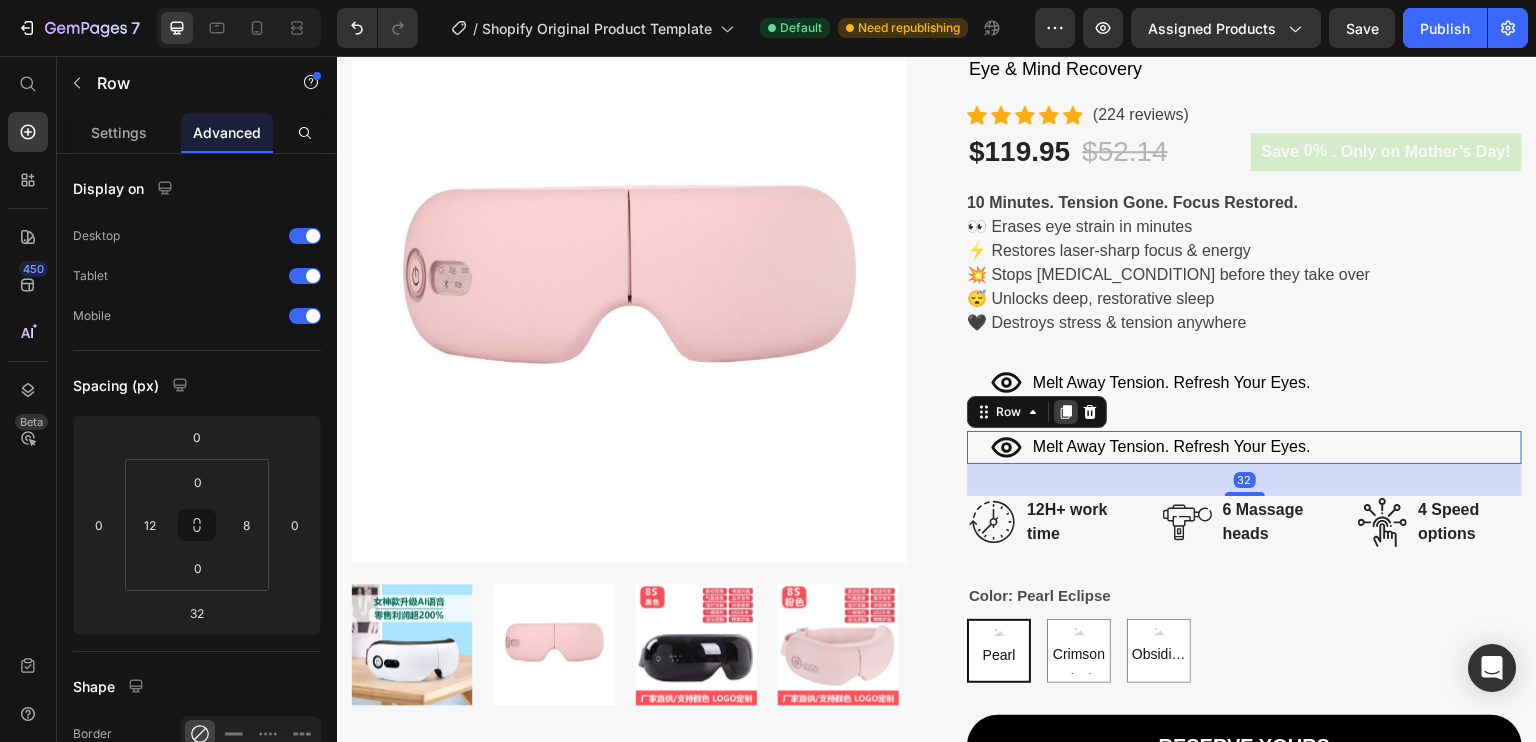 click 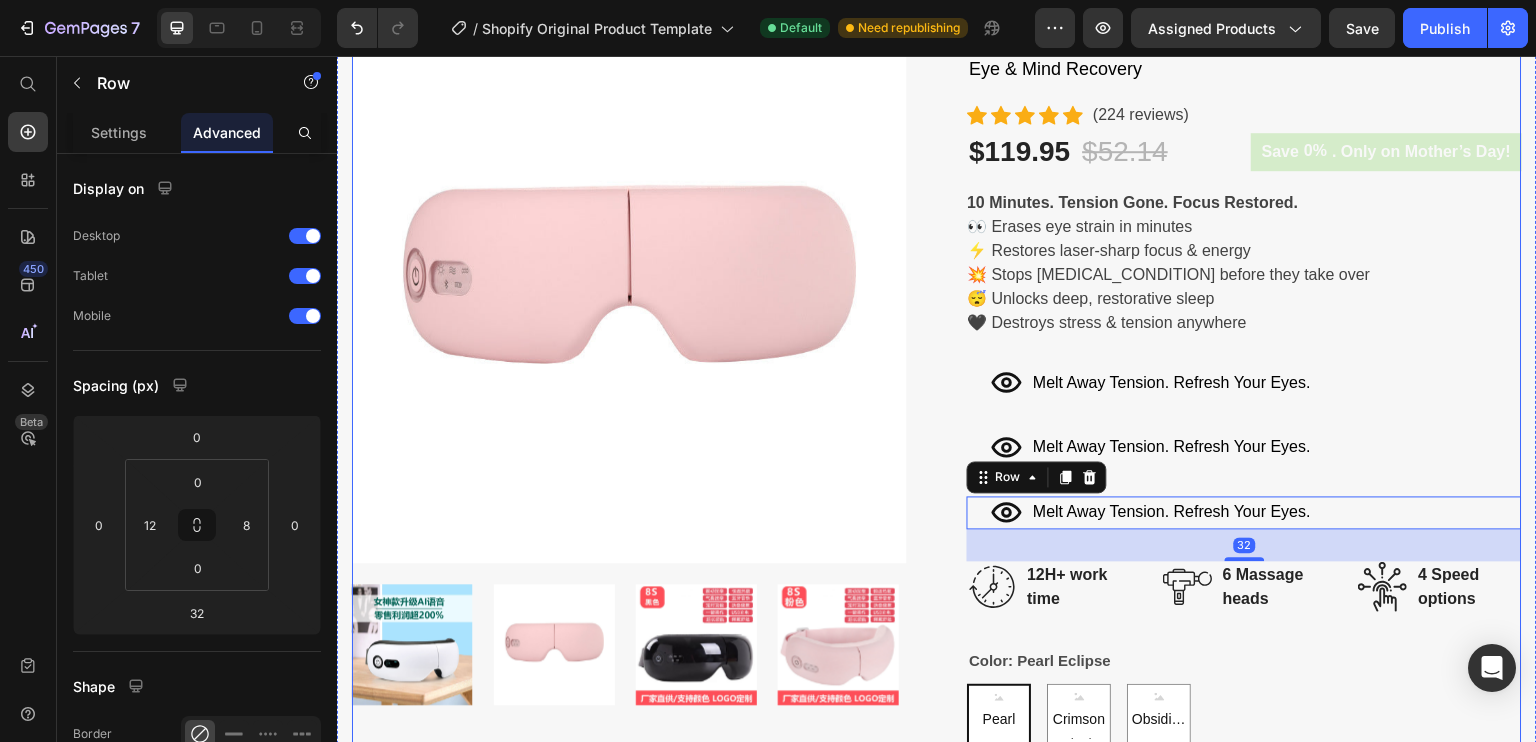 click on "Dreemo Elite NeuroRelief™ (P) Title Eye & Mind Recovery Text block                Icon                Icon                Icon                Icon                Icon Icon List Hoz (224 reviews) Text block Row $119.95 (P) Price $52.14 (P) Price Row Save 0% . Only on Mother’s Day! (P) Tag Row
10 Minutes. Tension Gone. Focus Restored.
👀 Erases eye strain in minutes
⚡ Restores laser-sharp focus & energy
💥 Stops migraines before they take over
😴 Unlocks deep, restorative sleep
🖤 Destroys stress & tension anywhere (P) Description
Icon Melt Away Tension. Refresh Your Eyes. Text Block Row
Icon Melt Away Tension. Refresh Your Eyes. Text Block Row
Icon Melt Away Tension. Refresh Your Eyes. Text Block Row   32 Image 12H+ work time Text block Row Image 6 Massage heads  Text block Row Image 4 Speed options Text block Row Row Color: Pearl Eclipse Pearl Eclipse Pearl Eclipse Pearl Eclipse Crimson Blush Crimson Blush Crimson Blush Text block" at bounding box center [1244, 647] 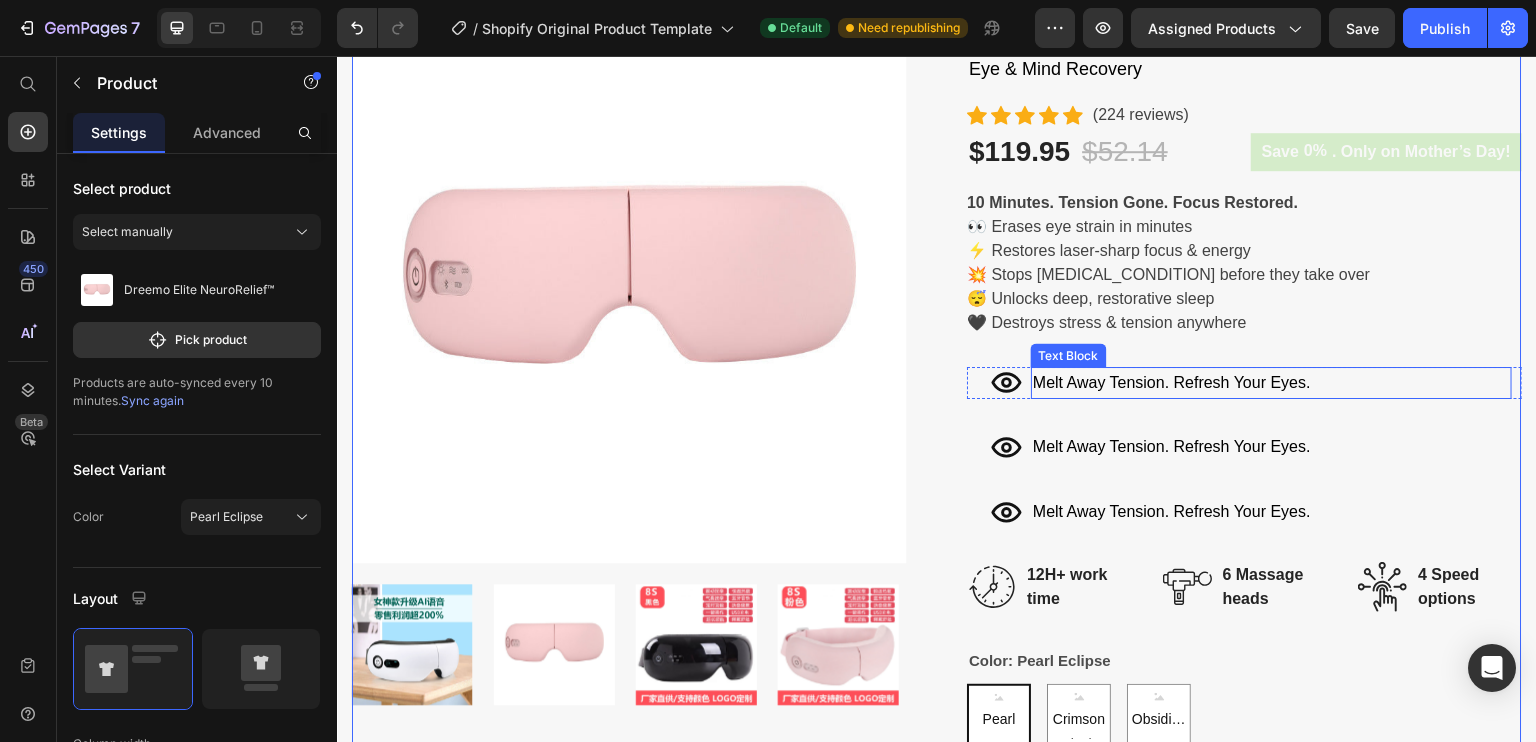 click on "Melt Away Tension. Refresh Your Eyes." at bounding box center [1271, 383] 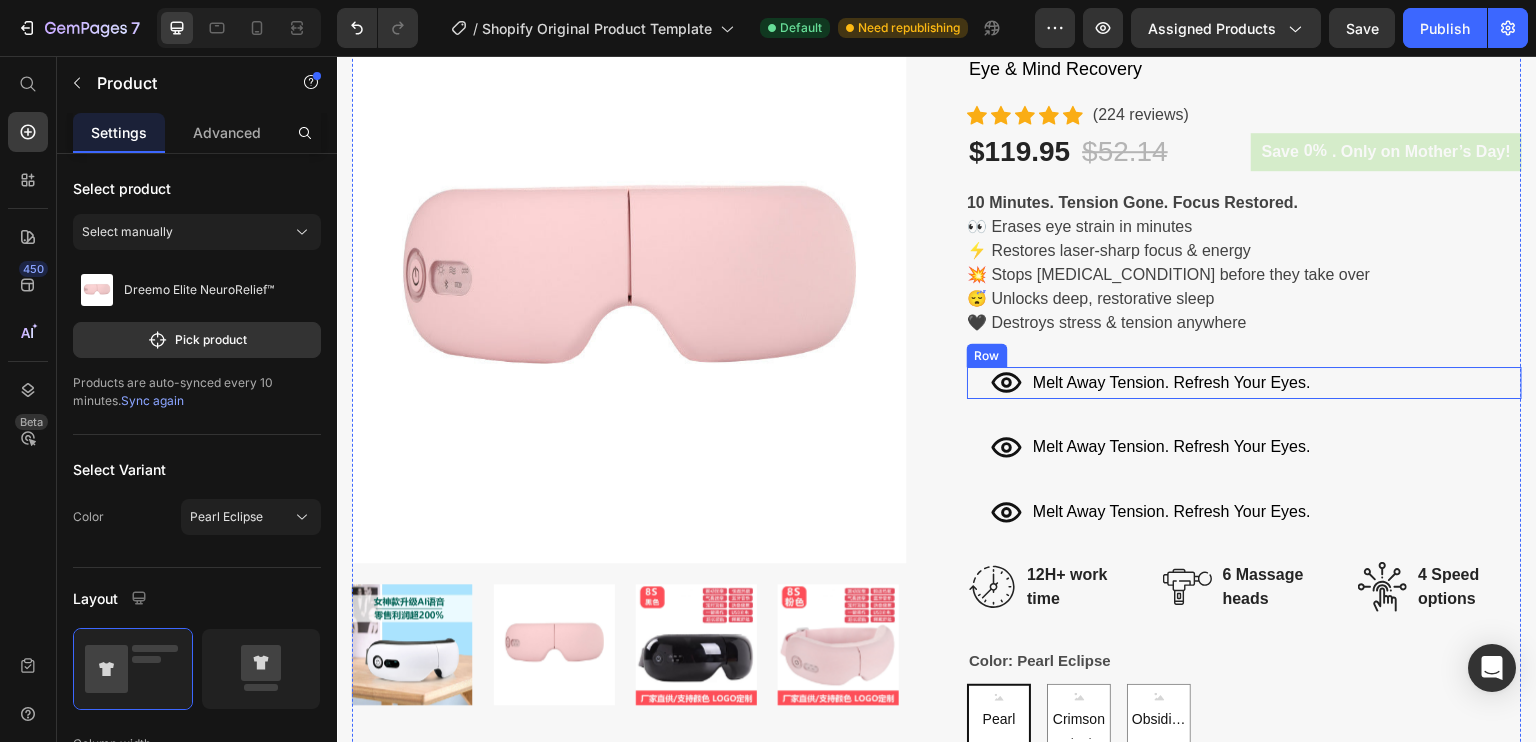 click on "Icon Melt Away Tension. Refresh Your Eyes. Text Block Row" at bounding box center [1244, 383] 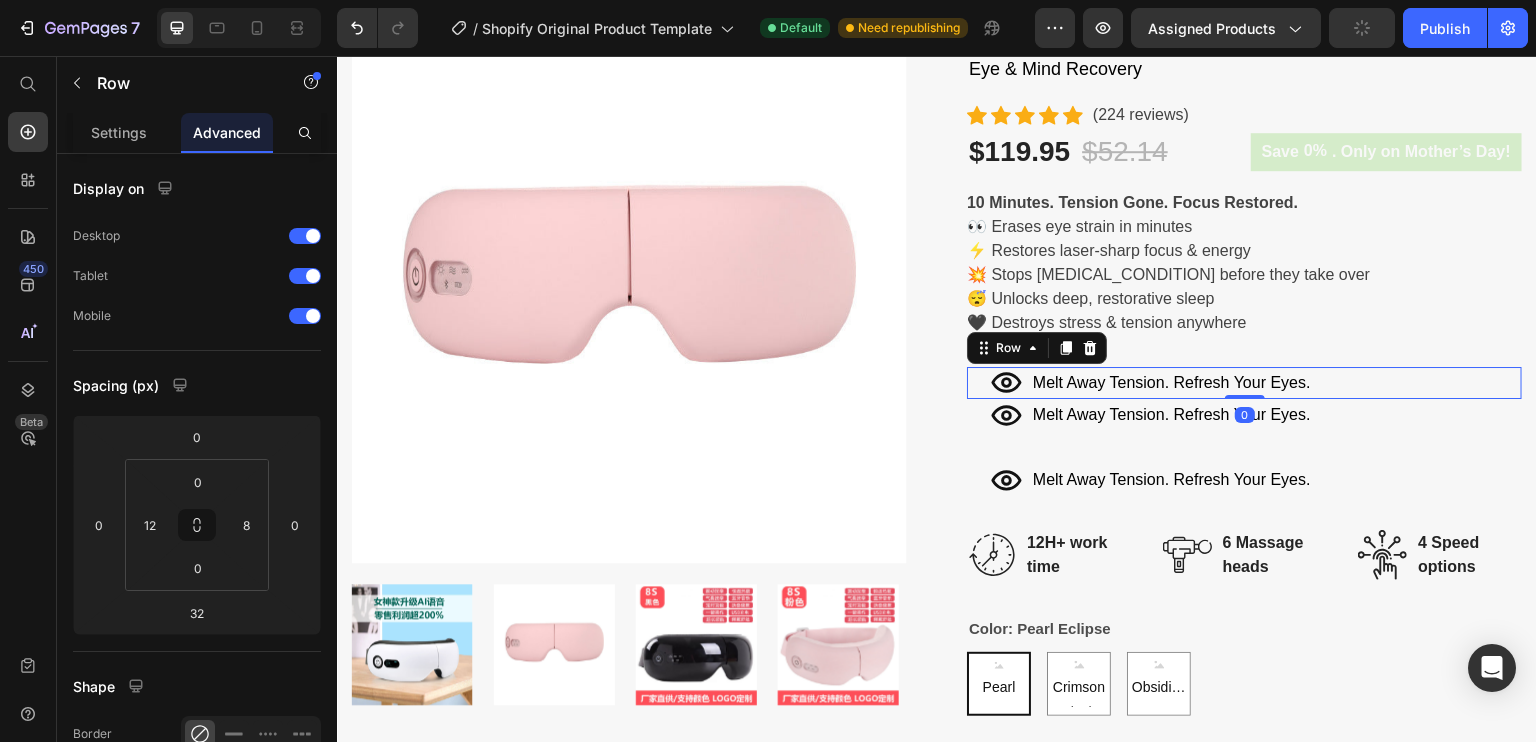 drag, startPoint x: 1227, startPoint y: 430, endPoint x: 1225, endPoint y: 389, distance: 41.04875 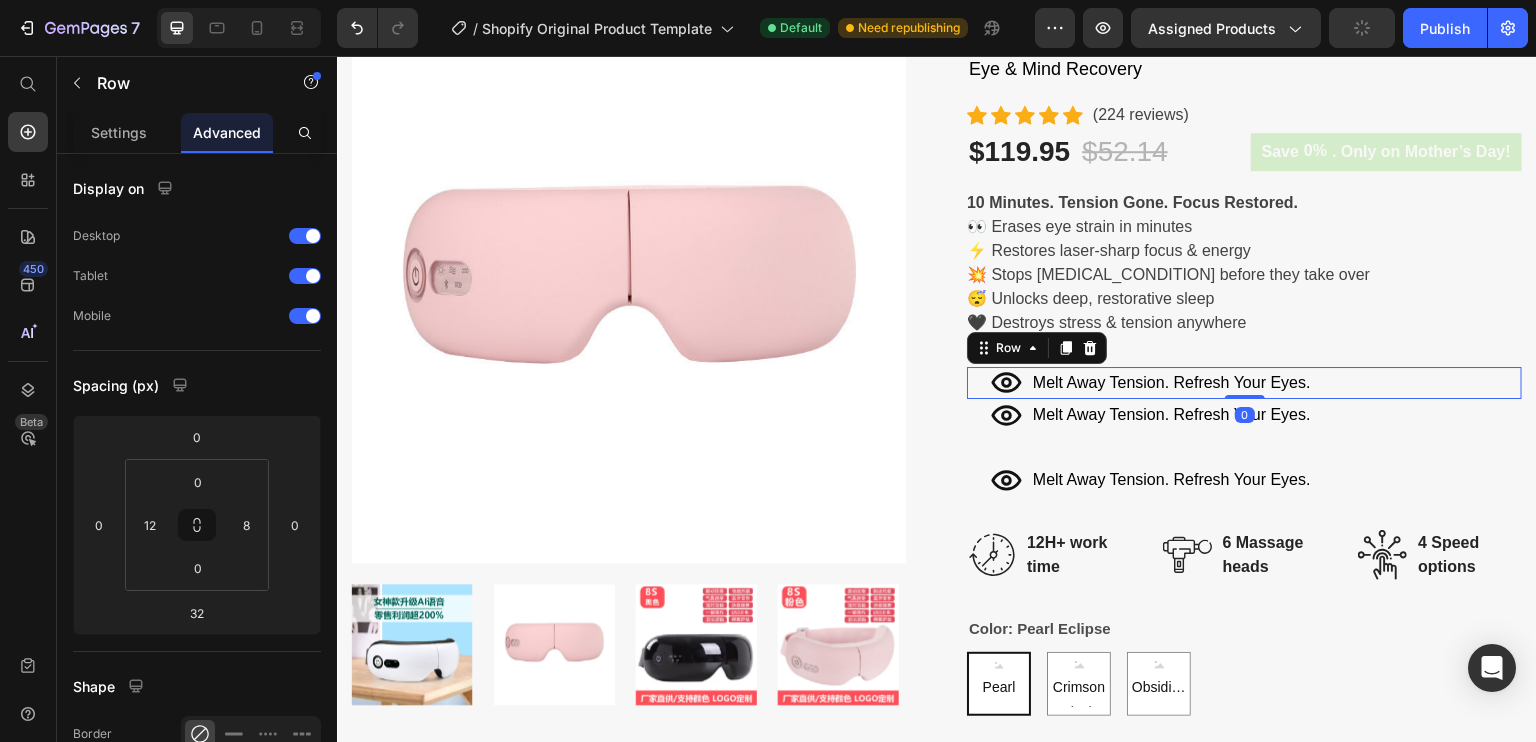 click on "Icon Melt Away Tension. Refresh Your Eyes. Text Block Row   0" at bounding box center (1244, 383) 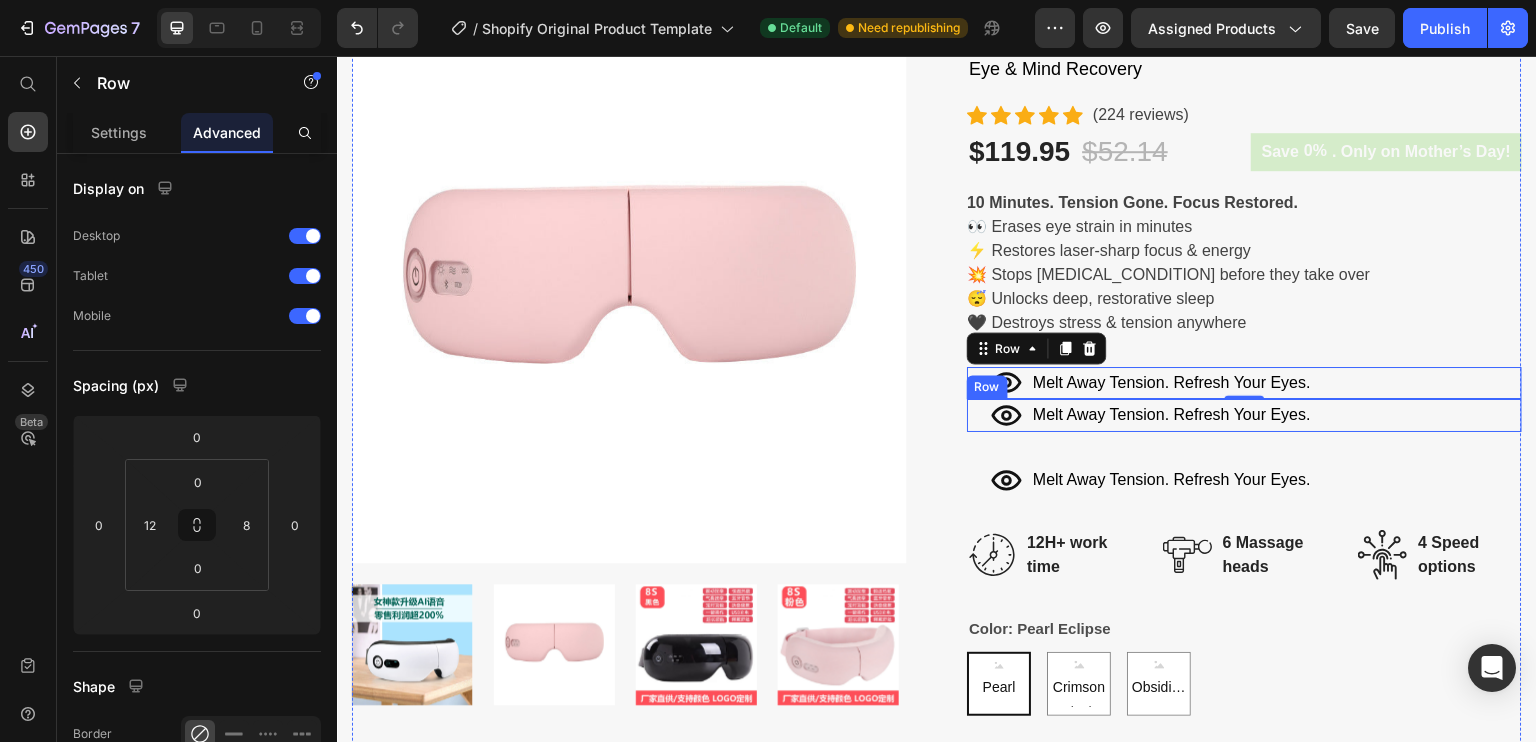 click on "Icon Melt Away Tension. Refresh Your Eyes. Text Block Row" at bounding box center [1244, 415] 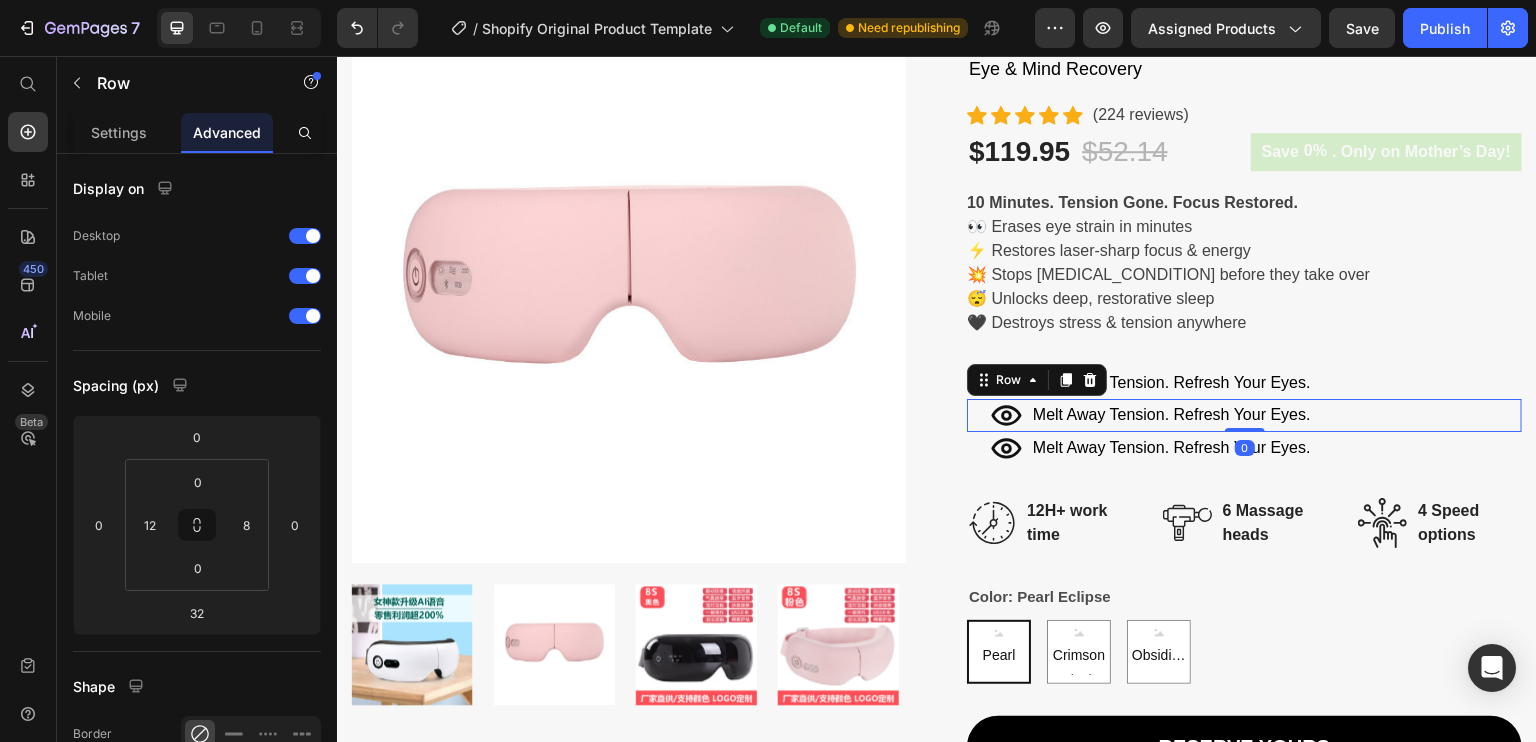 drag, startPoint x: 1224, startPoint y: 461, endPoint x: 1227, endPoint y: 414, distance: 47.095646 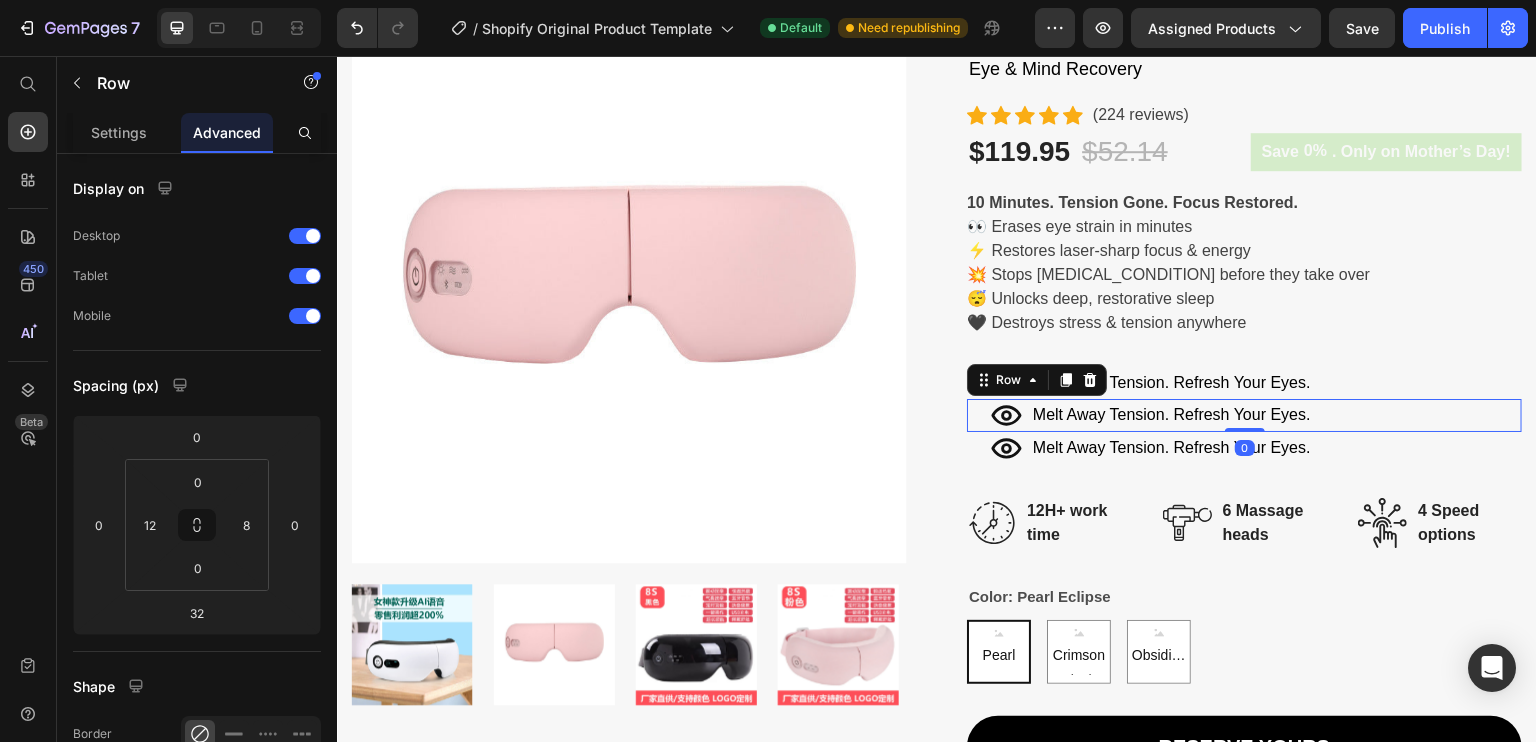 click on "Icon Melt Away Tension. Refresh Your Eyes. Text Block Row   0" at bounding box center [1244, 415] 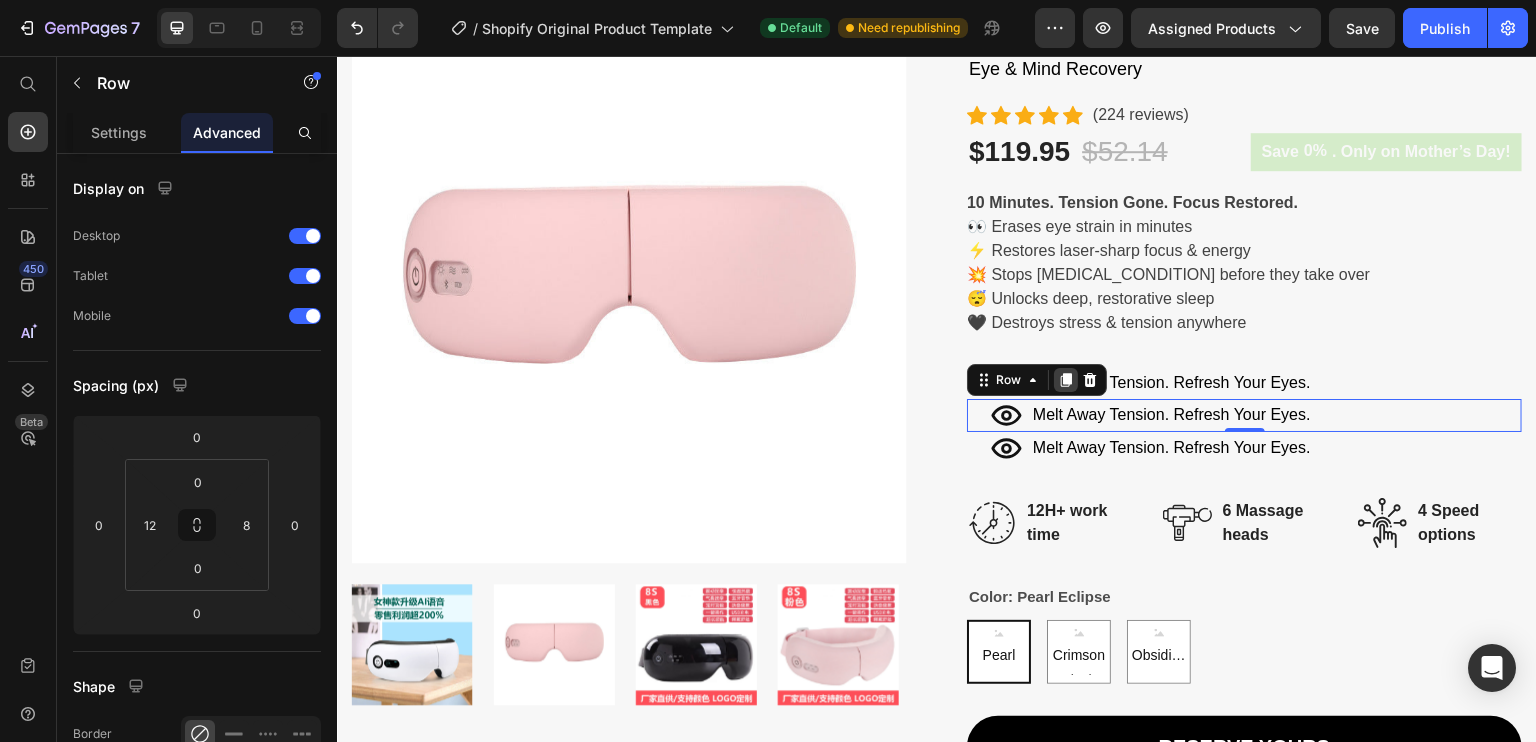 click at bounding box center (1066, 380) 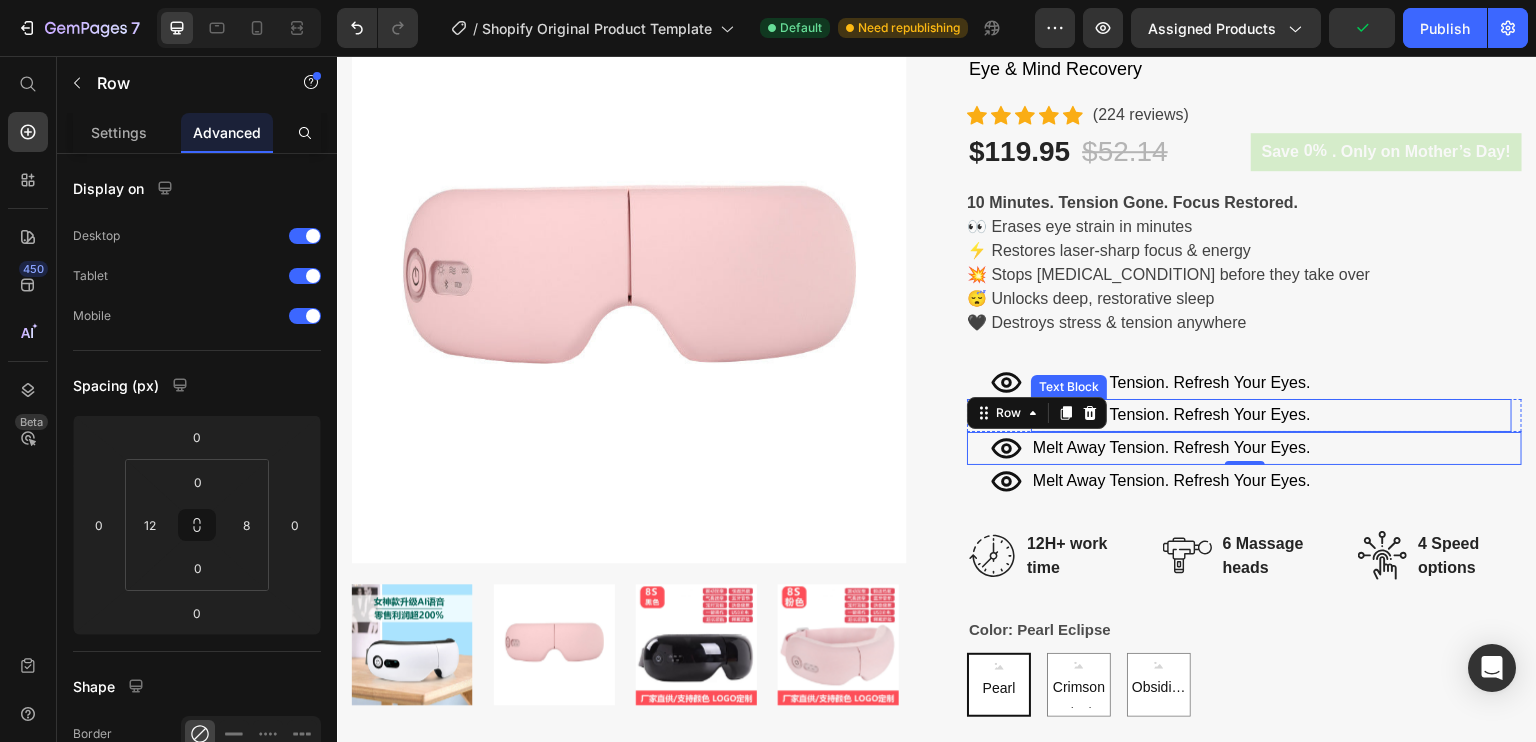 click on "Melt Away Tension. Refresh Your Eyes." at bounding box center (1271, 415) 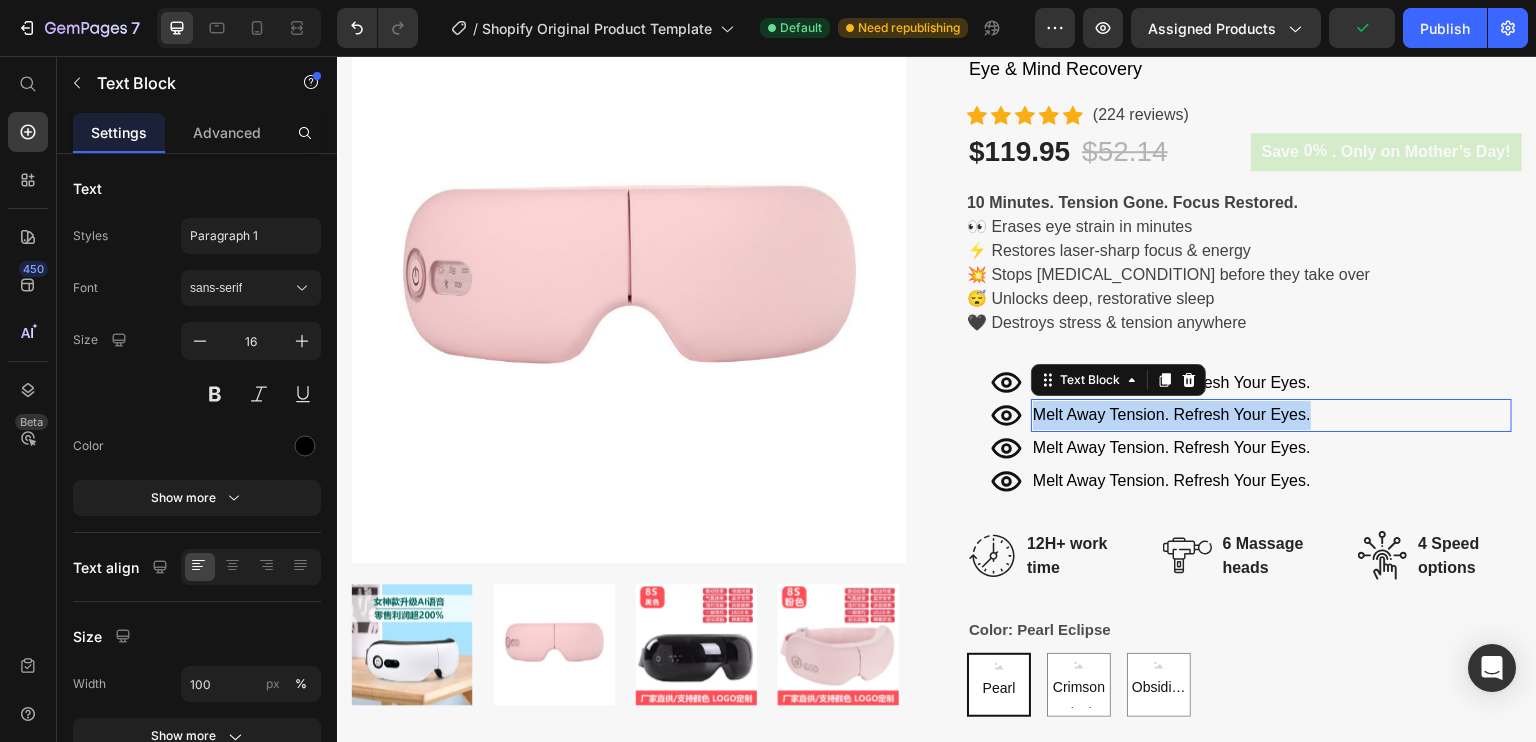 click on "Melt Away Tension. Refresh Your Eyes." at bounding box center (1271, 415) 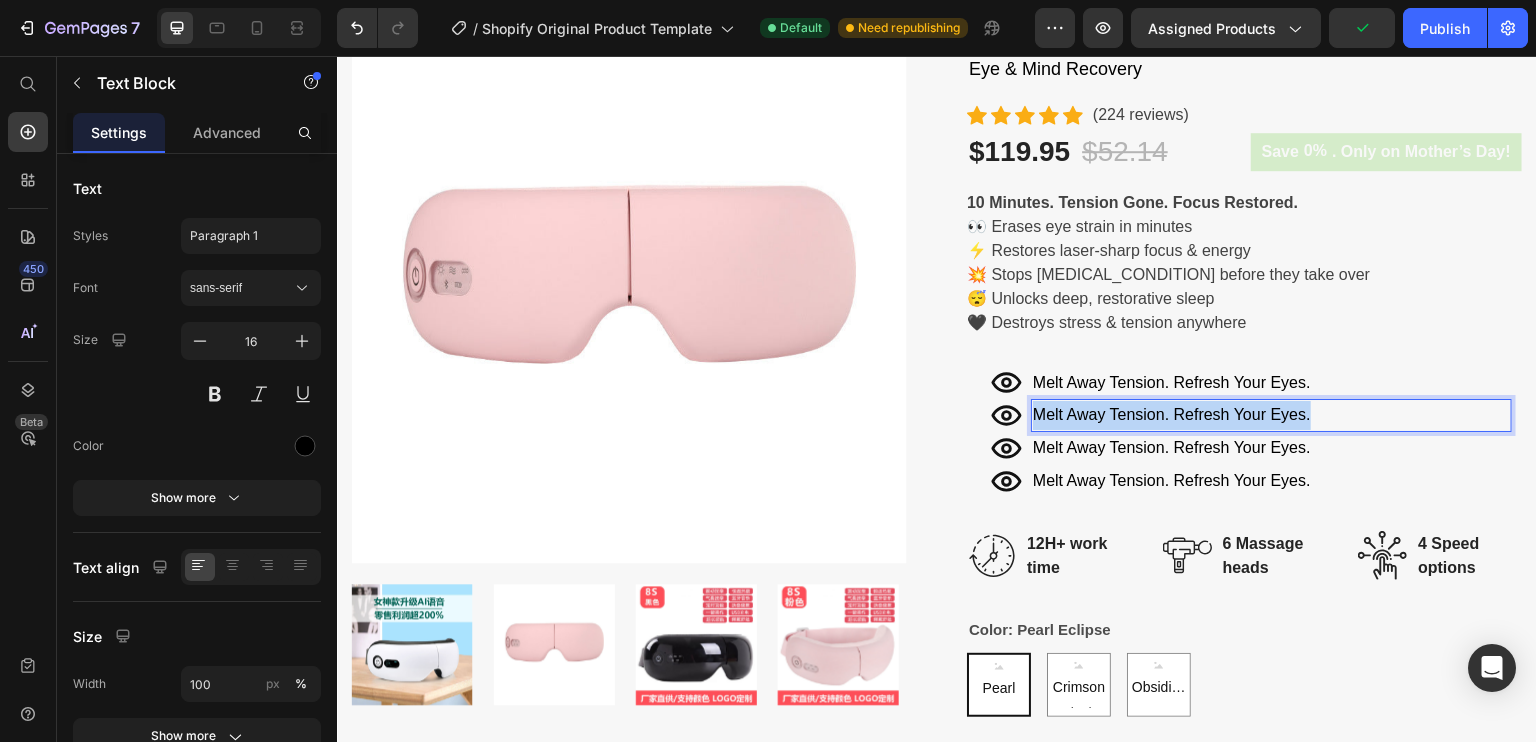 click on "Melt Away Tension. Refresh Your Eyes." at bounding box center [1271, 415] 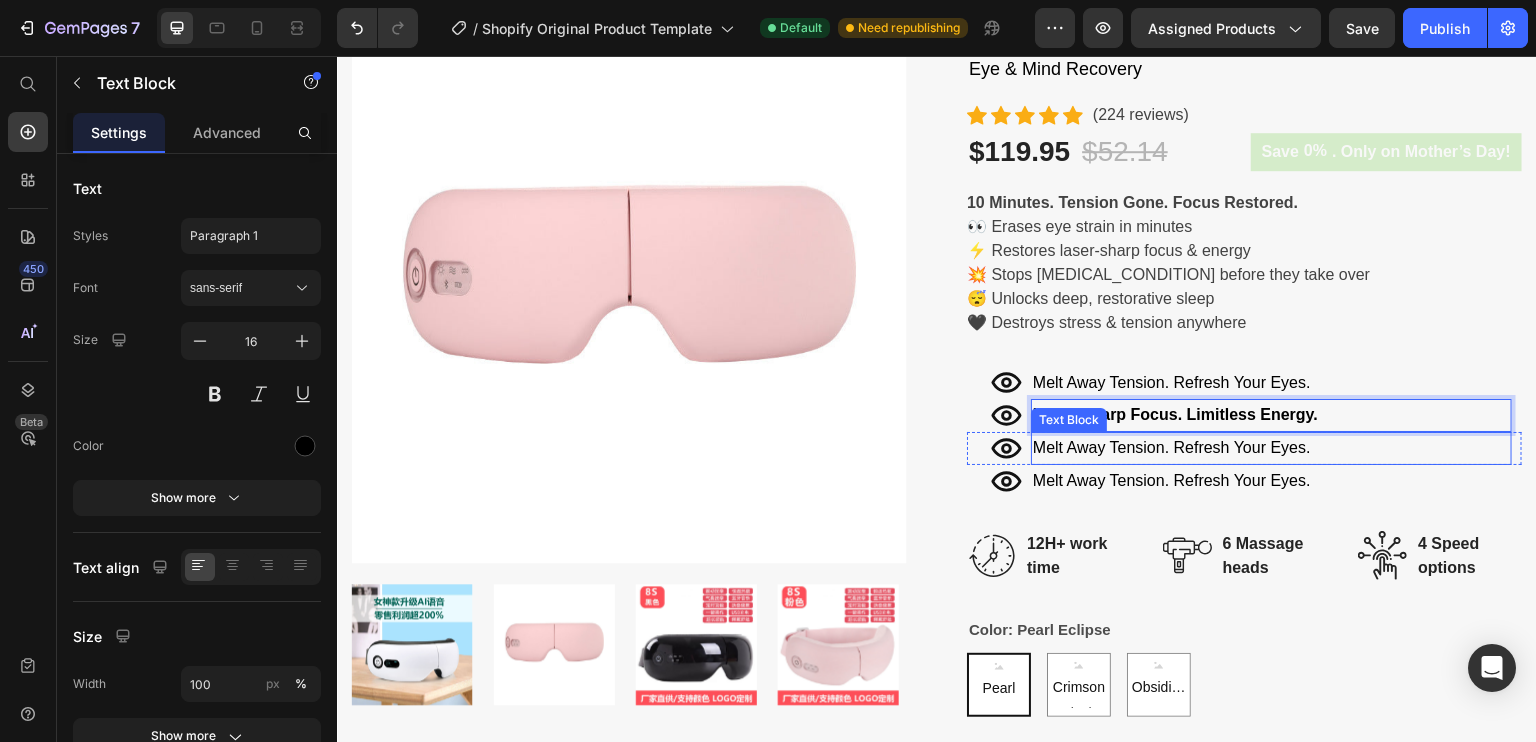 click on "Melt Away Tension. Refresh Your Eyes." at bounding box center [1271, 448] 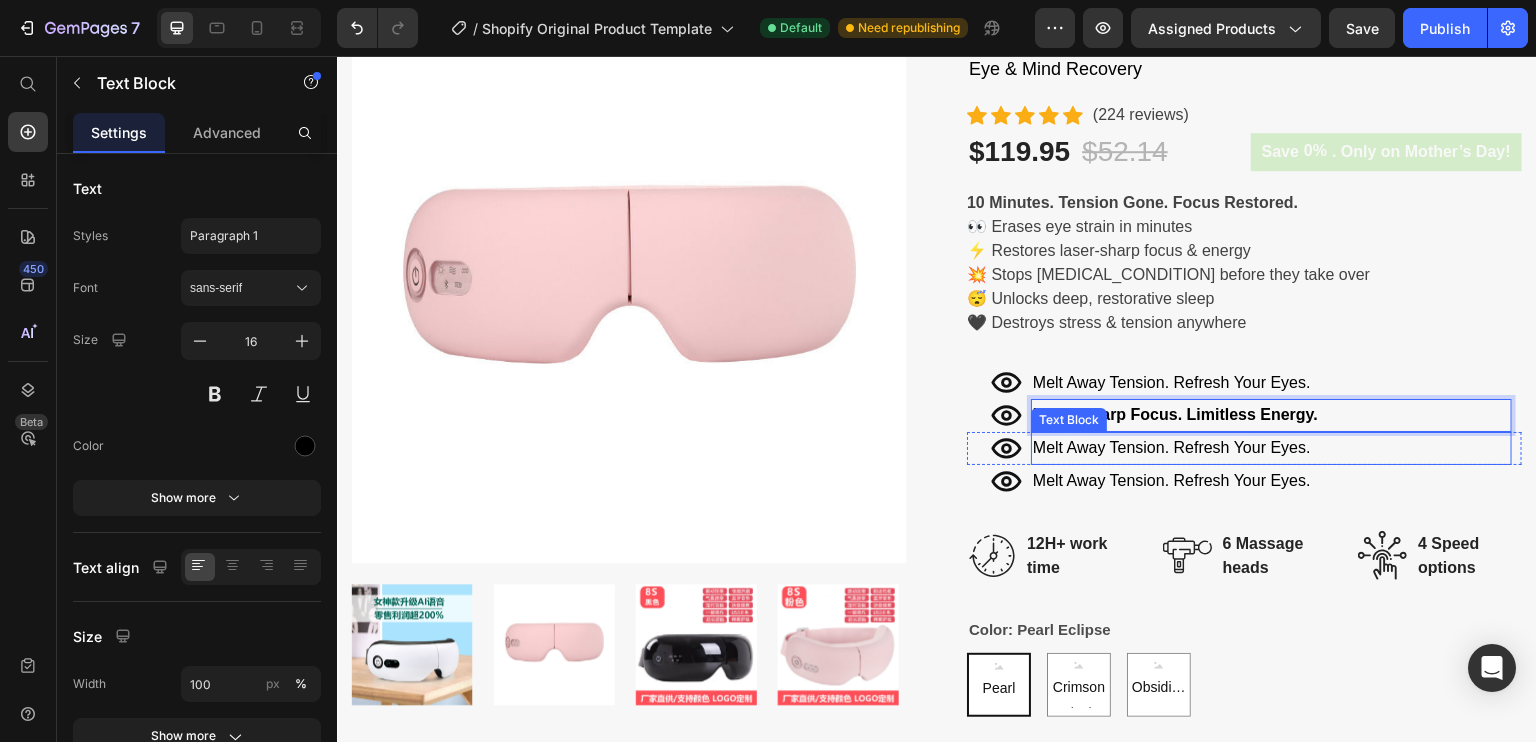 click on "Melt Away Tension. Refresh Your Eyes." at bounding box center [1271, 448] 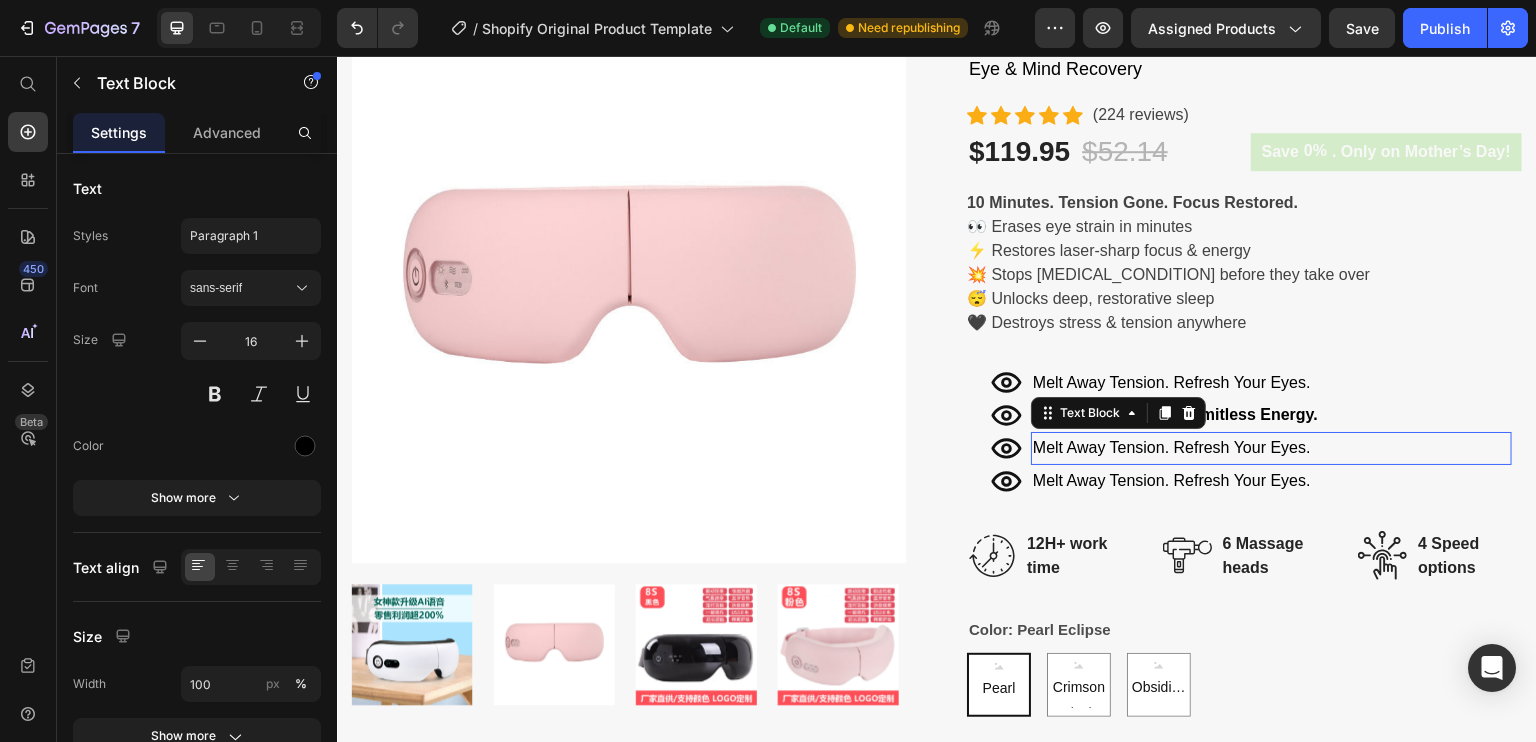 click on "Melt Away Tension. Refresh Your Eyes." at bounding box center (1271, 448) 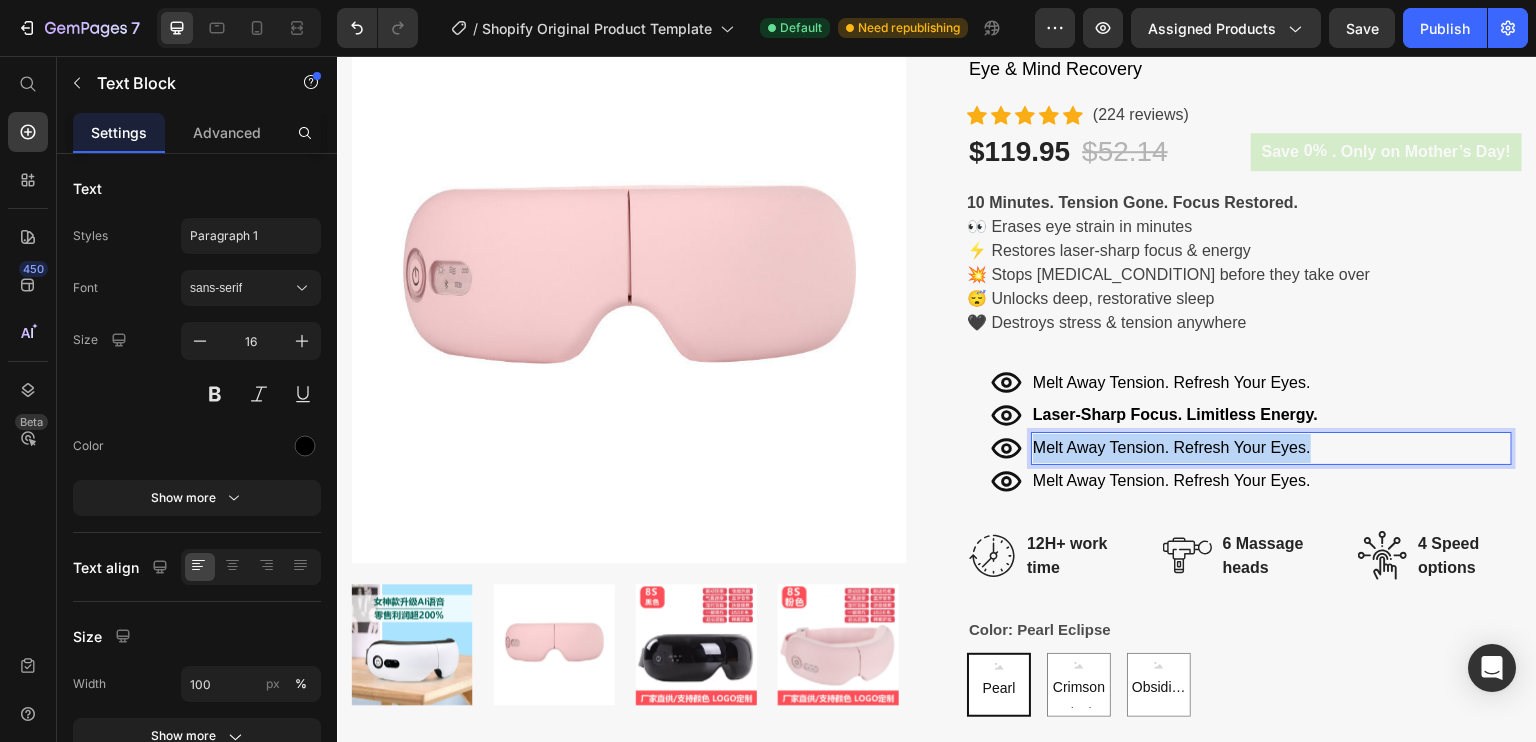 click on "Melt Away Tension. Refresh Your Eyes." at bounding box center [1271, 448] 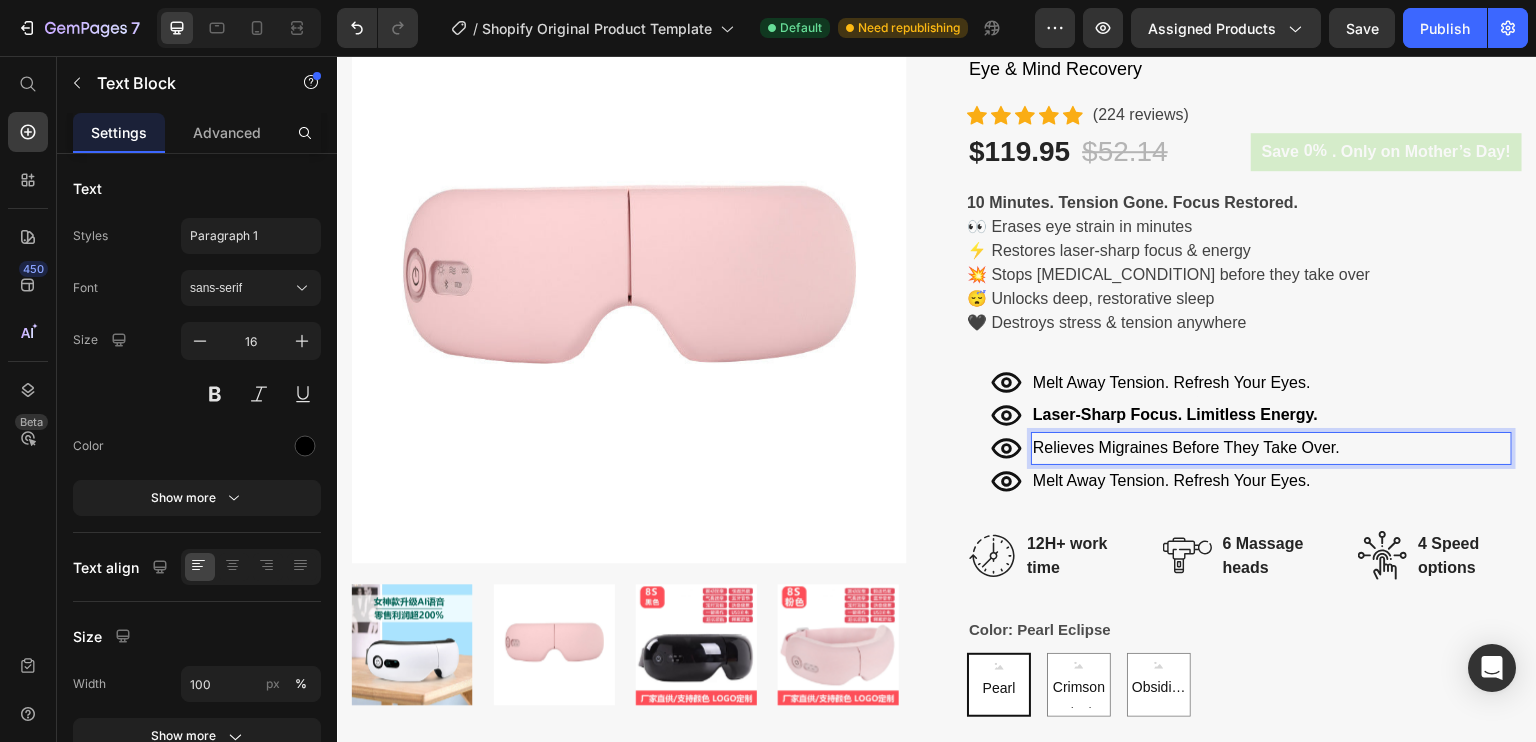 radio on "false" 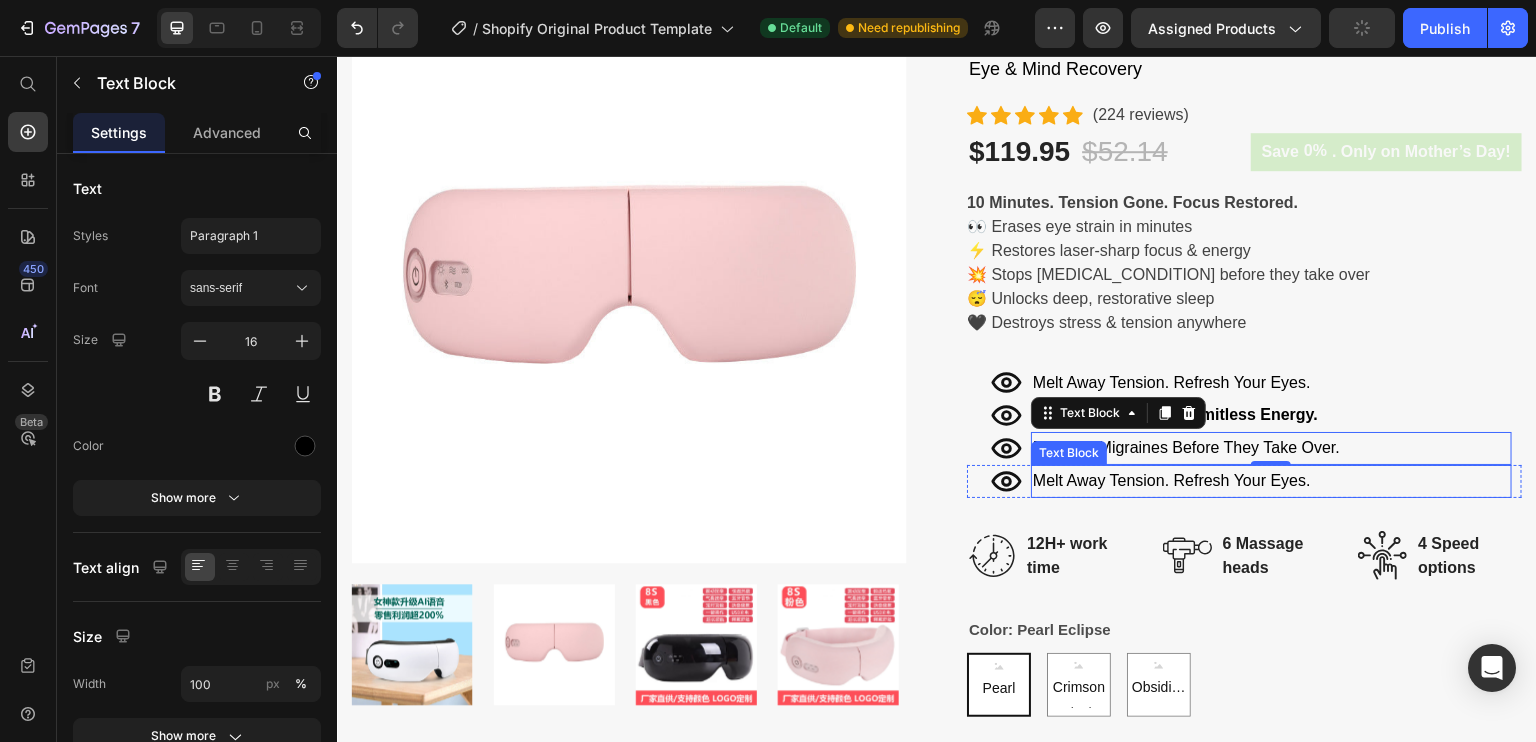 click on "Melt Away Tension. Refresh Your Eyes." at bounding box center (1271, 481) 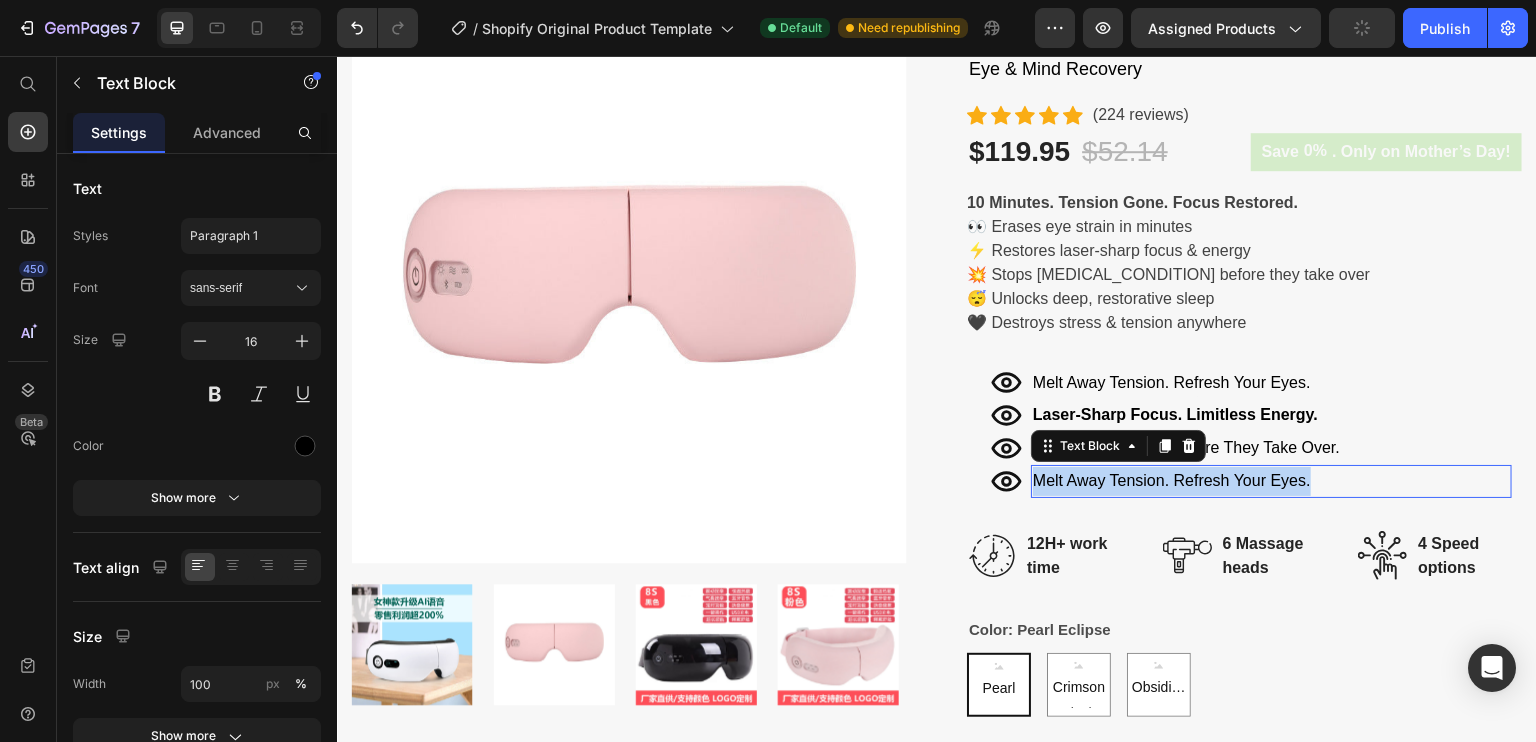 click on "Melt Away Tension. Refresh Your Eyes." at bounding box center (1271, 481) 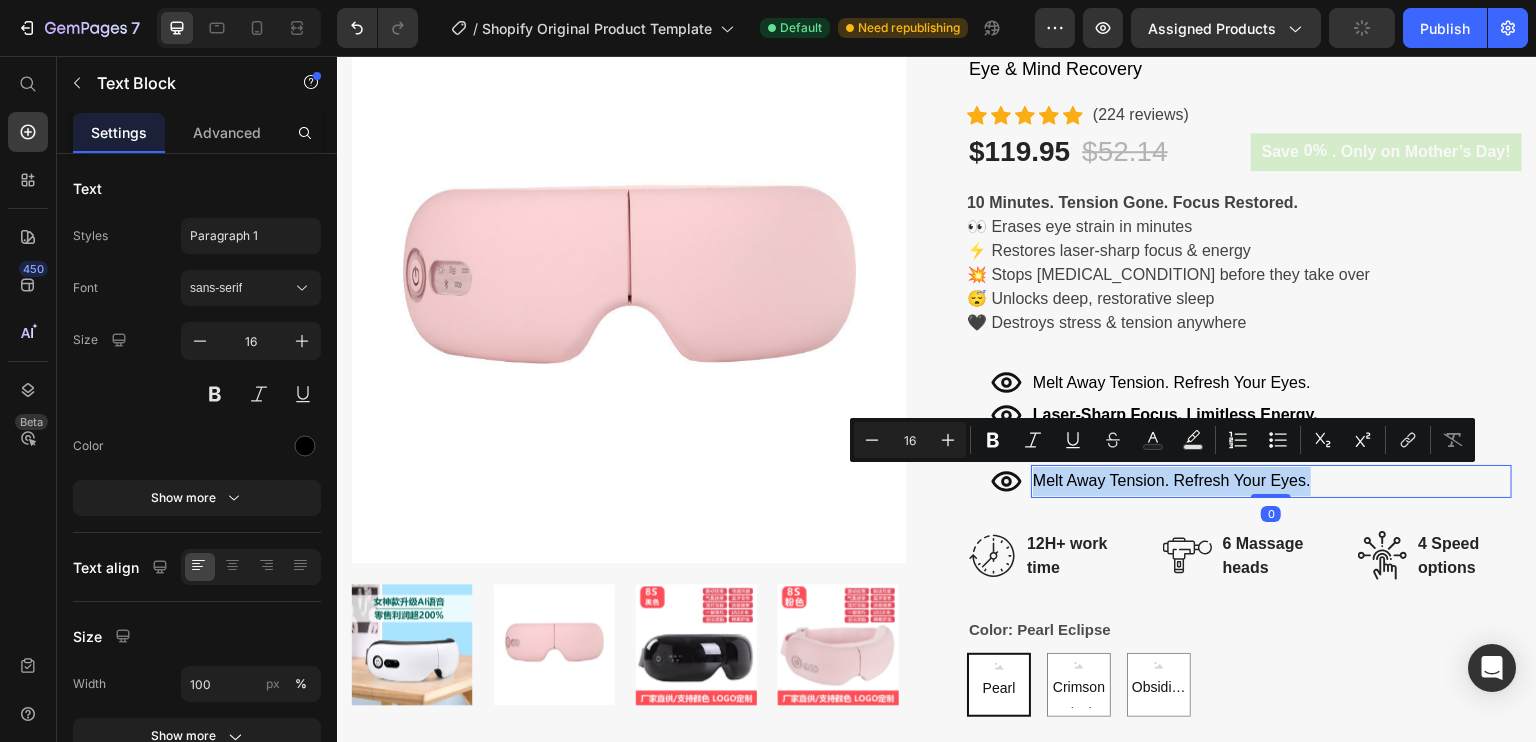 click on "Melt Away Tension. Refresh Your Eyes." at bounding box center [1271, 481] 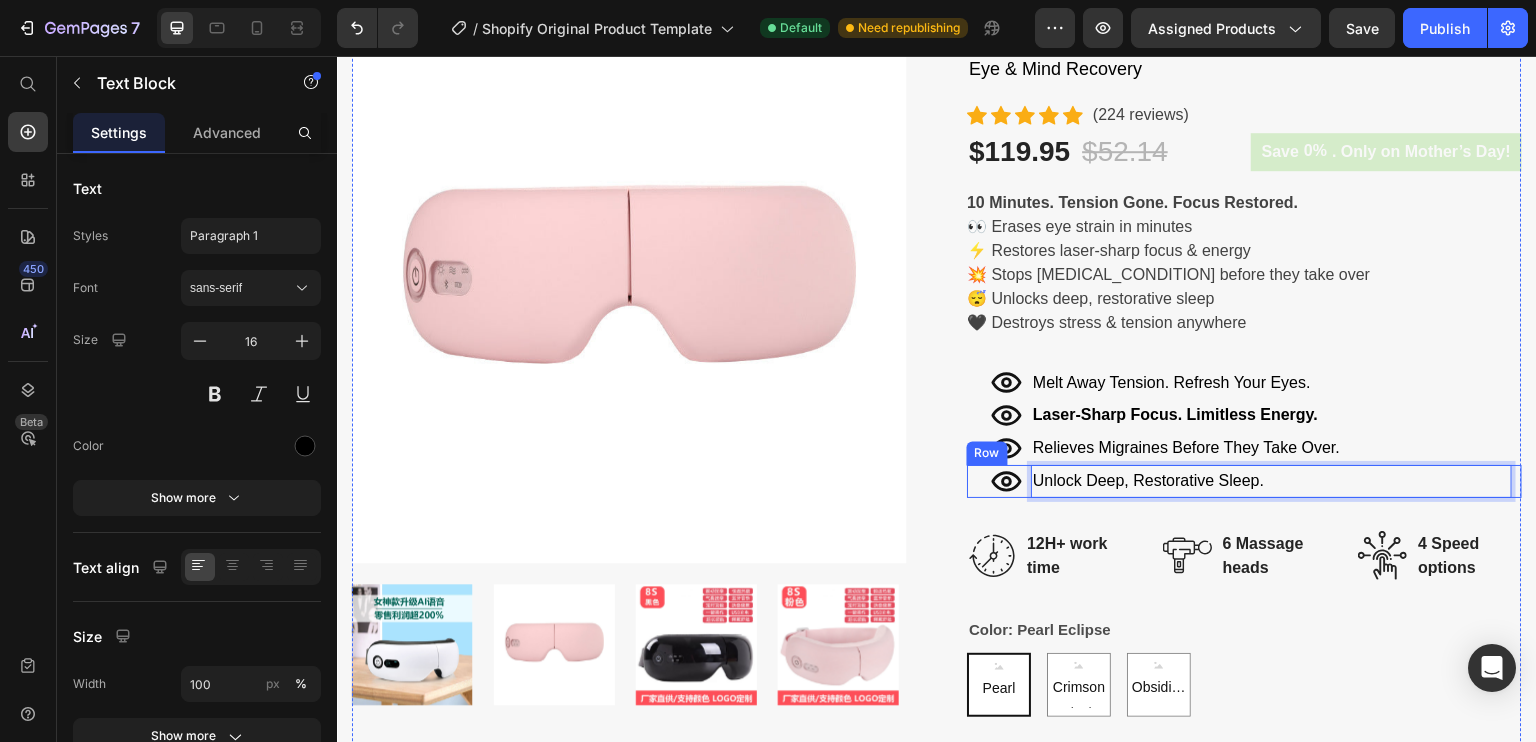 click on "Icon Unlock Deep, Restorative Sleep. Text Block   0 Row" at bounding box center [1244, 481] 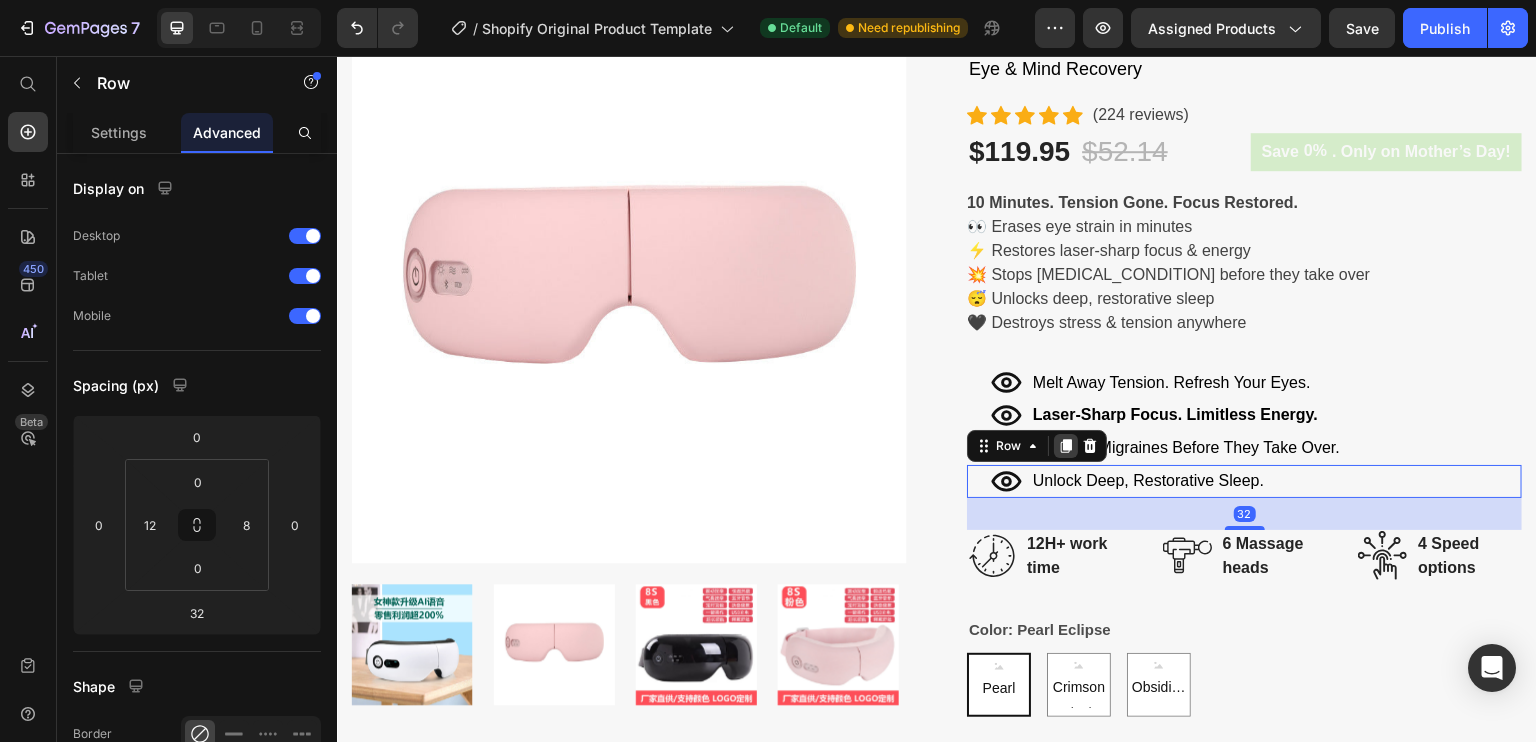 click at bounding box center [1066, 446] 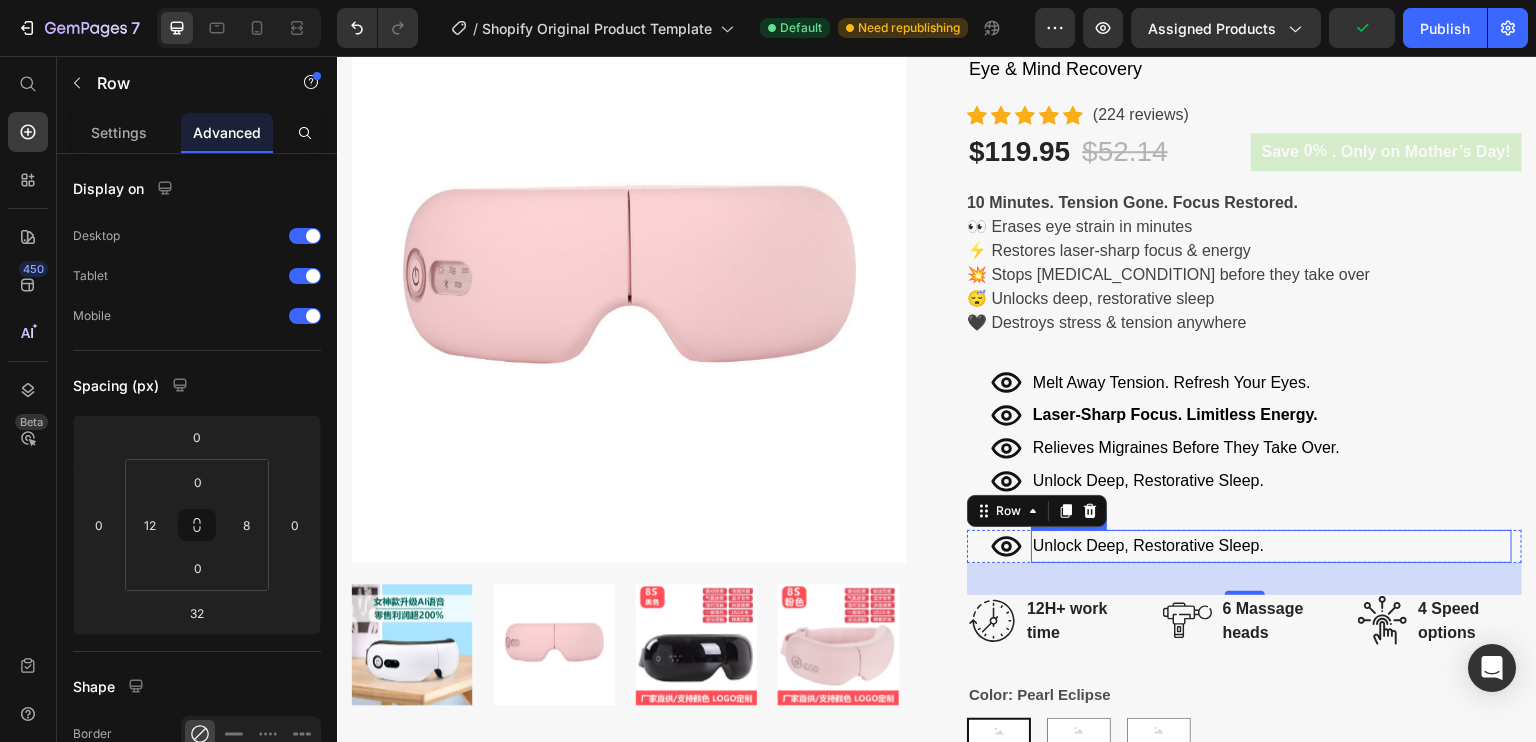 click on "Unlock Deep, Restorative Sleep." at bounding box center [1271, 546] 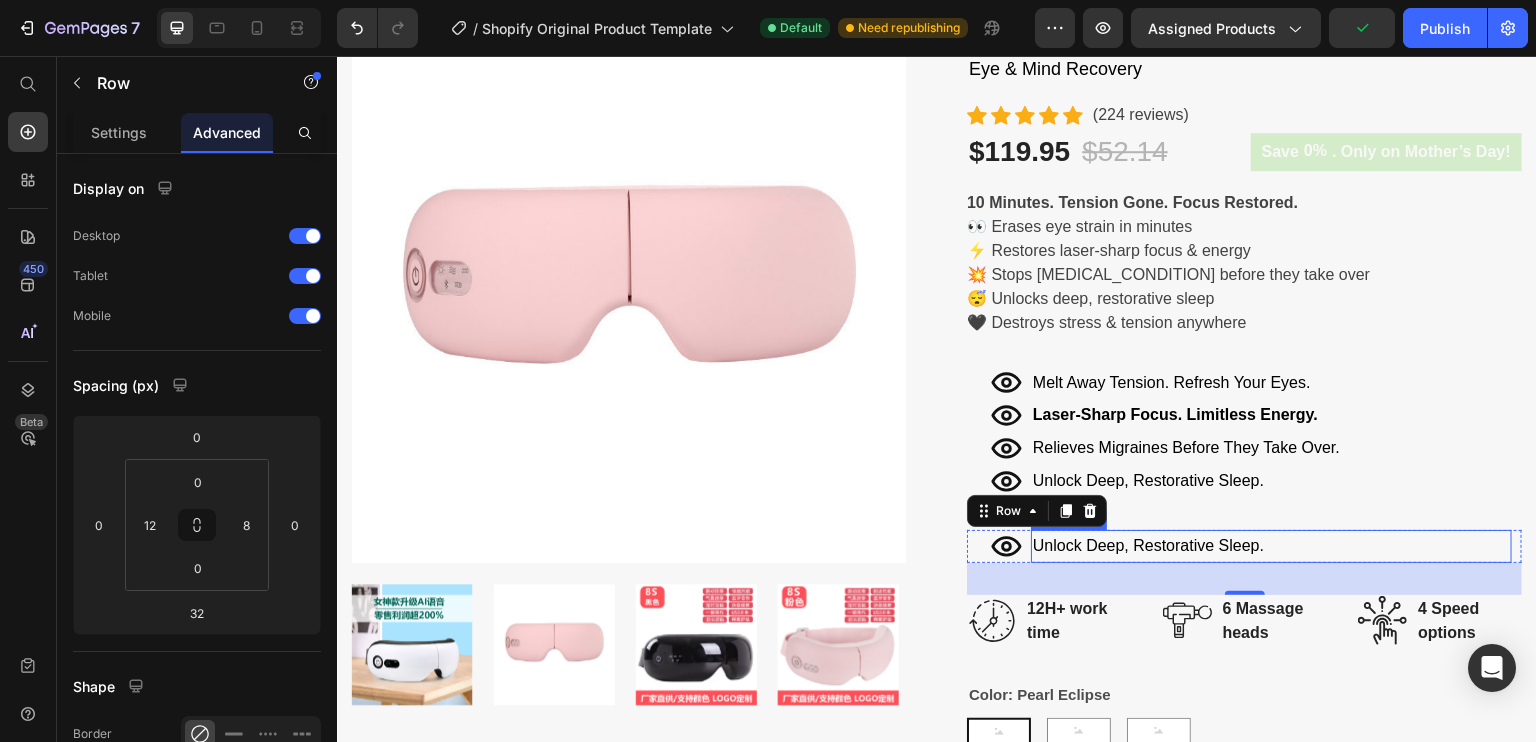 click on "Unlock Deep, Restorative Sleep." at bounding box center [1271, 546] 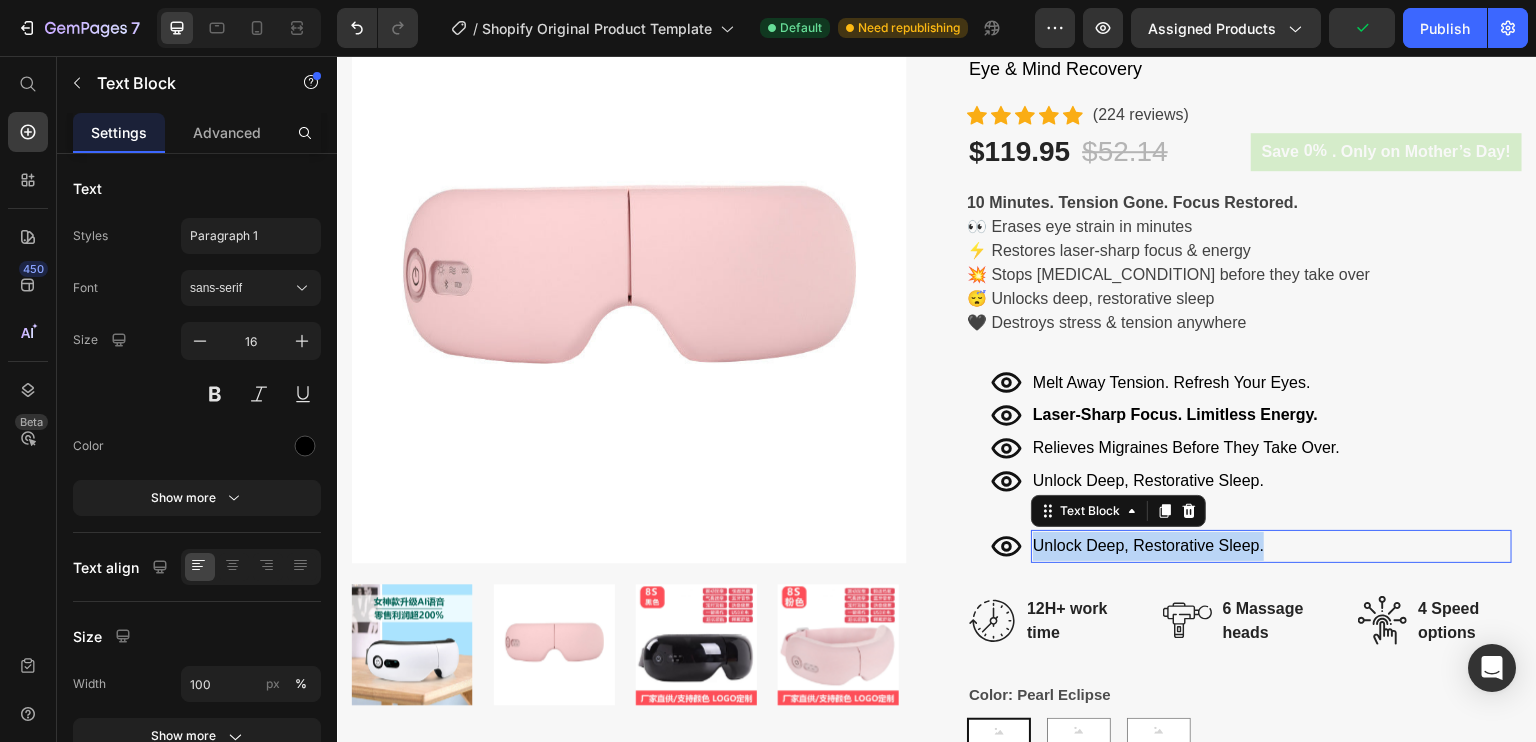 click on "Unlock Deep, Restorative Sleep." at bounding box center [1271, 546] 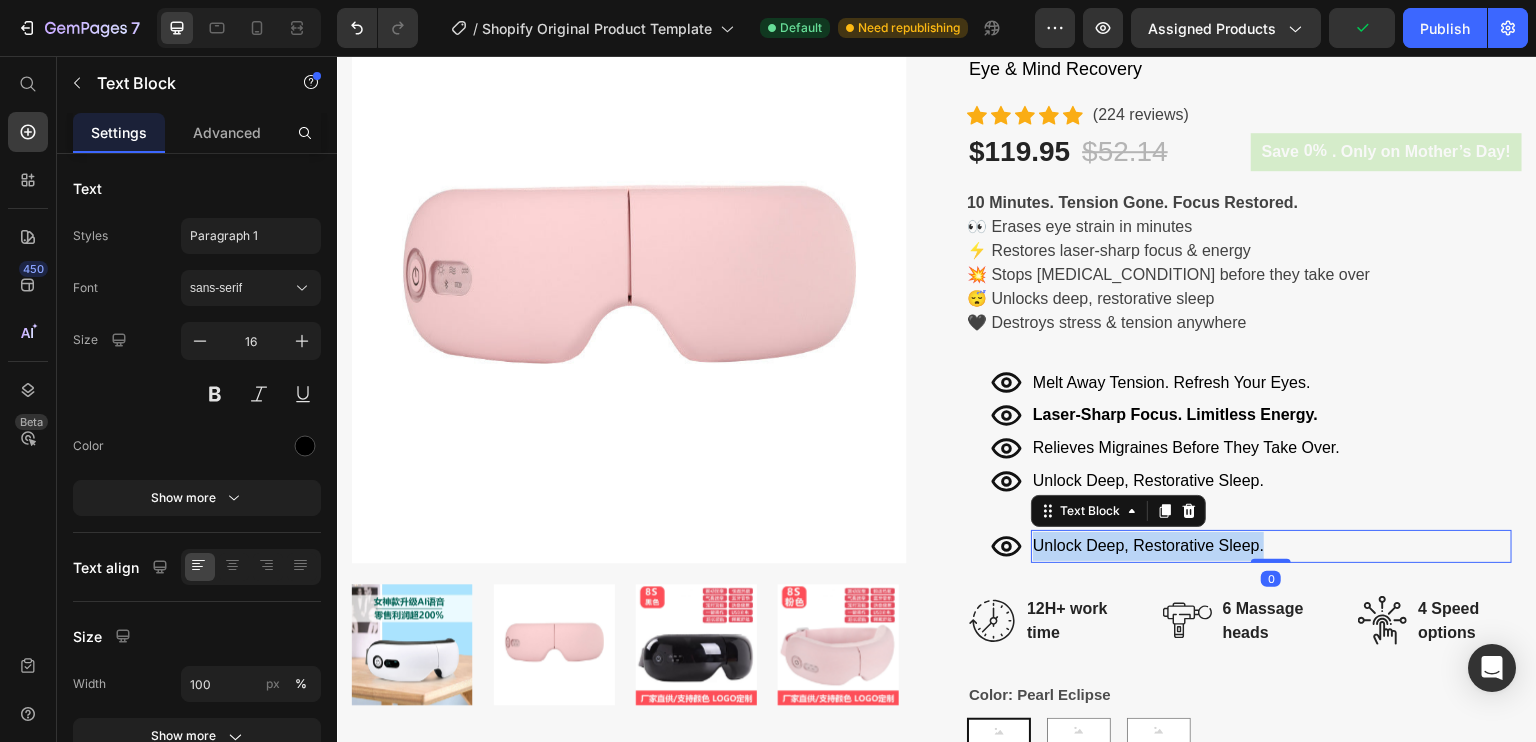 click on "Unlock Deep, Restorative Sleep." at bounding box center (1271, 546) 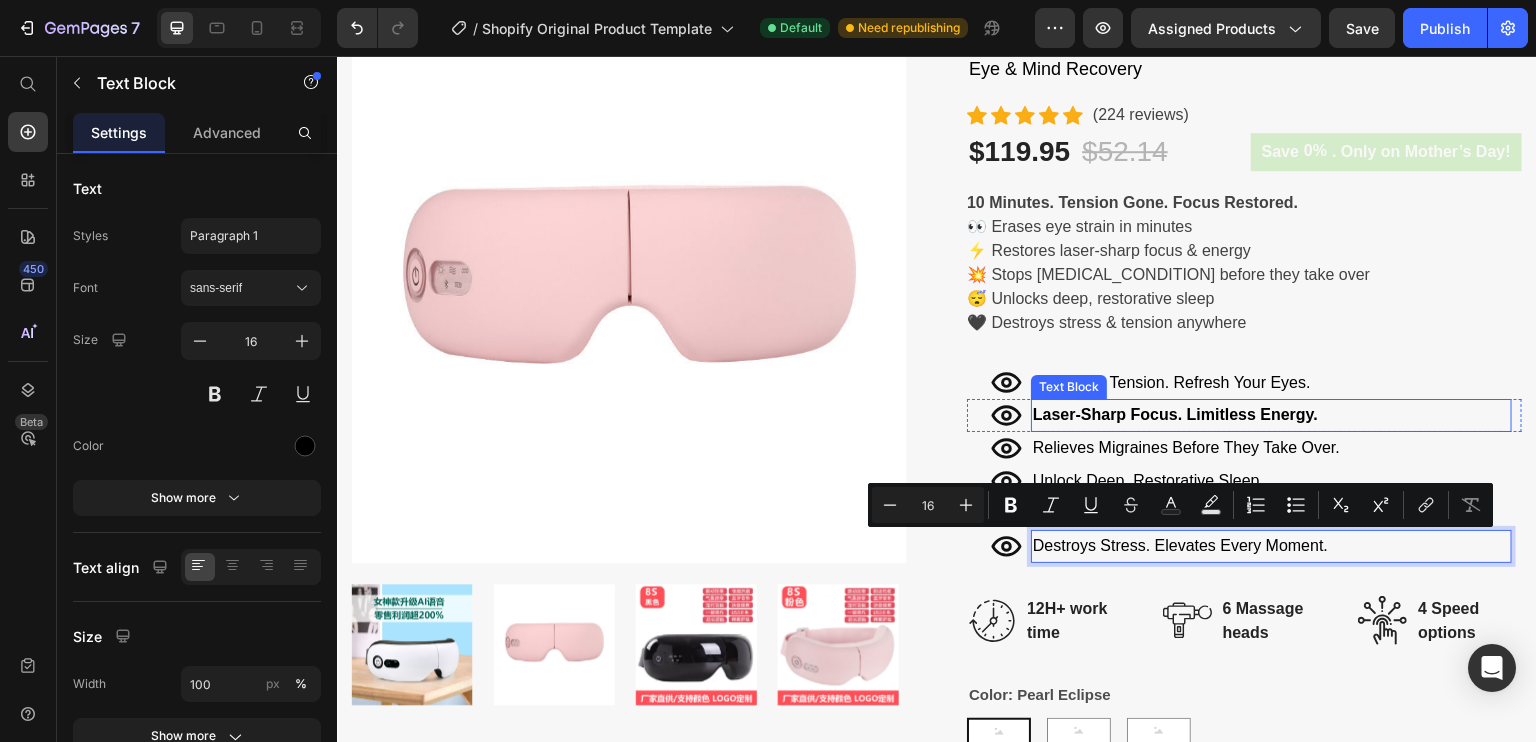 click on "Laser-Sharp Focus. Limitless Energy." at bounding box center [1175, 414] 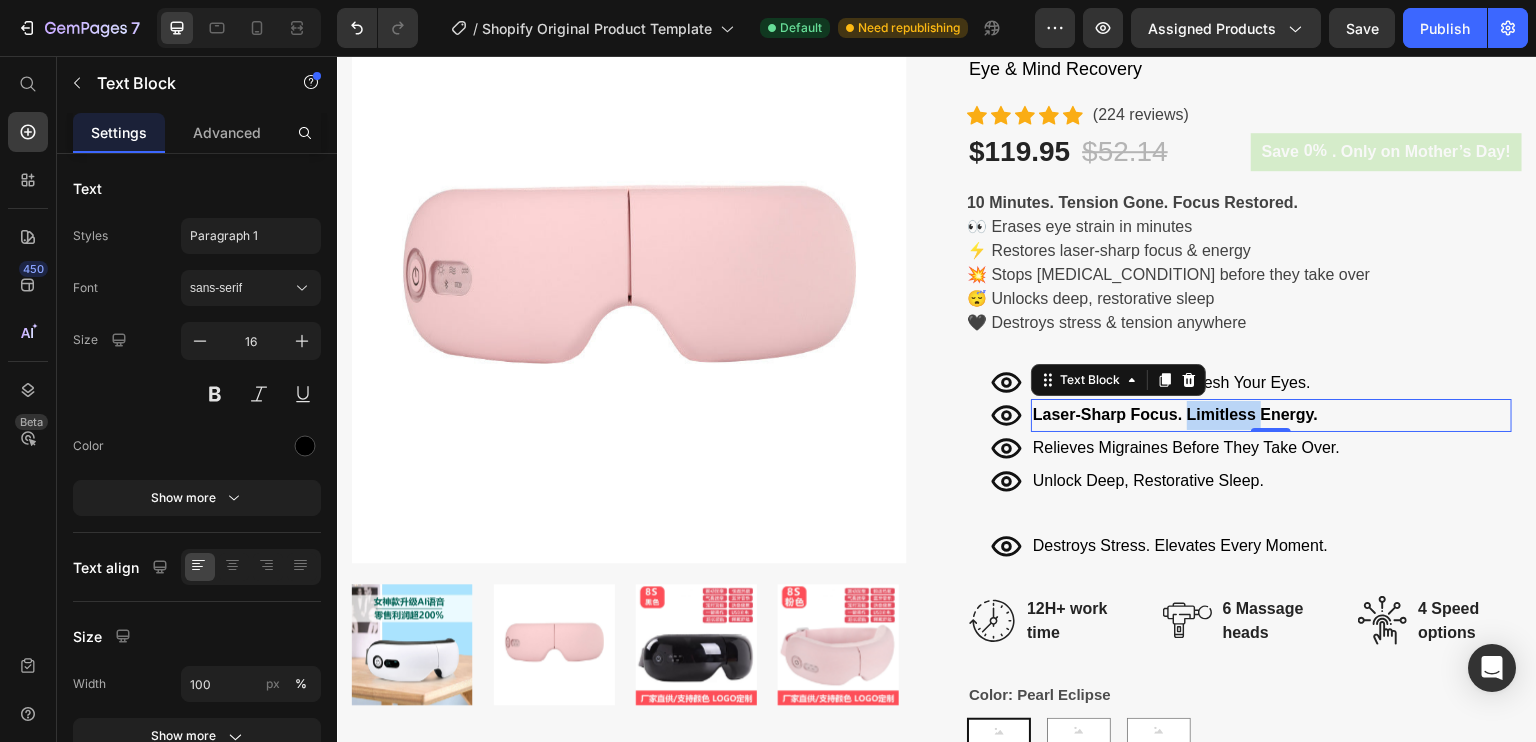 click on "Laser-Sharp Focus. Limitless Energy." at bounding box center [1175, 414] 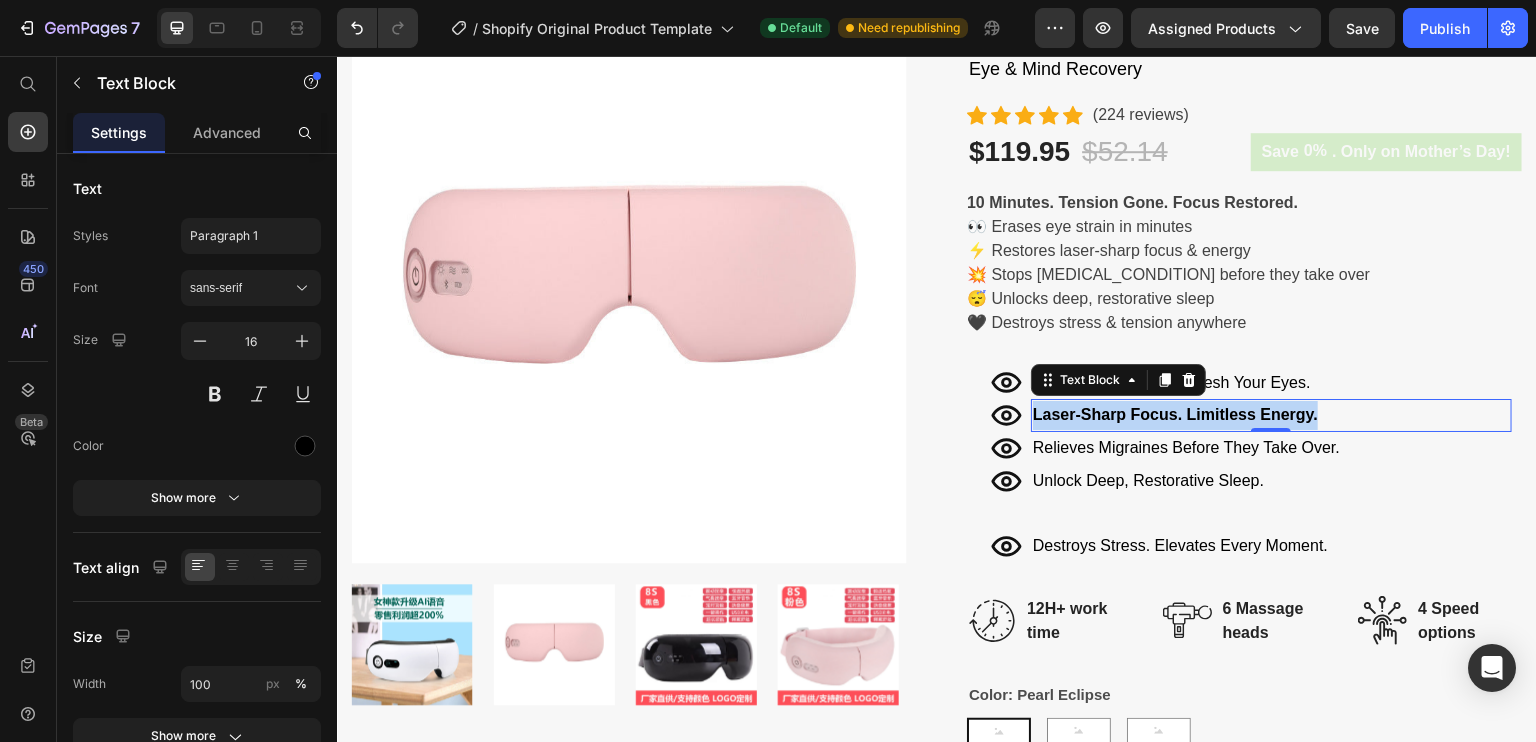 click on "Laser-Sharp Focus. Limitless Energy." at bounding box center (1175, 414) 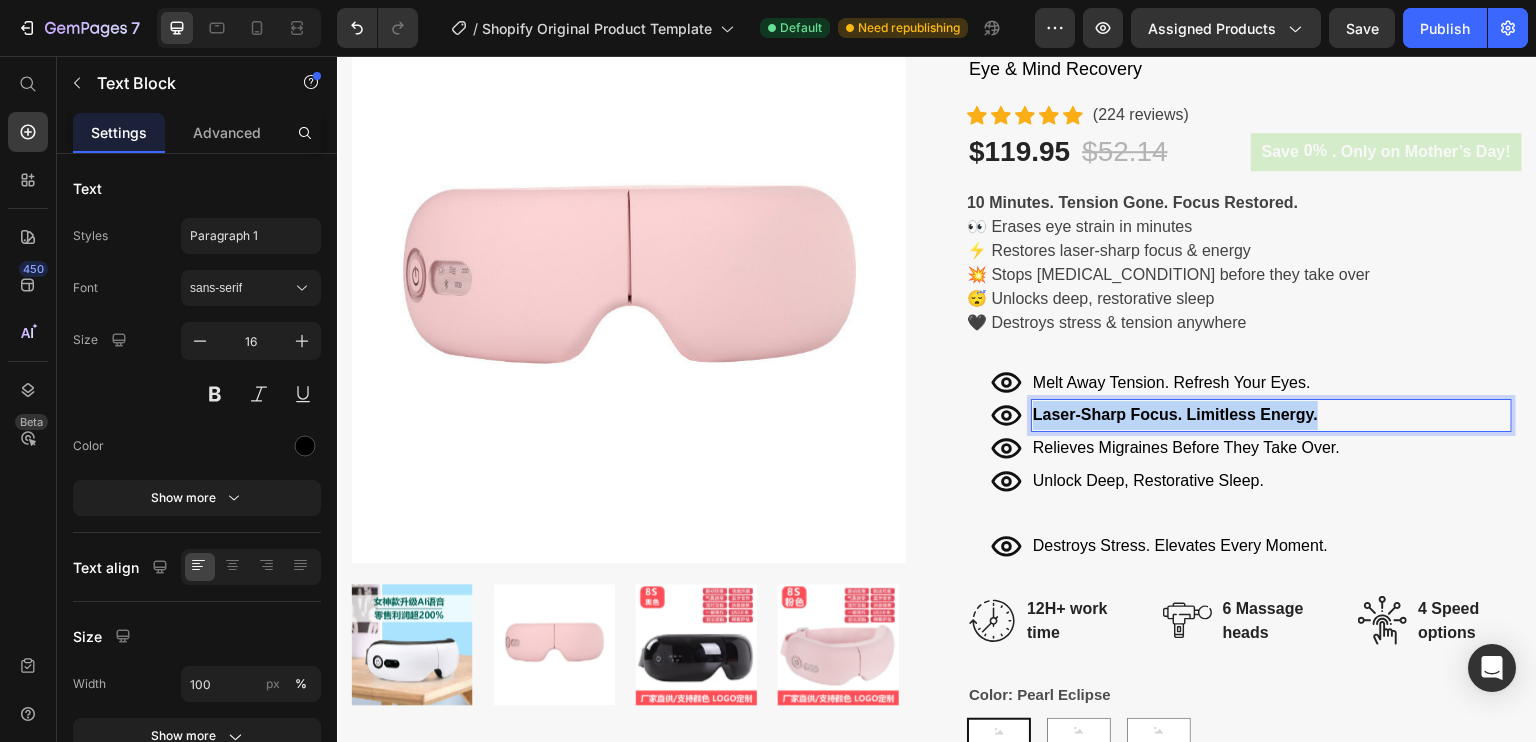 click on "Laser-Sharp Focus. Limitless Energy." at bounding box center (1175, 414) 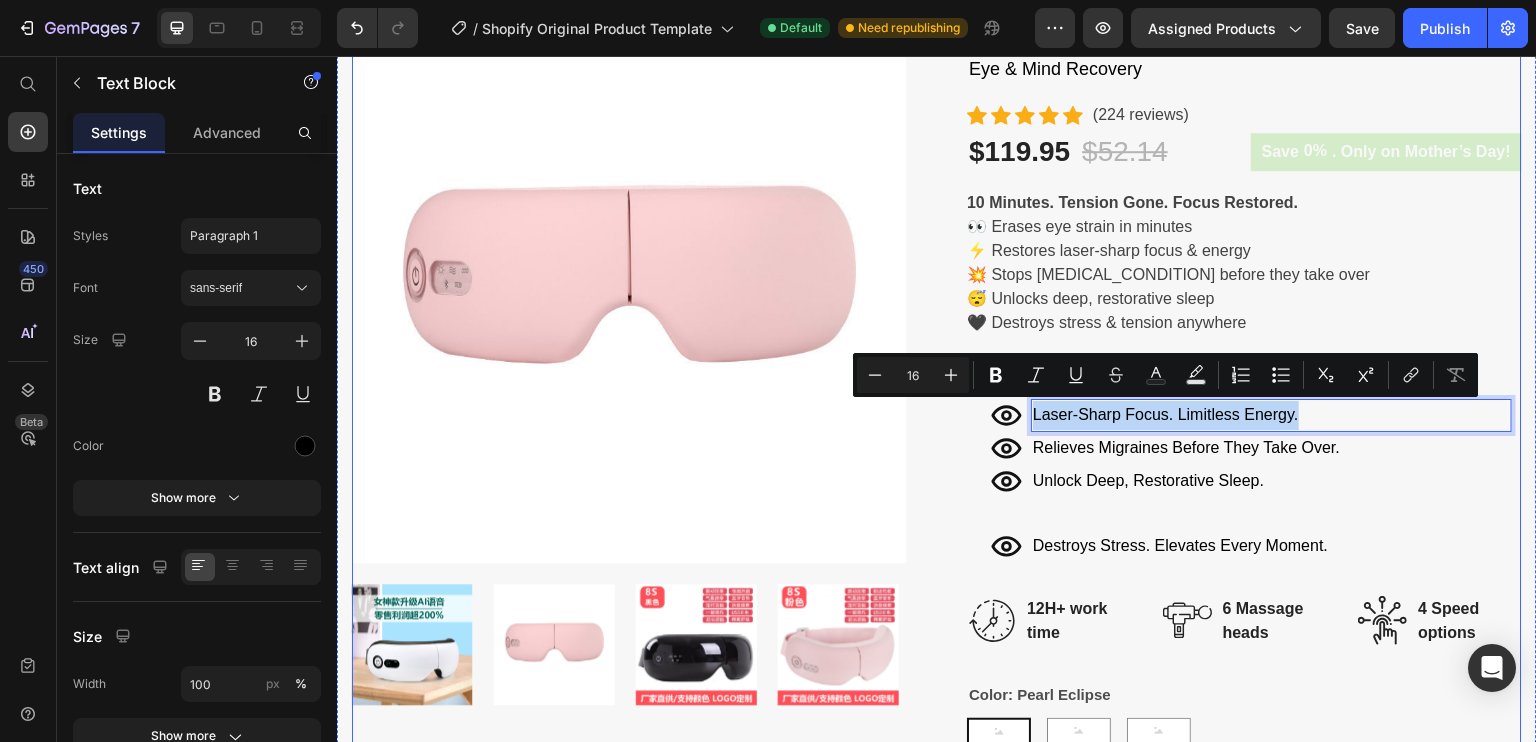 click on "Dreemo Elite NeuroRelief™ (P) Title Eye & Mind Recovery Text block                Icon                Icon                Icon                Icon                Icon Icon List Hoz (224 reviews) Text block Row $119.95 (P) Price $52.14 (P) Price Row Save 0% . Only on Mother’s Day! (P) Tag Row
10 Minutes. Tension Gone. Focus Restored.
👀 Erases eye strain in minutes
⚡ Restores laser-sharp focus & energy
💥 Stops migraines before they take over
😴 Unlocks deep, restorative sleep
🖤 Destroys stress & tension anywhere (P) Description
Icon Melt Away Tension. Refresh Your Eyes. Text Block Row
Icon Laser-Sharp Focus. Limitless Energy. Text Block   0 Row
Icon Relieves Migraines Before They Take Over. Text Block Row
Icon Unlock Deep, Restorative Sleep. Text Block Row
Icon Destroys Stress. Elevates Every Moment. Text Block Row Image 12H+ work time Text block Row Image 6 Massage heads  Text block Row Image Row" at bounding box center (1244, 664) 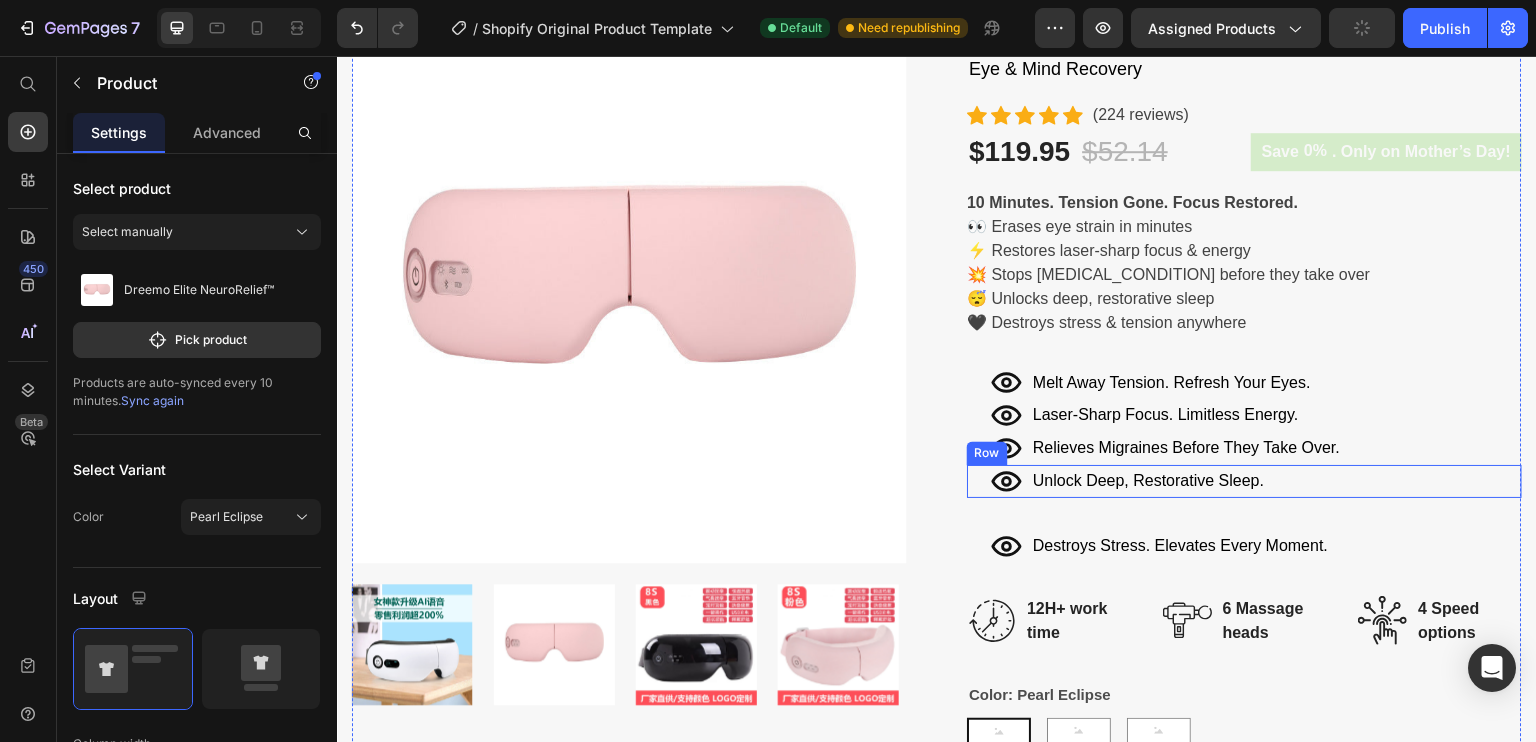 click on "Icon Unlock Deep, Restorative Sleep. Text Block Row" at bounding box center (1244, 481) 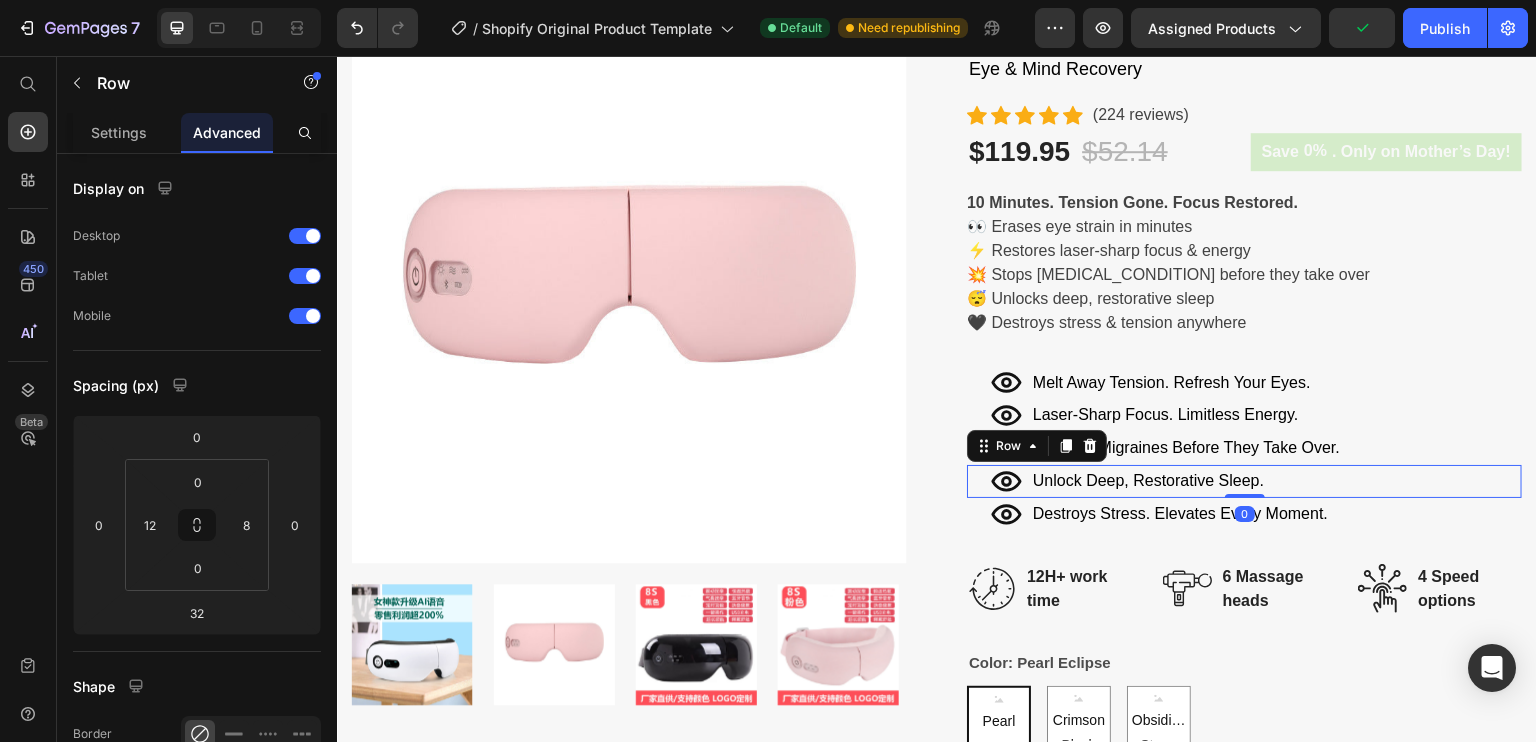 drag, startPoint x: 1228, startPoint y: 527, endPoint x: 1222, endPoint y: 487, distance: 40.4475 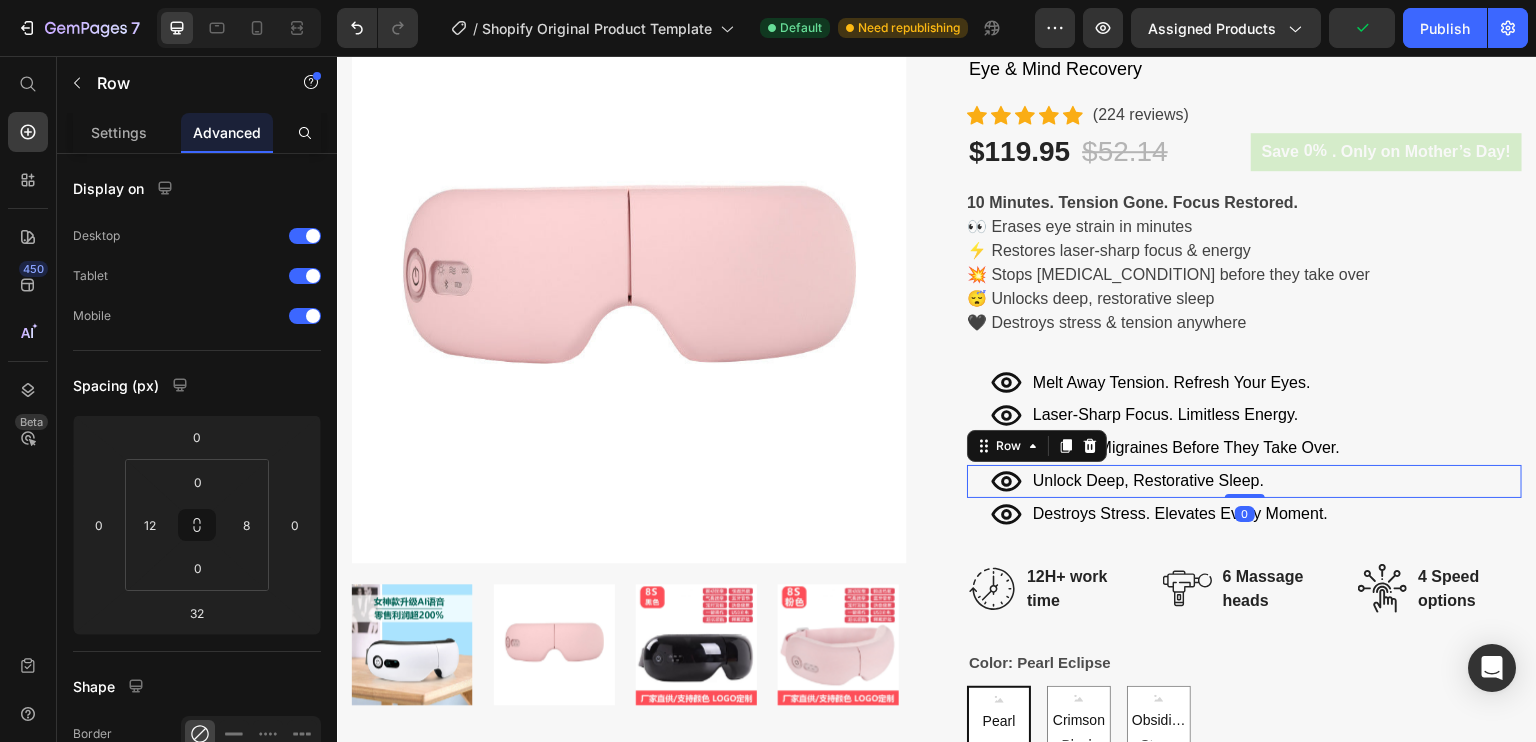 click on "Icon Unlock Deep, Restorative Sleep. Text Block Row   0" at bounding box center (1244, 481) 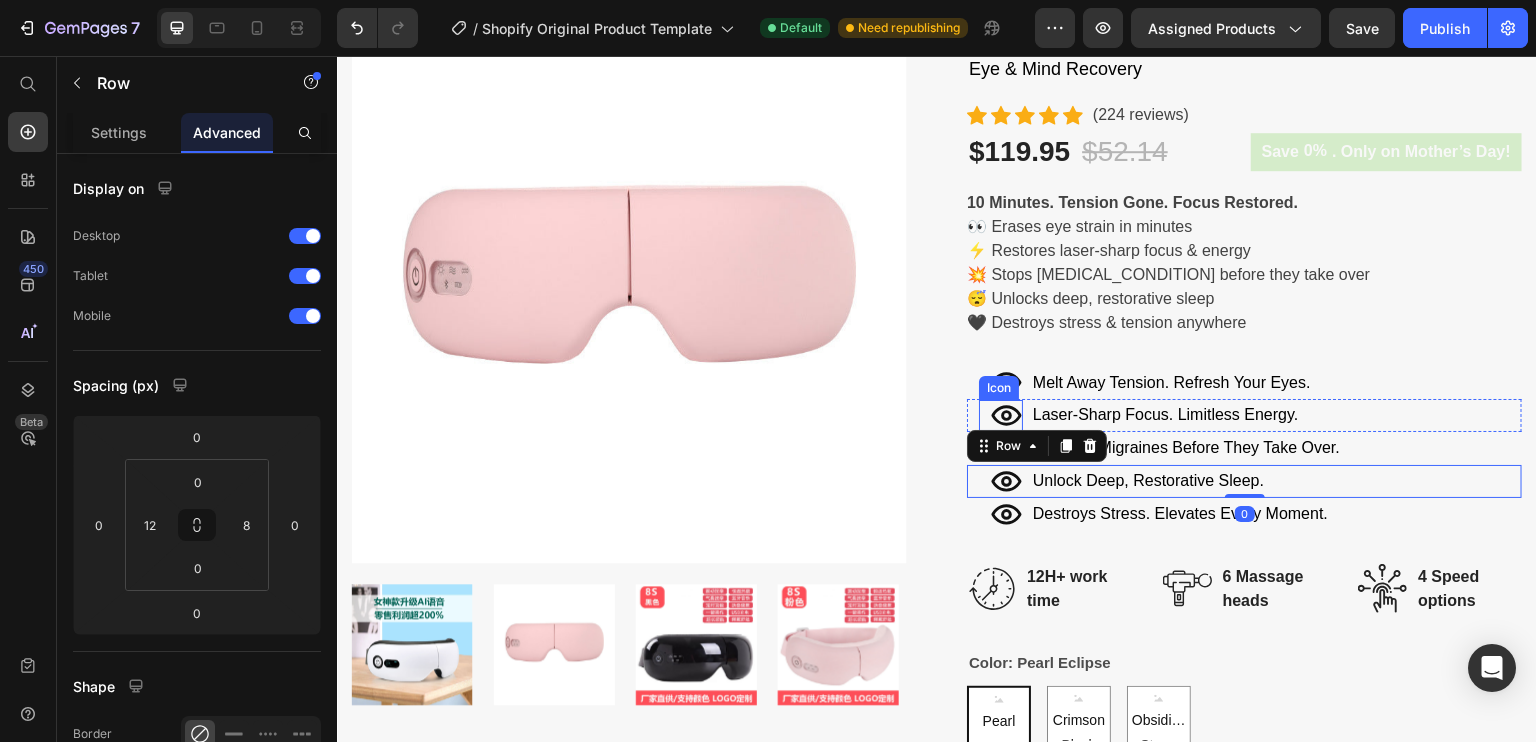 click 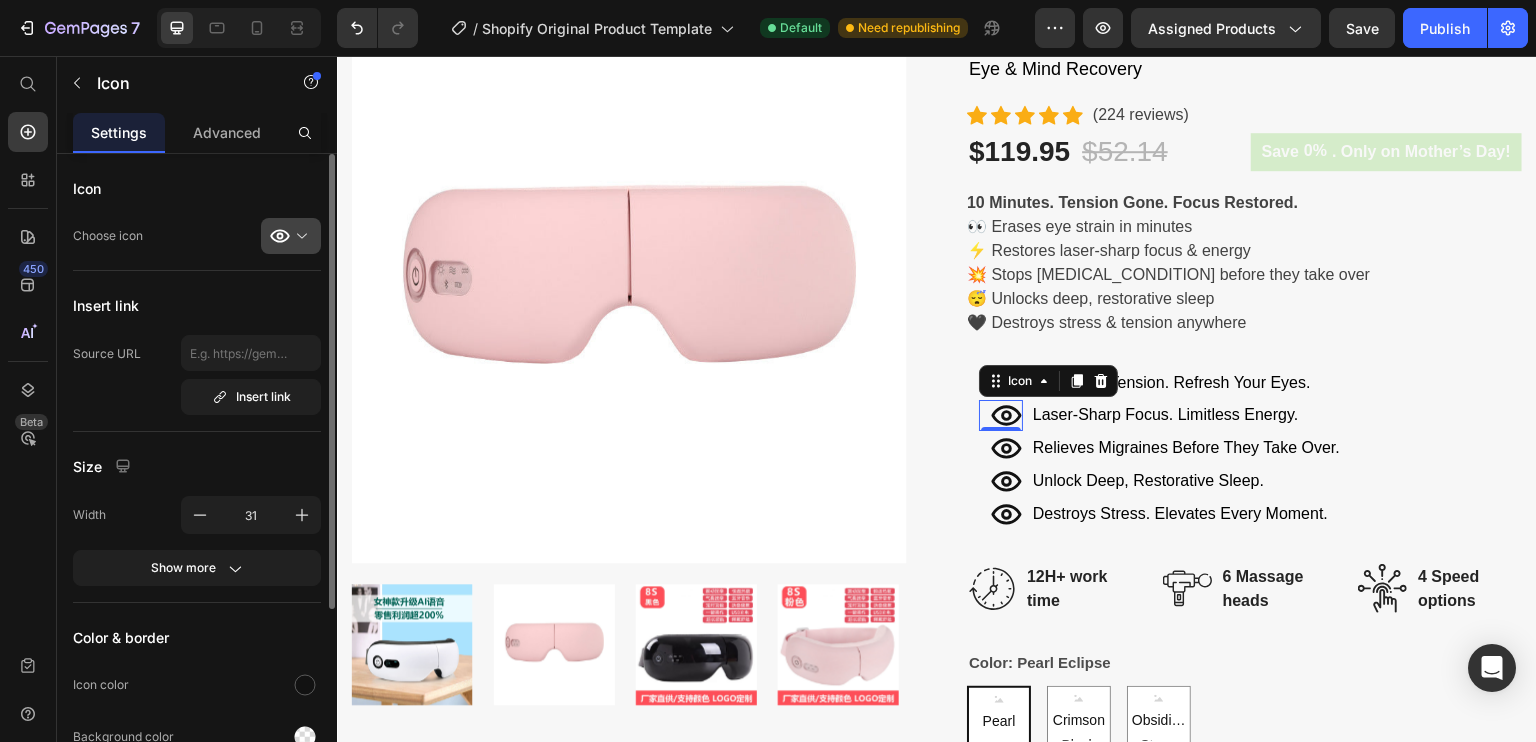 click at bounding box center (299, 236) 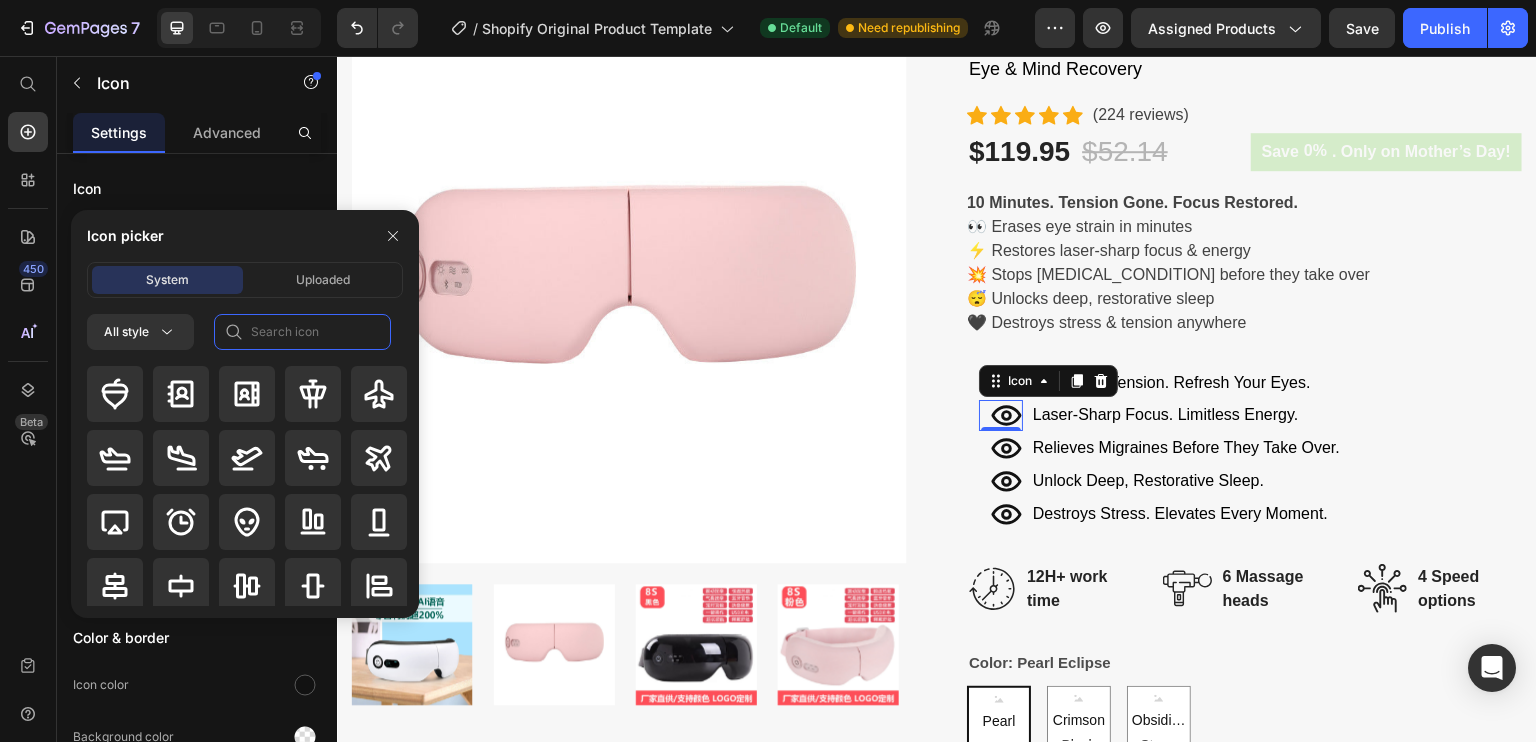 click 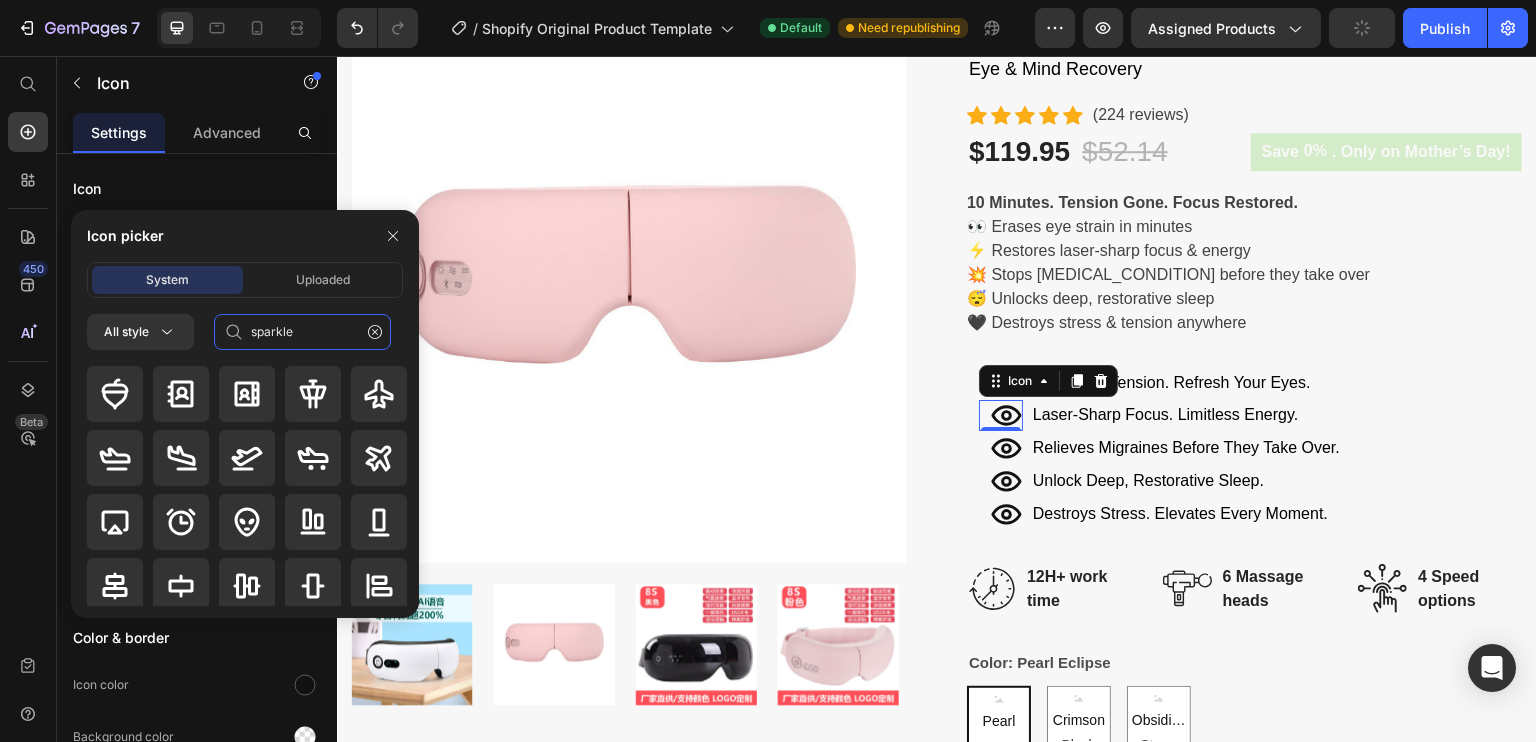 type on "sparkle" 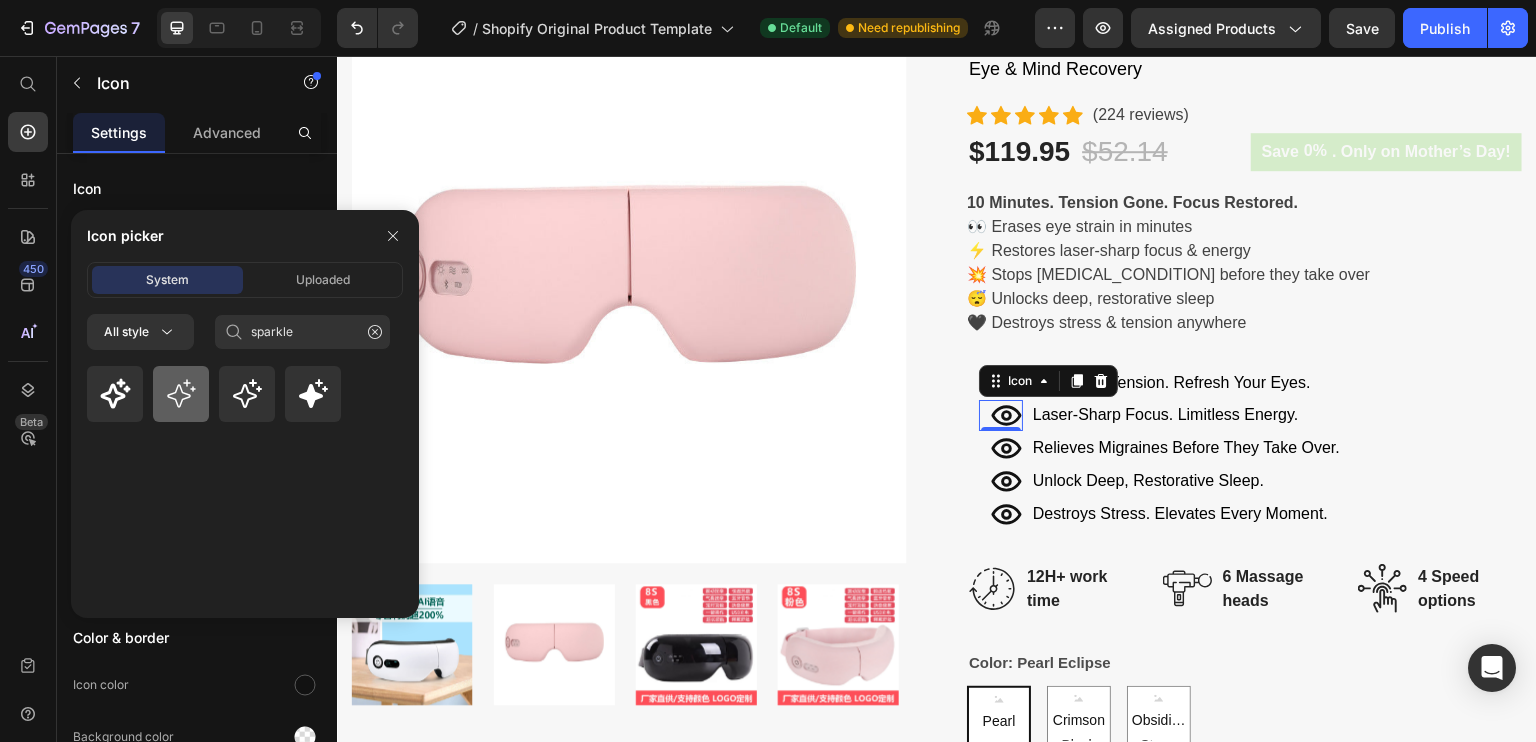 click 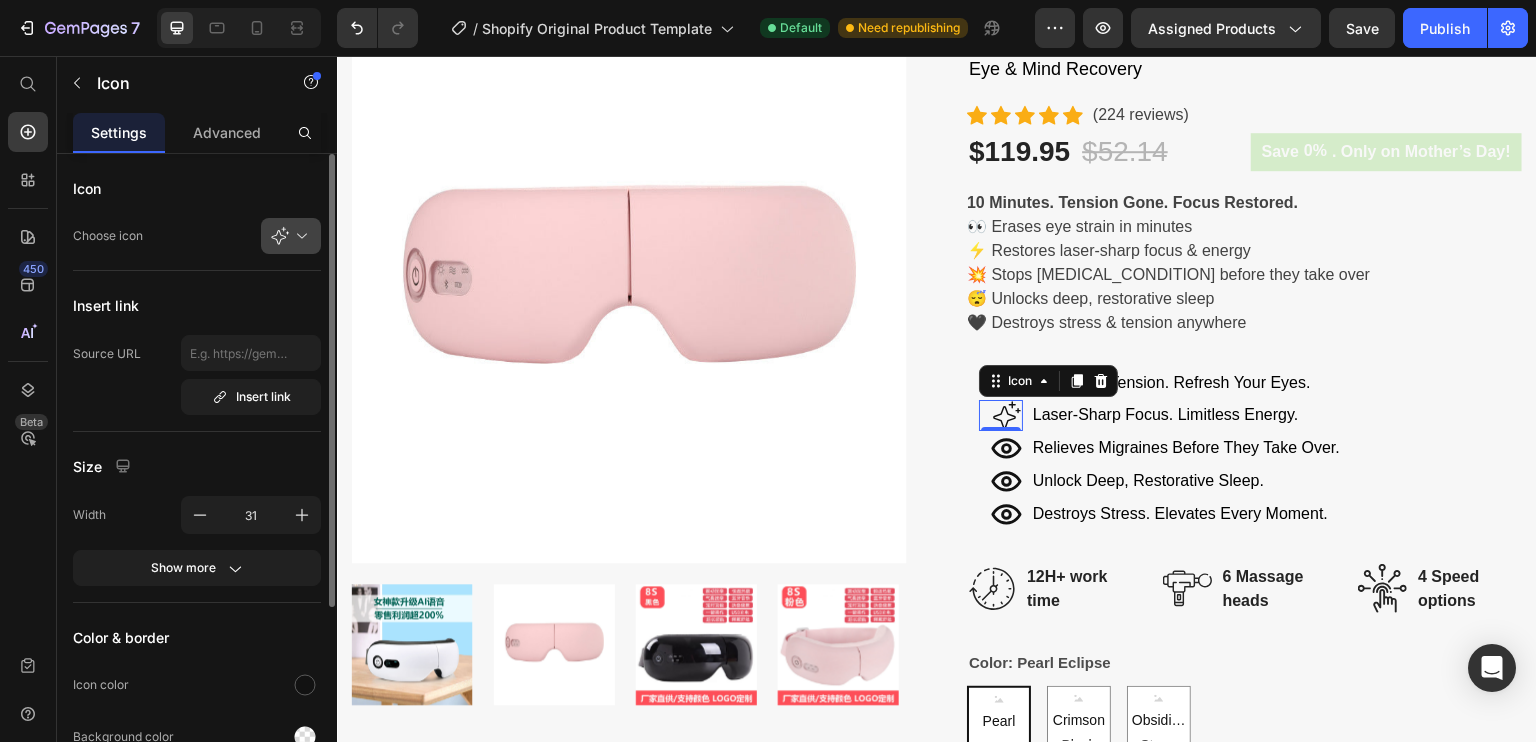 click at bounding box center [299, 236] 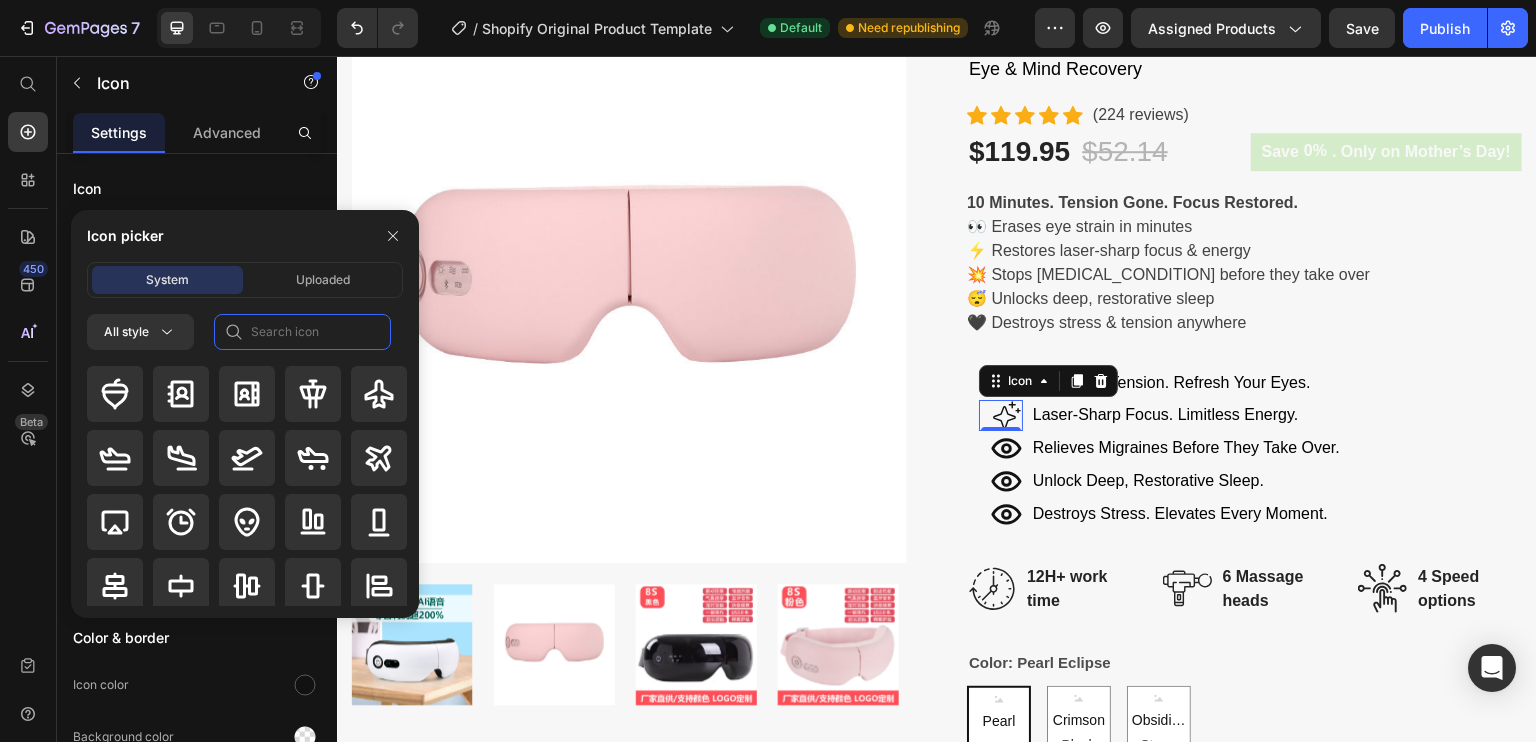 click 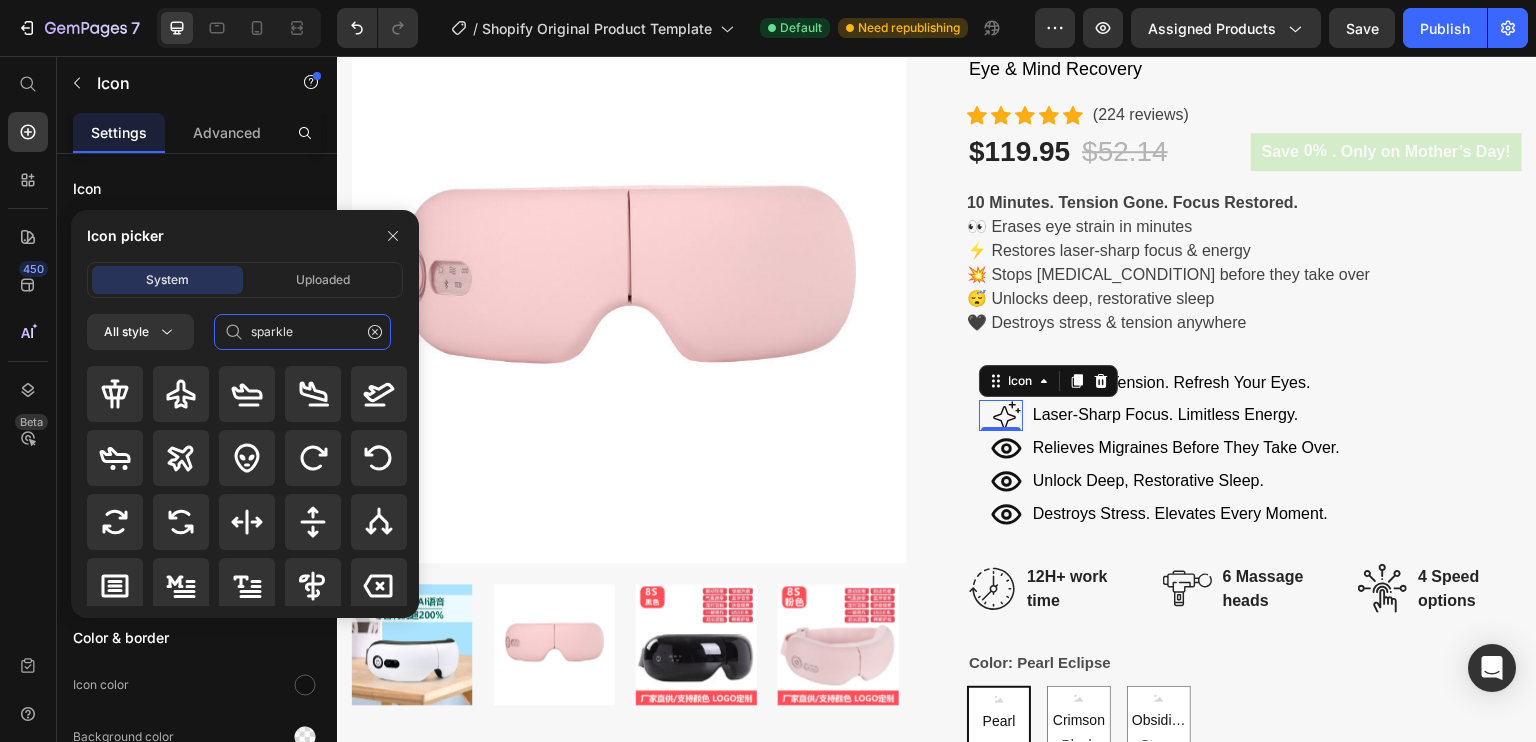 type on "sparkle" 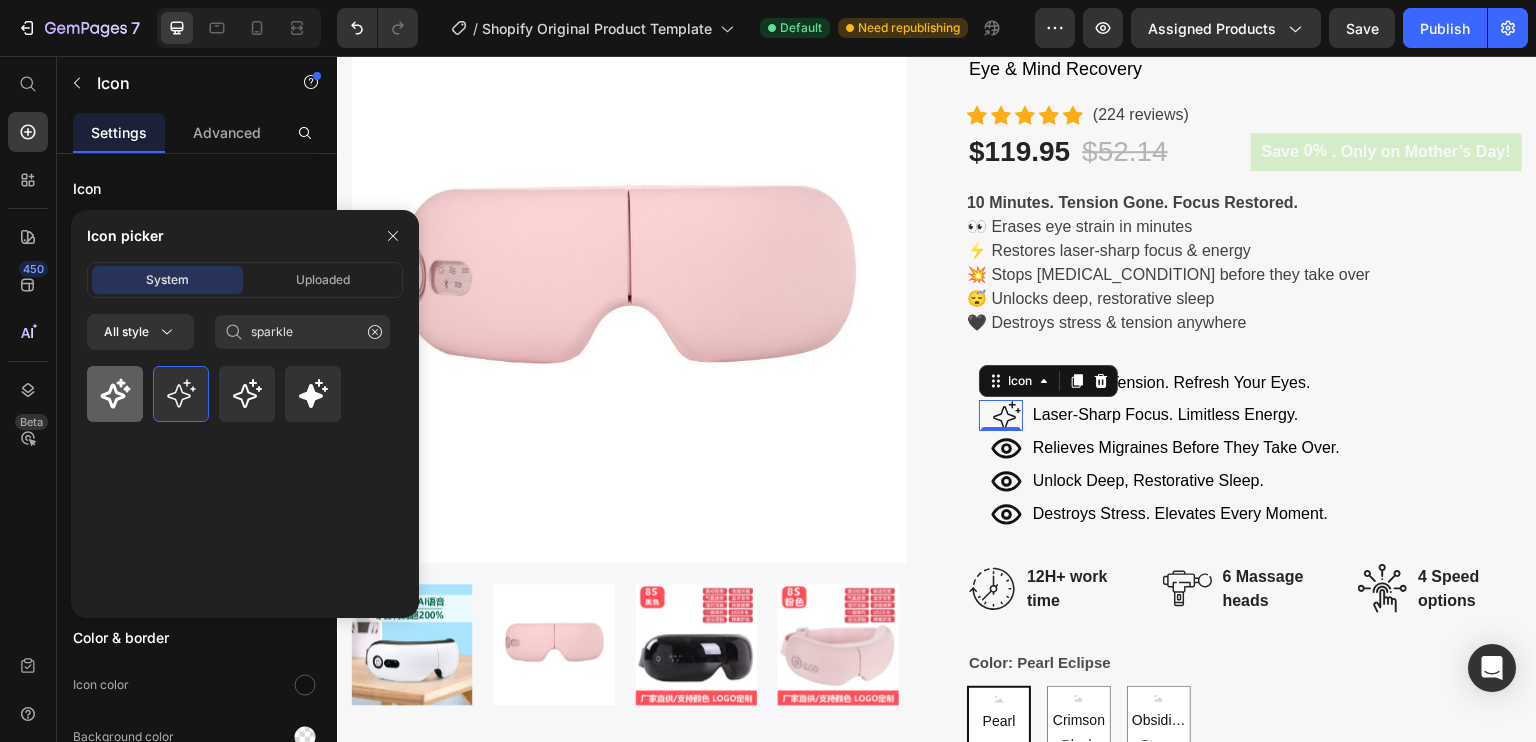 click 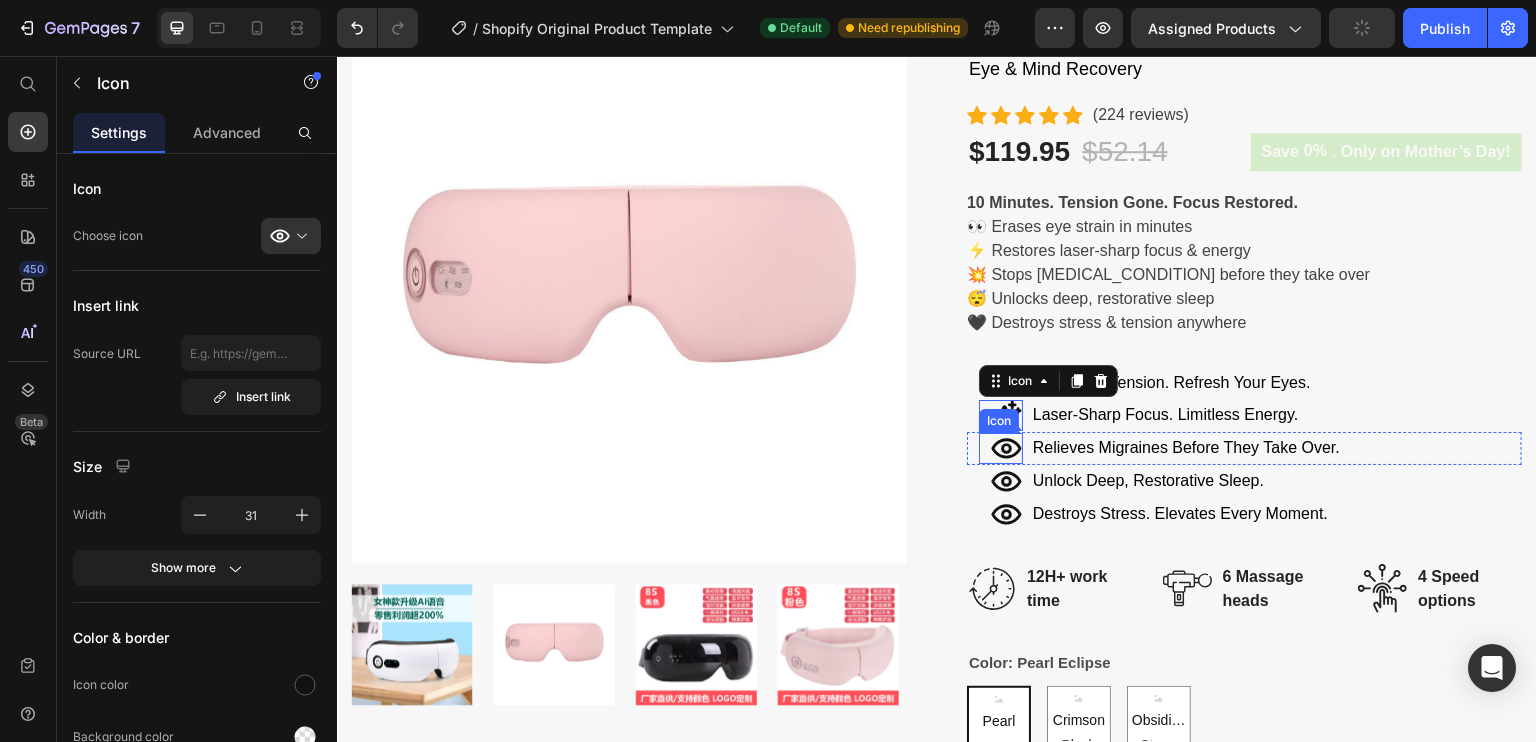 click on "Icon" at bounding box center (1001, 448) 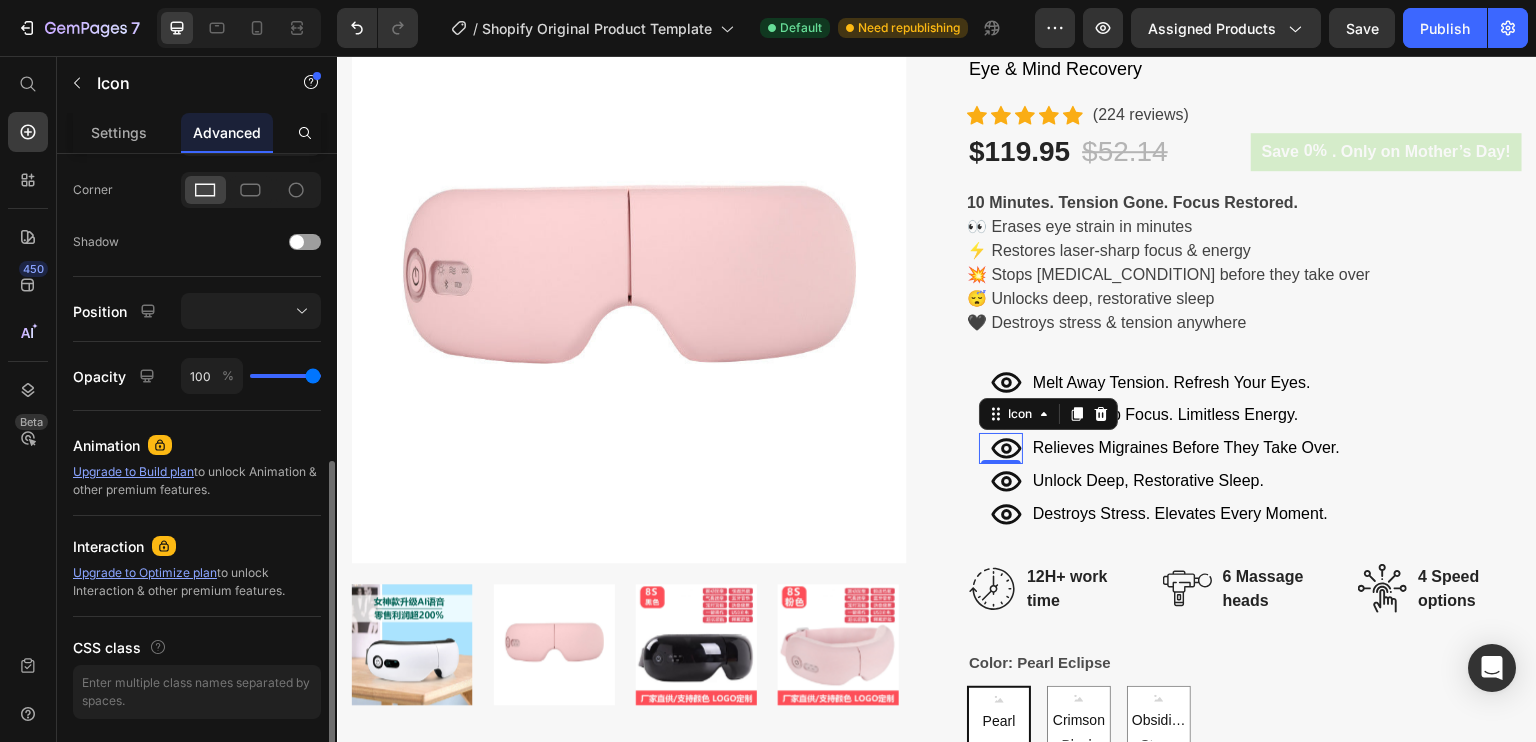 scroll, scrollTop: 604, scrollLeft: 0, axis: vertical 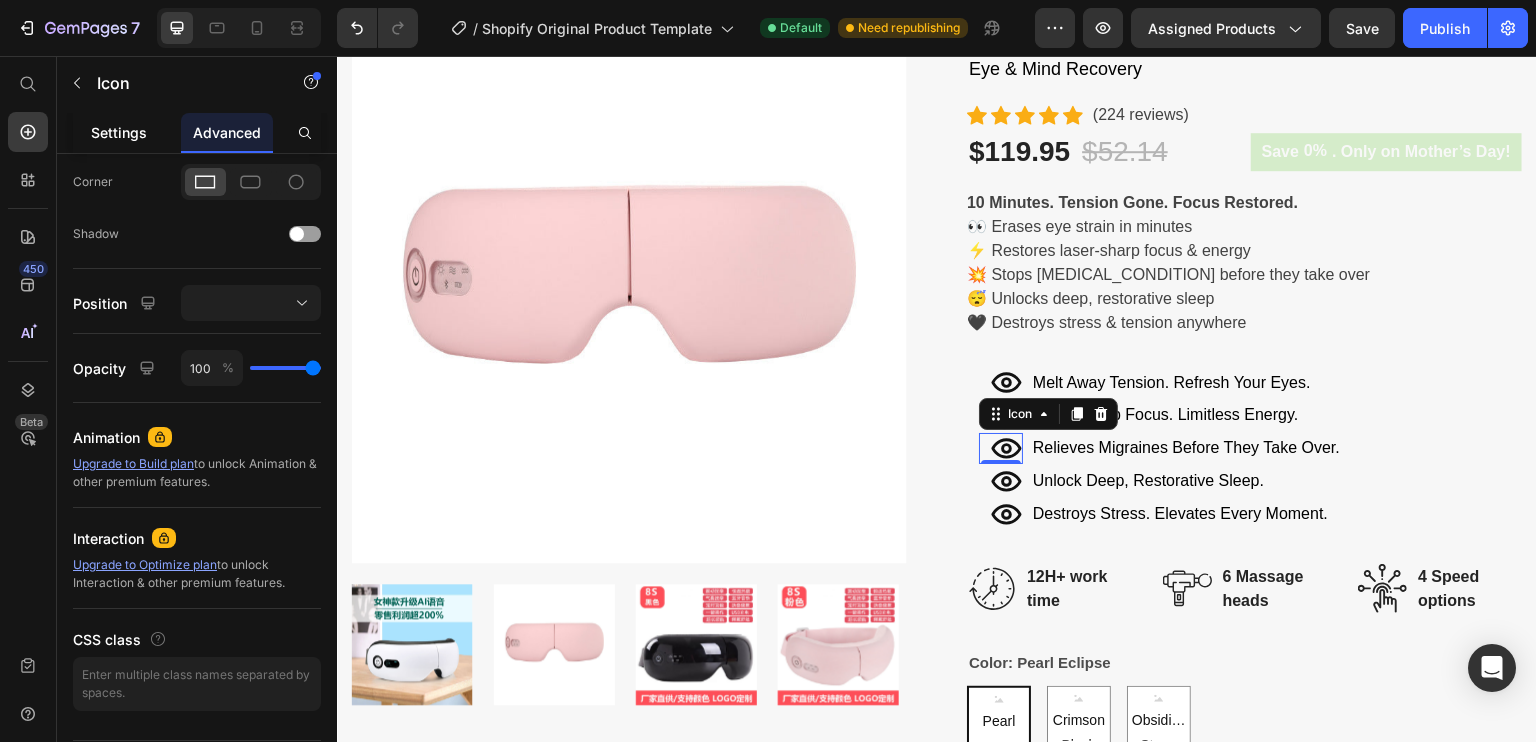 click on "Settings" at bounding box center (119, 132) 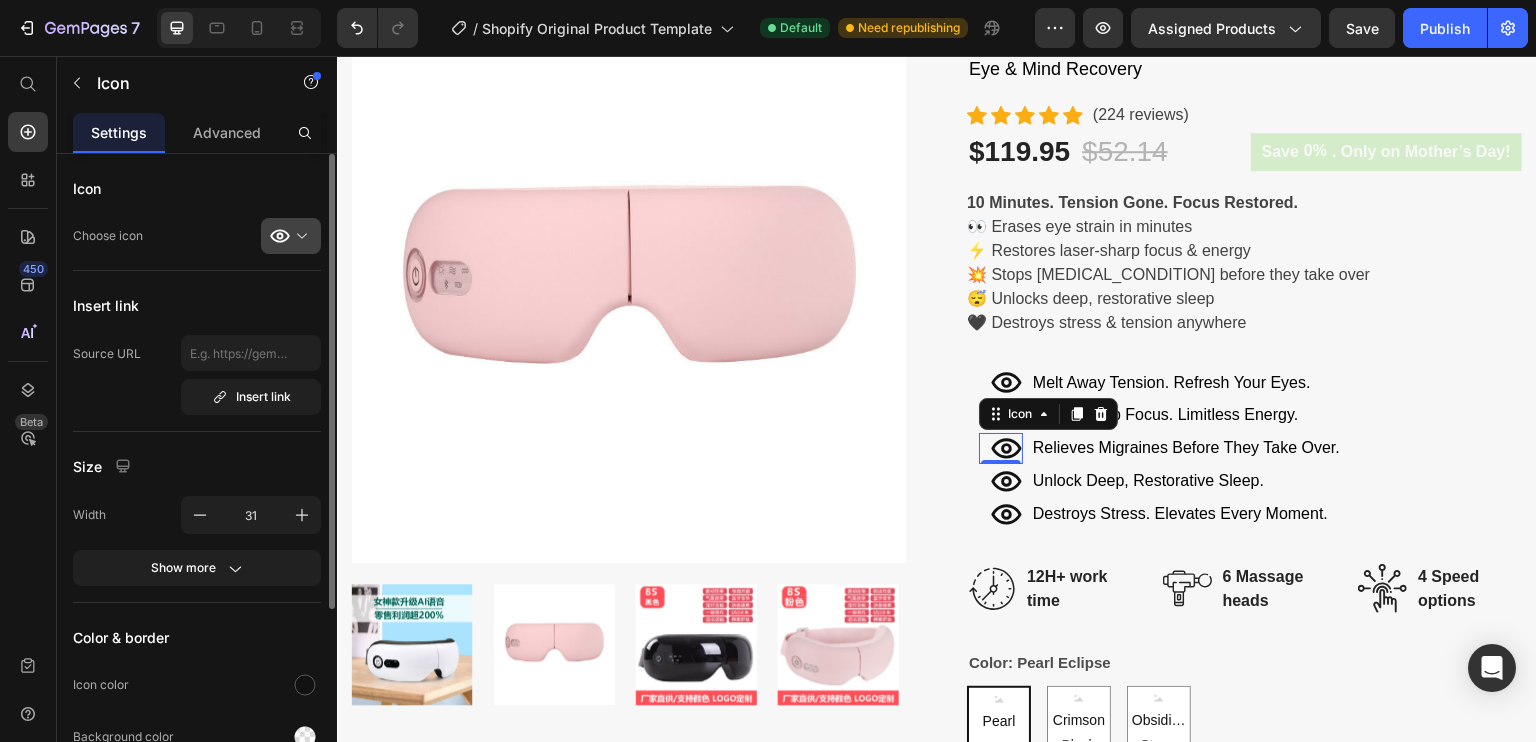click at bounding box center (299, 236) 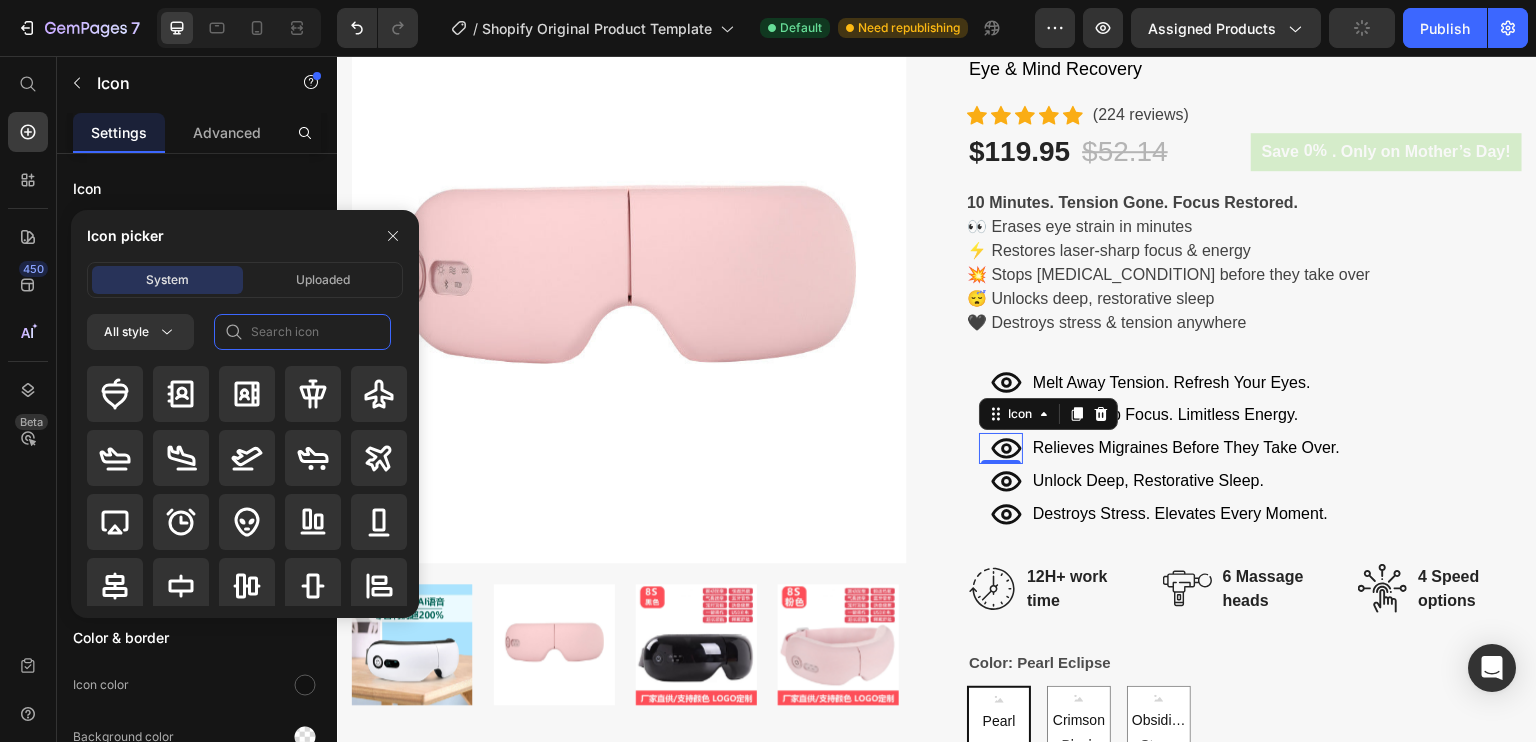 click 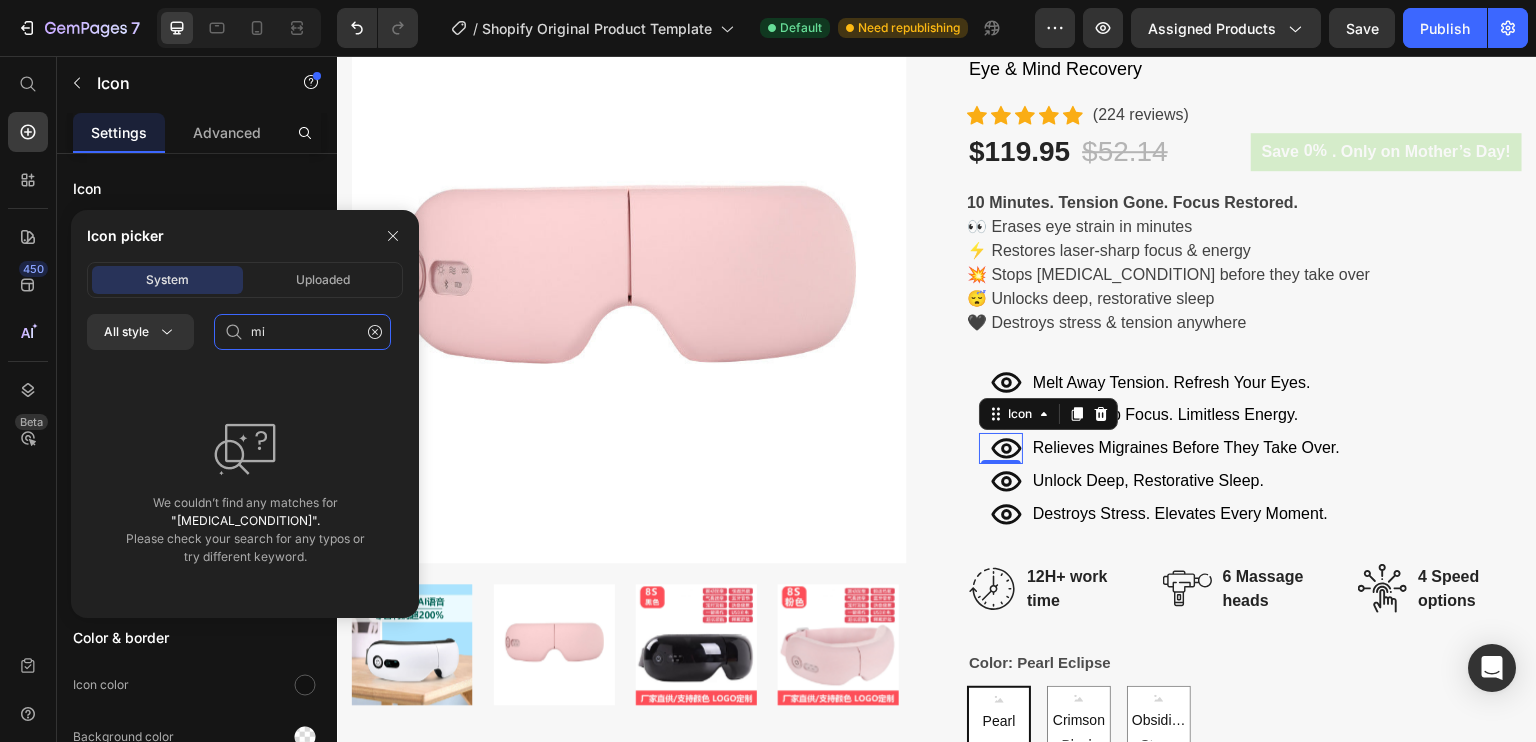type on "m" 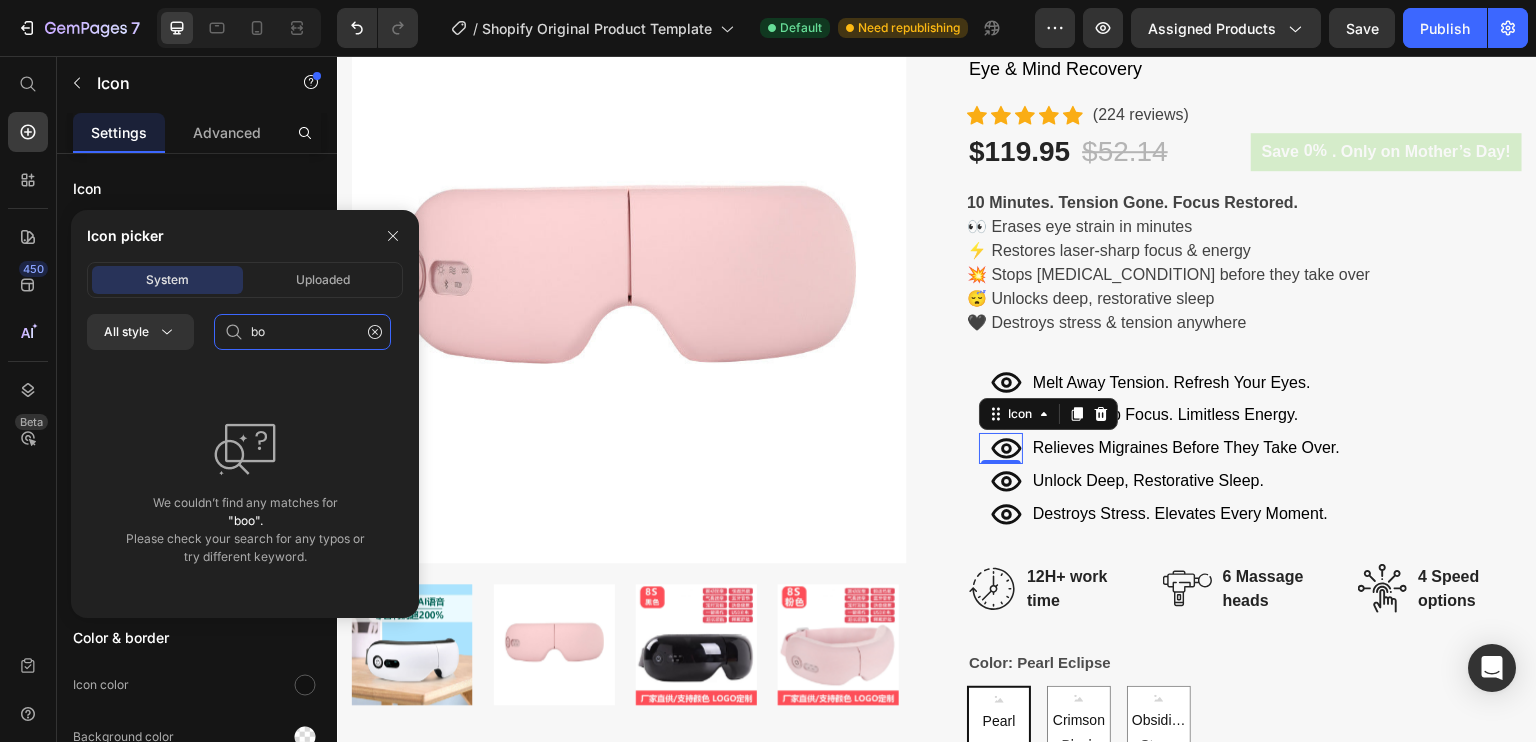 type on "b" 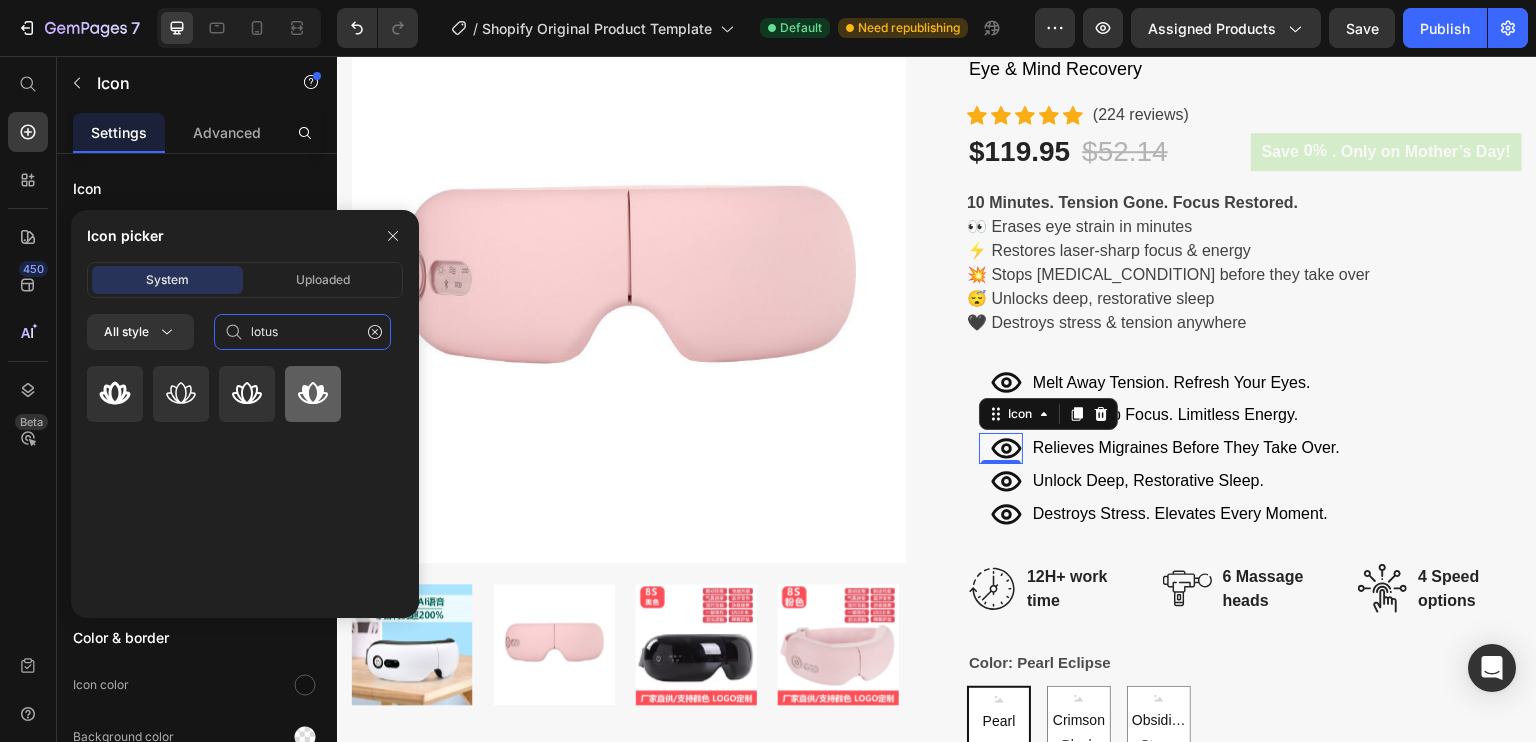 type on "lotus" 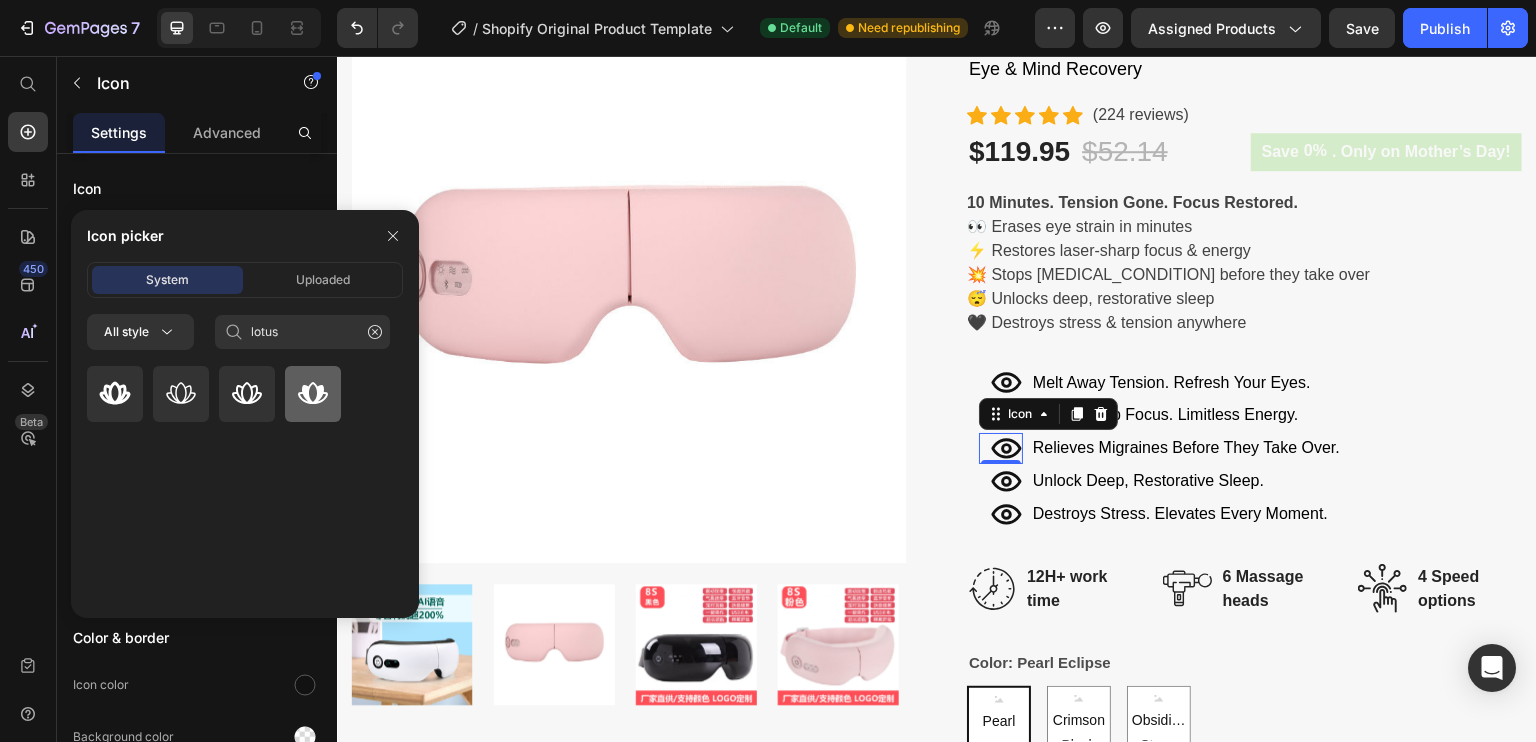 click 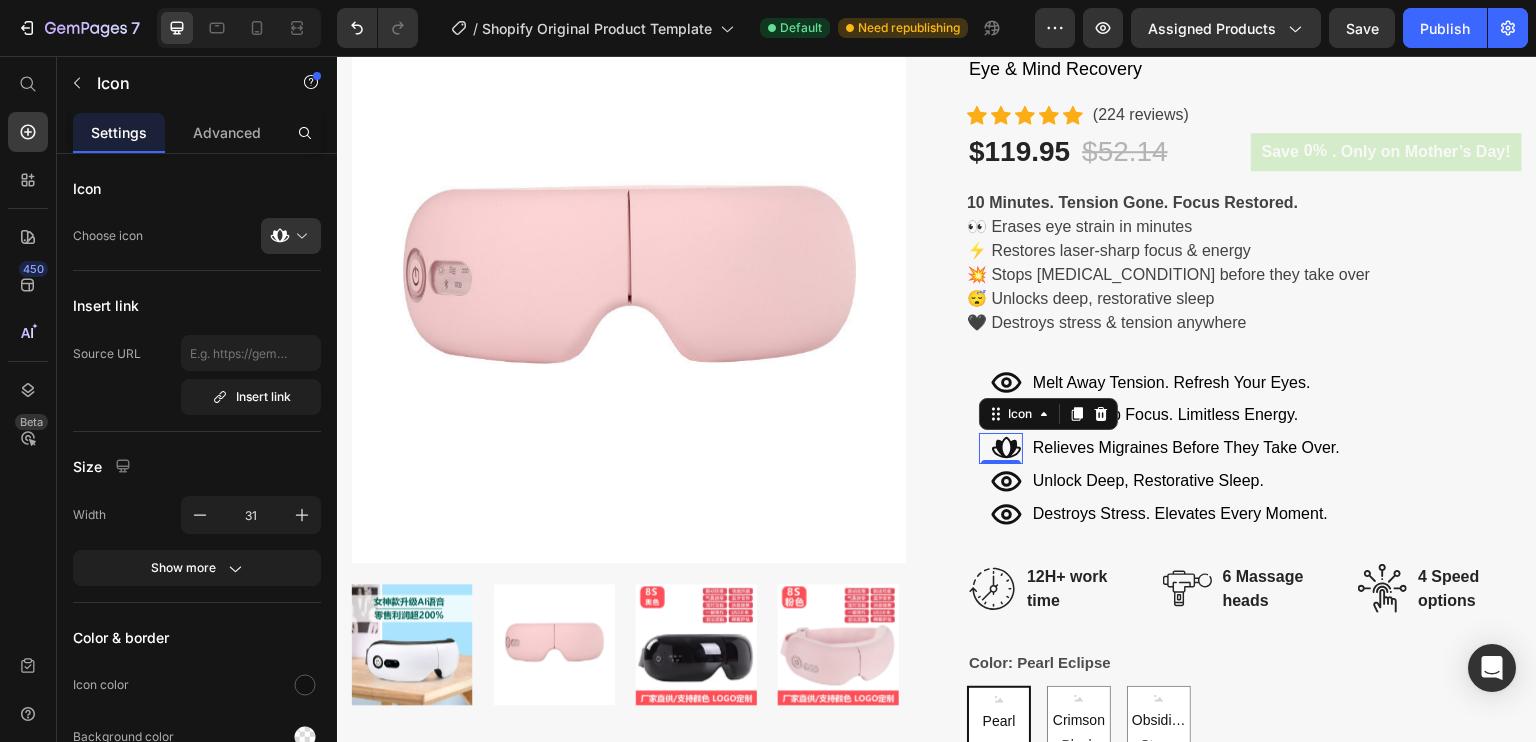 click on "0" at bounding box center (1001, 480) 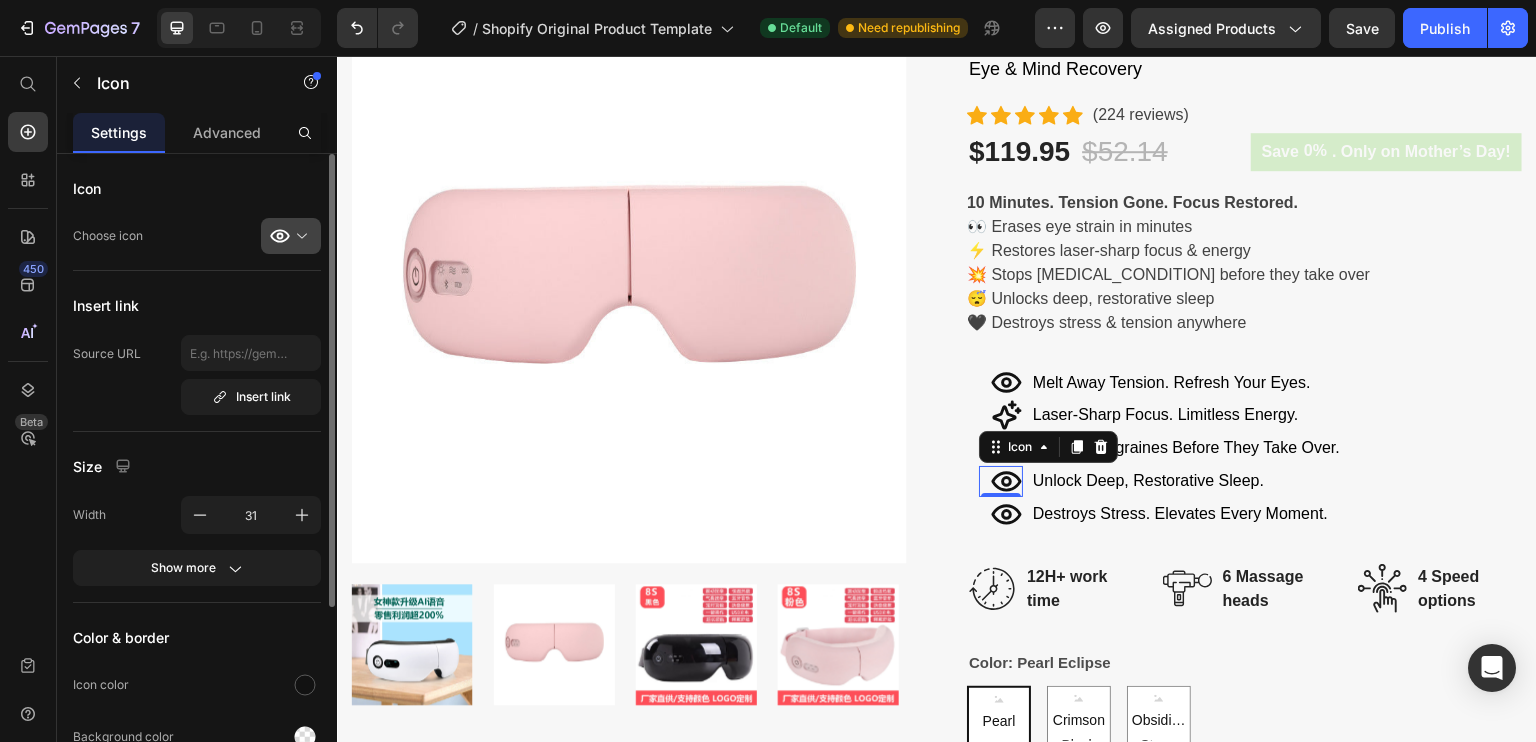 click on "Icon Choose icon" 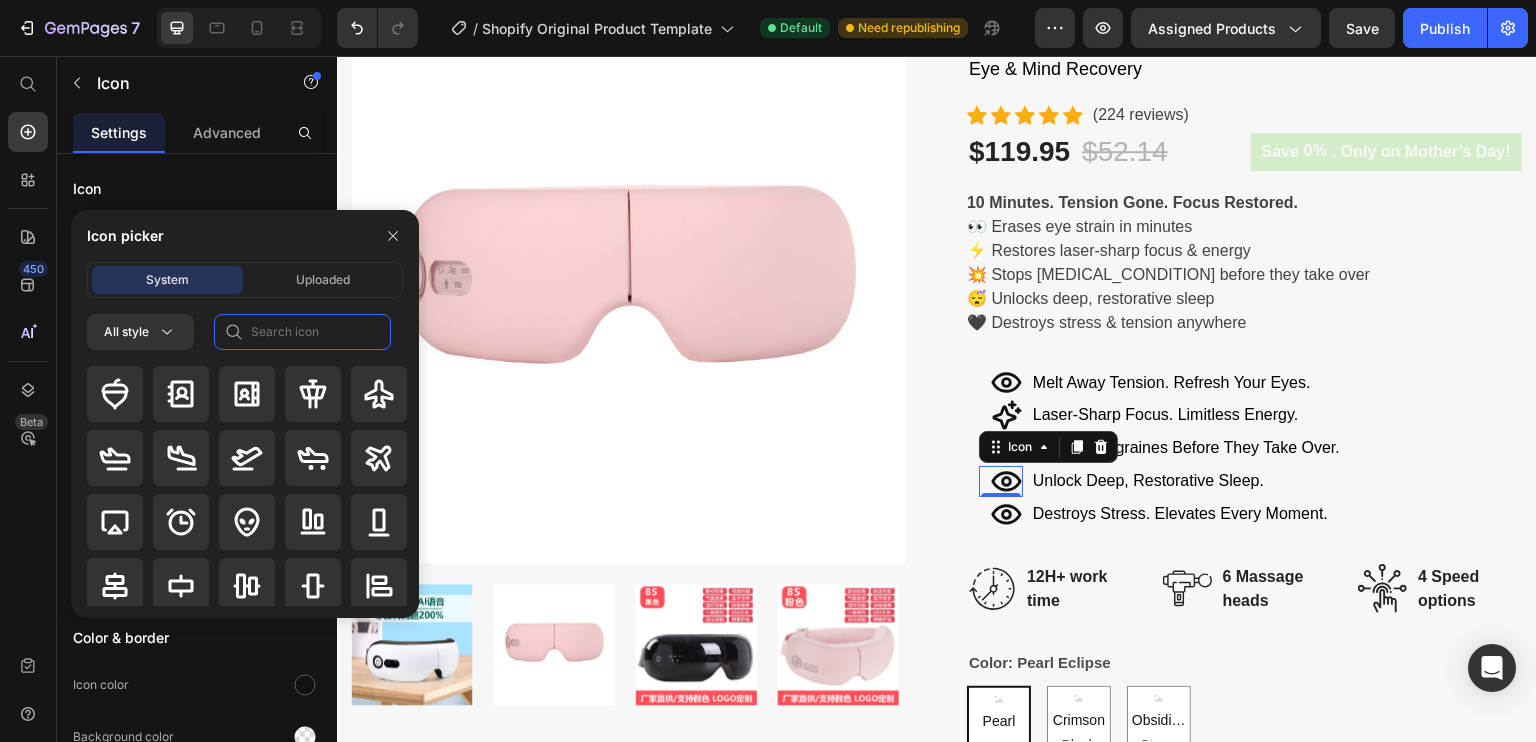 click 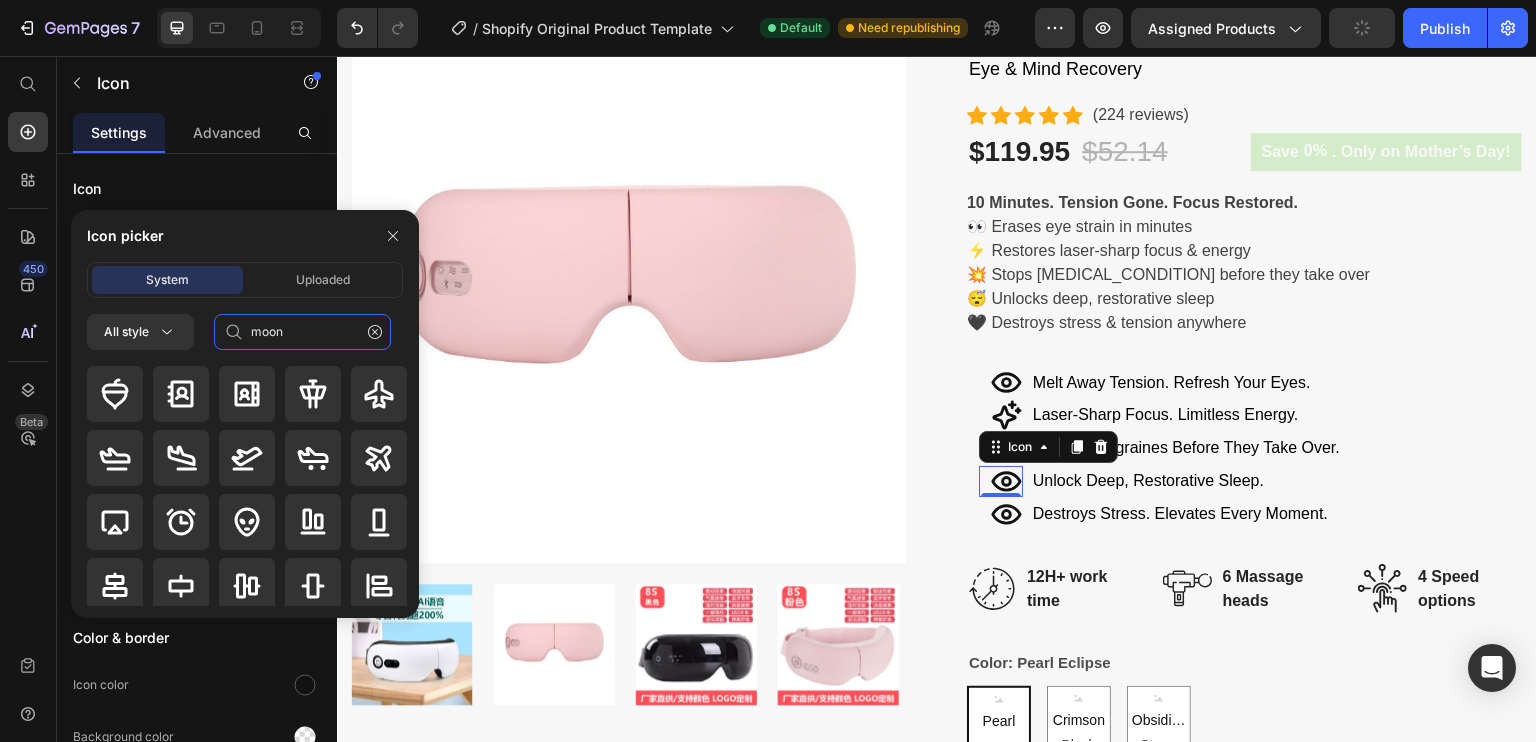 type on "moon" 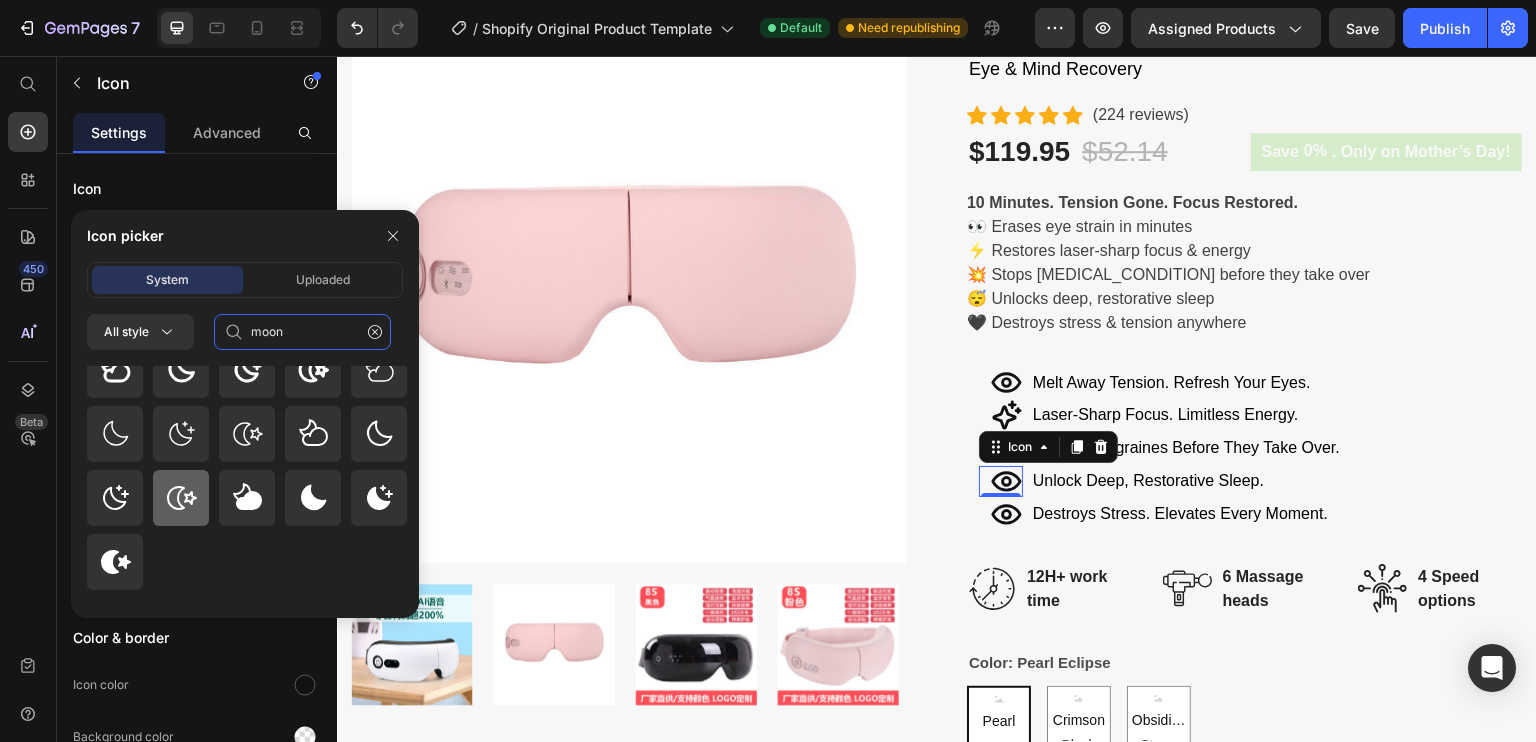 scroll, scrollTop: 0, scrollLeft: 0, axis: both 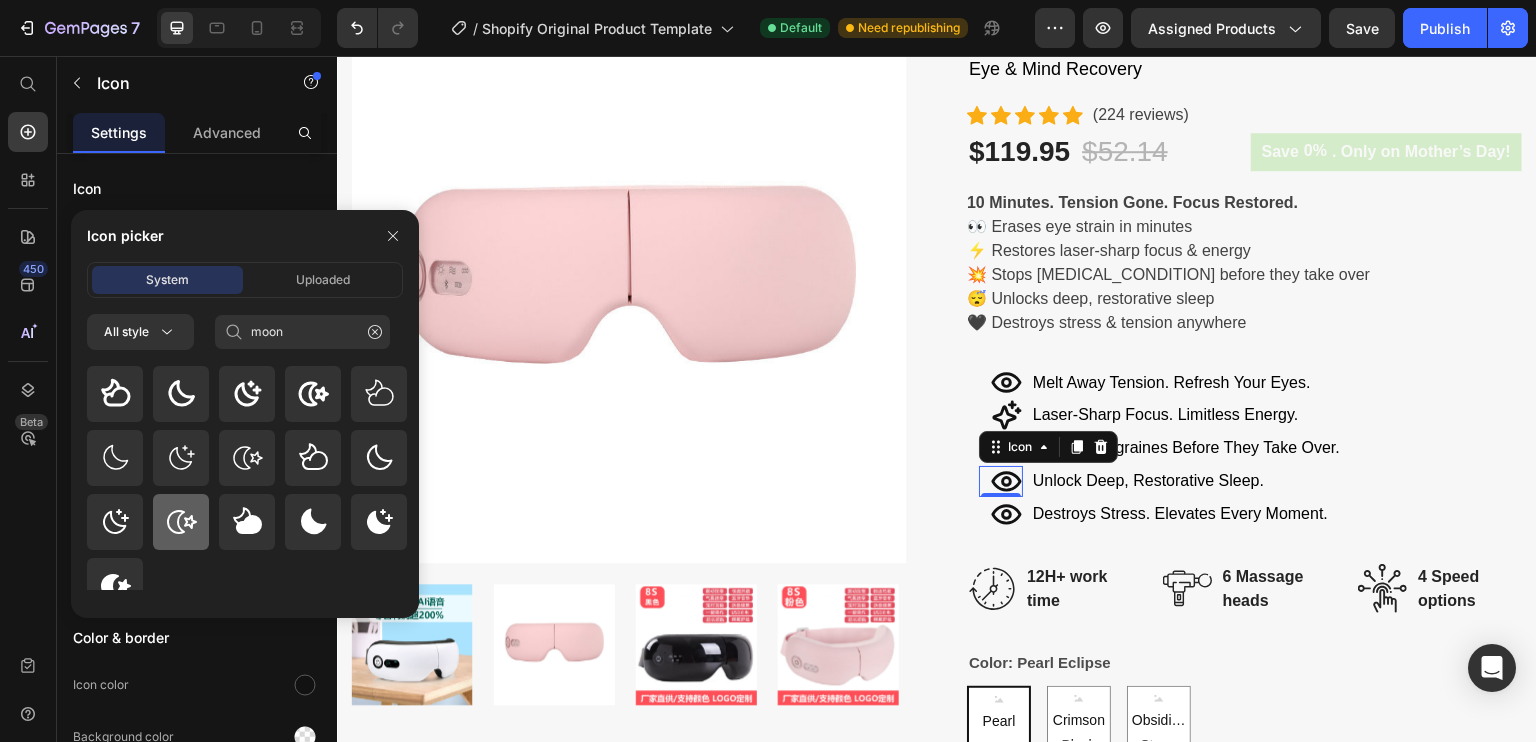 click 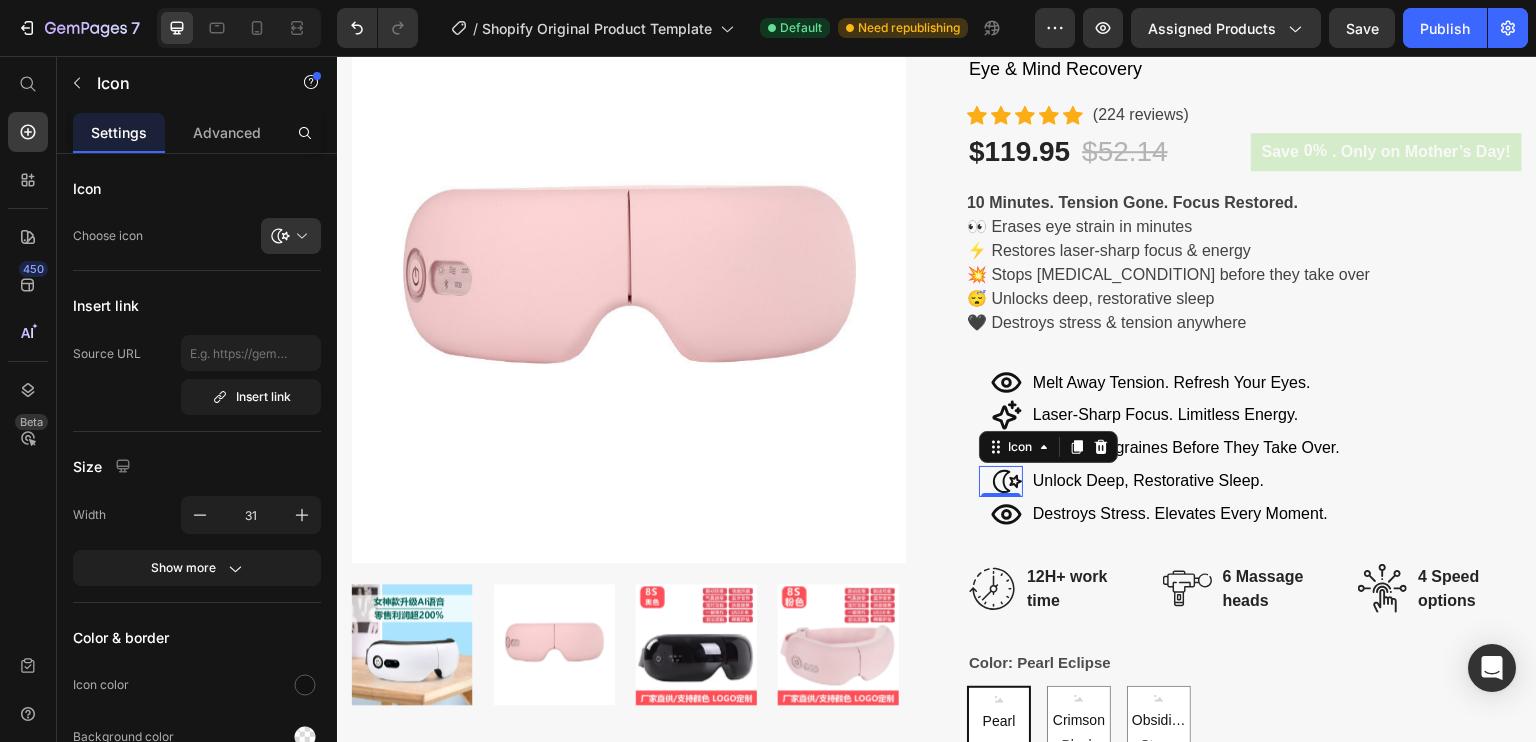 click on "0" at bounding box center [1001, 513] 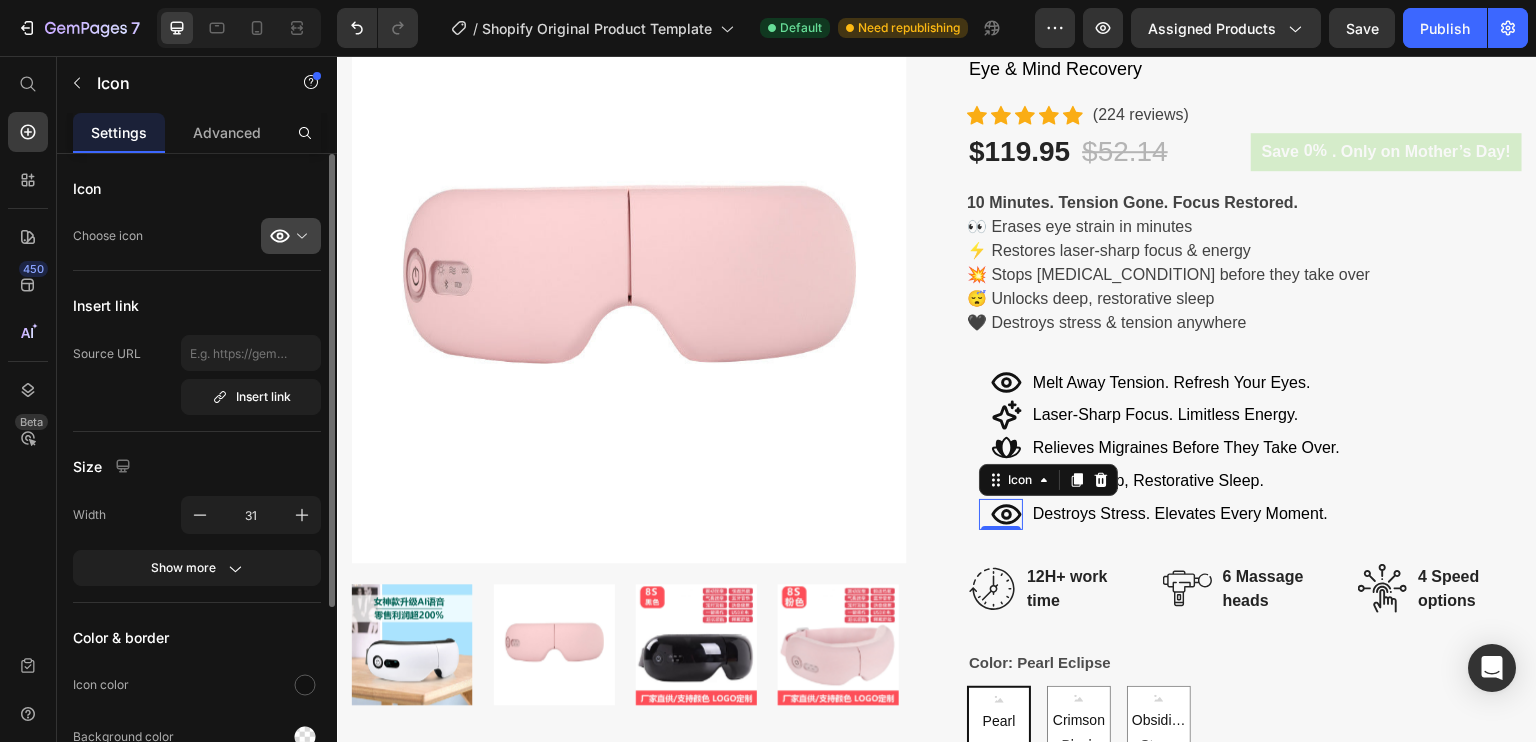 click at bounding box center (299, 236) 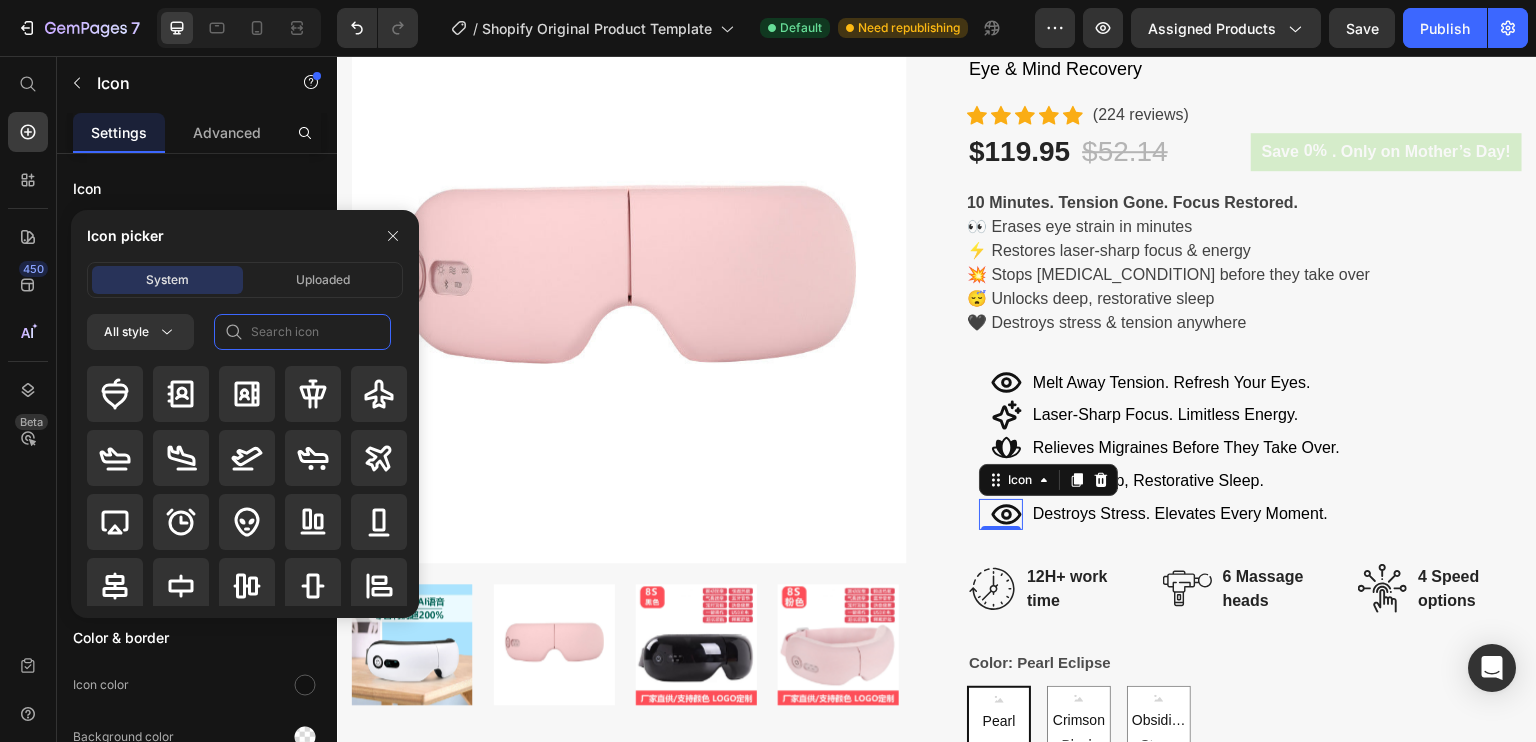 click 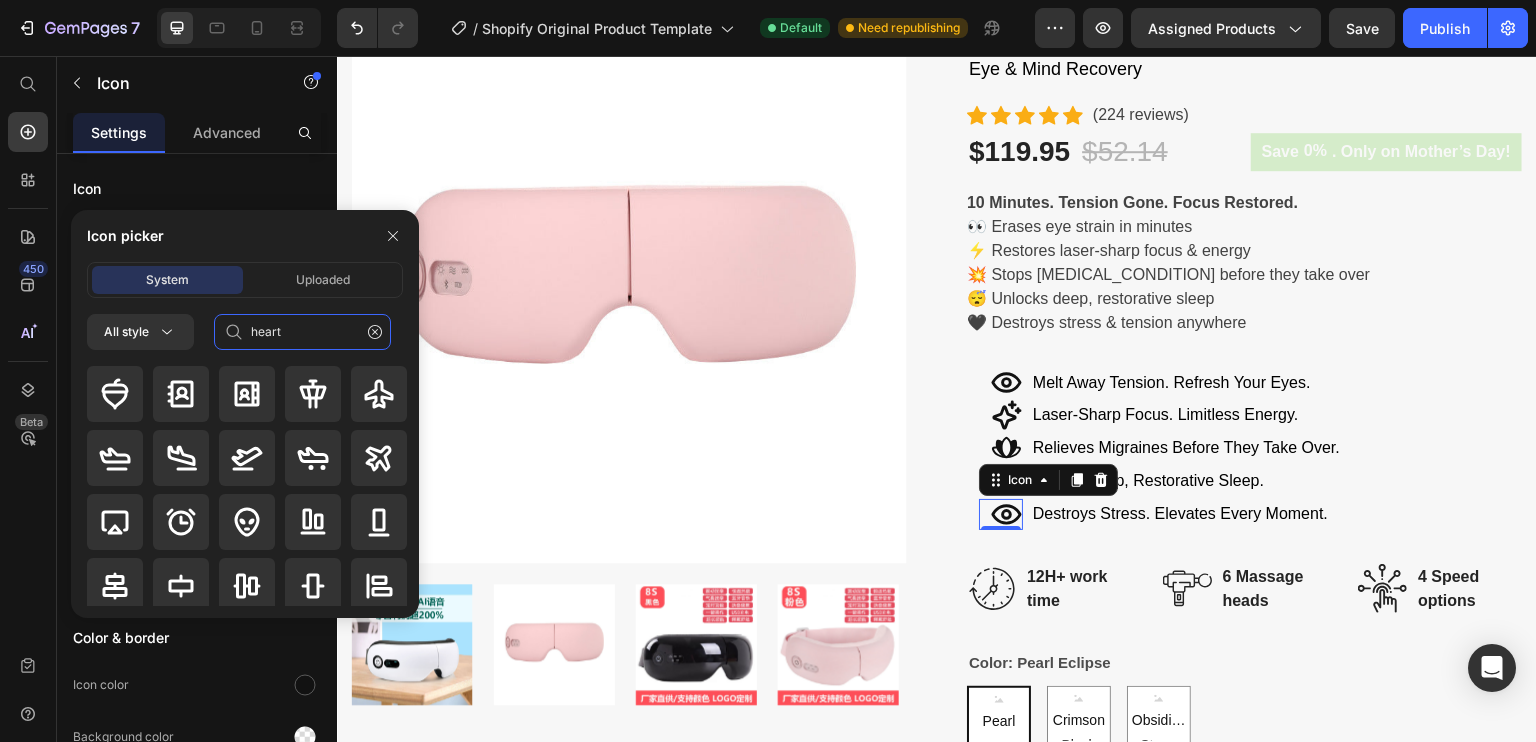 type on "heart" 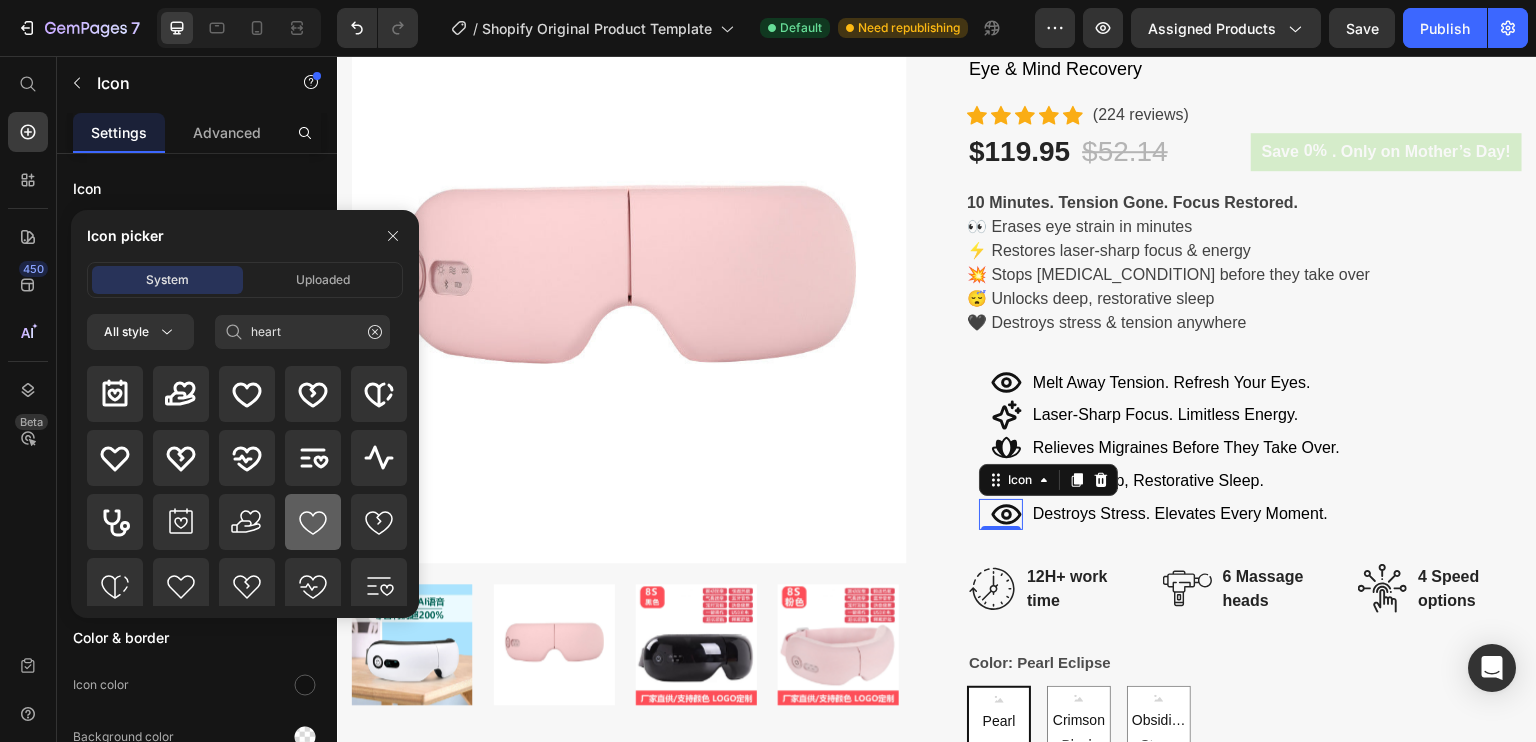 click 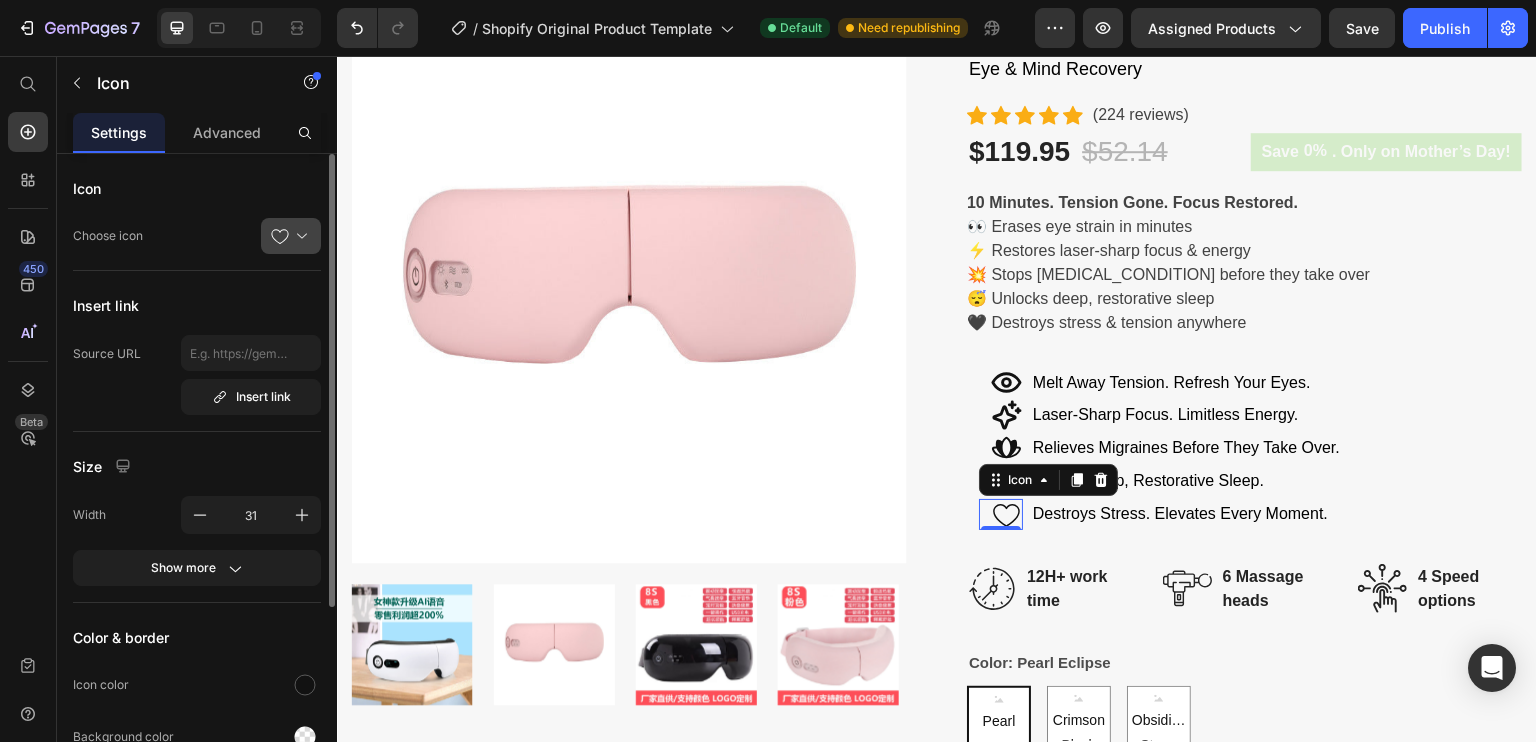 click at bounding box center [299, 236] 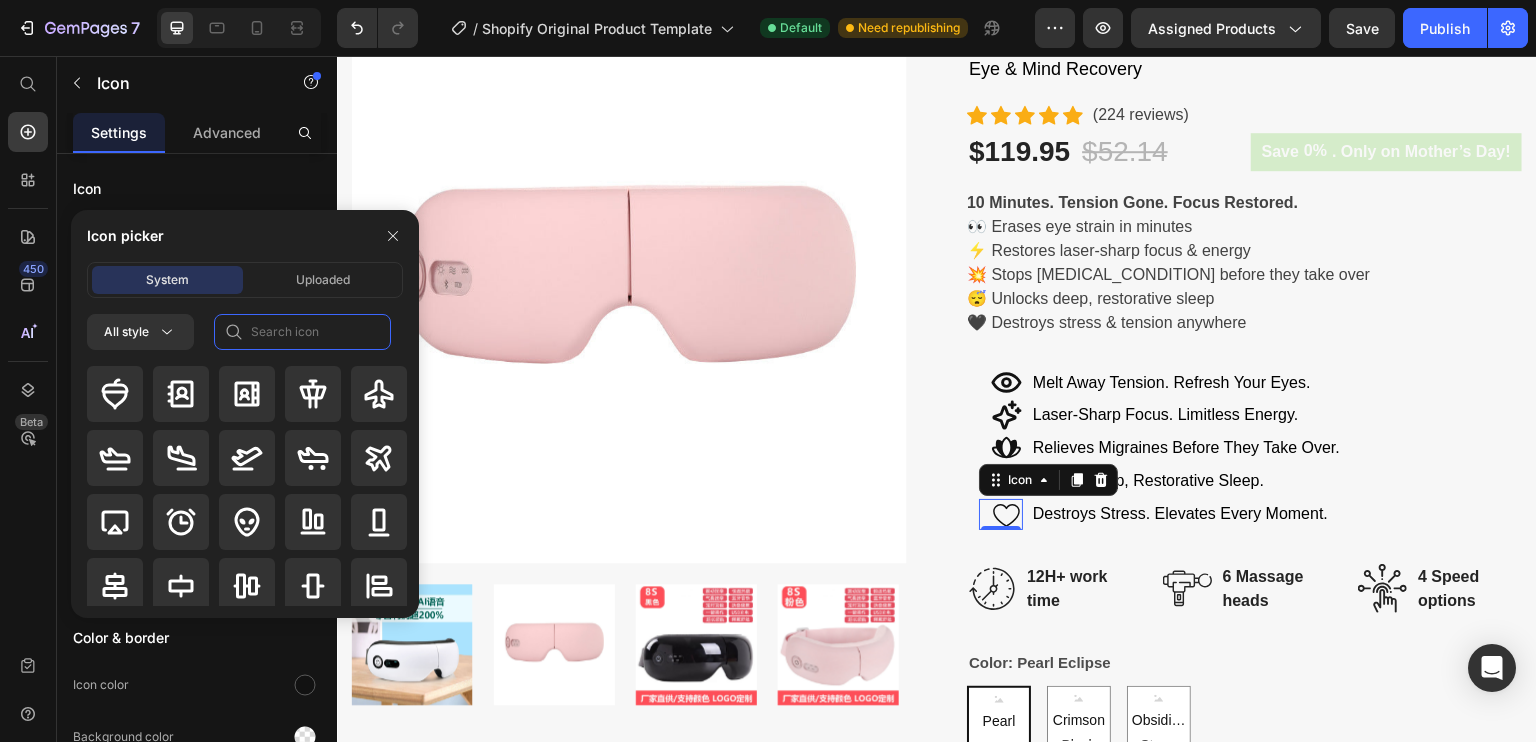 click 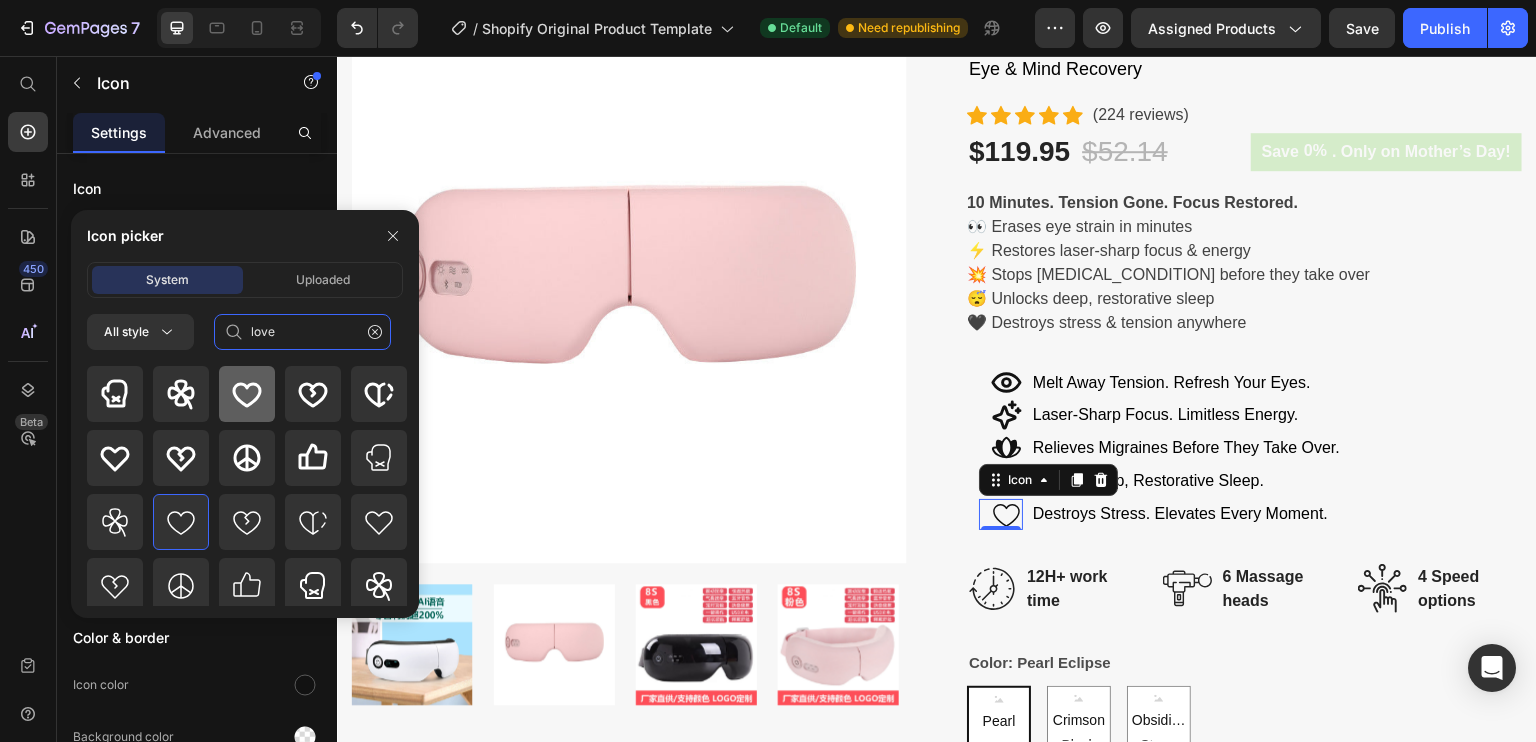 type on "love" 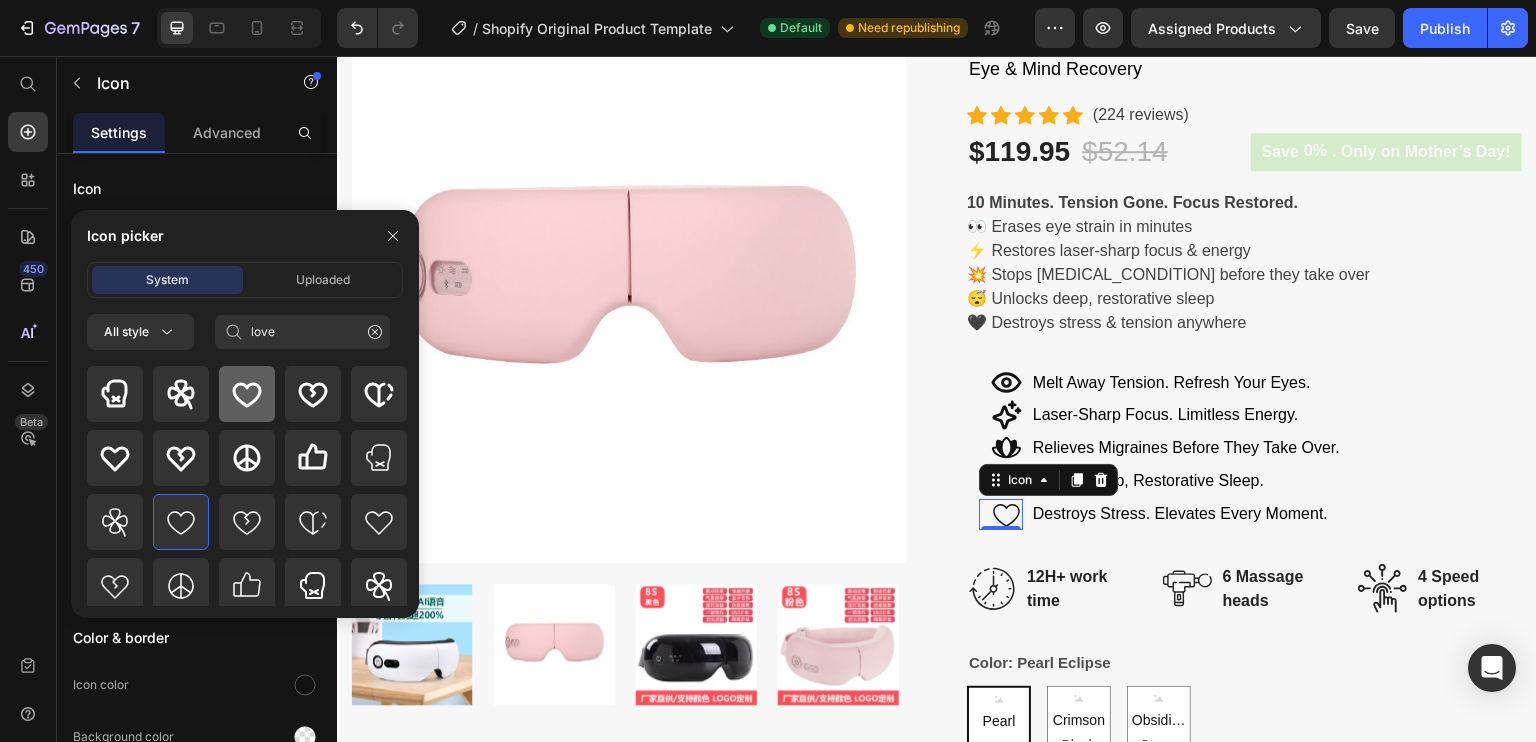 click 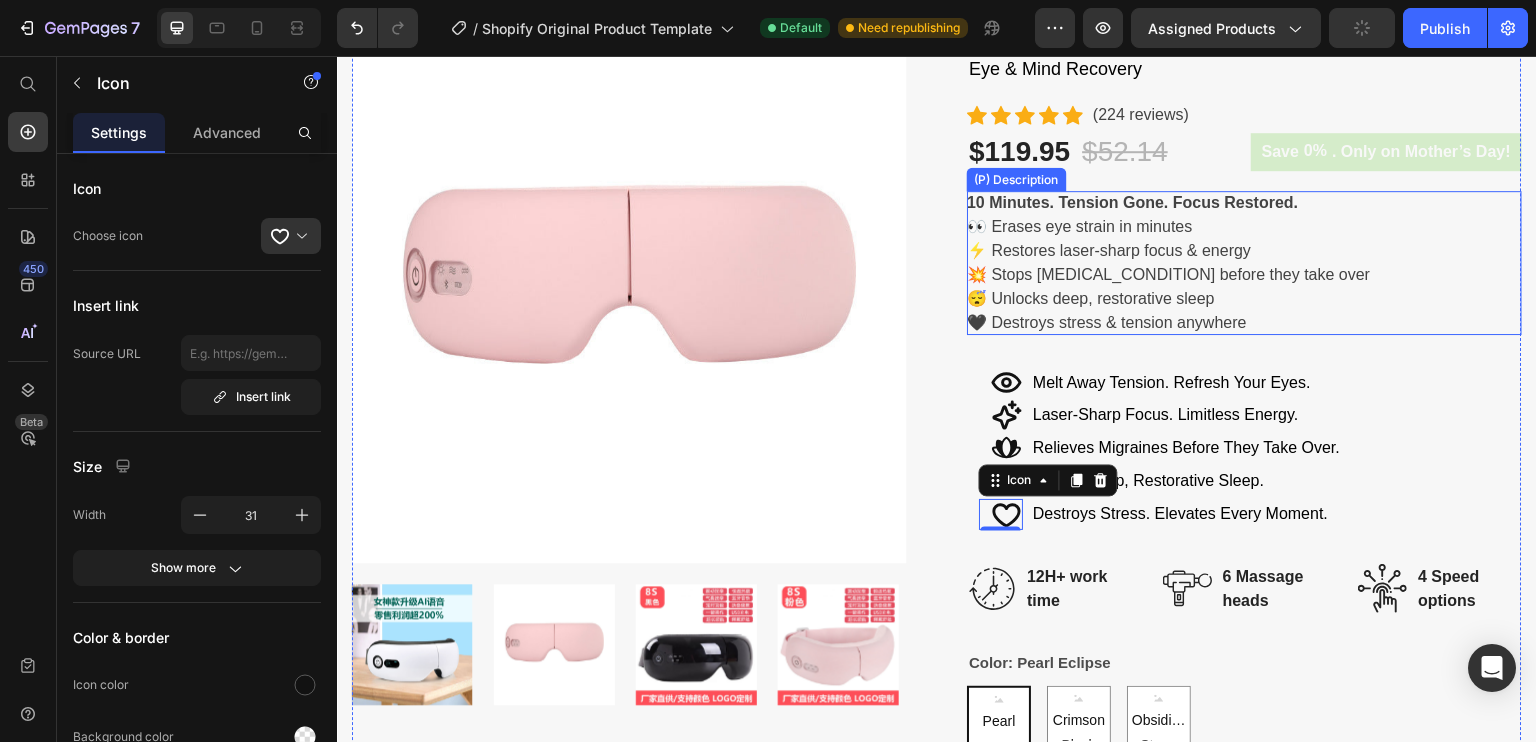 click on "💥 Stops migraines before they take over" at bounding box center (1168, 274) 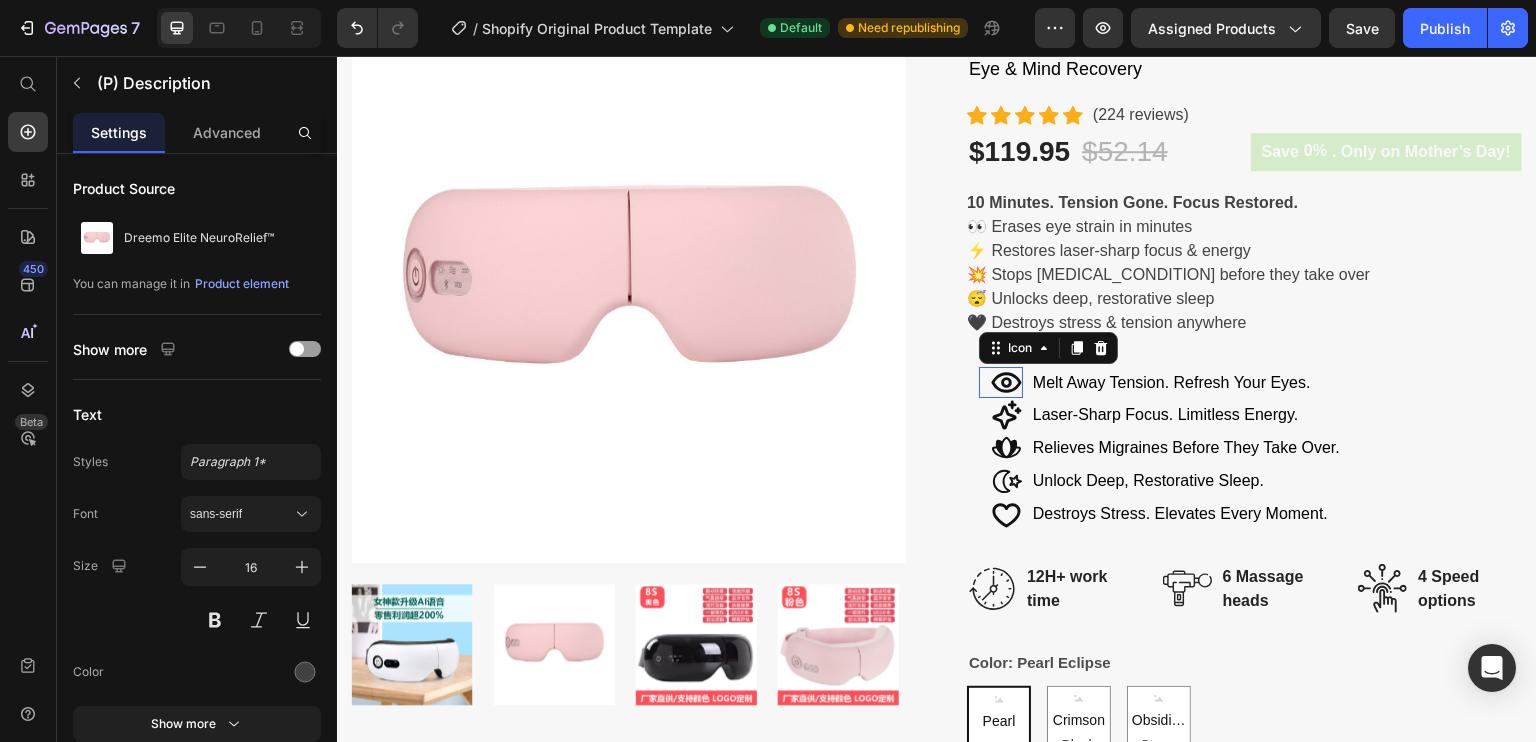 click 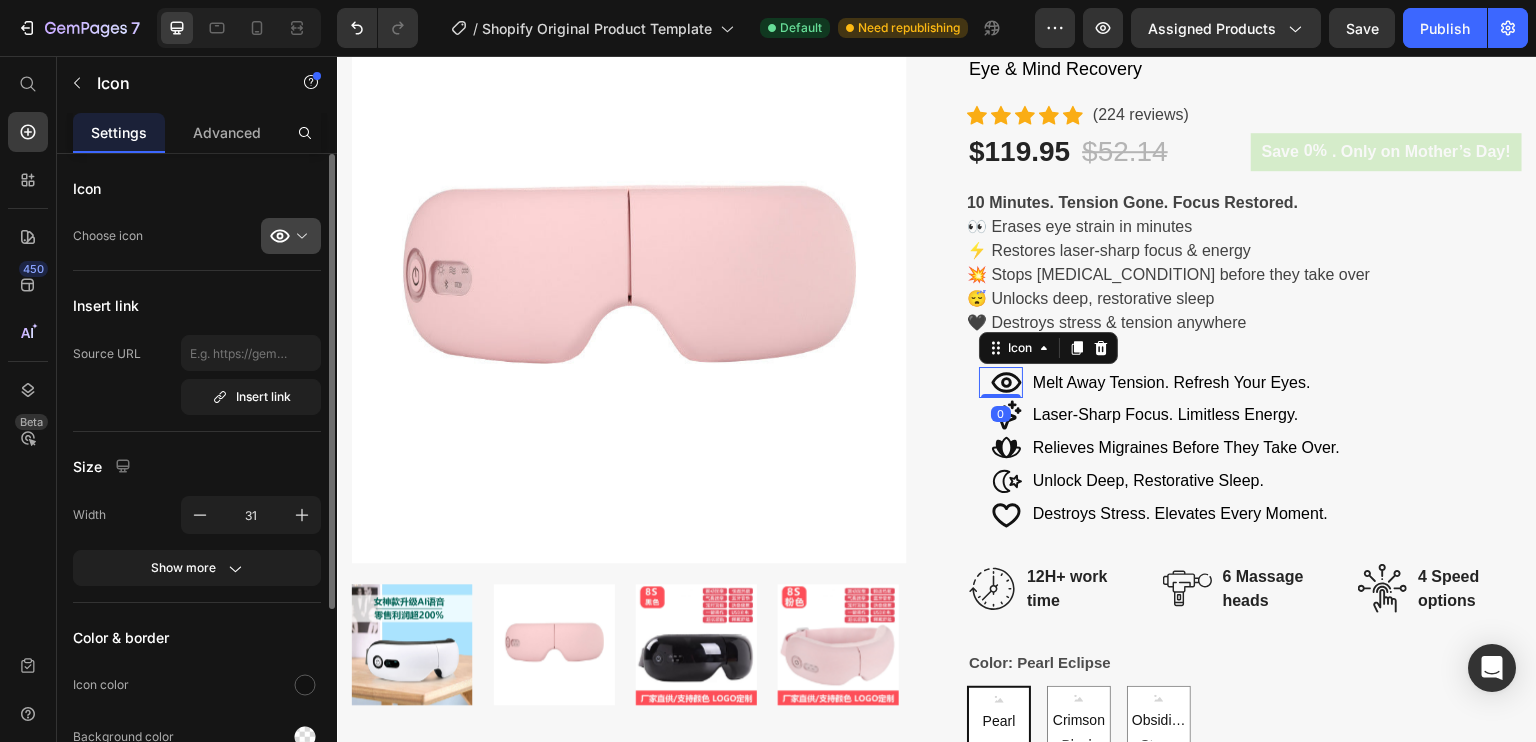 click at bounding box center [299, 236] 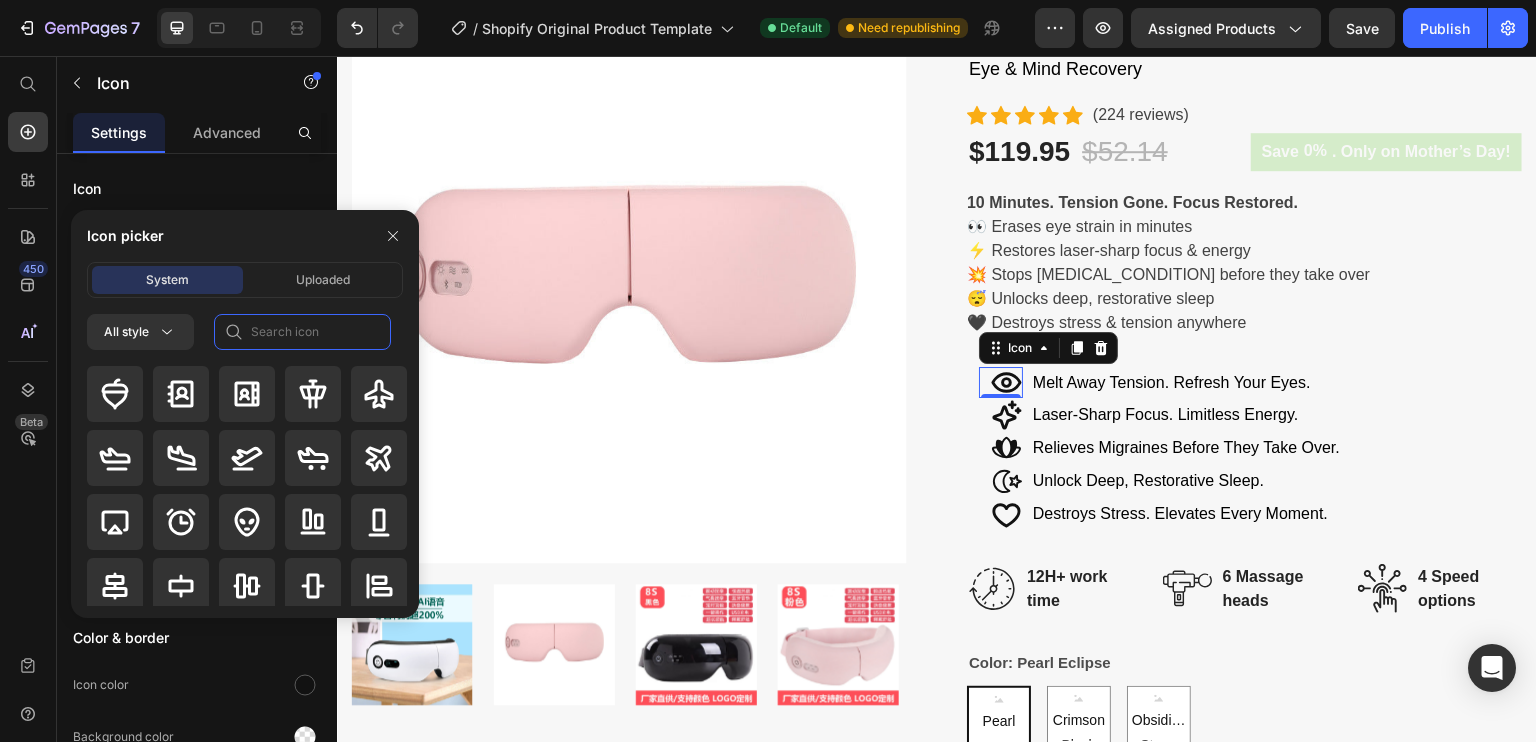 click 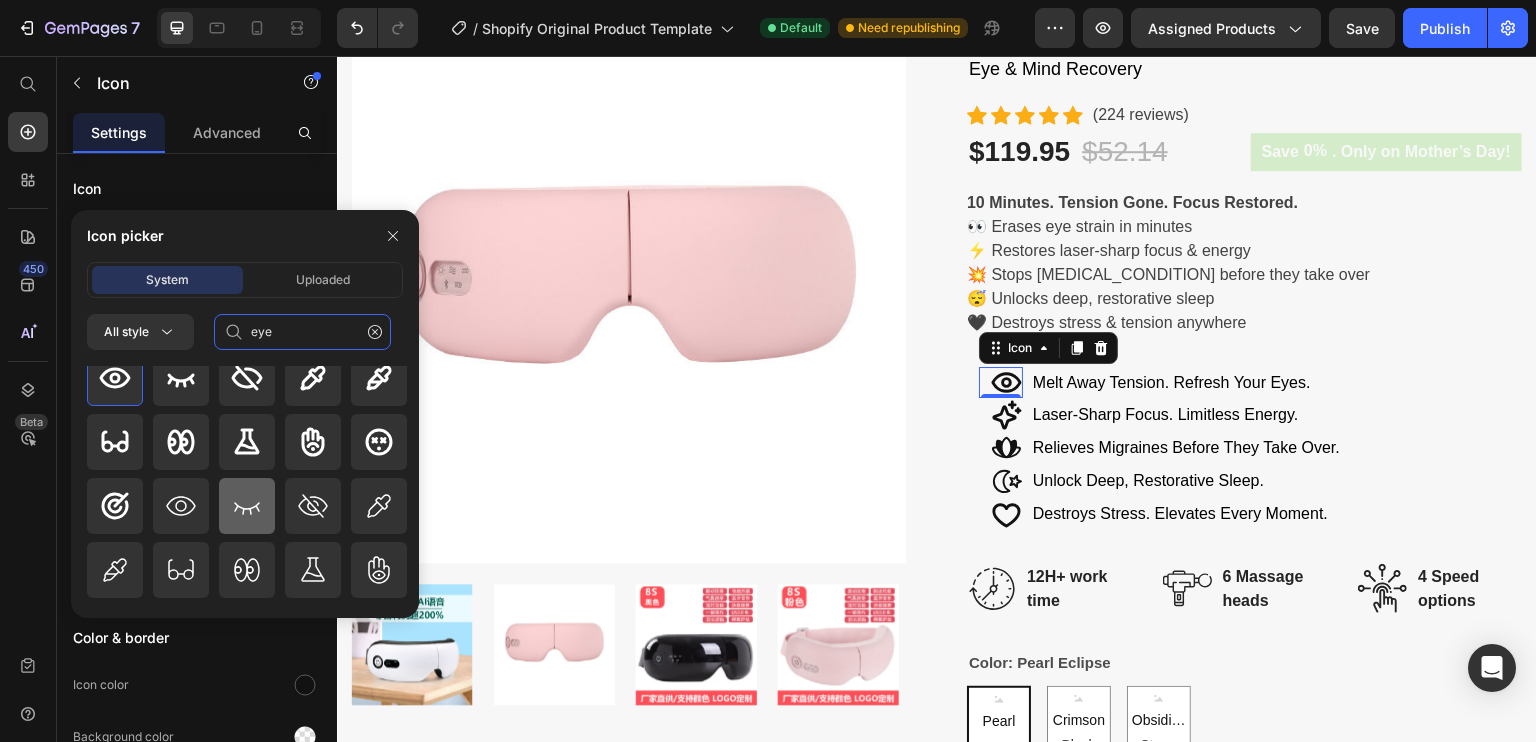 scroll, scrollTop: 16, scrollLeft: 0, axis: vertical 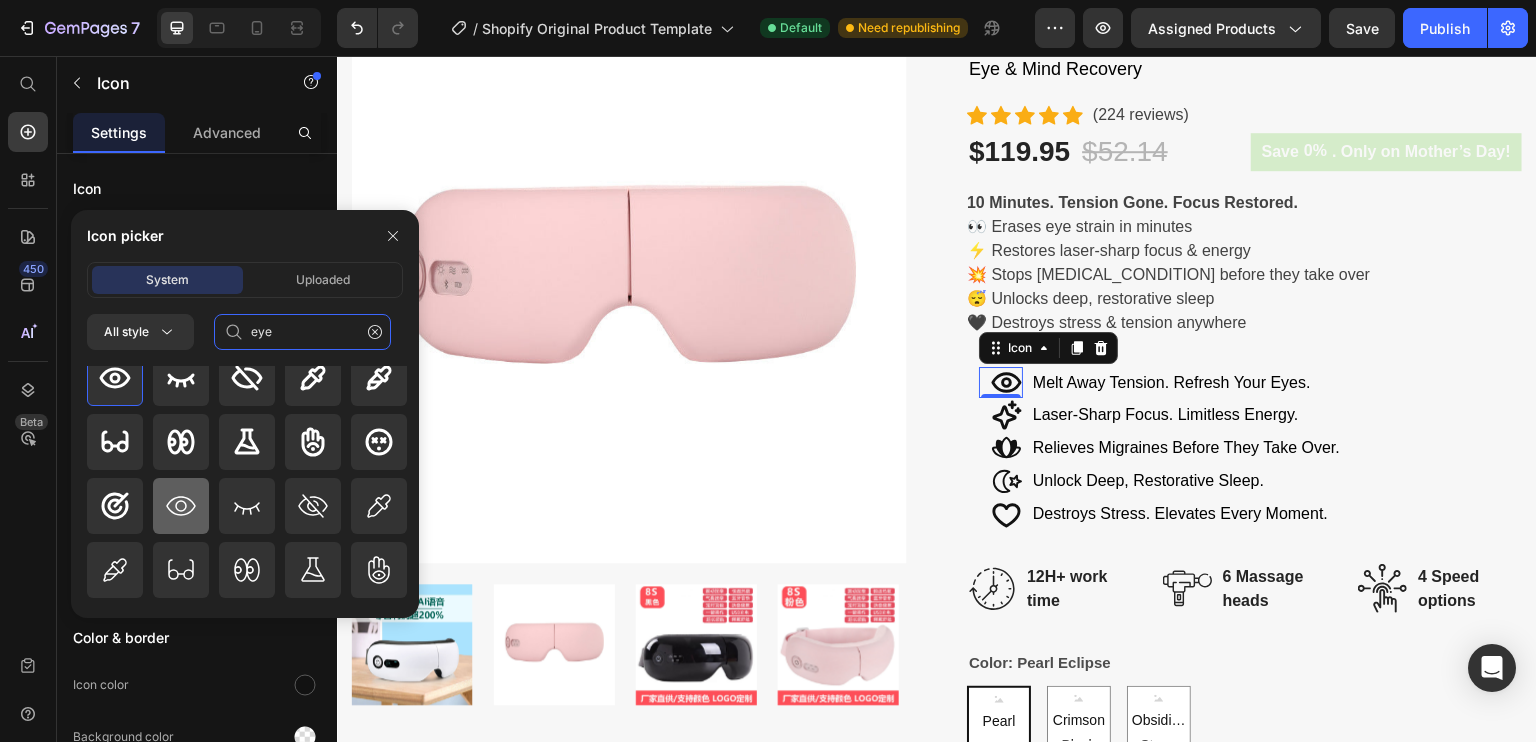 type on "eye" 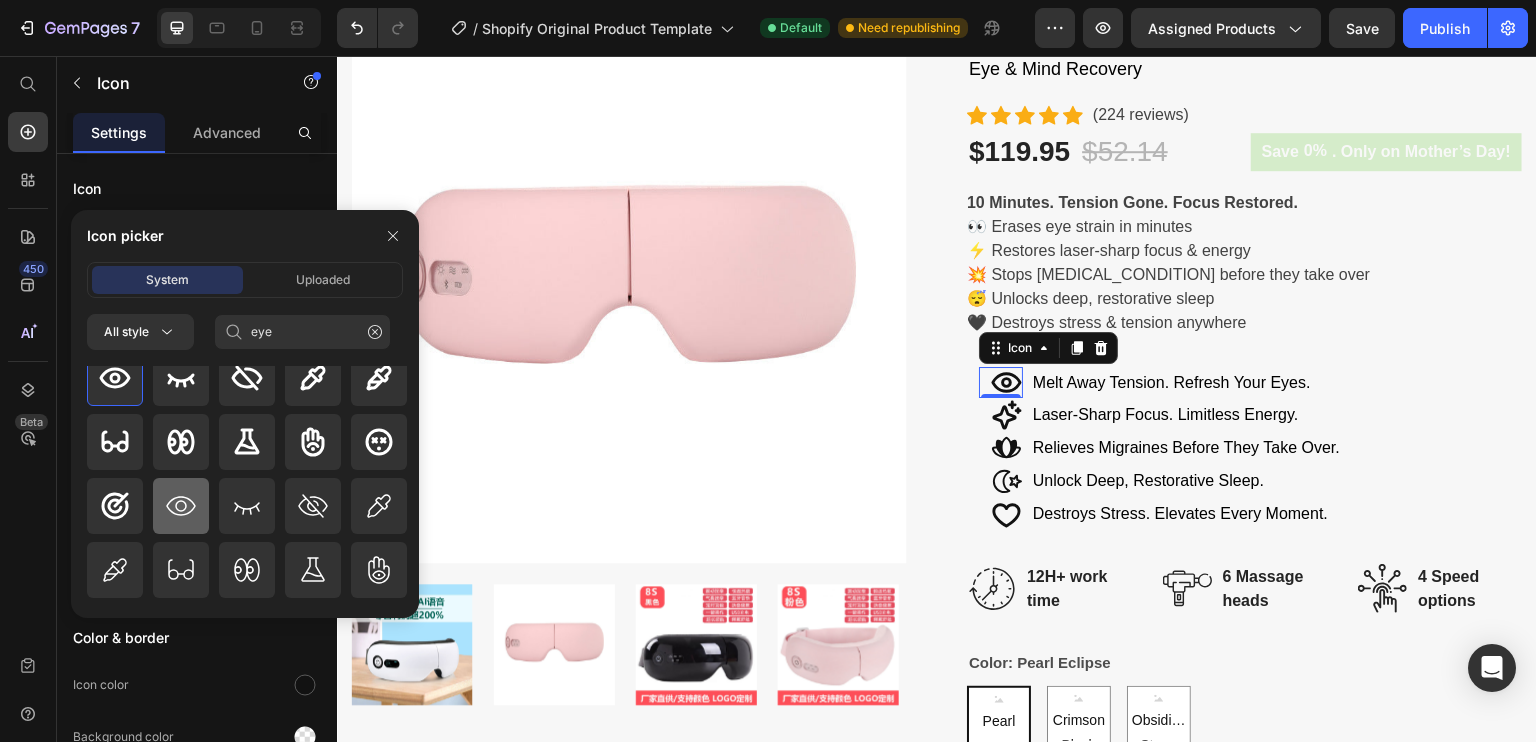 click 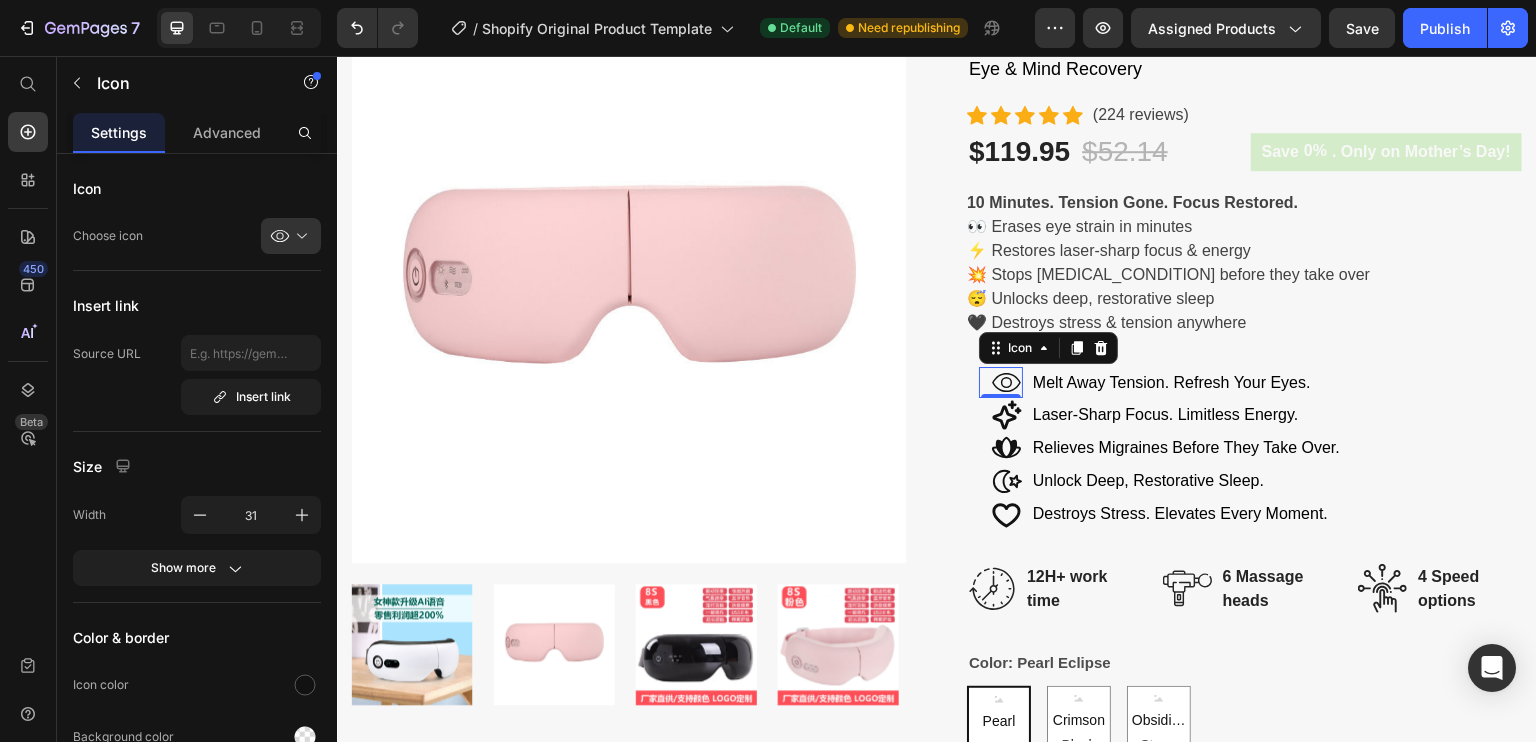 click on "0" at bounding box center (1001, 414) 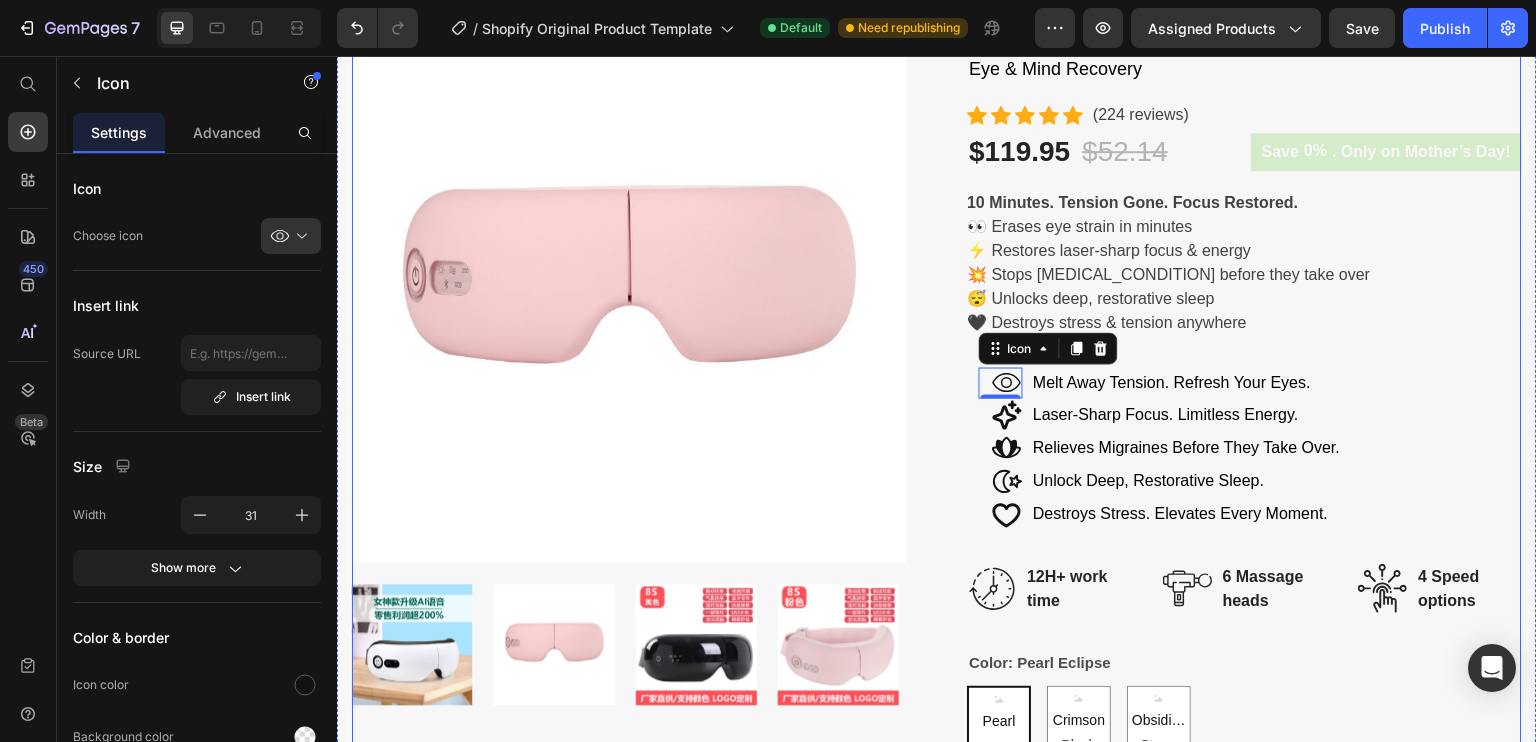 click on "Product Images Dreemo Elite NeuroRelief™ (P) Title Eye & Mind Recovery Text block                Icon                Icon                Icon                Icon                Icon Icon List Hoz (224 reviews) Text block Row $119.95 (P) Price $52.14 (P) Price Row Save 0% . Only on Mother’s Day! (P) Tag Row
10 Minutes. Tension Gone. Focus Restored.
👀 Erases eye strain in minutes
⚡ Restores laser-sharp focus & energy
💥 Stops migraines before they take over
😴 Unlocks deep, restorative sleep
🖤 Destroys stress & tension anywhere (P) Description
Icon   0 Melt Away Tension. Refresh Your Eyes. Text Block Row
Icon Laser-Sharp Focus. Limitless Energy. Text Block Row
Icon Relieves Migraines Before They Take Over. Text Block Row
Icon Unlock Deep, Restorative Sleep. Text Block Row
Icon Destroys Stress. Elevates Every Moment. Text Block Row Image 12H+ work time Text block Row Image 6 Massage heads  Text block" at bounding box center [937, 648] 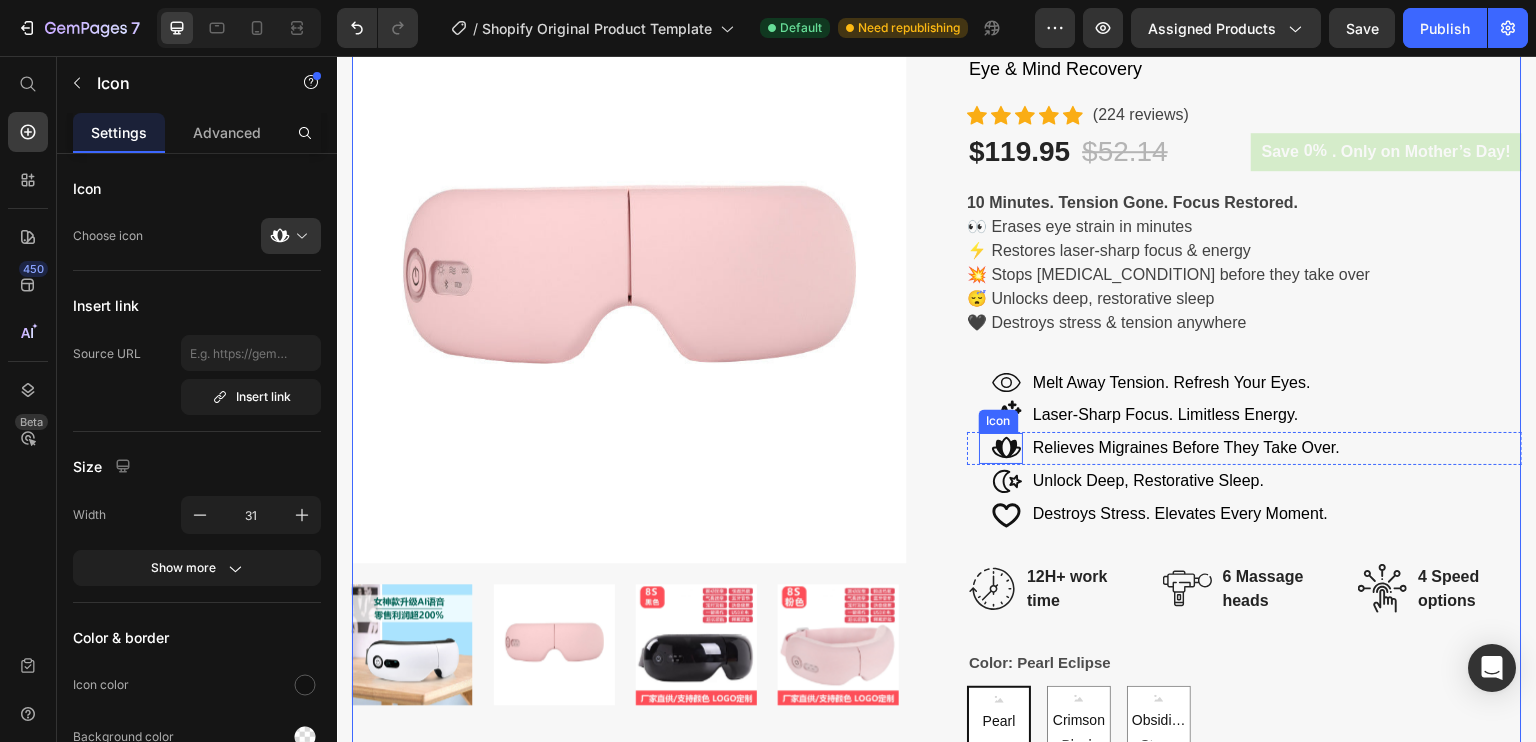 click on "Icon" at bounding box center (999, 421) 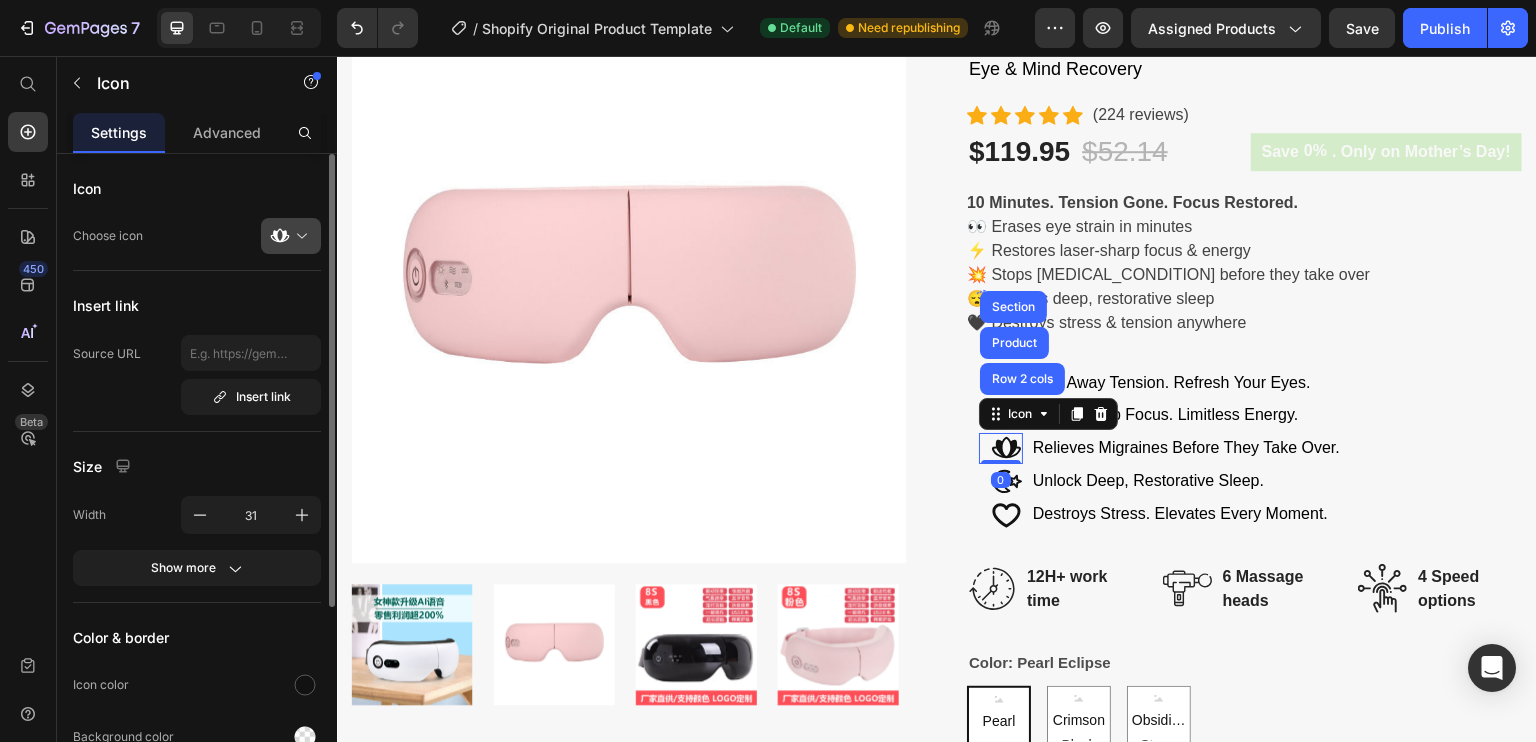 click at bounding box center (299, 236) 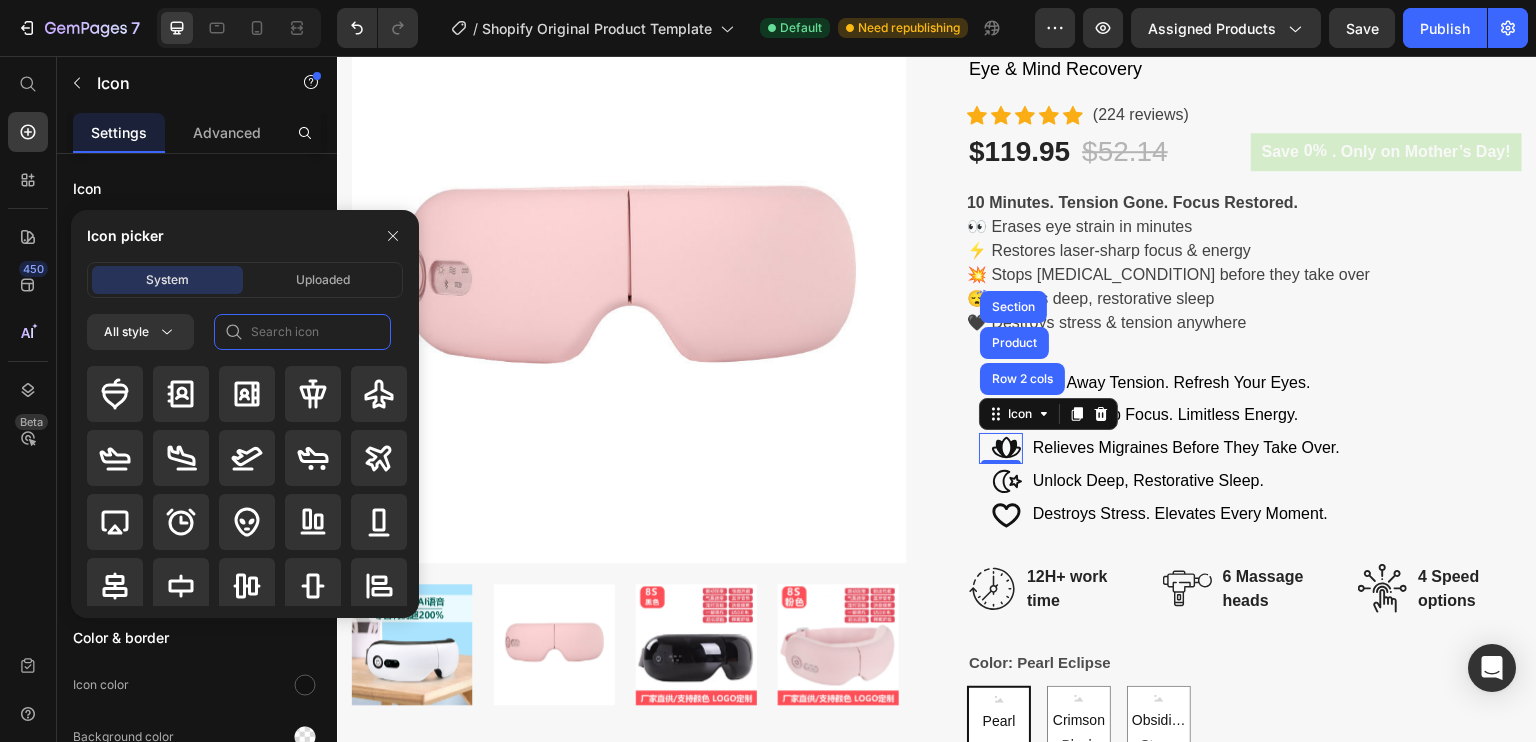 click 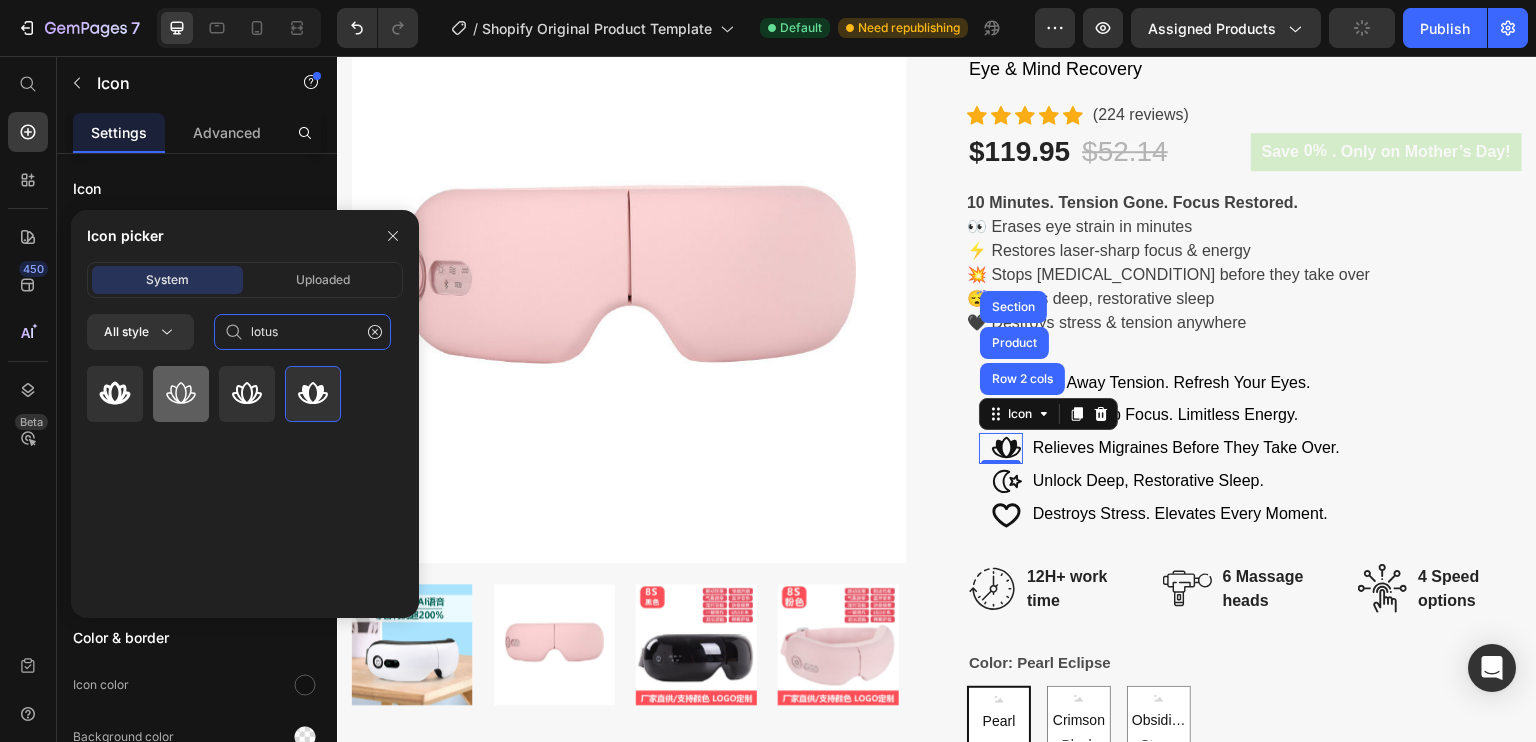 type on "lotus" 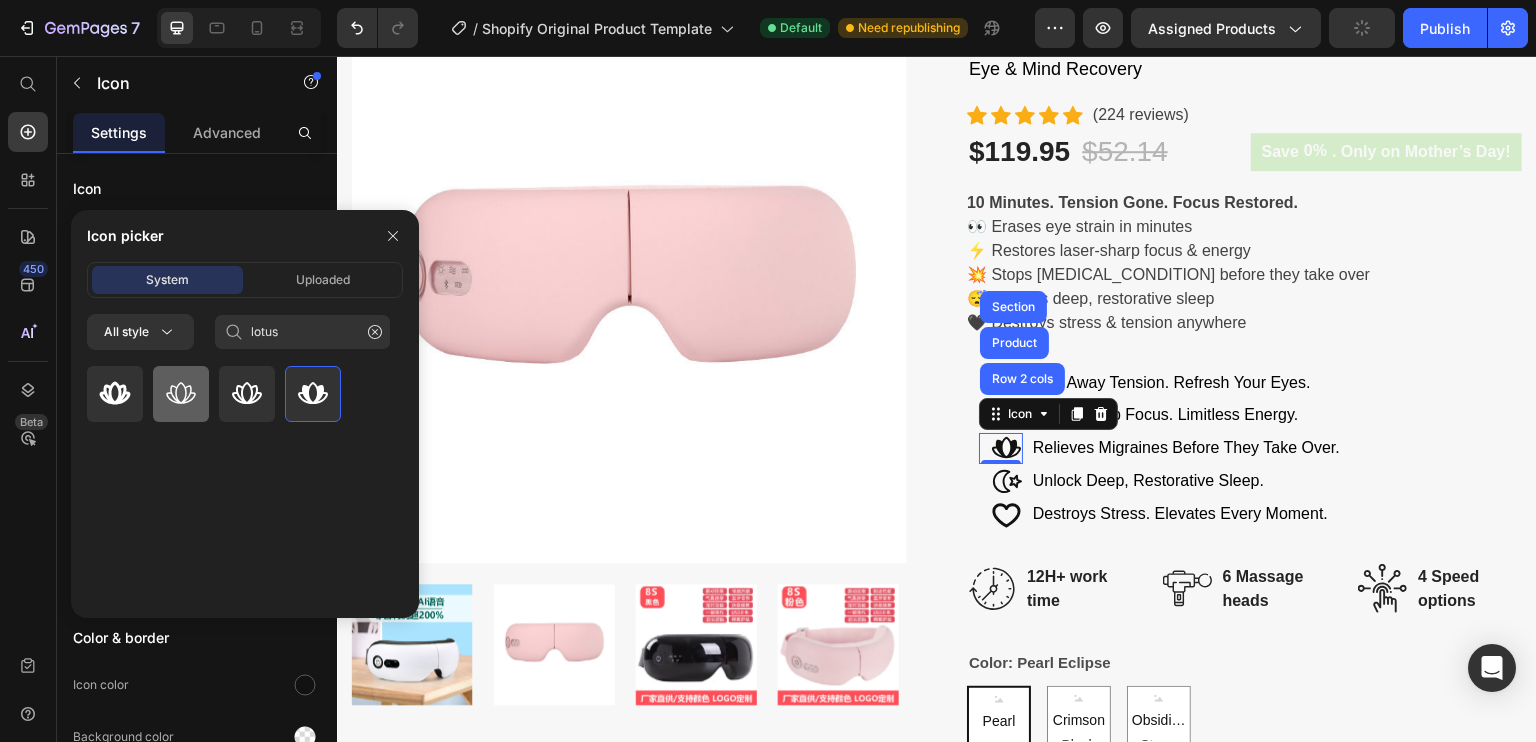 drag, startPoint x: 186, startPoint y: 399, endPoint x: 179, endPoint y: 313, distance: 86.28442 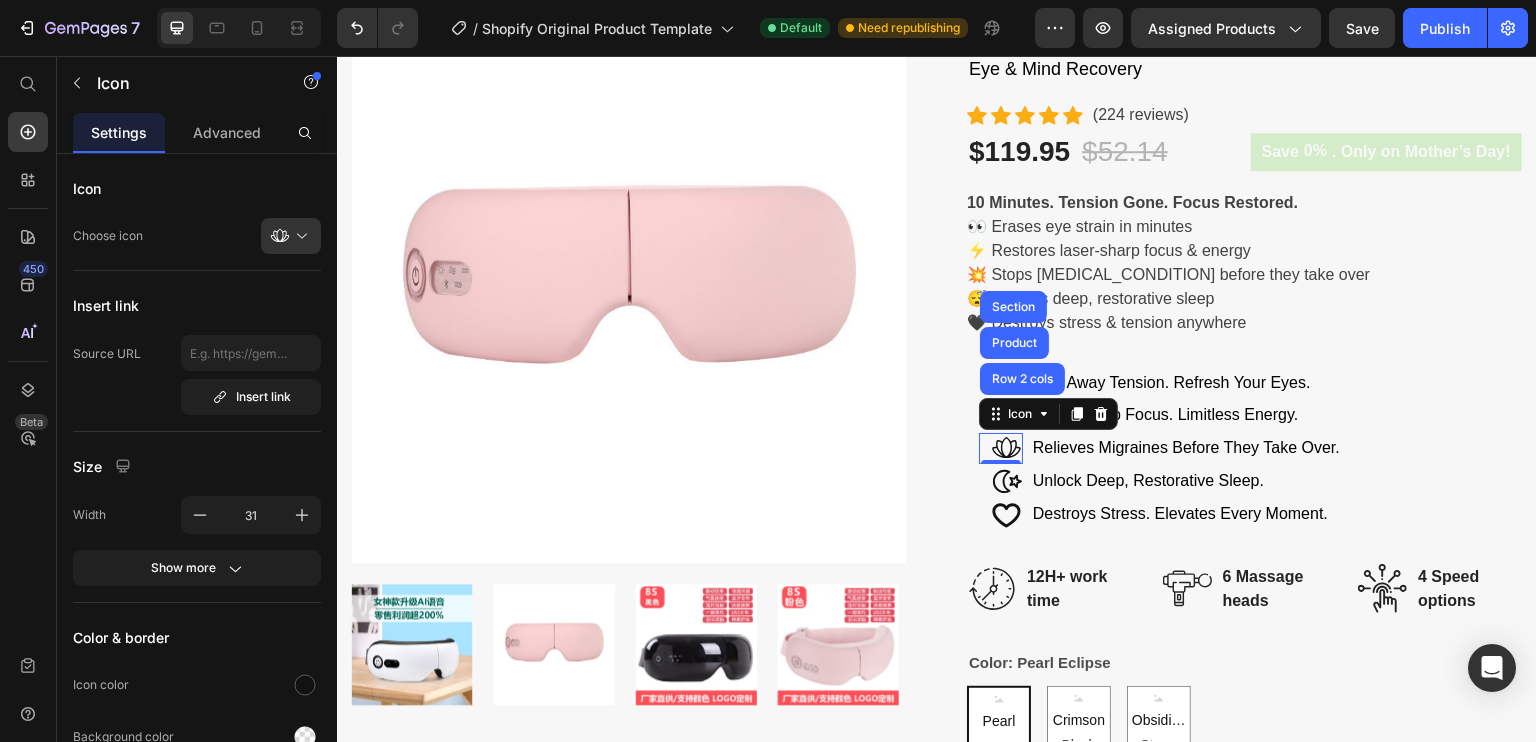 click 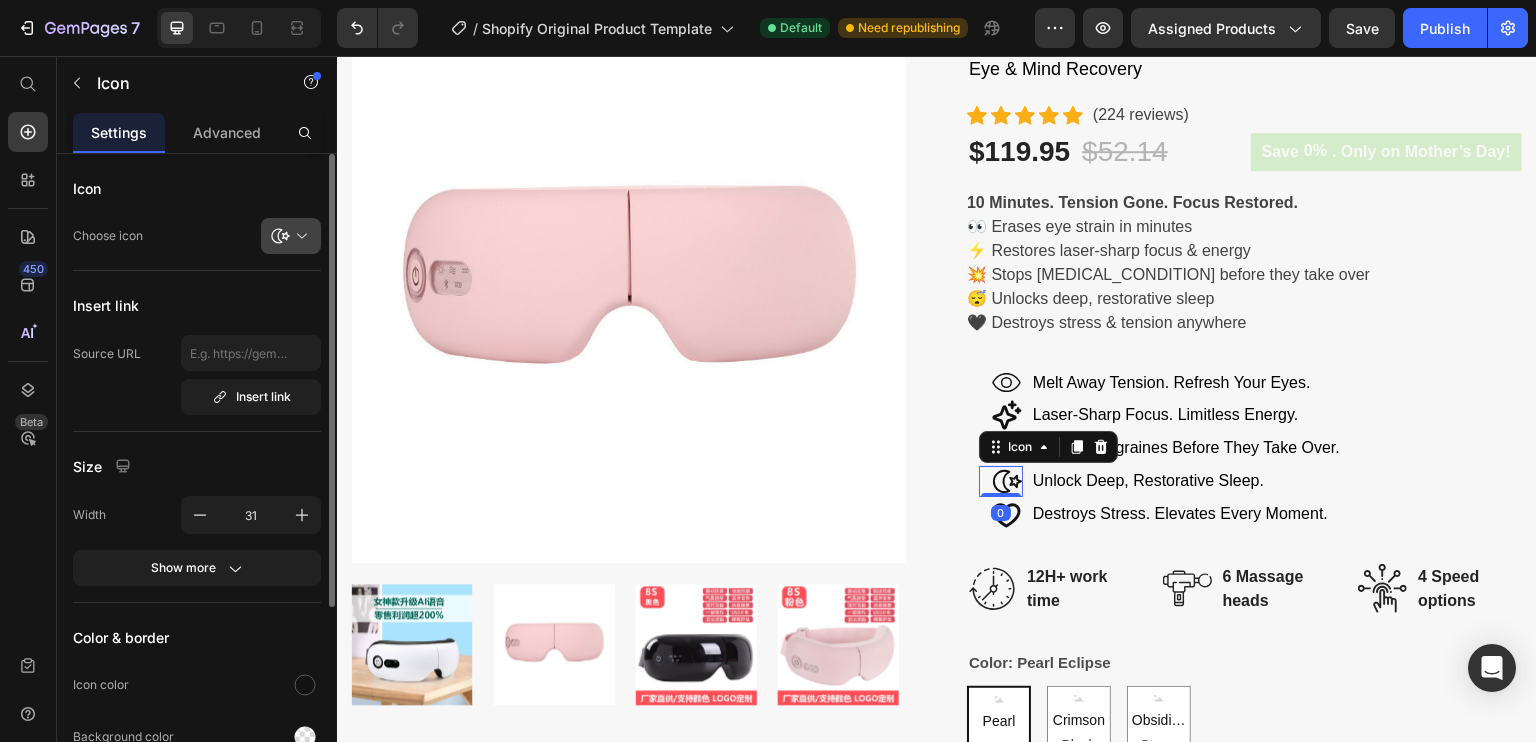 click at bounding box center (299, 236) 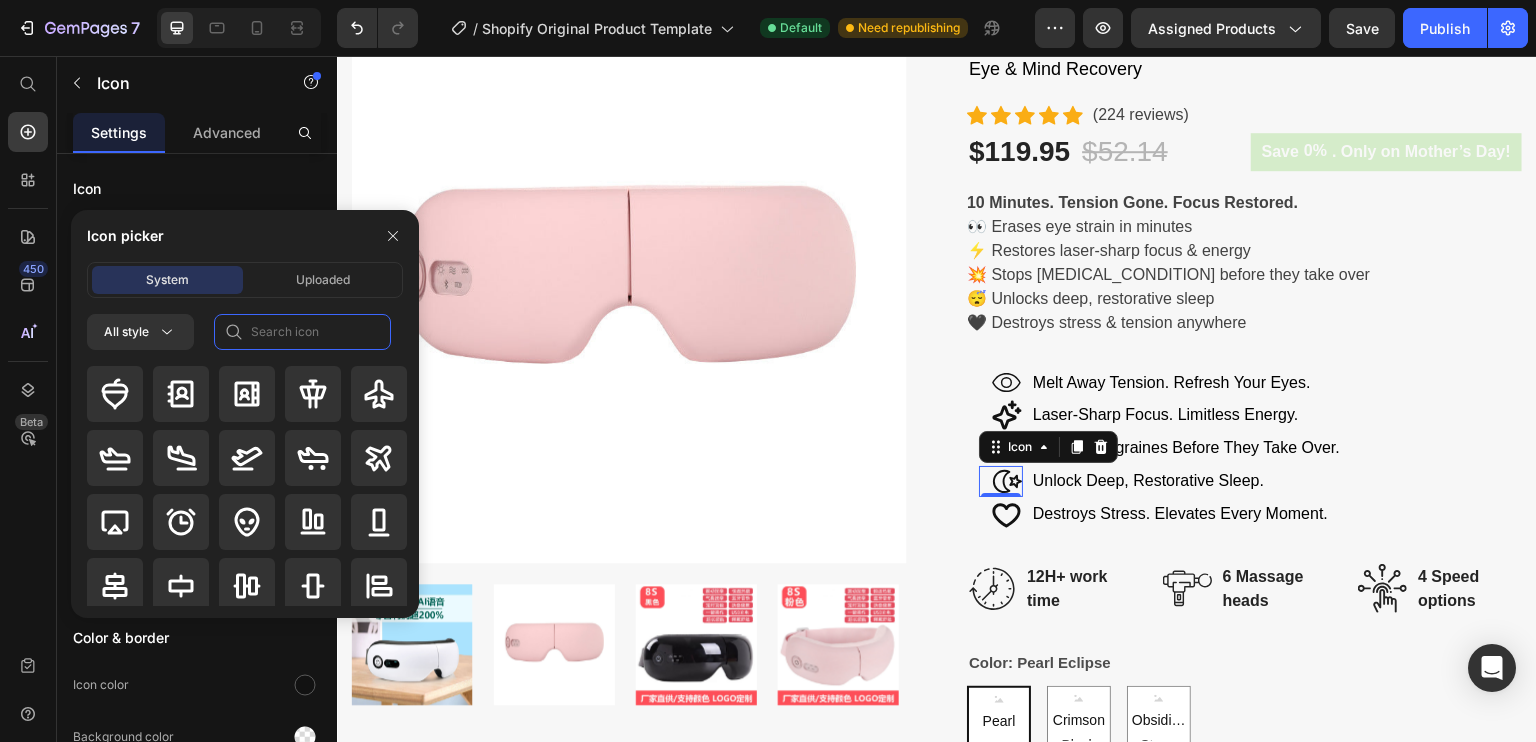click 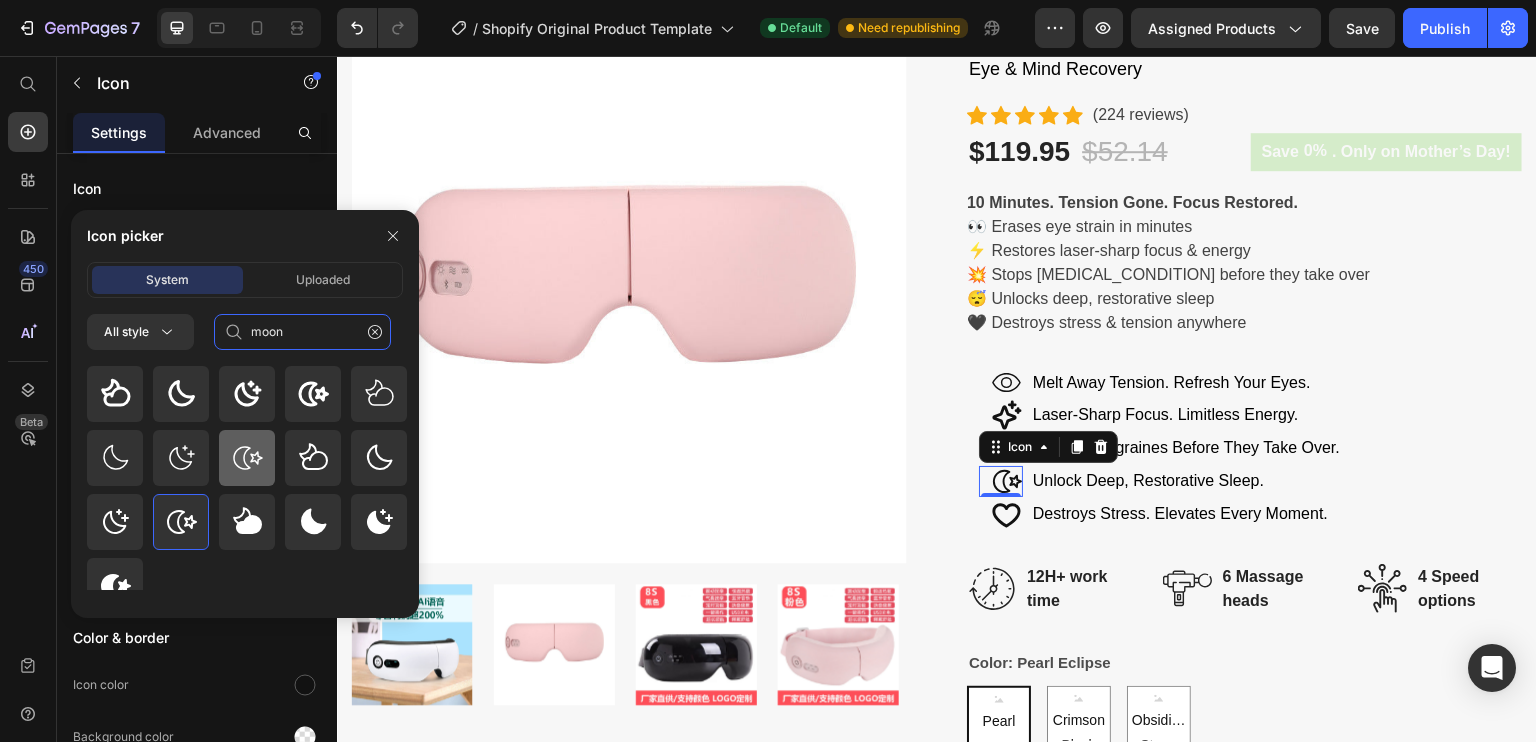 type on "moon" 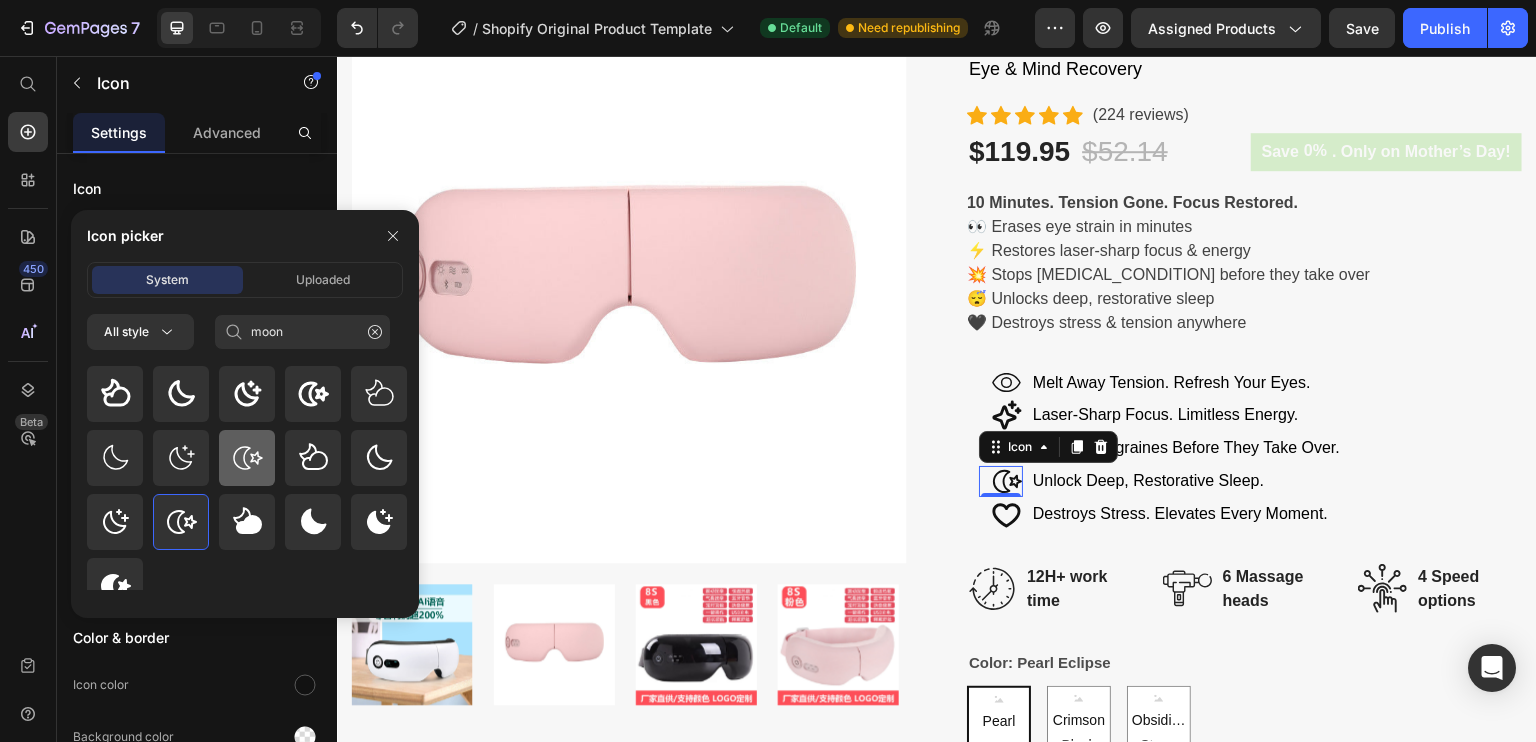 click 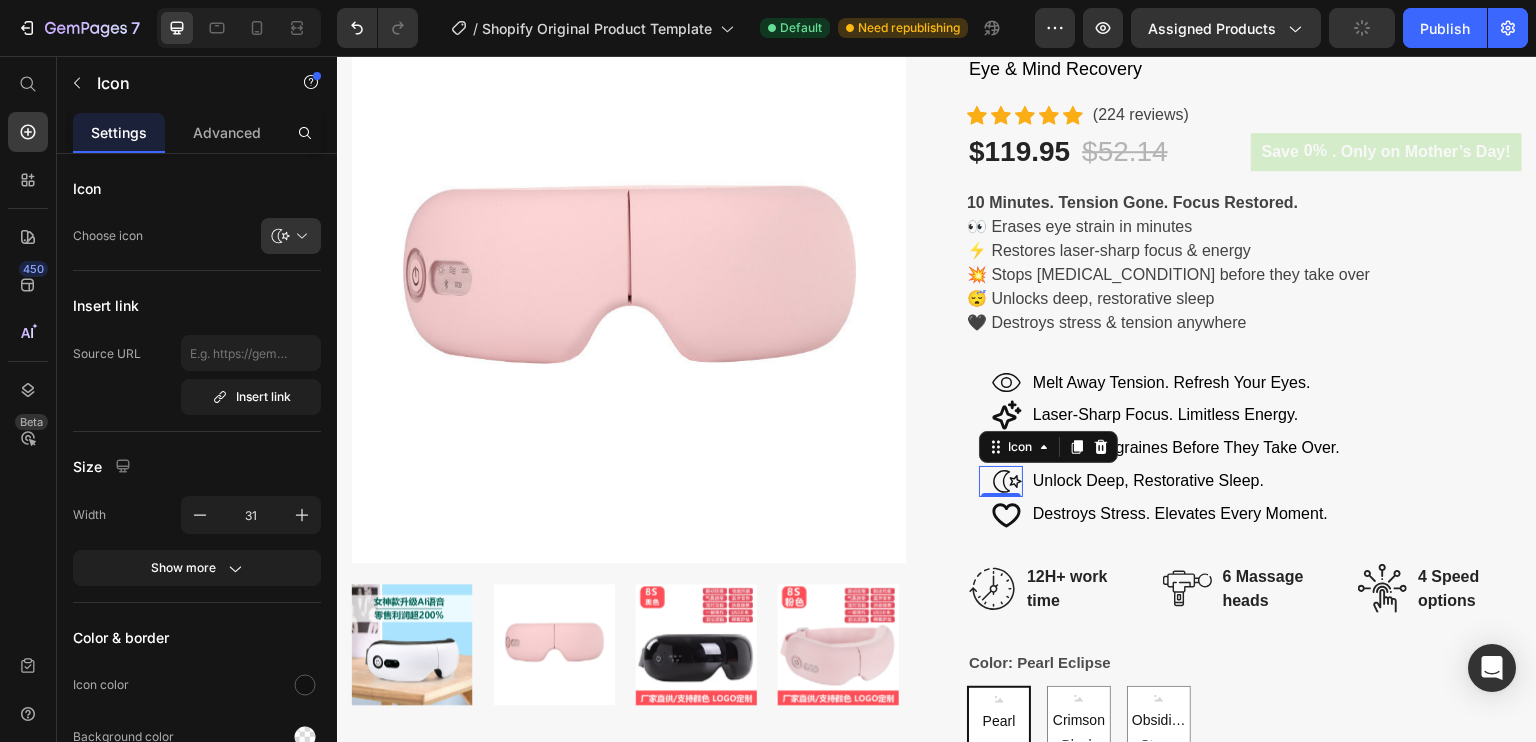 click on "0" at bounding box center [1001, 513] 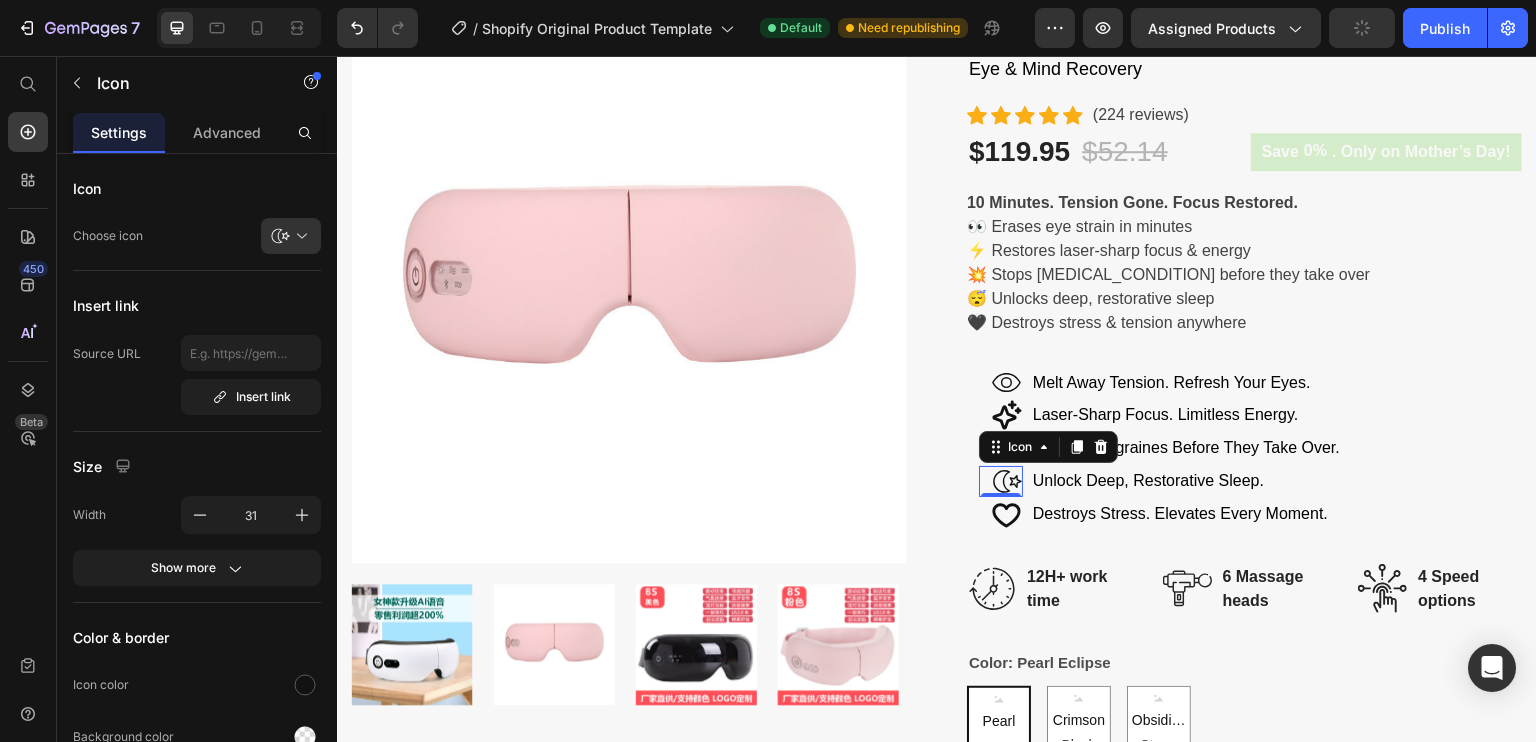 click on "0" at bounding box center [1001, 513] 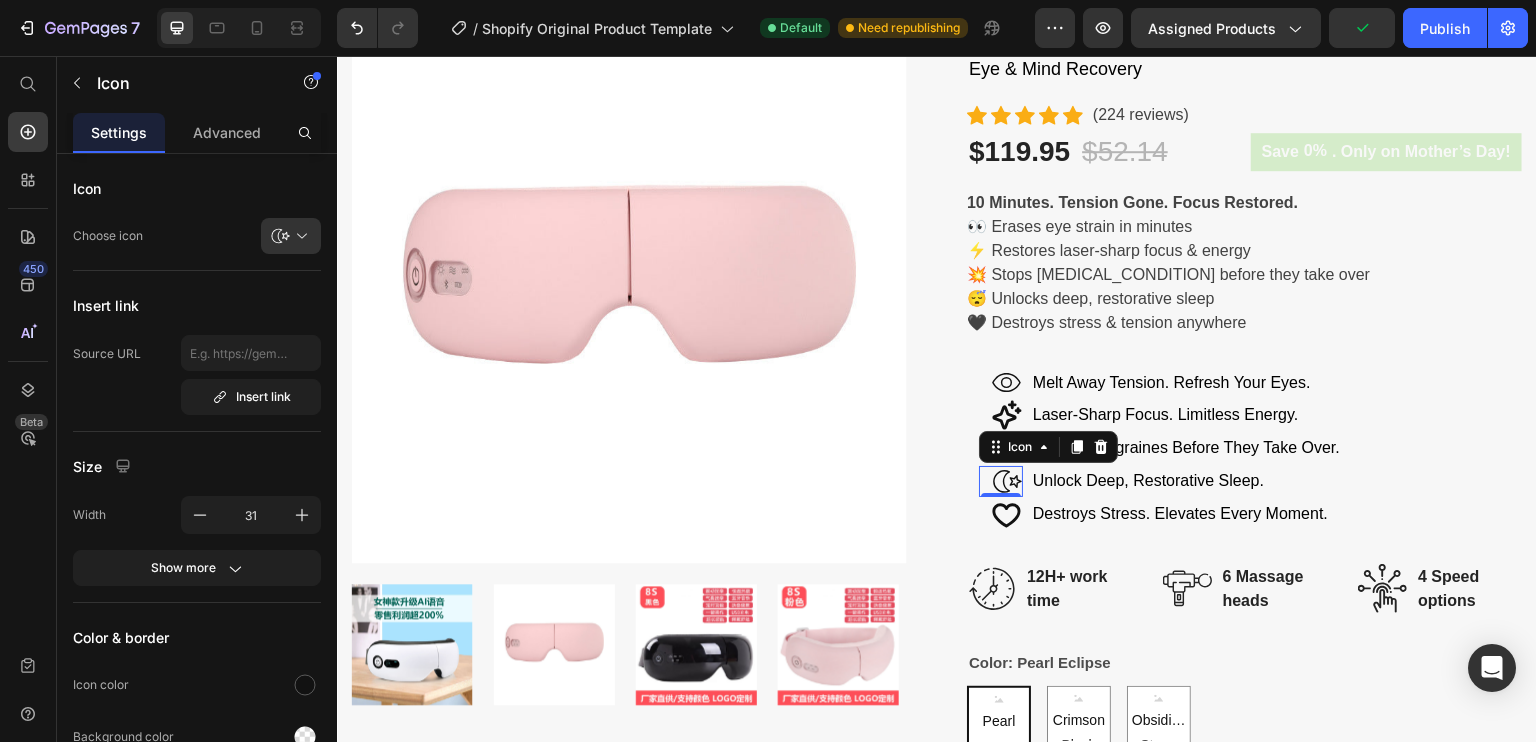click on "0" at bounding box center (1001, 513) 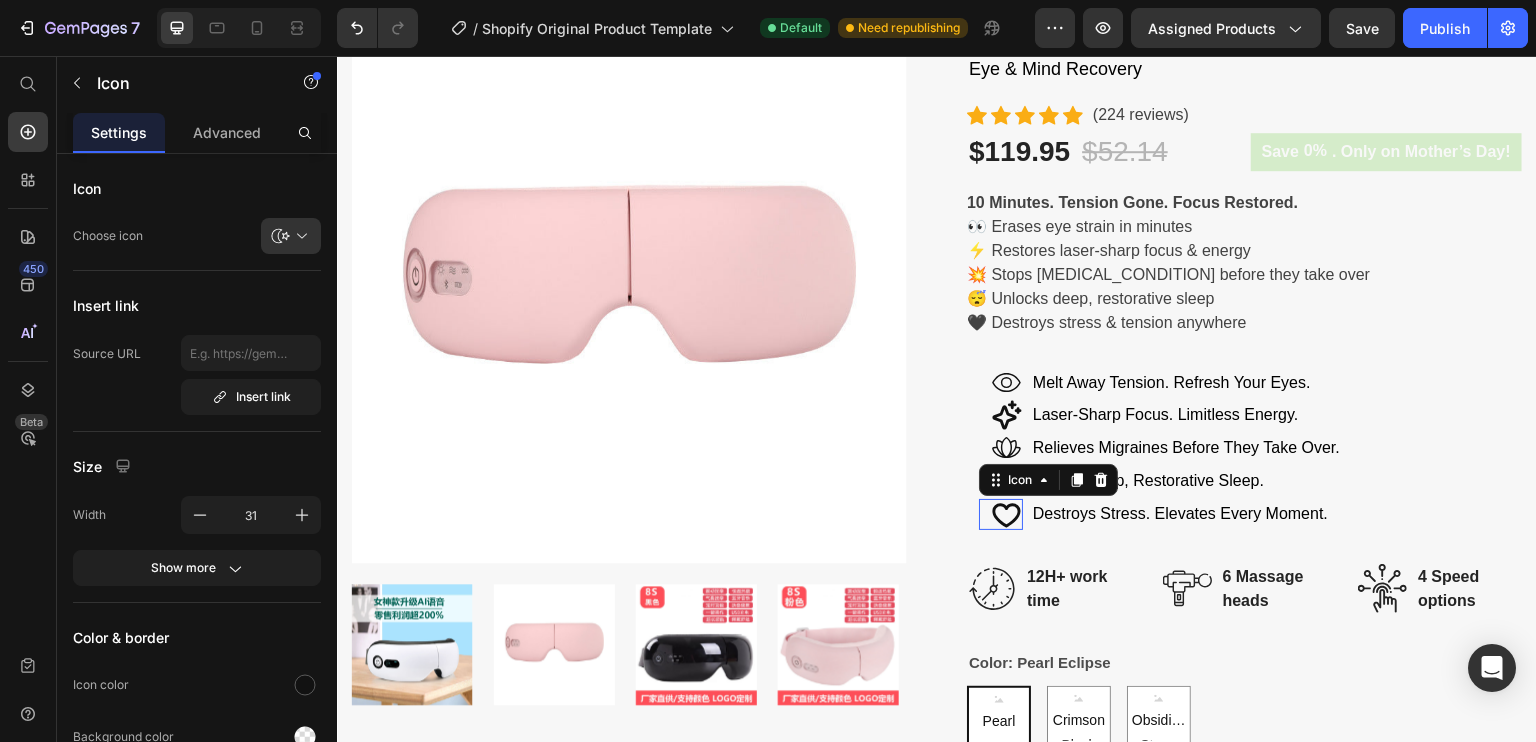 click at bounding box center [1001, 514] 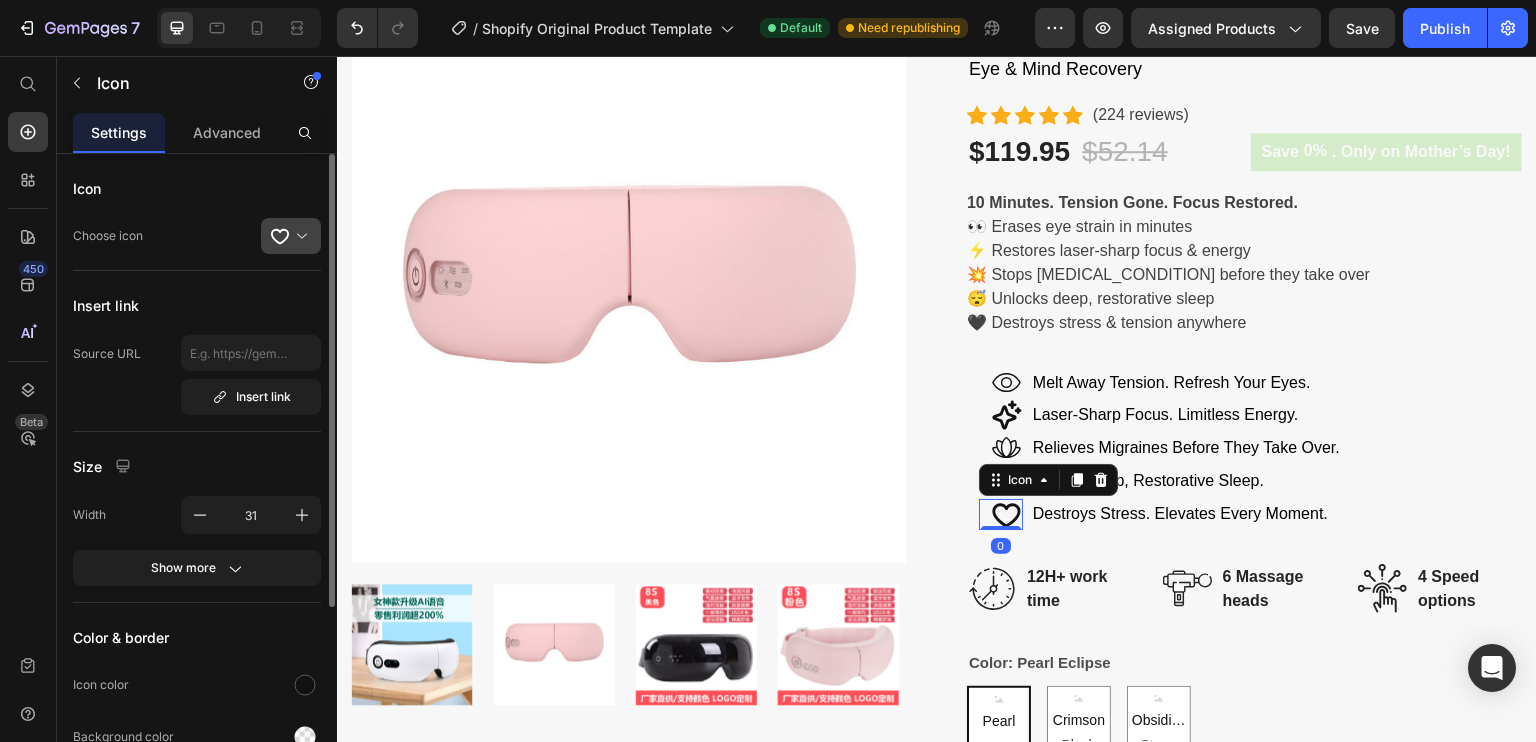 click at bounding box center [299, 236] 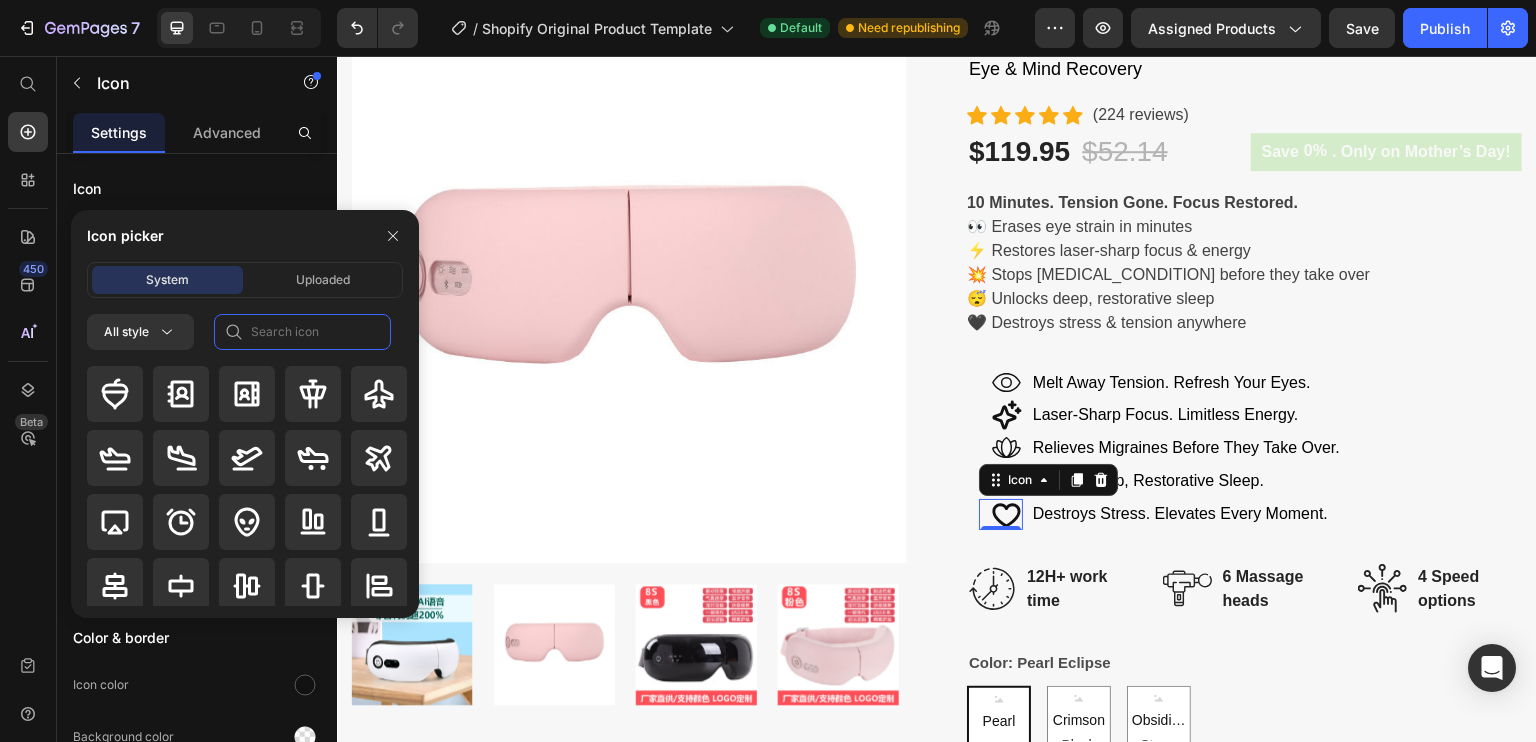 click 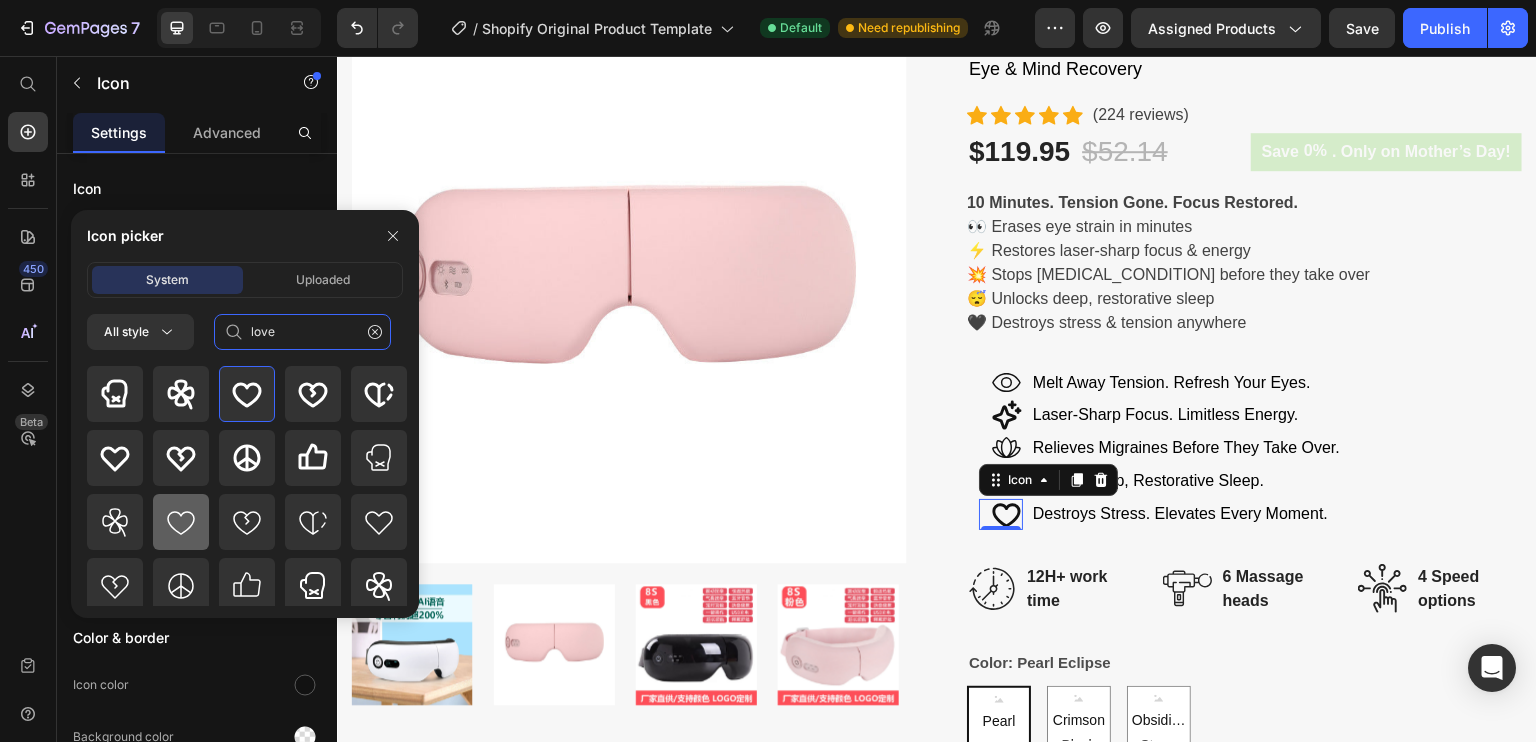 type on "love" 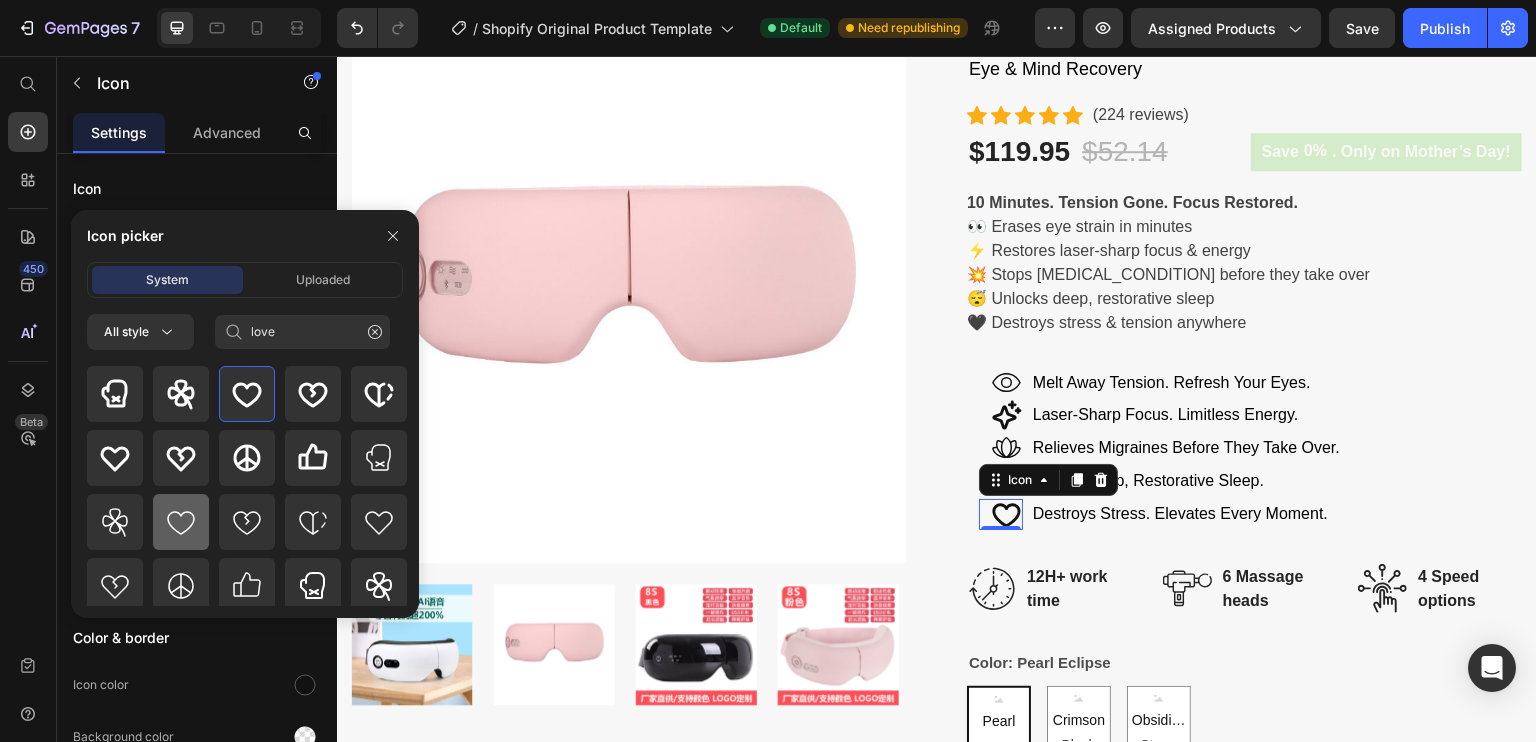 click 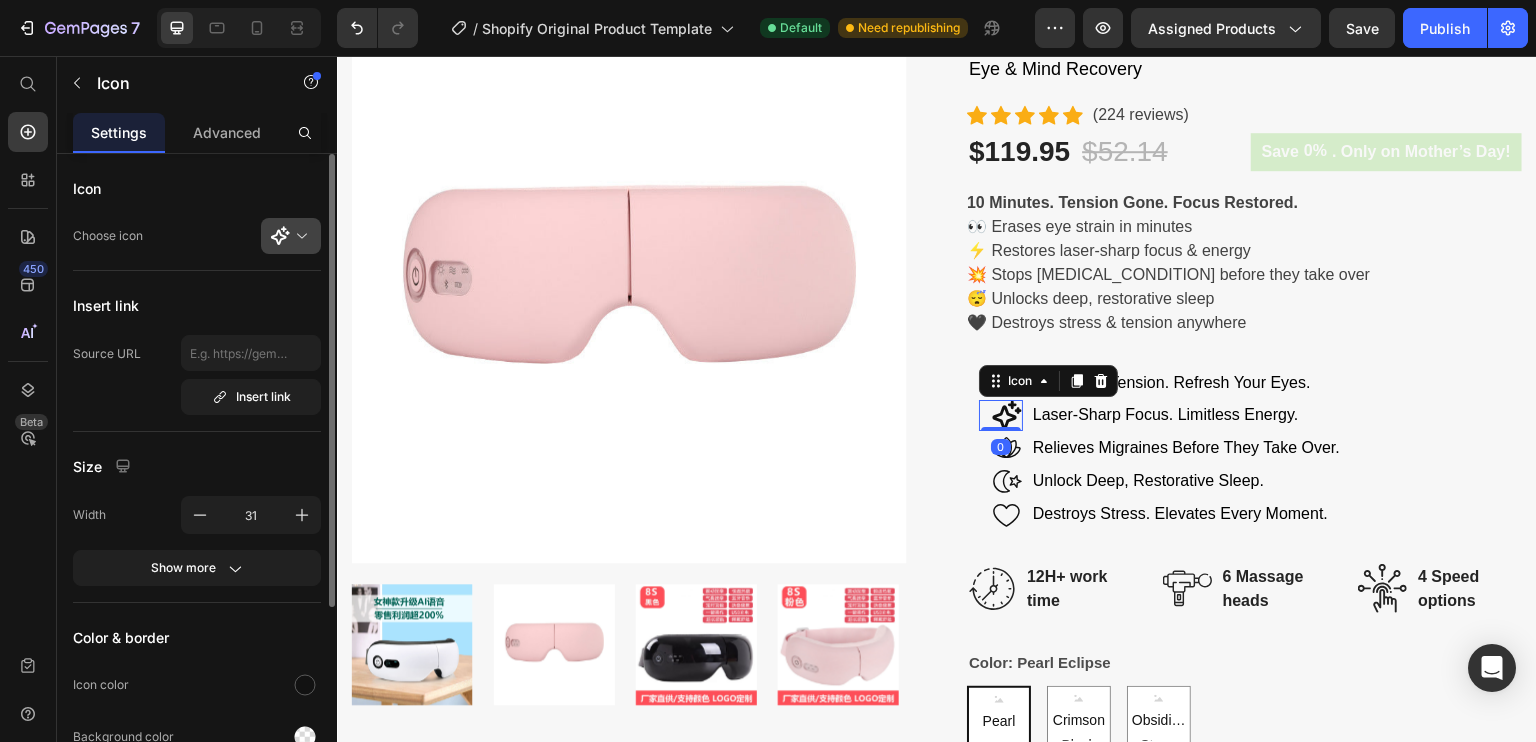 click at bounding box center (299, 236) 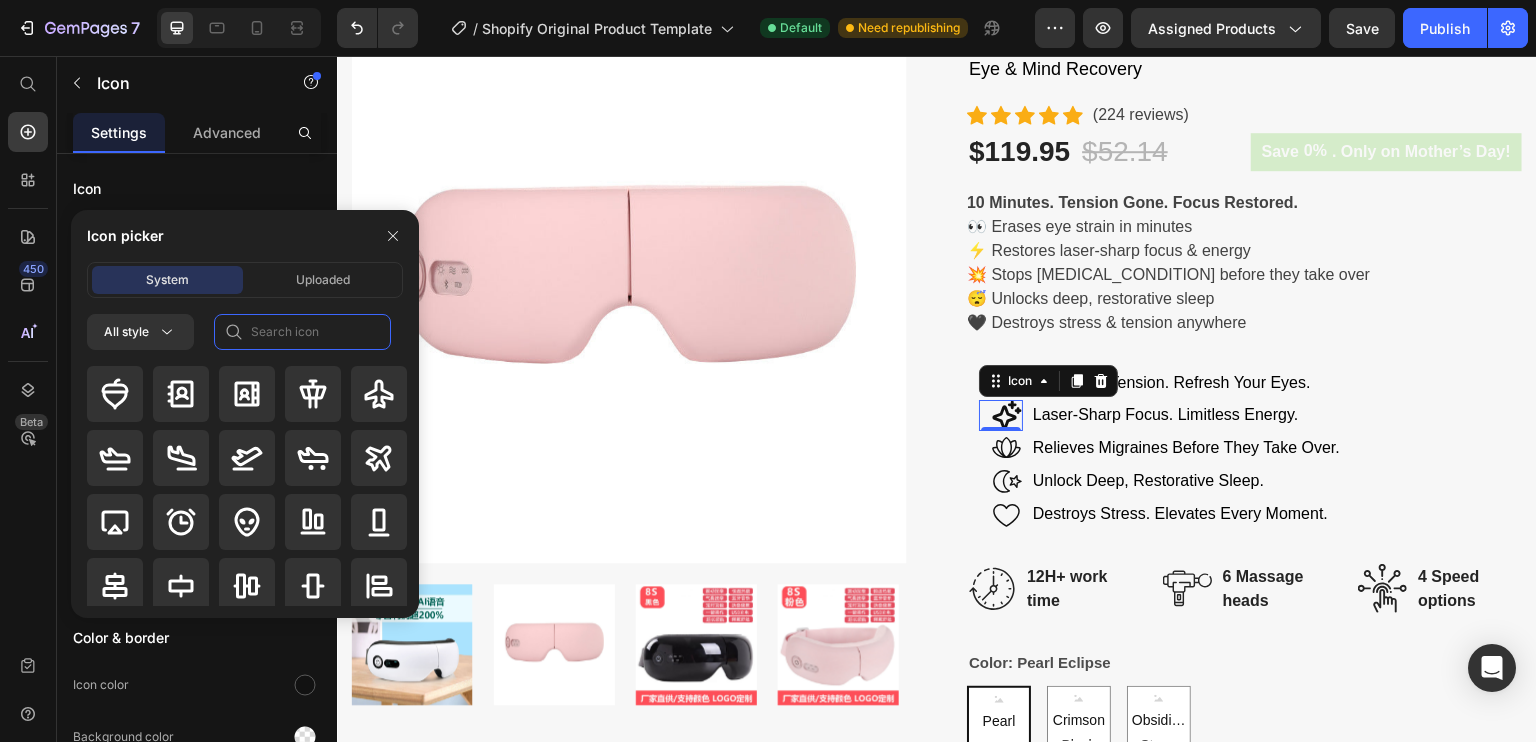 click 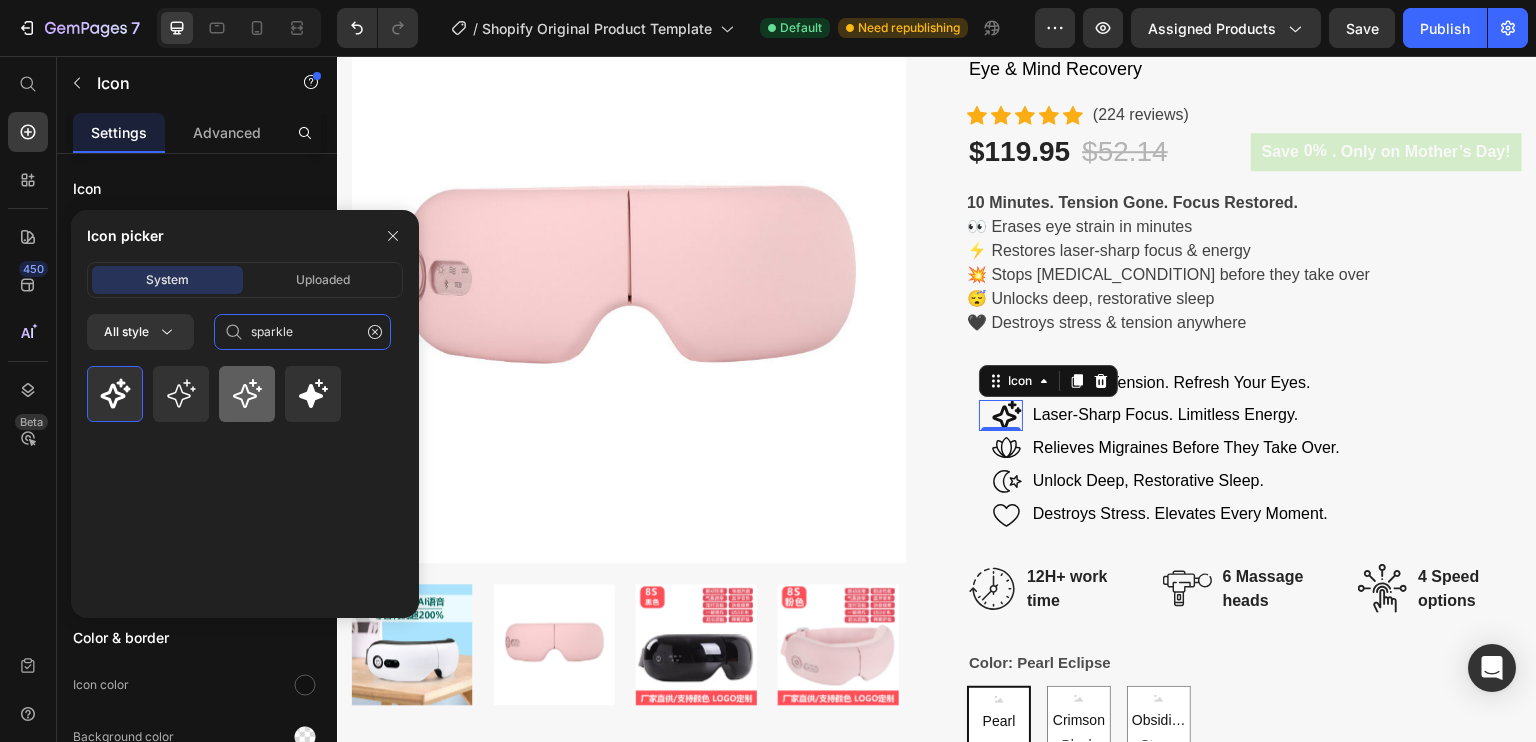 type on "sparkle" 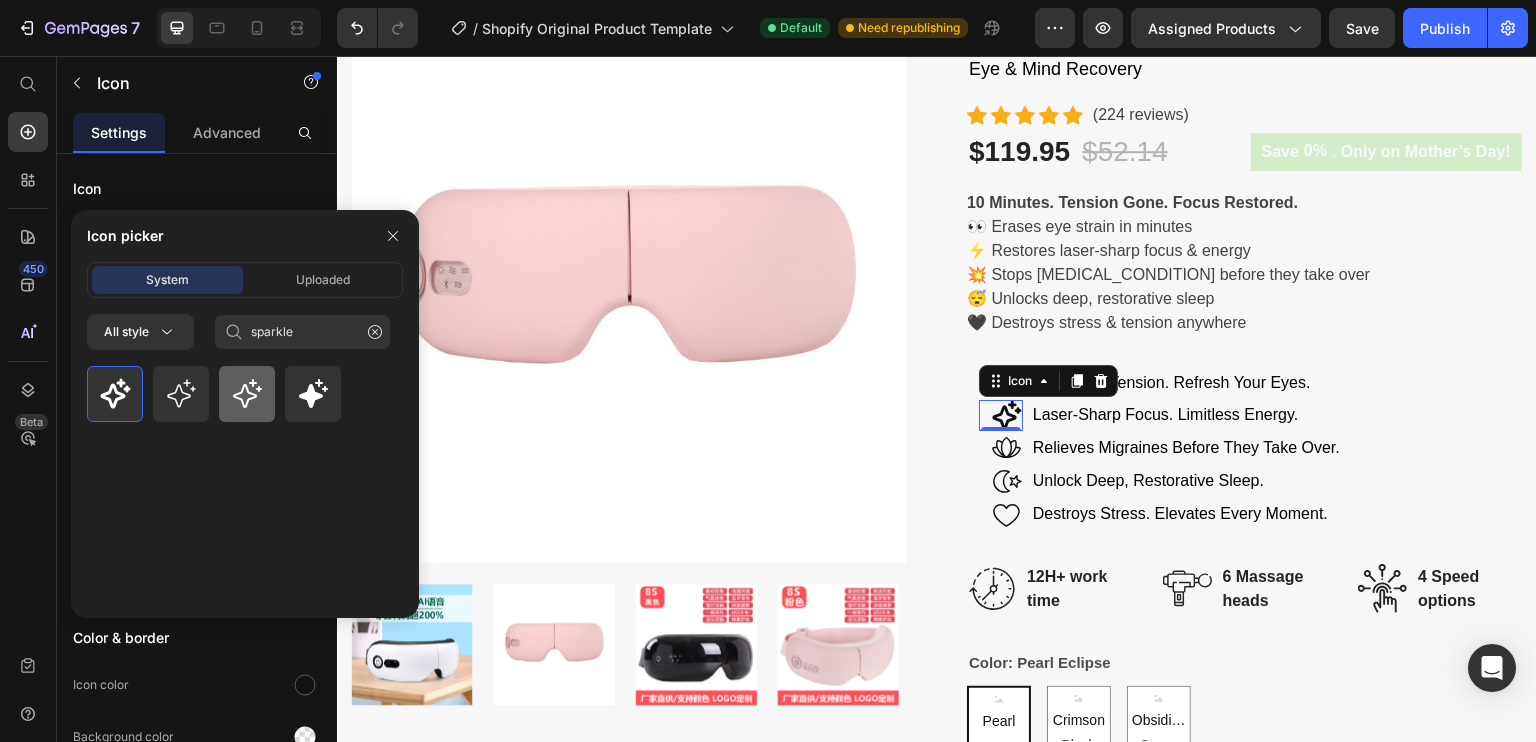 click 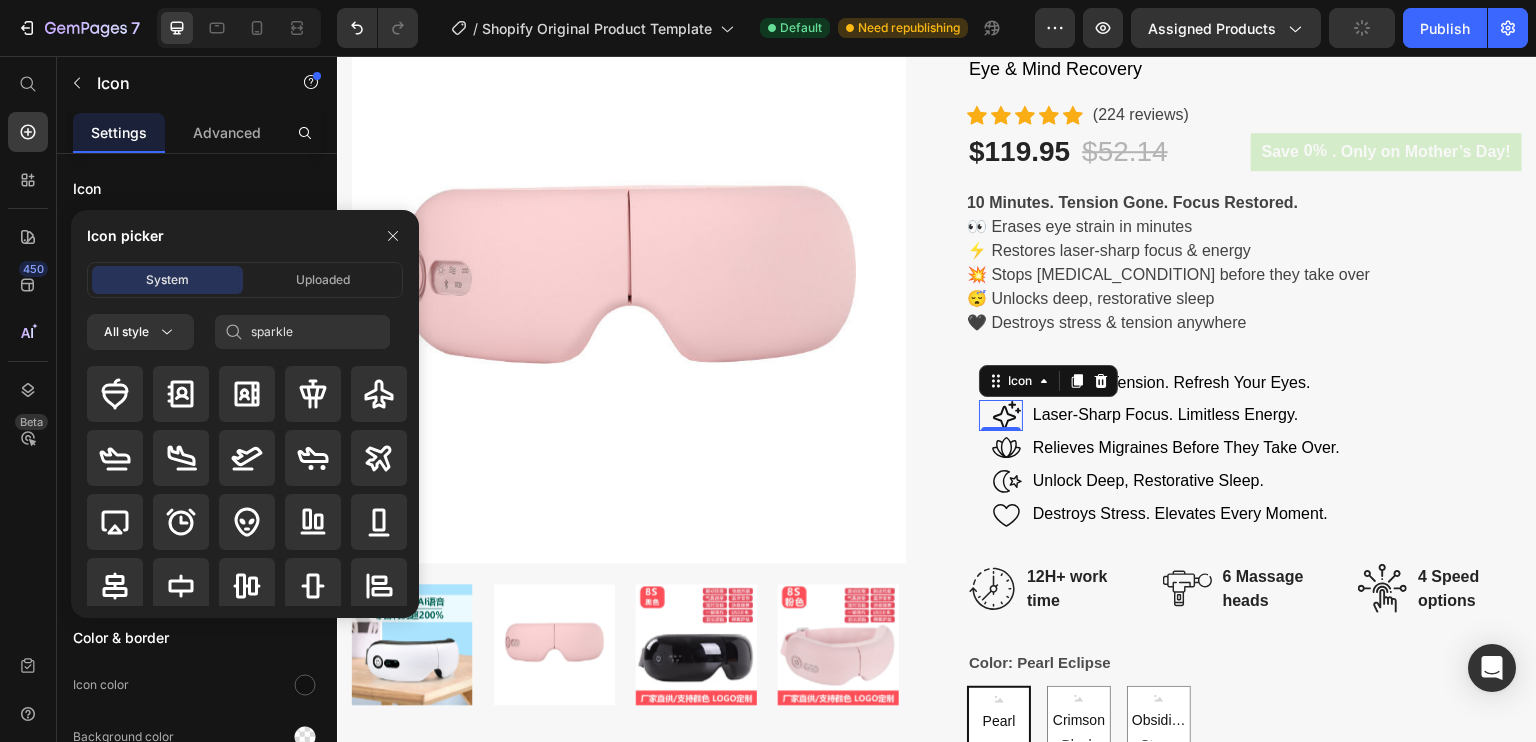 type 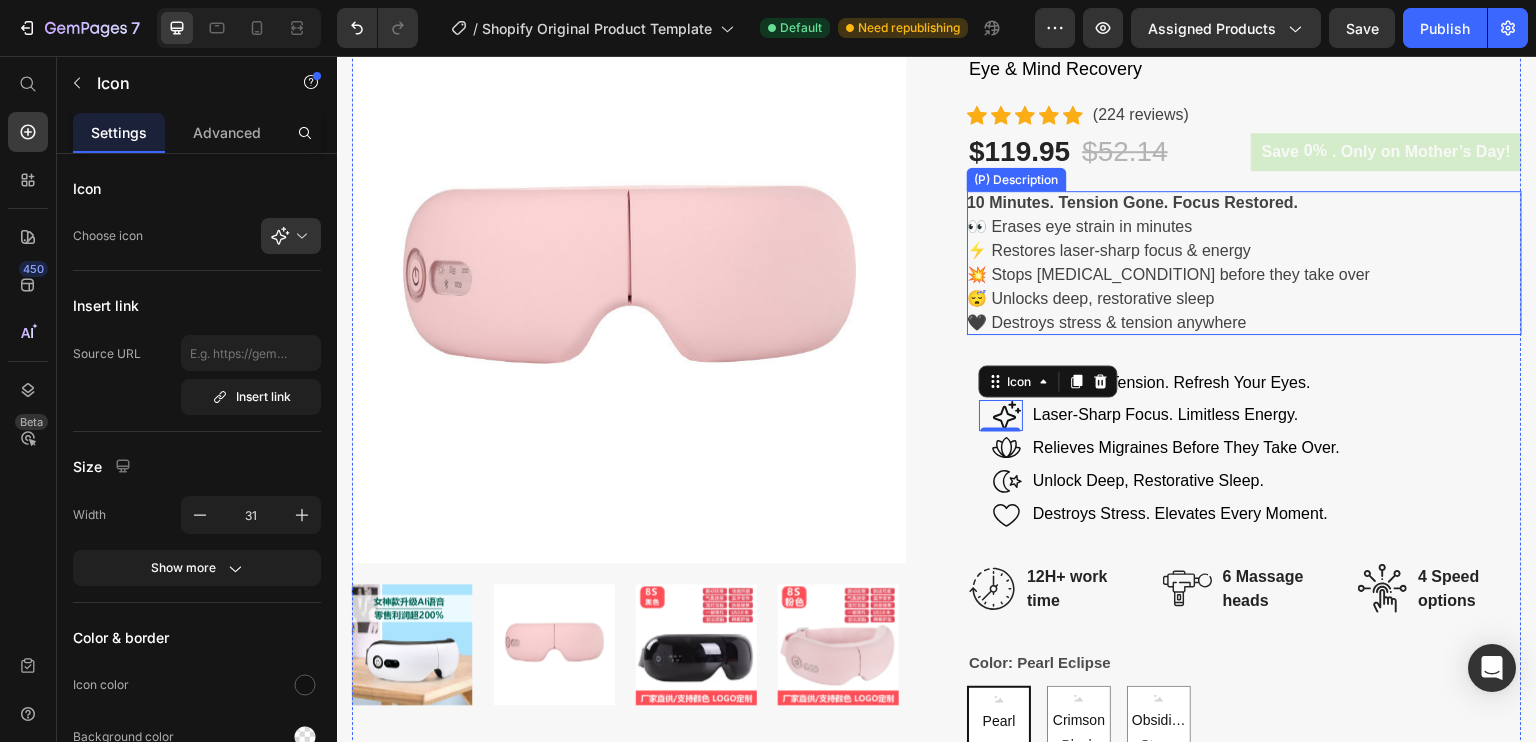 click on "10 Minutes. Tension Gone. Focus Restored.
👀 Erases eye strain in minutes
⚡ Restores laser-sharp focus & energy
💥 Stops migraines before they take over
😴 Unlocks deep, restorative sleep
🖤 Destroys stress & tension anywhere" at bounding box center [1244, 263] 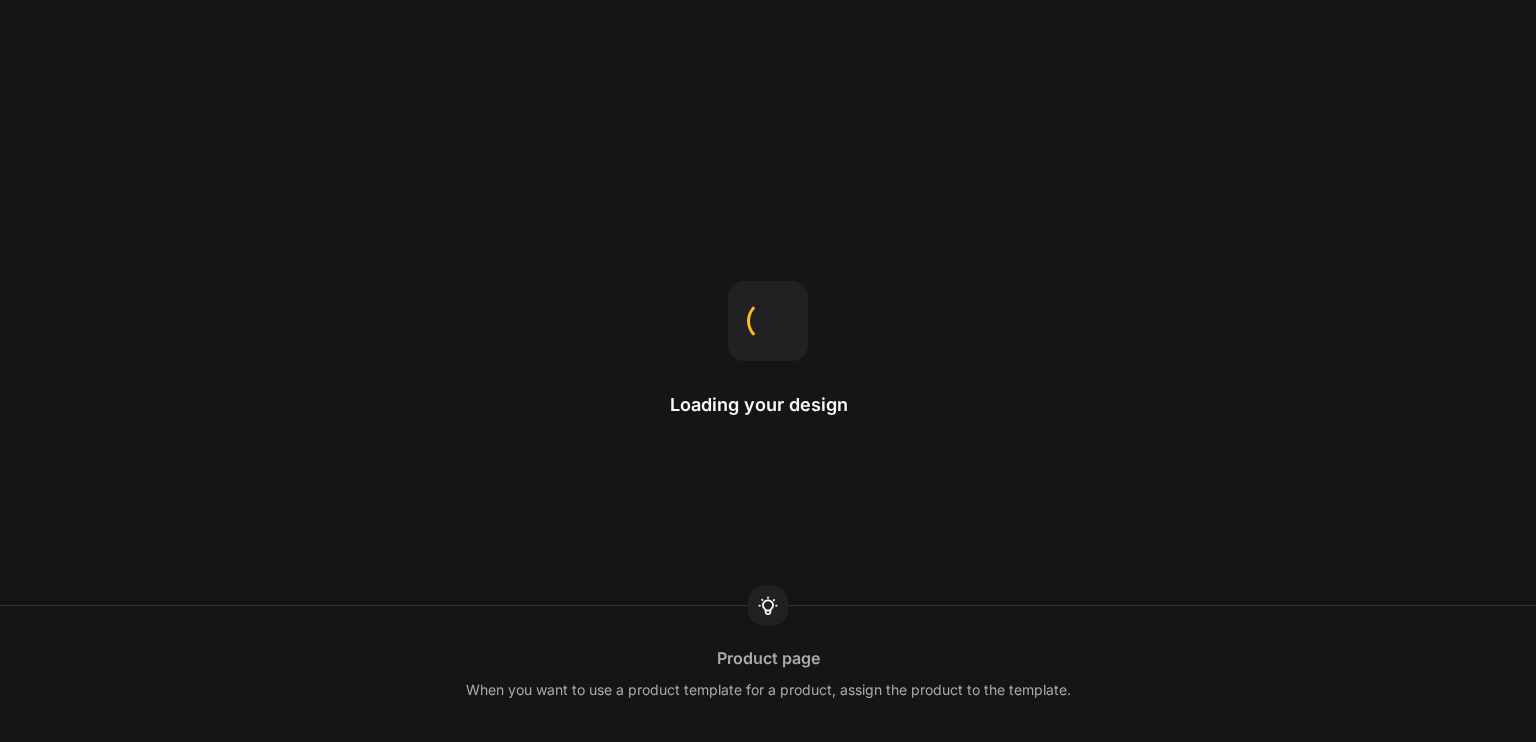 scroll, scrollTop: 0, scrollLeft: 0, axis: both 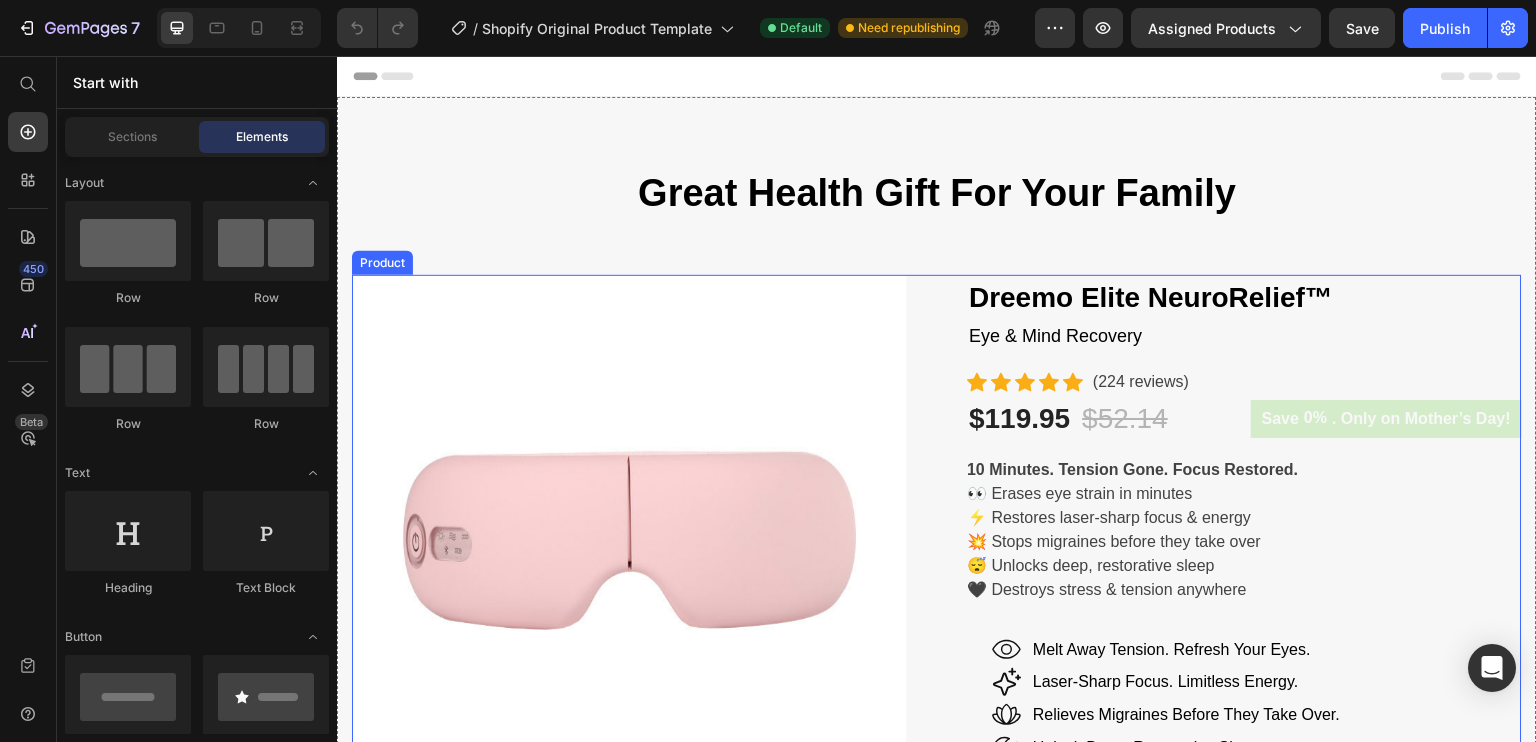 click on "Product Images Dreemo Elite NeuroRelief™ (P) Title Eye & Mind Recovery Text block                Icon                Icon                Icon                Icon                Icon Icon List Hoz (224 reviews) Text block Row $119.95 (P) Price $52.14 (P) Price Row Save 0% . Only on Mother’s Day! (P) Tag Row
10 Minutes. Tension Gone. Focus Restored.
👀 Erases eye strain in minutes
⚡ Restores laser-sharp focus & energy
💥 Stops migraines before they take over
😴 Unlocks deep, restorative sleep
🖤 Destroys stress & tension anywhere (P) Description
Icon Melt Away Tension. Refresh Your Eyes. Text Block Row
Icon Laser-Sharp Focus. Limitless Energy. Text Block Row
Icon Relieves Migraines Before They Take Over. Text Block Row
Icon Unlock Deep, Restorative Sleep. Text Block Row
Icon Destroys Stress. Elevates Every Moment. Text Block Row Image 12H+ work time Text block Row Image 6 Massage heads  Text block Row" at bounding box center [937, 861] 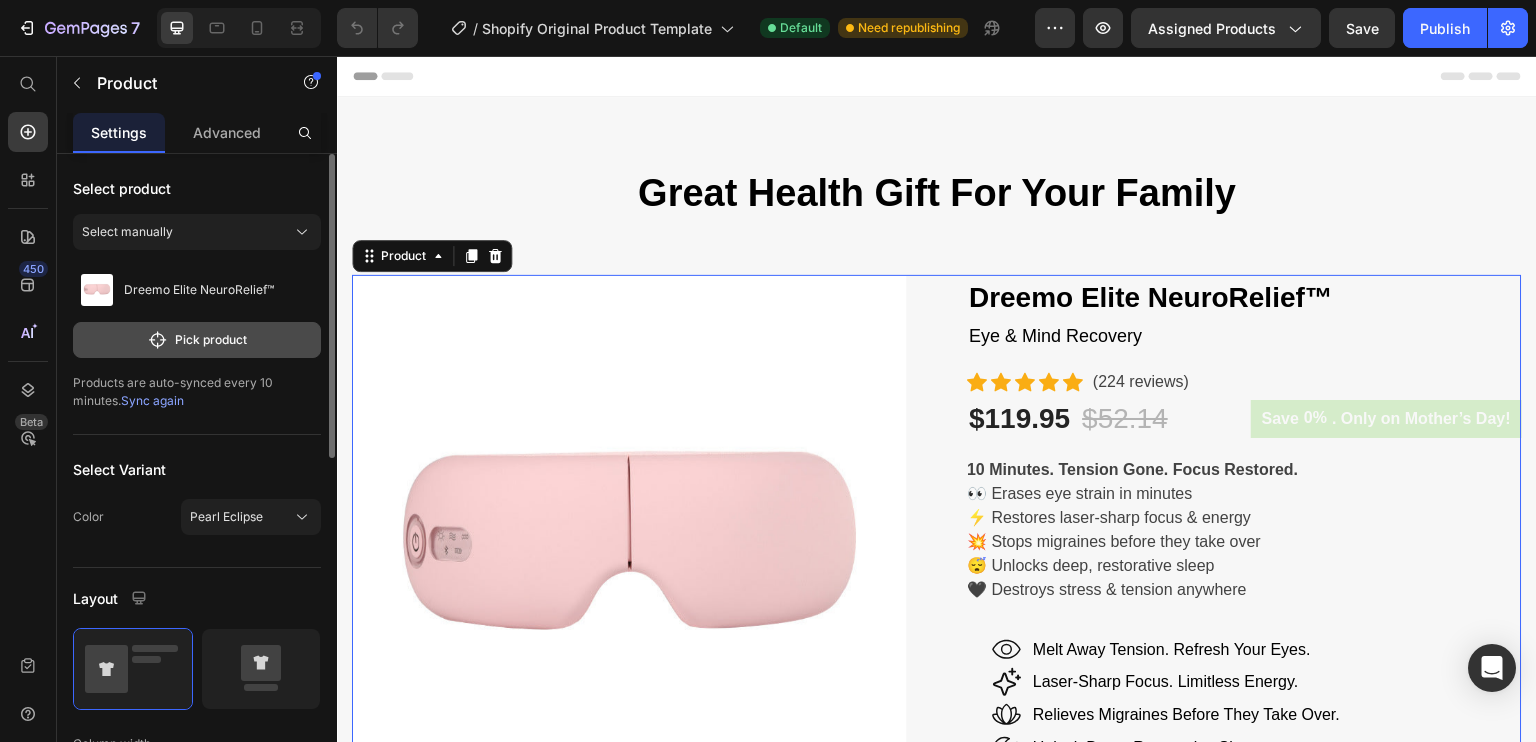 click 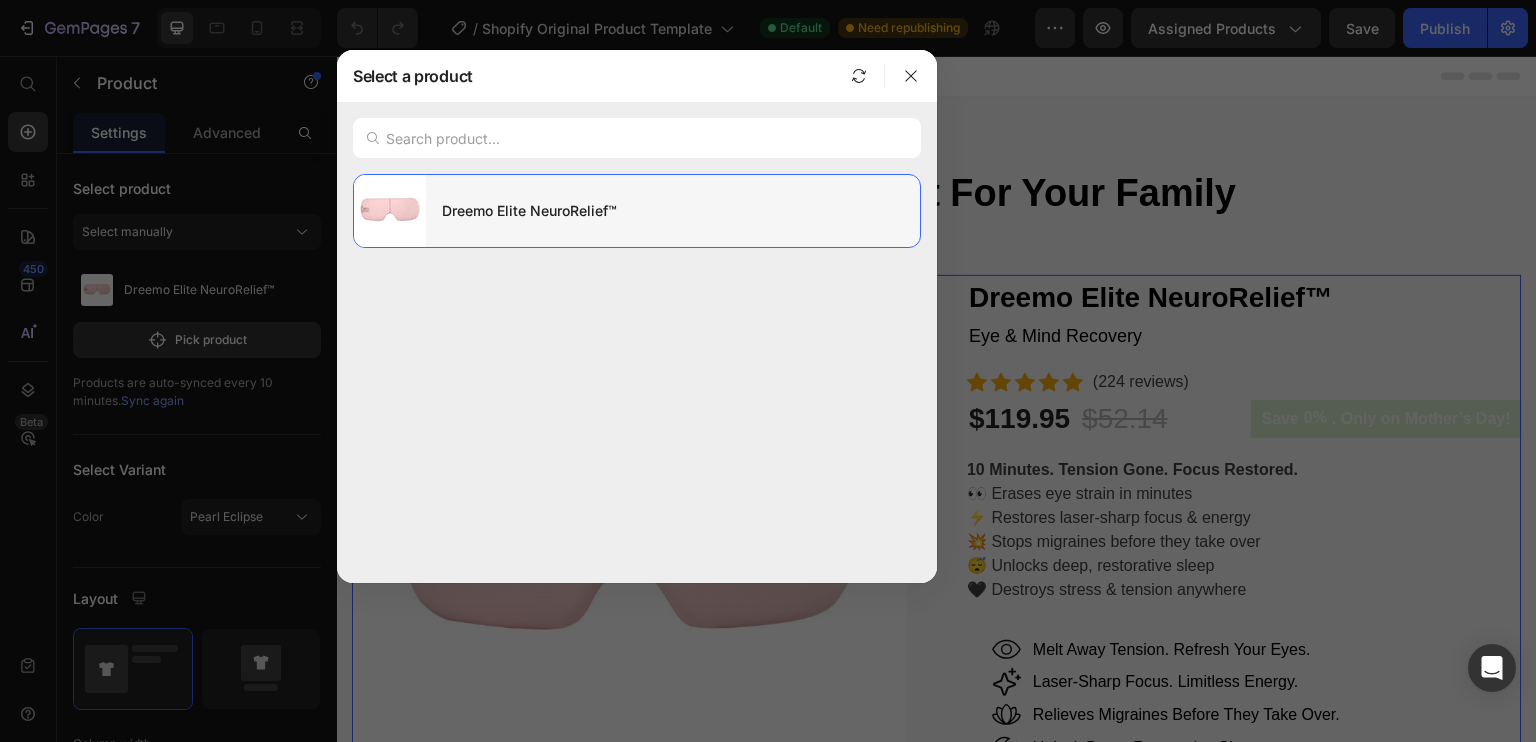click on "Dreemo Elite NeuroRelief™" at bounding box center (673, 211) 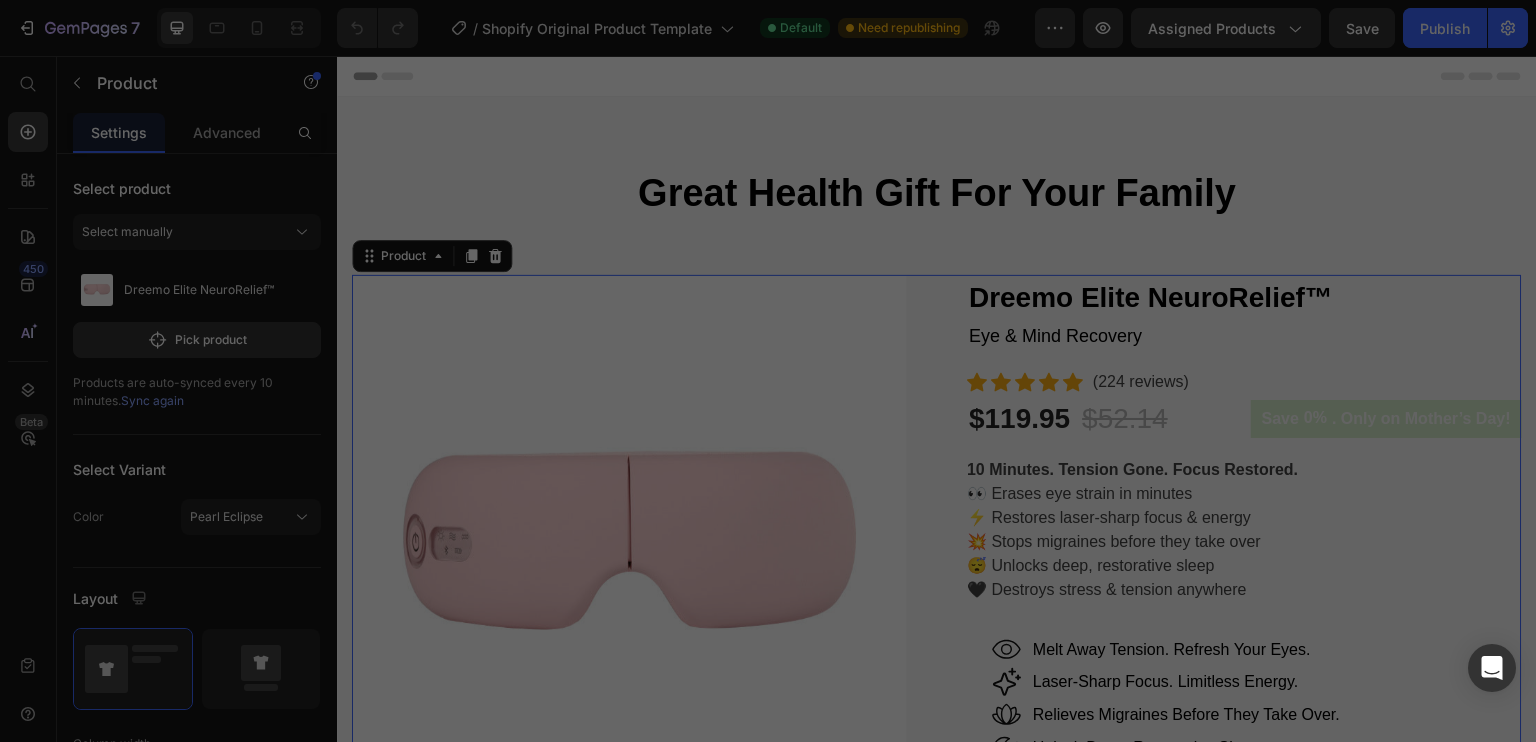 click on "Great Health Gift For Your Family" at bounding box center (937, 194) 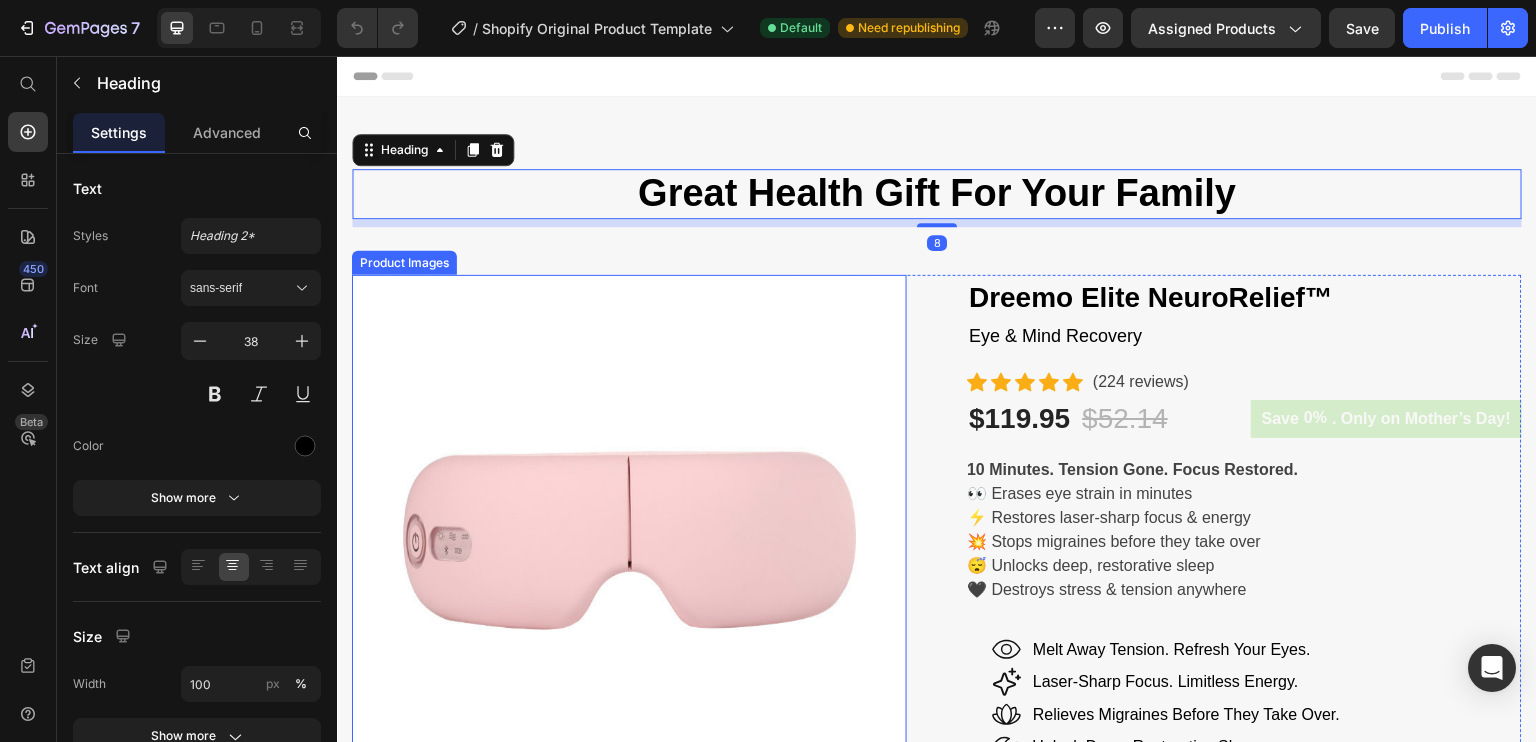 click at bounding box center [629, 552] 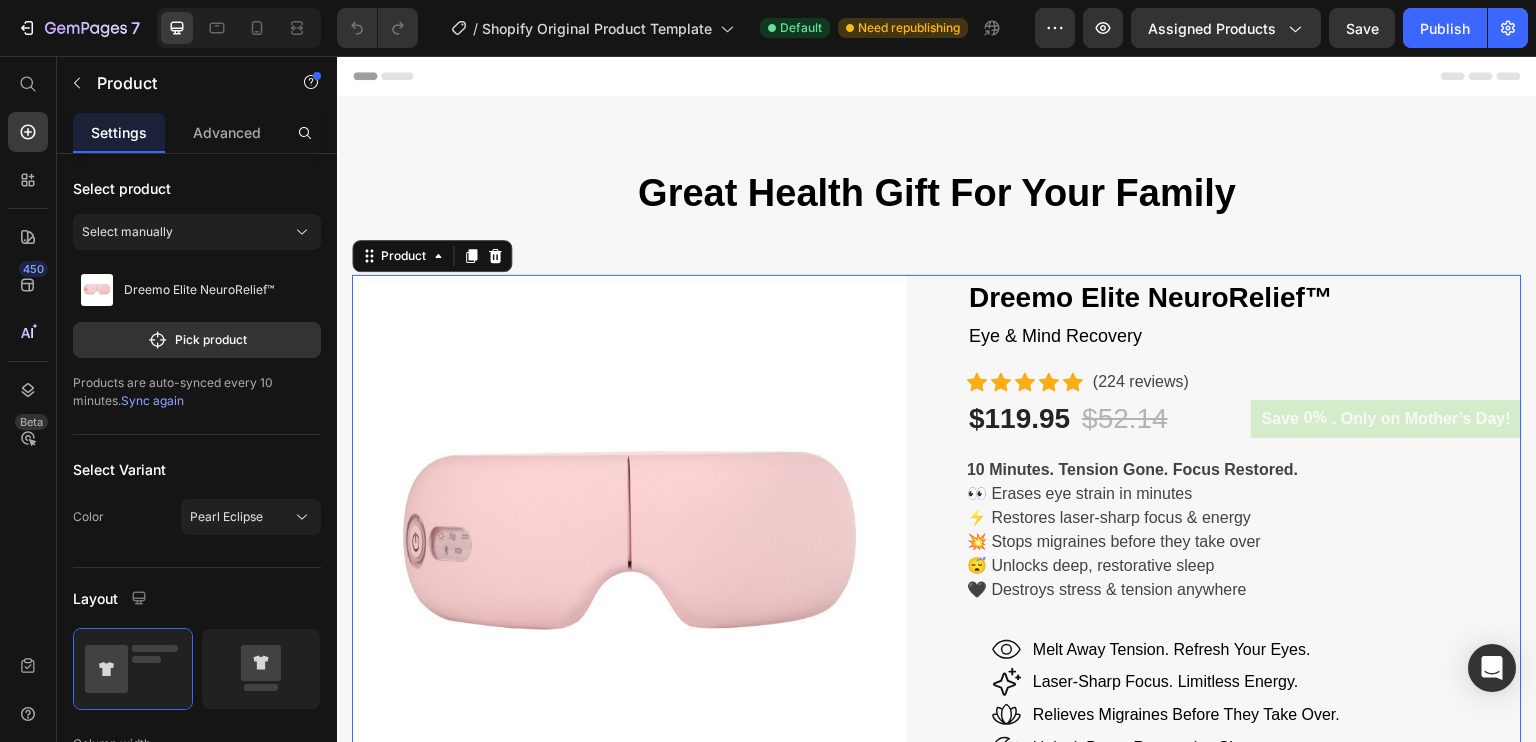 click on "Product Images Dreemo Elite NeuroRelief™ (P) Title Eye & Mind Recovery Text block                Icon                Icon                Icon                Icon                Icon Icon List Hoz (224 reviews) Text block Row $119.95 (P) Price $52.14 (P) Price Row Save 0% . Only on Mother’s Day! (P) Tag Row
10 Minutes. Tension Gone. Focus Restored.
👀 Erases eye strain in minutes
⚡ Restores laser-sharp focus & energy
💥 Stops migraines before they take over
😴 Unlocks deep, restorative sleep
🖤 Destroys stress & tension anywhere (P) Description
Icon Melt Away Tension. Refresh Your Eyes. Text Block Row
Icon Laser-Sharp Focus. Limitless Energy. Text Block Row
Icon Relieves Migraines Before They Take Over. Text Block Row
Icon Unlock Deep, Restorative Sleep. Text Block Row
Icon Destroys Stress. Elevates Every Moment. Text Block Row Image 12H+ work time Text block Row Image 6 Massage heads  Text block Row" at bounding box center [937, 861] 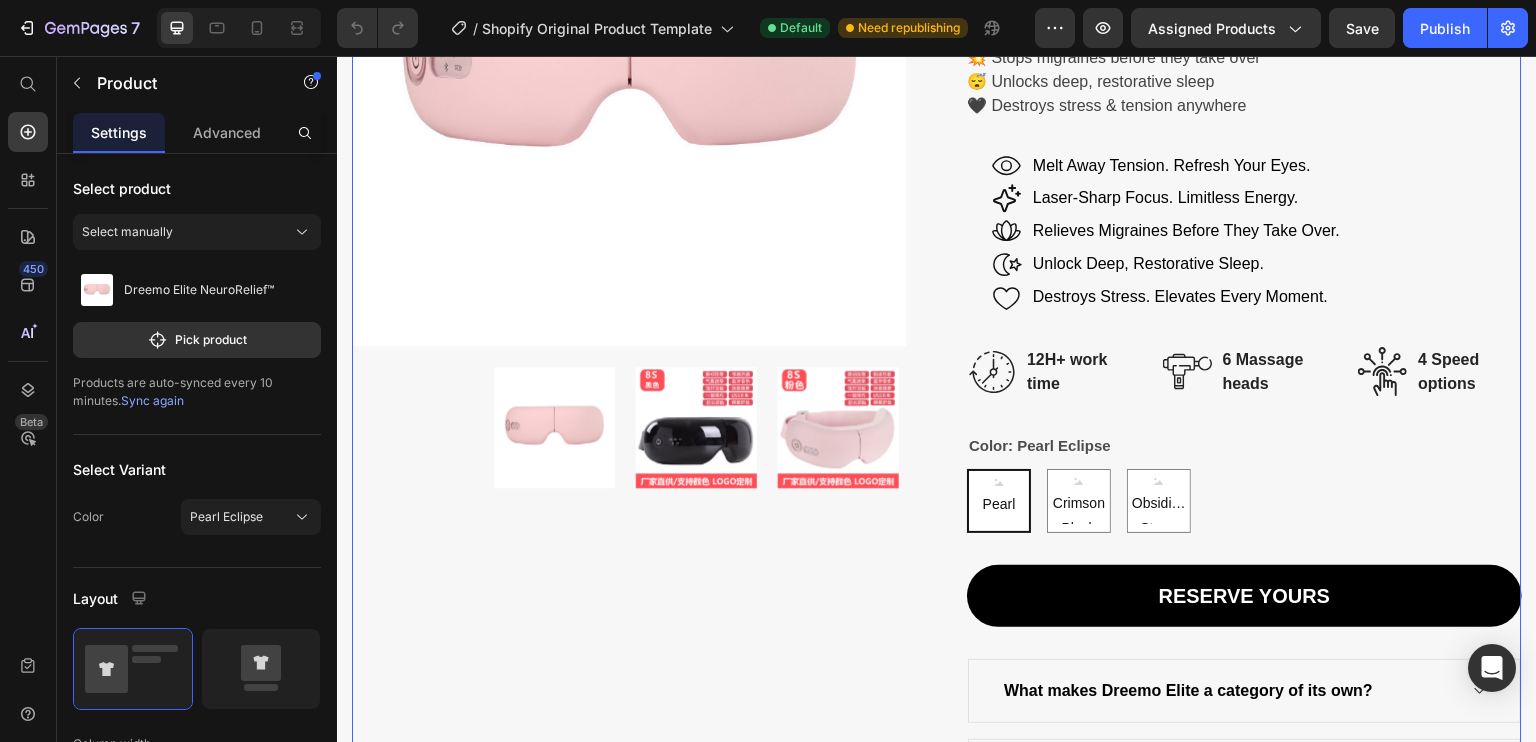 scroll, scrollTop: 487, scrollLeft: 0, axis: vertical 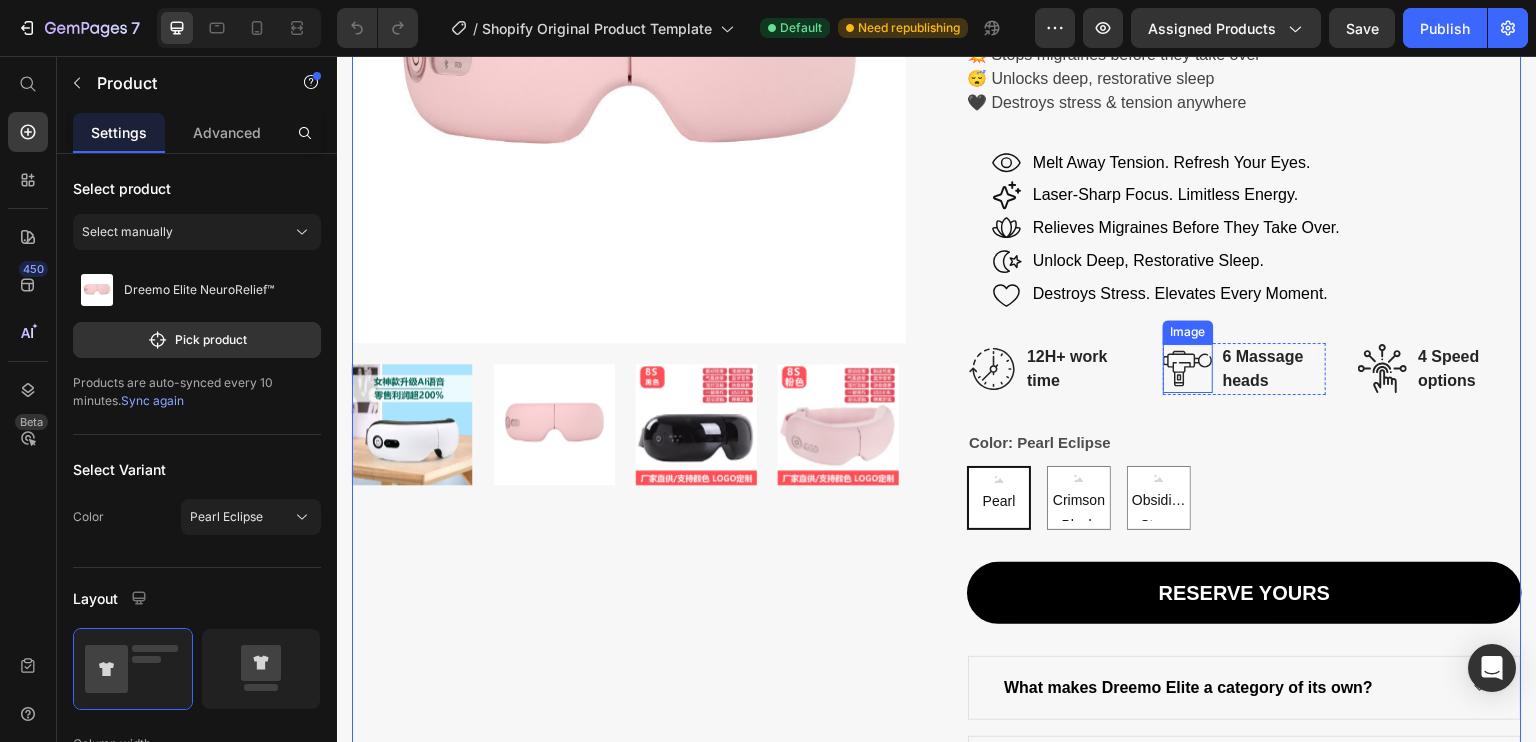 click at bounding box center [1188, 368] 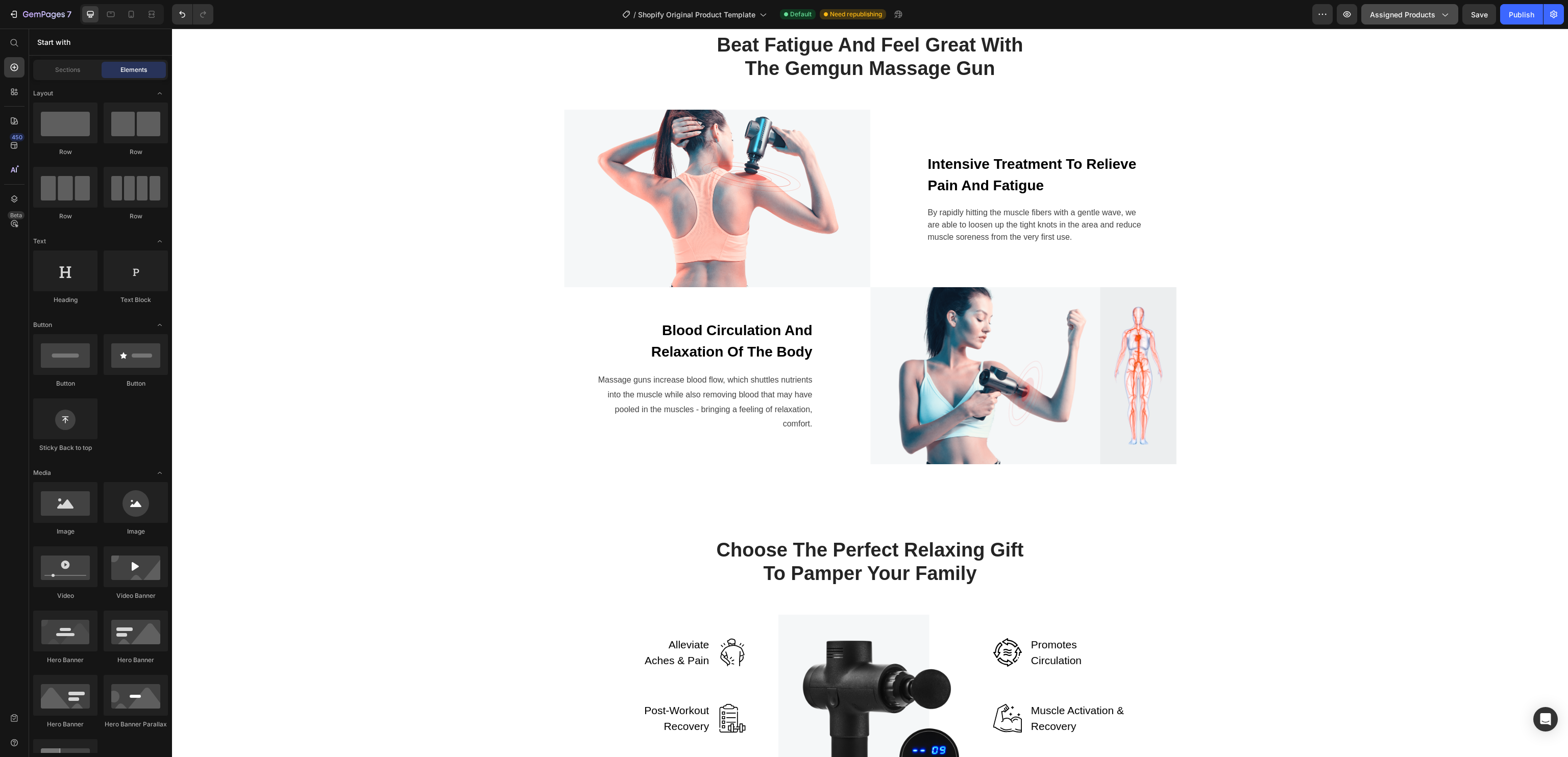 scroll, scrollTop: 865, scrollLeft: 0, axis: vertical 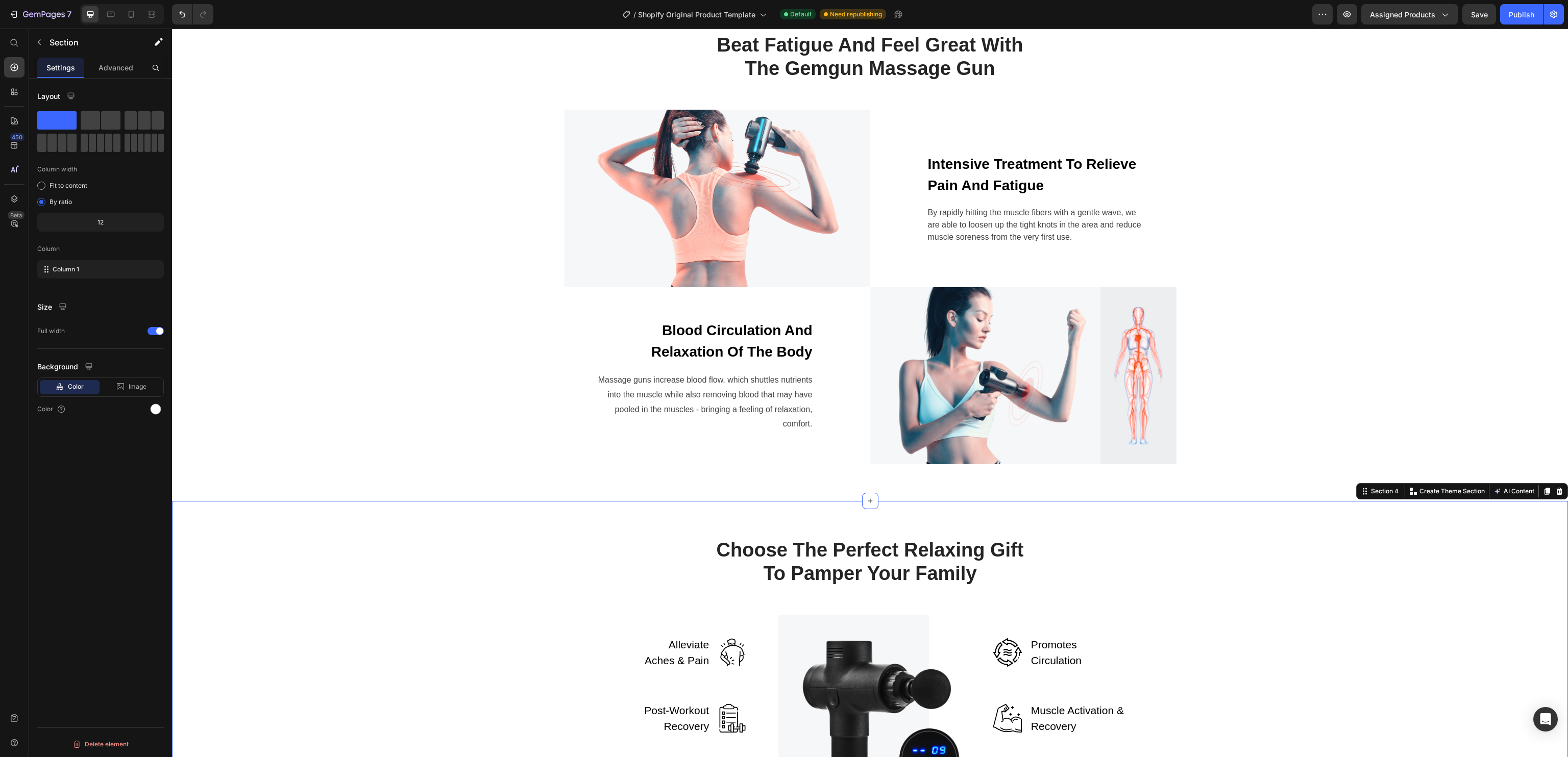 drag, startPoint x: 766, startPoint y: 36, endPoint x: 647, endPoint y: 515, distance: 493.56053 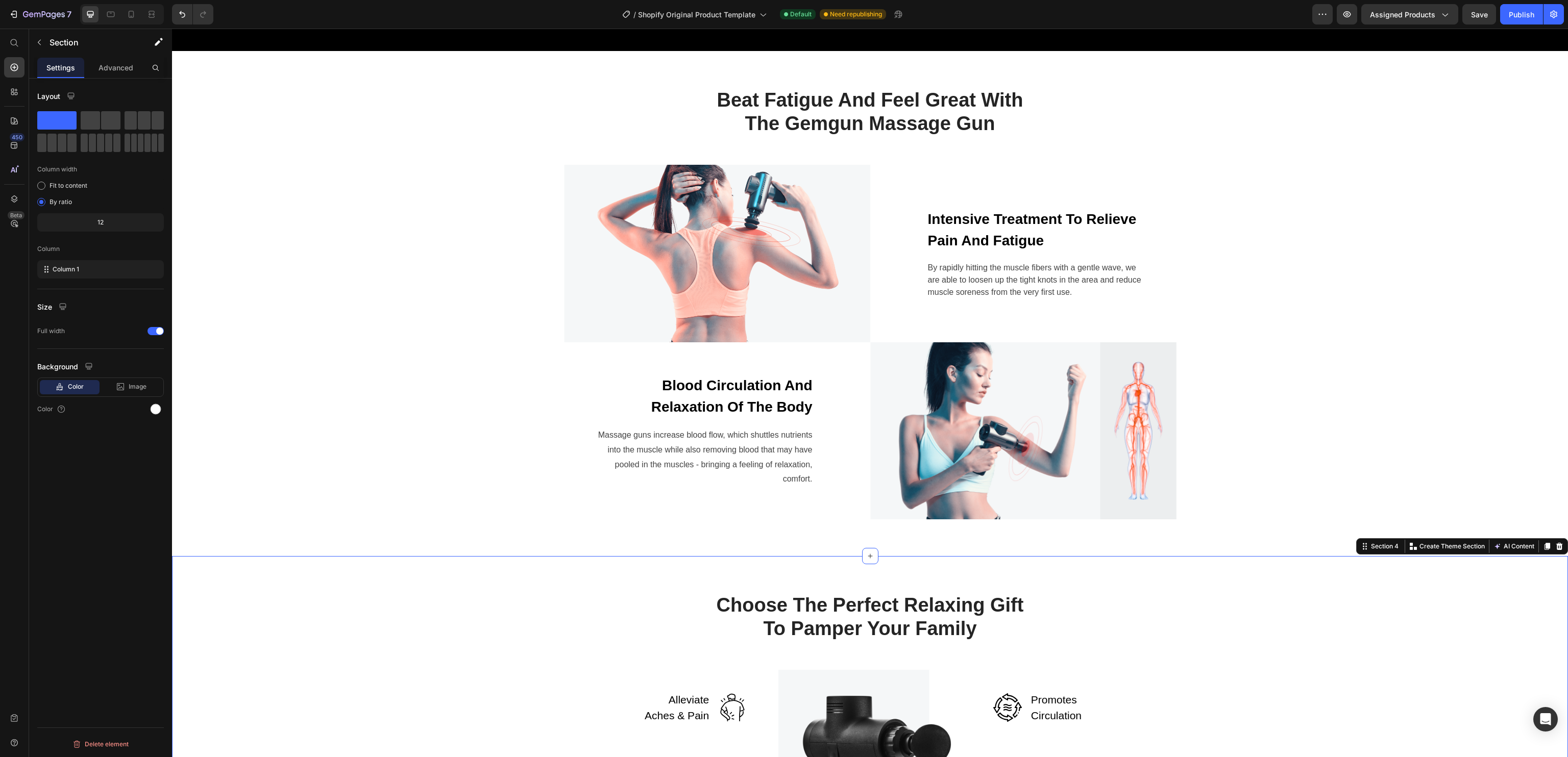 scroll, scrollTop: 810, scrollLeft: 0, axis: vertical 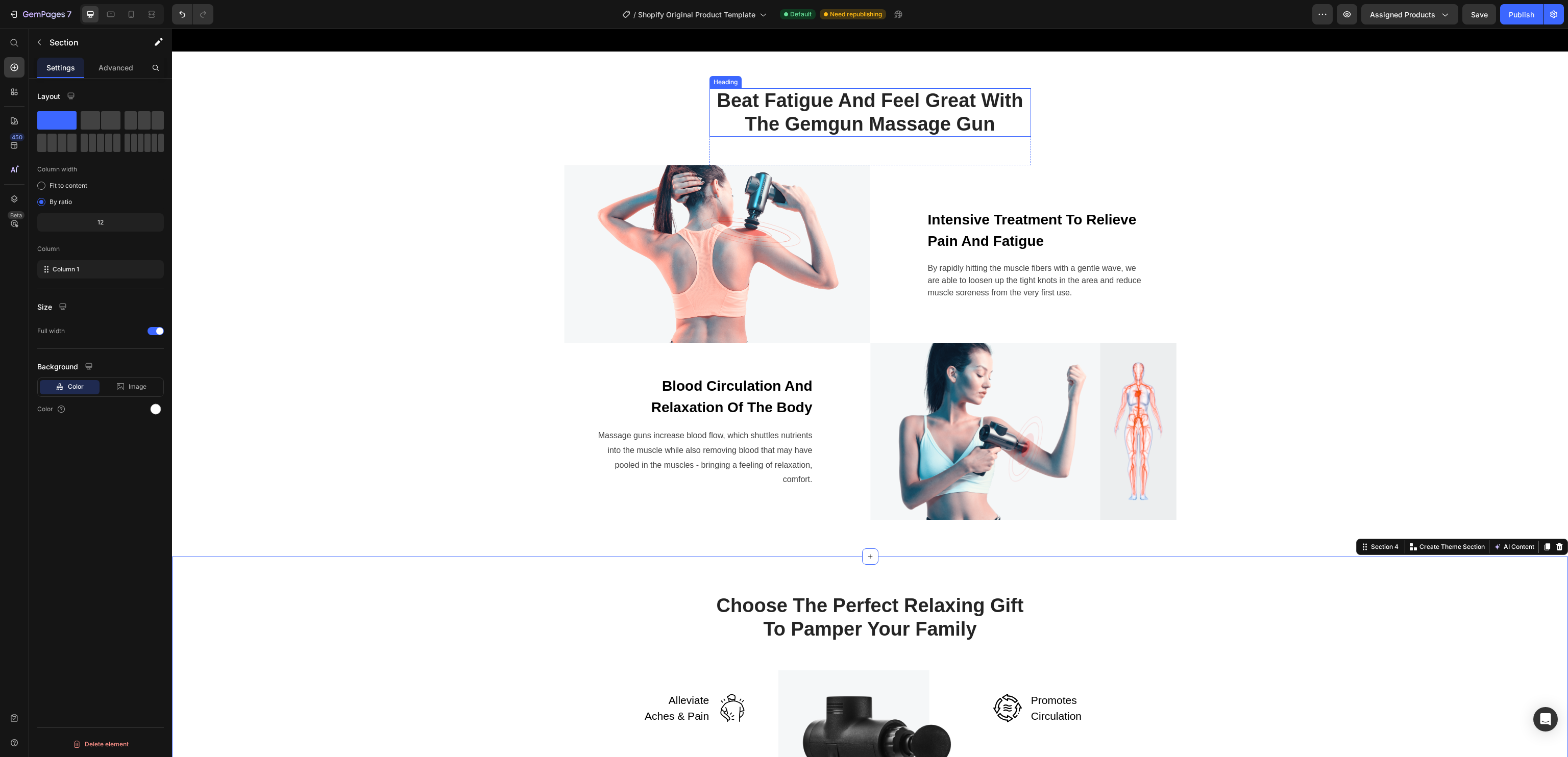 click on "Beat Fatigue And Feel Great With The Gemgun Massage Gun" at bounding box center [870, 112] 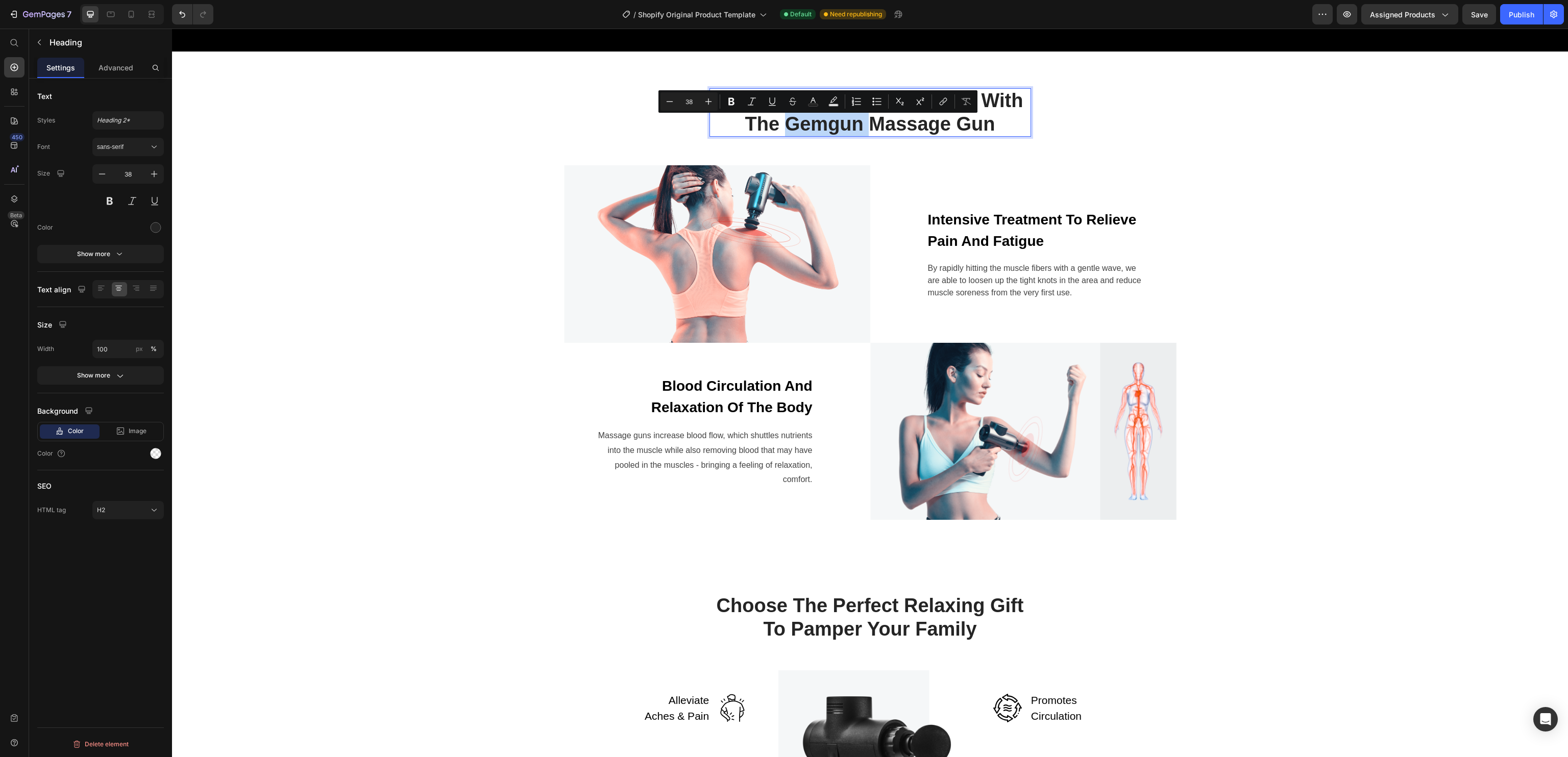 click on "Beat Fatigue And Feel Great With The Gemgun Massage Gun" at bounding box center [870, 112] 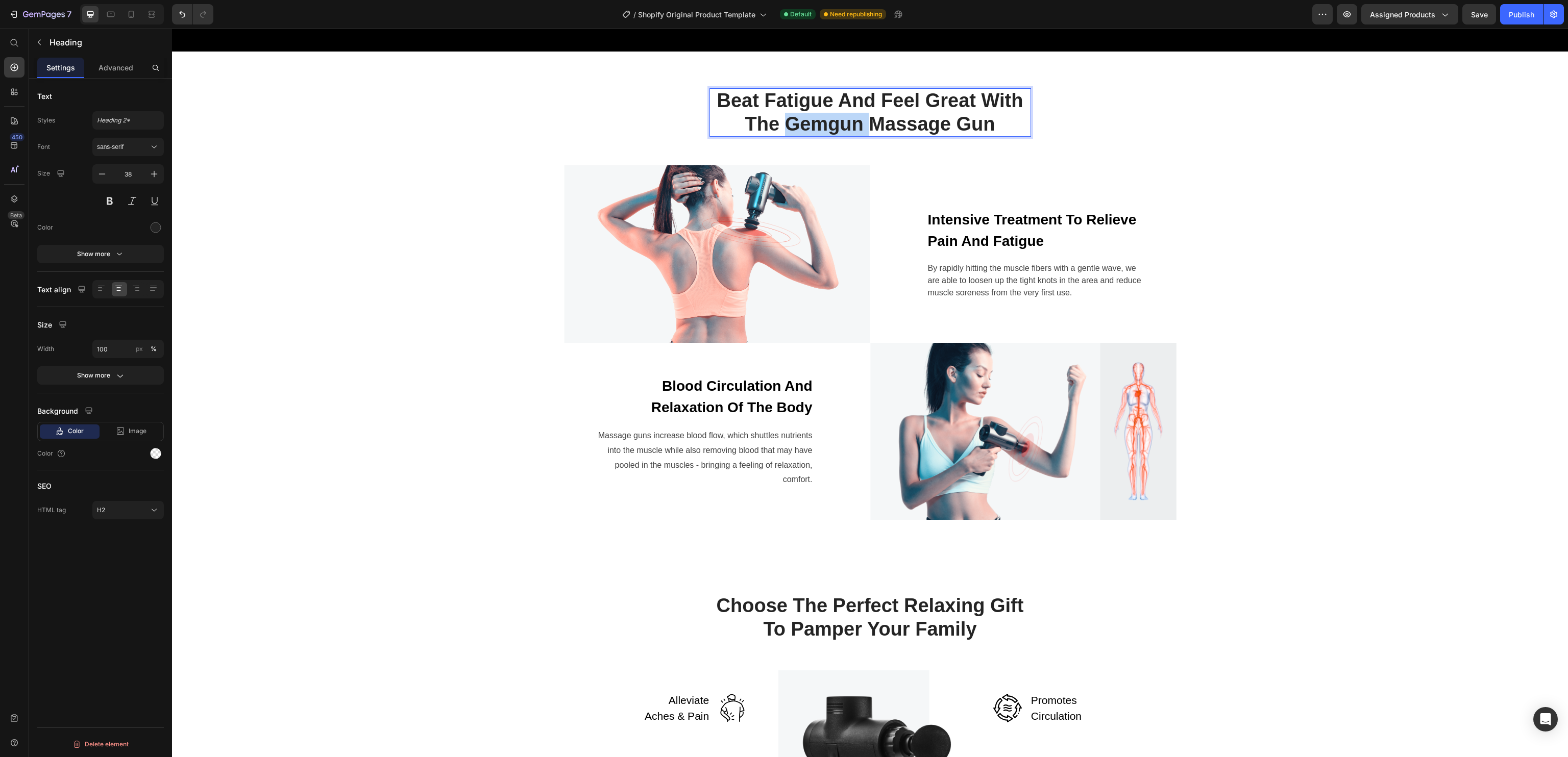 click on "Beat Fatigue And Feel Great With The Gemgun Massage Gun" at bounding box center (870, 112) 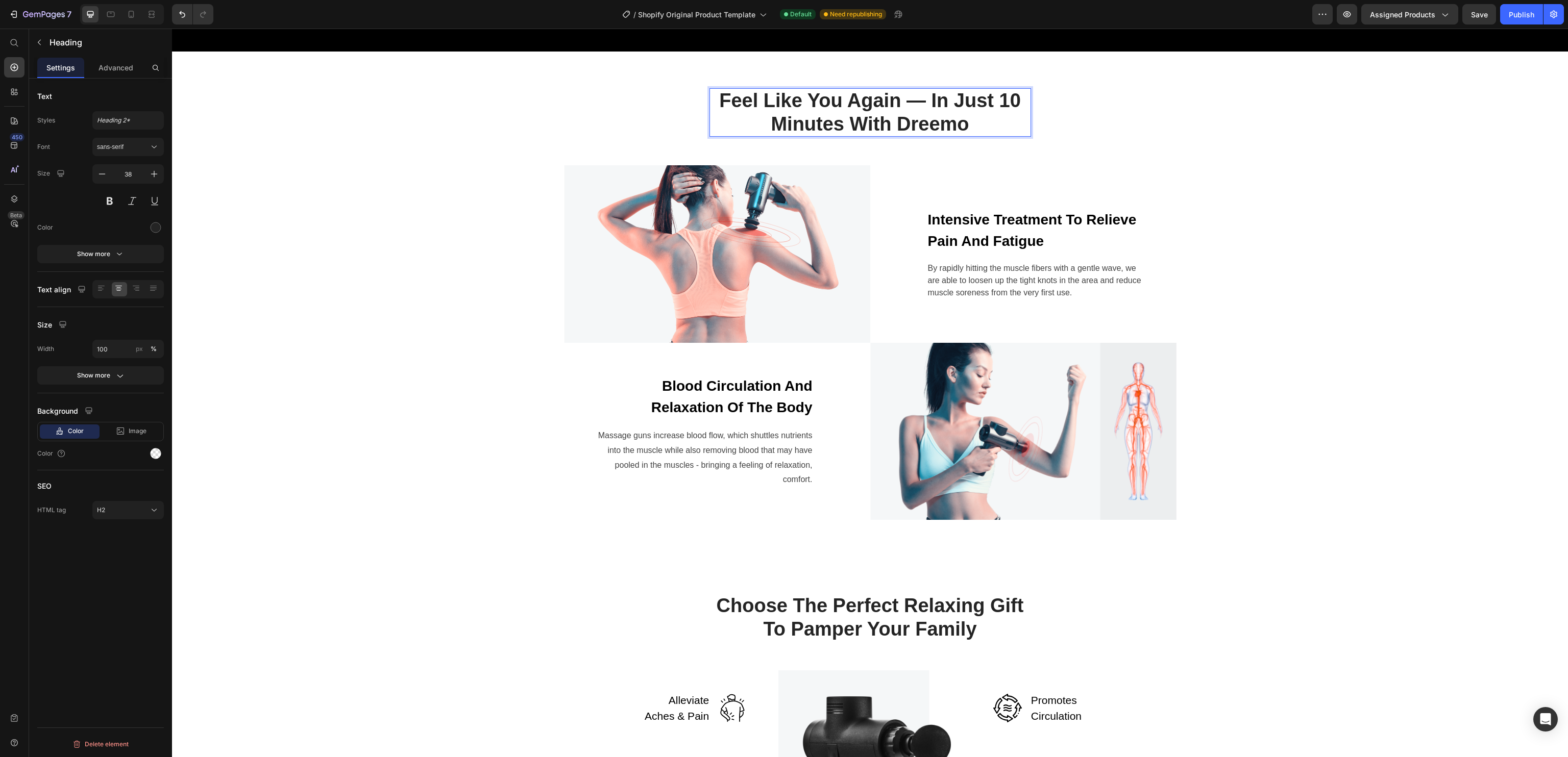 click on "Feel Like You Again — In Just 10 Minutes With Dreemo" at bounding box center (870, 112) 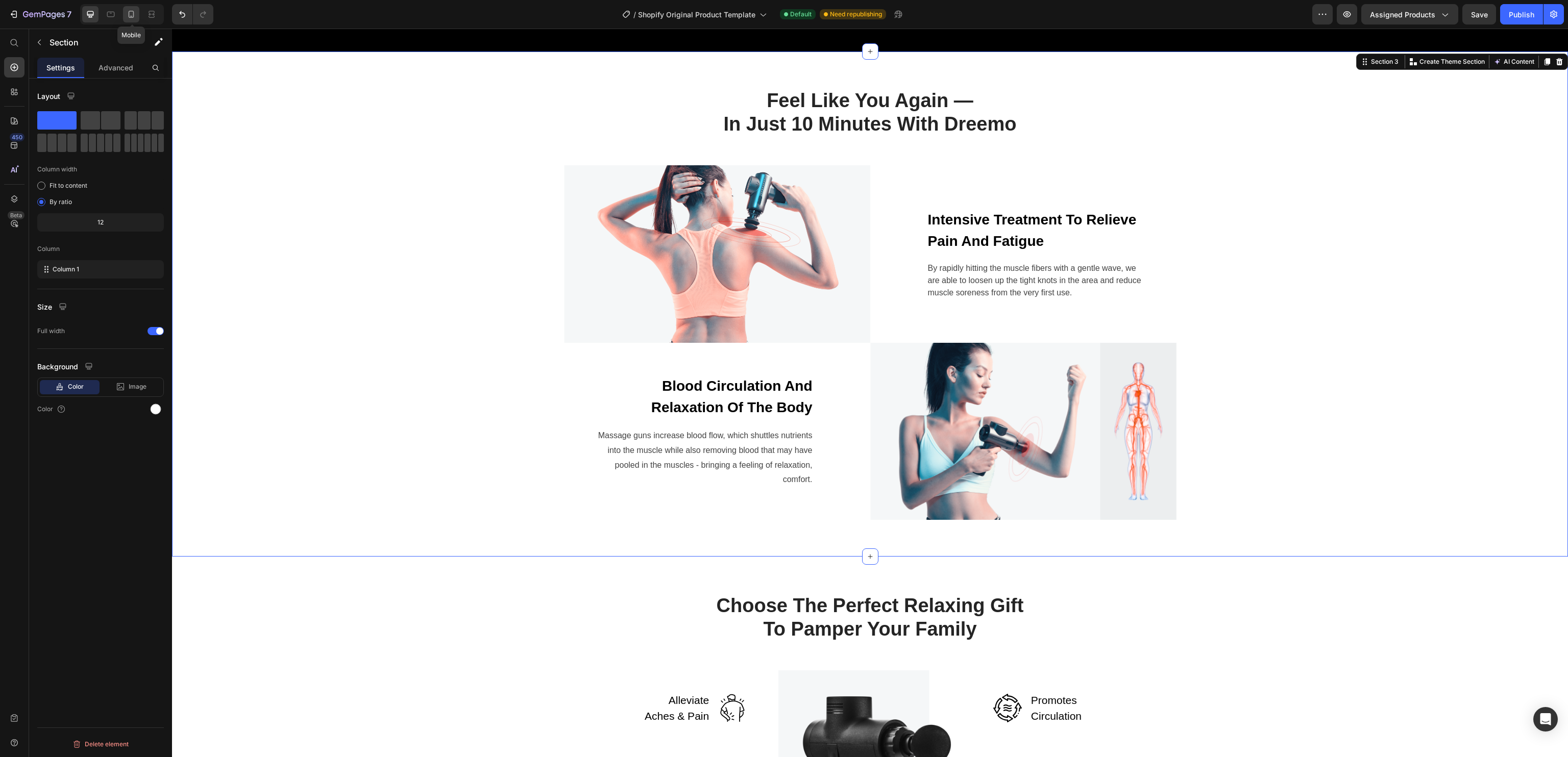 click 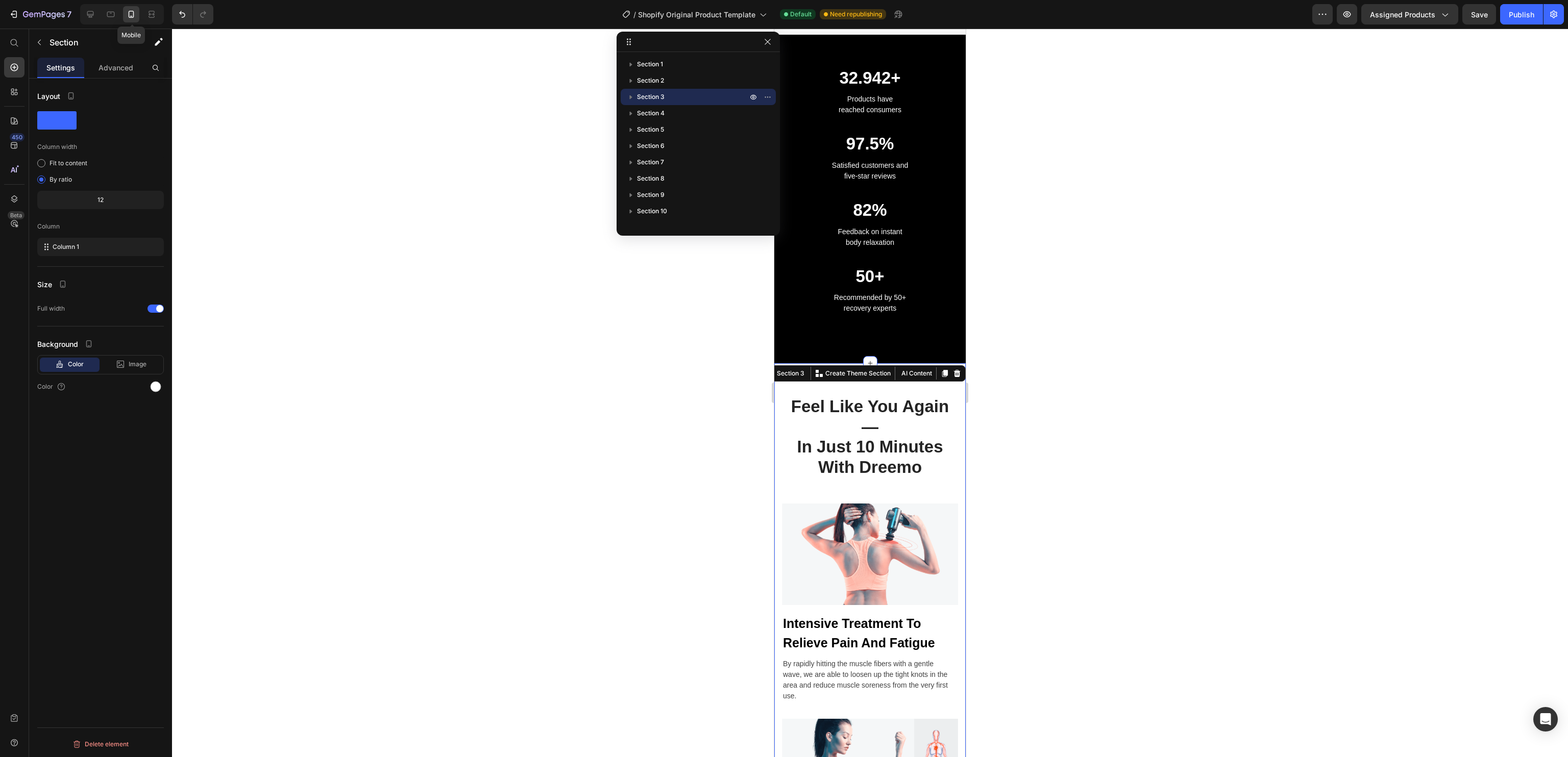 scroll, scrollTop: 1396, scrollLeft: 0, axis: vertical 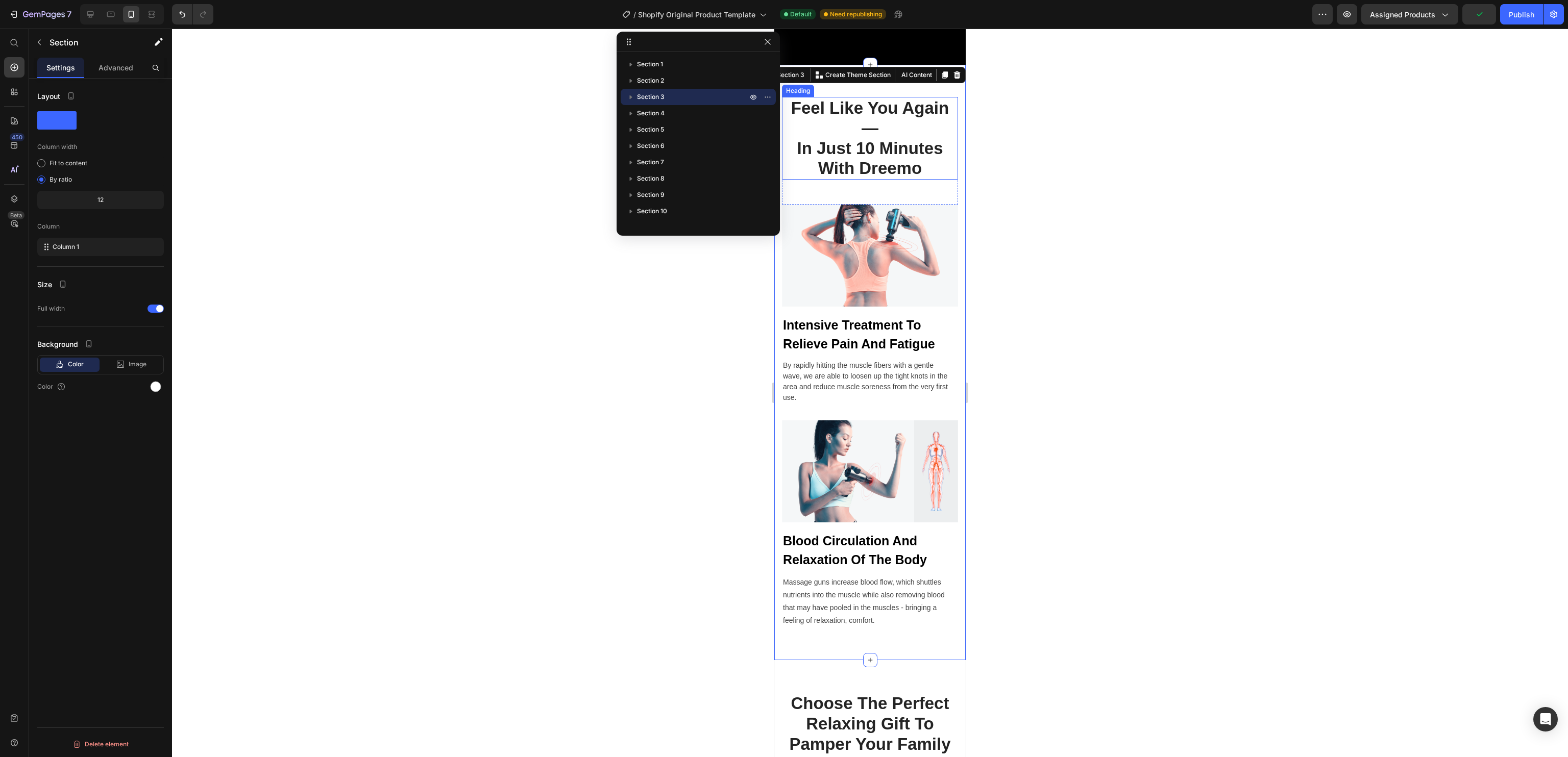 click on "Feel Like You Again —  In Just 10 Minutes With Dreemo" at bounding box center (870, 138) 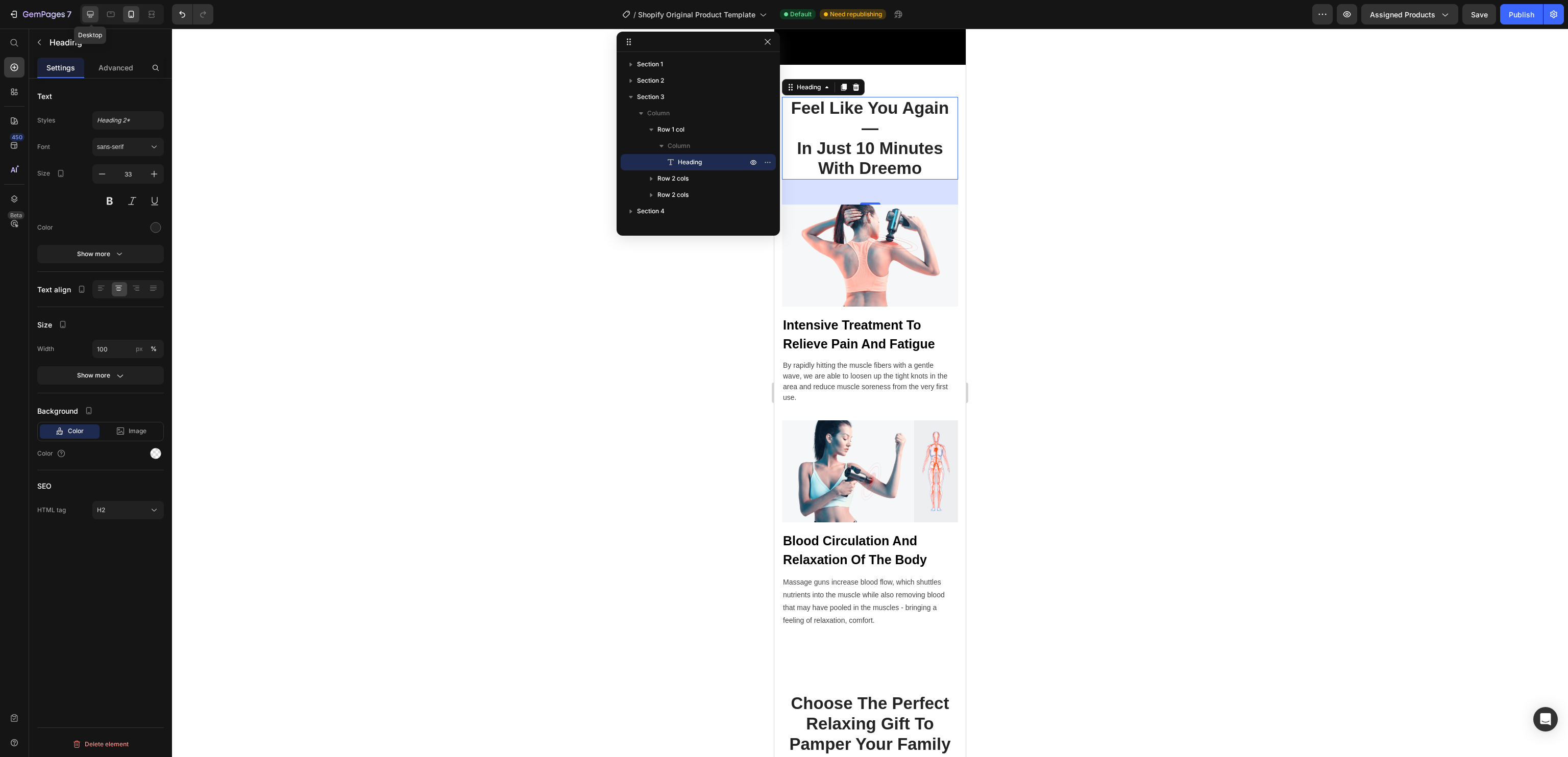 click 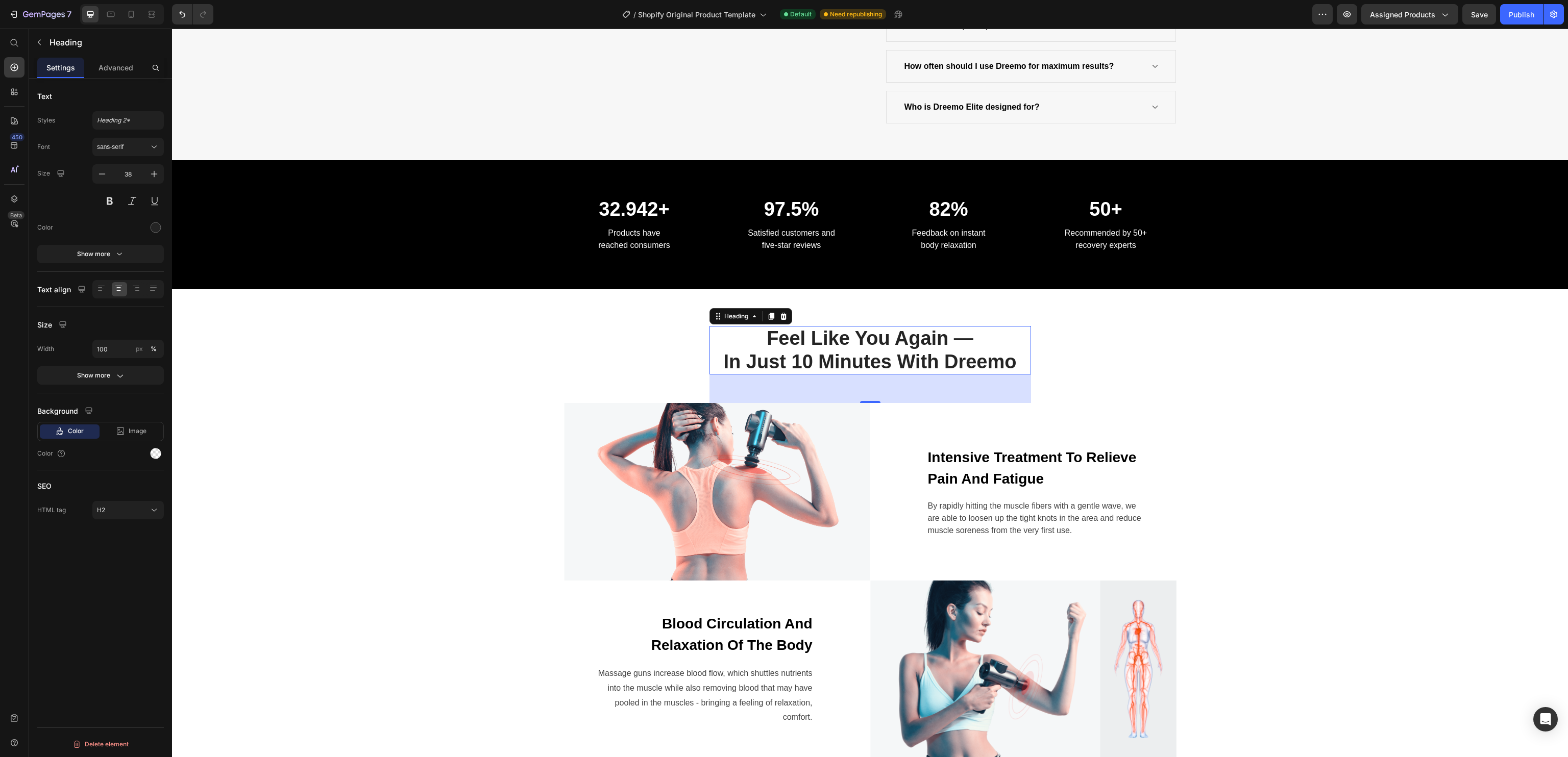 scroll, scrollTop: 571, scrollLeft: 0, axis: vertical 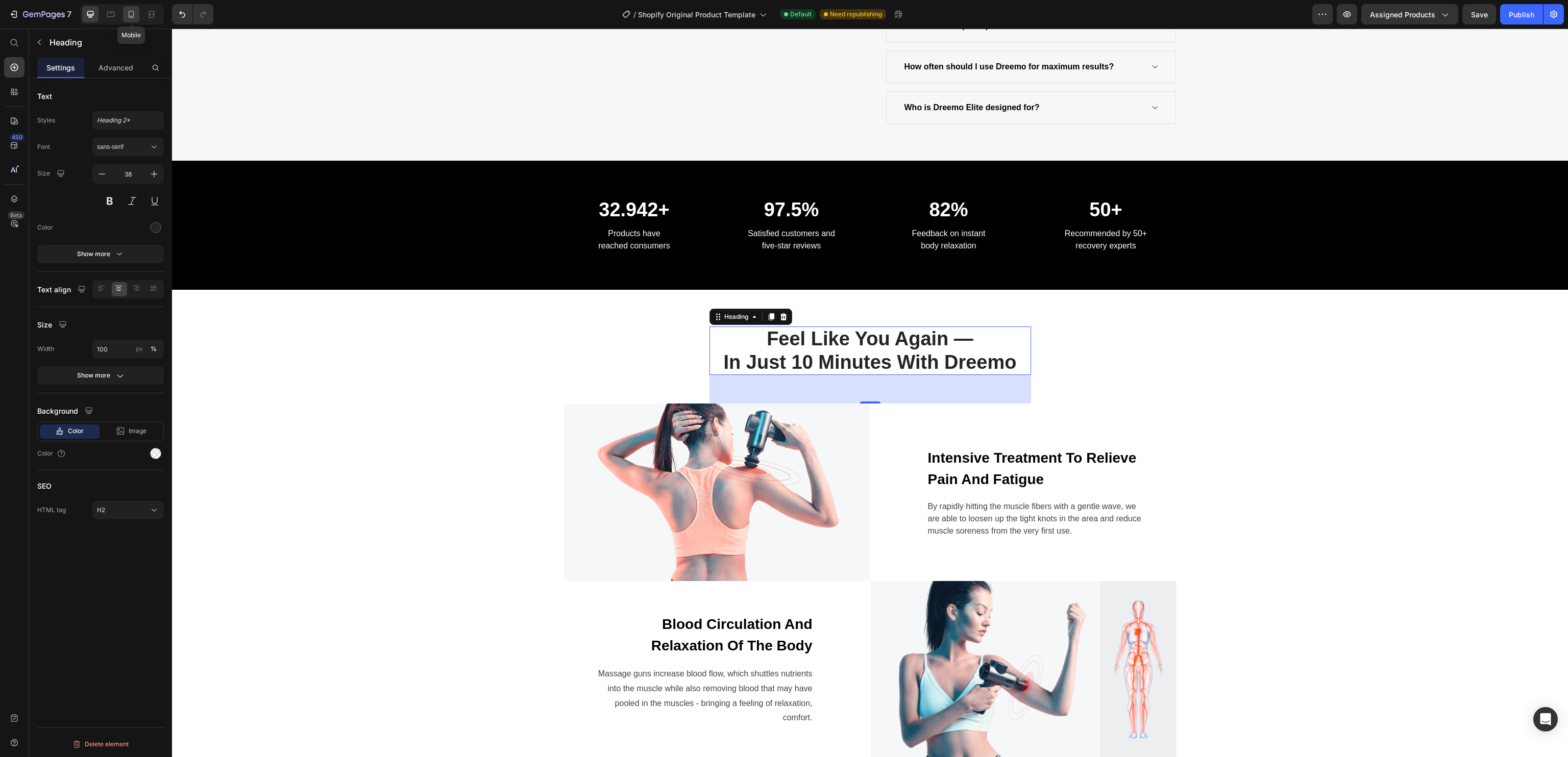 click 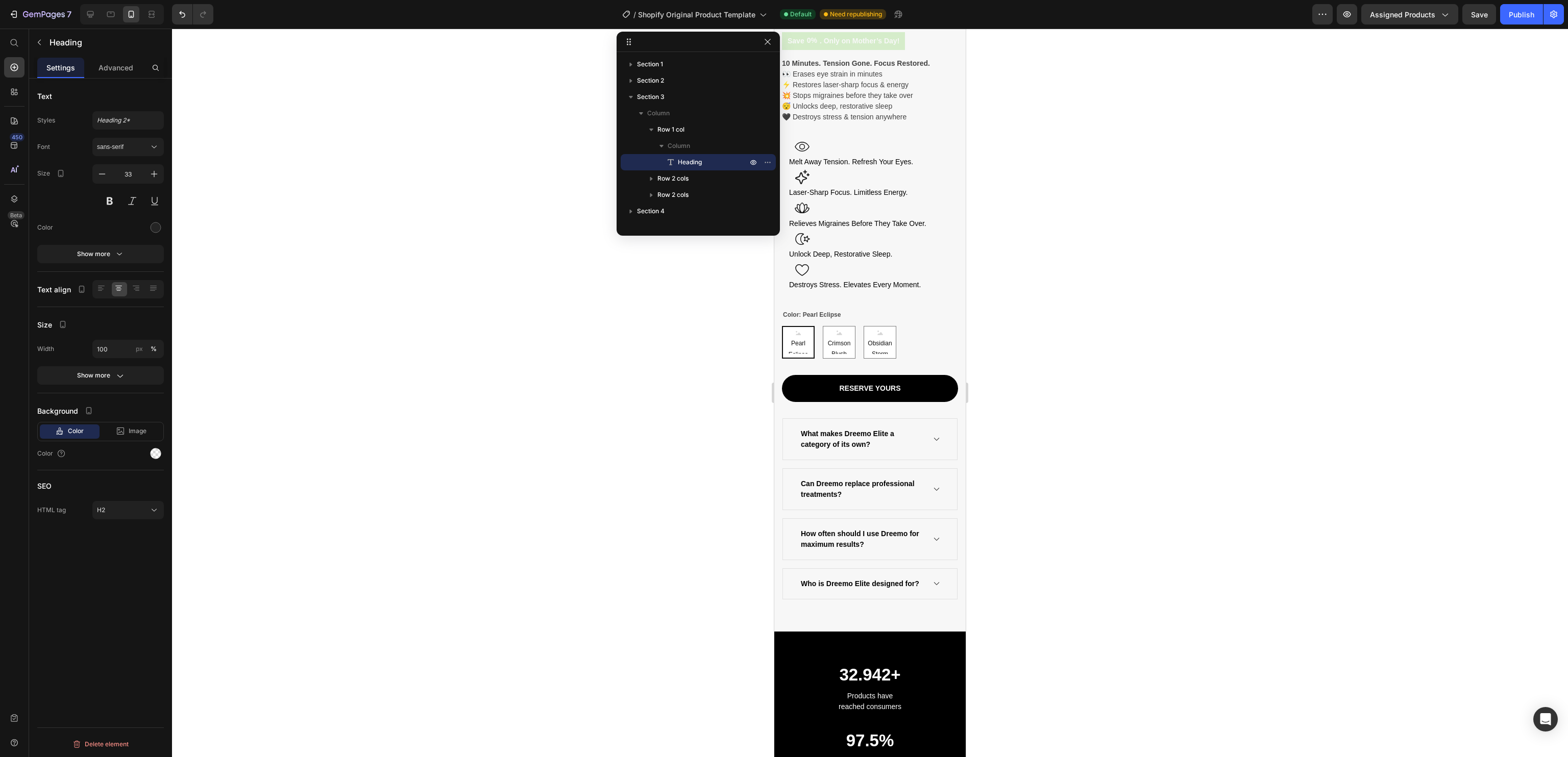 scroll, scrollTop: 257, scrollLeft: 0, axis: vertical 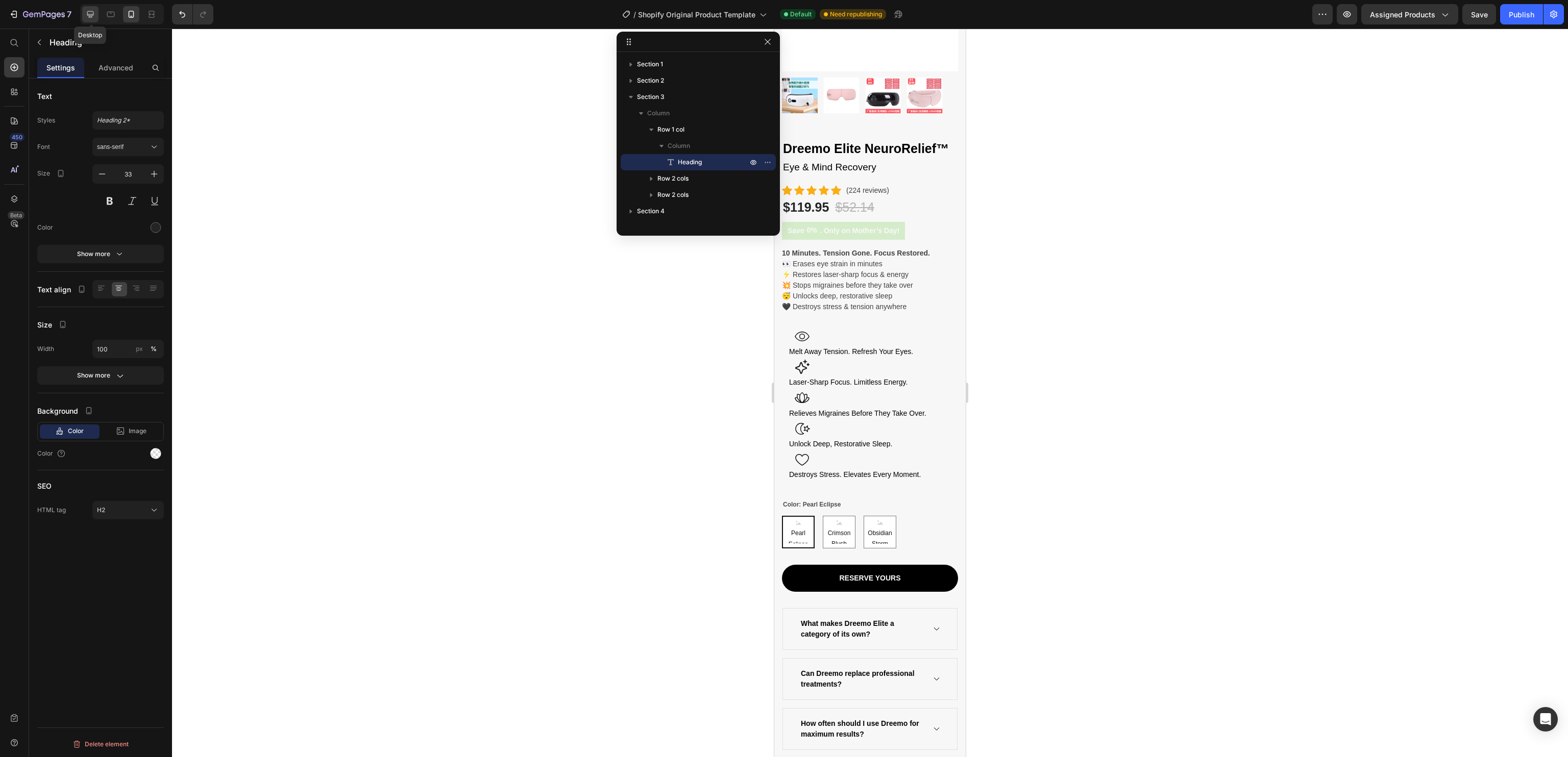 click 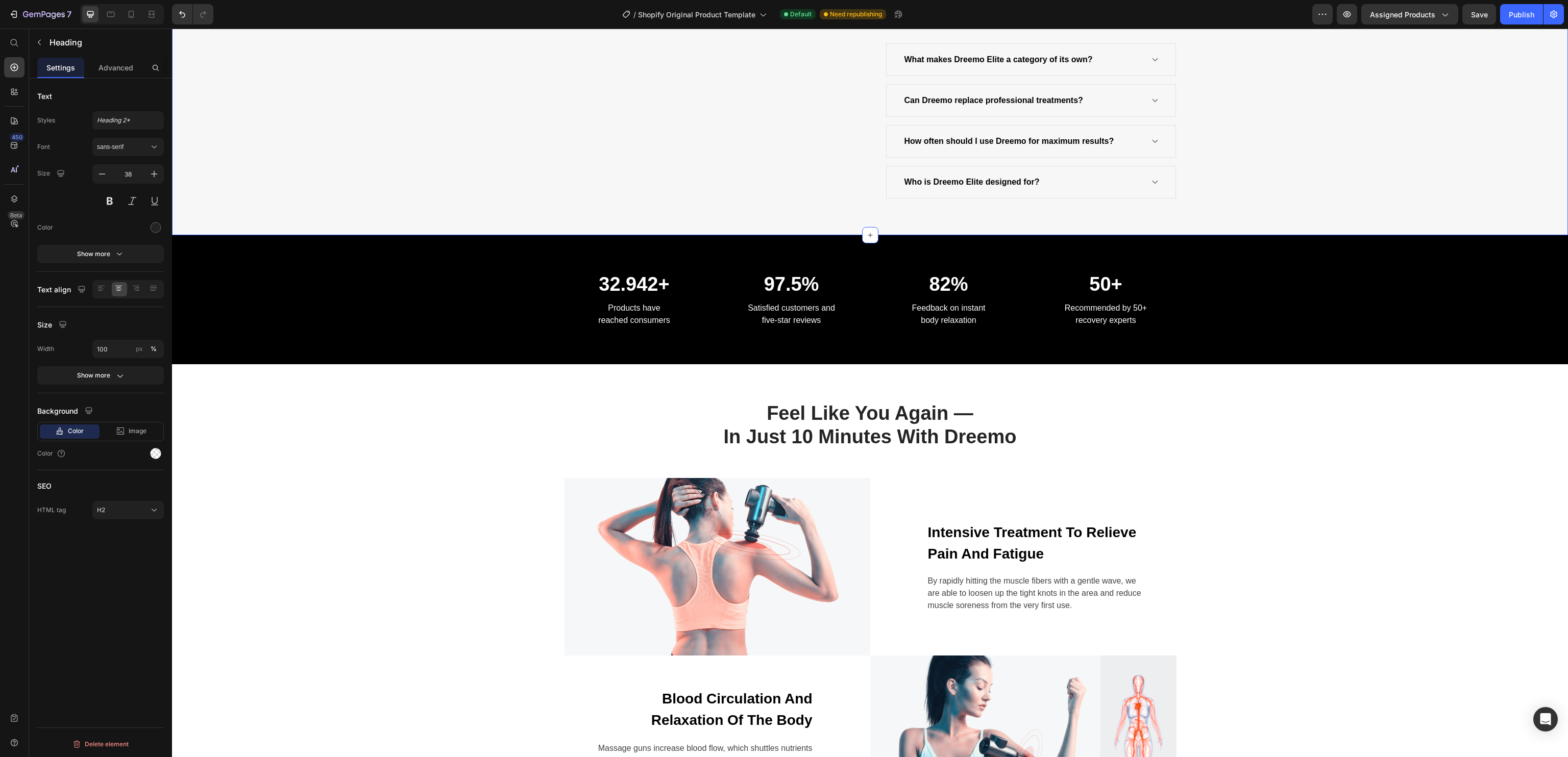 scroll, scrollTop: 839, scrollLeft: 0, axis: vertical 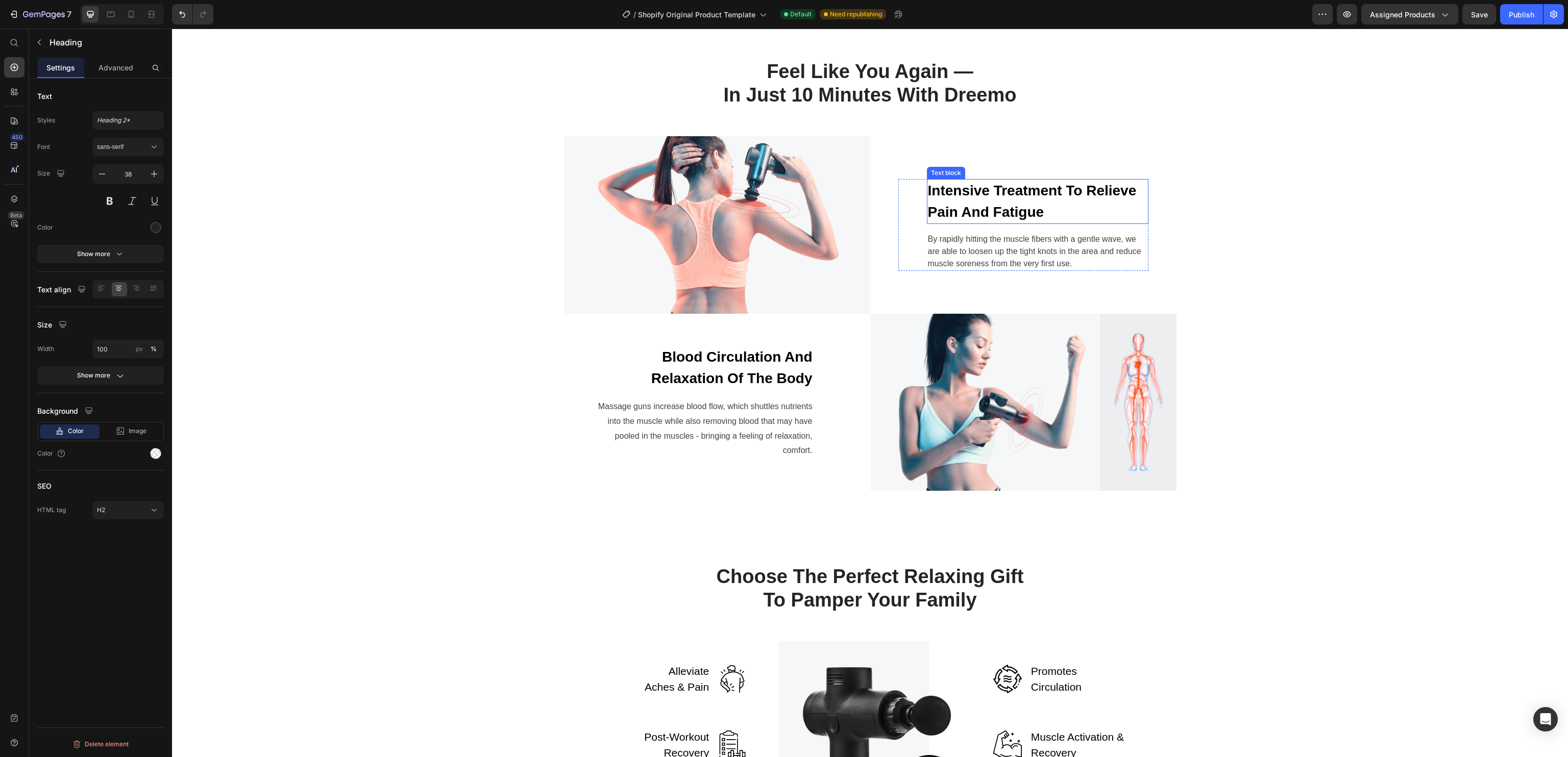 click on "Intensive Treatment To Relieve Pain And Fatigue" at bounding box center [1038, 201] 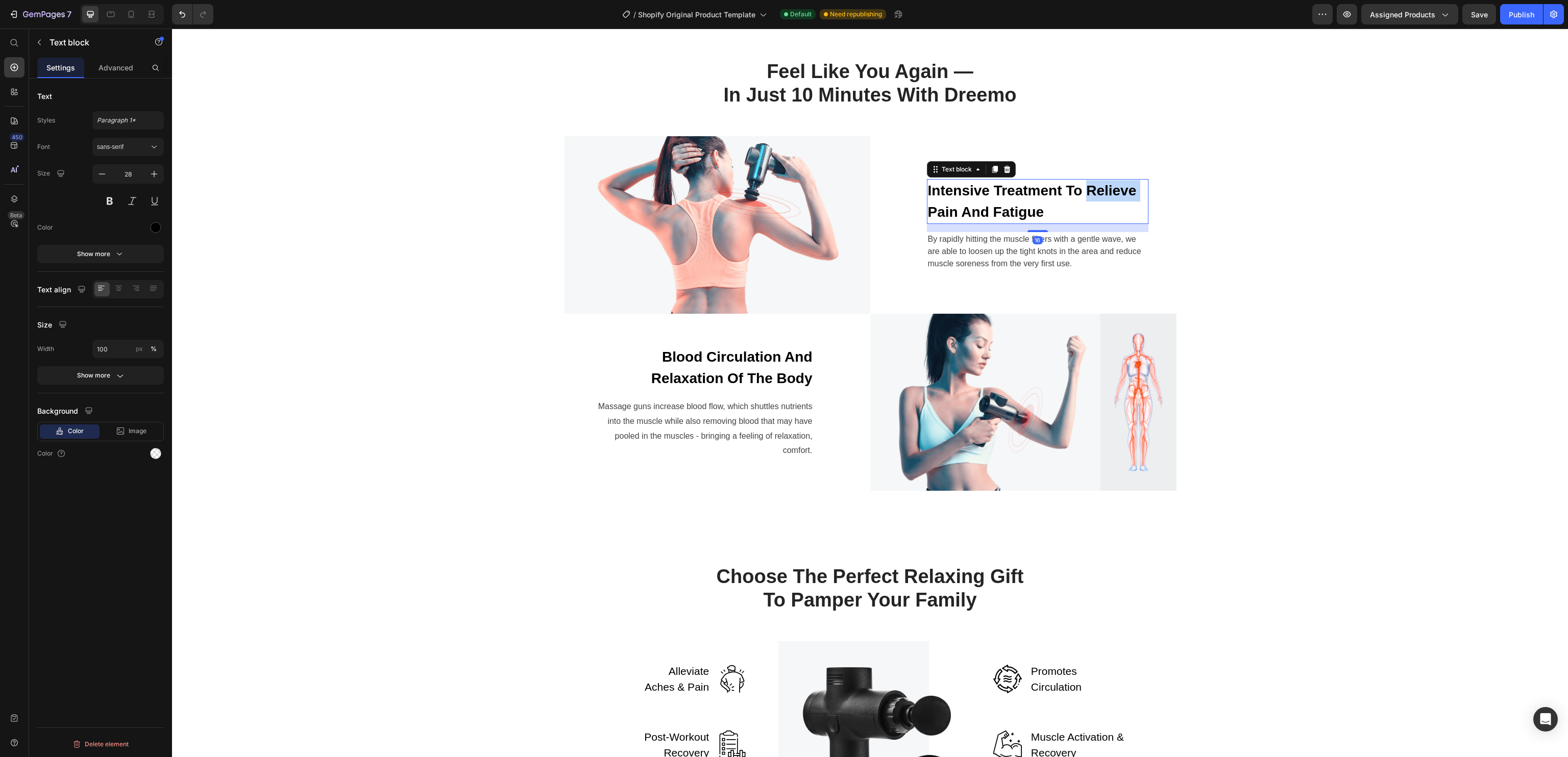 click on "Intensive Treatment To Relieve Pain And Fatigue" at bounding box center (1038, 201) 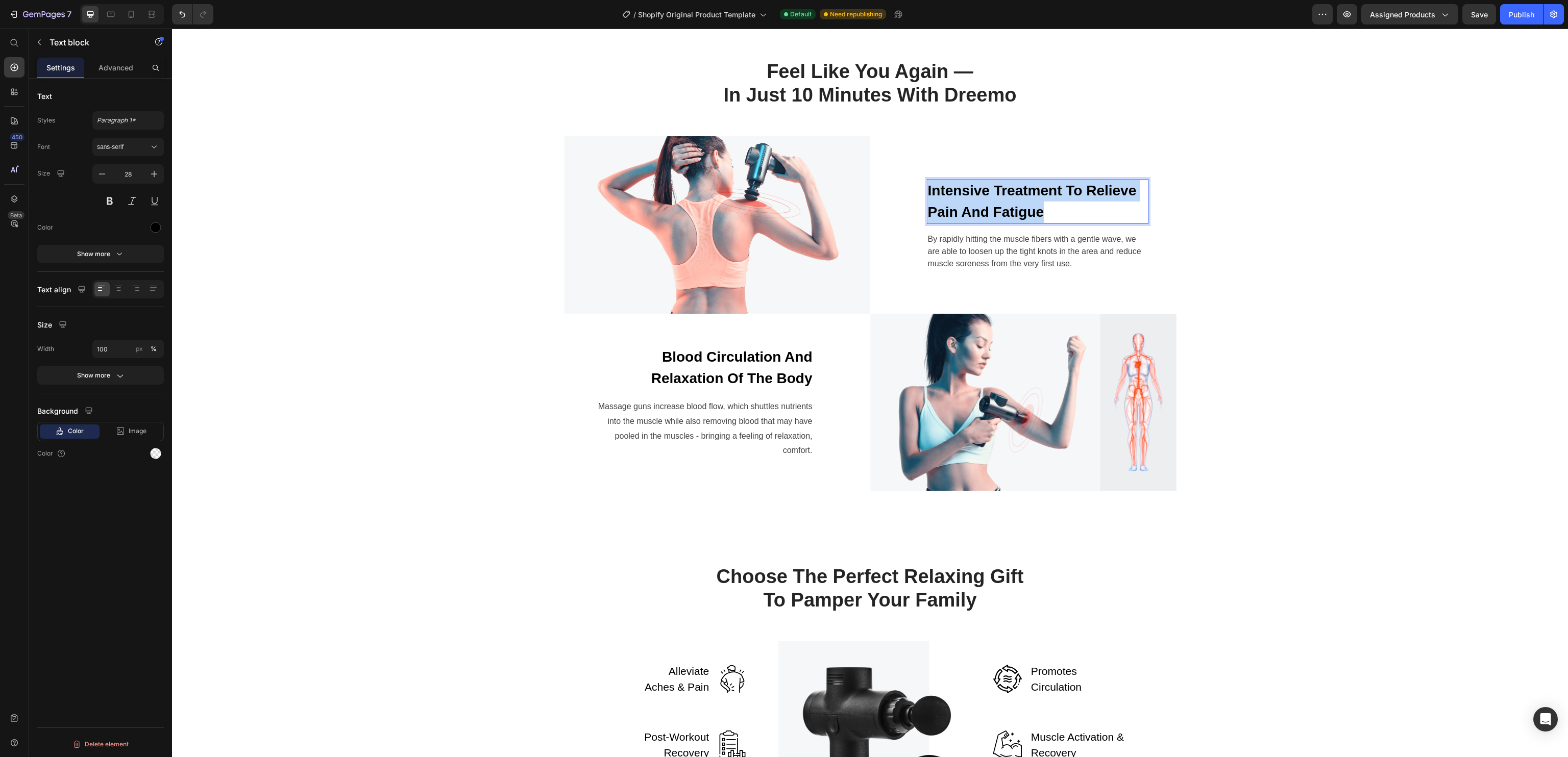 click on "Intensive Treatment To Relieve Pain And Fatigue" at bounding box center (1038, 201) 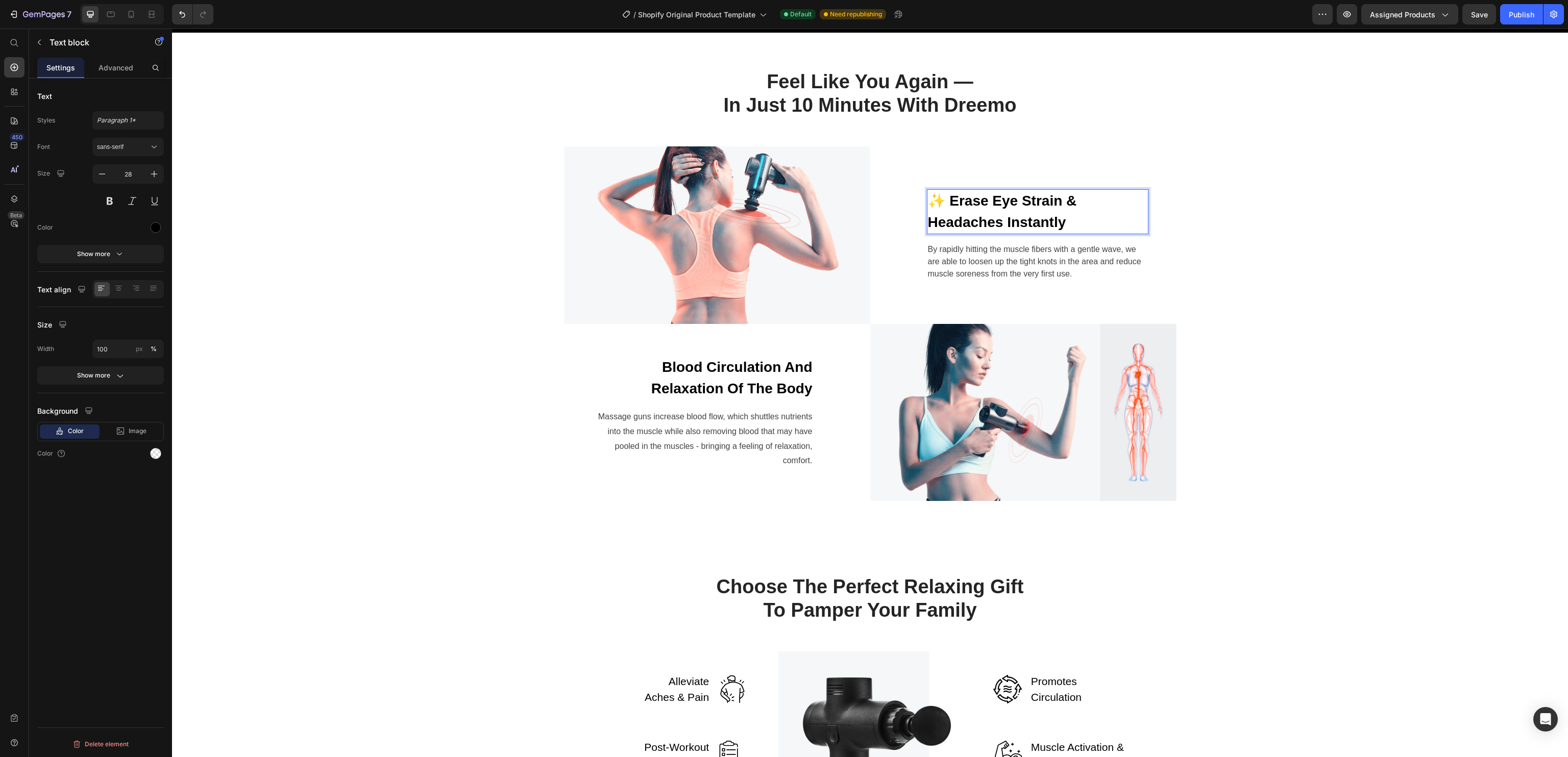 scroll, scrollTop: 839, scrollLeft: 0, axis: vertical 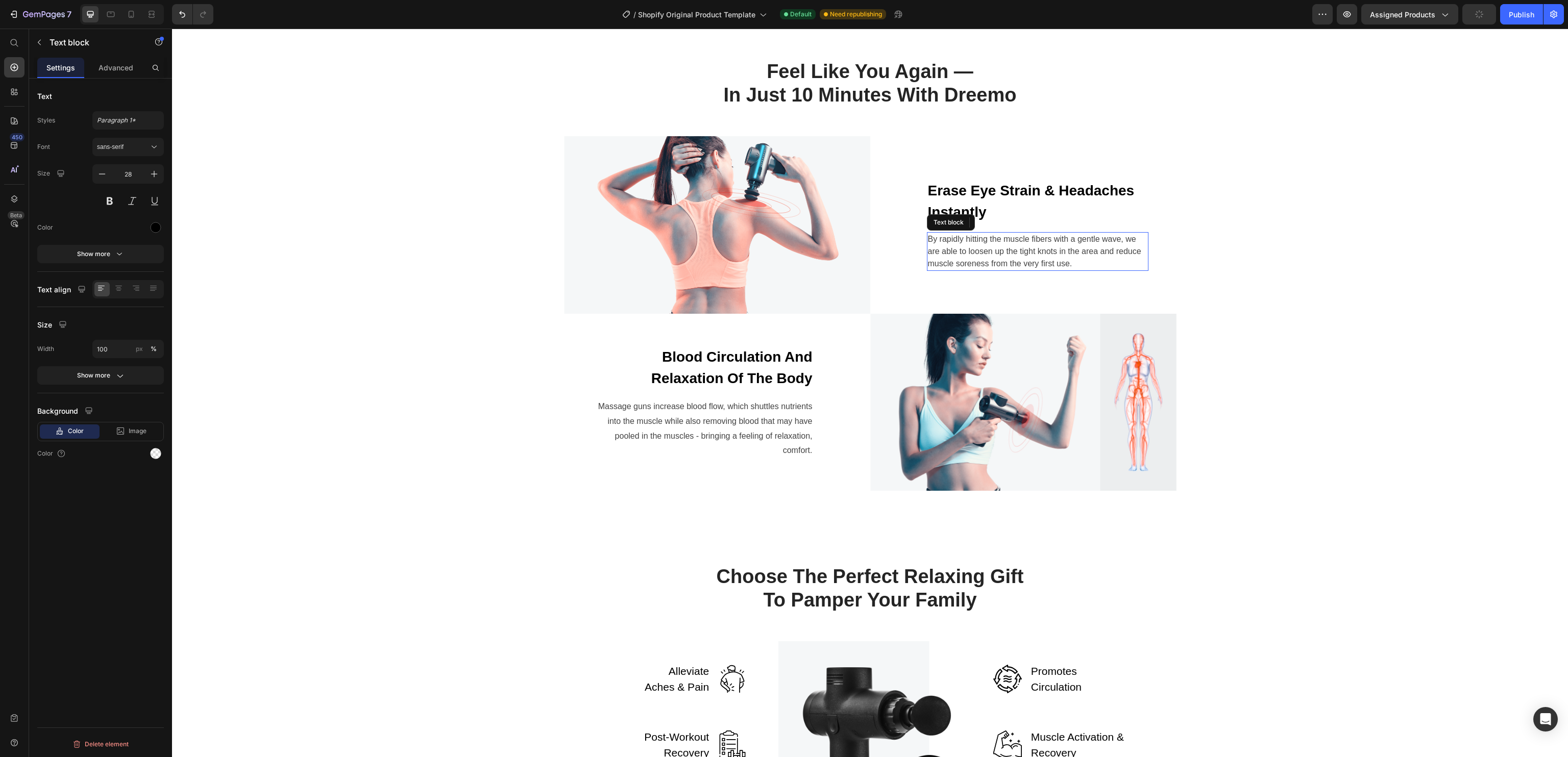 click on "By rapidly hitting the muscle fibers with a gentle wave, we are able to loosen up the tight knots in the area and reduce muscle soreness from the very first use." at bounding box center [1038, 251] 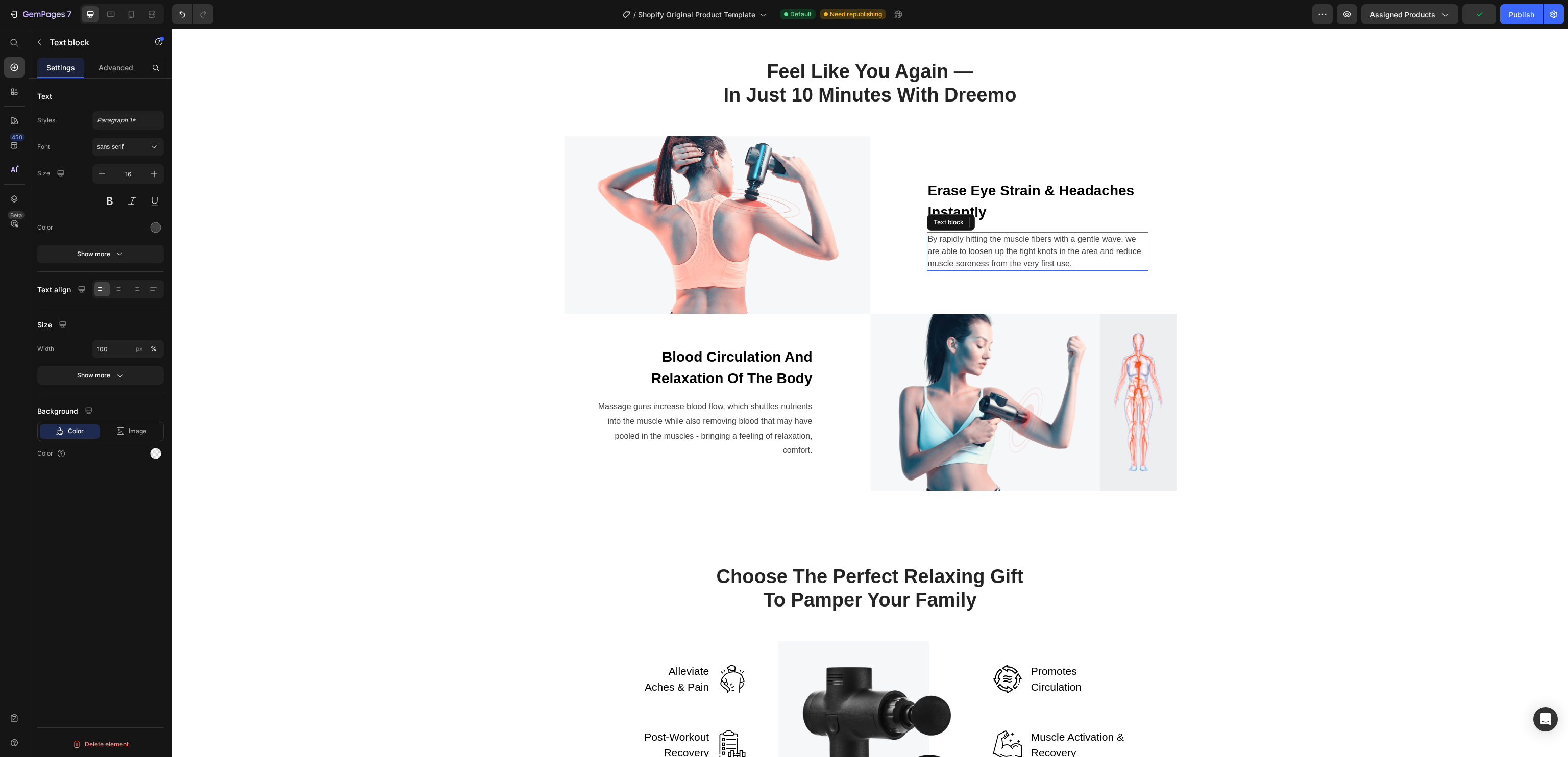 click on "By rapidly hitting the muscle fibers with a gentle wave, we are able to loosen up the tight knots in the area and reduce muscle soreness from the very first use." at bounding box center [1038, 251] 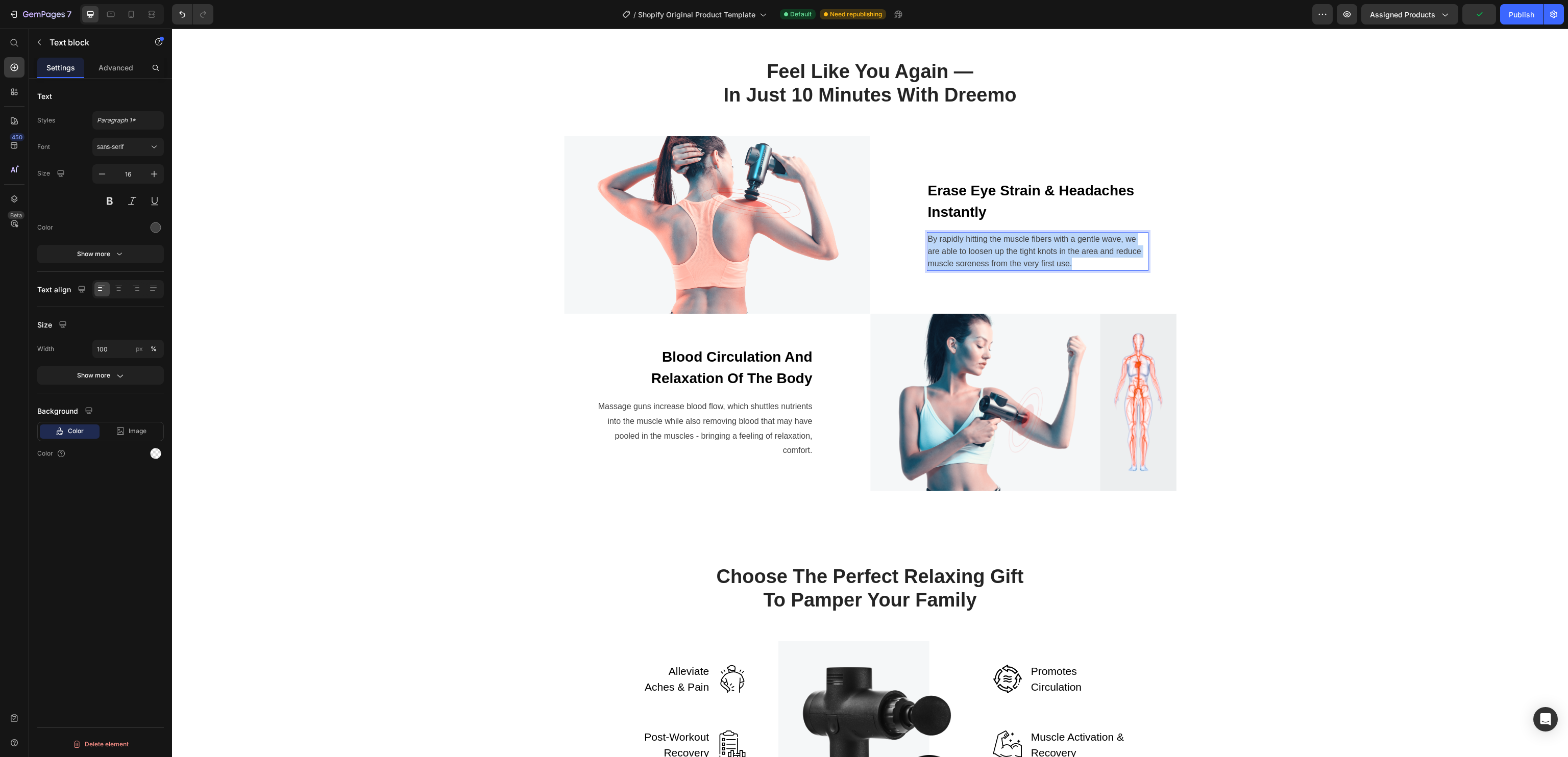 click on "By rapidly hitting the muscle fibers with a gentle wave, we are able to loosen up the tight knots in the area and reduce muscle soreness from the very first use." at bounding box center [1038, 251] 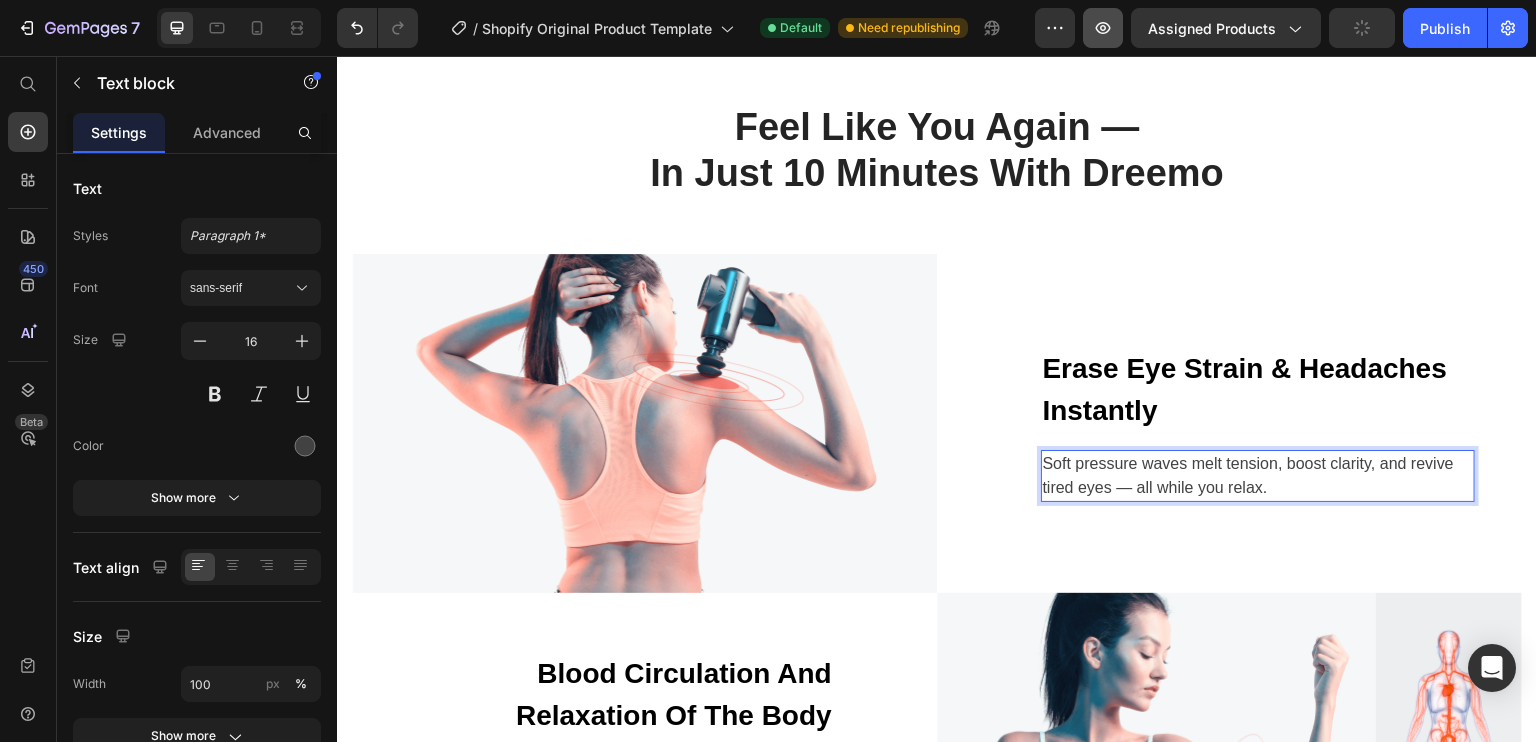 scroll, scrollTop: 1651, scrollLeft: 0, axis: vertical 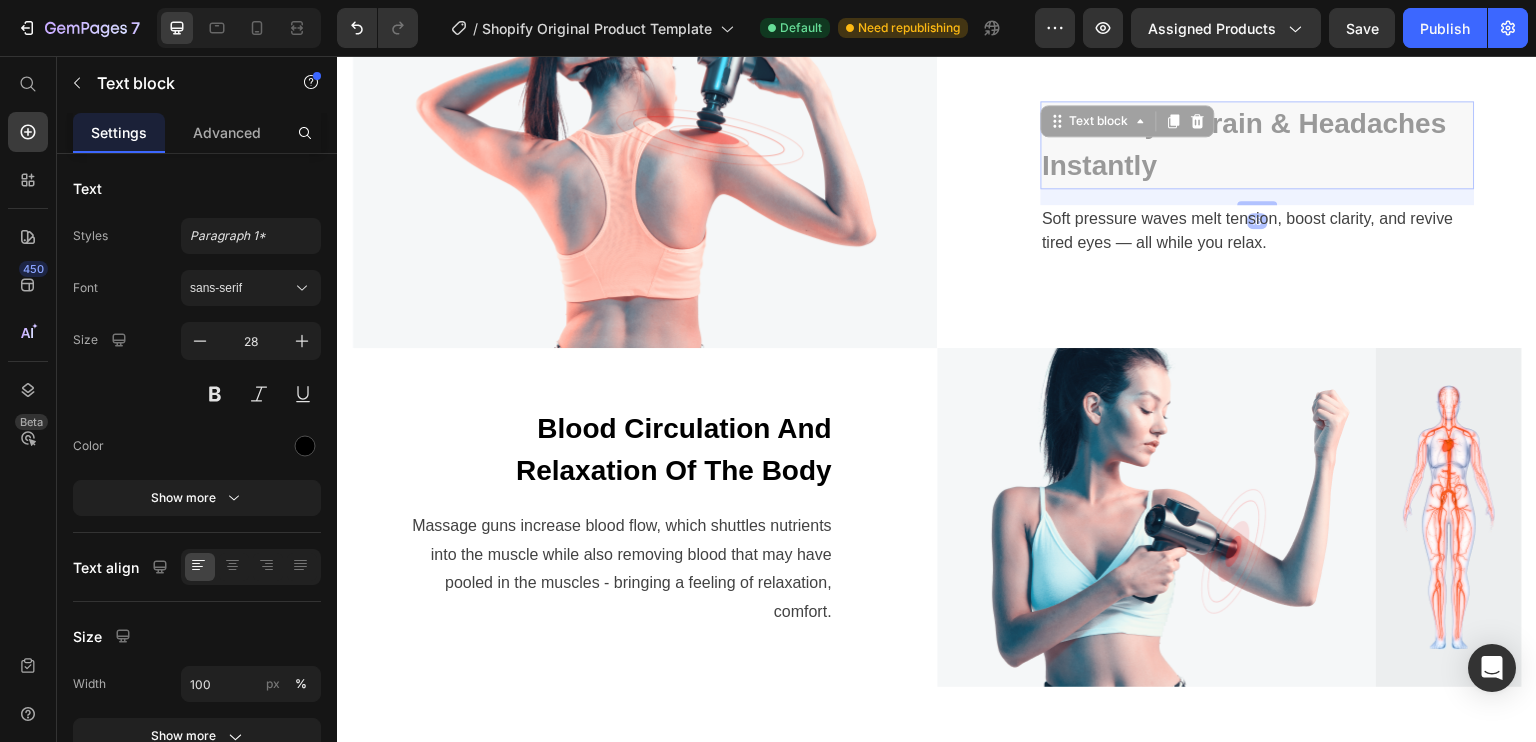 click on "Text block" at bounding box center (337, 56) 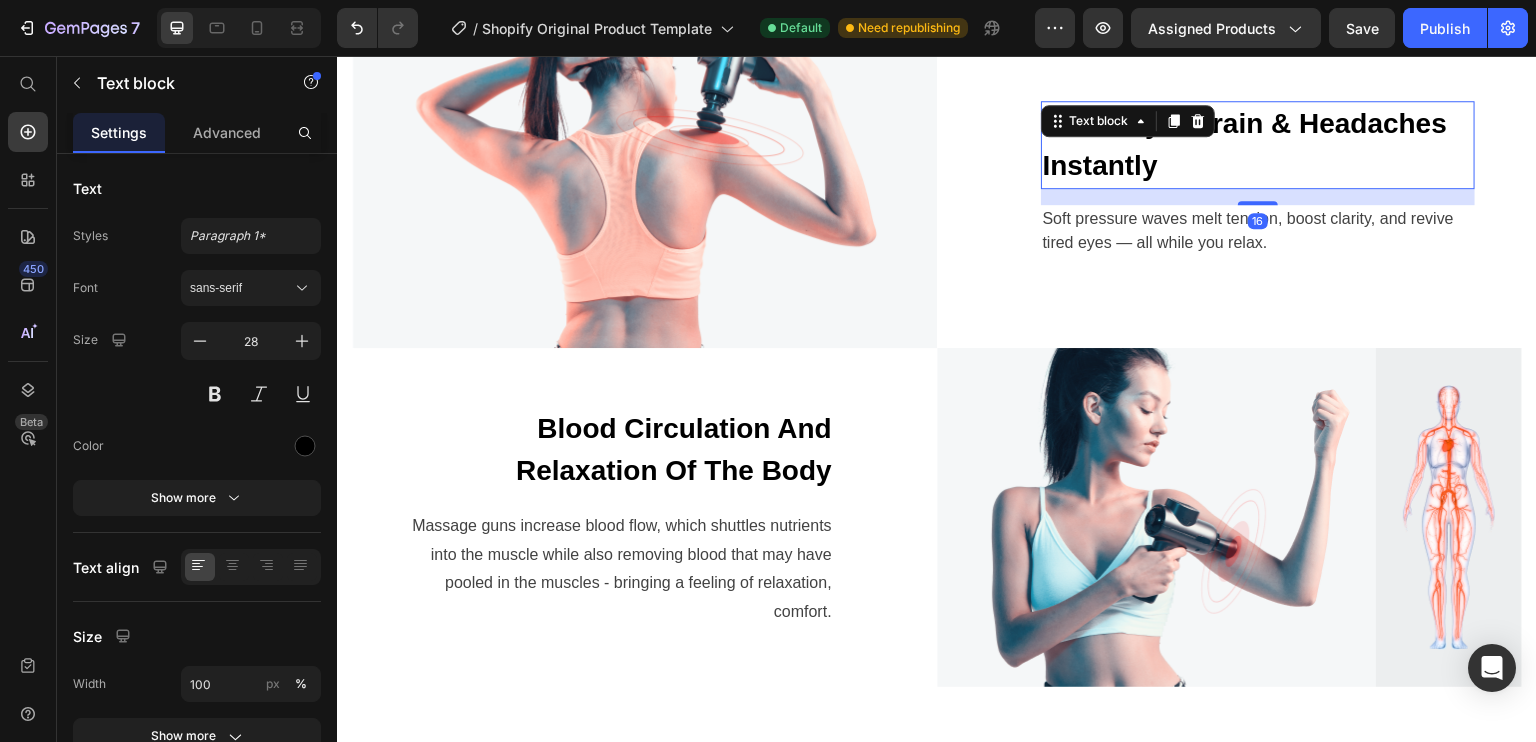 click on "Text block" at bounding box center [1128, 121] 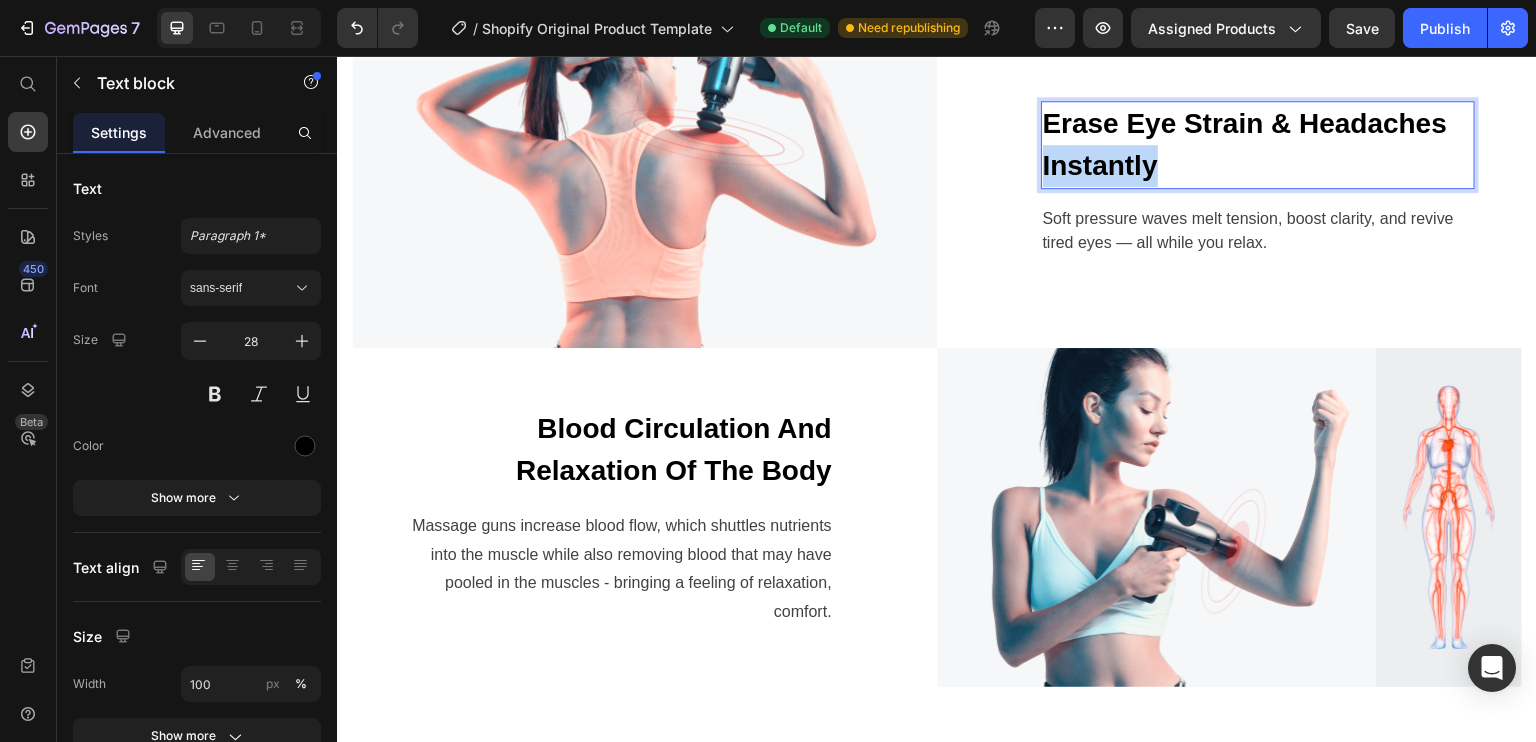 click on "Erase Eye Strain & Headaches Instantly" at bounding box center [1245, 144] 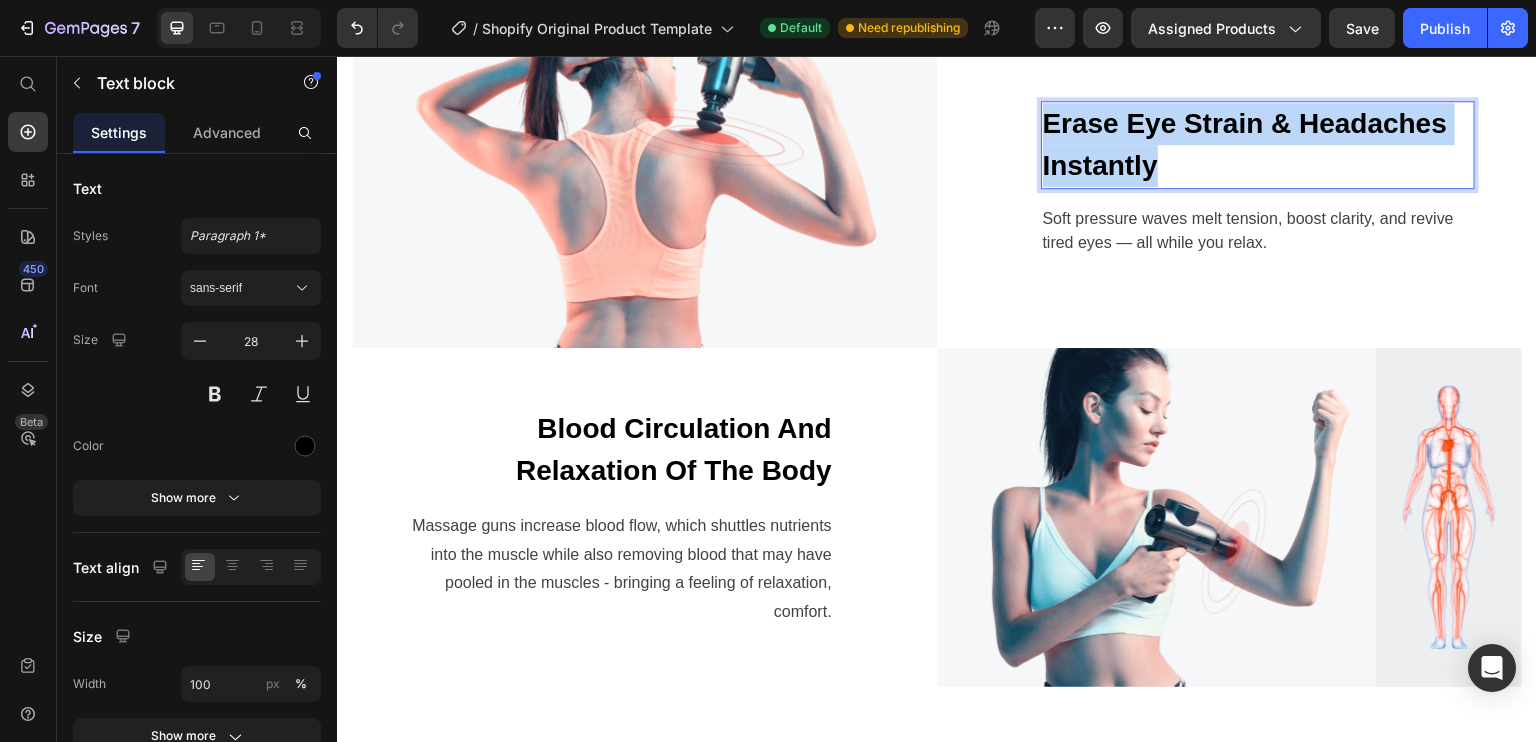 click on "Erase Eye Strain & Headaches Instantly" at bounding box center (1245, 144) 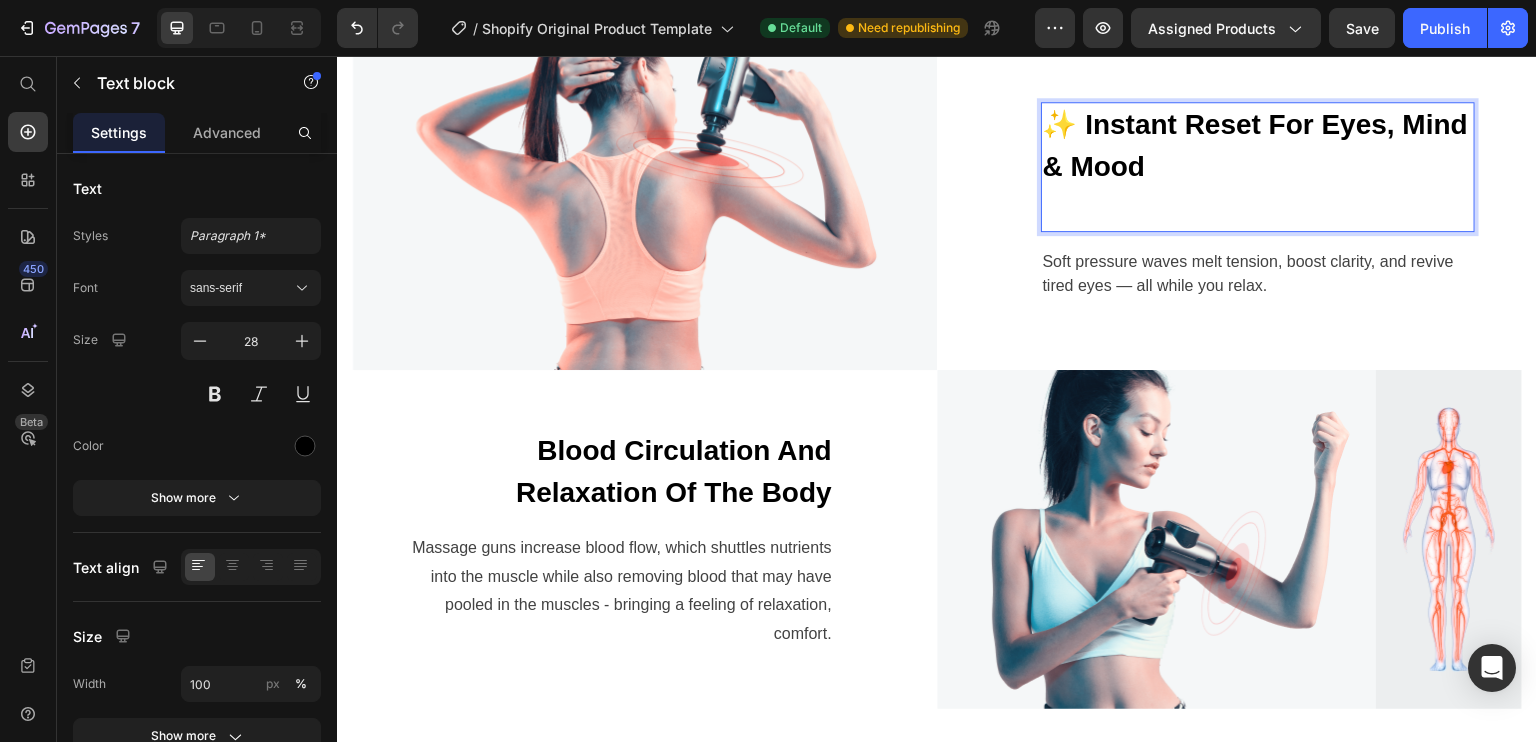scroll, scrollTop: 1899, scrollLeft: 0, axis: vertical 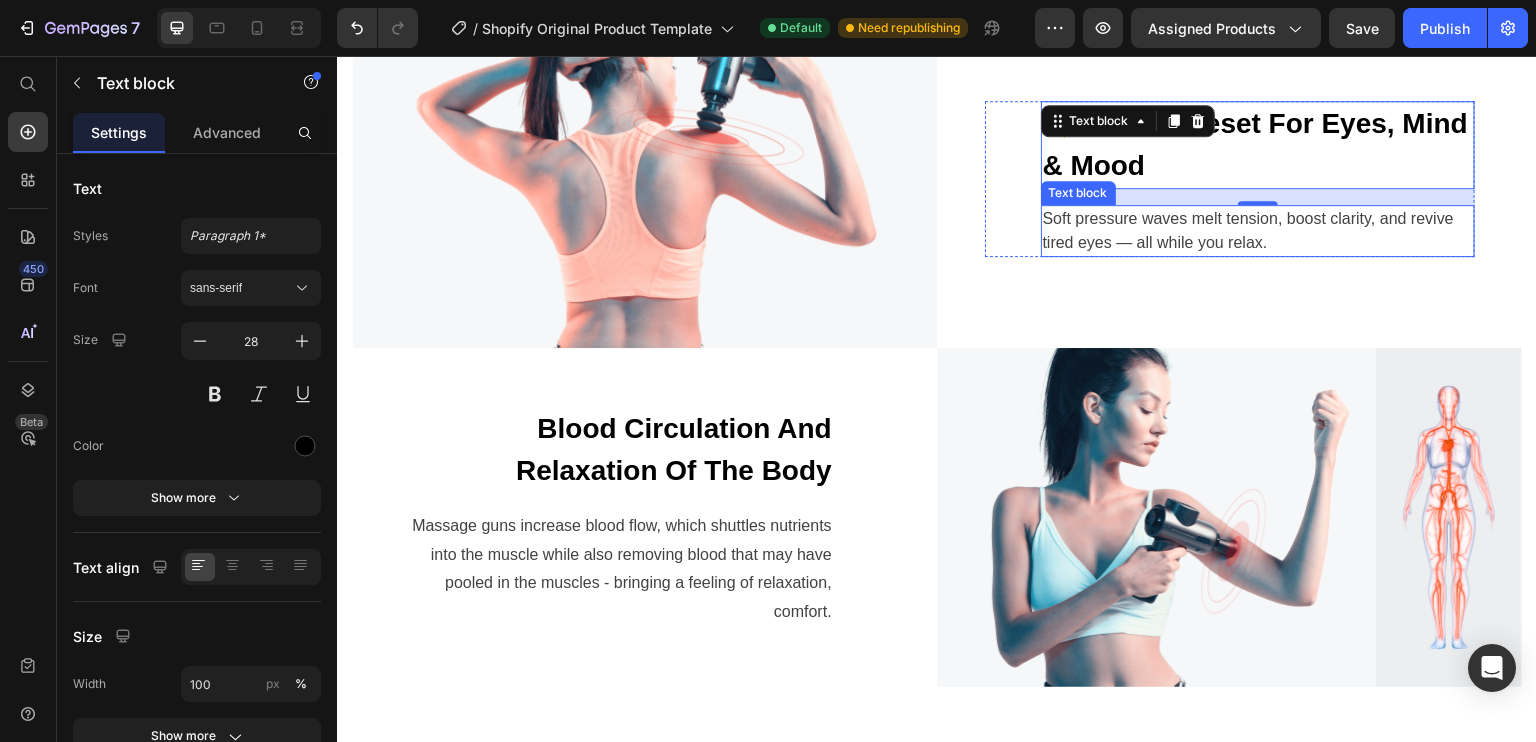 click on "Soft pressure waves melt tension, boost clarity, and revive tired eyes — all while you relax." at bounding box center [1258, 231] 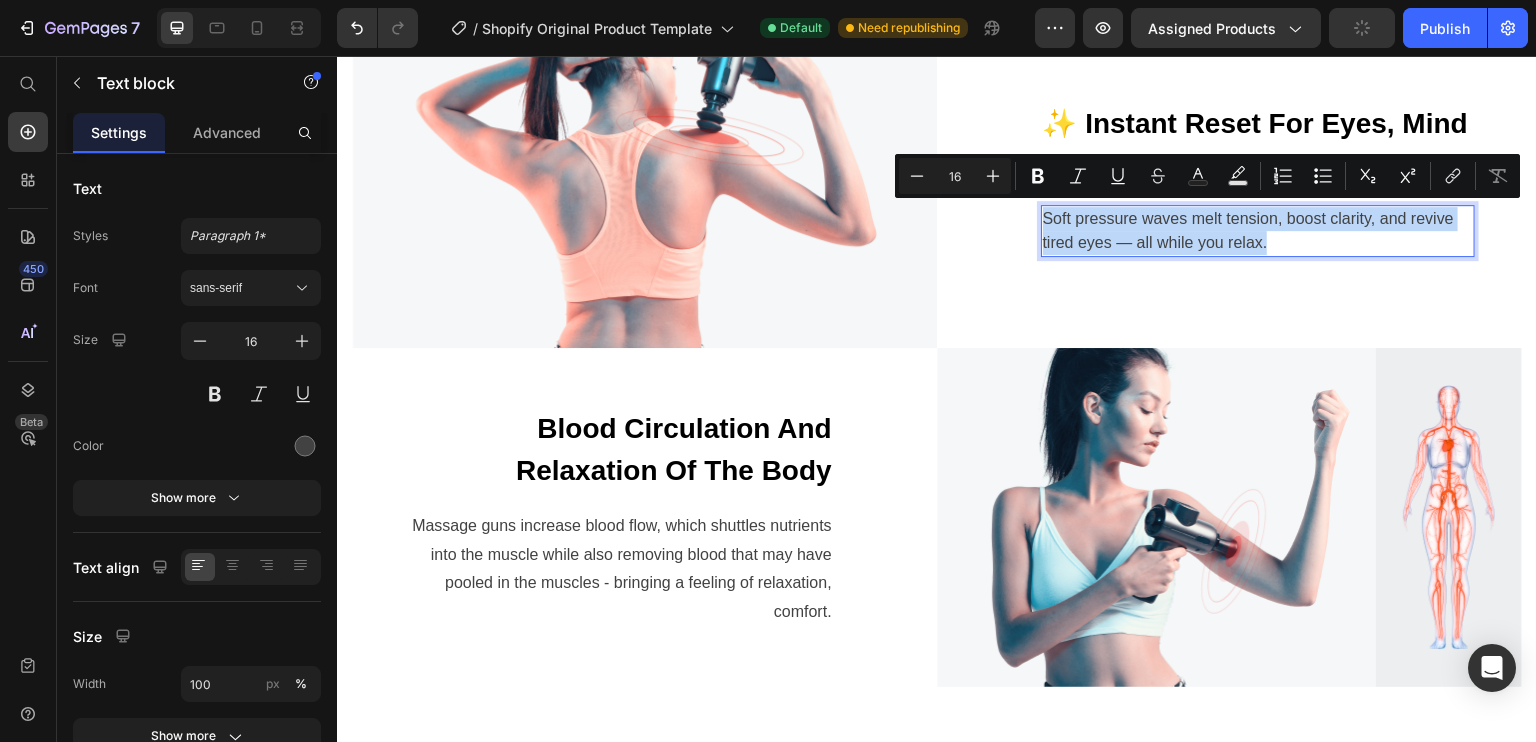 scroll, scrollTop: 1875, scrollLeft: 0, axis: vertical 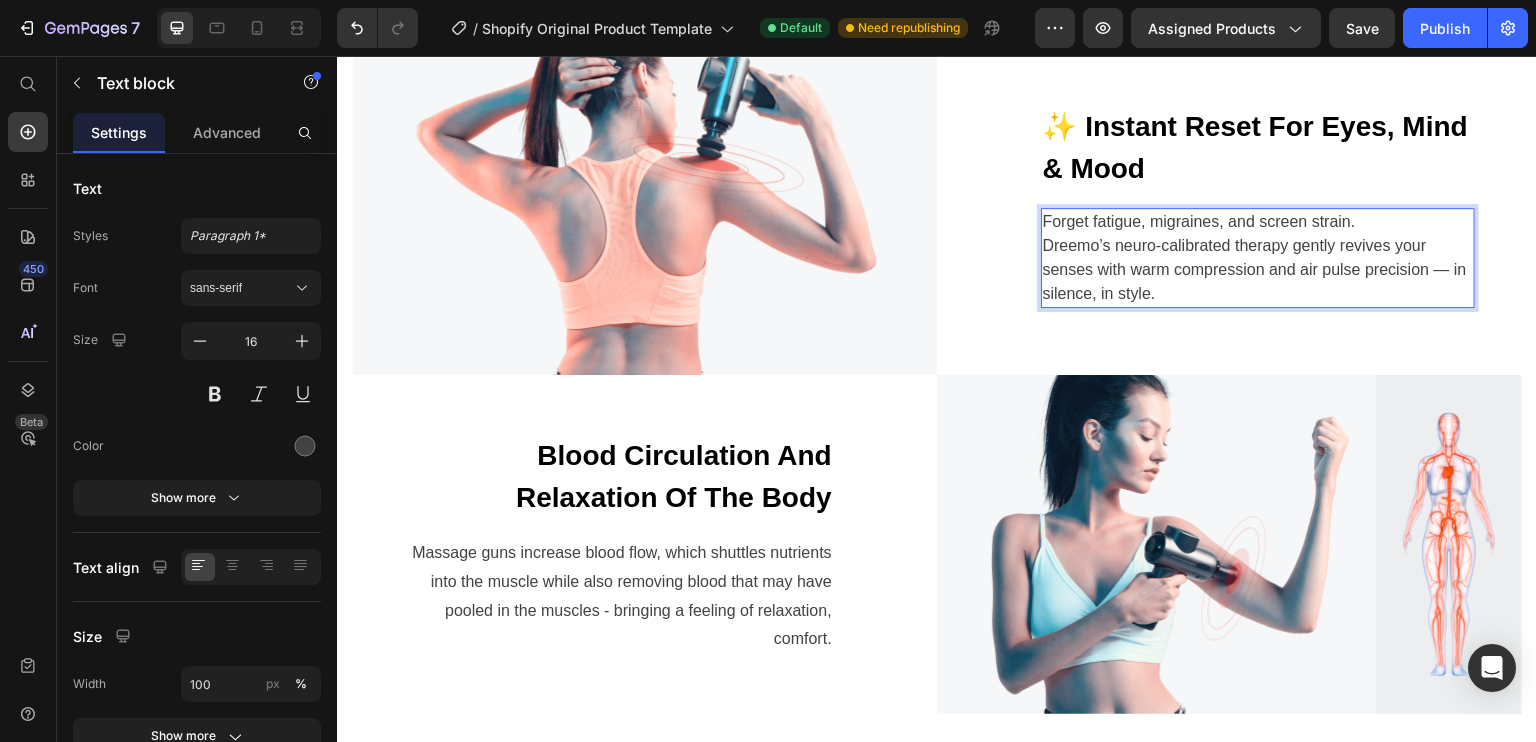 click on "Forget fatigue, migraines, and screen strain. Dreemo’s neuro-calibrated therapy gently revives your senses with warm compression and air pulse precision — in silence, in style." at bounding box center (1258, 258) 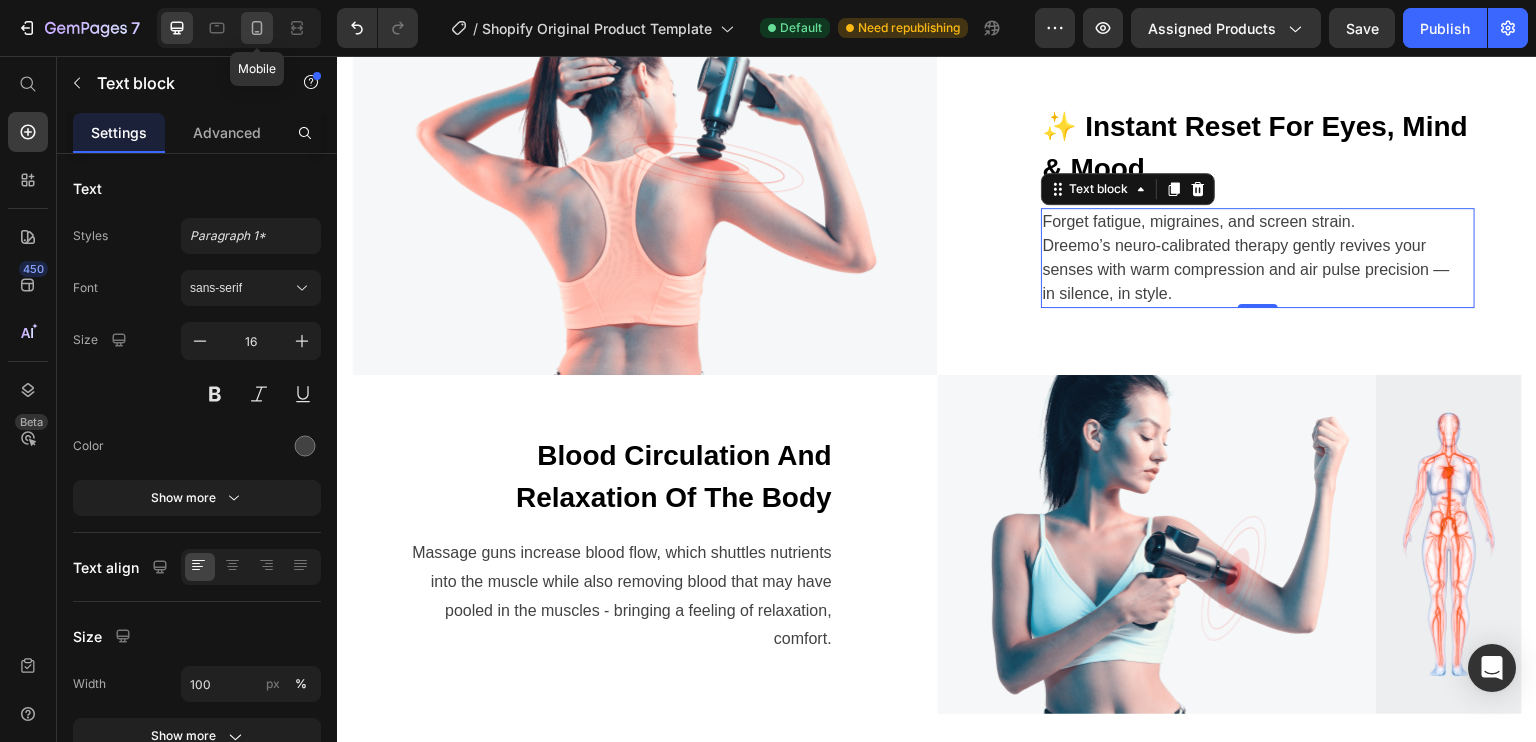 click 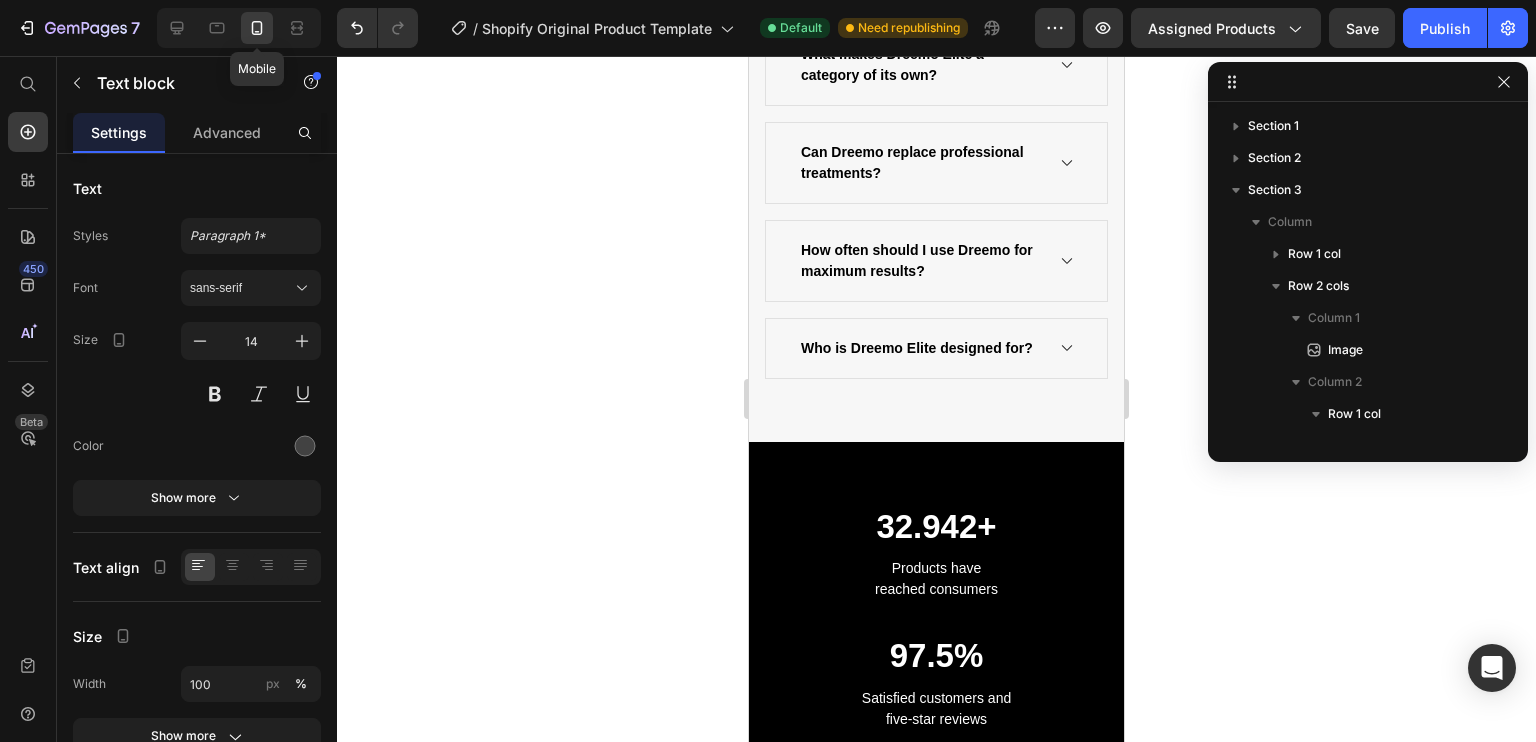 scroll, scrollTop: 250, scrollLeft: 0, axis: vertical 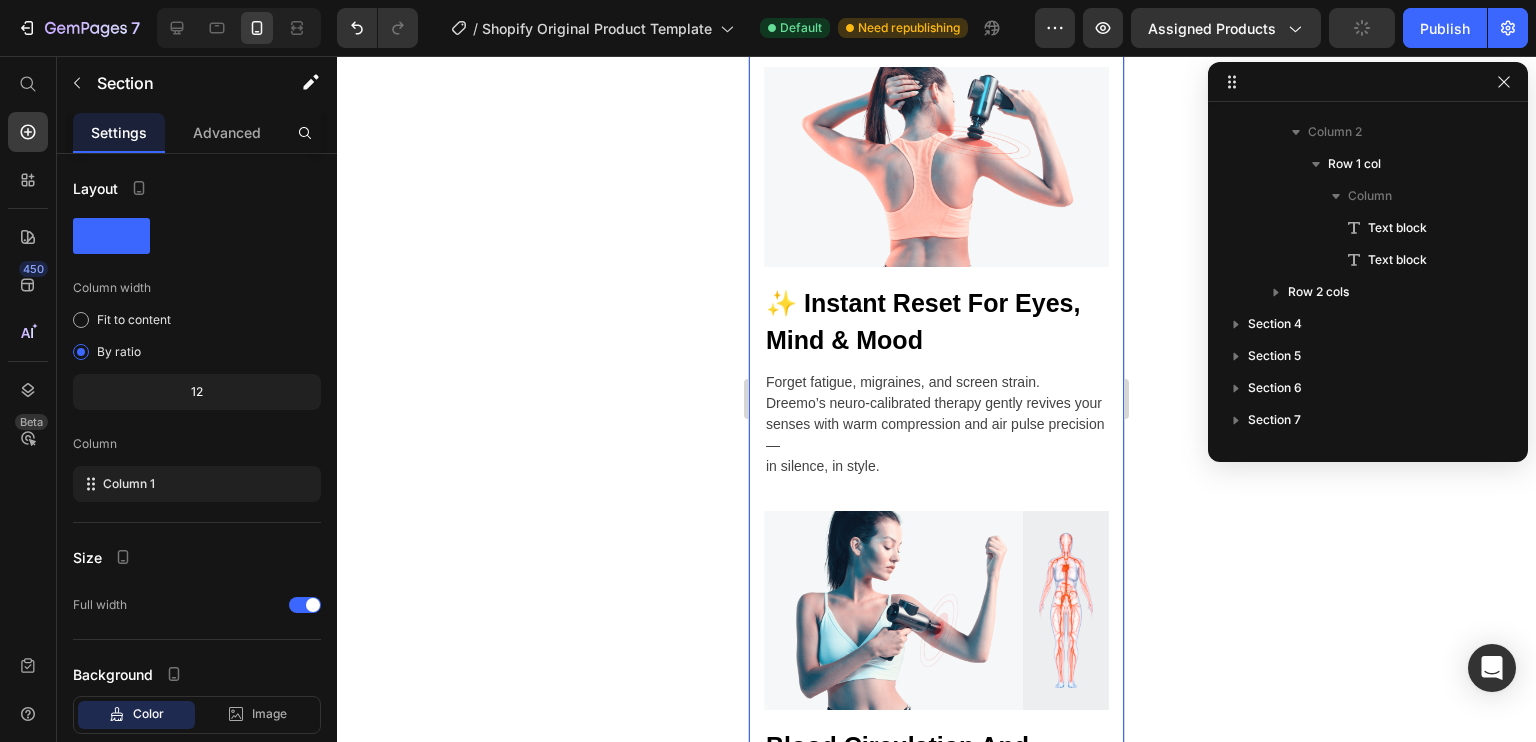 click on "Feel Like You Again —  In Just 10 Minutes With Dreemo Heading Row Image ✨ Instant Reset For Eyes, Mind & Mood Text block Forget fatigue, migraines, and screen strain. Dreemo’s neuro-calibrated therapy gently revives your senses with warm compression and air pulse precision —  in silence, in style. Text block Row Row Blood Circulation And Relaxation Of The Body Text block Massage guns increase blood flow, which shuttles nutrients into the muscle while also removing blood that may have pooled in the muscles - bringing a feeling of relaxation, comfort. Text block Row Image Row" at bounding box center (936, 387) 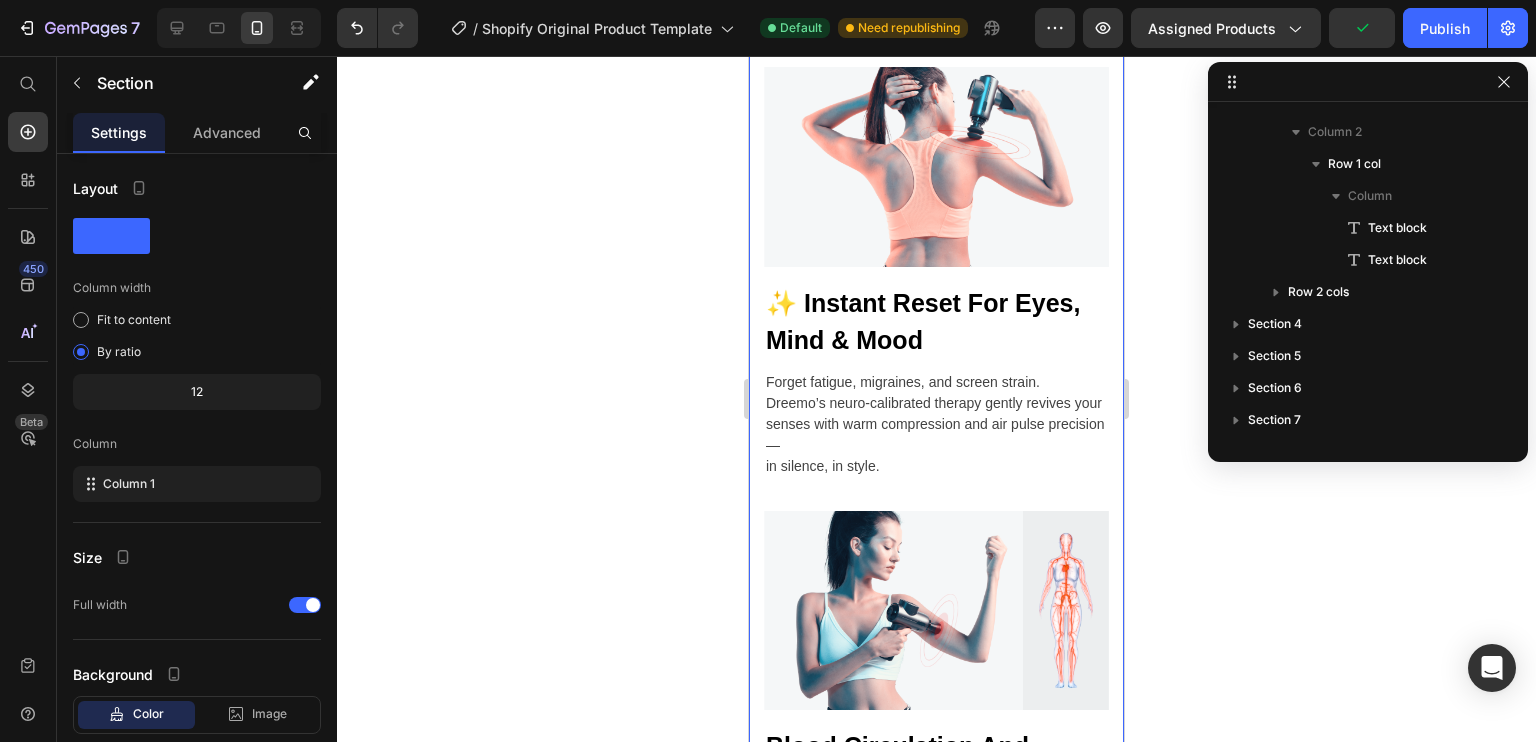 scroll, scrollTop: 0, scrollLeft: 0, axis: both 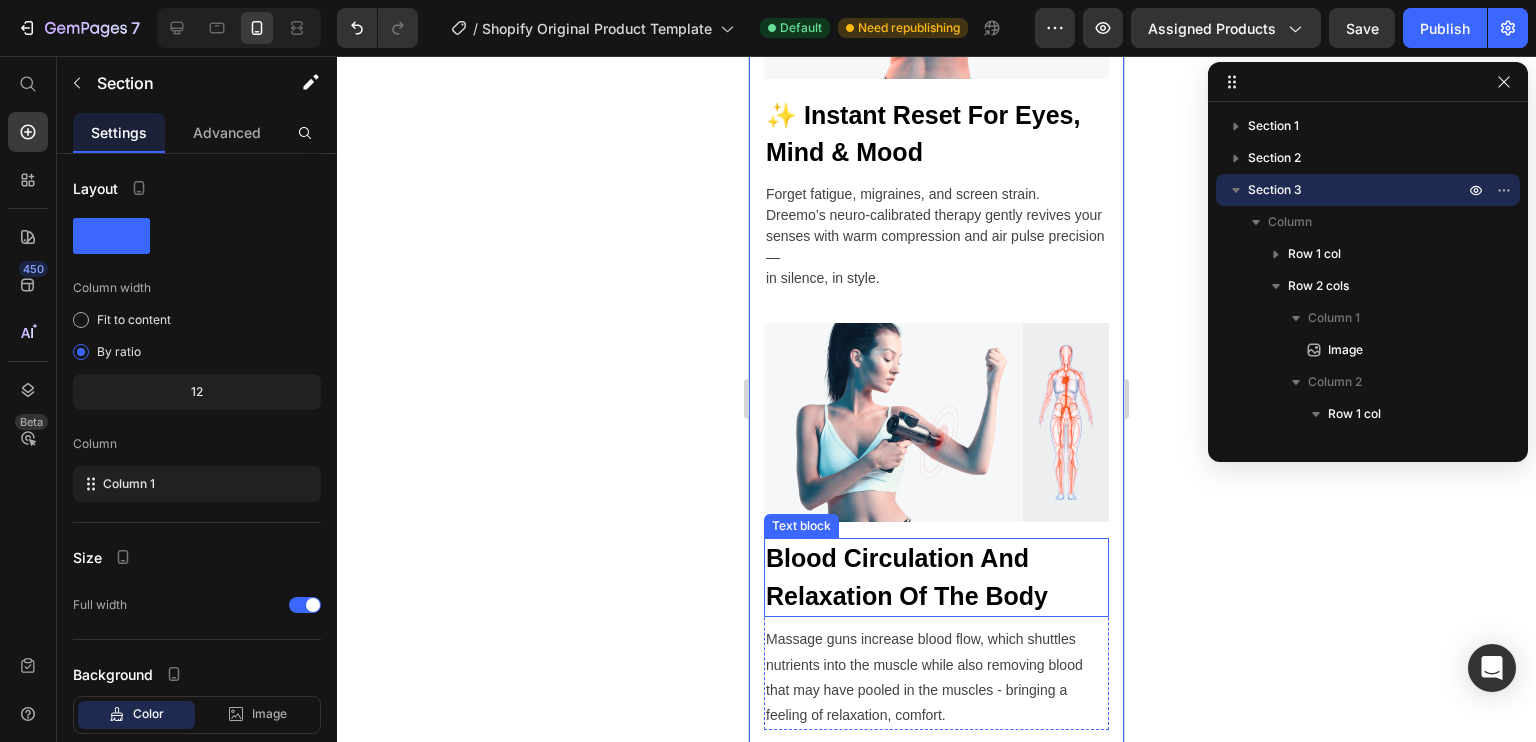 click on "Blood Circulation And Relaxation Of The Body" at bounding box center [936, 577] 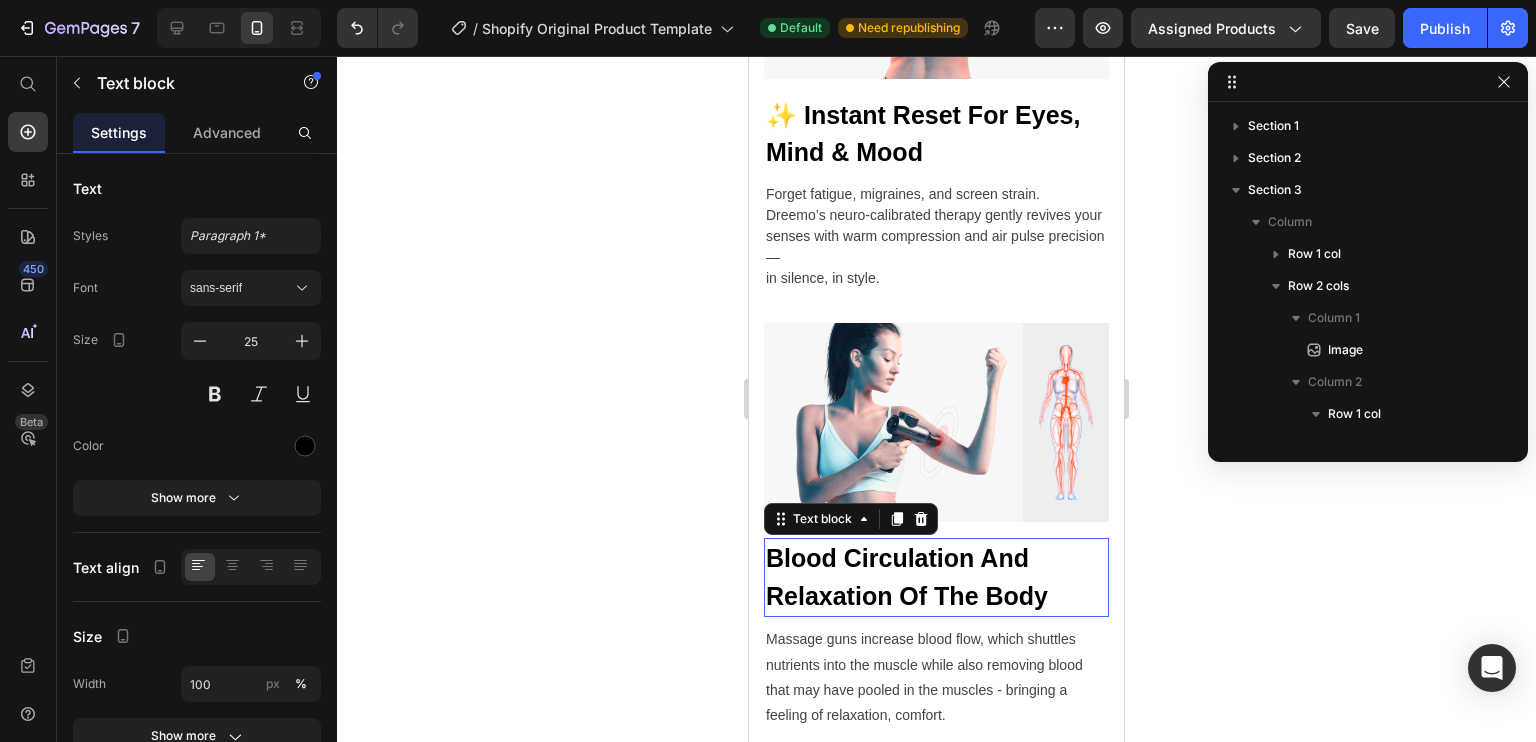 click on "Blood Circulation And Relaxation Of The Body" at bounding box center [936, 577] 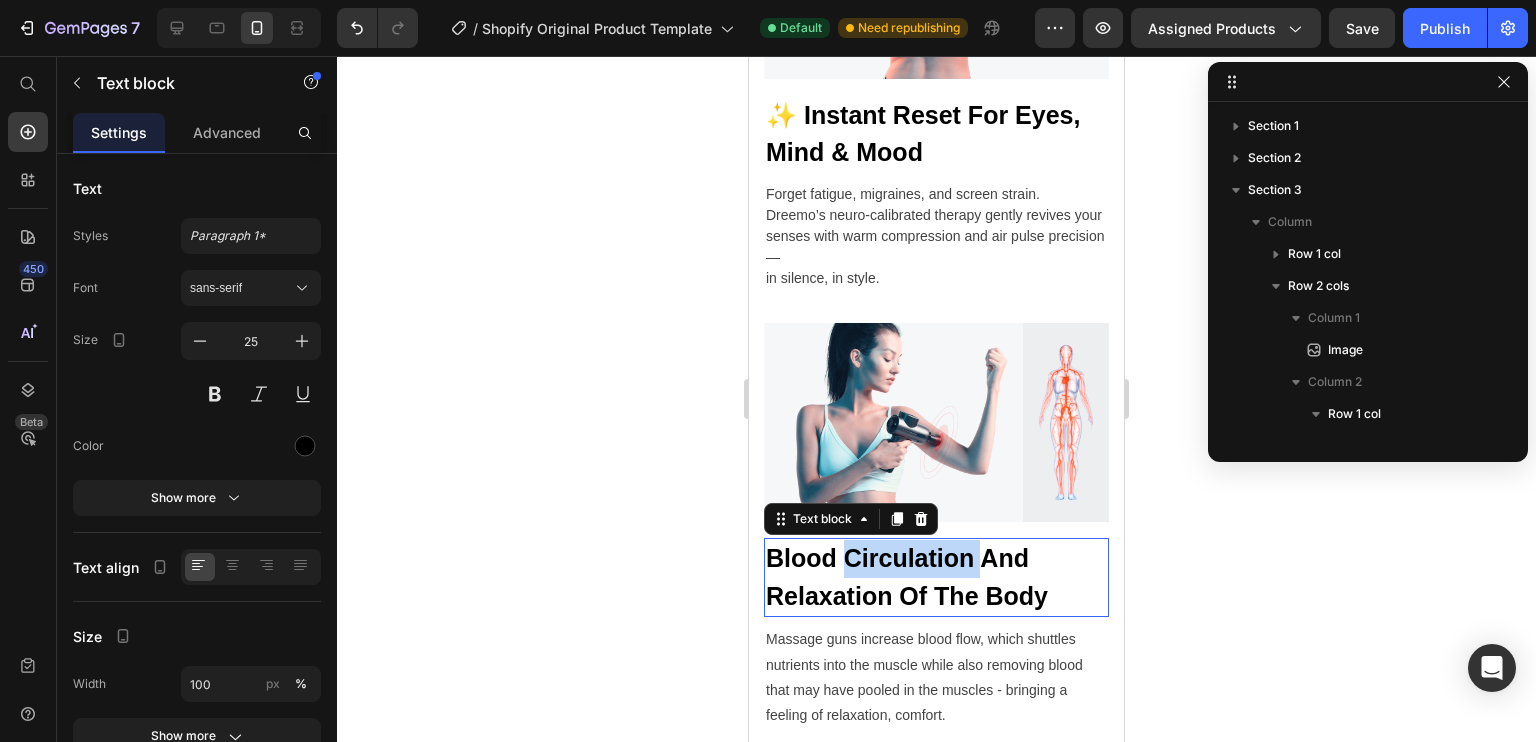 scroll, scrollTop: 410, scrollLeft: 0, axis: vertical 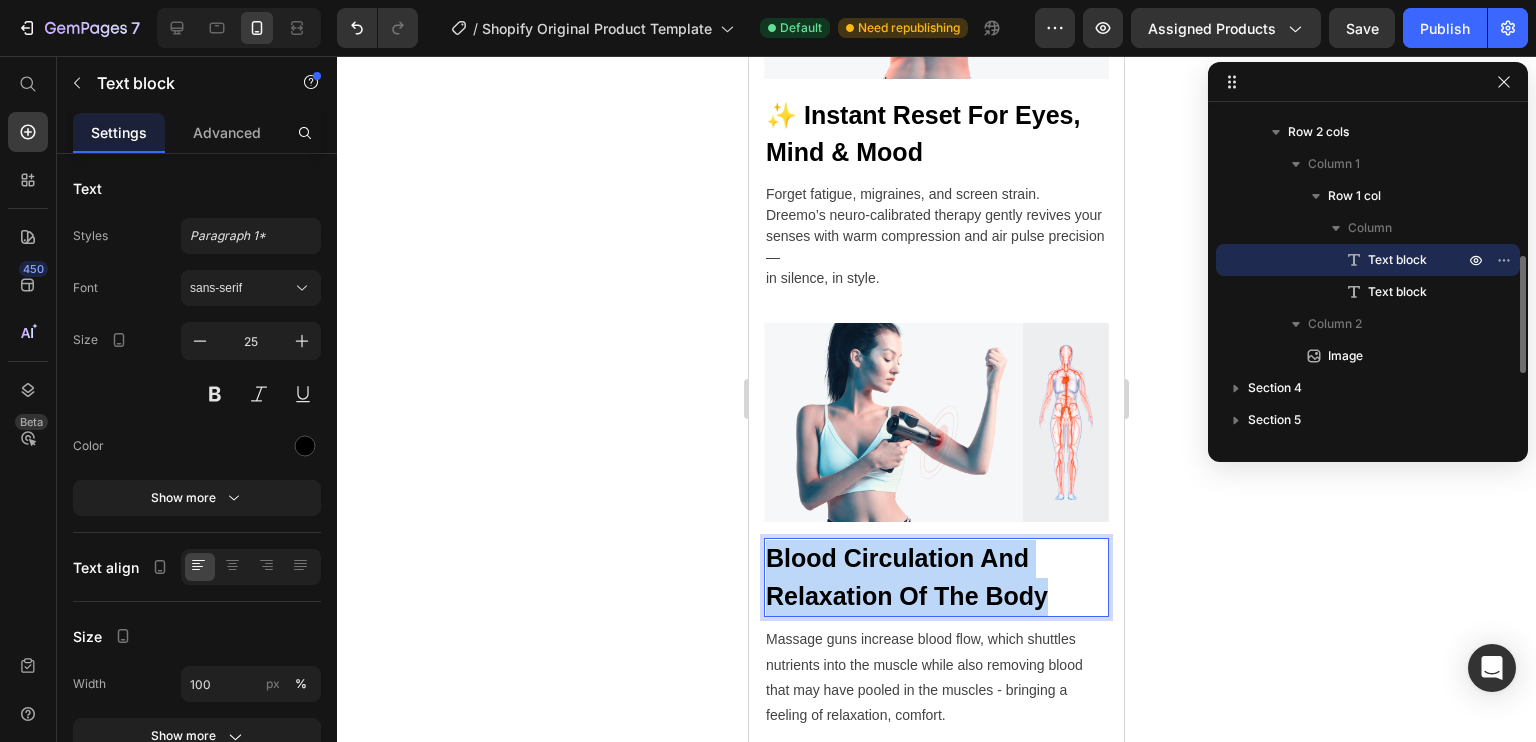 click on "Blood Circulation And Relaxation Of The Body" at bounding box center (936, 577) 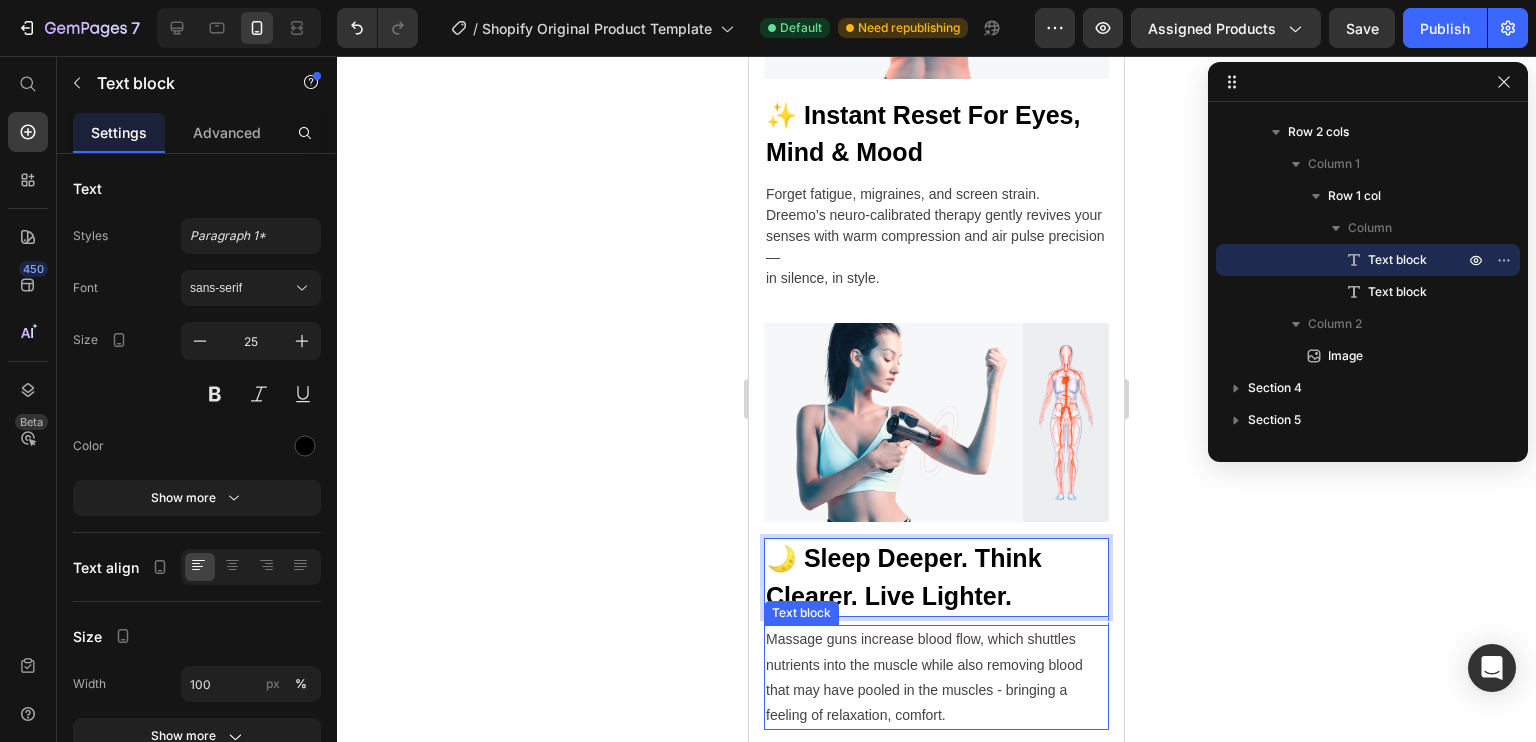click on "Massage guns increase blood flow, which shuttles nutrients into the muscle while also removing blood that may have pooled in the muscles - bringing a feeling of relaxation, comfort." at bounding box center [936, 677] 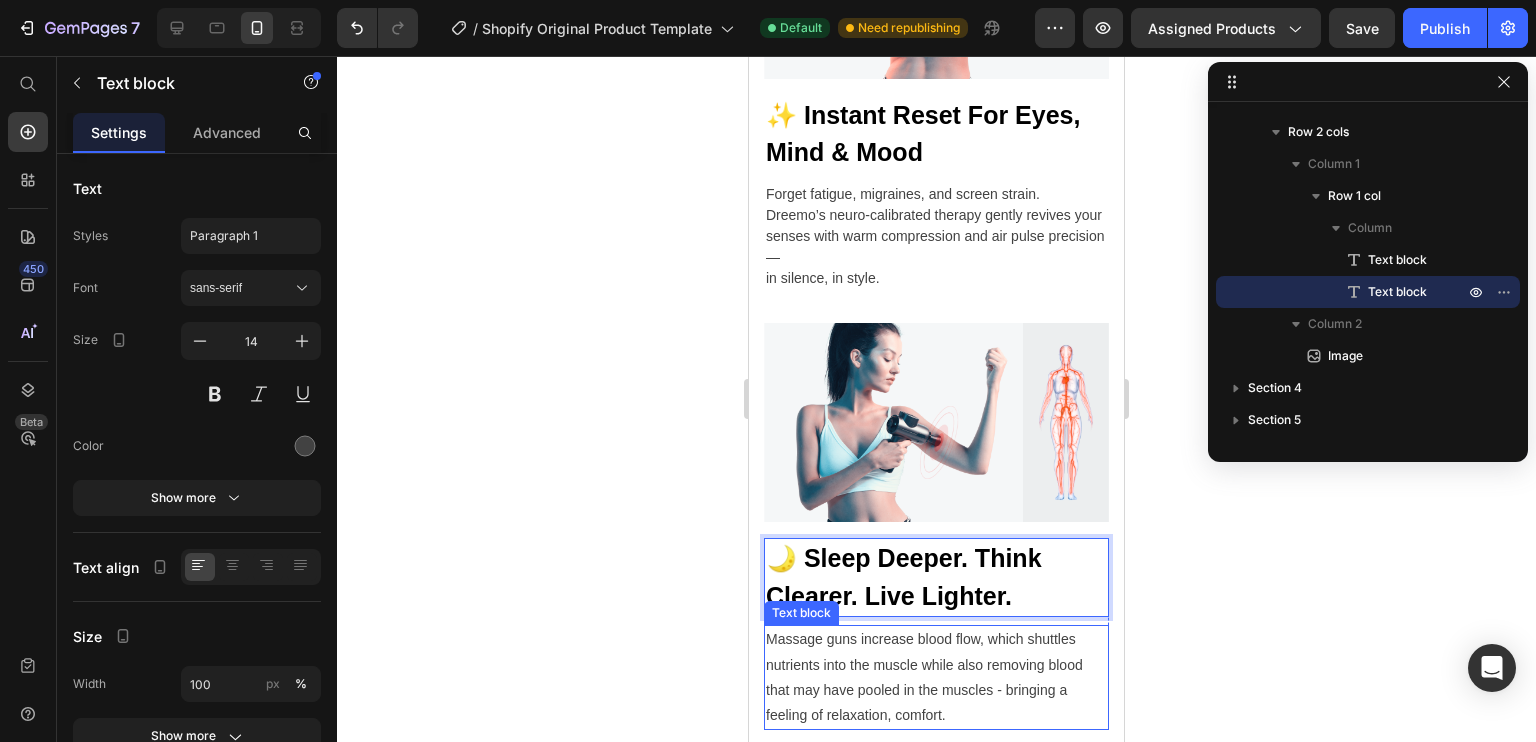 click on "Massage guns increase blood flow, which shuttles nutrients into the muscle while also removing blood that may have pooled in the muscles - bringing a feeling of relaxation, comfort." at bounding box center (936, 677) 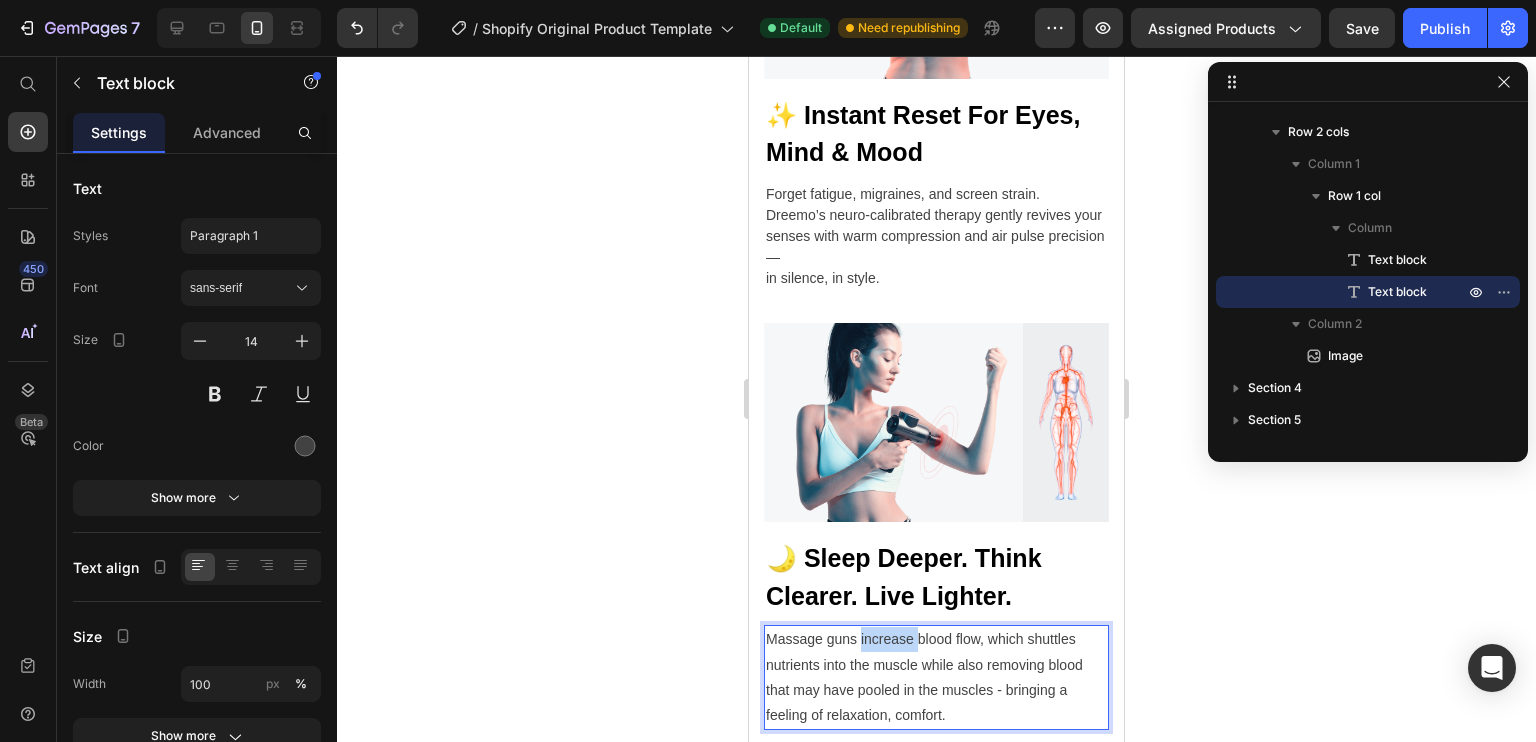 click on "Massage guns increase blood flow, which shuttles nutrients into the muscle while also removing blood that may have pooled in the muscles - bringing a feeling of relaxation, comfort." at bounding box center [936, 677] 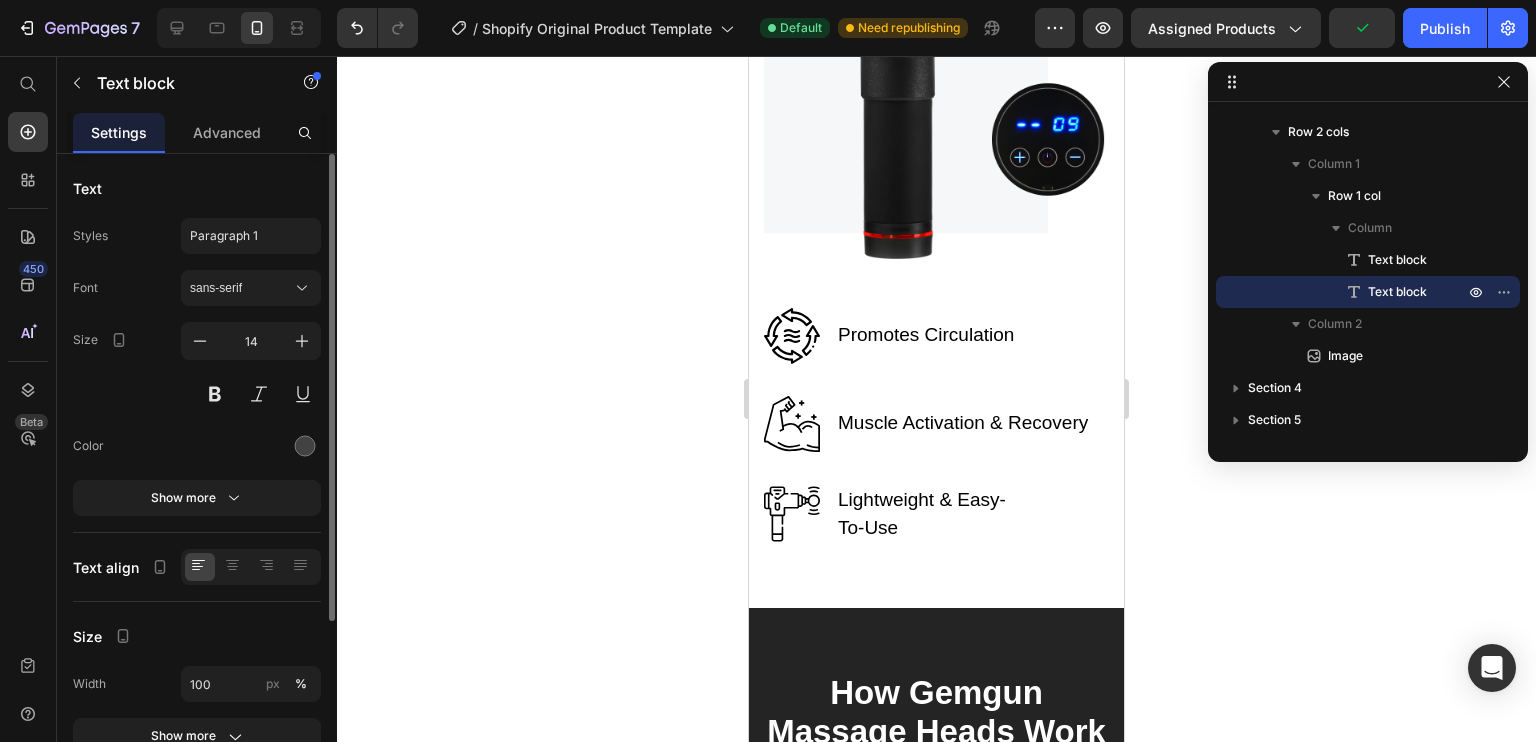 scroll, scrollTop: 4604, scrollLeft: 0, axis: vertical 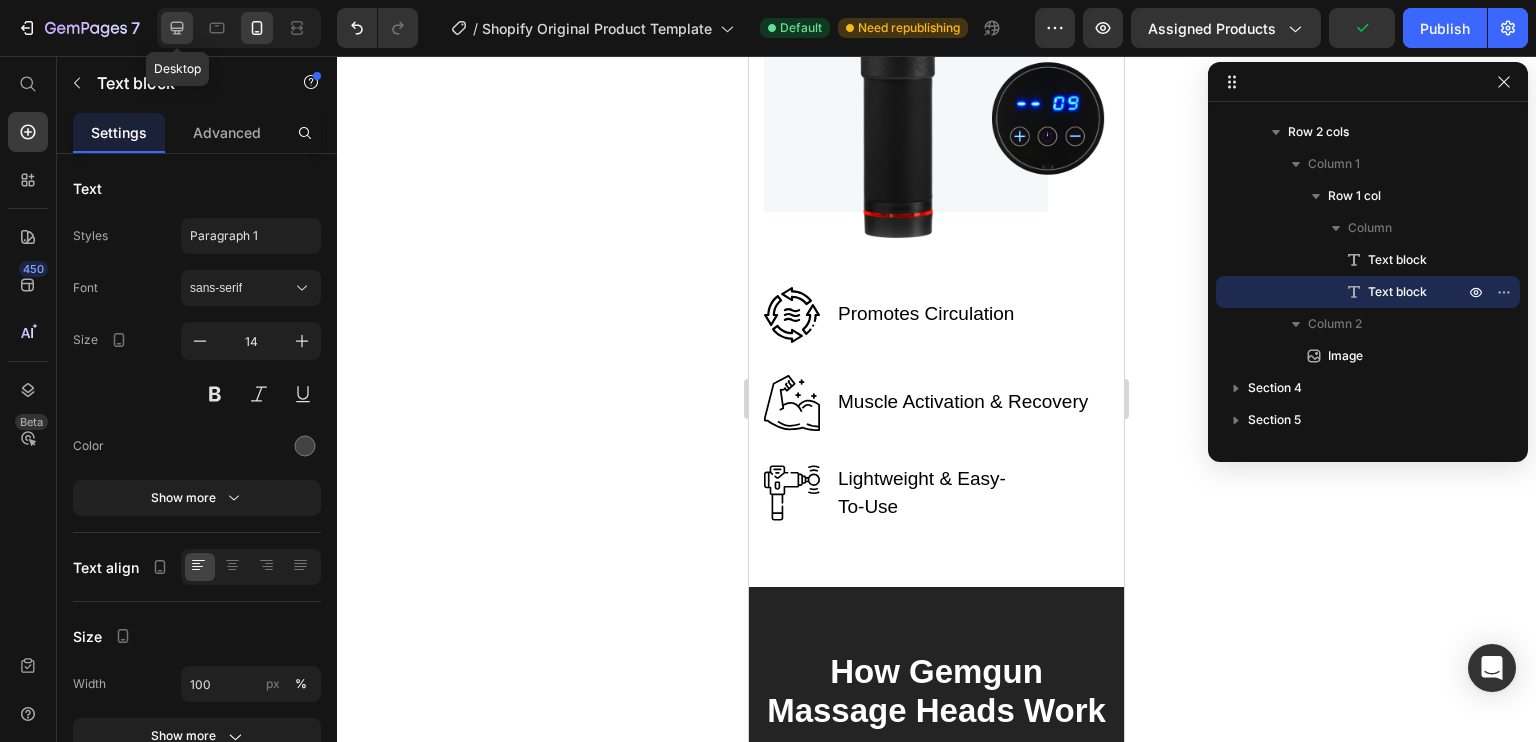 click 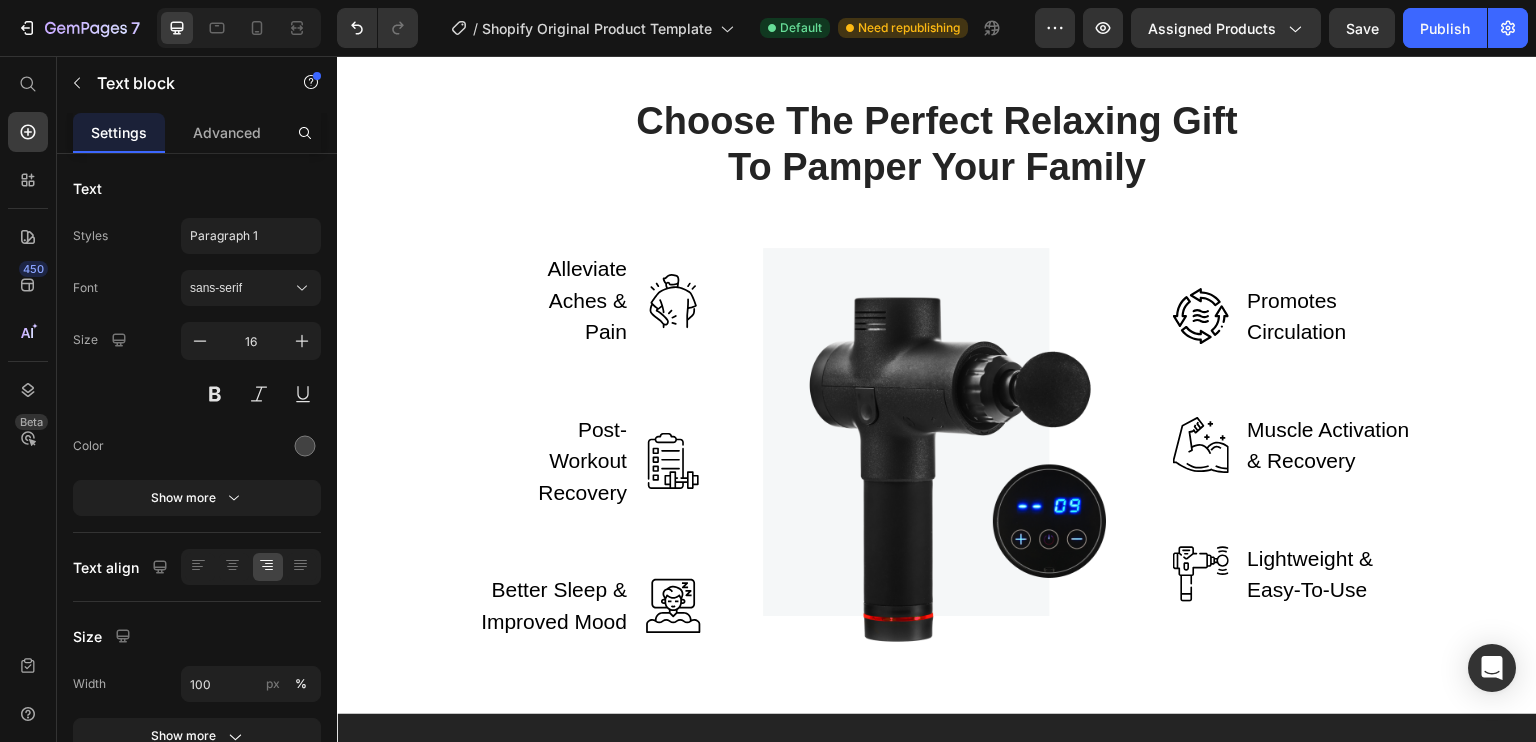 scroll, scrollTop: 3747, scrollLeft: 0, axis: vertical 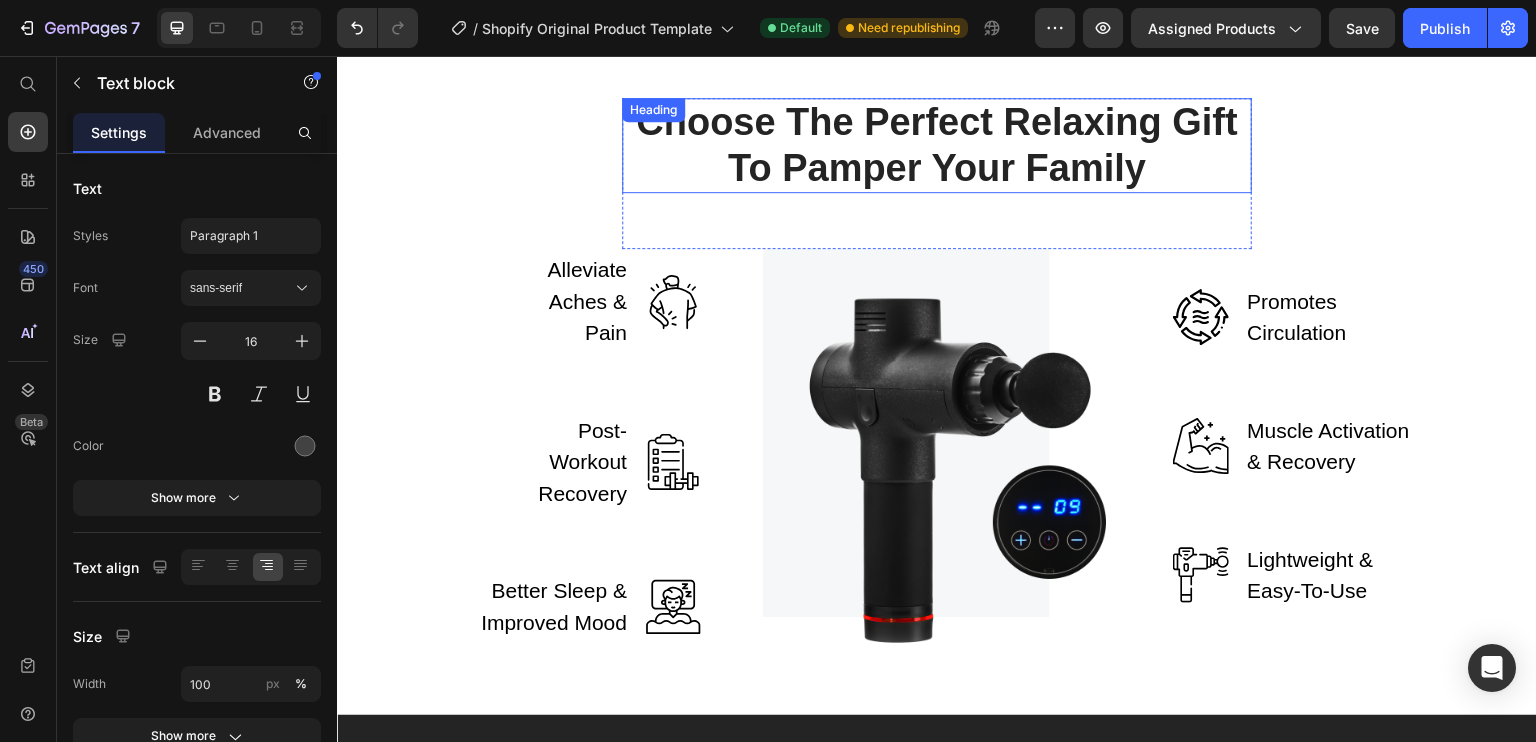 click on "Choose The Perfect Relaxing Gift To Pamper Your Family" at bounding box center [937, 145] 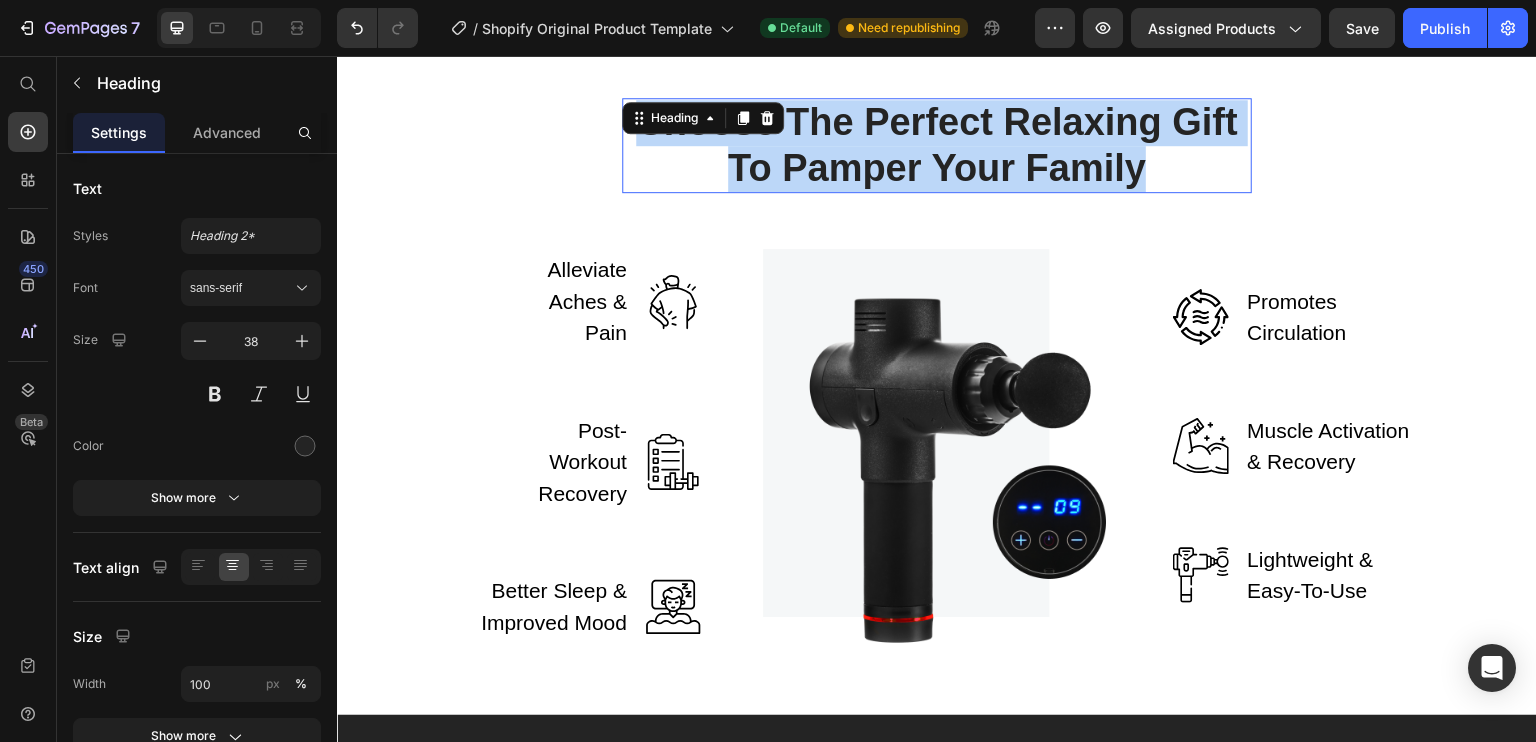 click on "Choose The Perfect Relaxing Gift To Pamper Your Family" at bounding box center (937, 145) 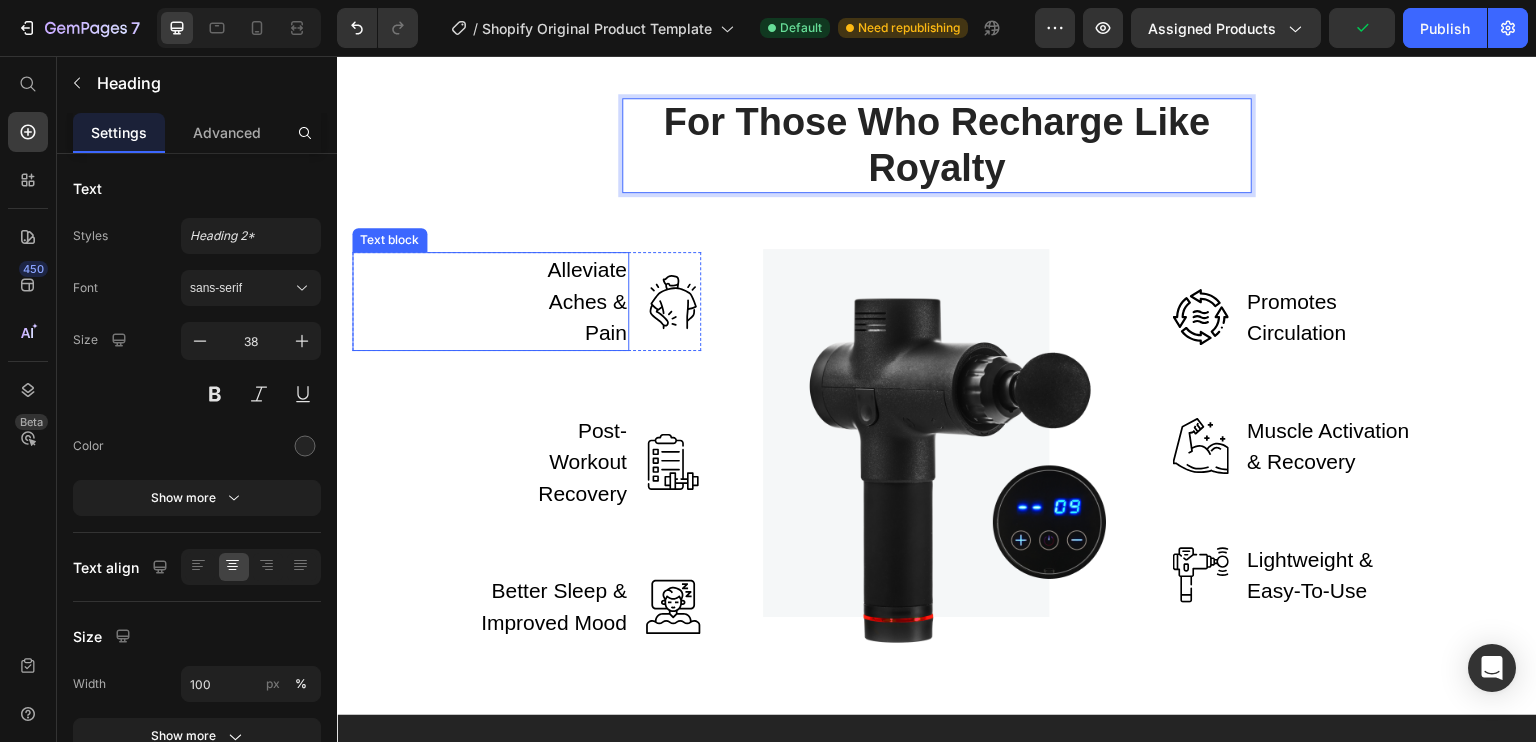 click on "Alleviate Aches & Pain" at bounding box center [565, 301] 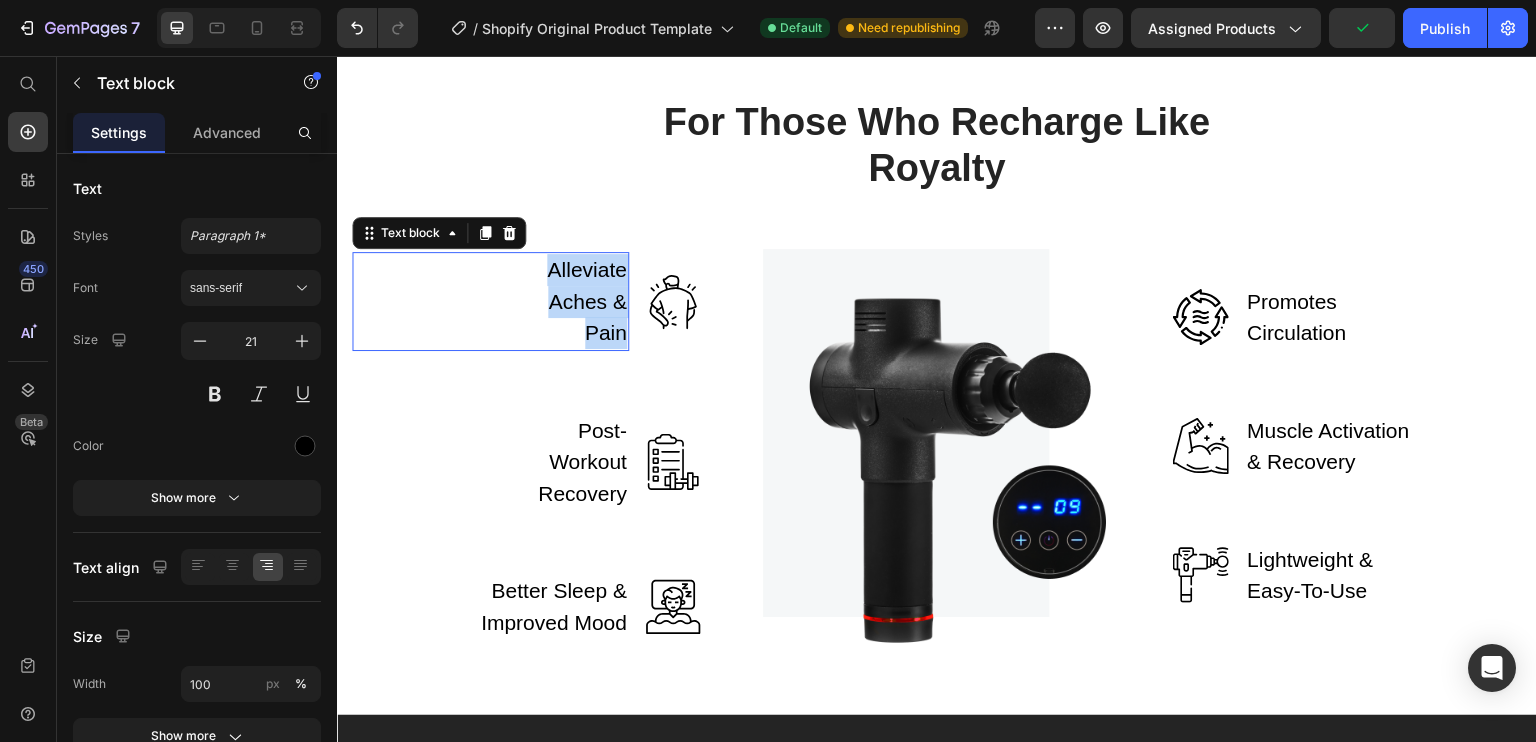 click on "Alleviate Aches & Pain" at bounding box center [565, 301] 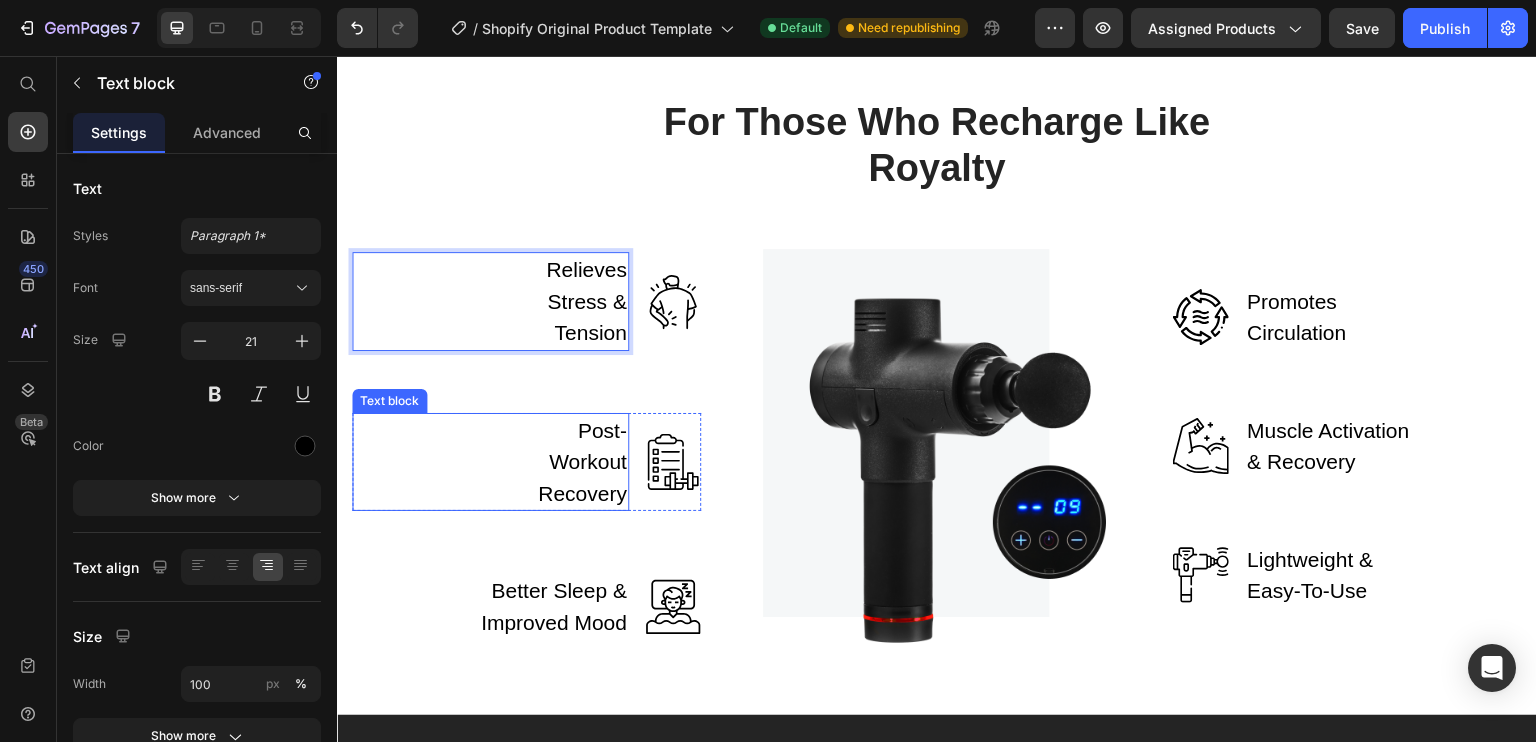 click on "Post-Workout Recovery" at bounding box center [565, 462] 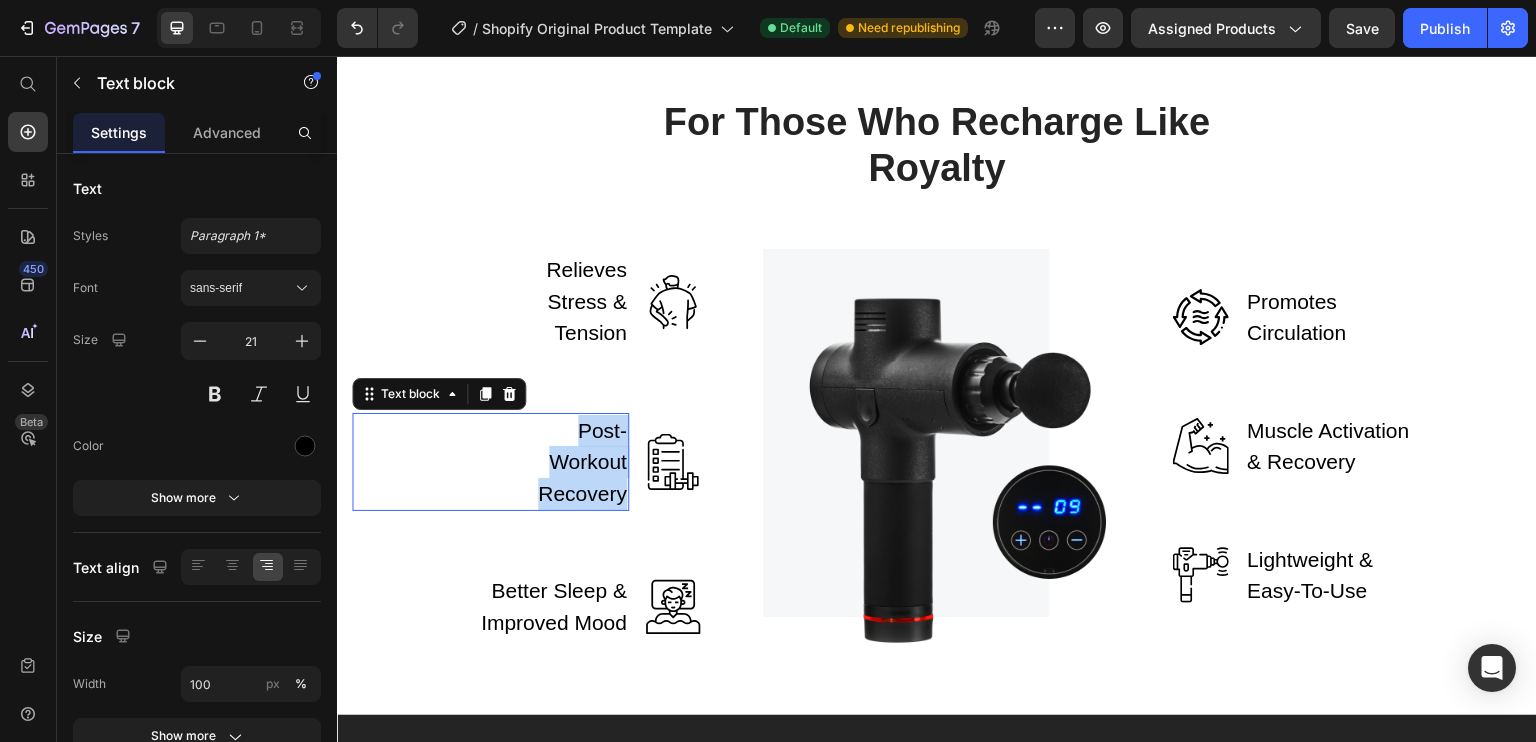 click on "Post-Workout Recovery" at bounding box center [565, 462] 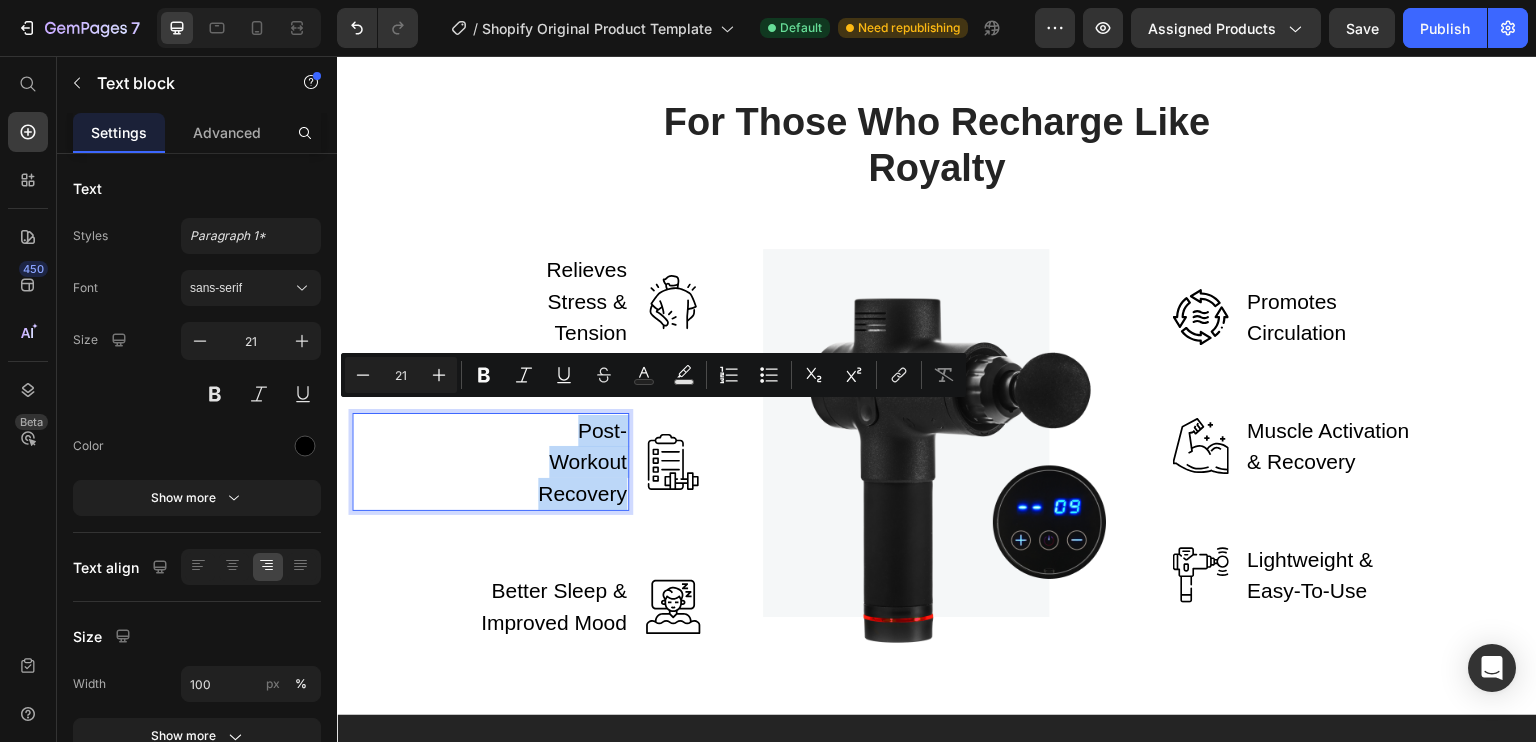 scroll, scrollTop: 3763, scrollLeft: 0, axis: vertical 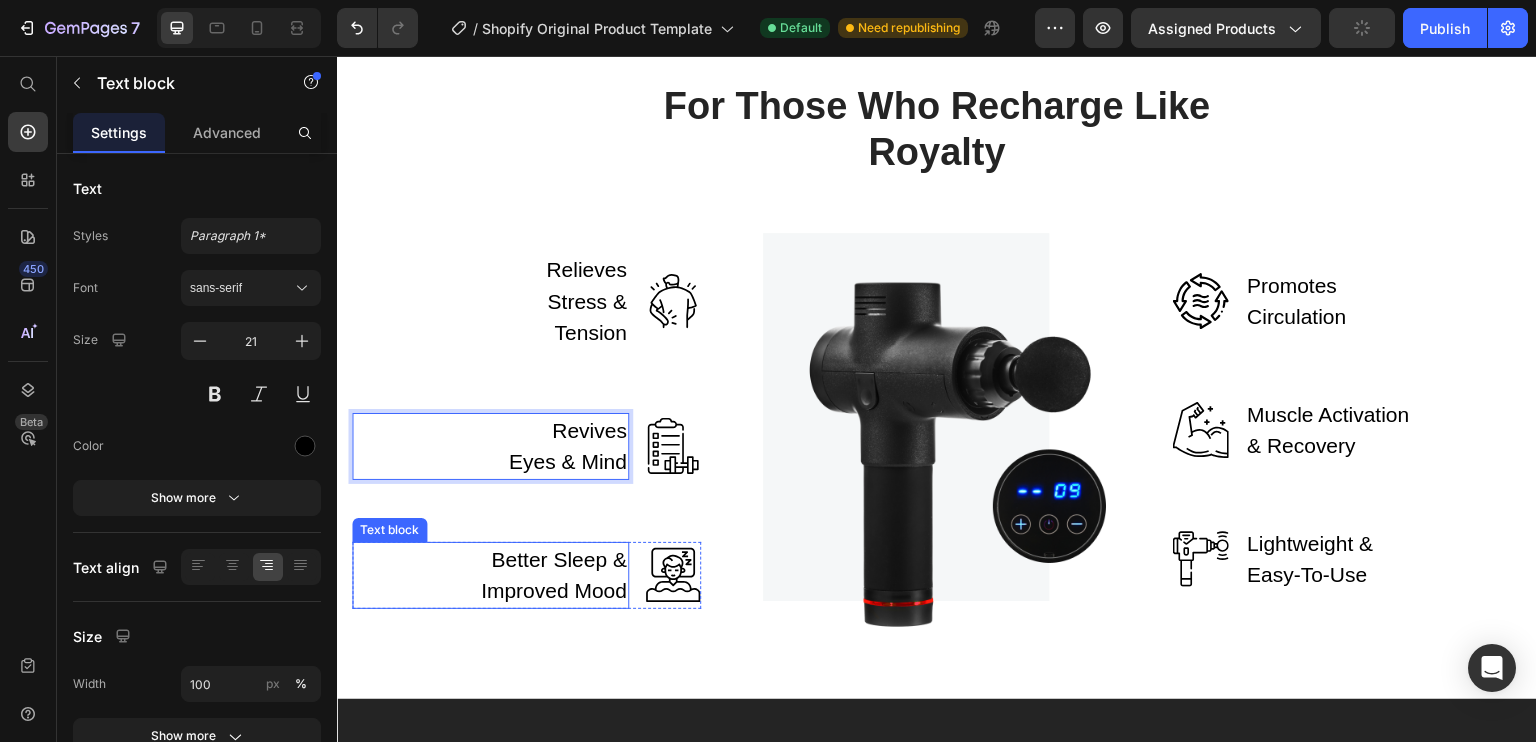 click on "Better Sleep & Improved Mood" at bounding box center [545, 575] 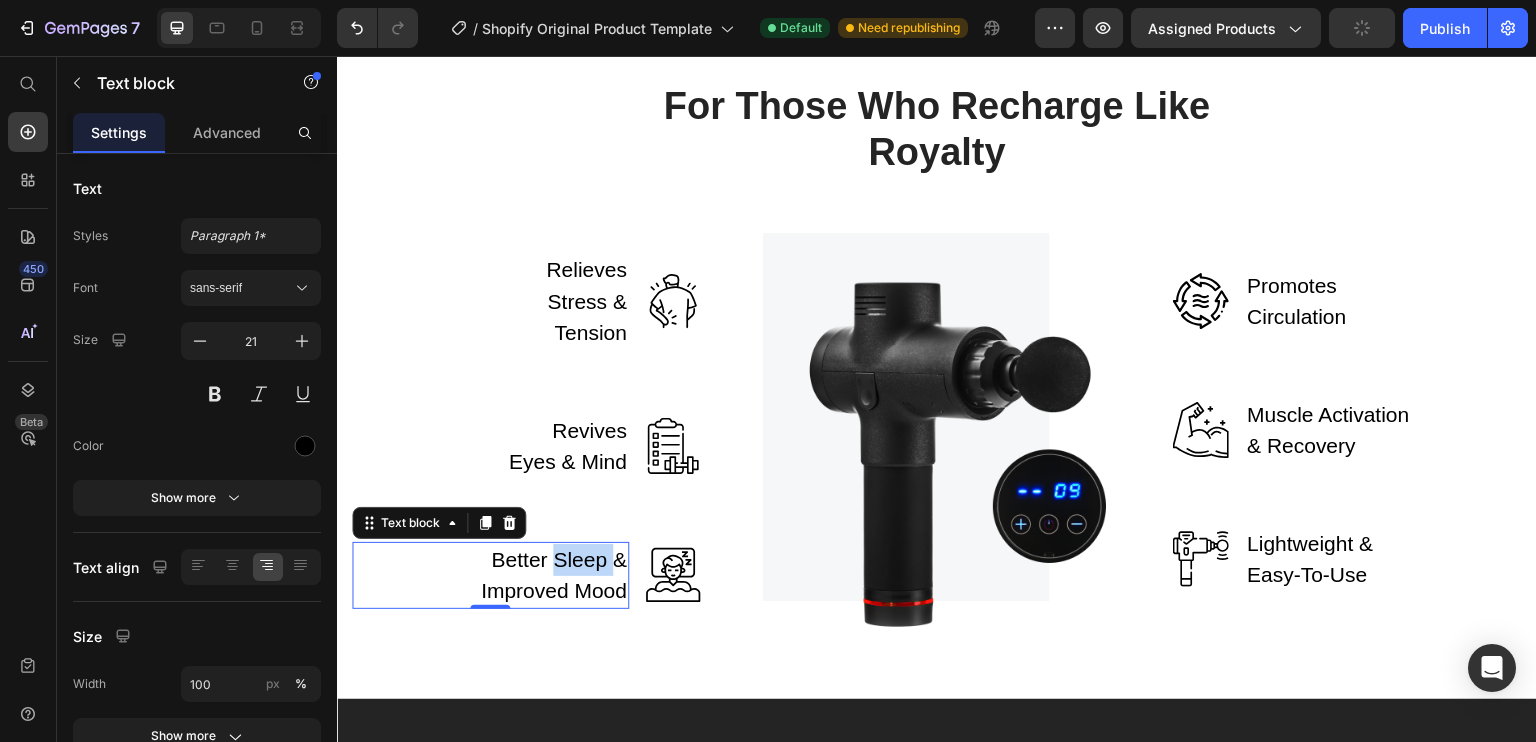 click on "Better Sleep & Improved Mood" at bounding box center (545, 575) 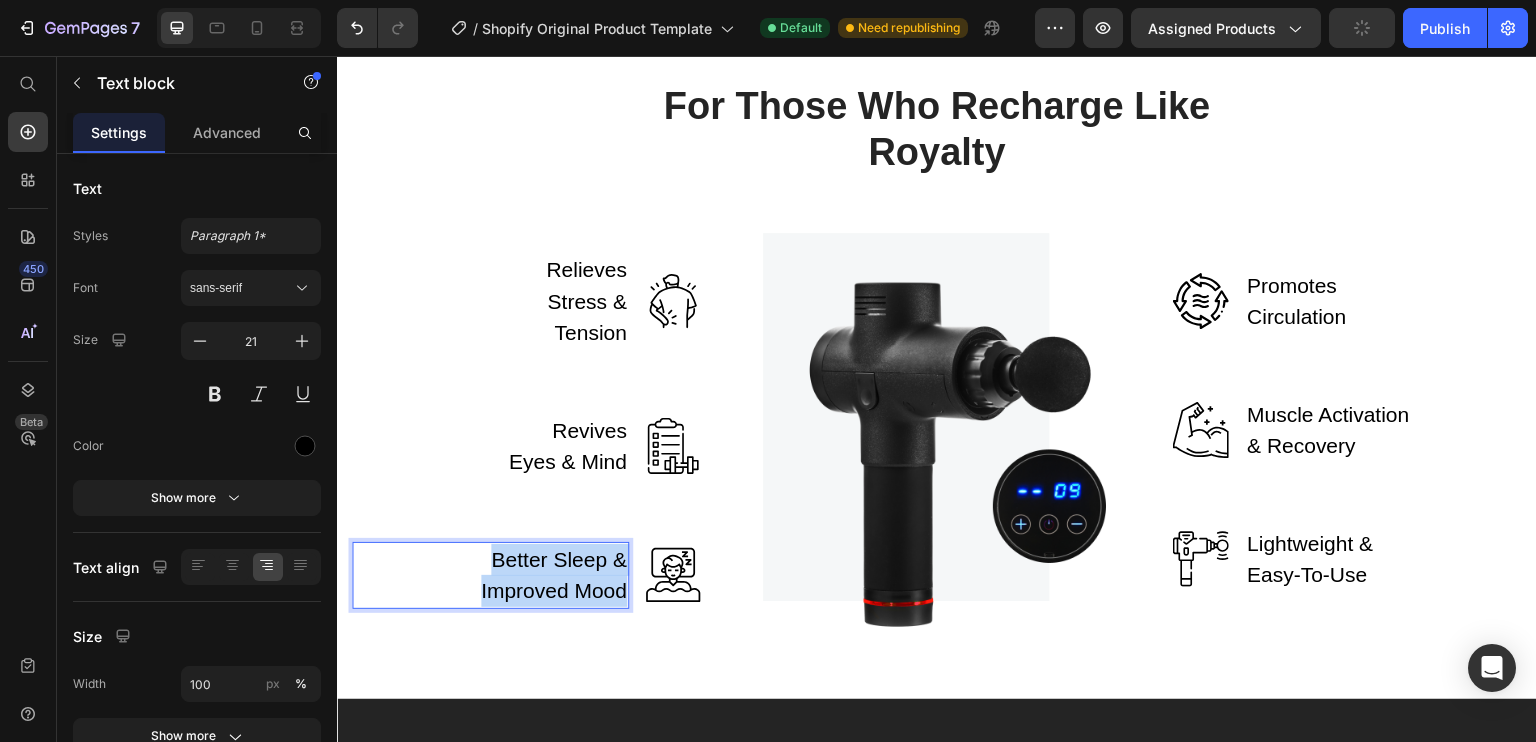 click on "Better Sleep & Improved Mood" at bounding box center (545, 575) 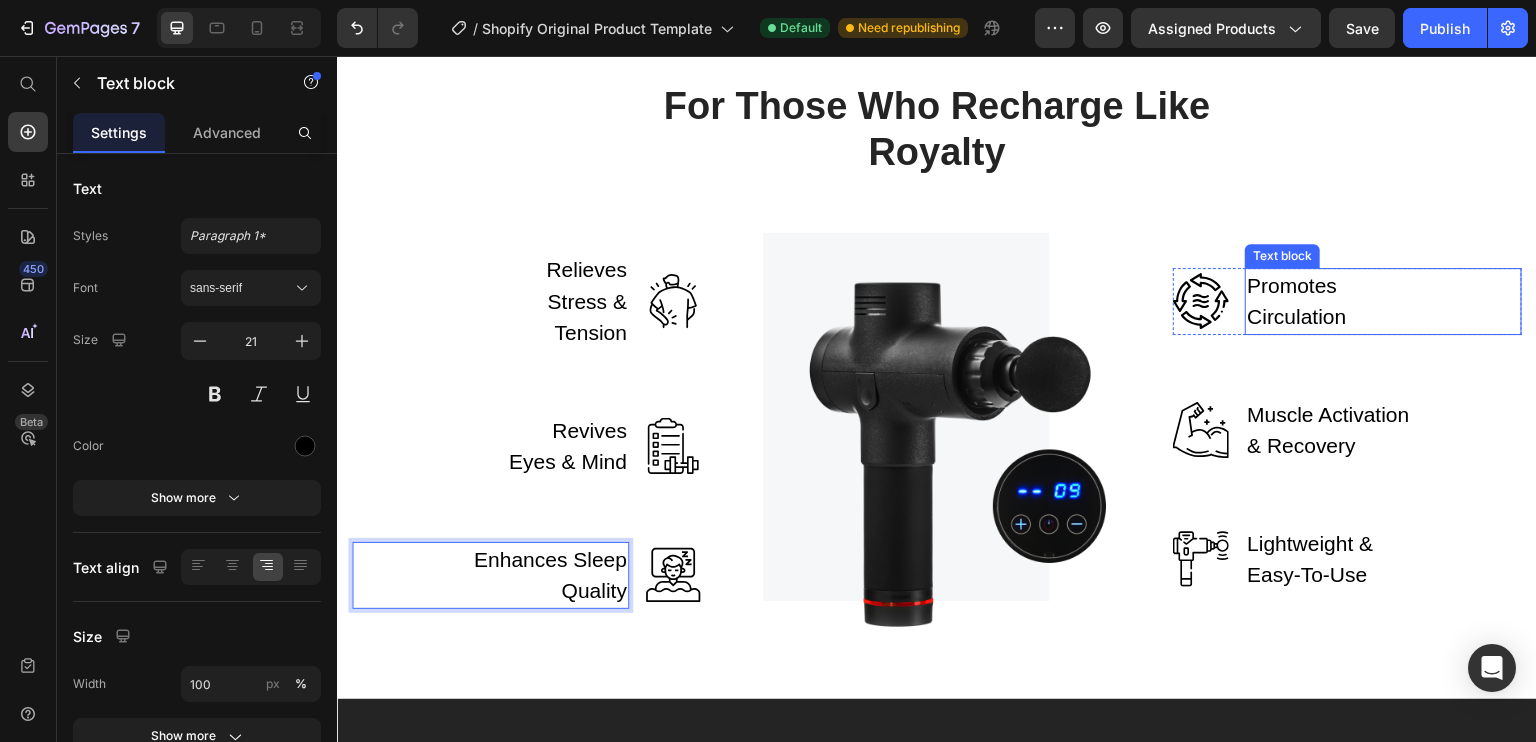 click on "Promotes Circulation" at bounding box center (1333, 301) 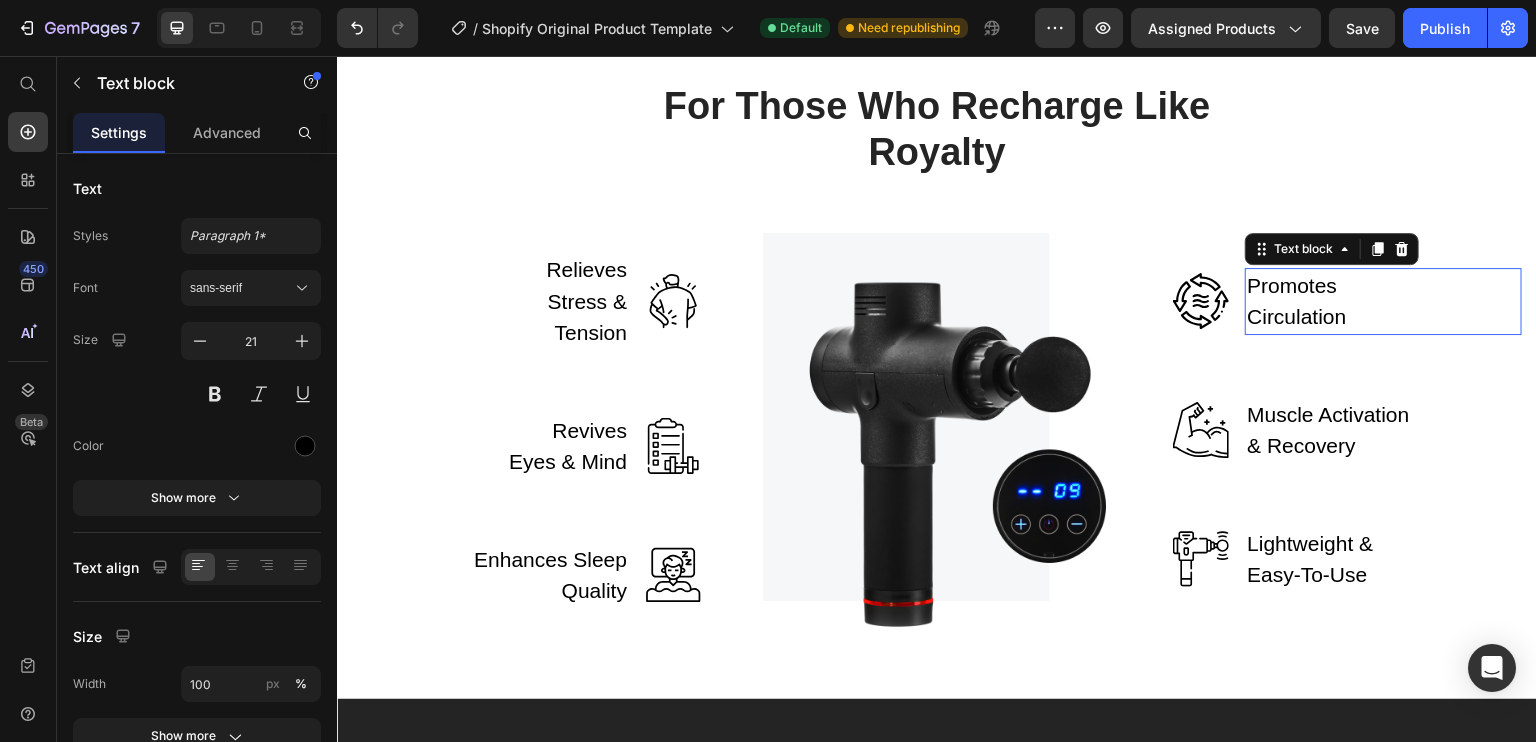 click on "Promotes Circulation" at bounding box center [1333, 301] 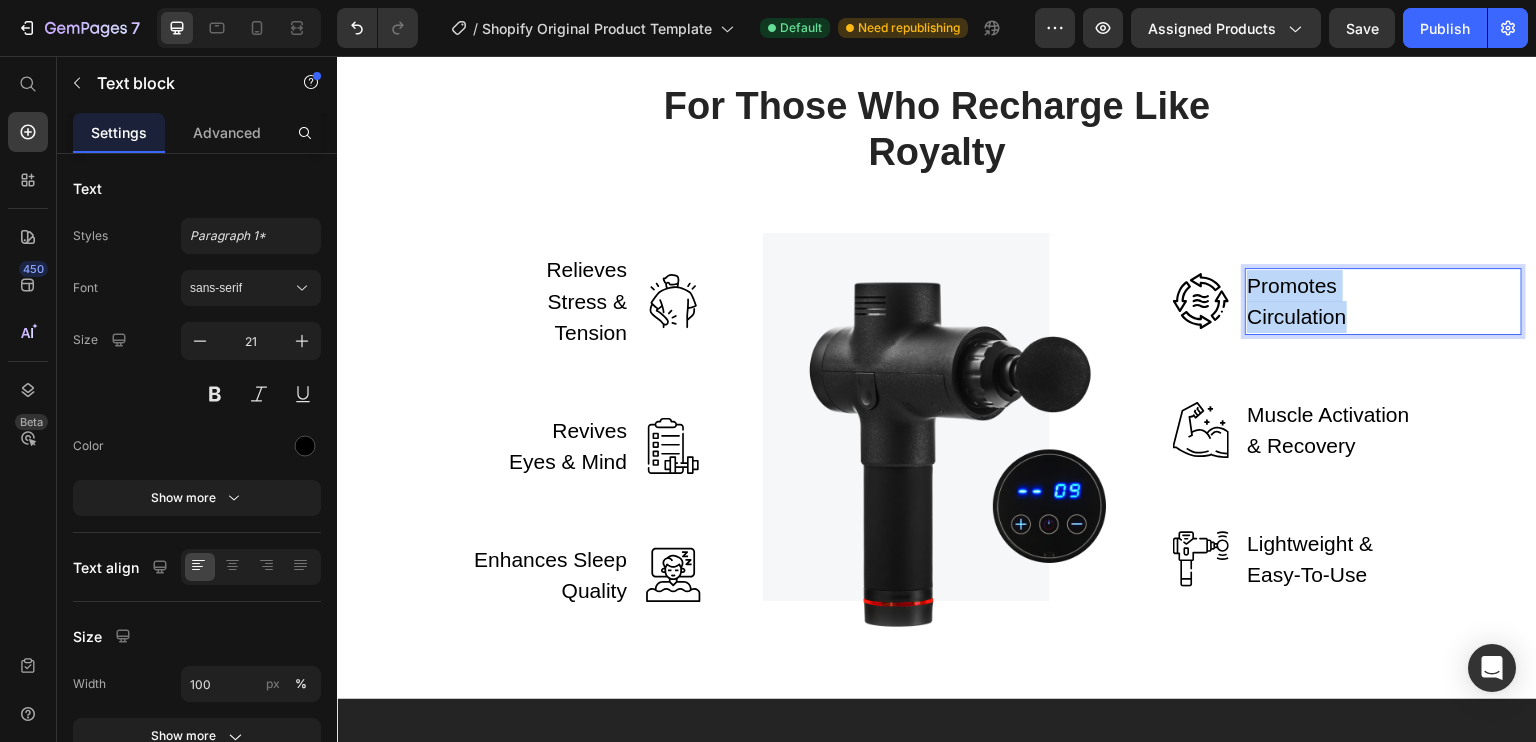click on "Promotes Circulation" at bounding box center [1333, 301] 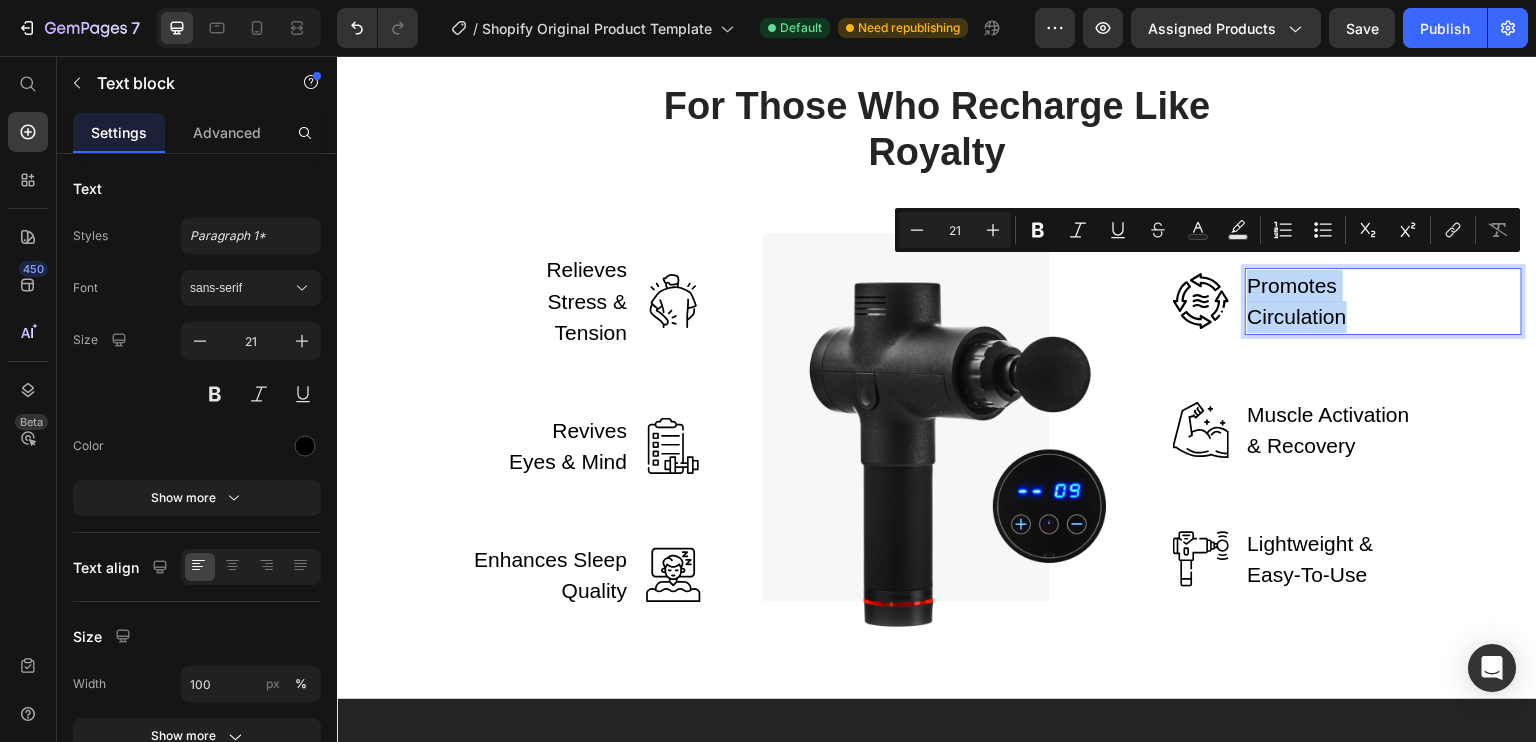 scroll, scrollTop: 3779, scrollLeft: 0, axis: vertical 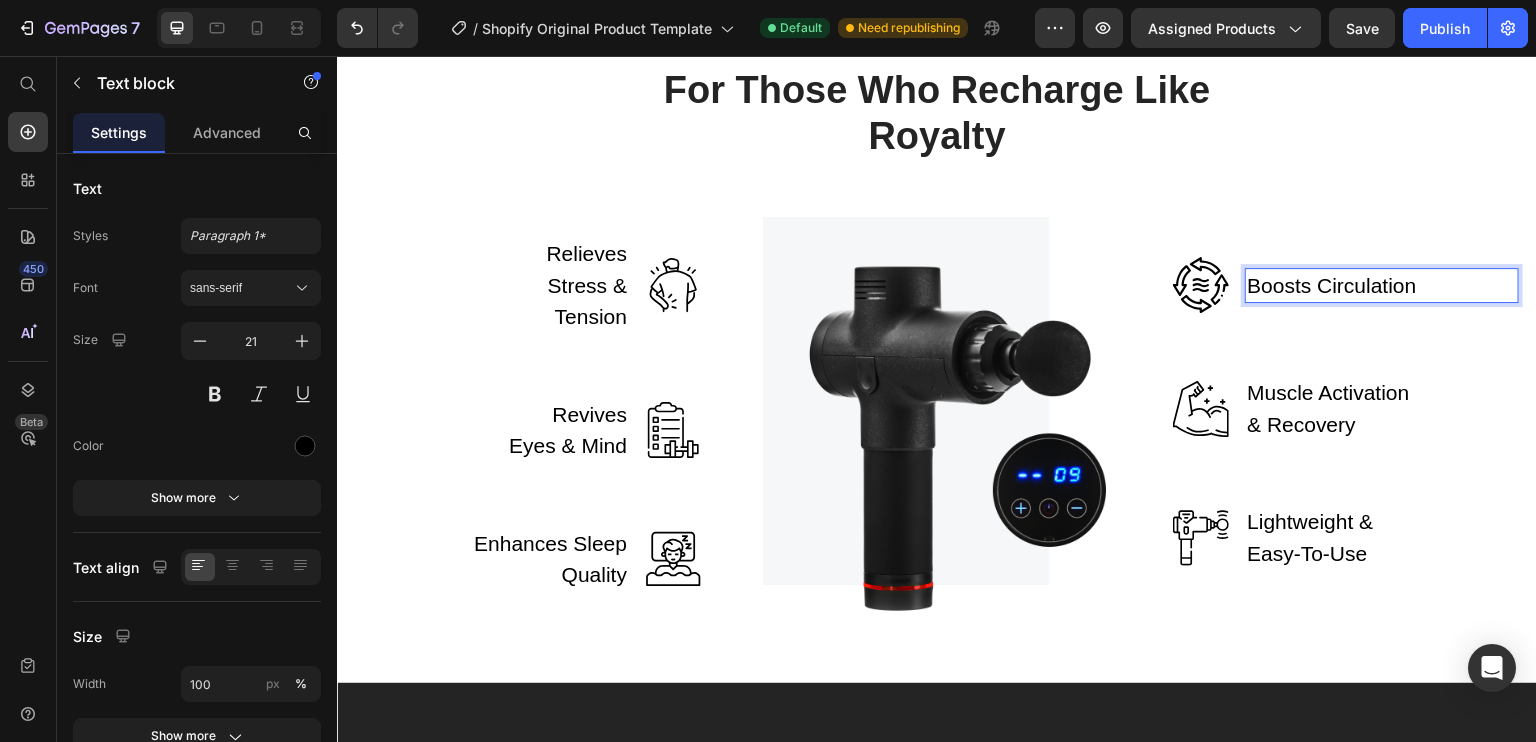 click on "Boosts Circulation" at bounding box center (1331, 286) 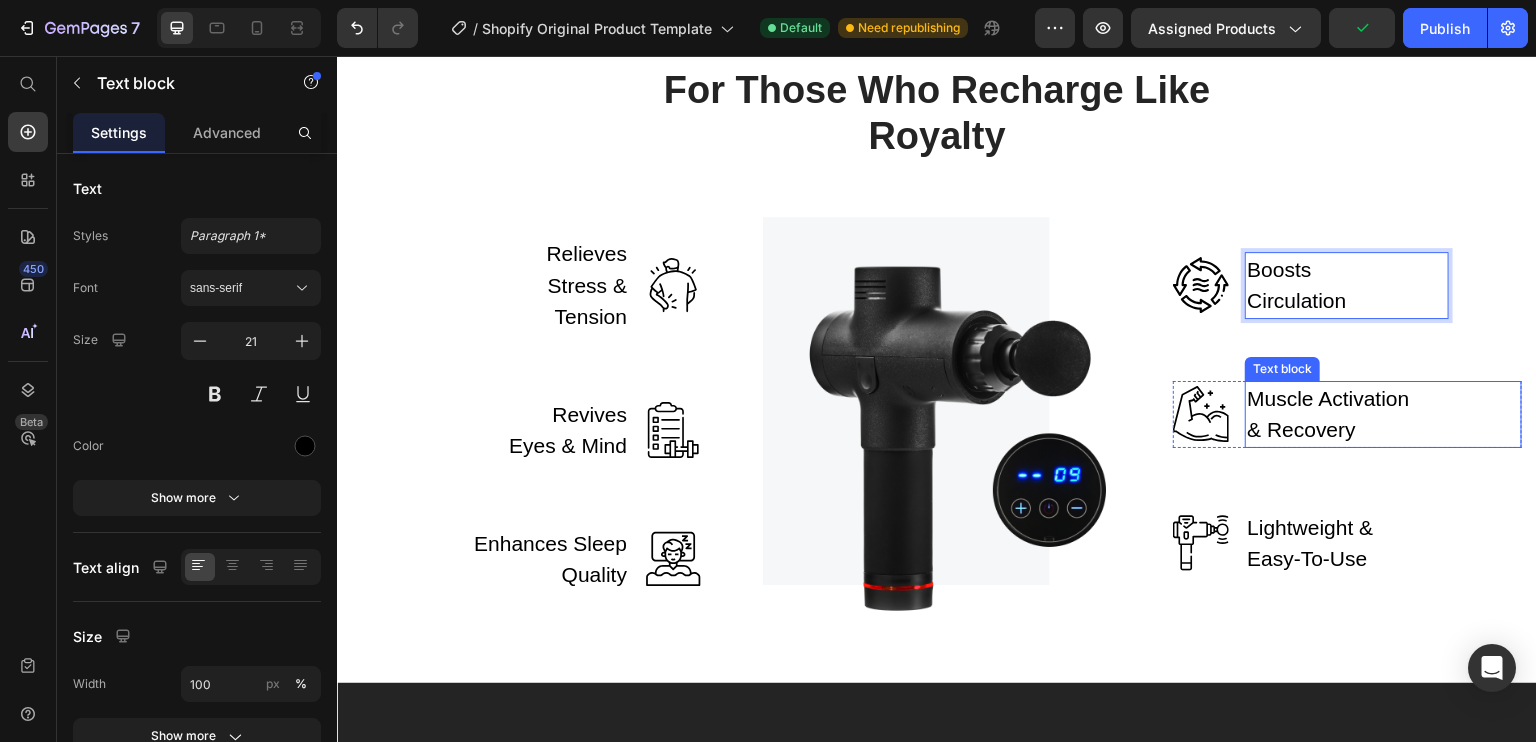 click on "Muscle Activation & Recovery" at bounding box center (1333, 414) 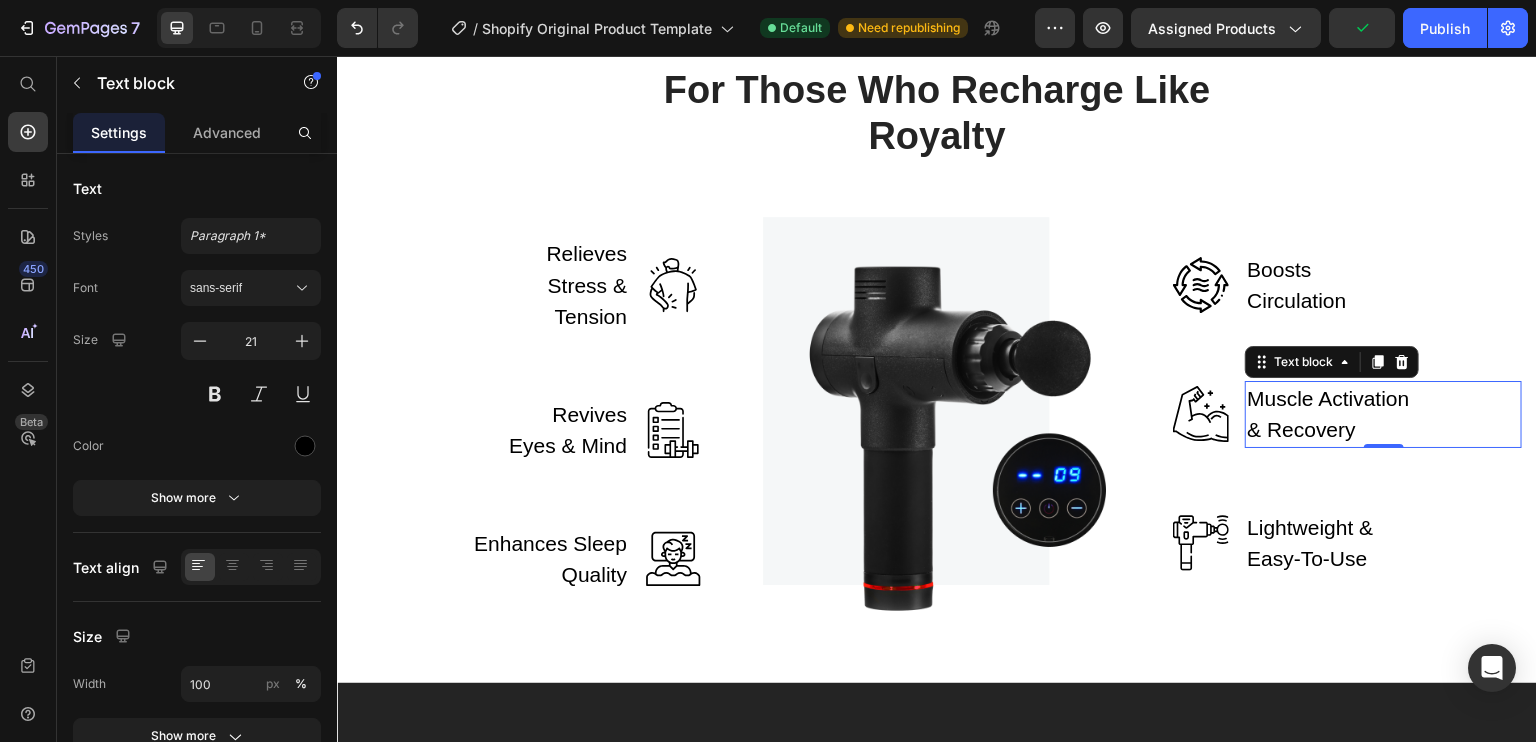 click on "Muscle Activation & Recovery" at bounding box center [1333, 414] 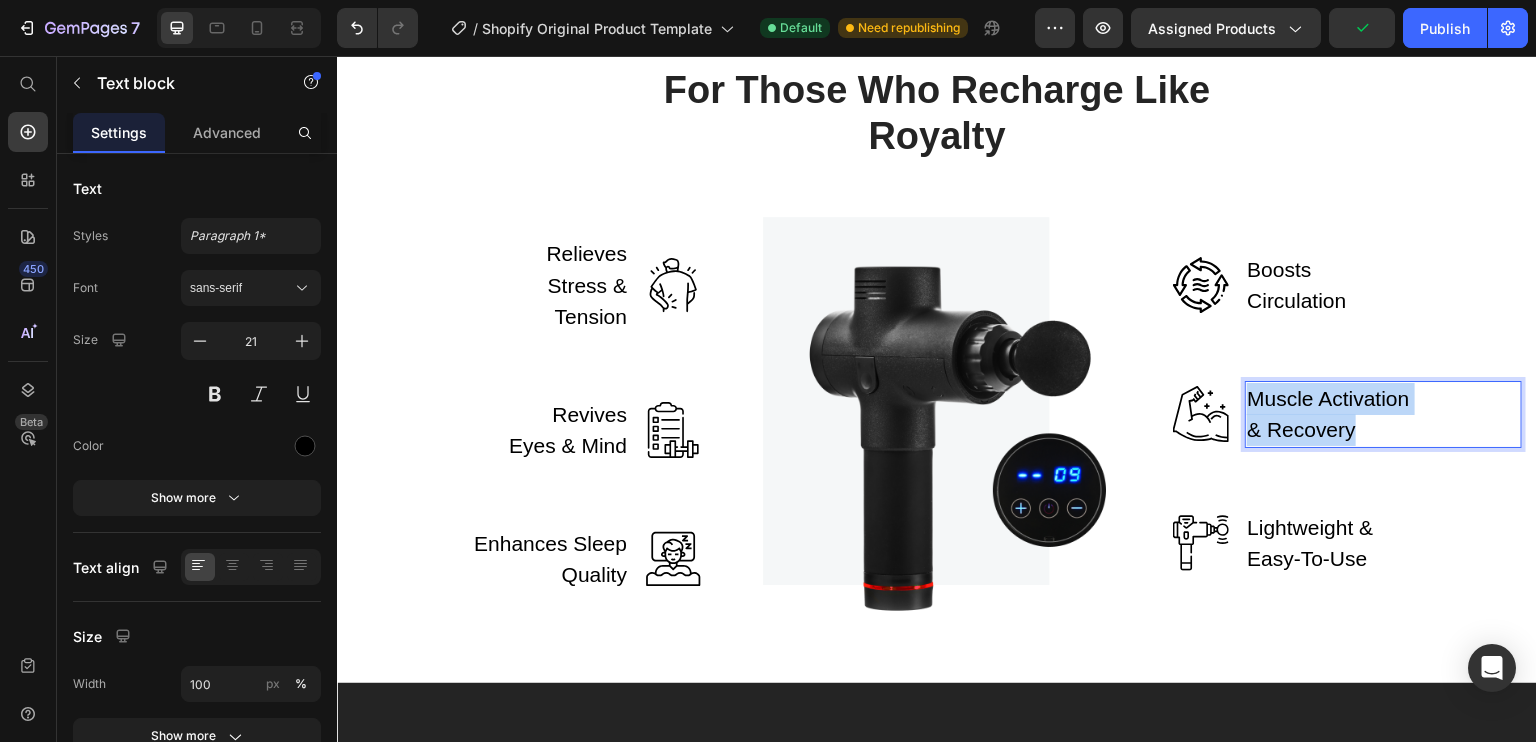click on "Muscle Activation & Recovery" at bounding box center (1333, 414) 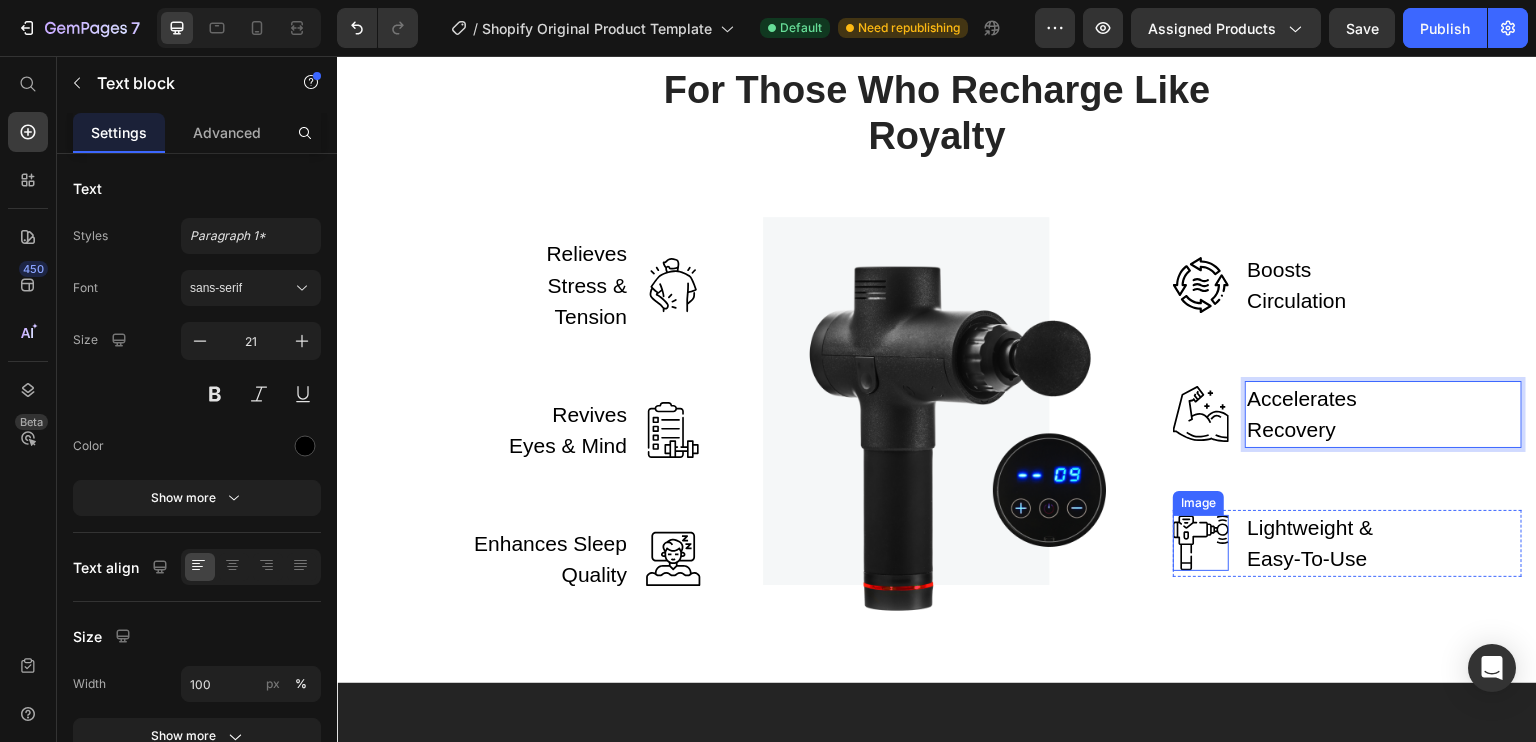click at bounding box center [1201, 543] 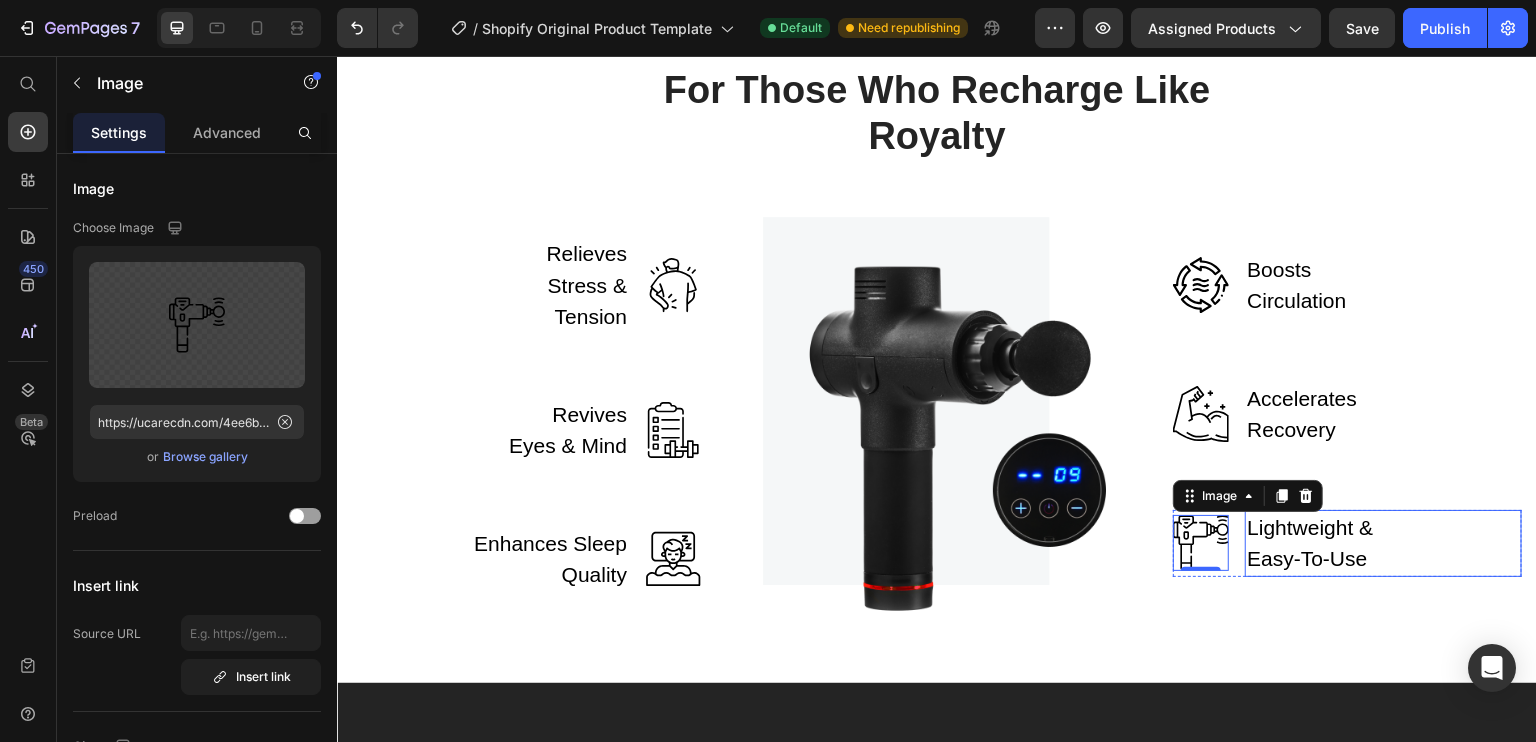 click on "Lightweight & Easy-To-Use" at bounding box center [1333, 543] 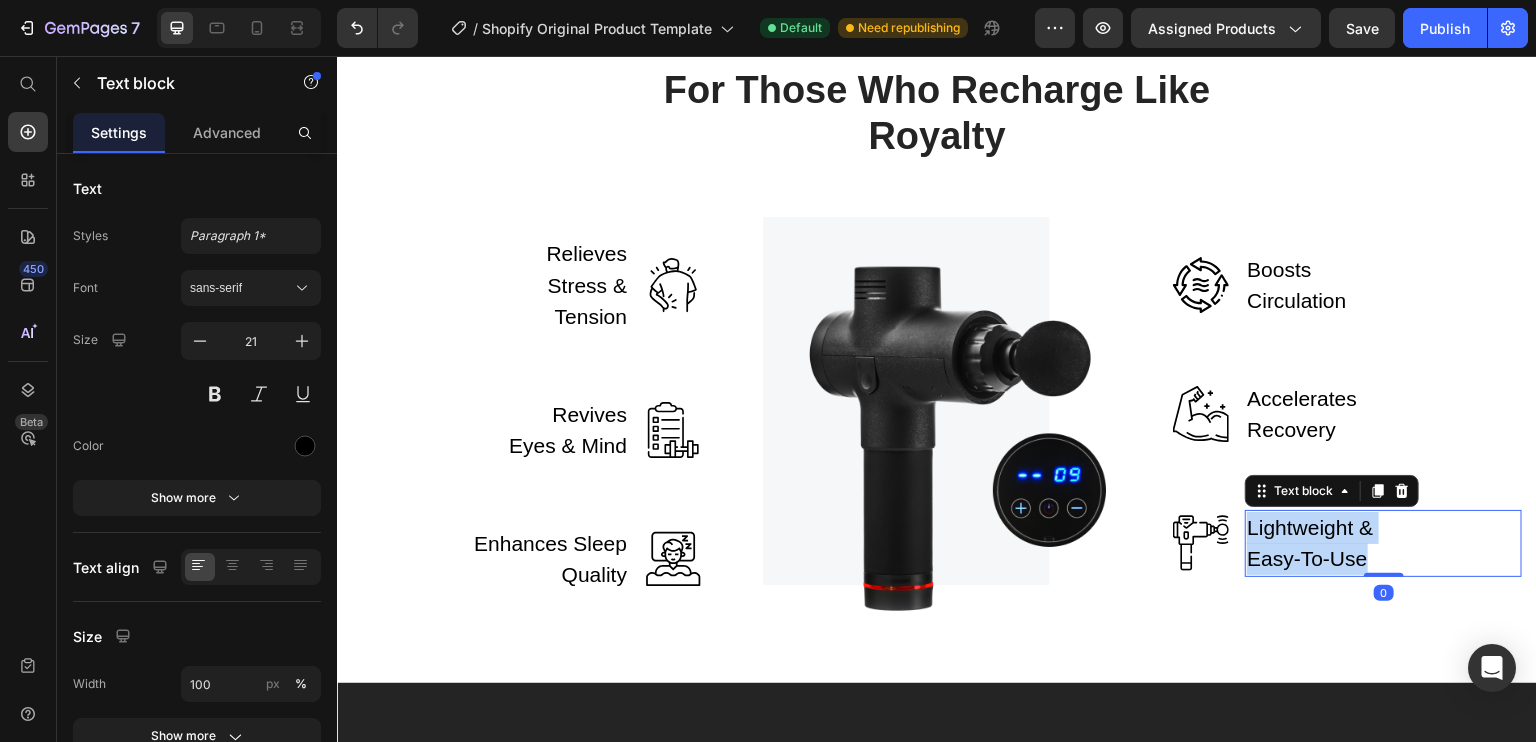 click on "Lightweight & Easy-To-Use" at bounding box center (1333, 543) 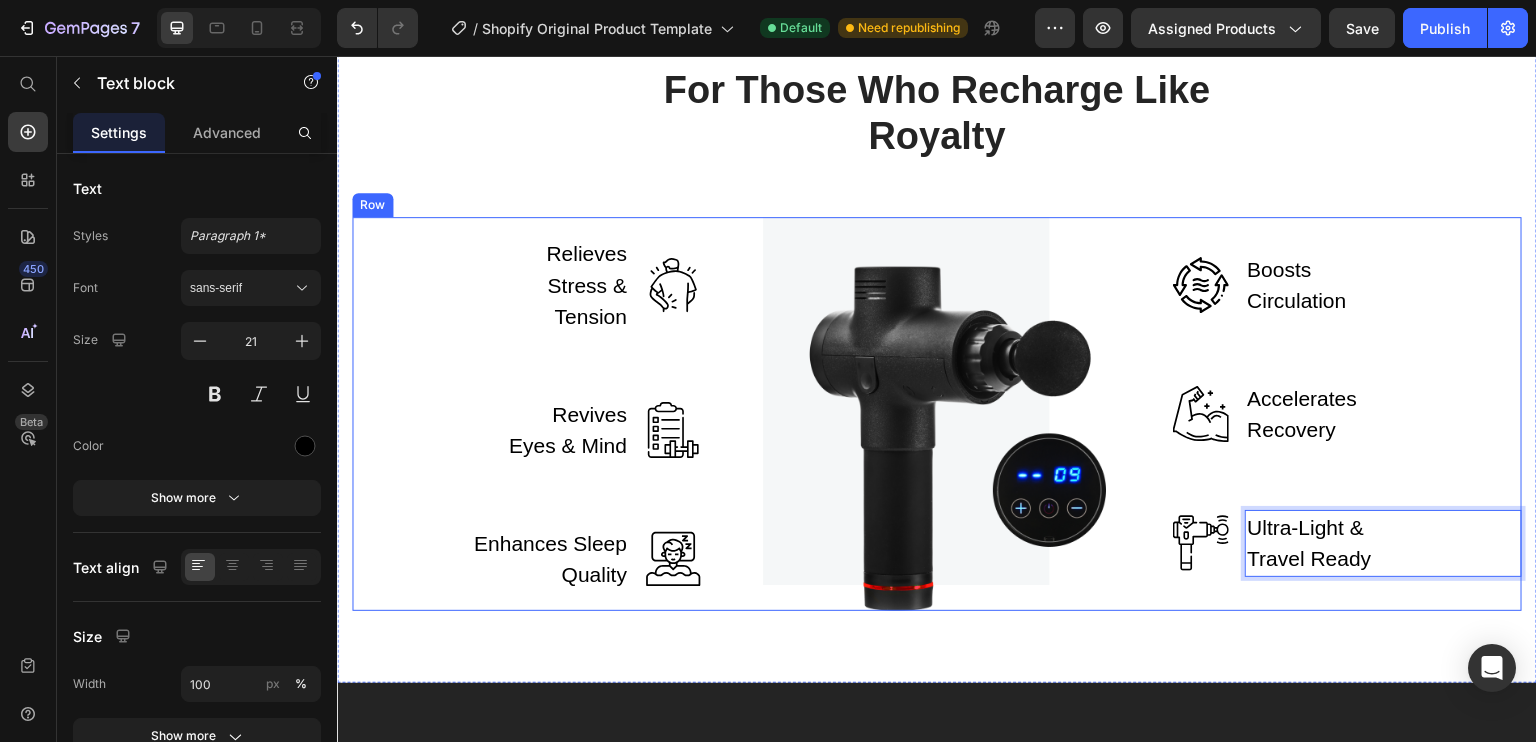 click on "Image Boosts  Circulation Text block Row Image Accelerates Recovery Text block Row Image Ultra-Light & Travel Ready Text block   0 Row" at bounding box center [1347, 414] 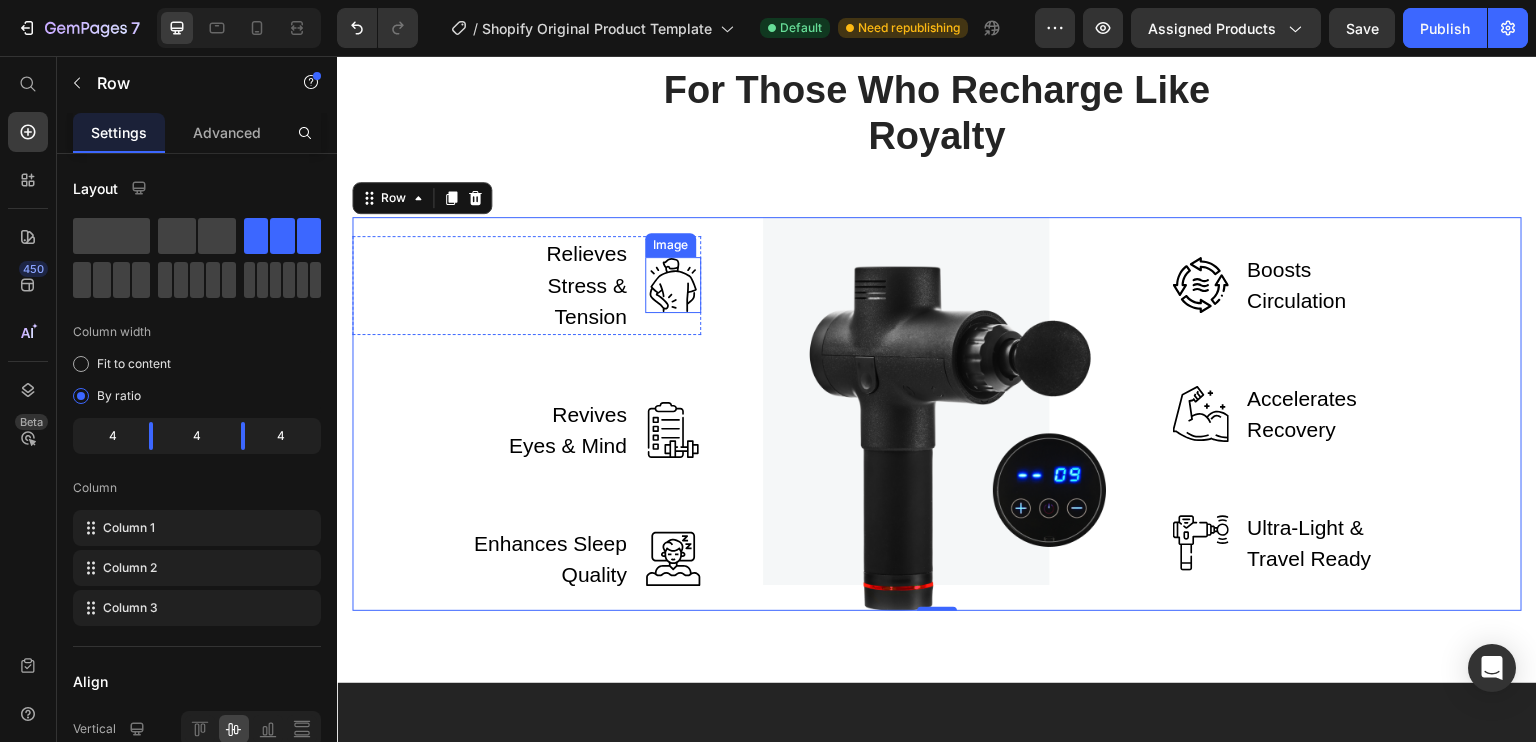 click at bounding box center [673, 285] 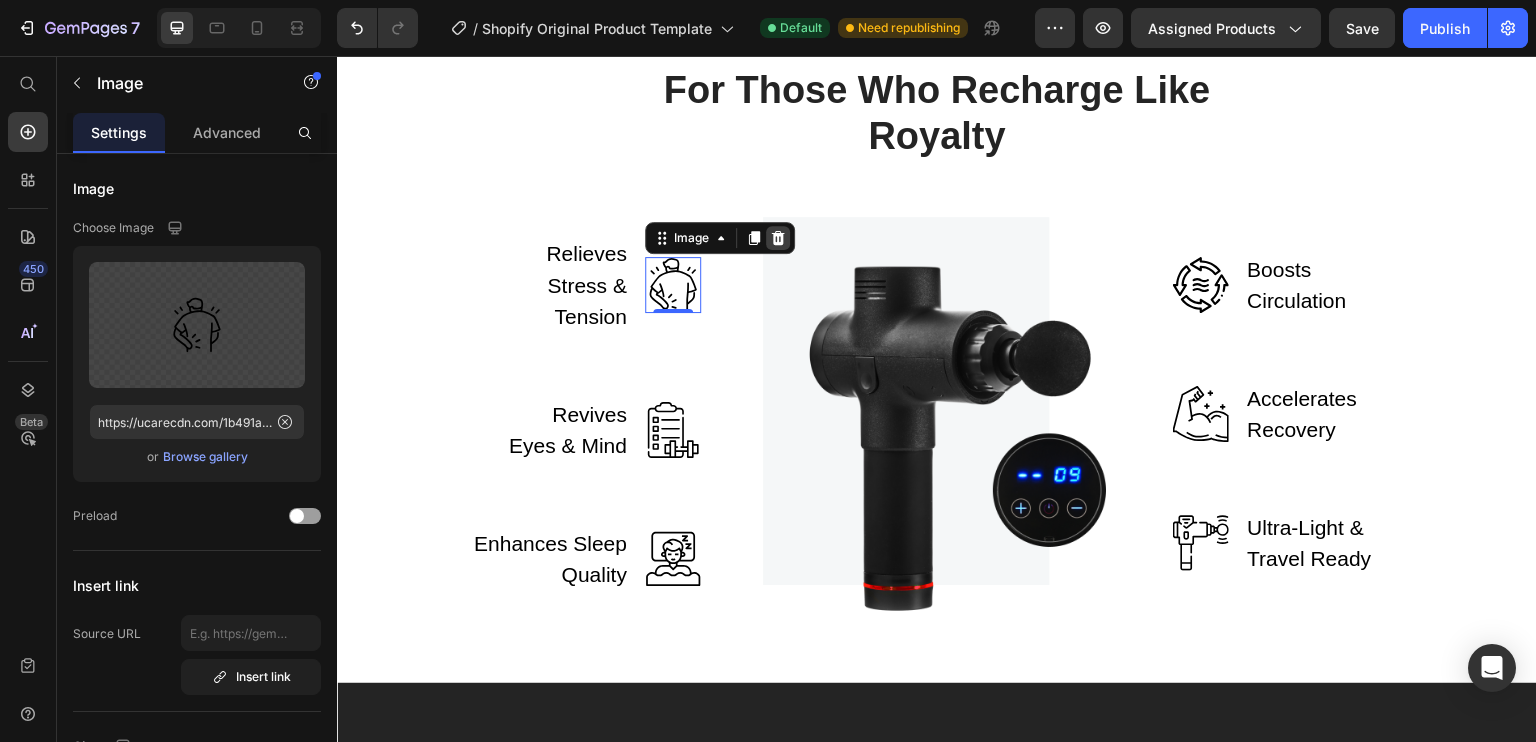 click at bounding box center (778, 238) 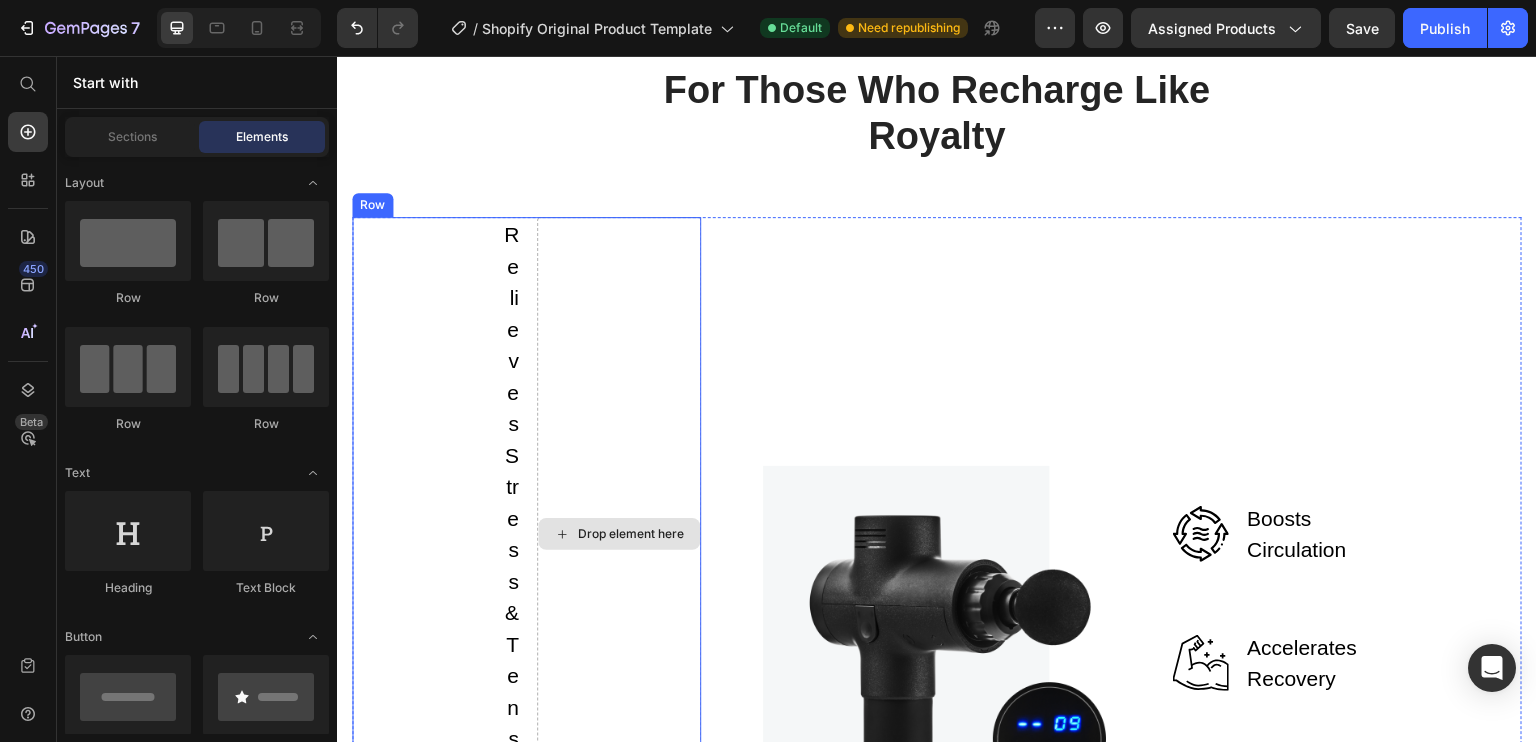 click on "Drop element here" at bounding box center (631, 534) 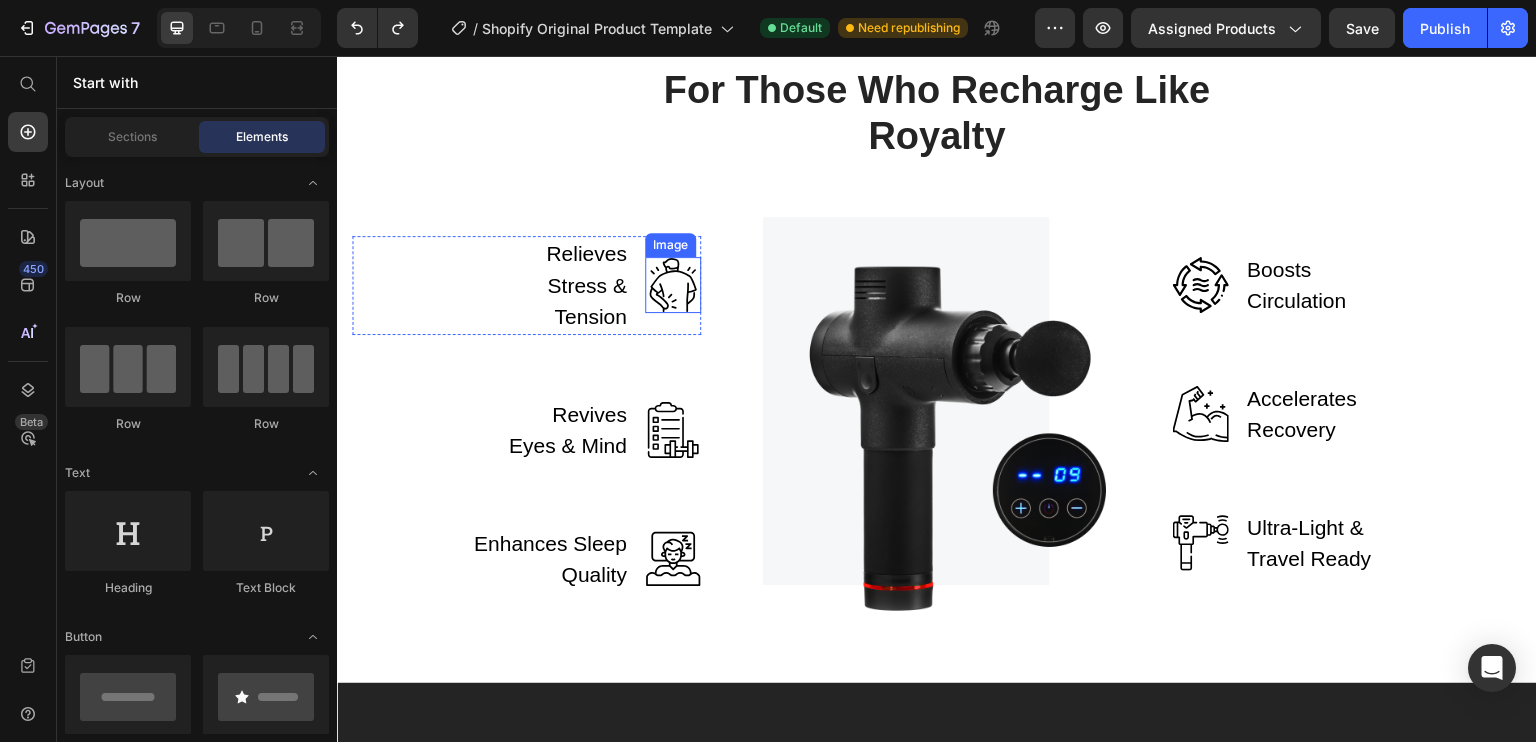 click at bounding box center [673, 285] 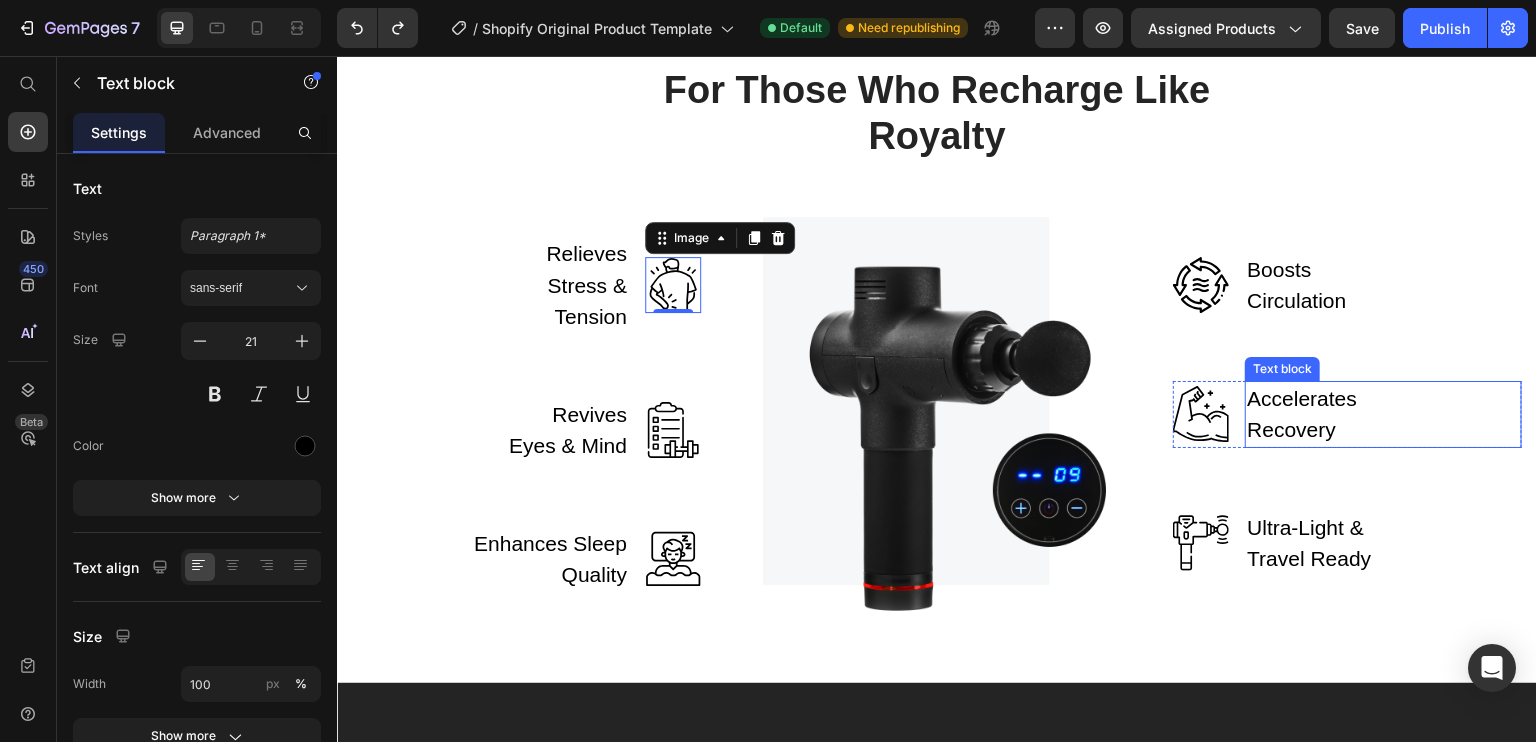 click on "Accelerates Recovery" at bounding box center [1333, 414] 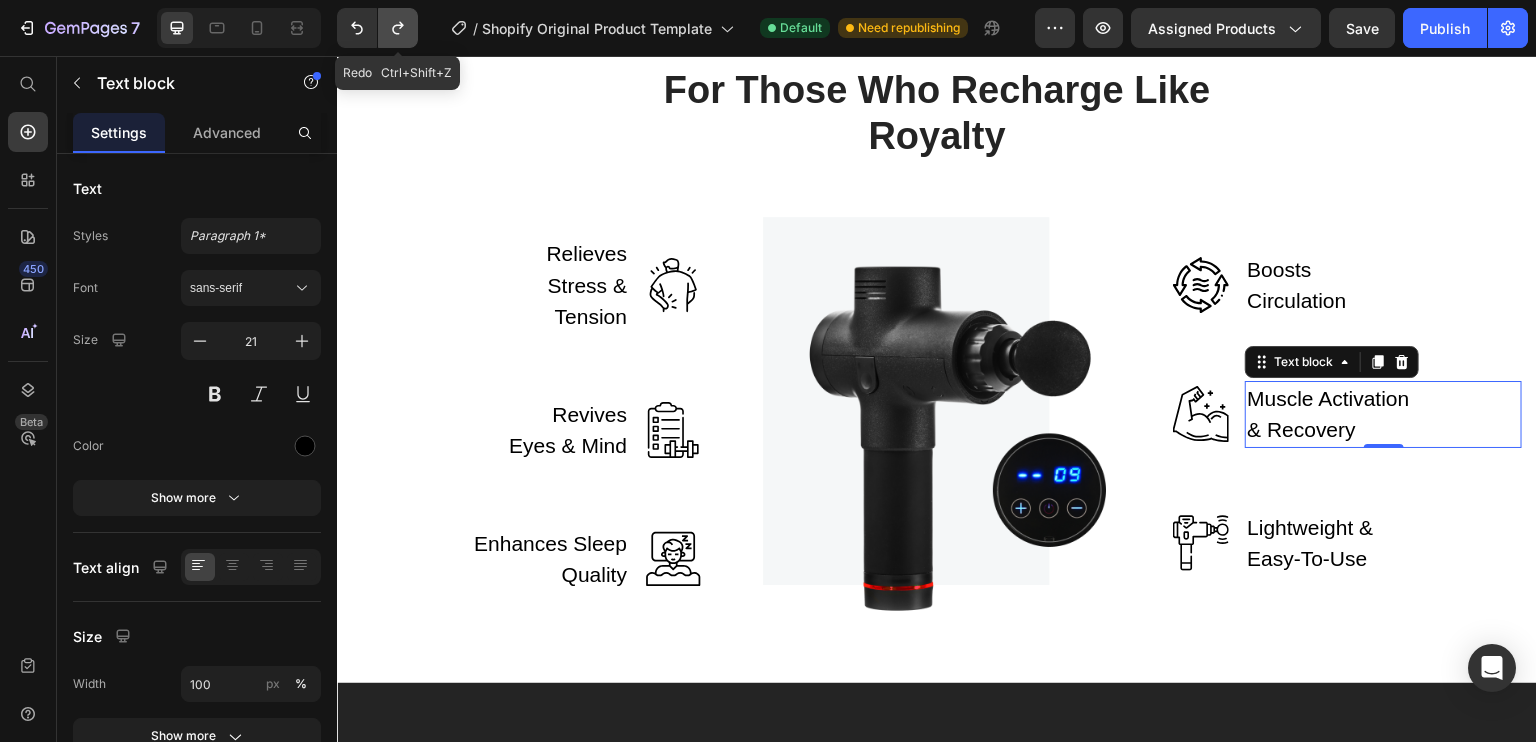 click 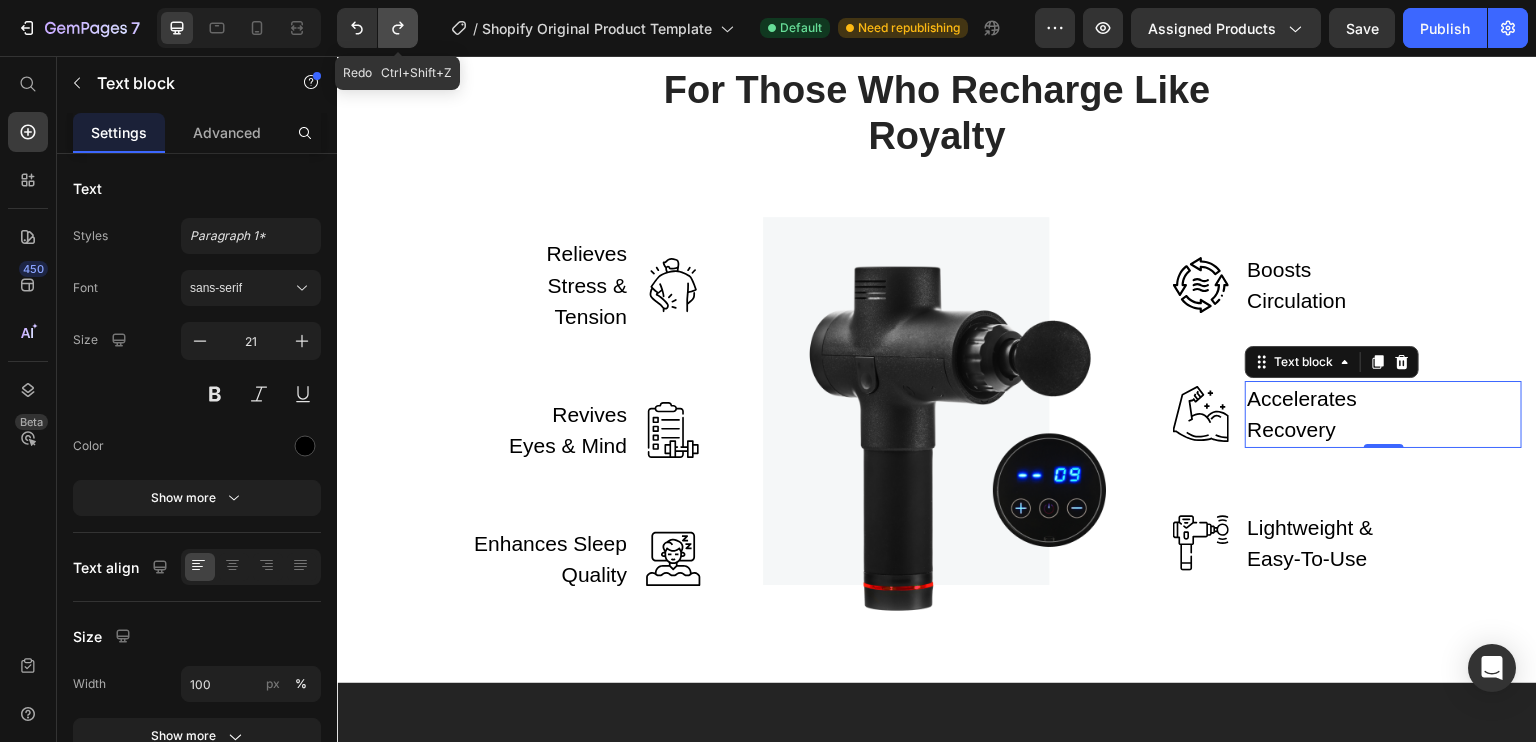 click 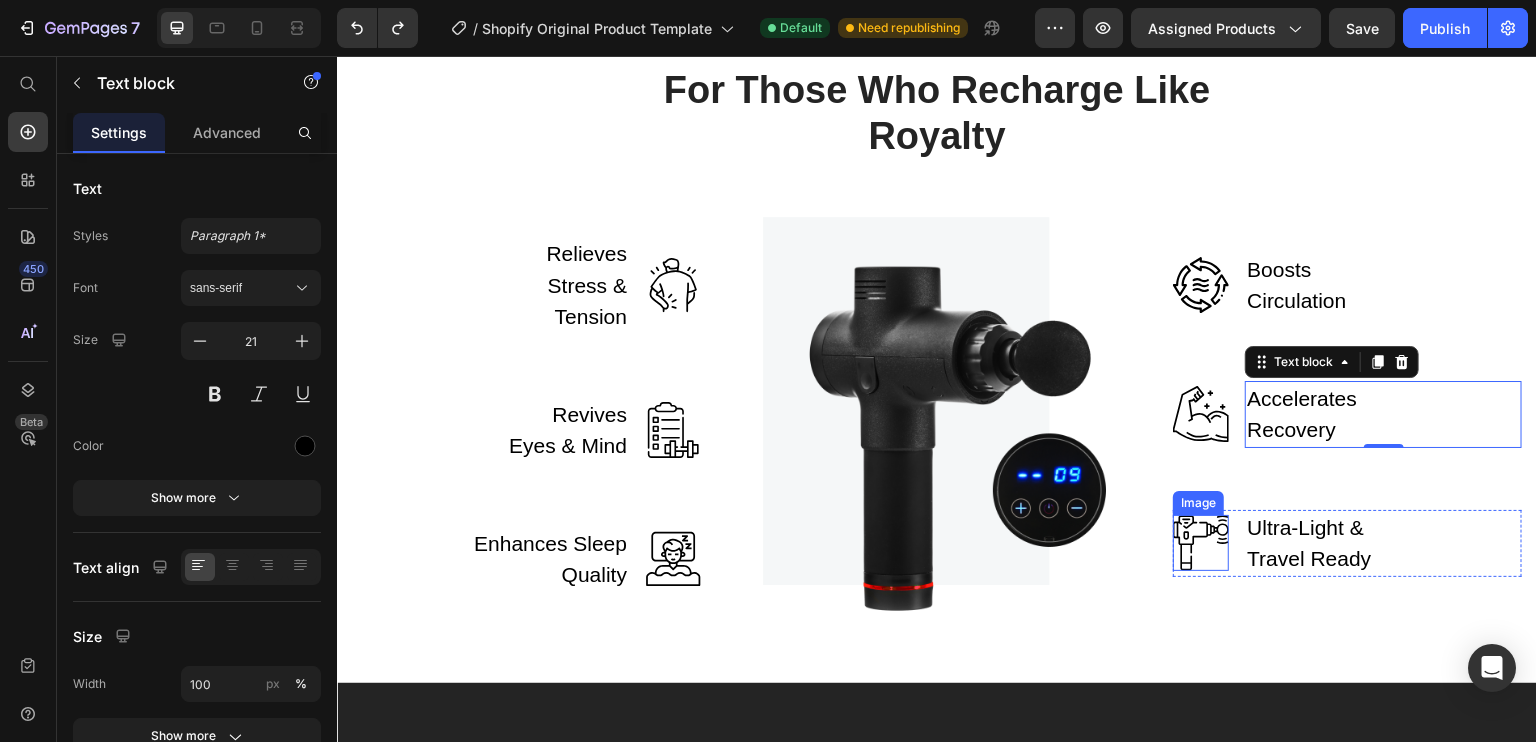 click at bounding box center (1201, 543) 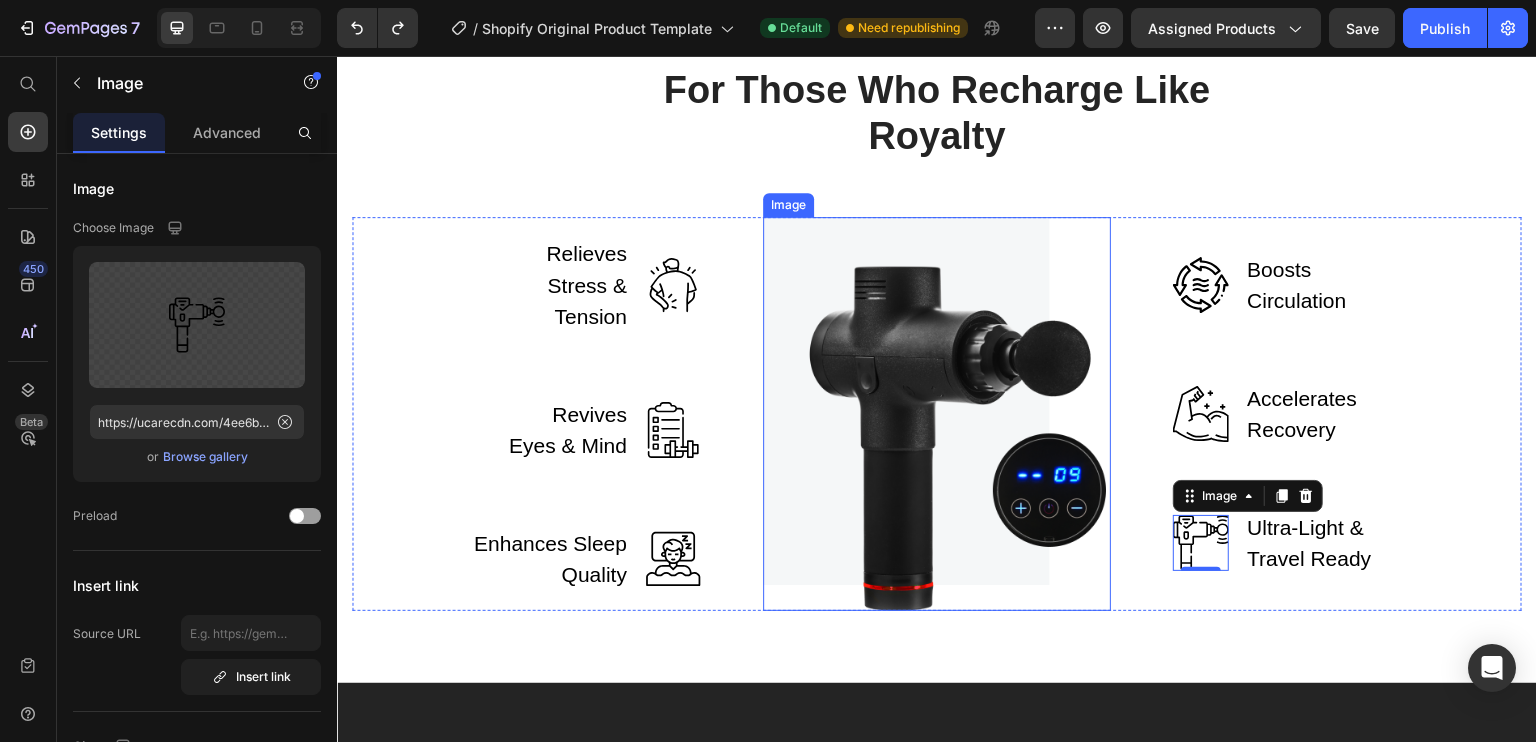 click at bounding box center (937, 414) 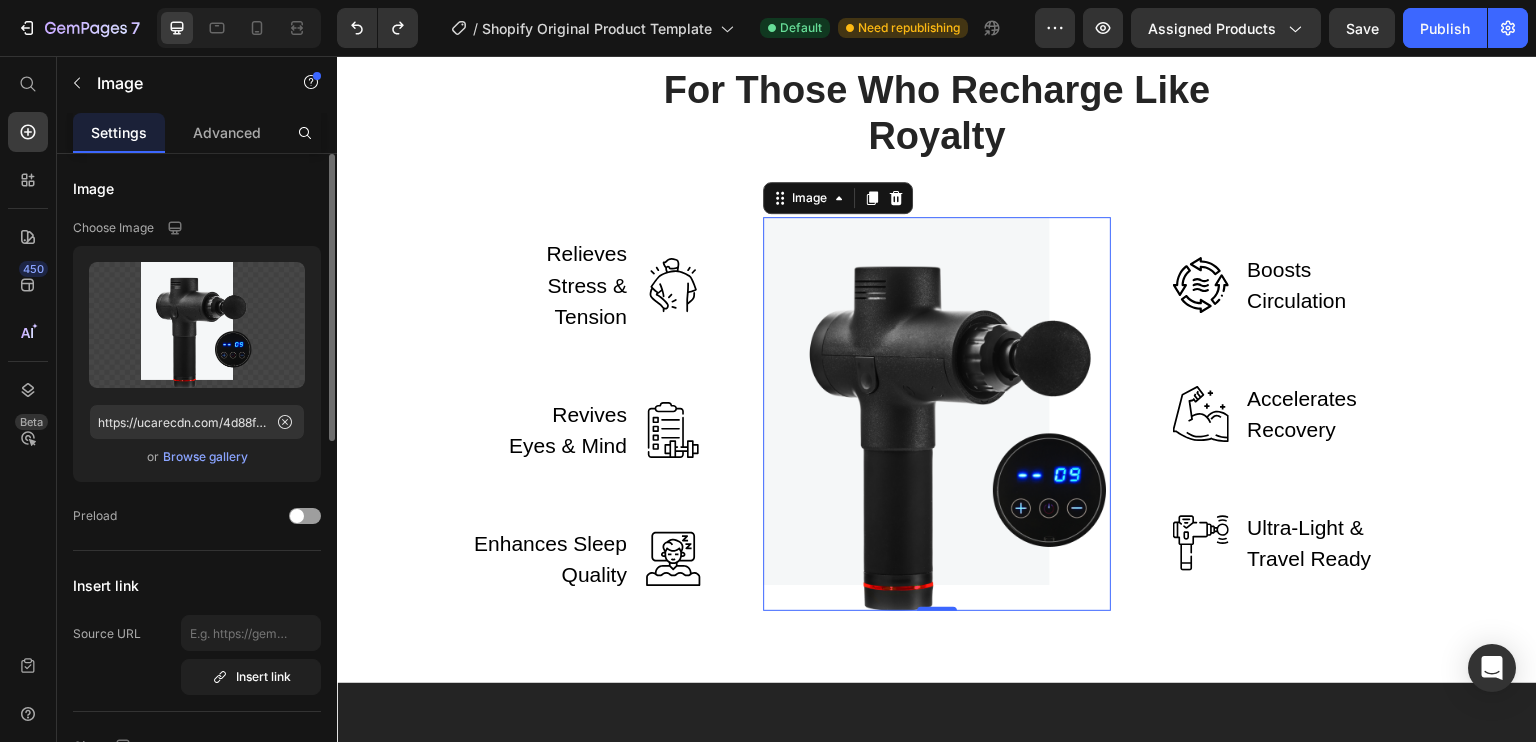 click on "Browse gallery" at bounding box center (205, 457) 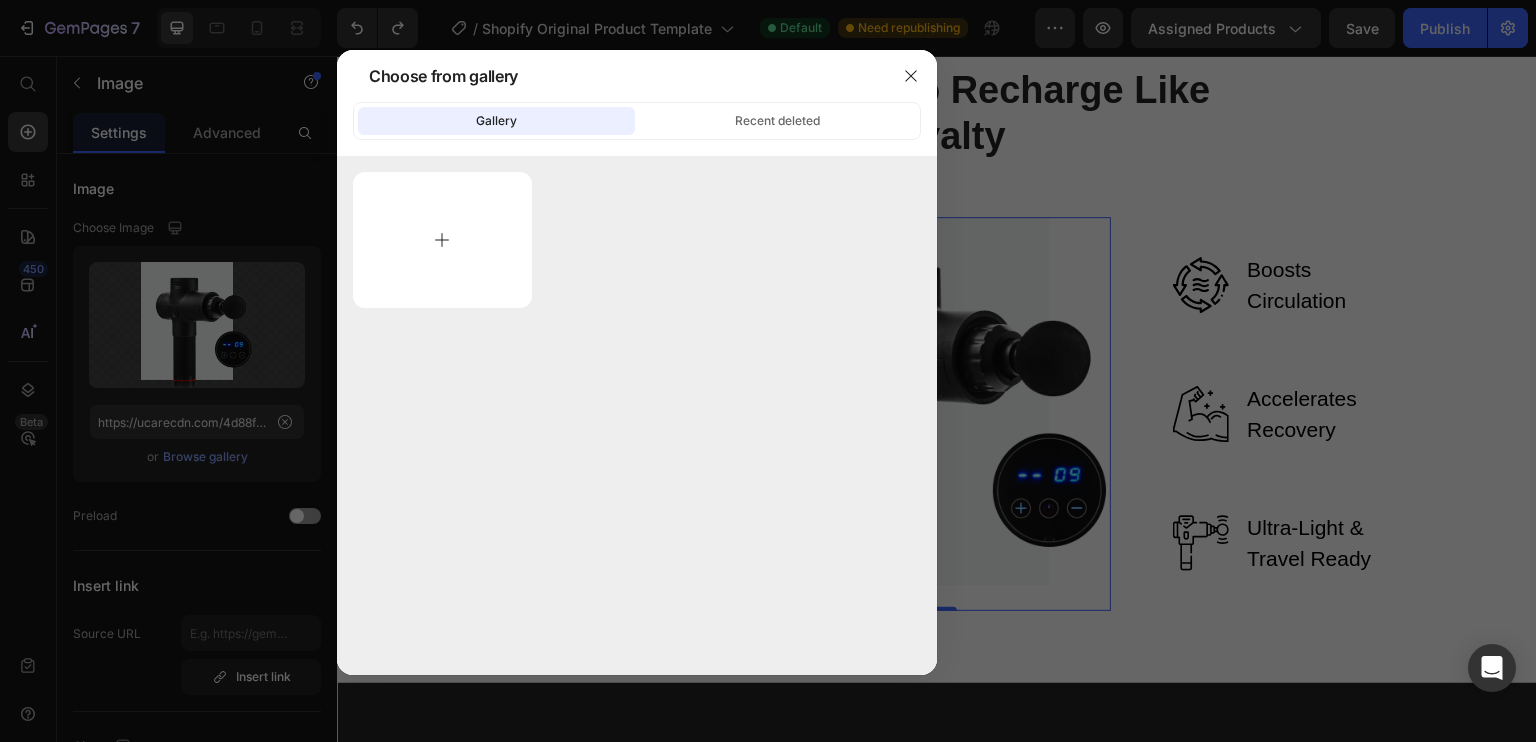 click at bounding box center (442, 240) 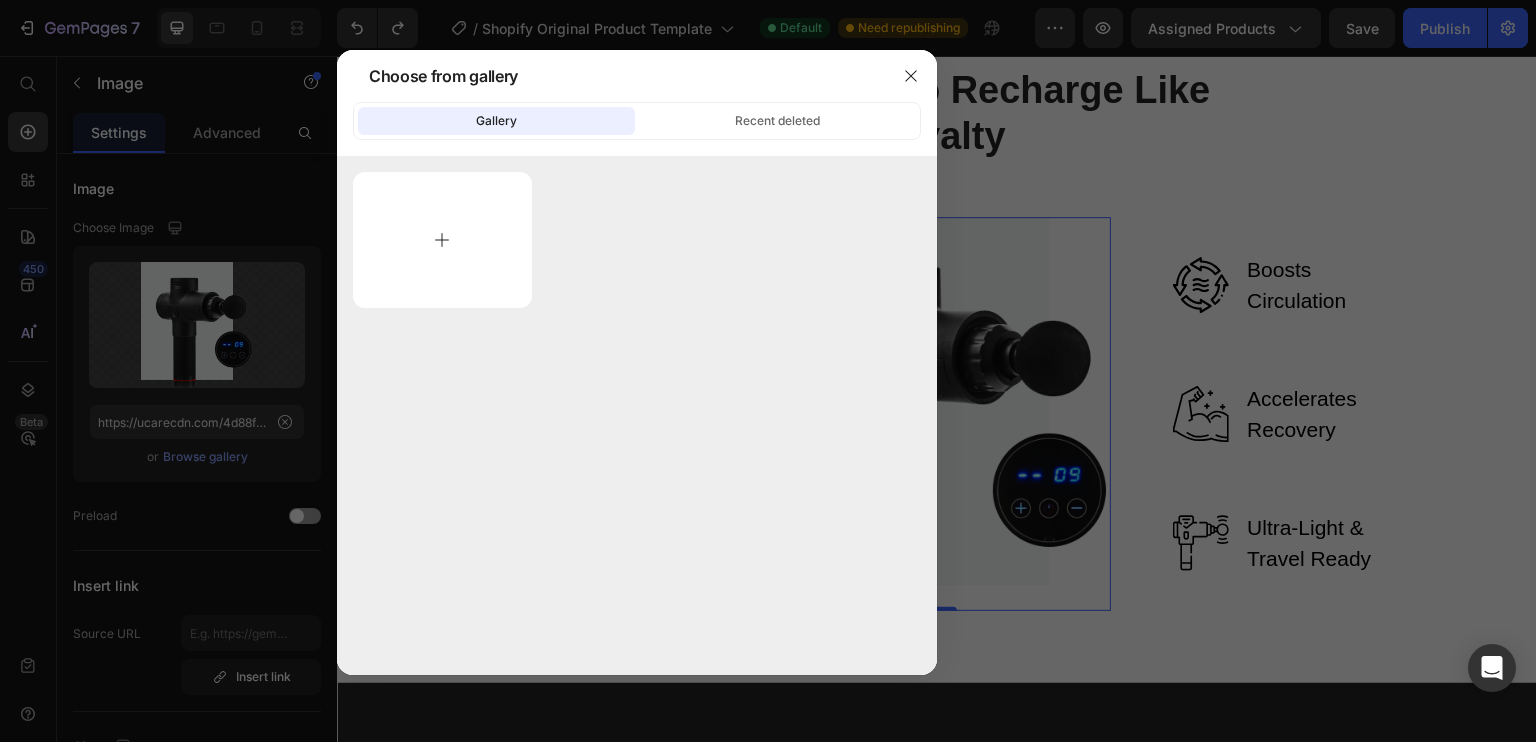 type on "C:\fakepath\pic (17).png" 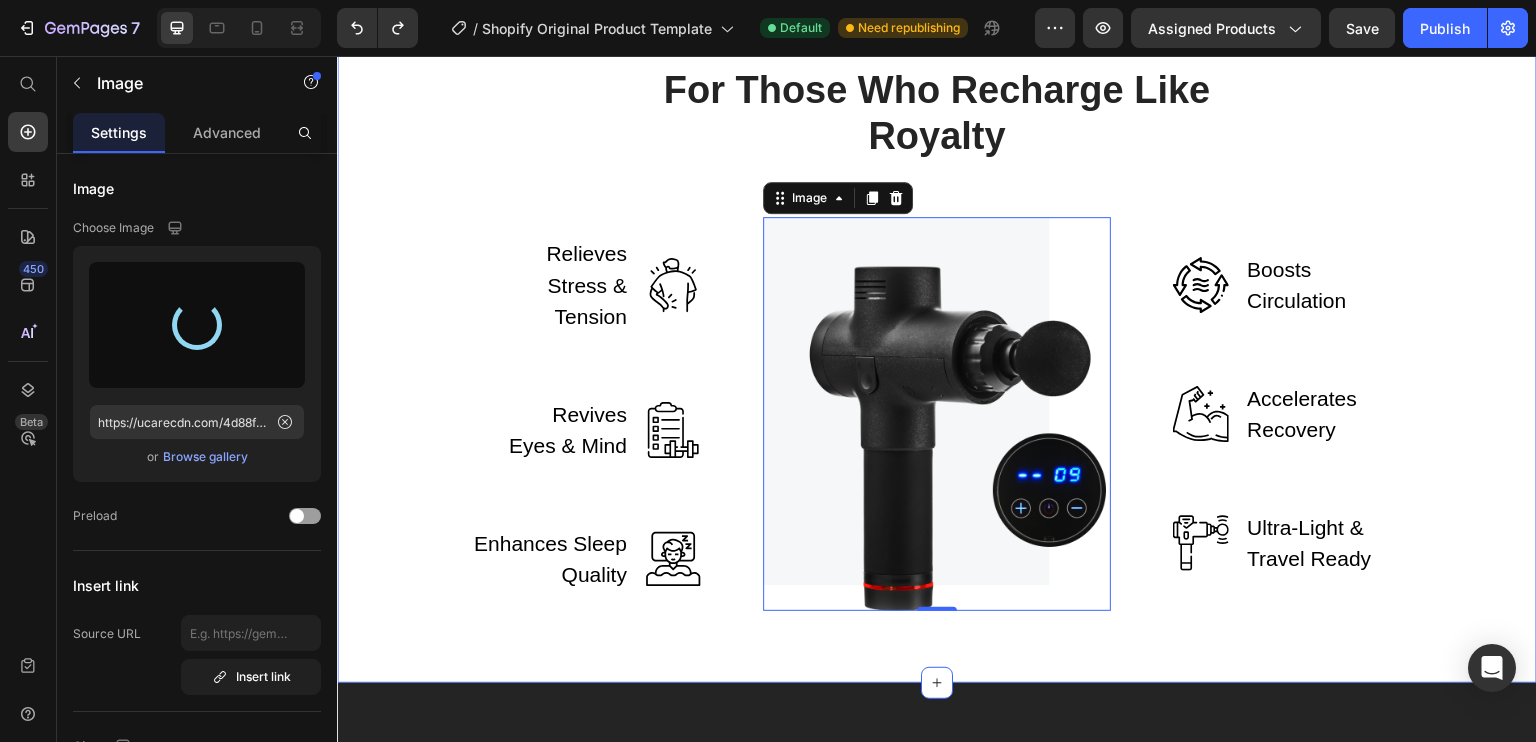 type on "https://cdn.shopify.com/s/files/1/0680/0211/9761/files/gempages_575298195807011359-155afc74-bd71-448e-977e-1c365327e050.png" 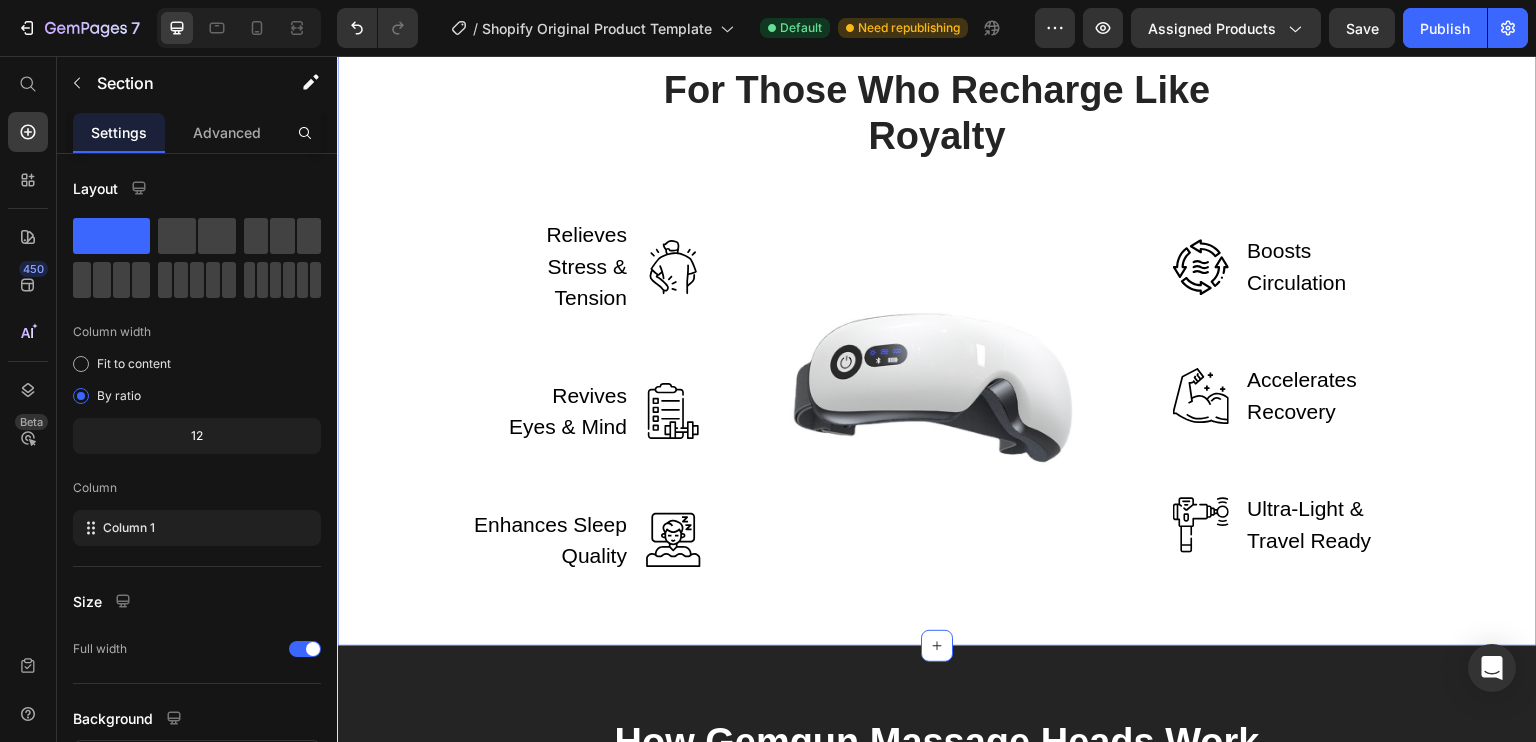 click on "For Those Who Recharge Like Royalty Heading Row Relieves Stress & Tension Text block Image Row Revives Eyes & Mind Text block Image Row Enhances Sleep Quality Text block Image Row Image Image Boosts  Circulation Text block Row Image Accelerates Recovery Text block Row Image Ultra-Light & Travel Ready Text block Row Row Section 4   You can create reusable sections Create Theme Section AI Content Write with GemAI What would you like to describe here? Tone and Voice Persuasive Product Dreemo Elite NeuroRelief™ Show more Generate" at bounding box center [937, 320] 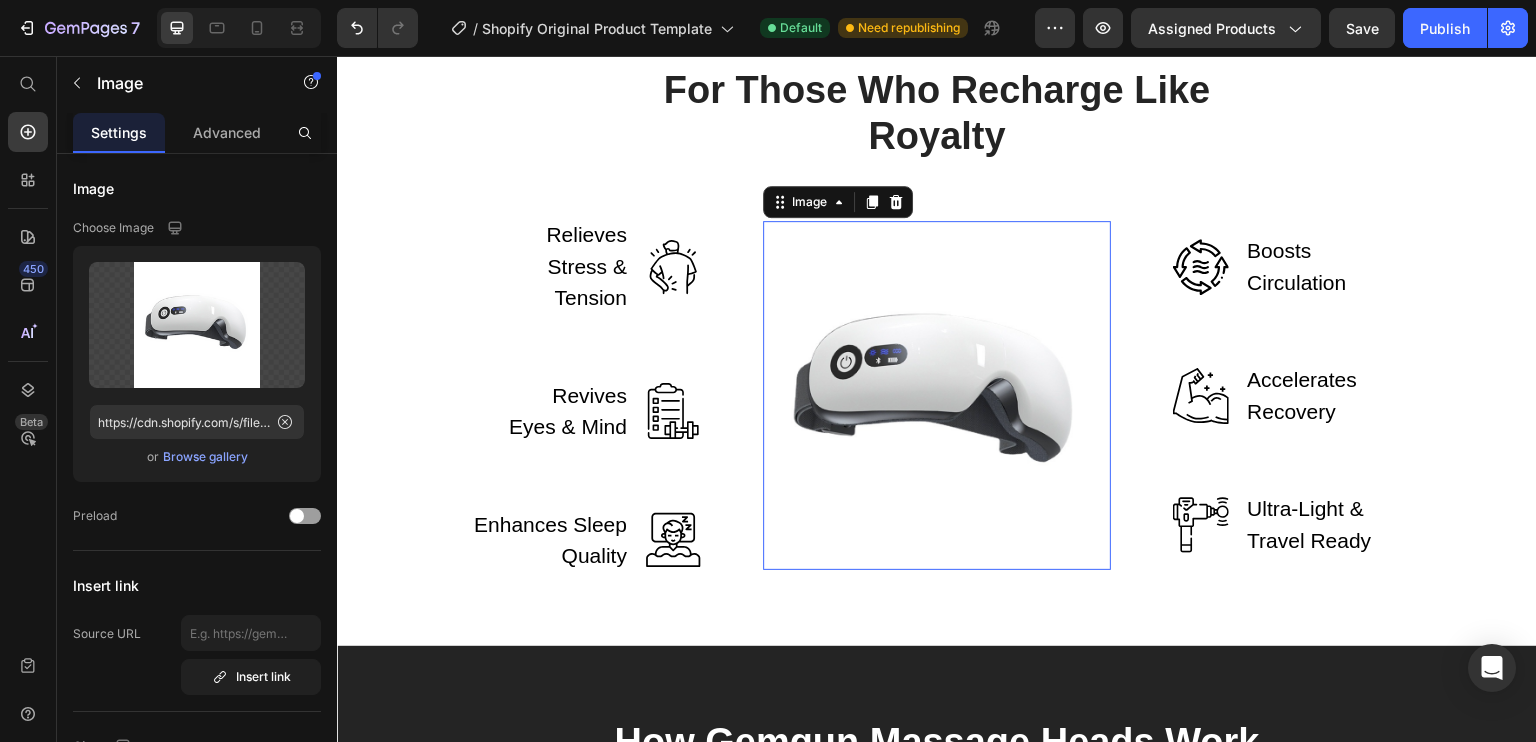 click at bounding box center [937, 395] 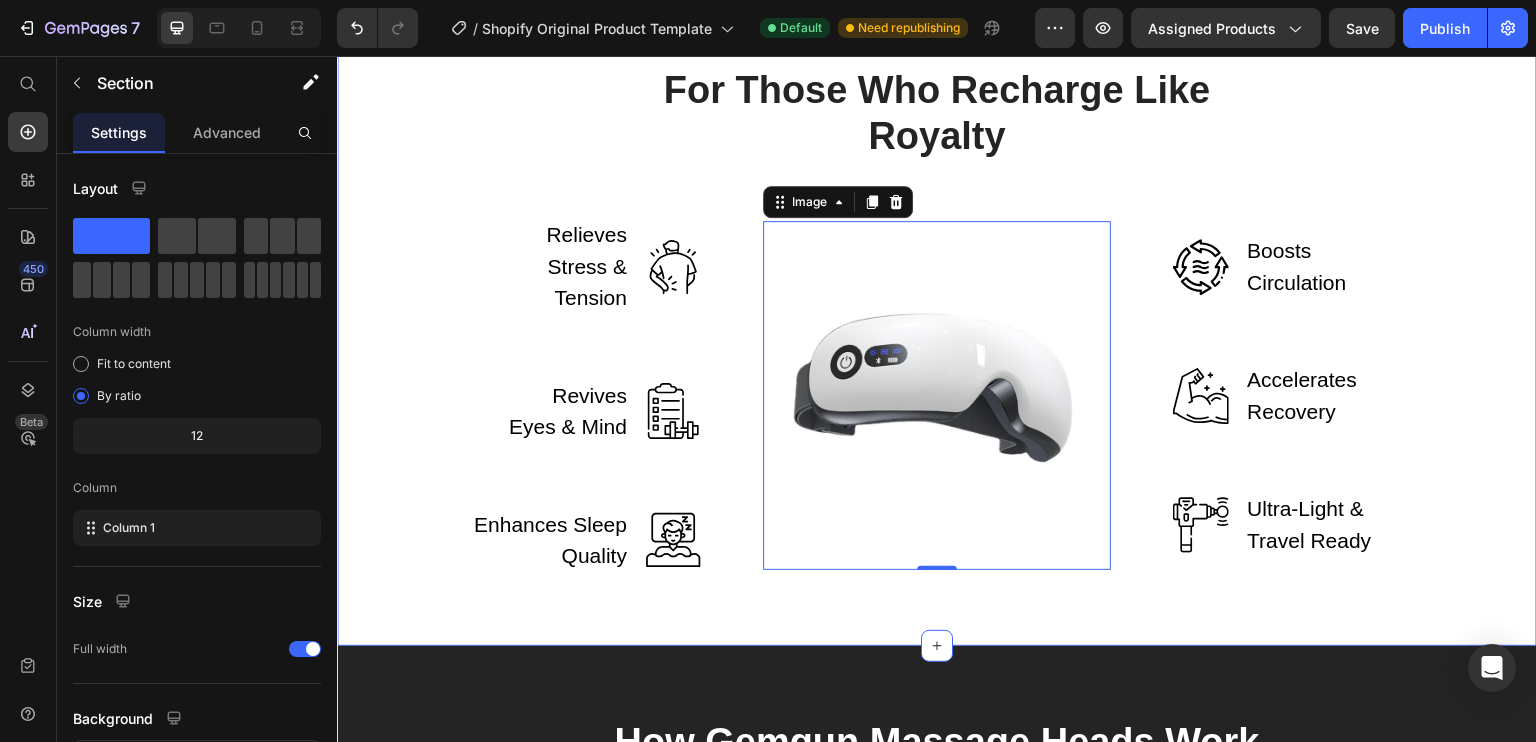 click on "For Those Who Recharge Like Royalty Heading Row Relieves Stress & Tension Text block Image Row Revives Eyes & Mind Text block Image Row Enhances Sleep Quality Text block Image Row Image   0 Image Boosts  Circulation Text block Row Image Accelerates Recovery Text block Row Image Ultra-Light & Travel Ready Text block Row Row" at bounding box center [937, 320] 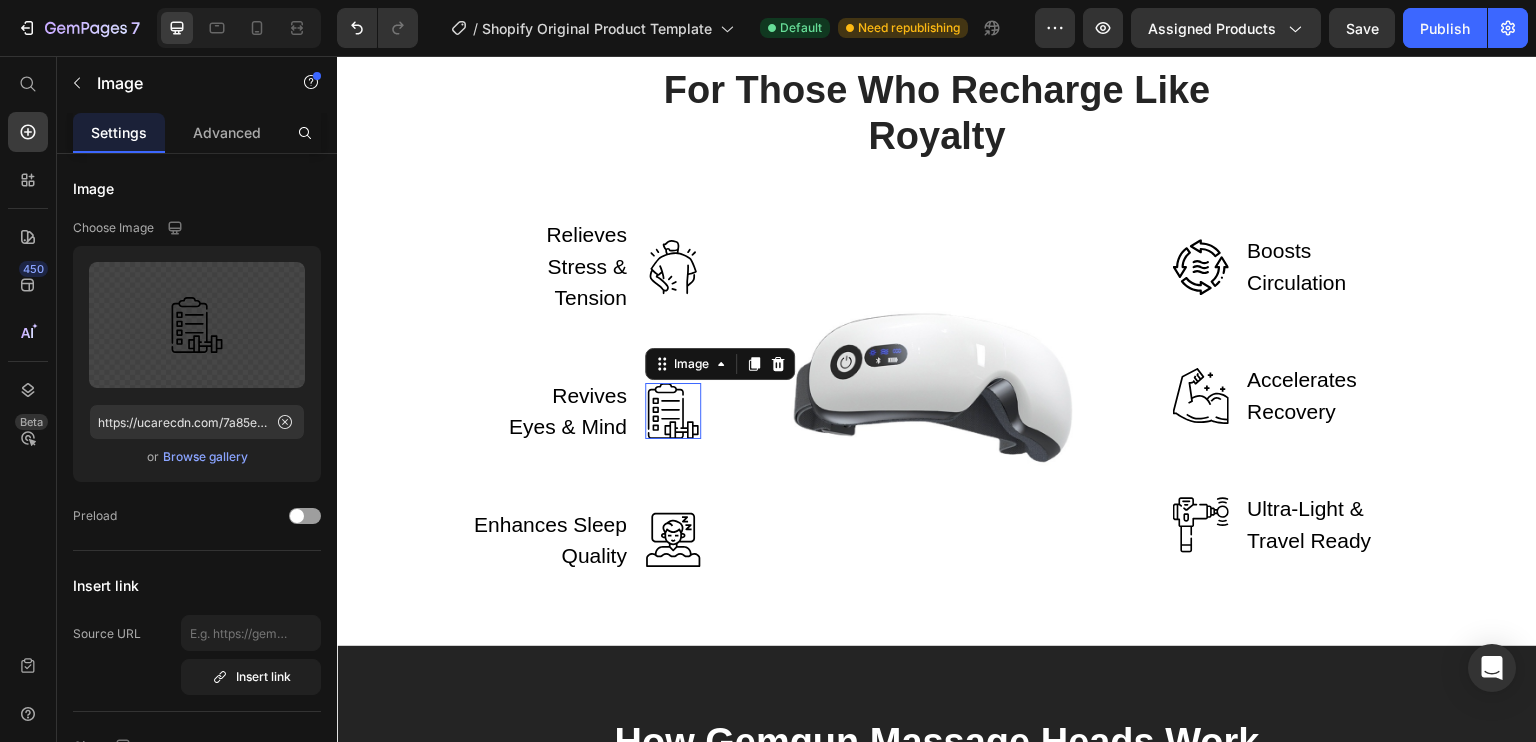click at bounding box center (673, 411) 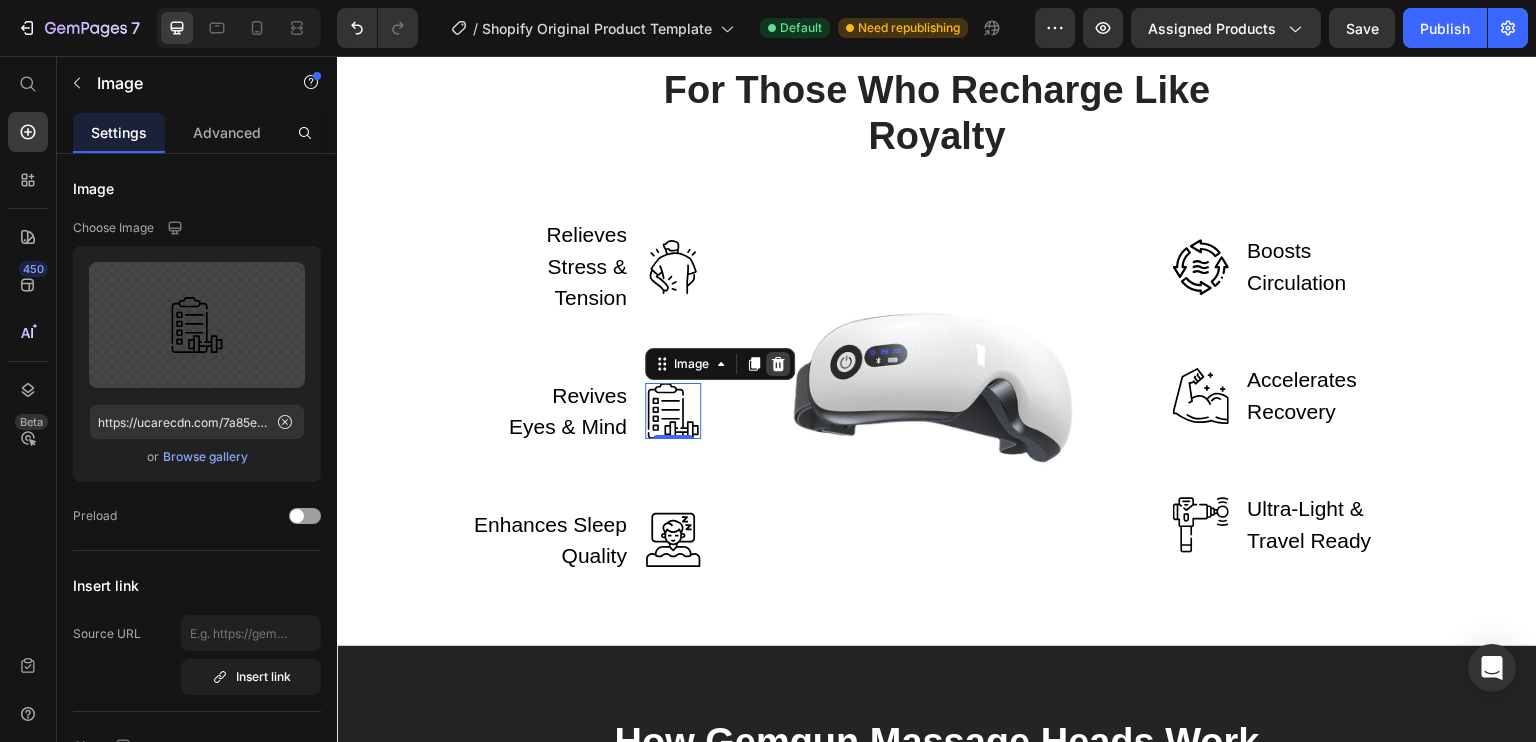 click 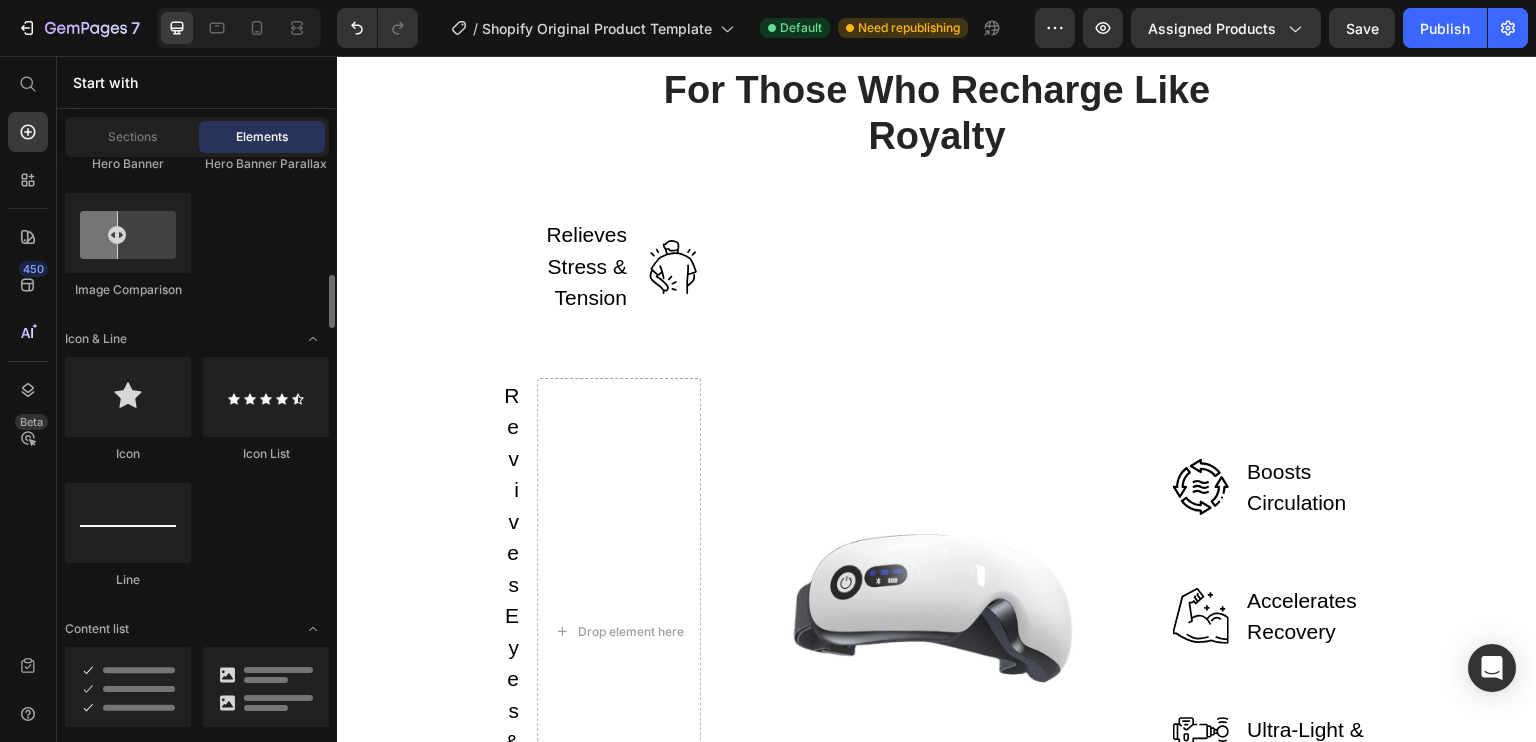 scroll, scrollTop: 1261, scrollLeft: 0, axis: vertical 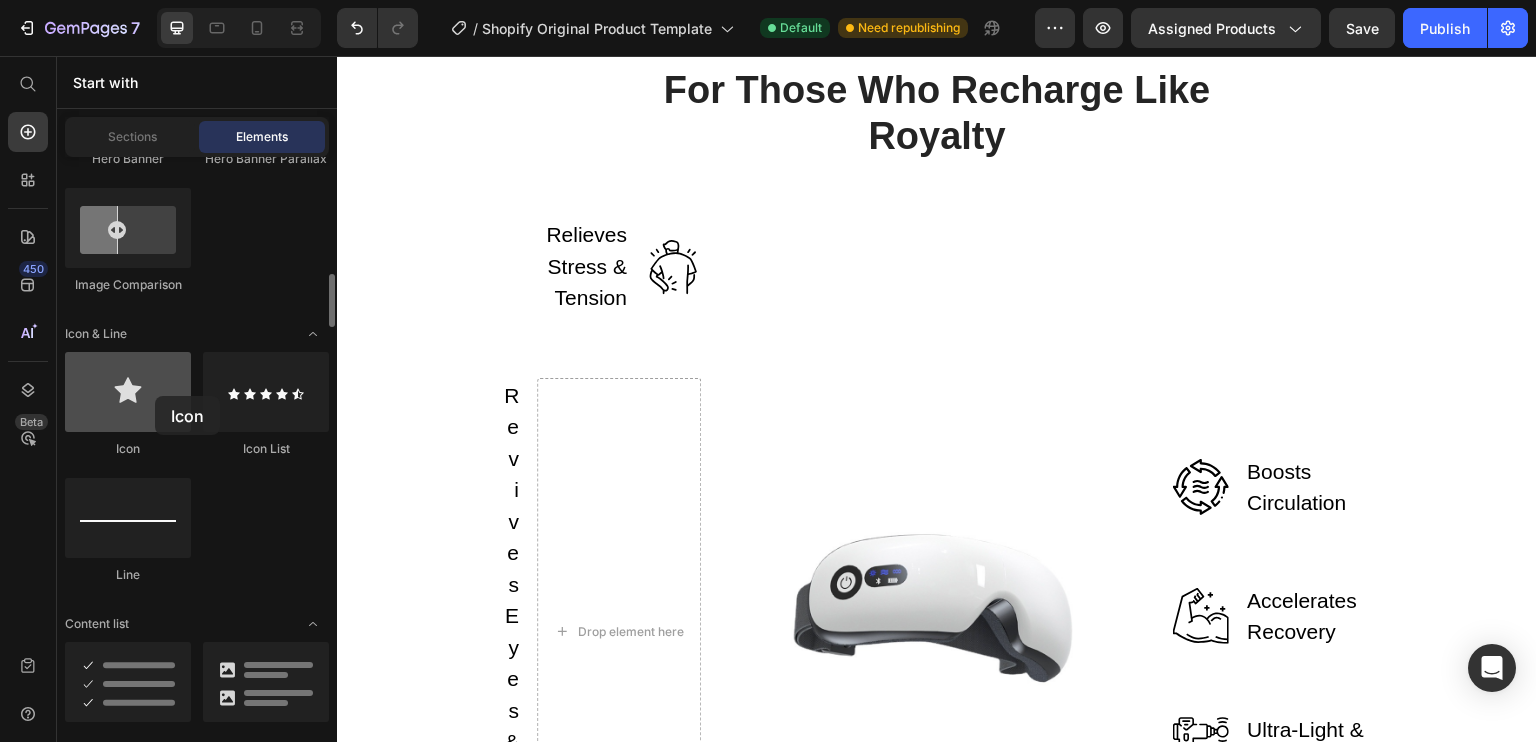 click at bounding box center [128, 392] 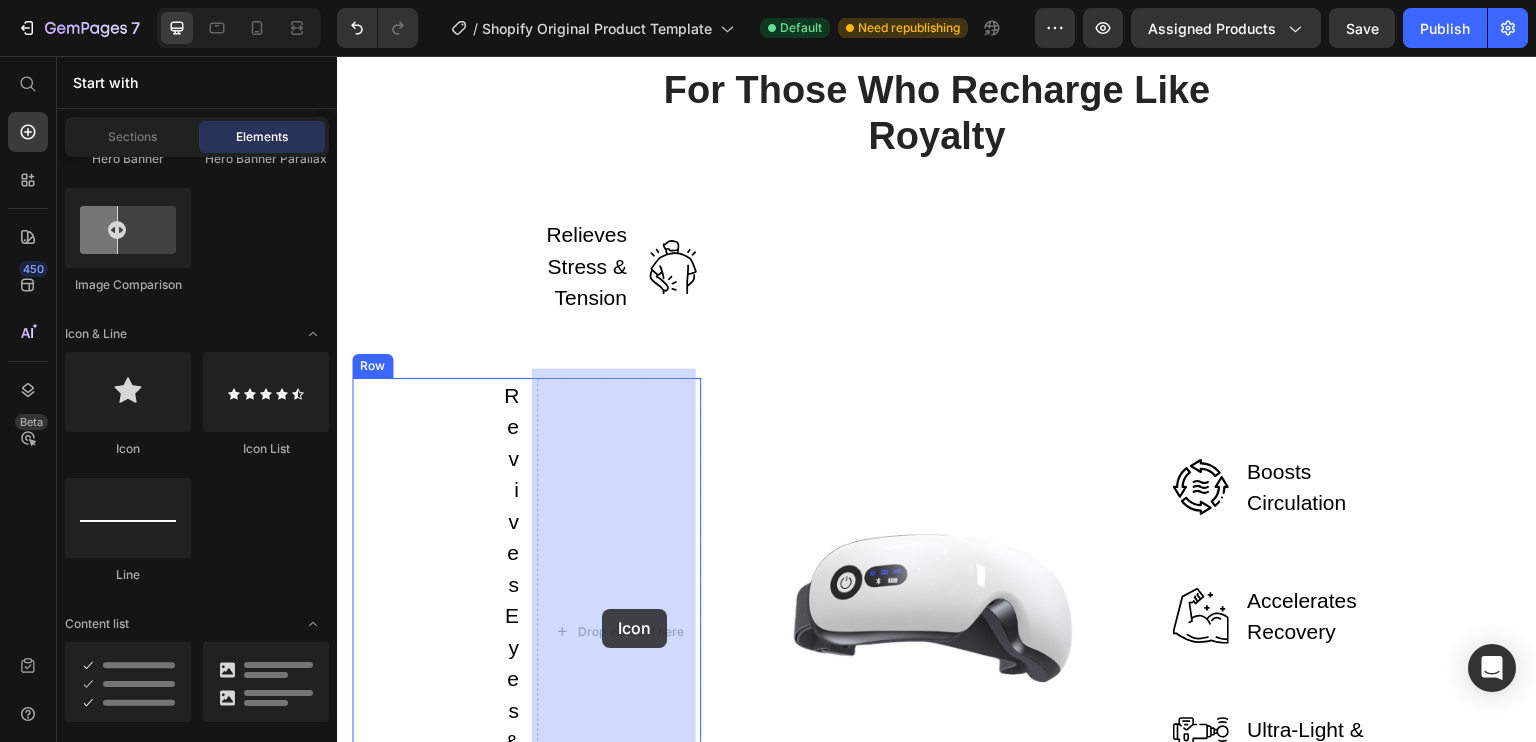 drag, startPoint x: 492, startPoint y: 452, endPoint x: 601, endPoint y: 609, distance: 191.12823 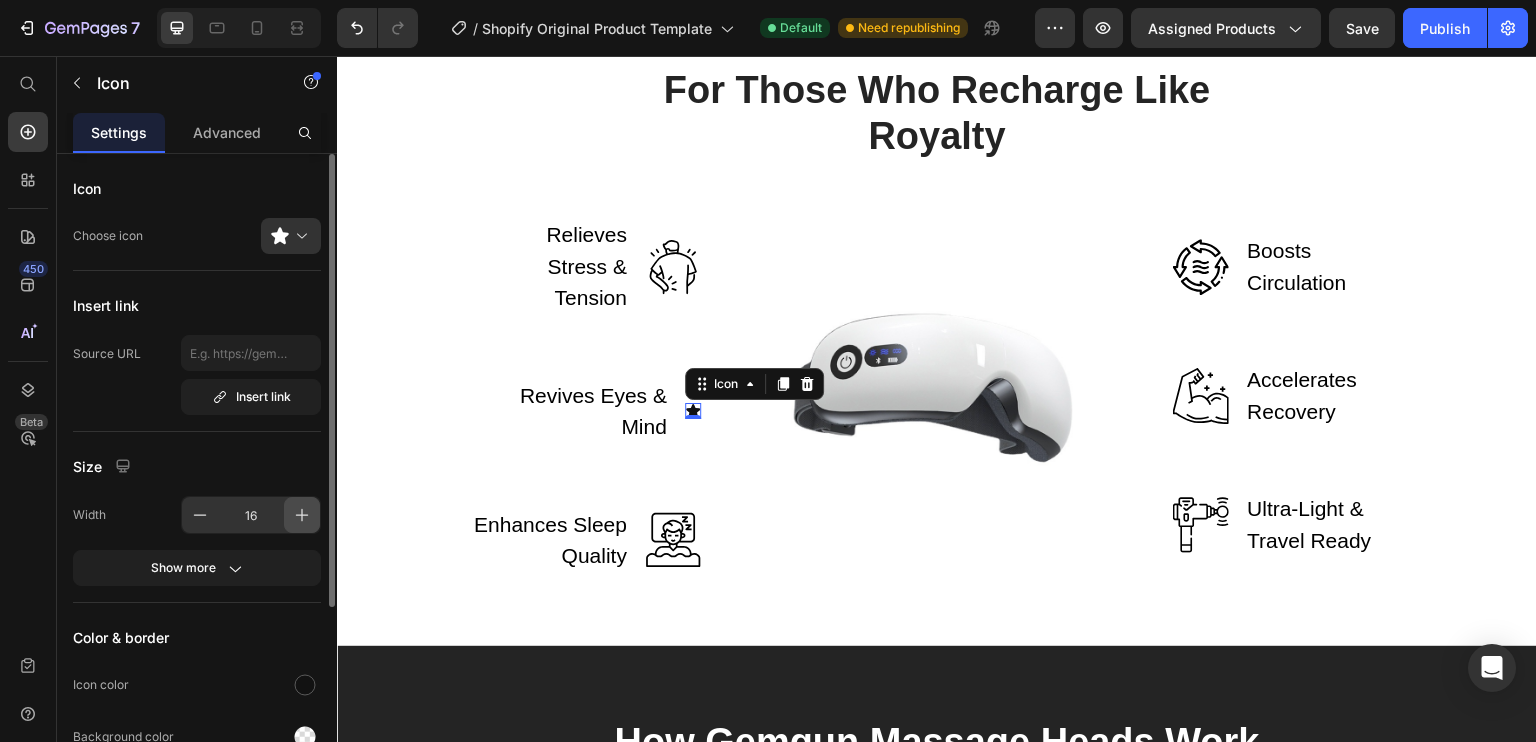 click 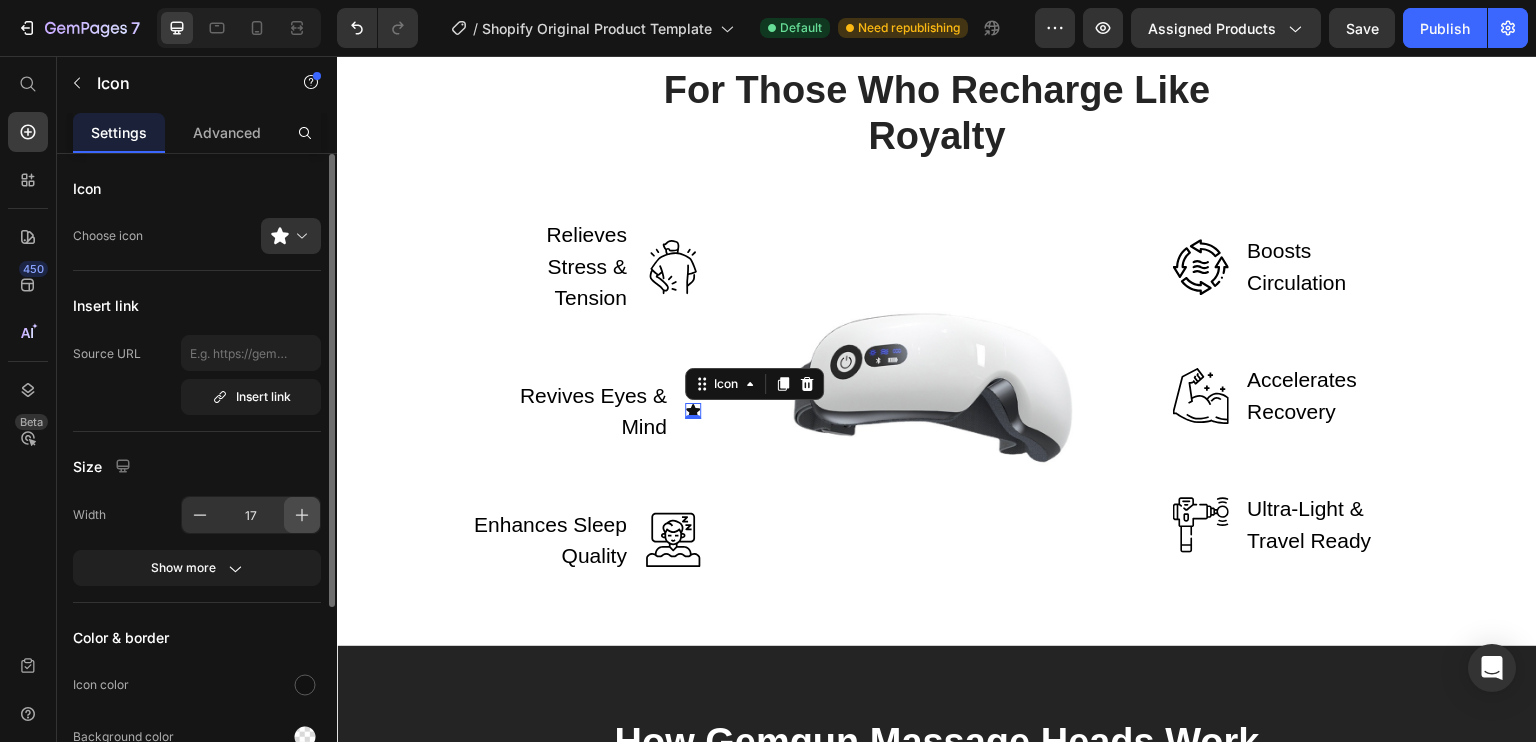 click 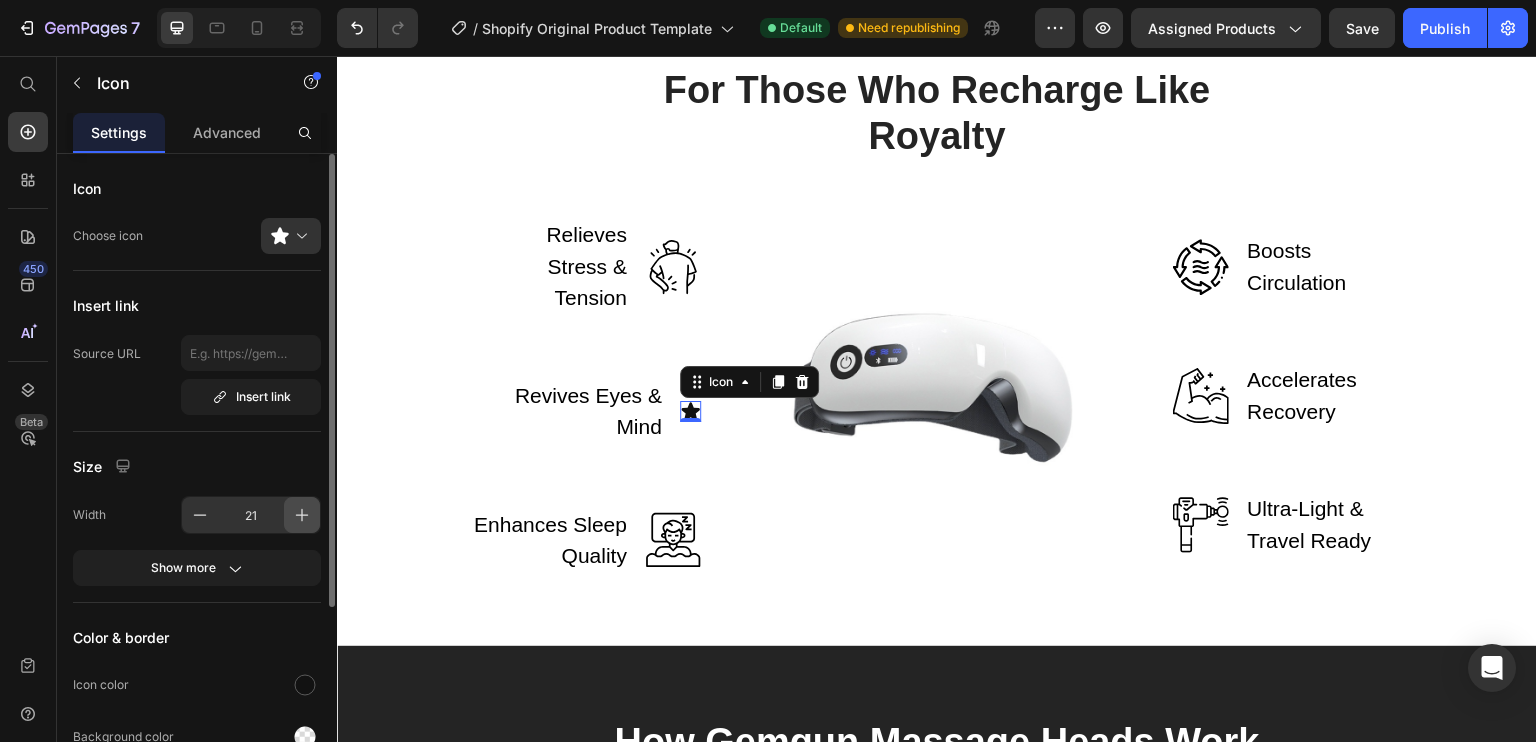 click 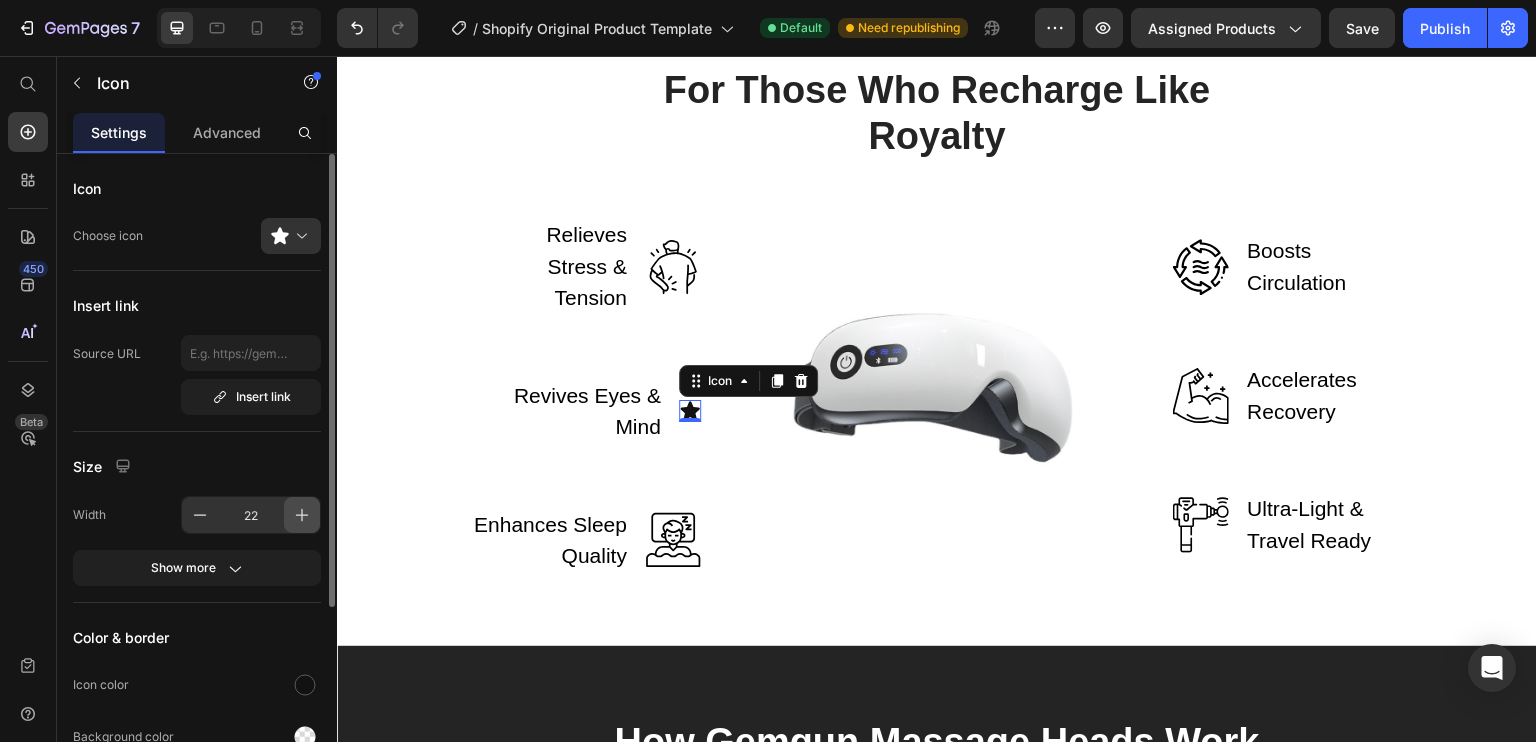 click 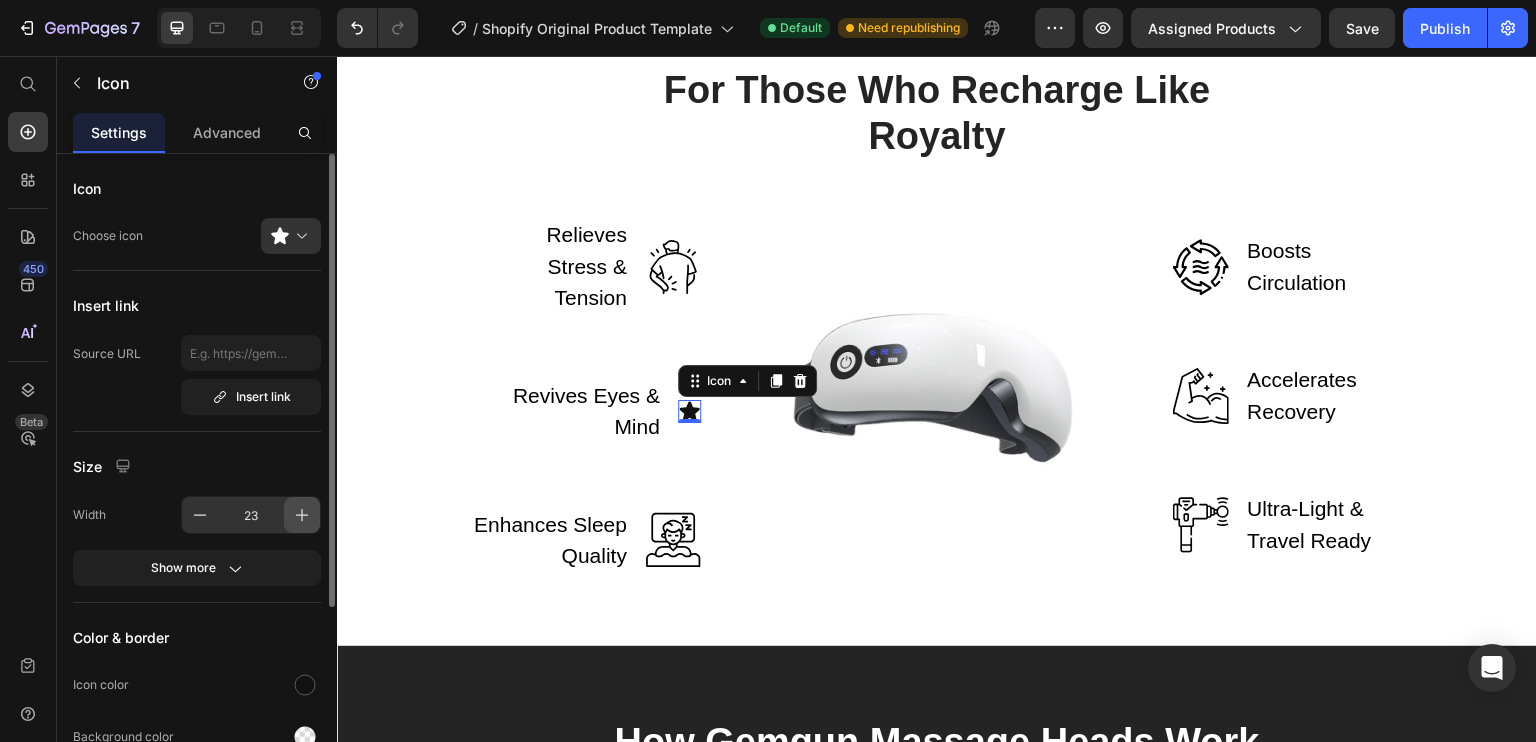 click 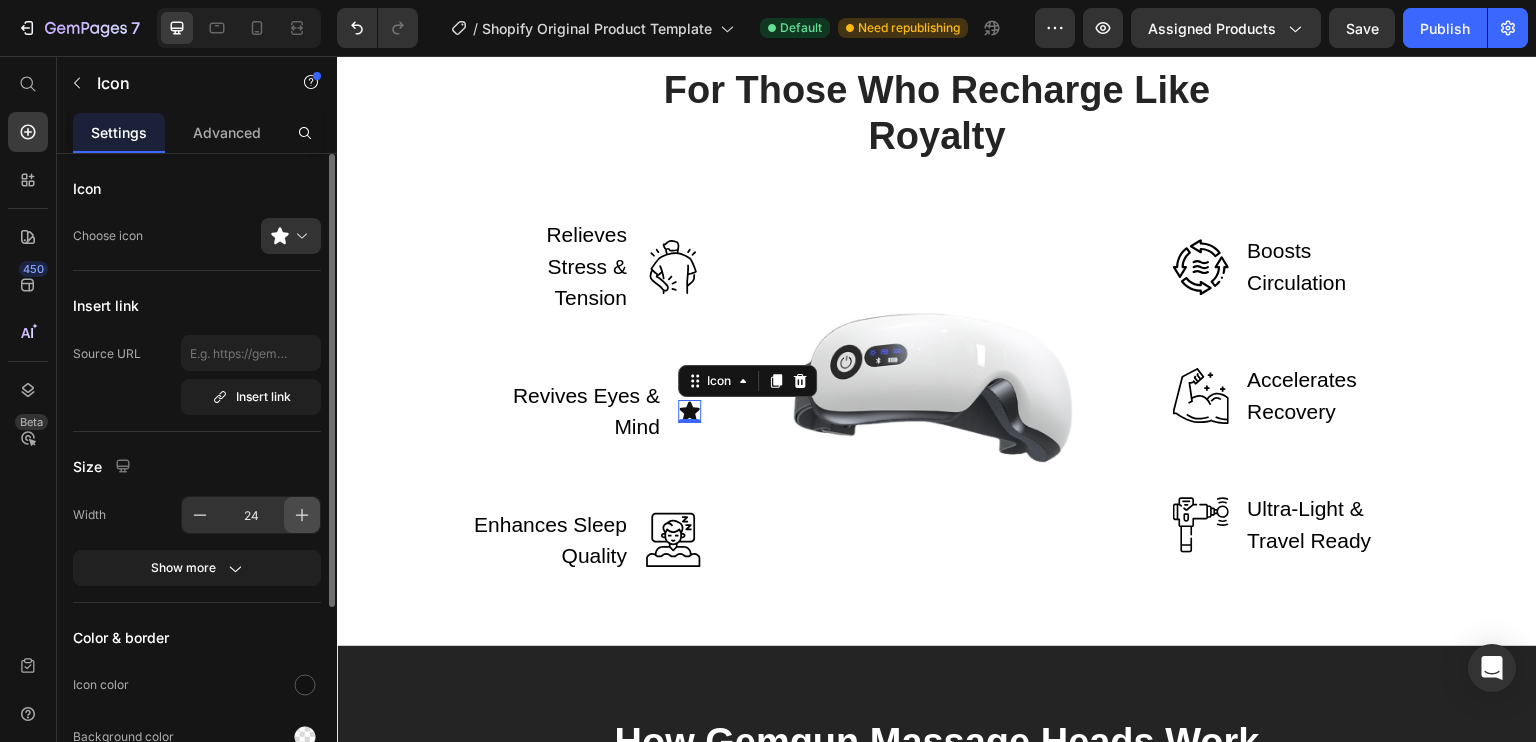 click 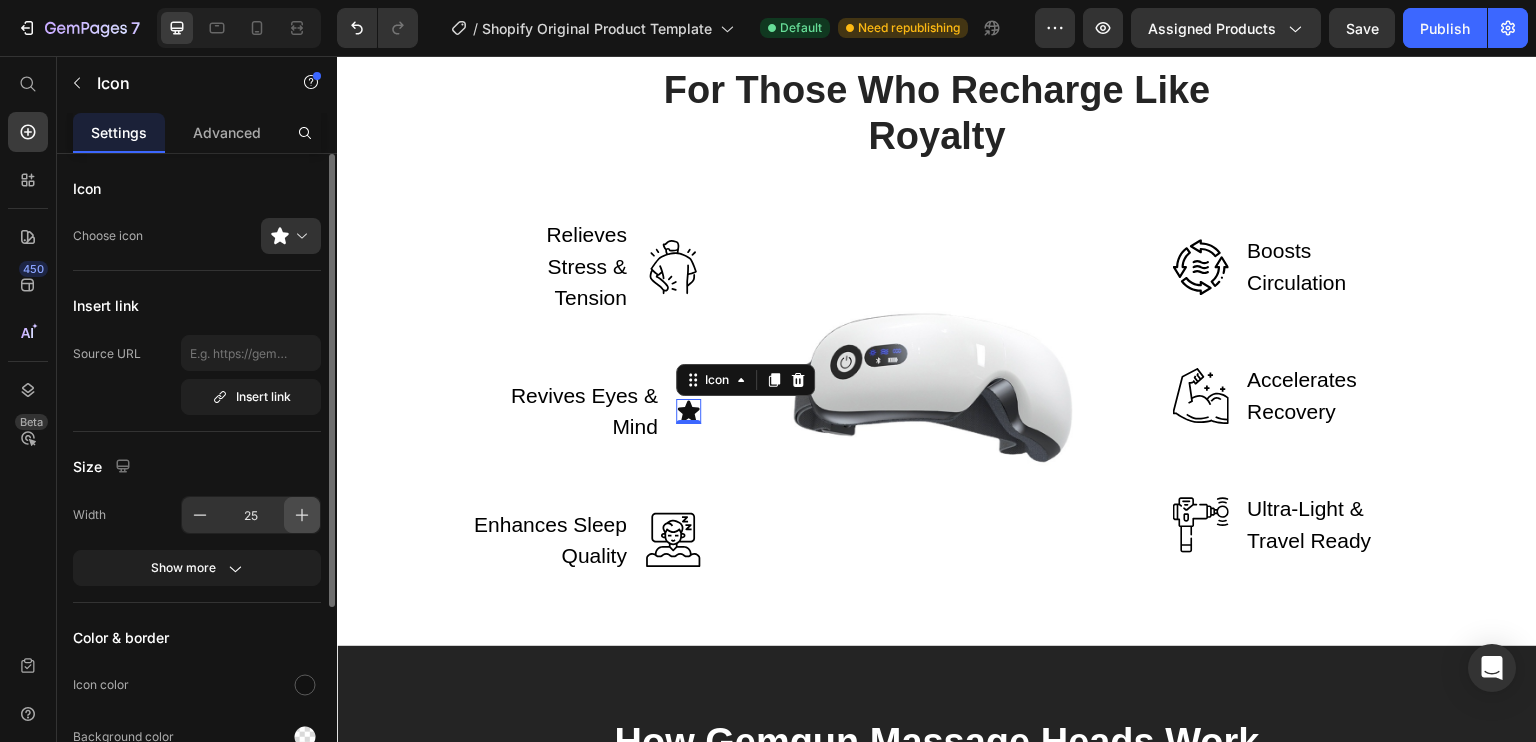 click 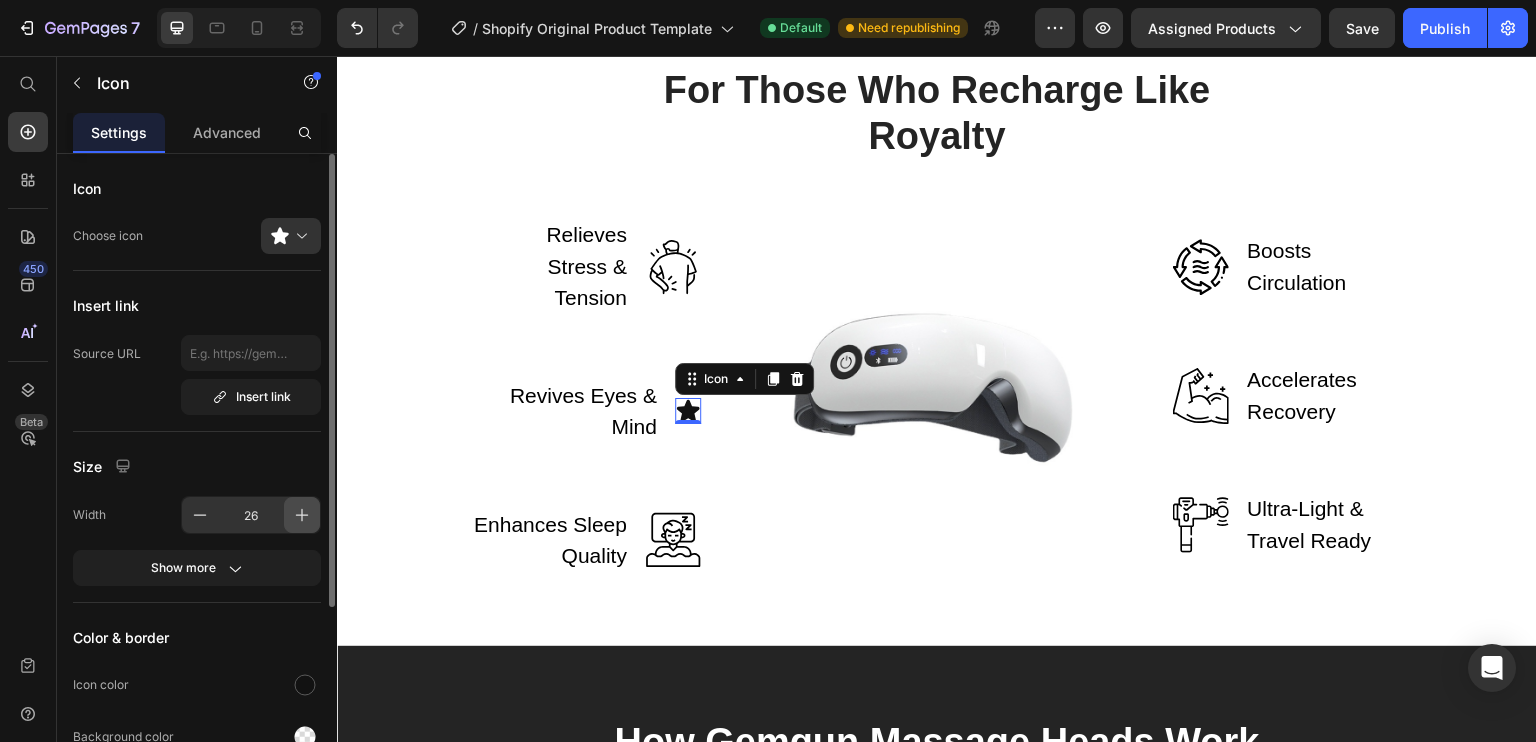click 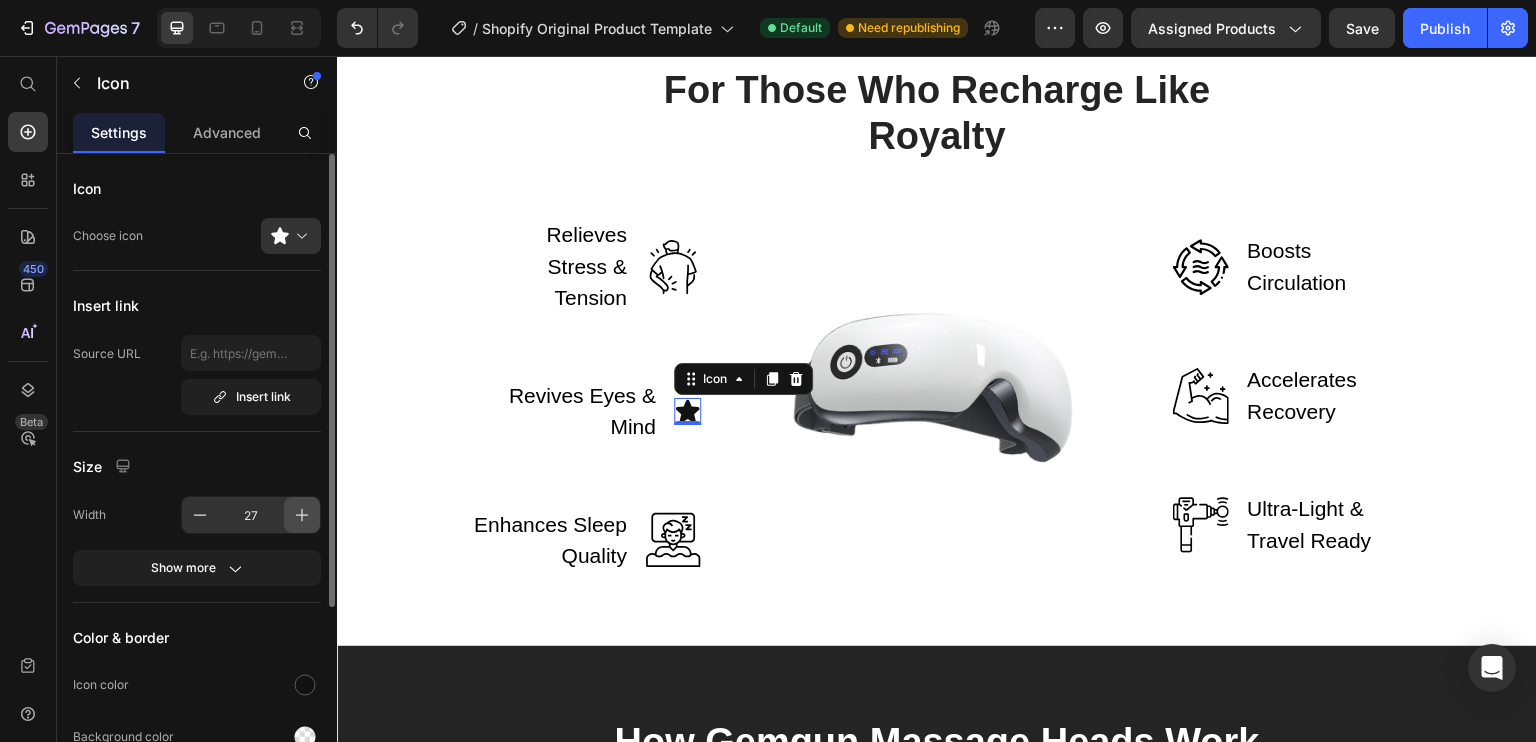 click 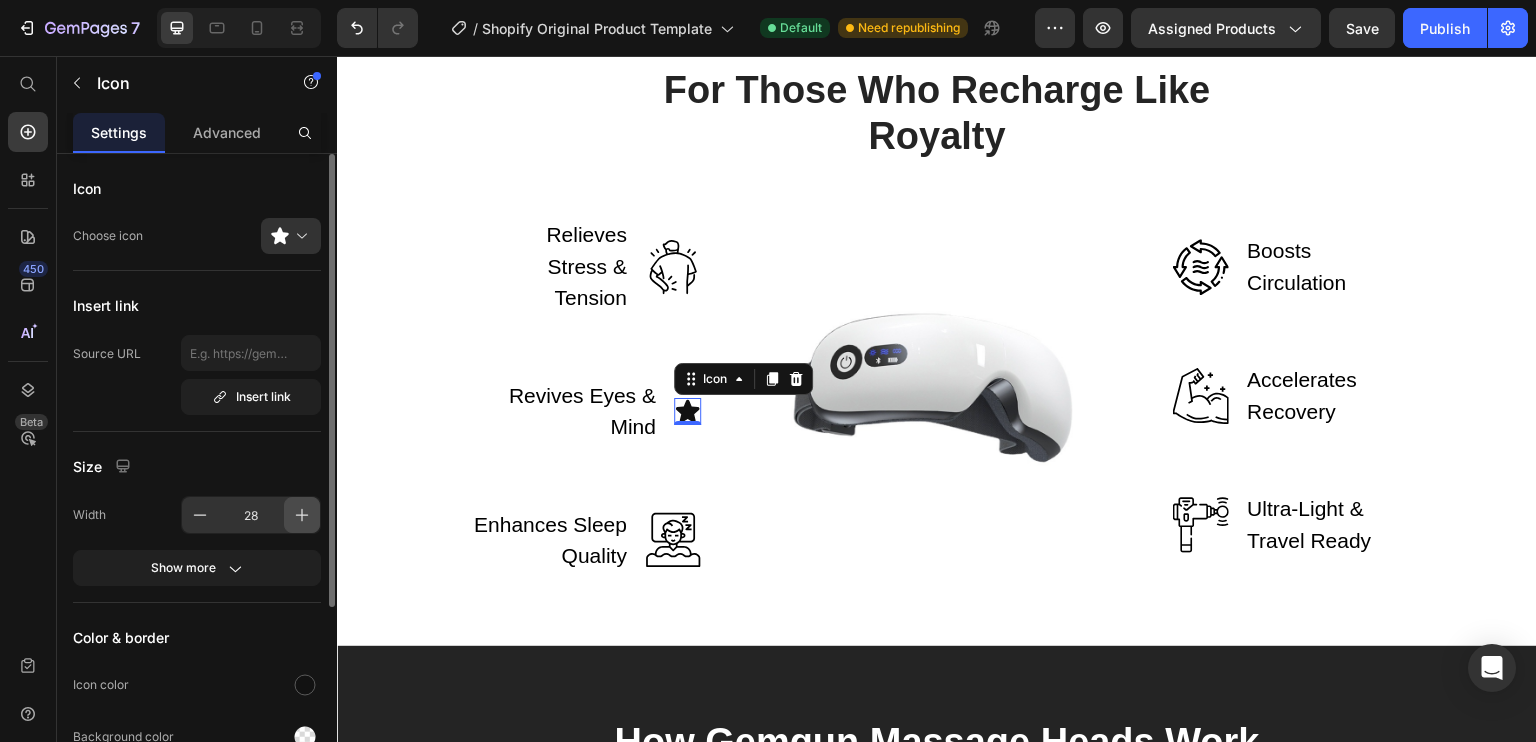 click 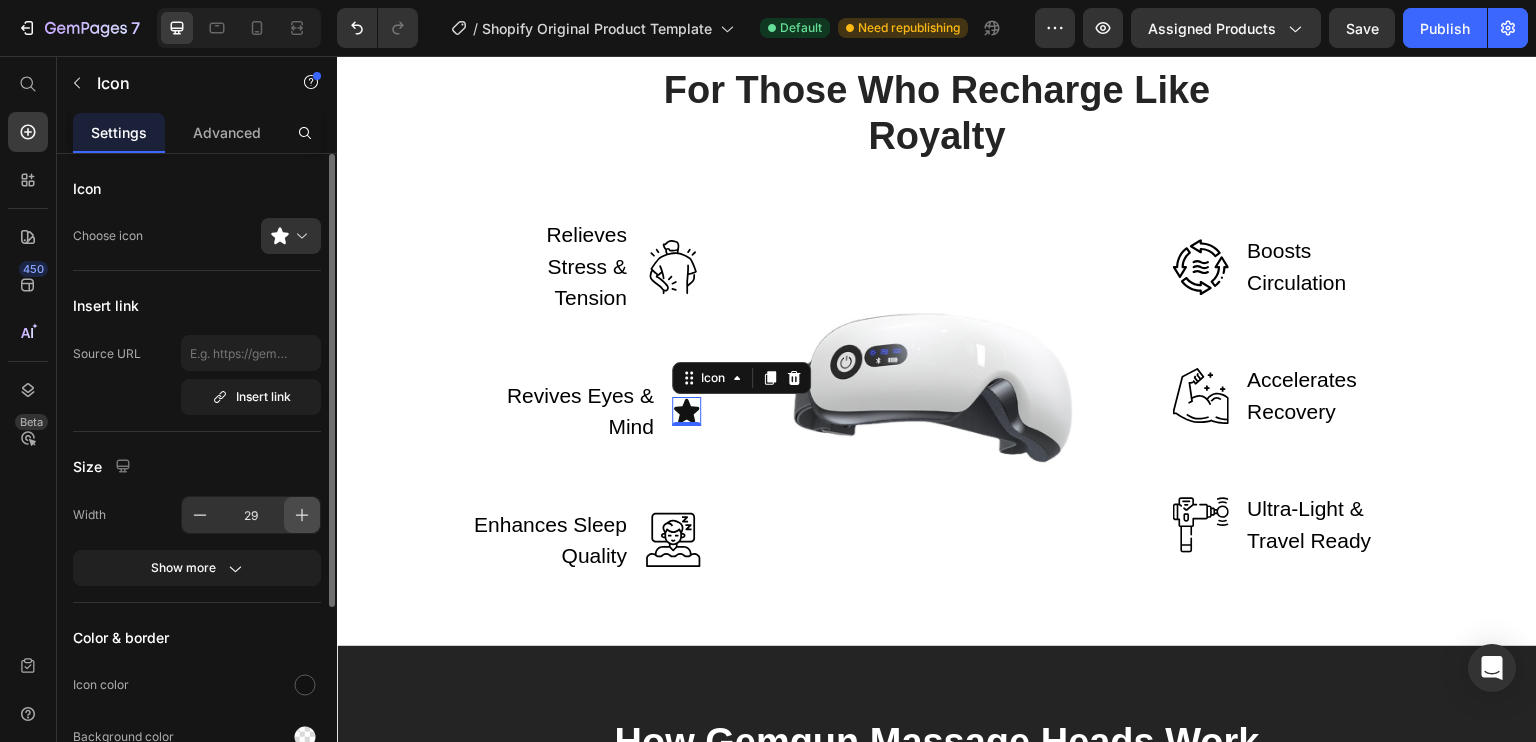 click 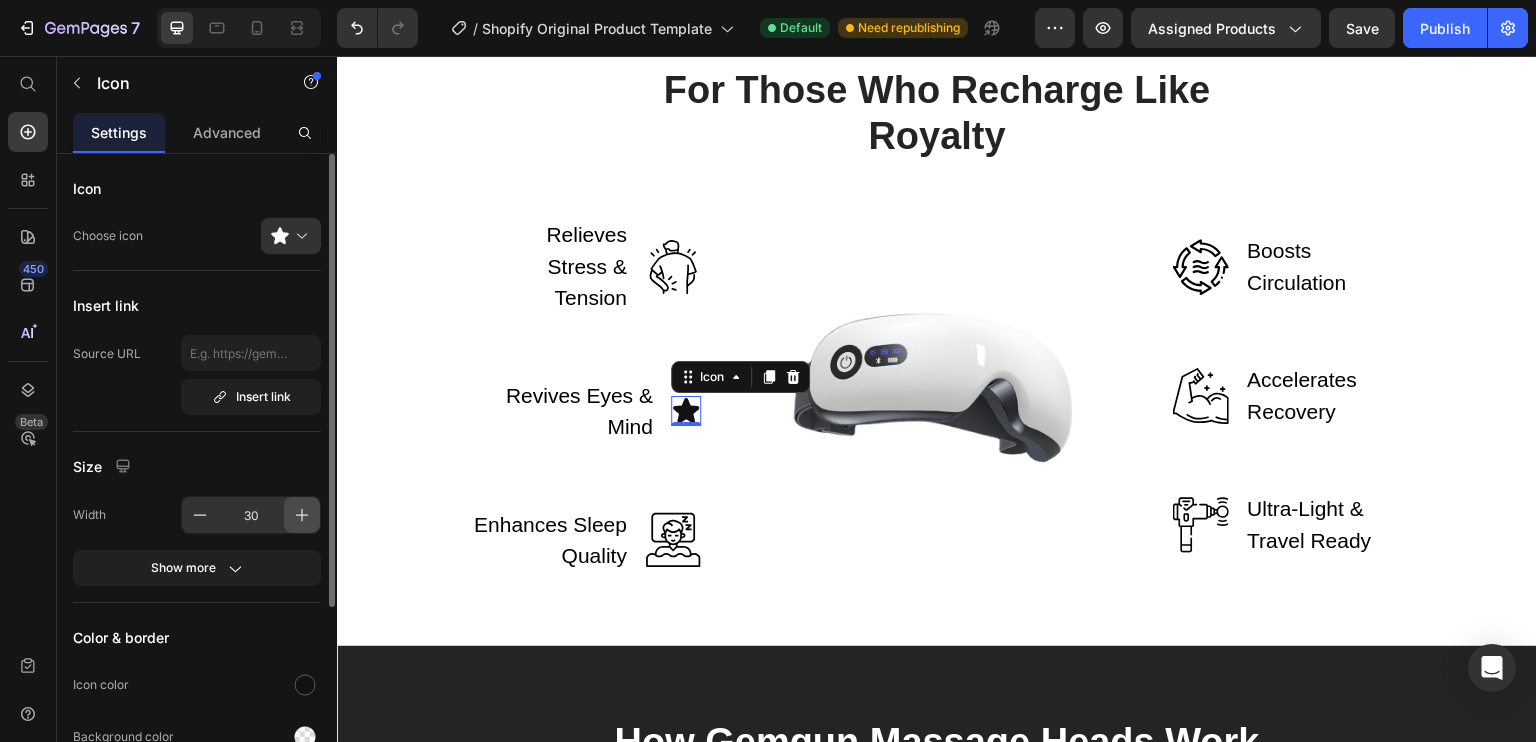 click 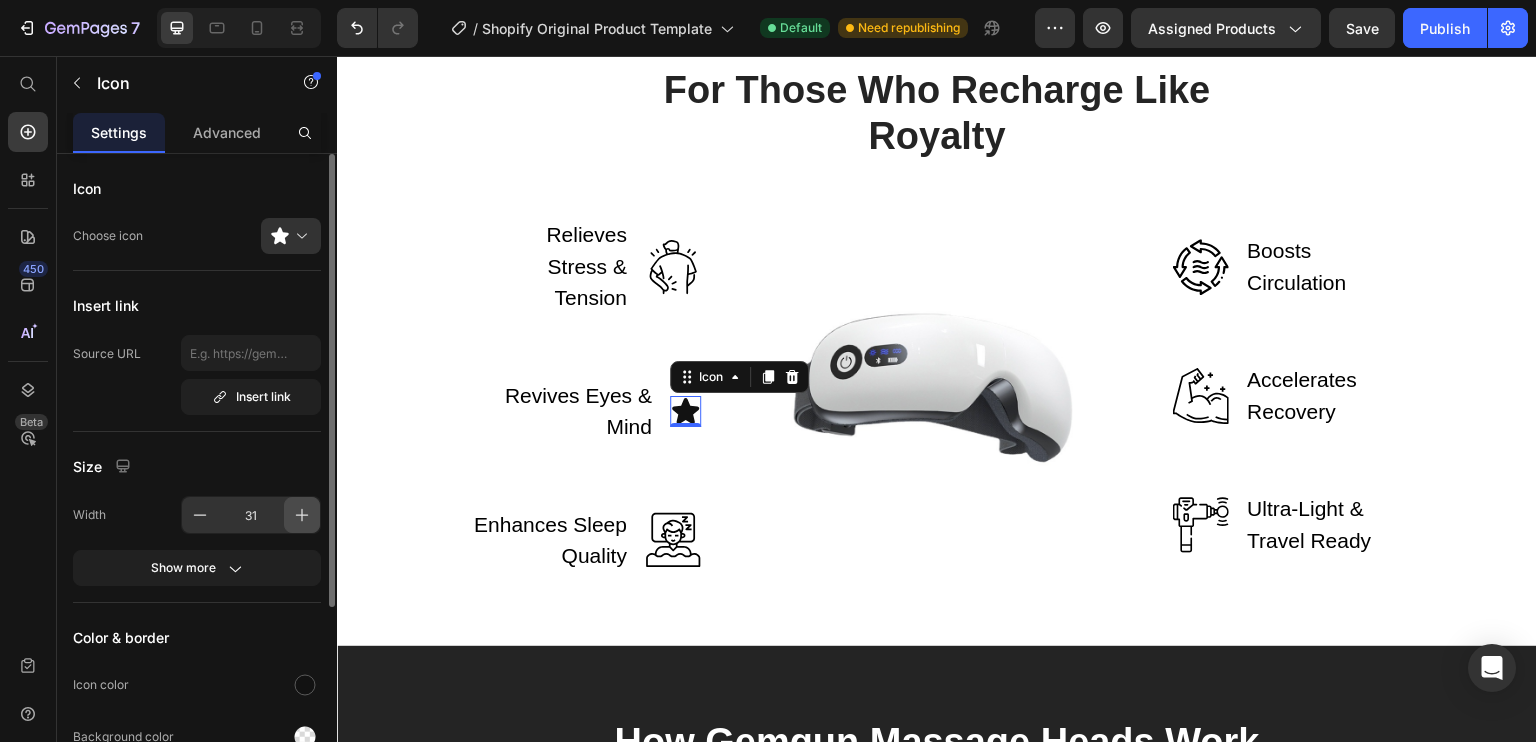 click 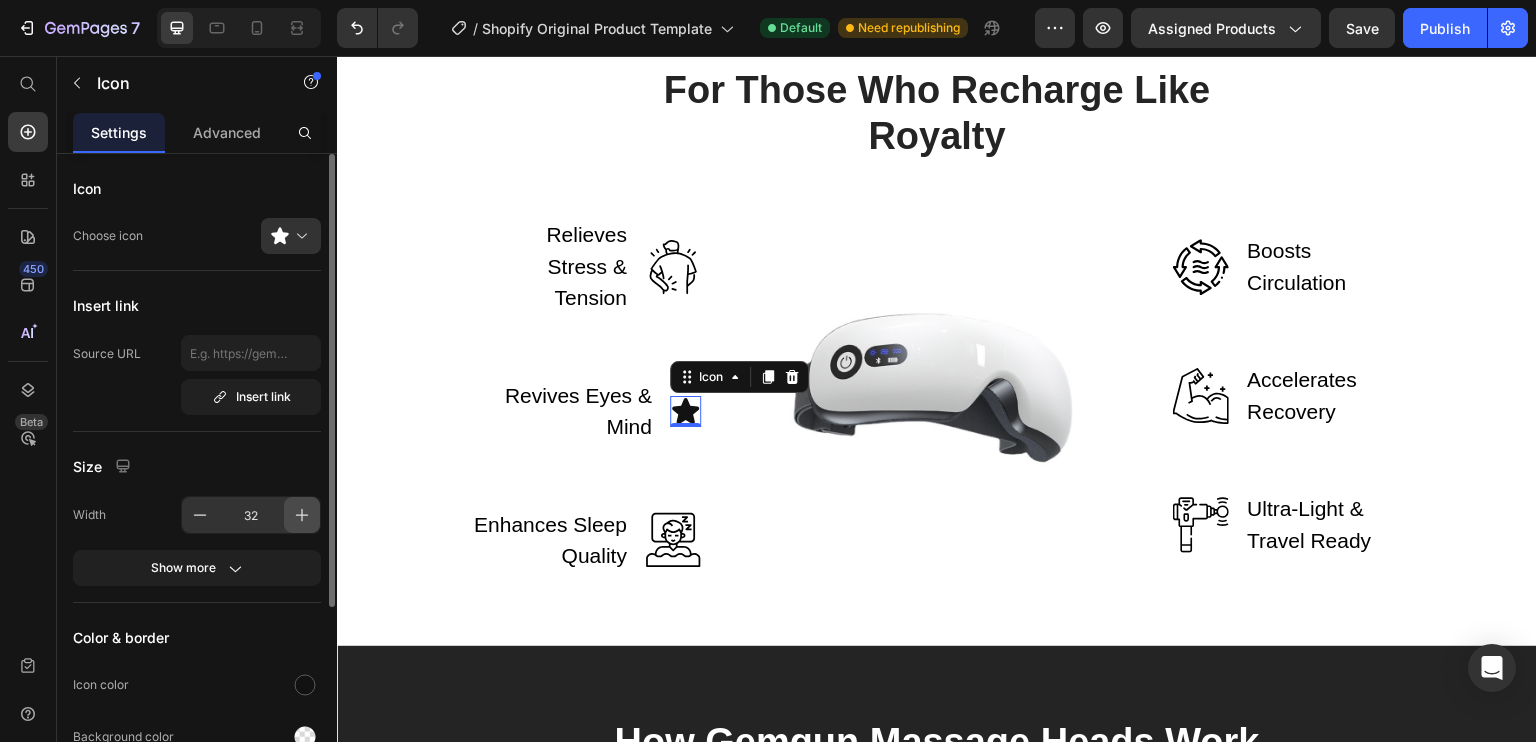 click 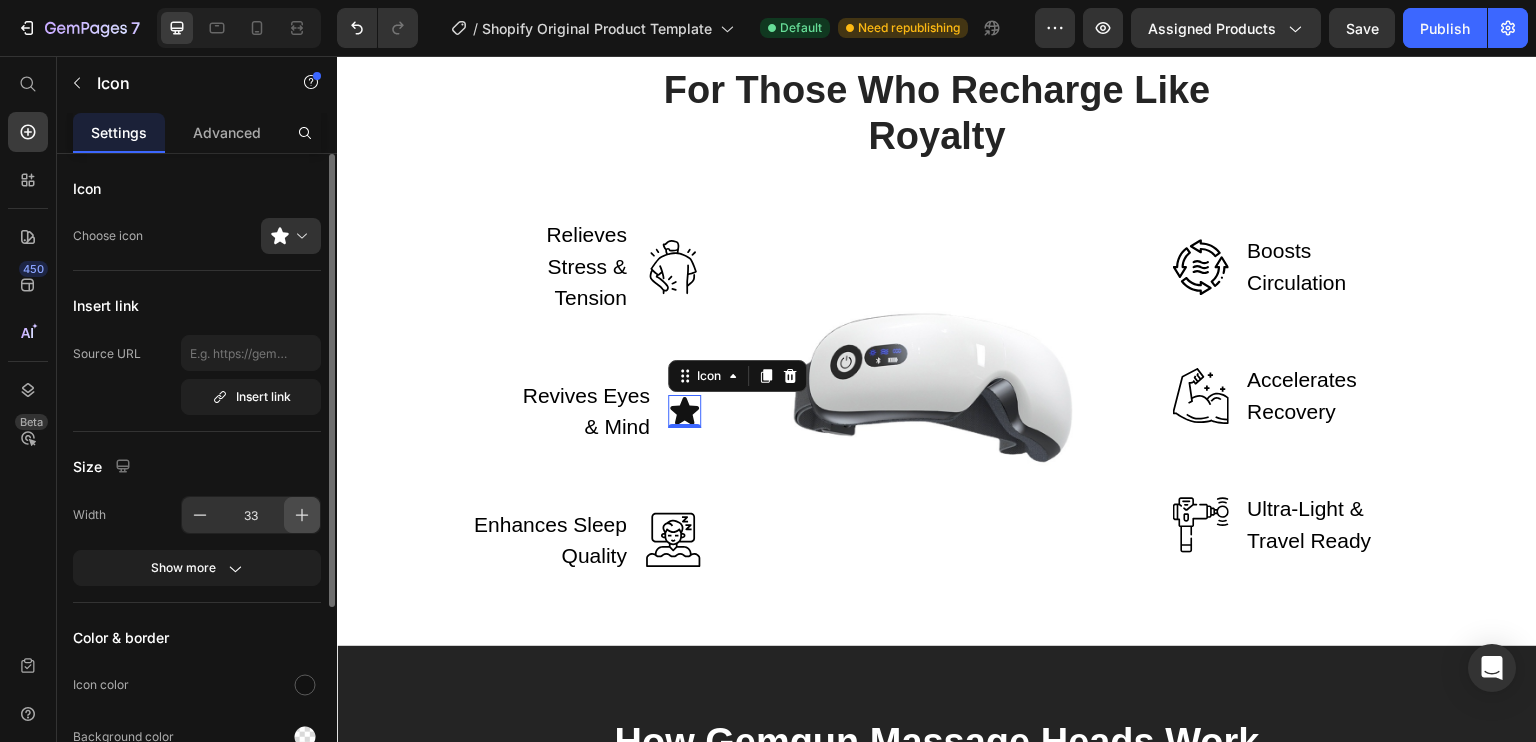 click 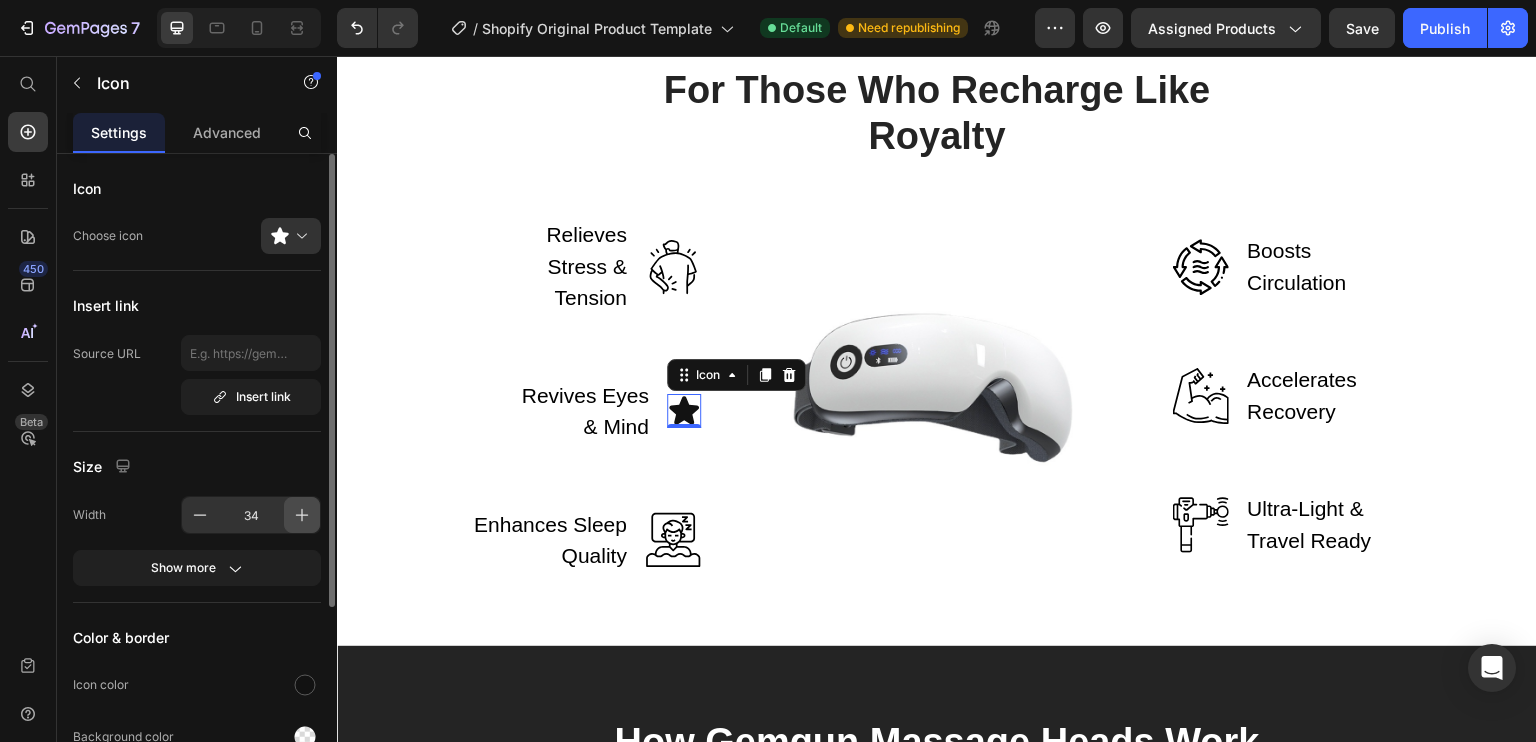 click 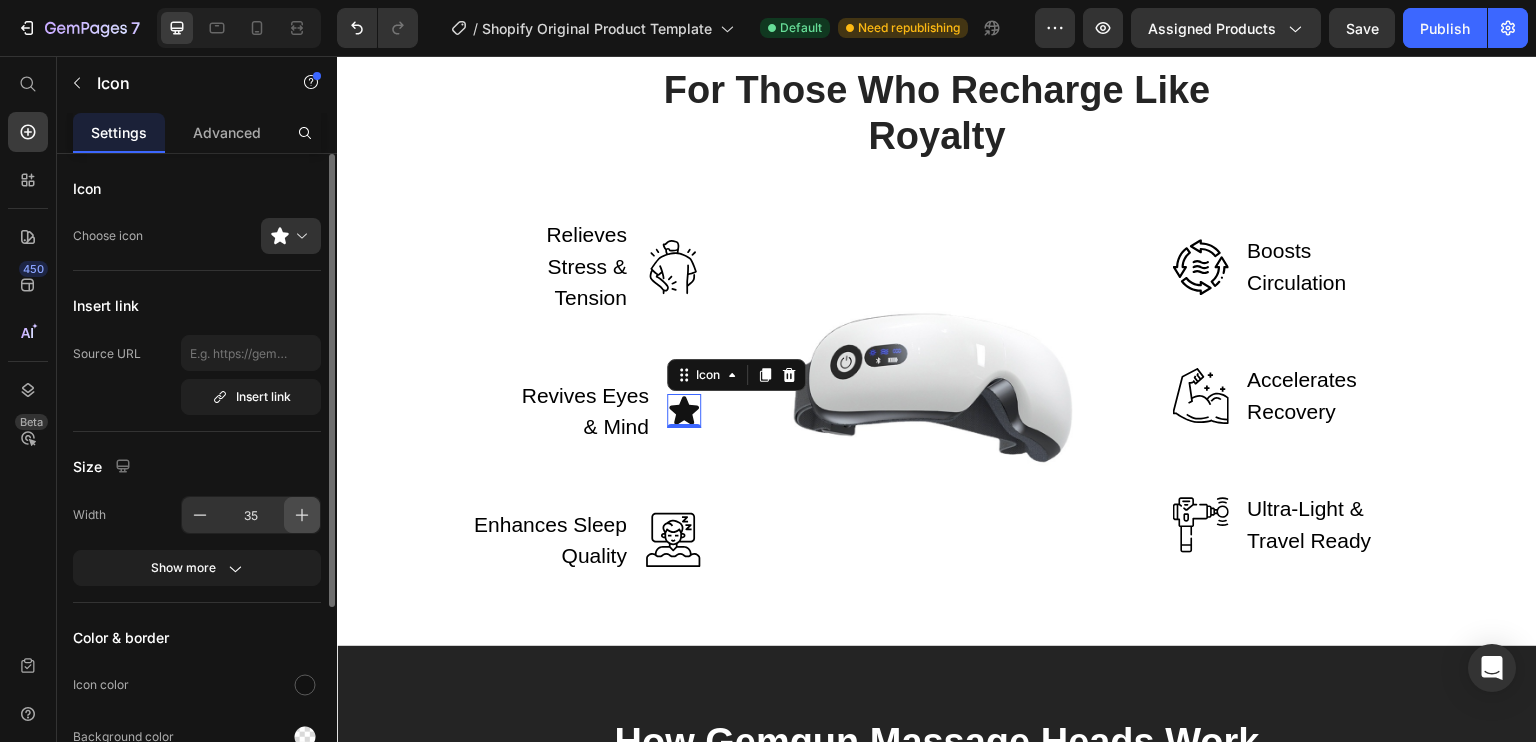 click 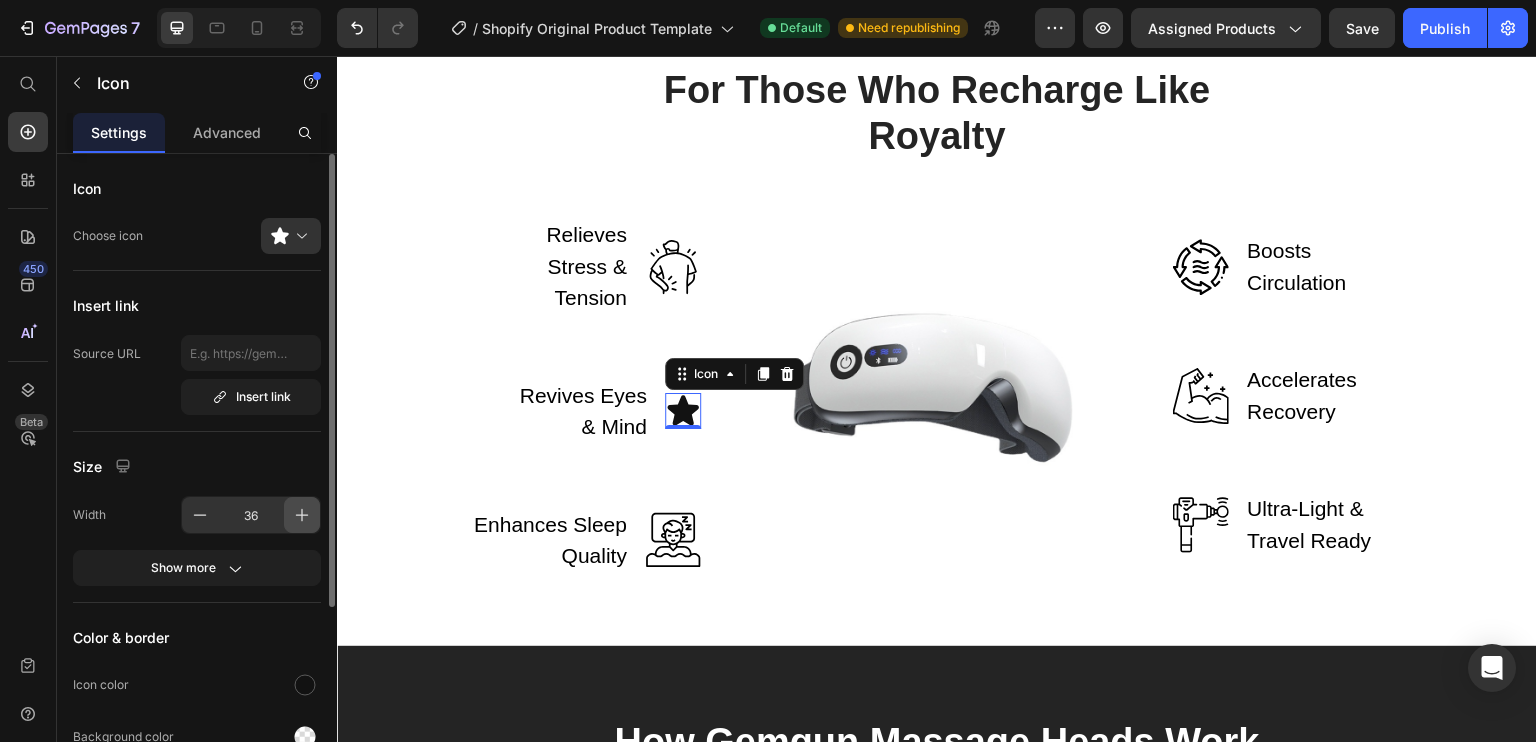 click 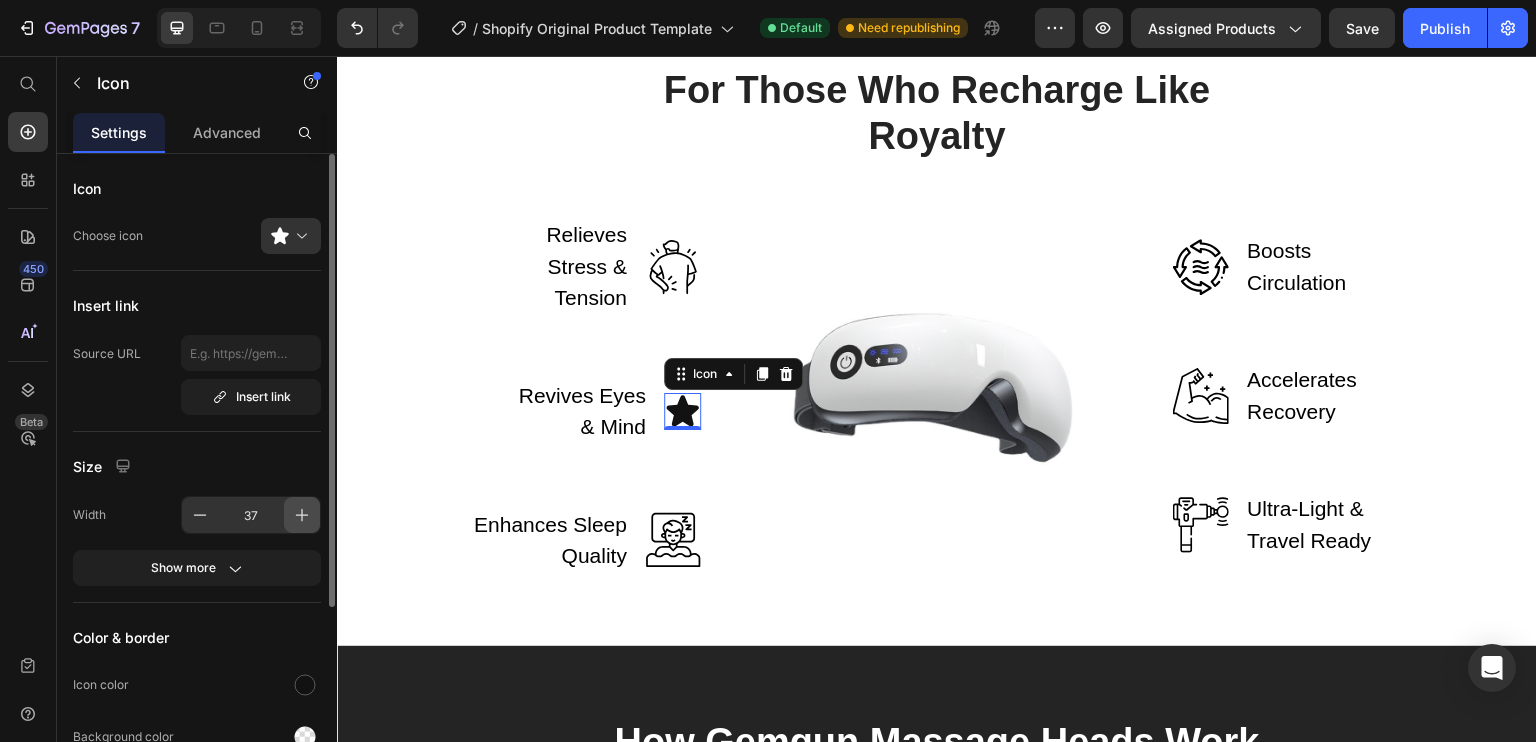 click 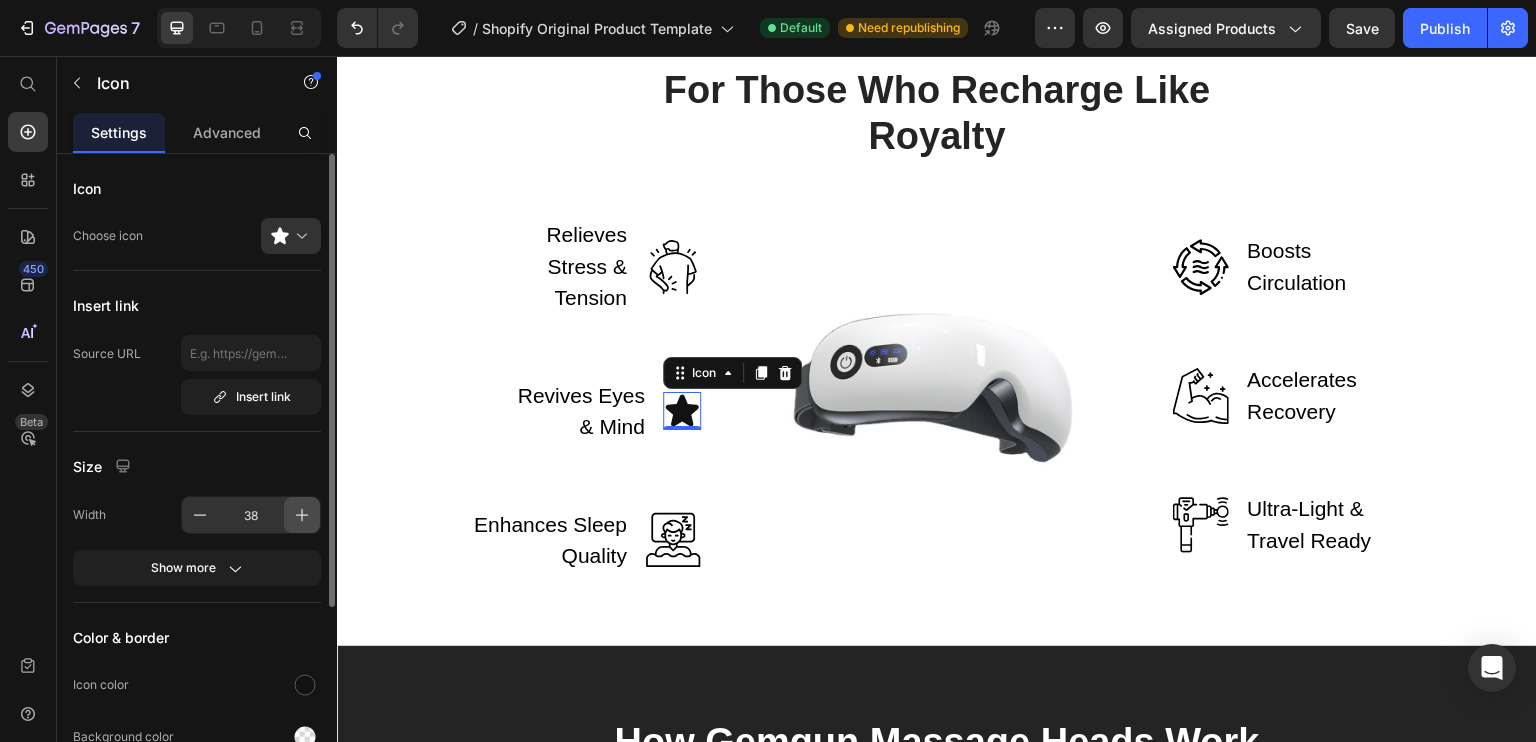 click 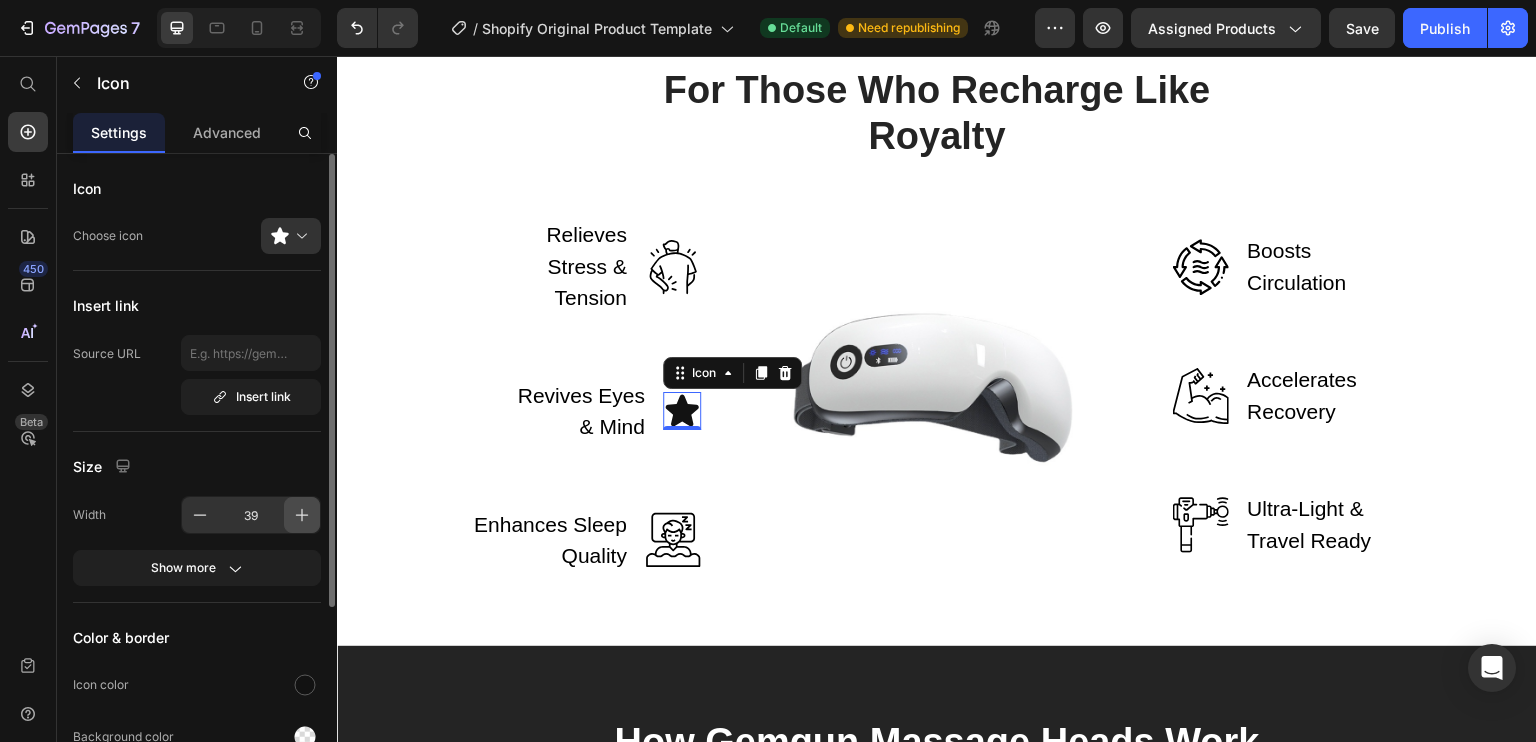 click 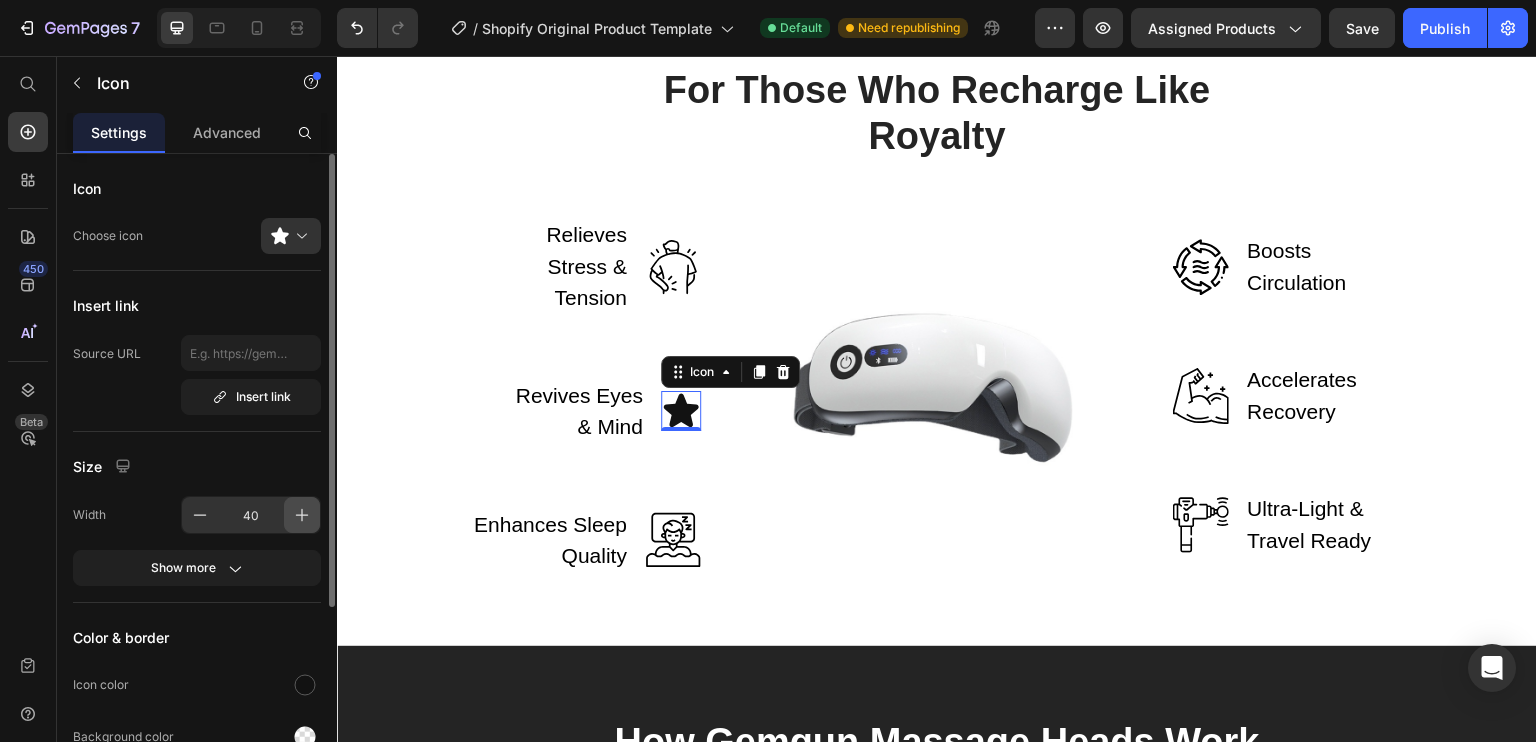 click 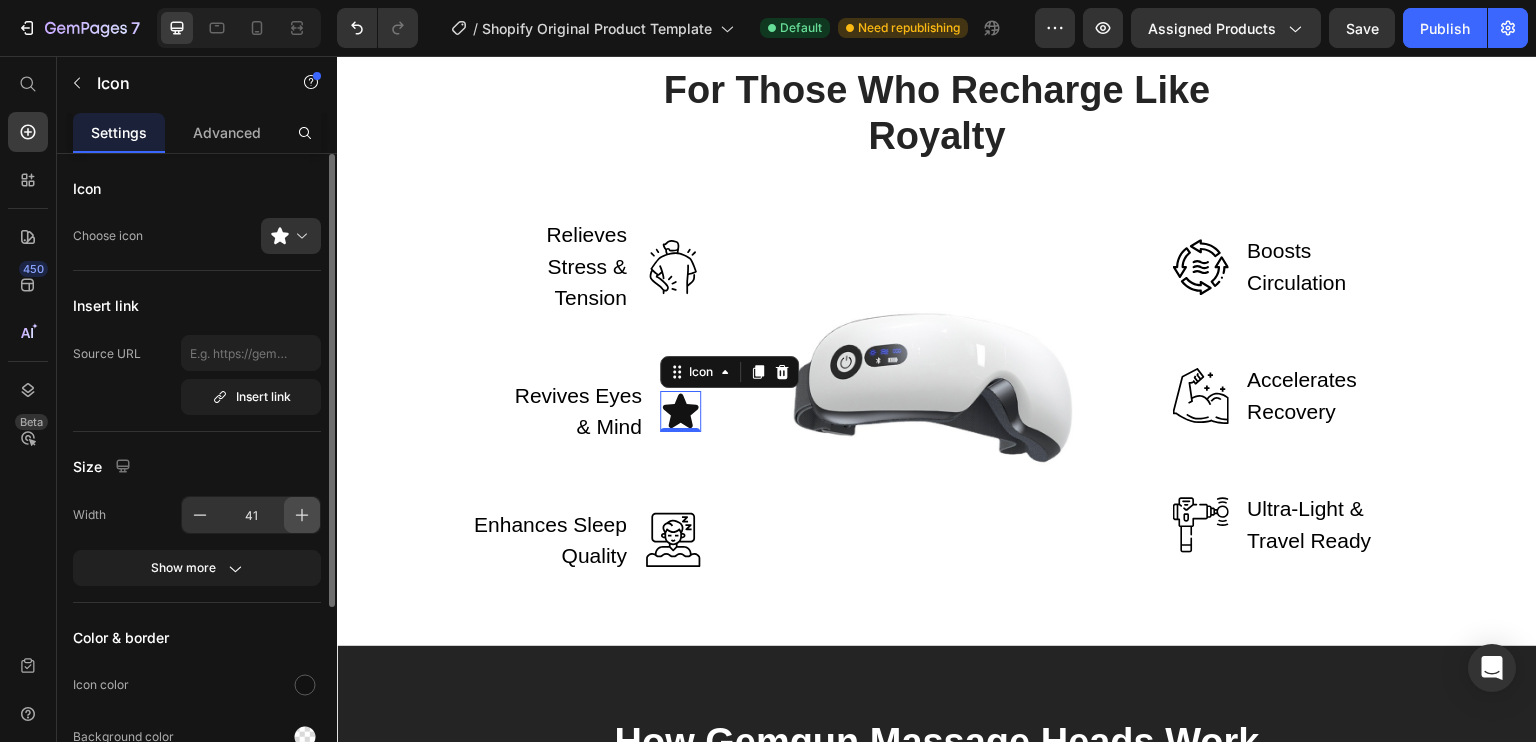 click 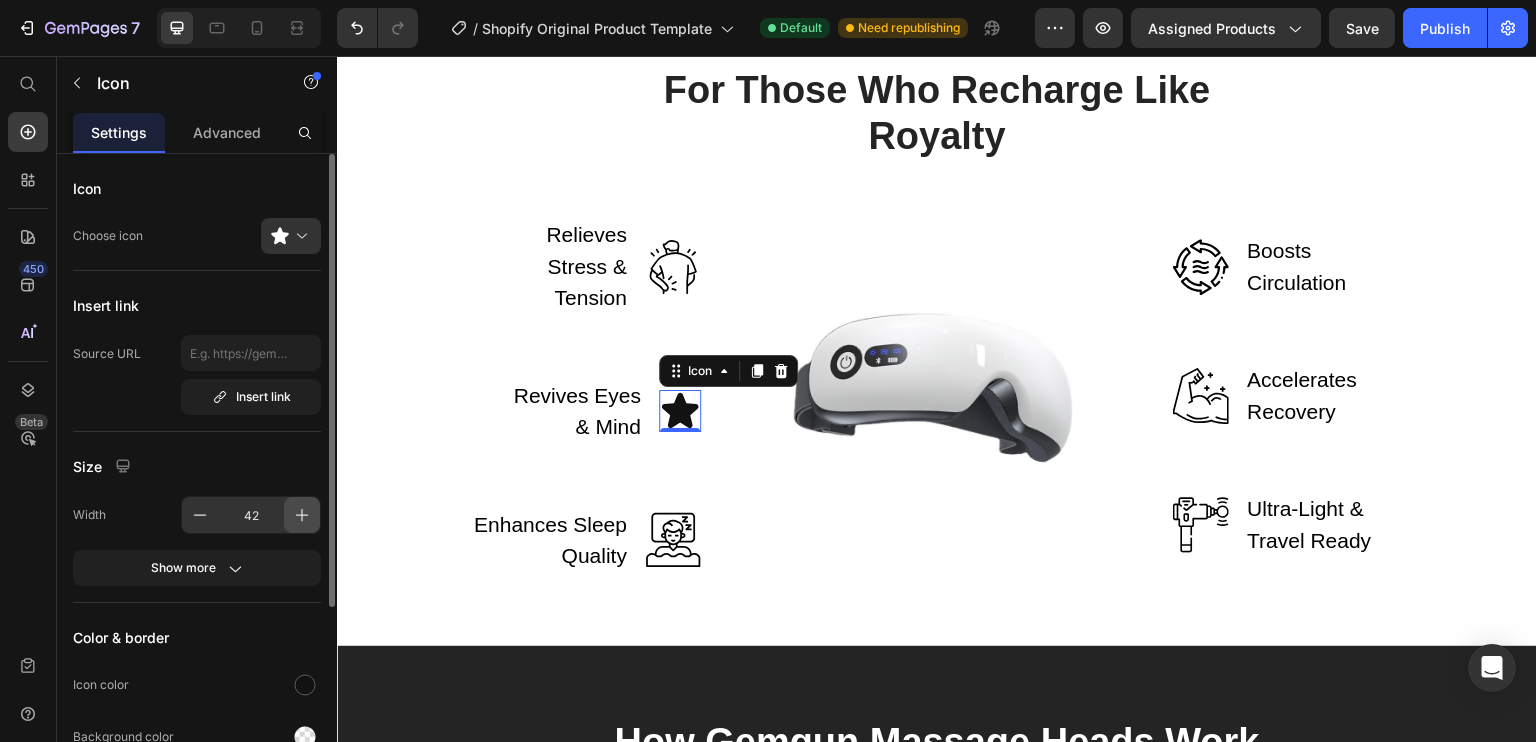 click 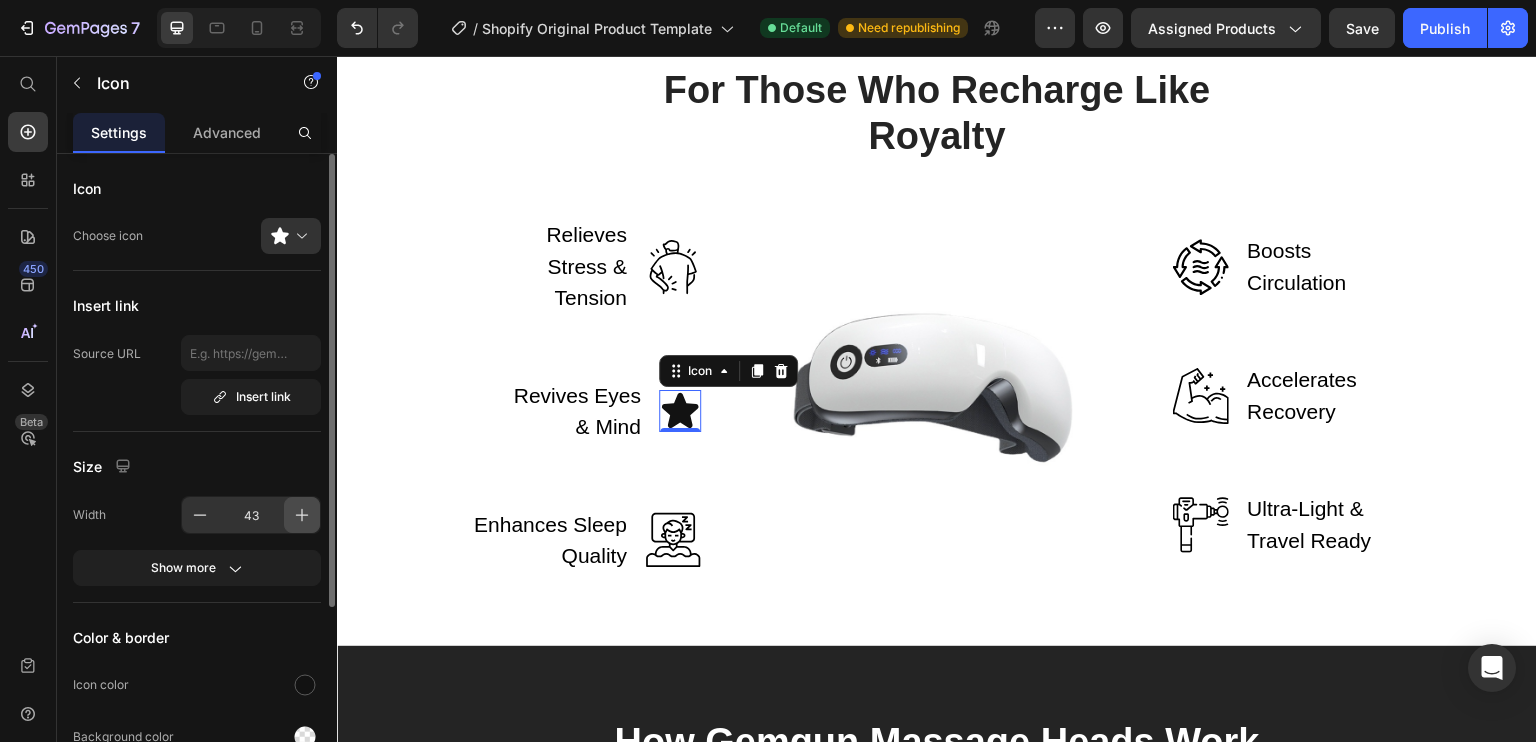 click 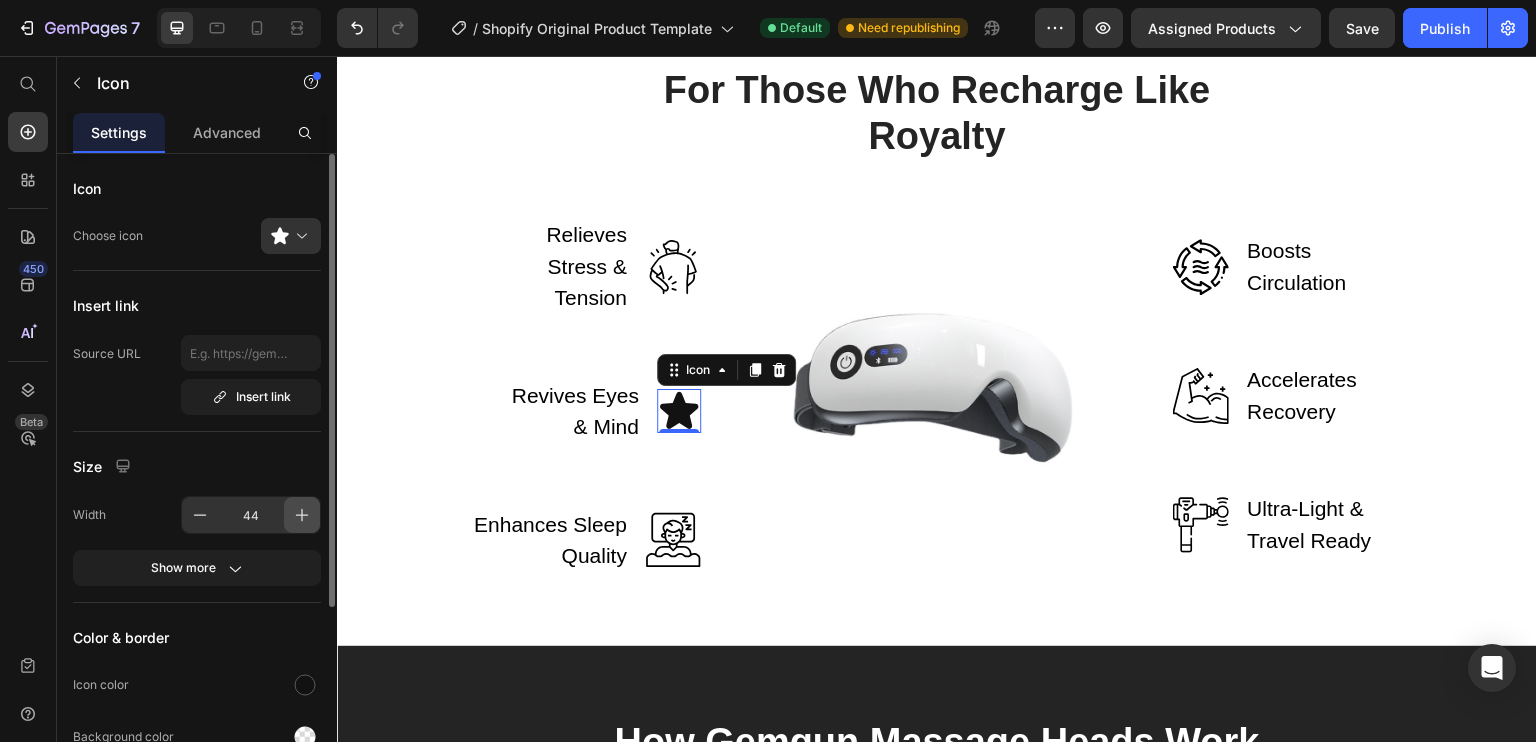 click 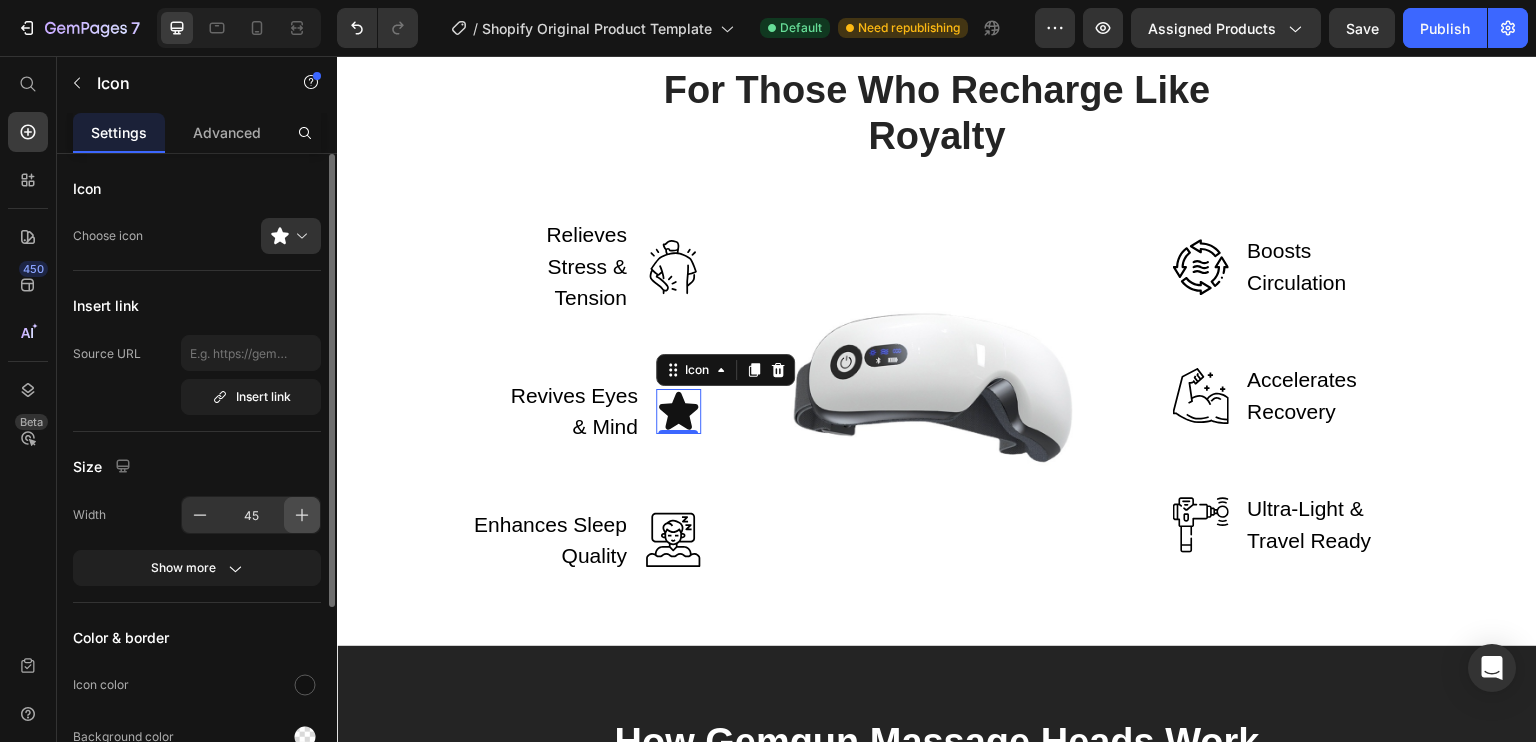click 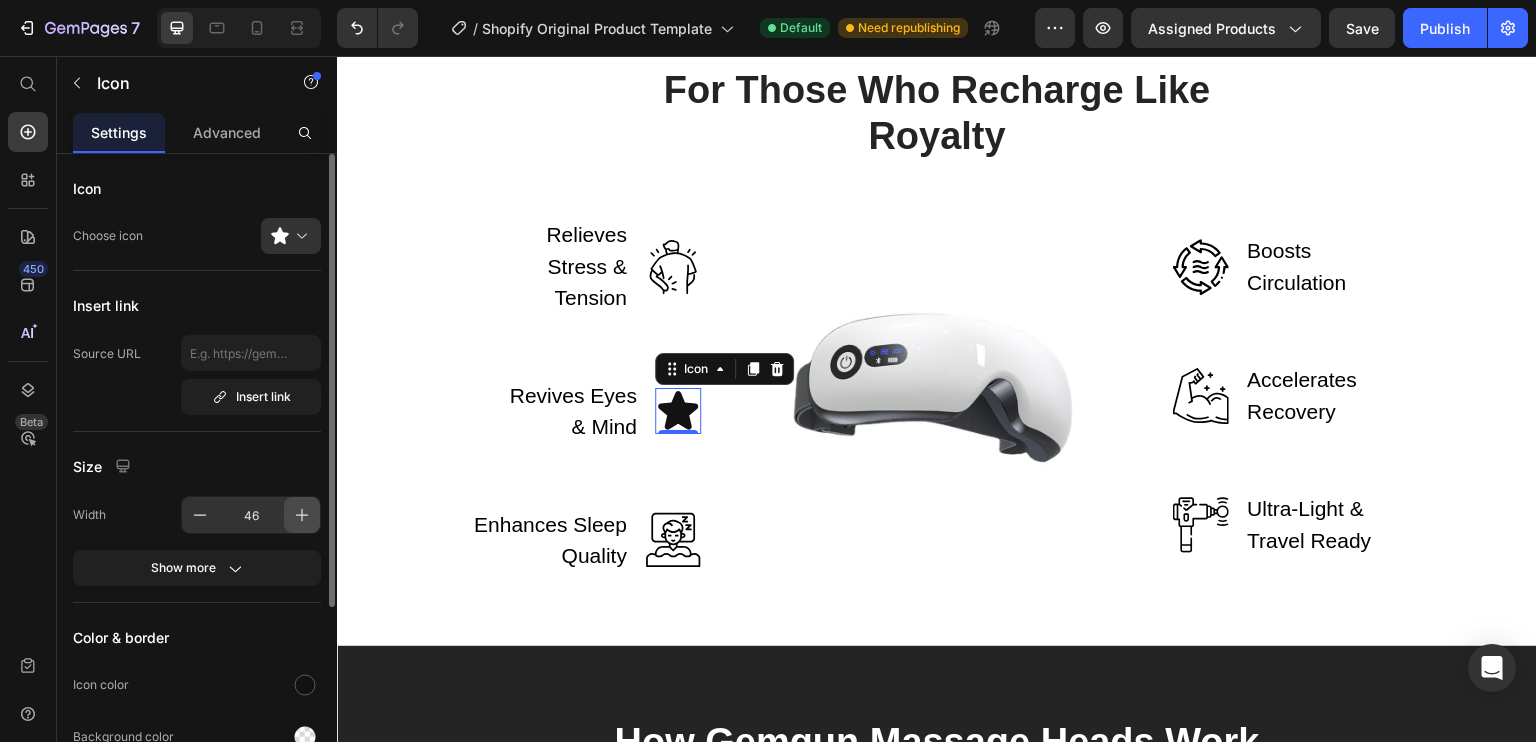 click 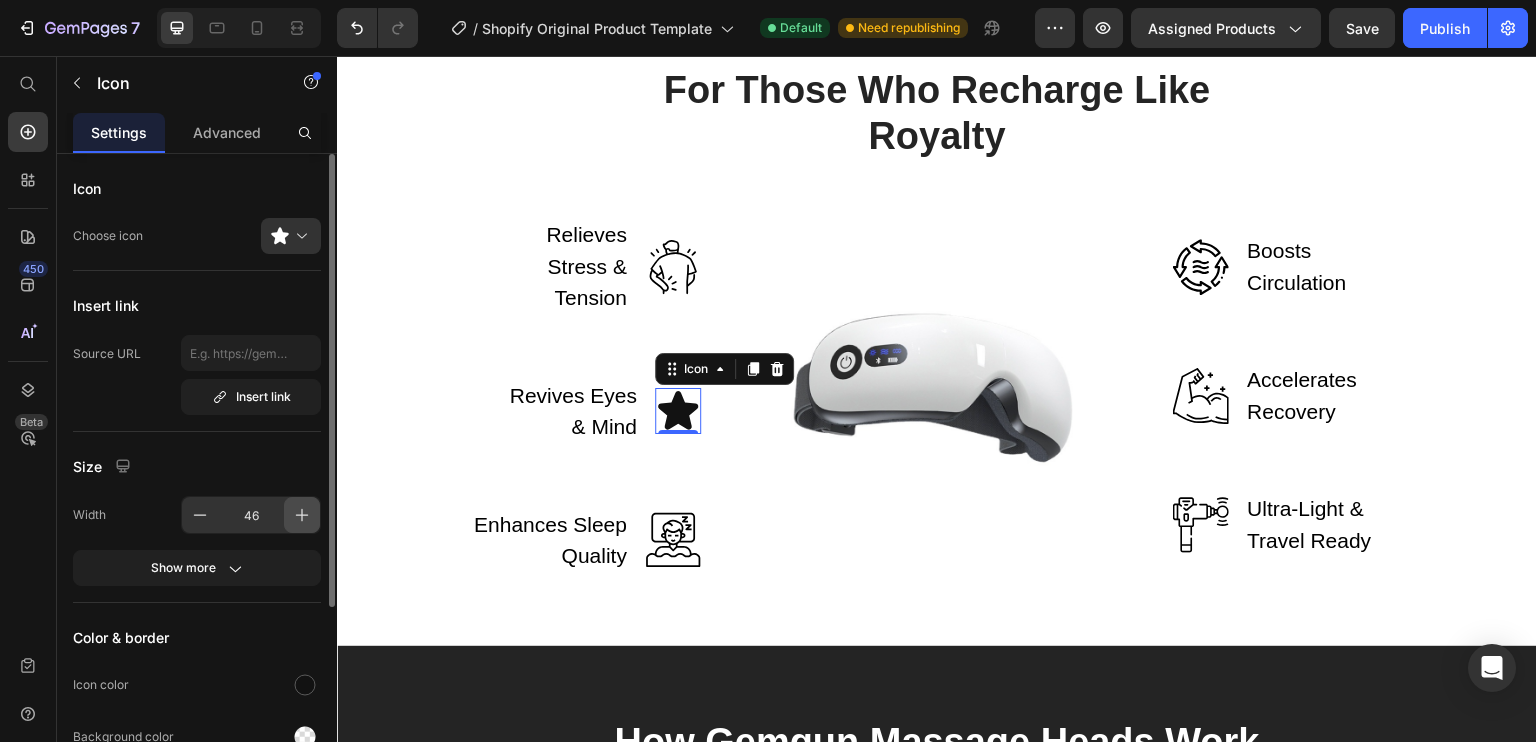 type on "47" 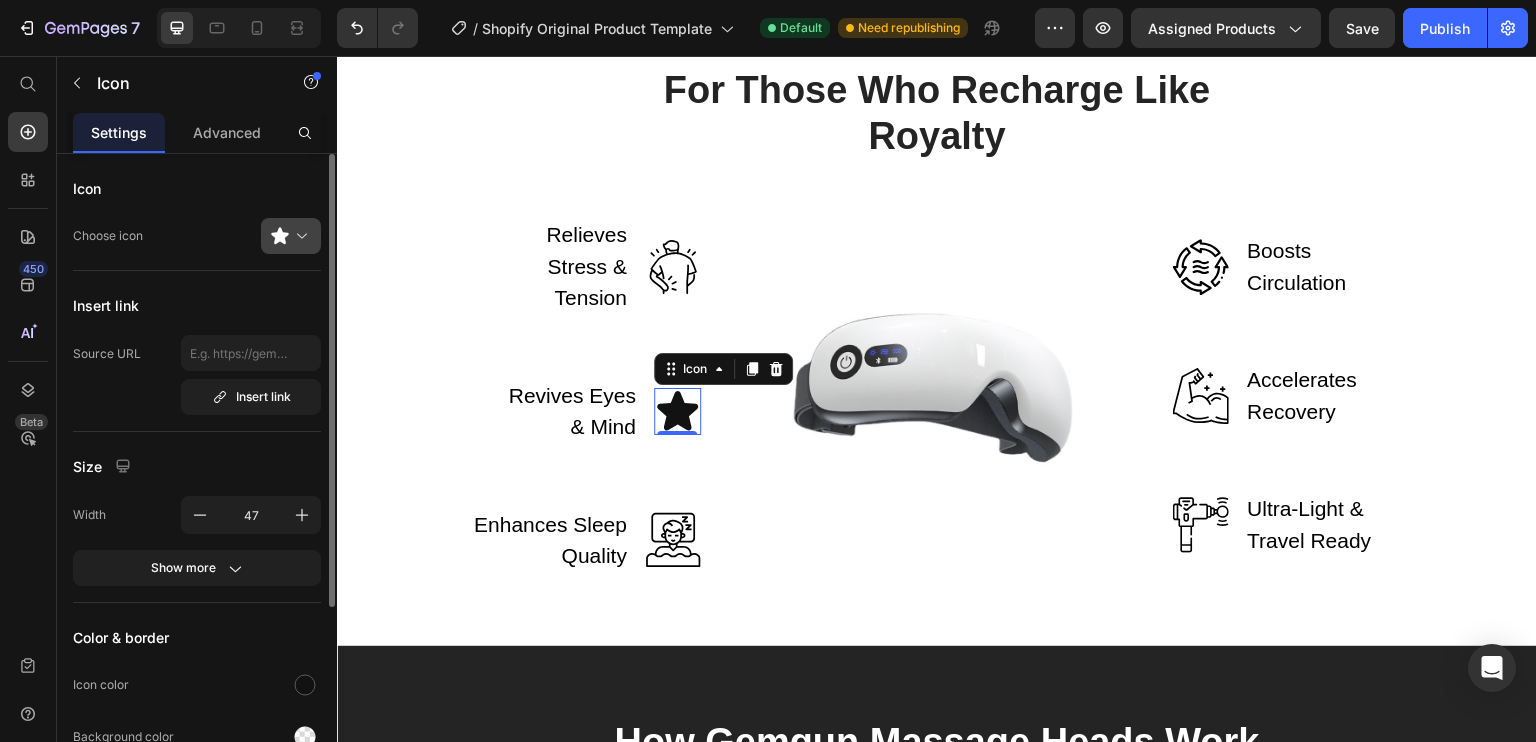 click at bounding box center (299, 236) 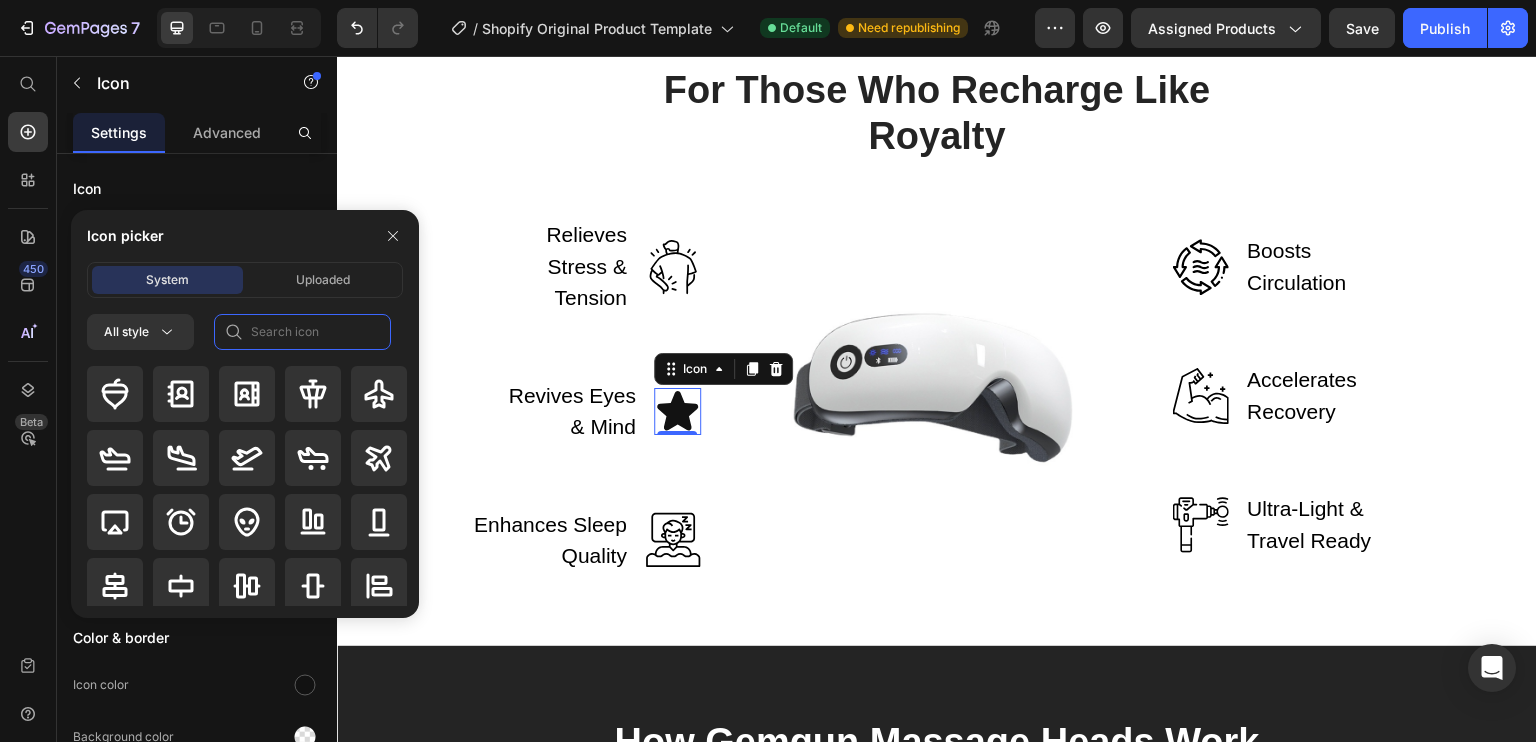click 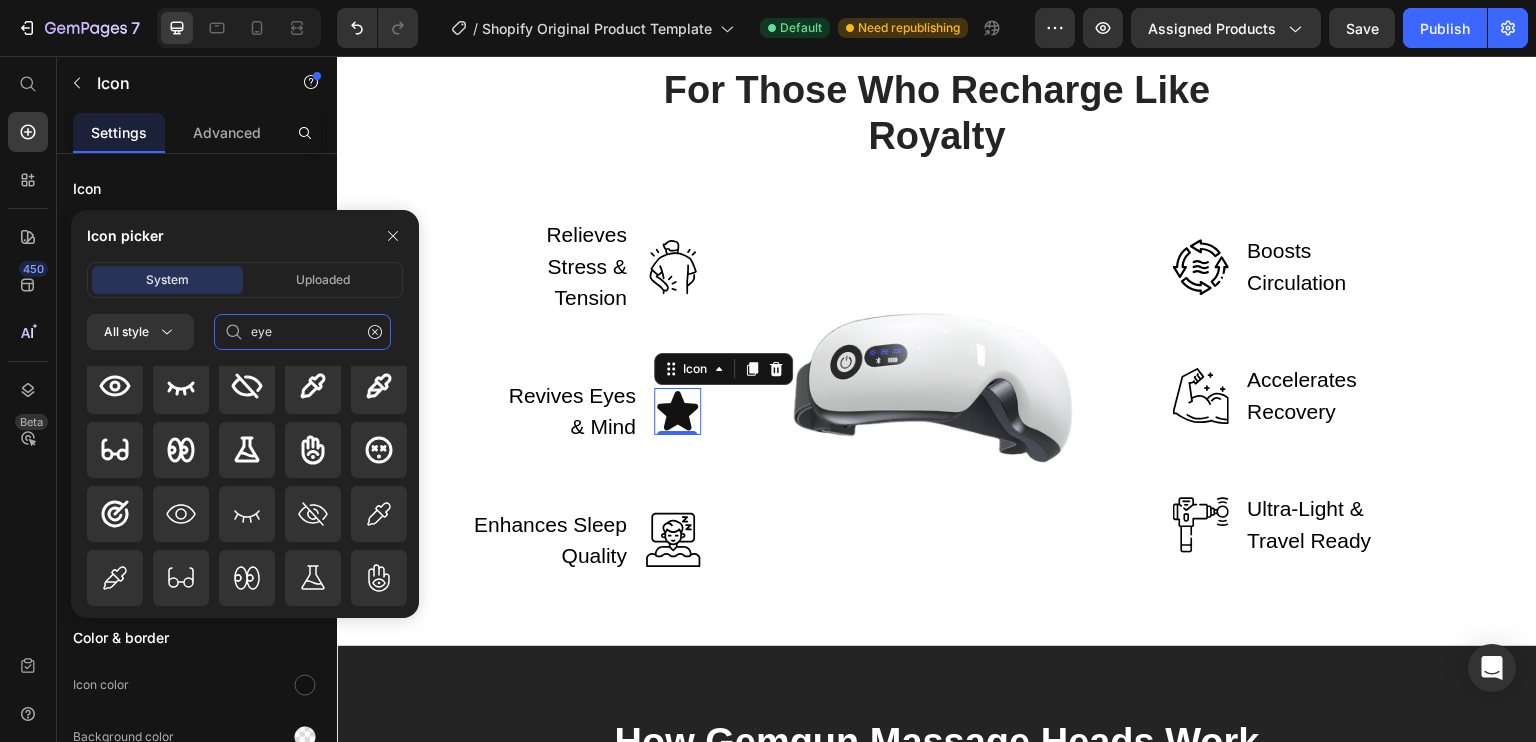 scroll, scrollTop: 8, scrollLeft: 0, axis: vertical 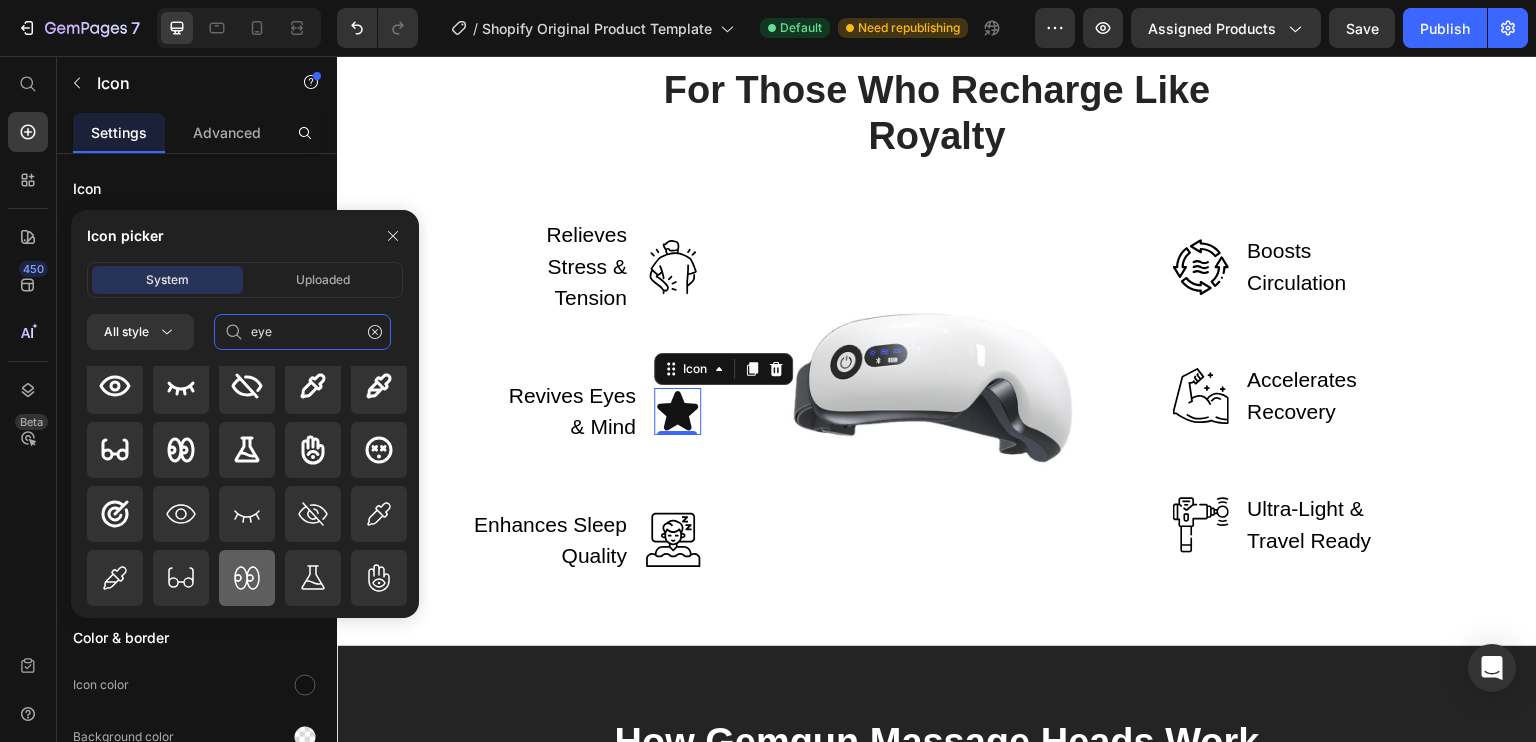 type on "eye" 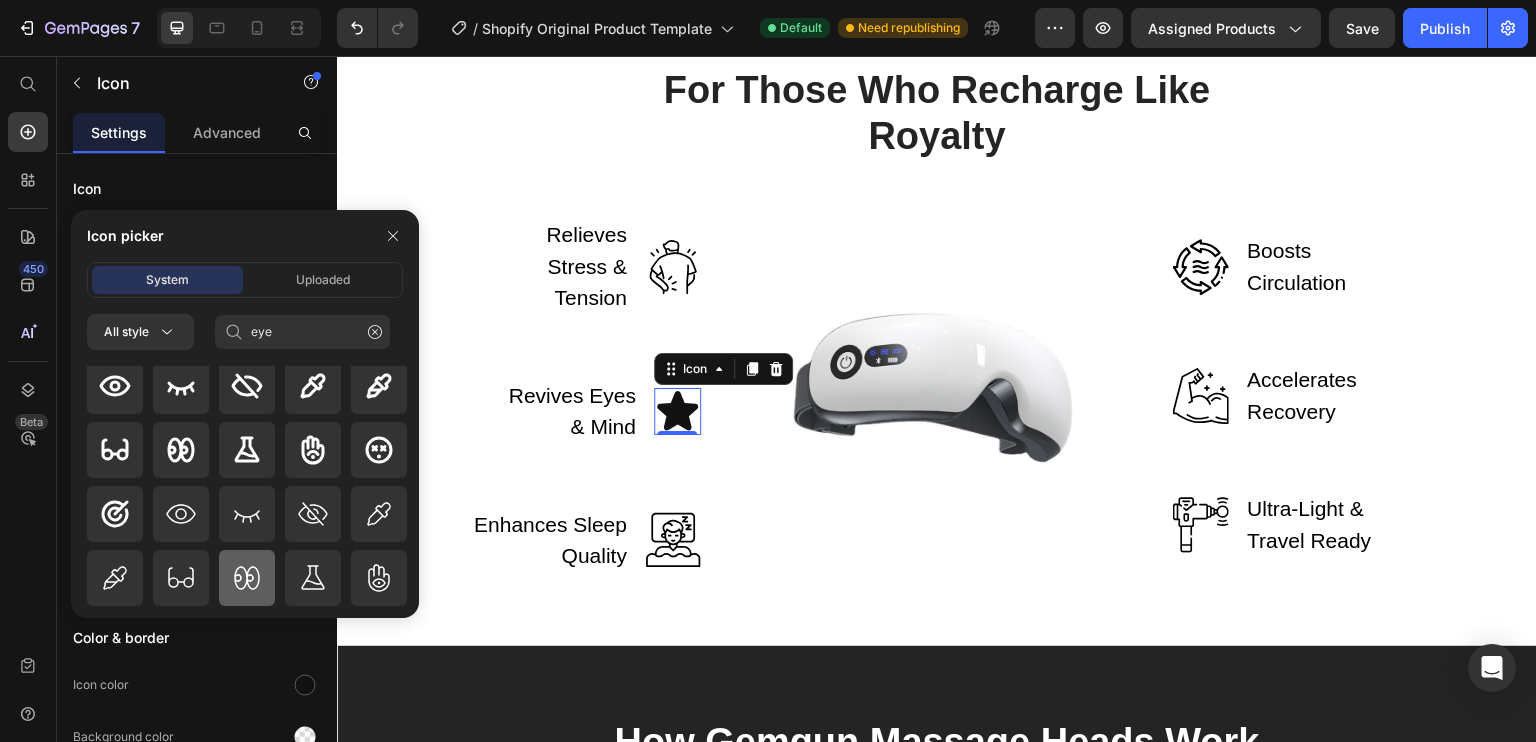 click 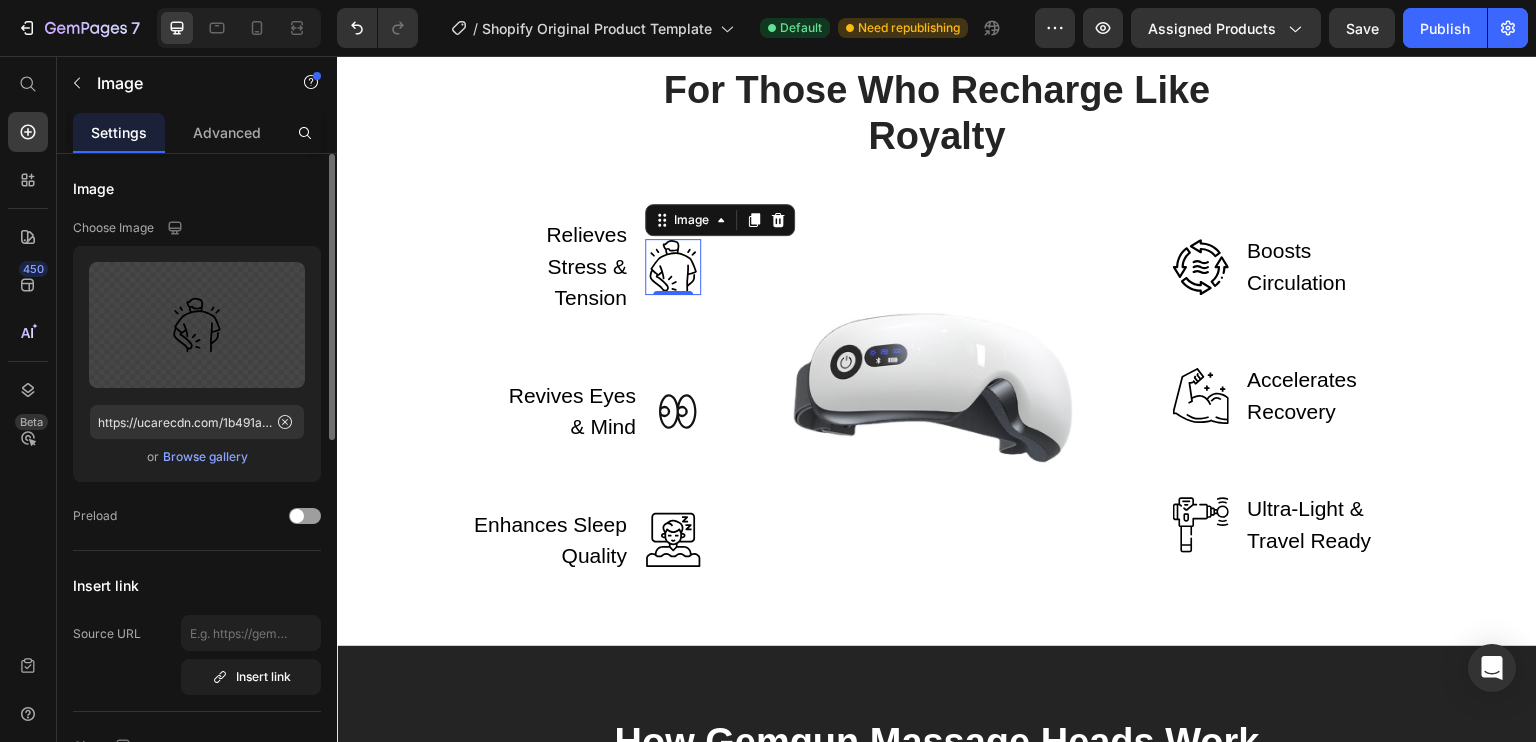 click on "Browse gallery" at bounding box center [205, 457] 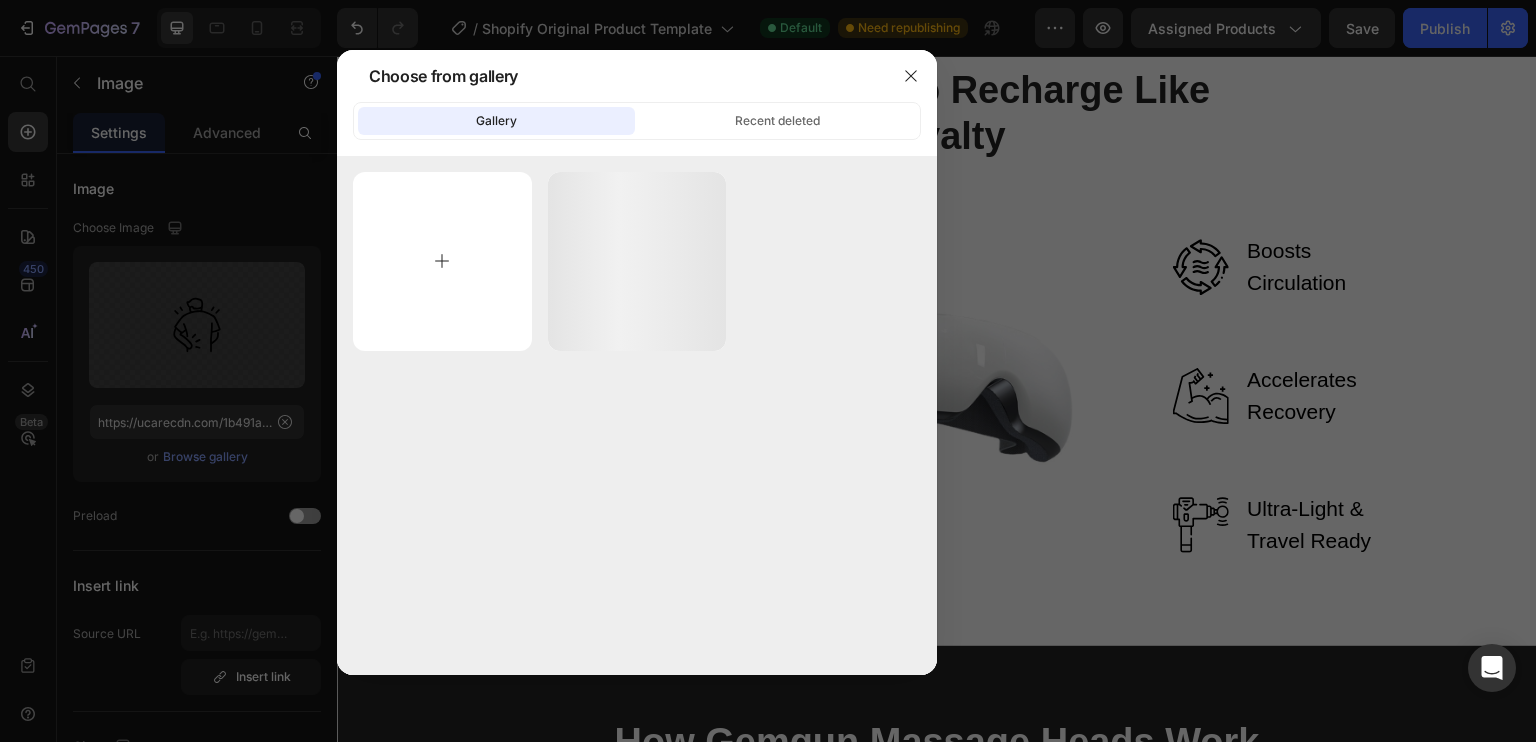 click at bounding box center (442, 261) 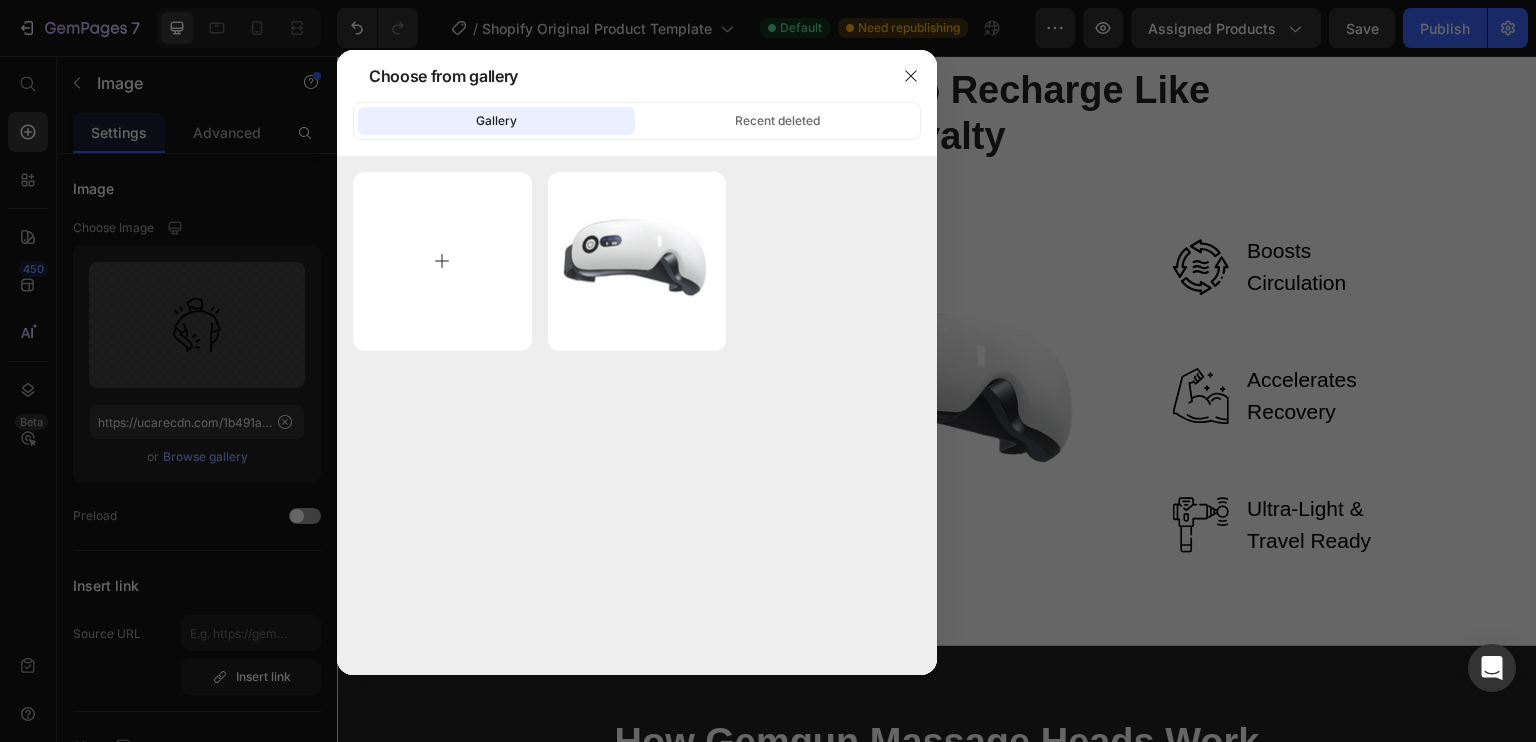 type on "C:\fakepath\istockphoto-1078307058-612x612.jpg" 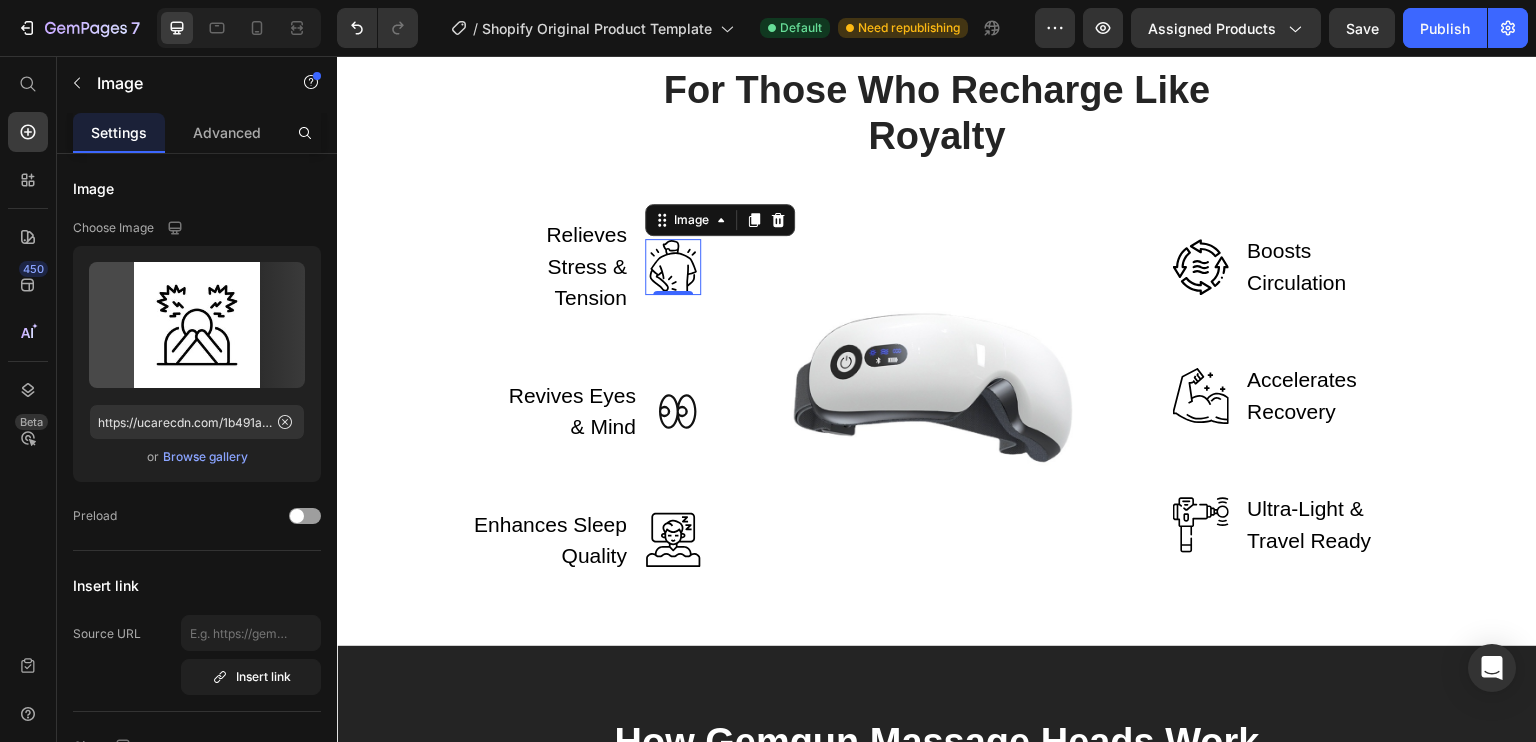 type on "https://cdn.shopify.com/s/files/1/0680/0211/9761/files/gempages_575298195807011359-ddc76b03-f632-455c-998f-1e72049756d8.jpg" 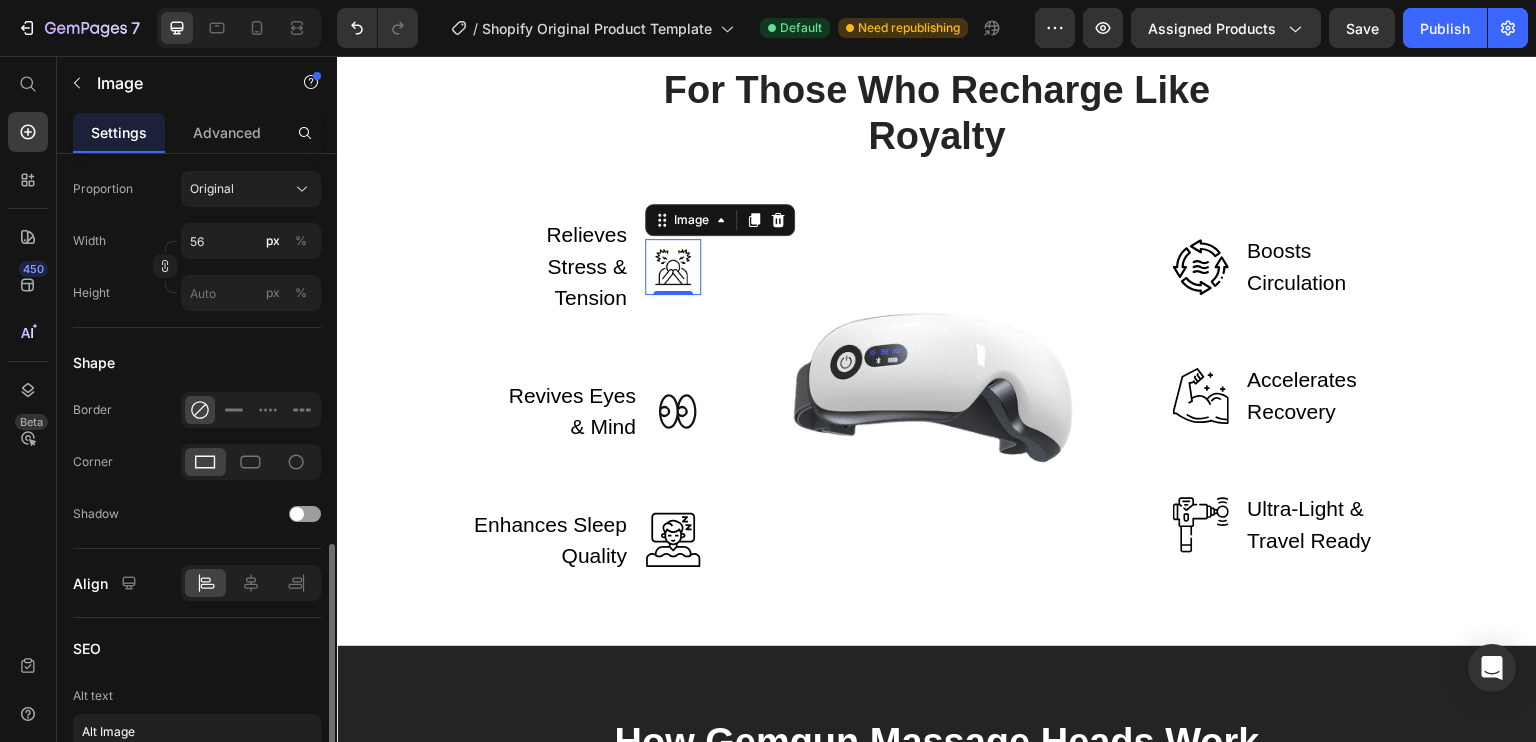 scroll, scrollTop: 804, scrollLeft: 0, axis: vertical 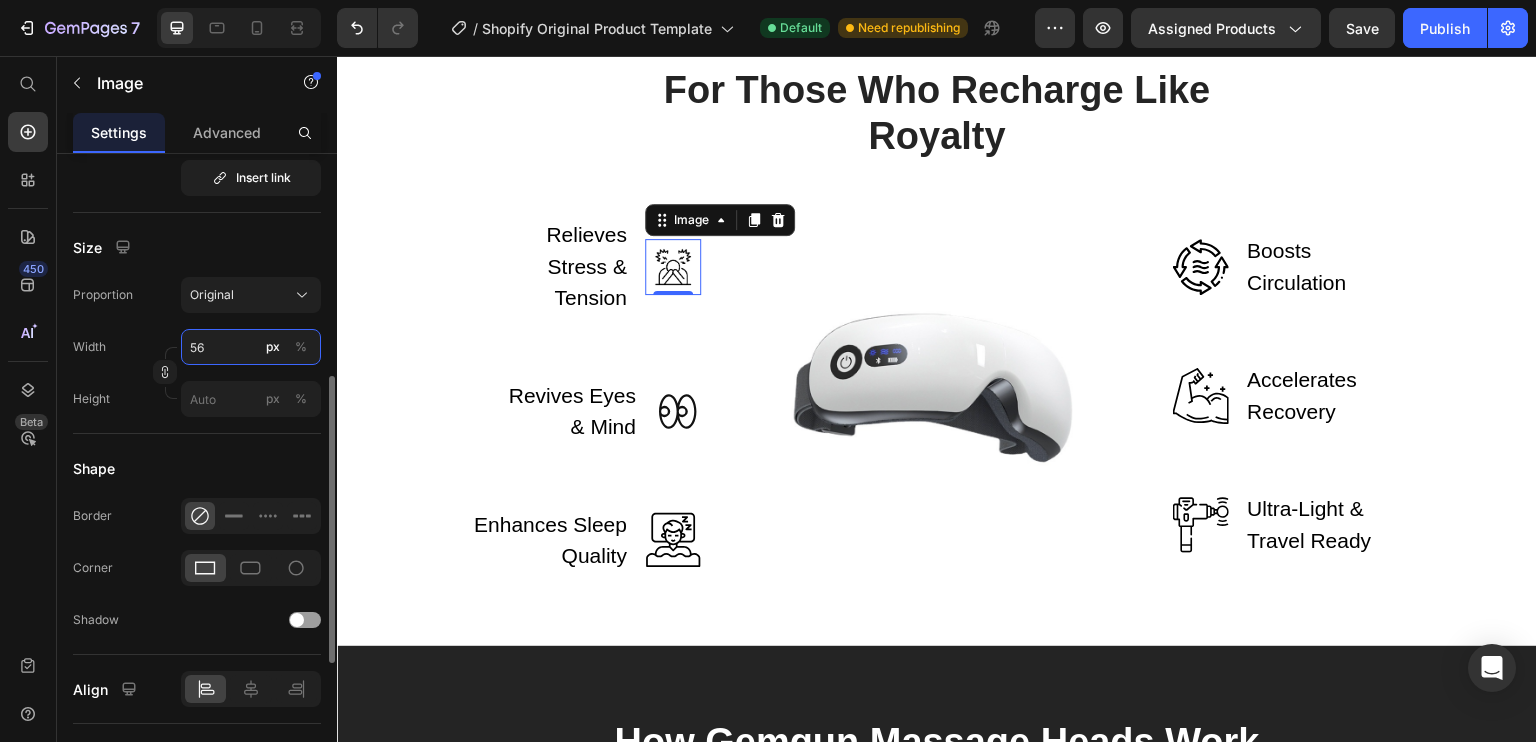 click on "56" at bounding box center (251, 347) 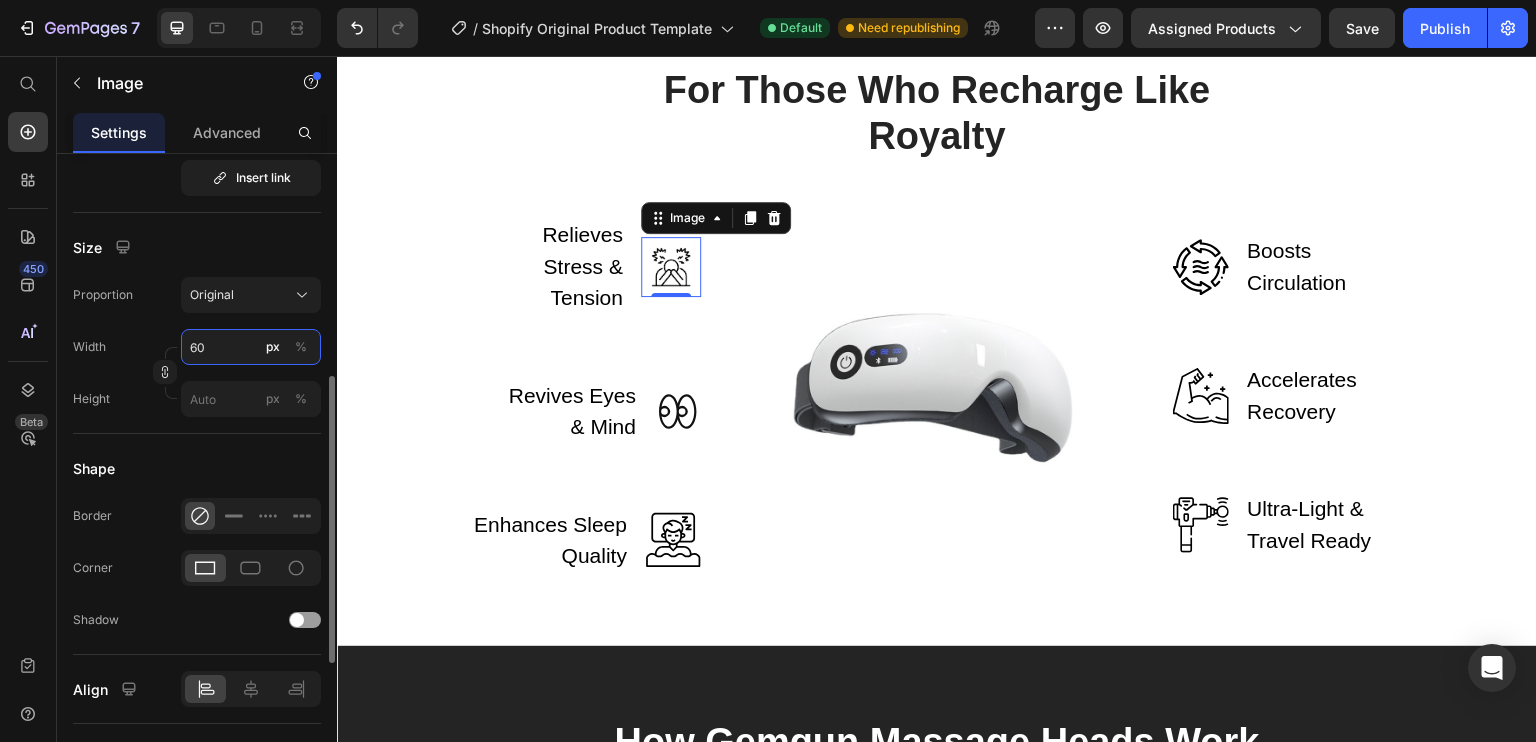 type on "6" 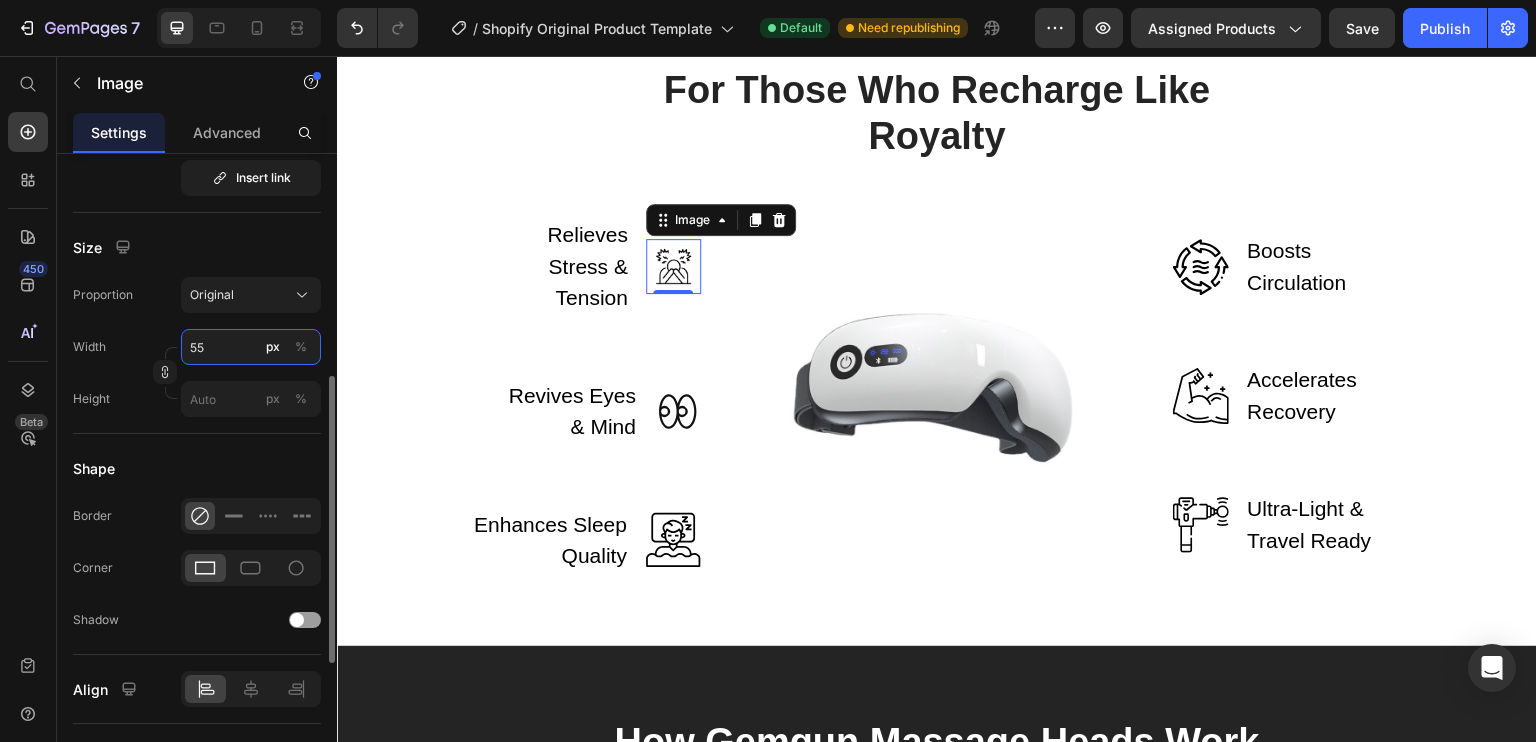 type on "5" 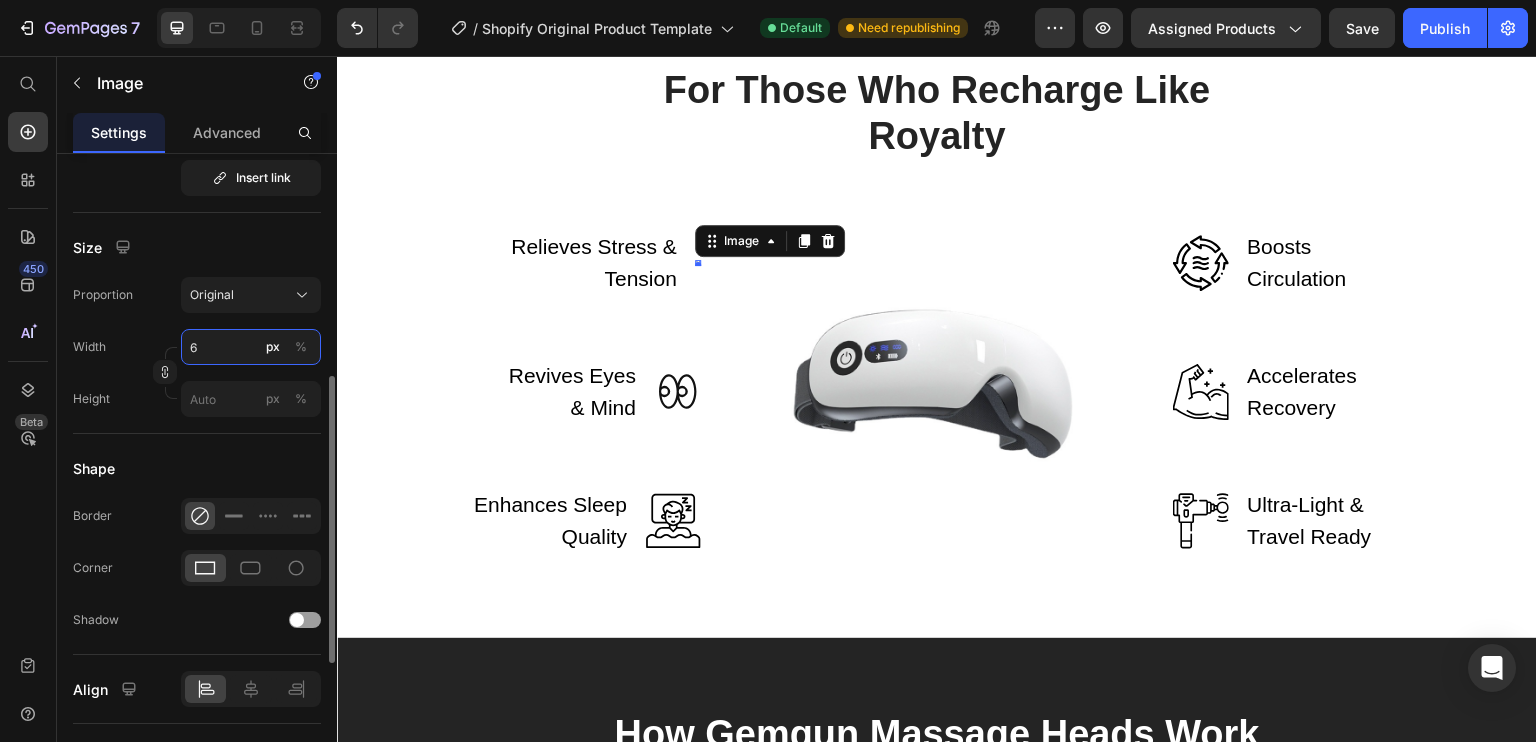 type on "65" 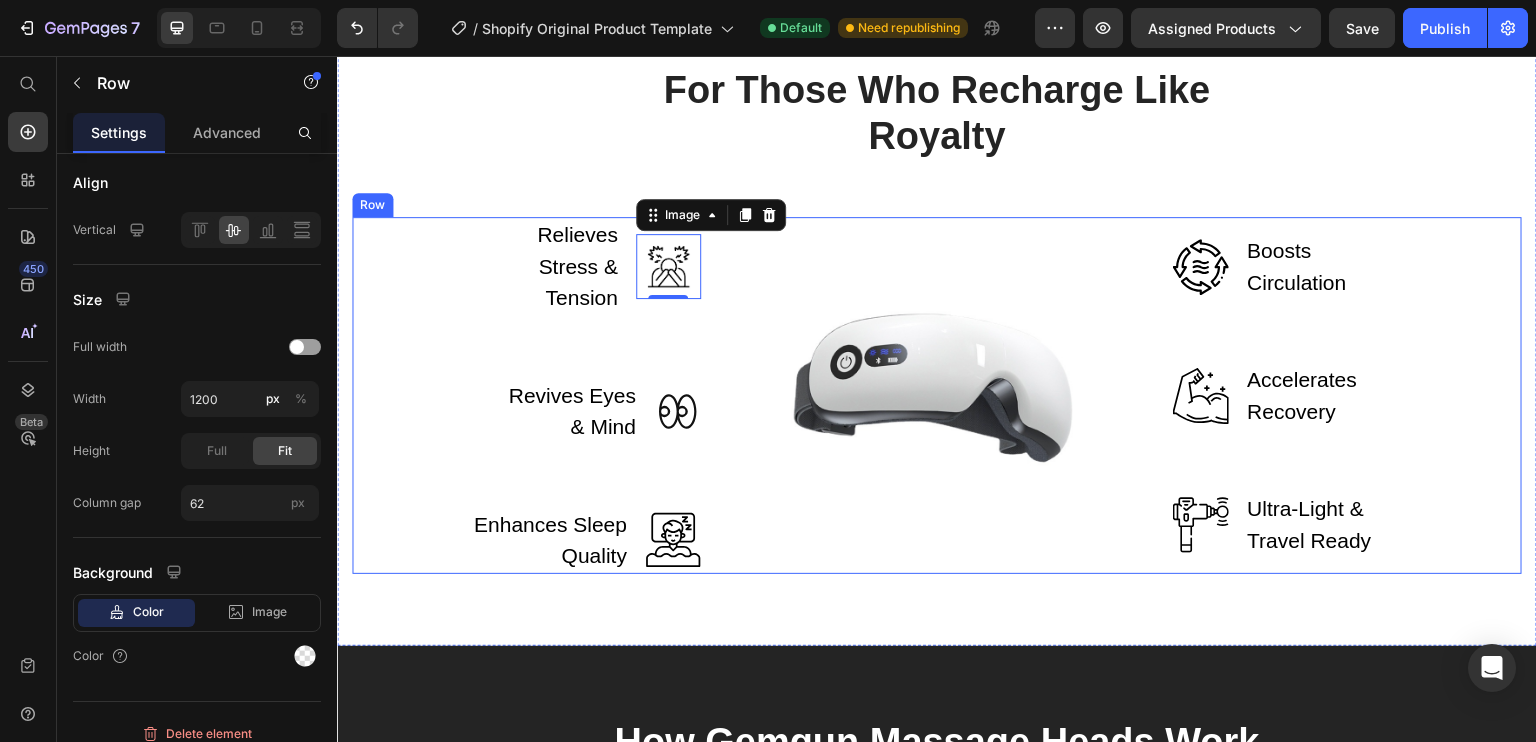 click on "Relieves Stress & Tension Text block Image   0 Row Revives Eyes & Mind Text block
Icon Row Enhances Sleep Quality Text block Image Row" at bounding box center [526, 395] 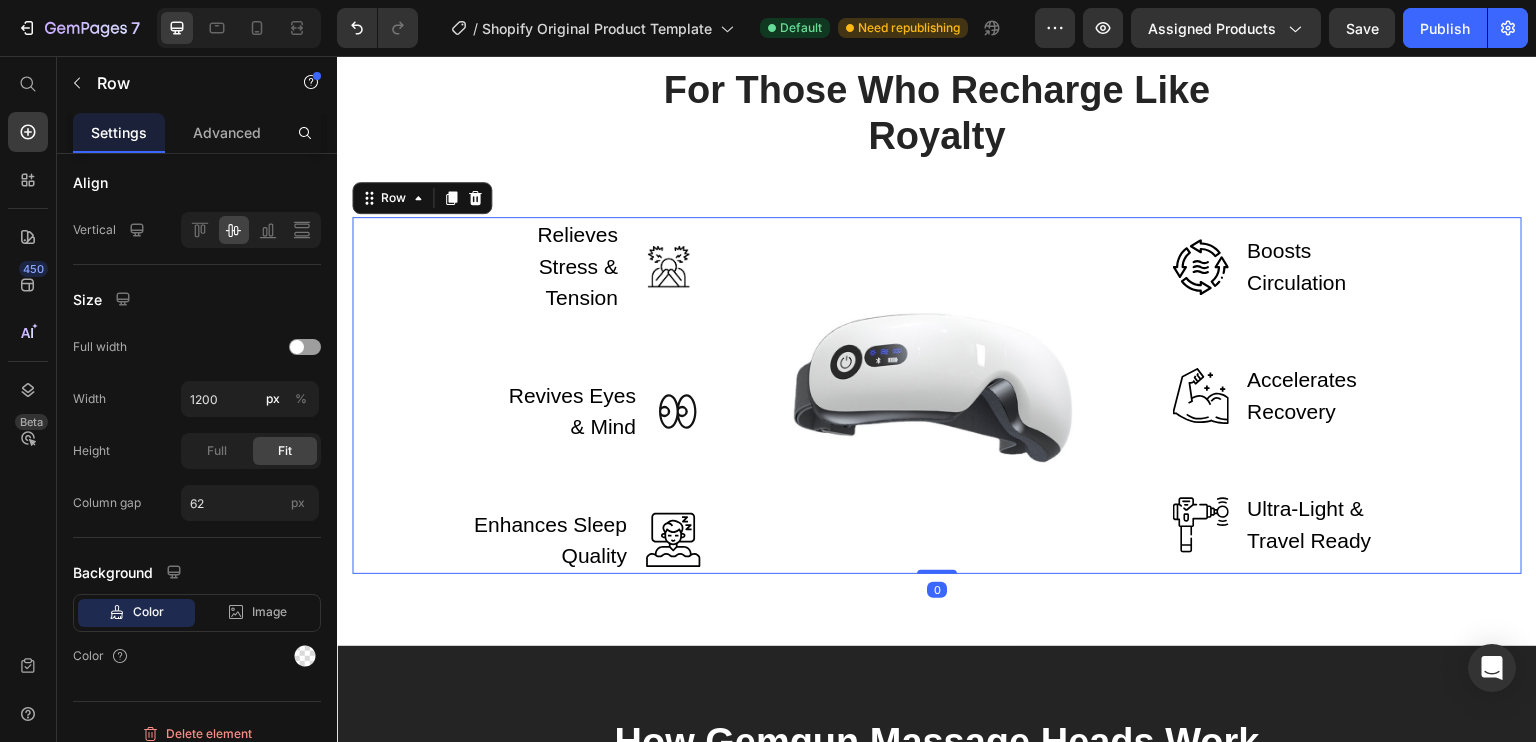 scroll, scrollTop: 0, scrollLeft: 0, axis: both 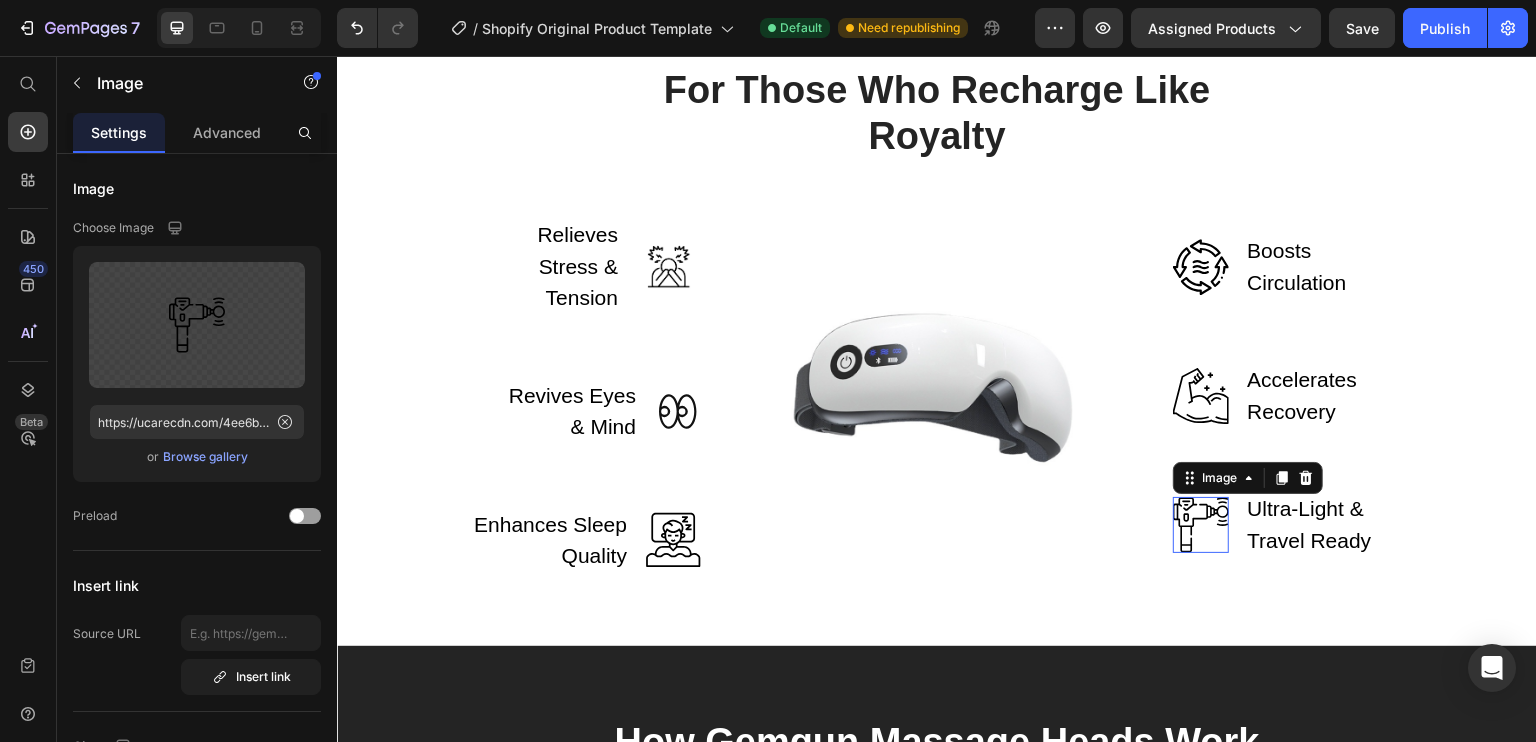 click at bounding box center [1201, 525] 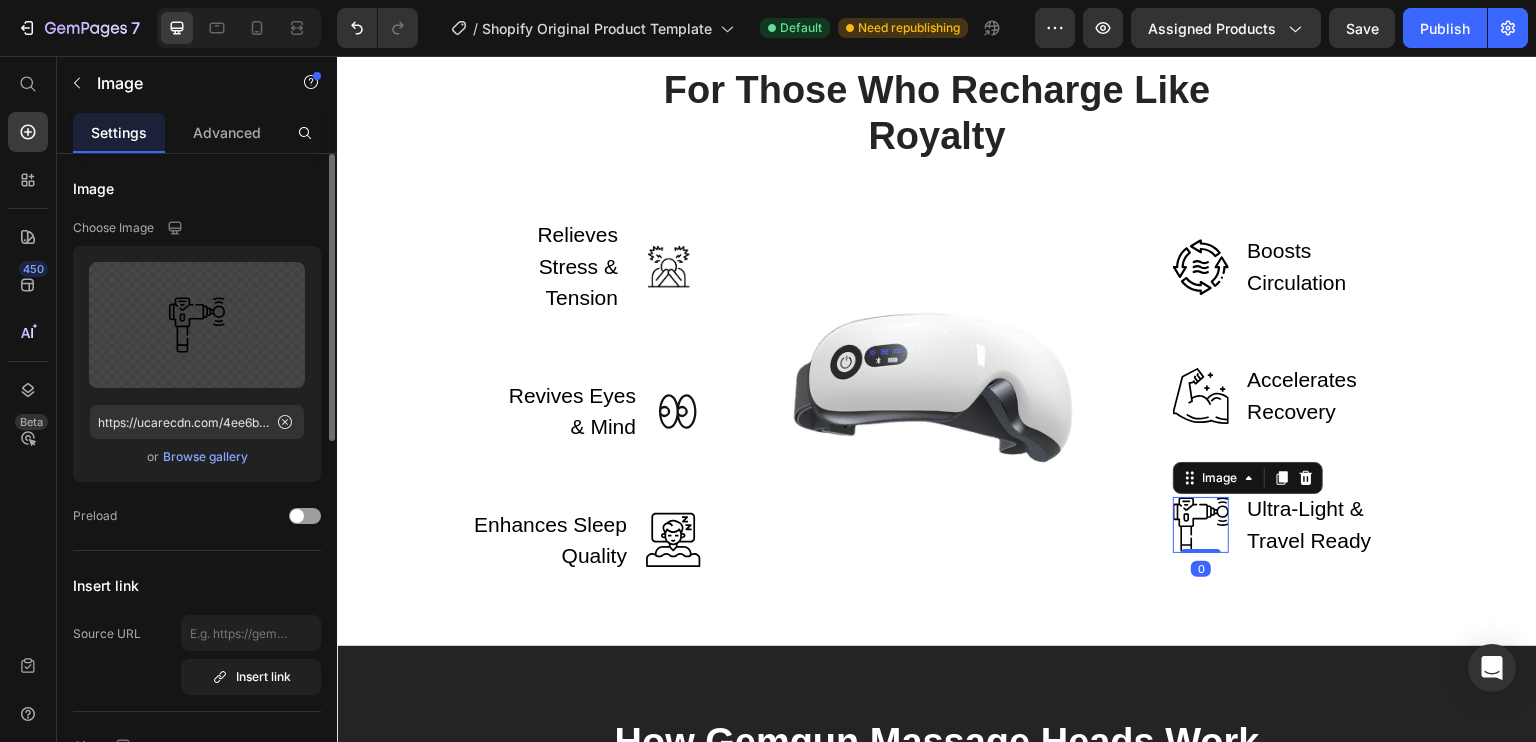 click on "Browse gallery" at bounding box center (205, 457) 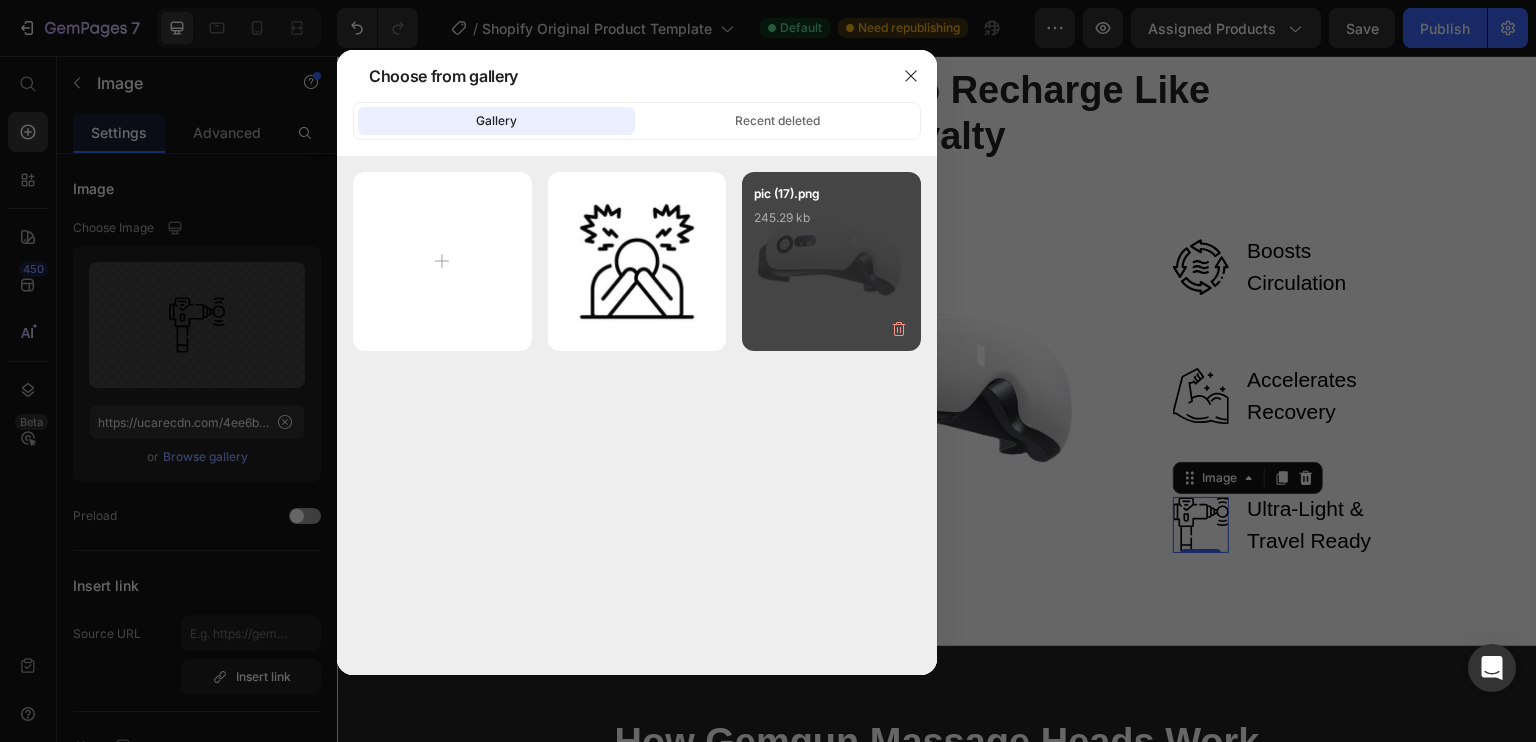 click on "pic (17).png 245.29 kb" at bounding box center (831, 261) 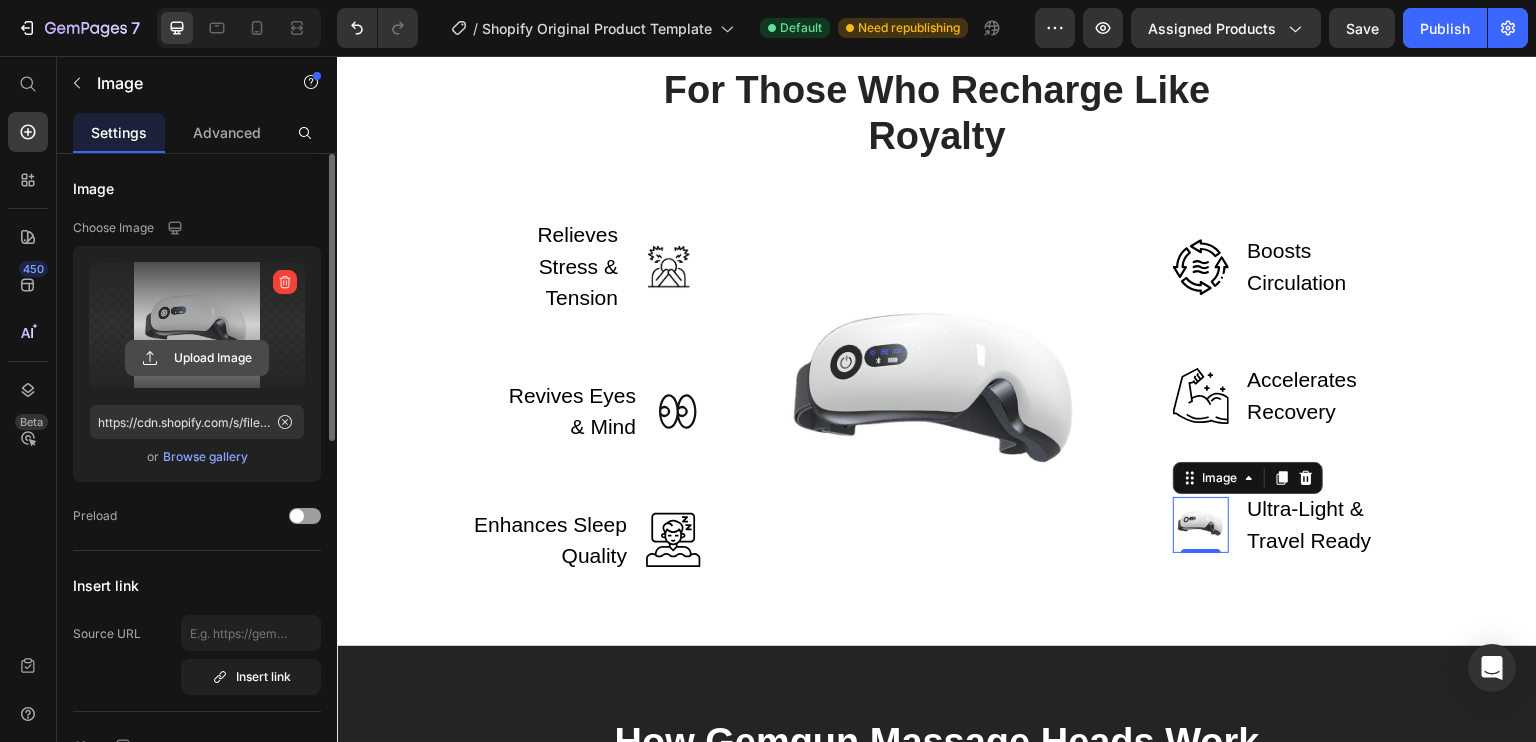 click 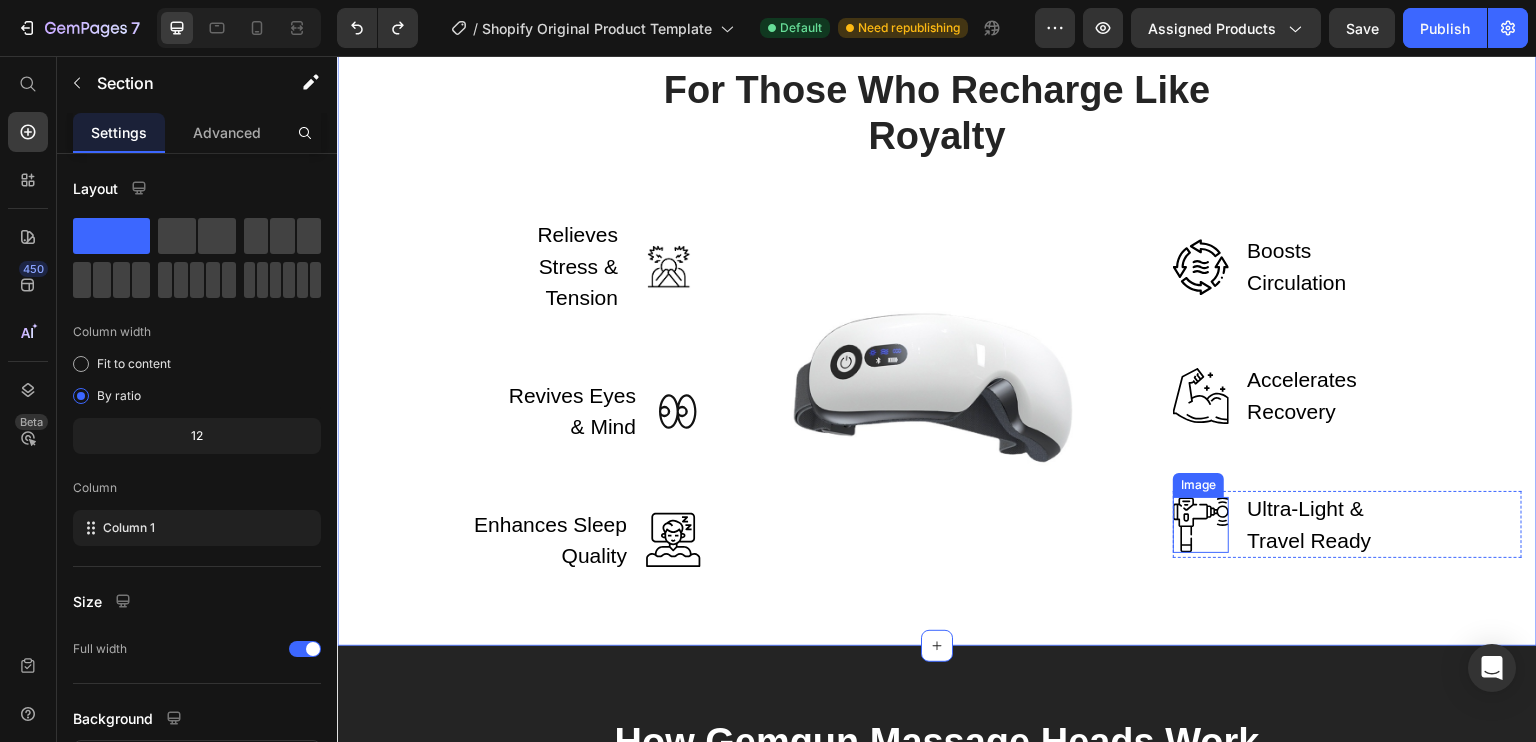 click at bounding box center (1201, 525) 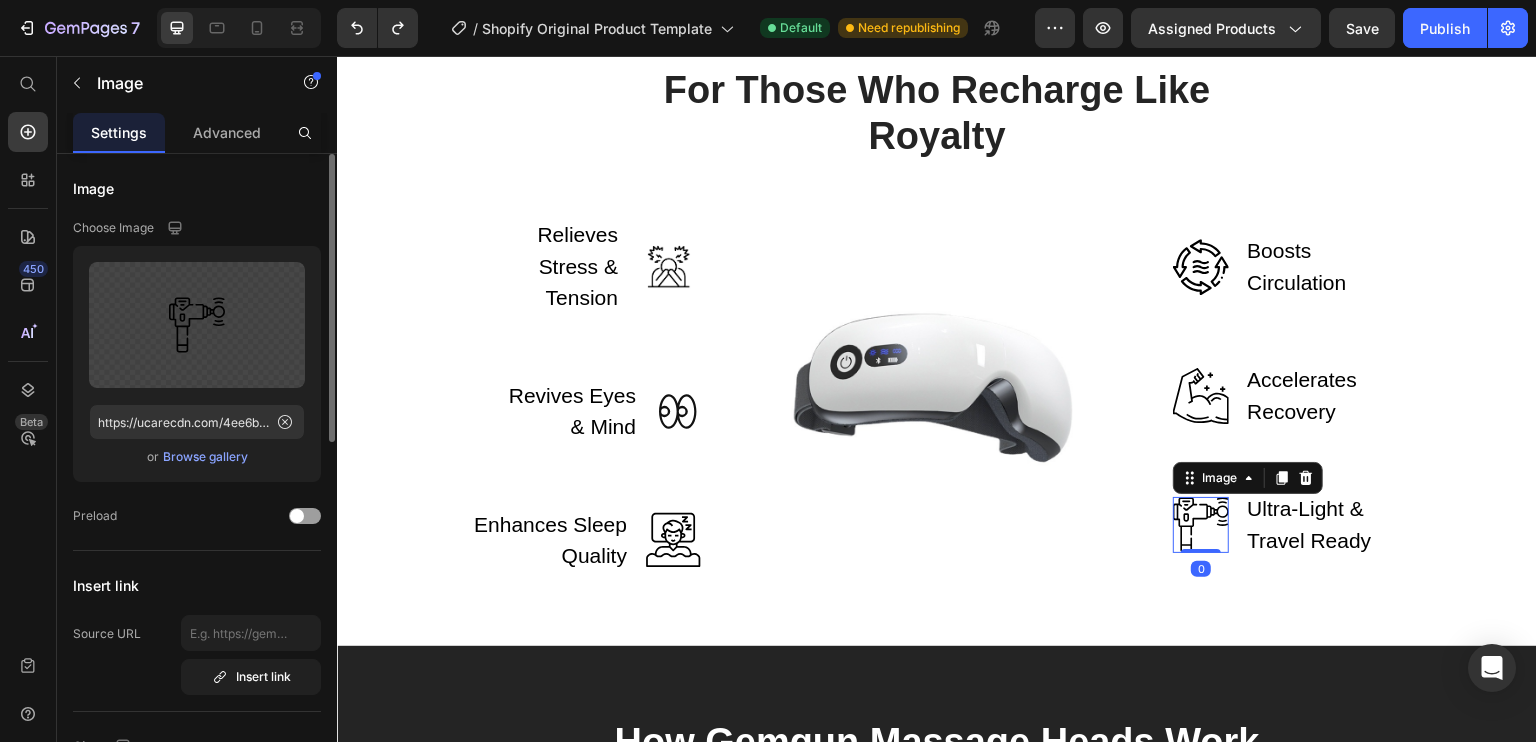 click on "Browse gallery" at bounding box center [205, 457] 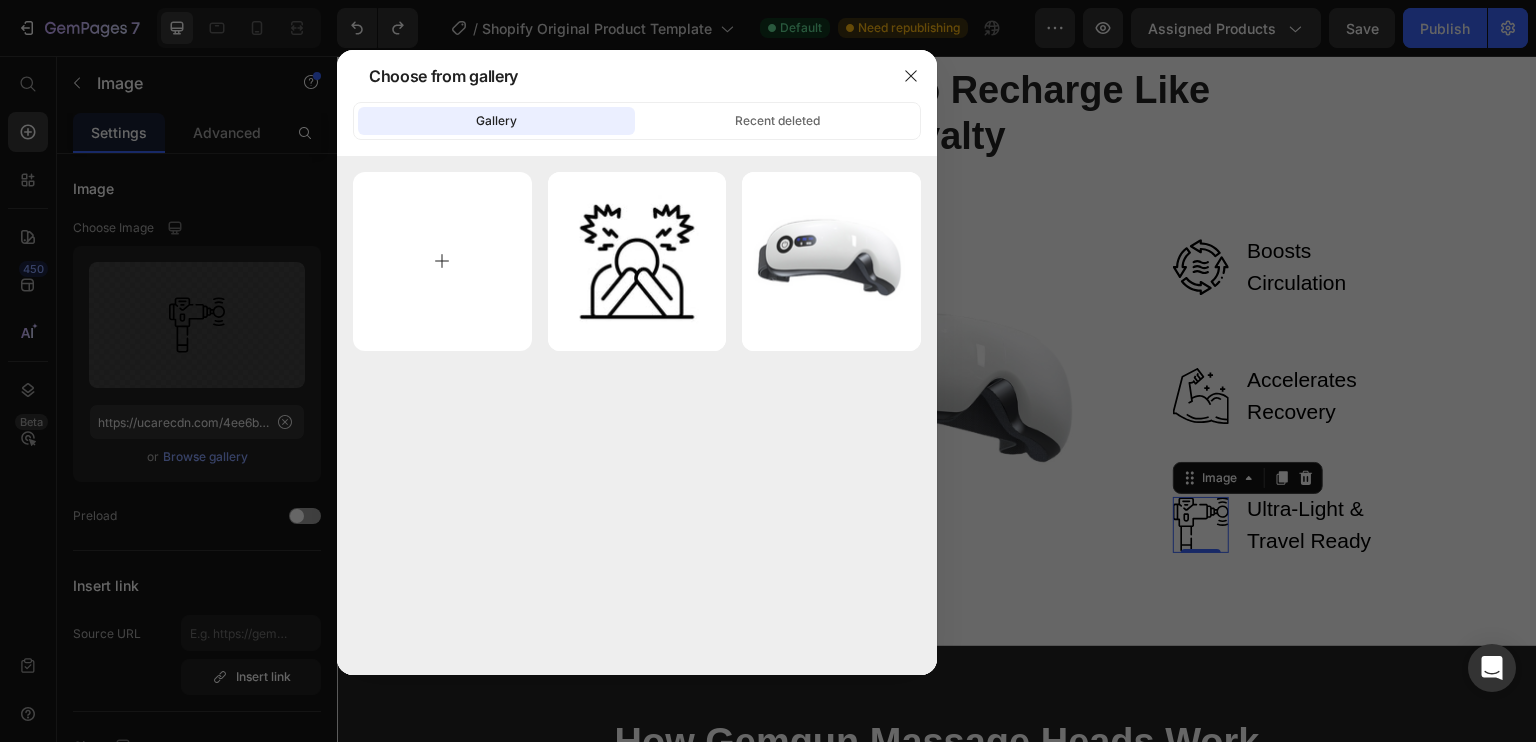 click at bounding box center (442, 261) 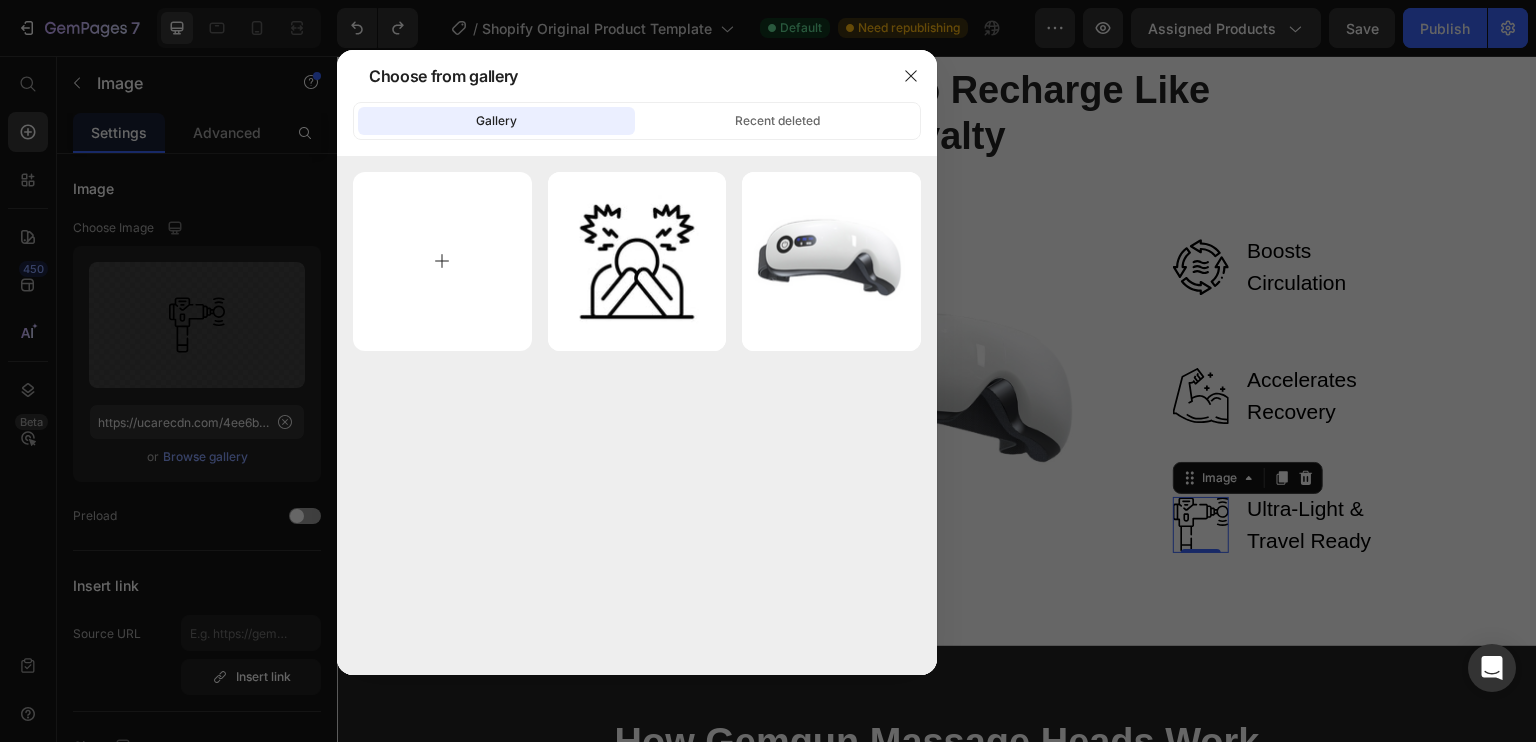 type on "C:\fakepath\line art.png" 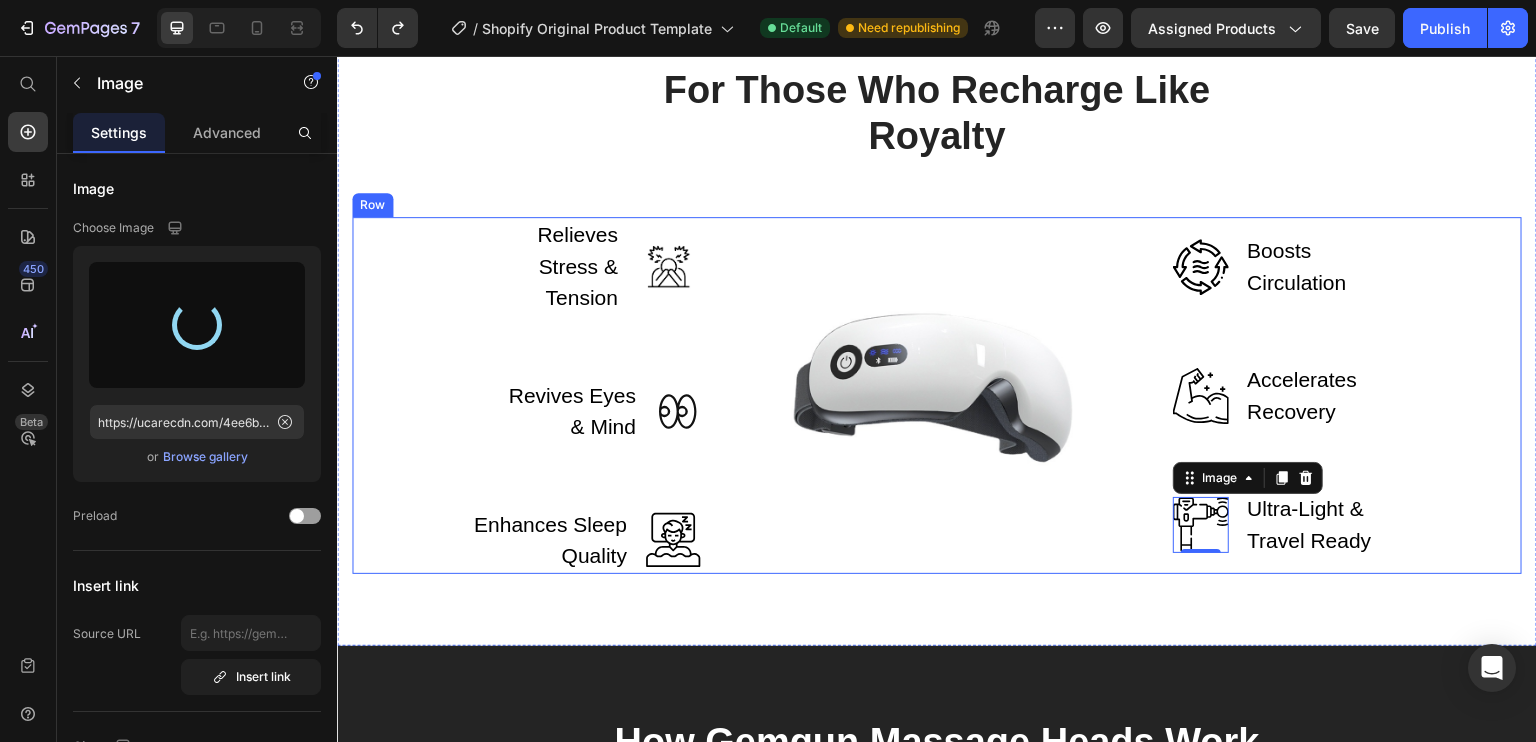 type on "https://cdn.shopify.com/s/files/1/0680/0211/9761/files/gempages_575298195807011359-6a618ac8-a5a3-4d6f-8733-b079efcab2c4.png" 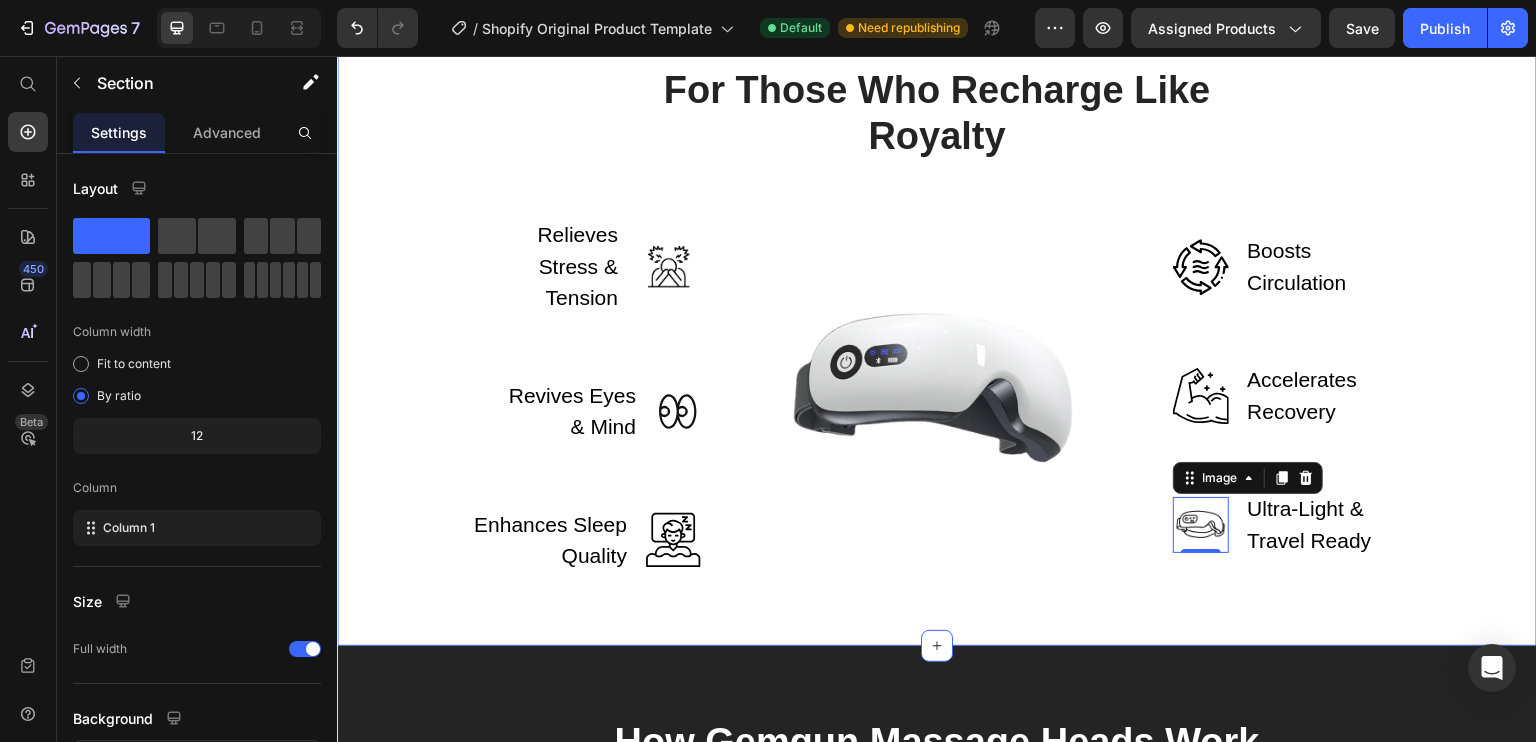 click on "For Those Who Recharge Like Royalty Heading Row Relieves Stress & Tension Text block Image Row Revives Eyes & Mind Text block
Icon Row Enhances Sleep Quality Text block Image Row Image Image Boosts  Circulation Text block Row Image Accelerates Recovery Text block Row Image   0 Ultra-Light & Travel Ready Text block Row Row Section 4" at bounding box center (937, 320) 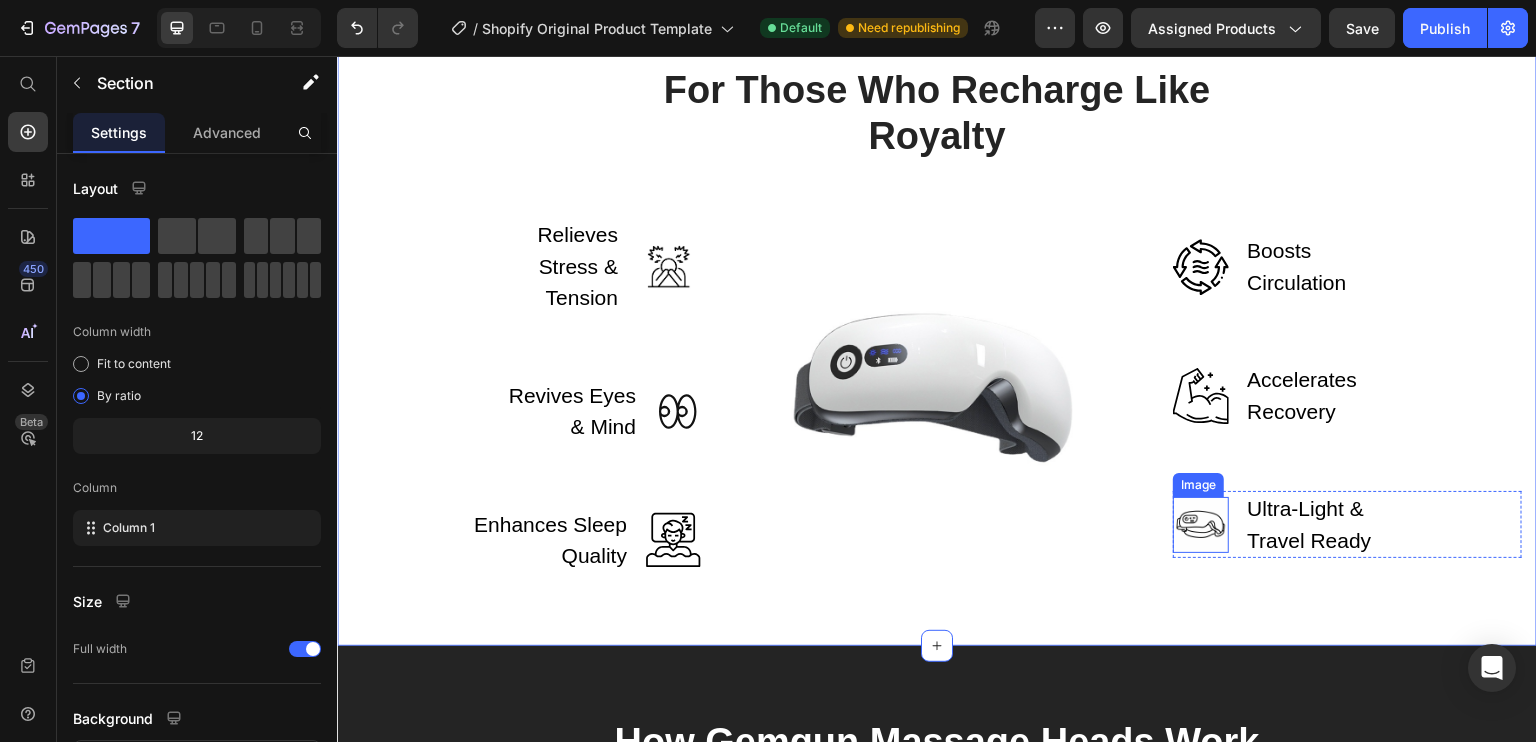 click at bounding box center (1201, 525) 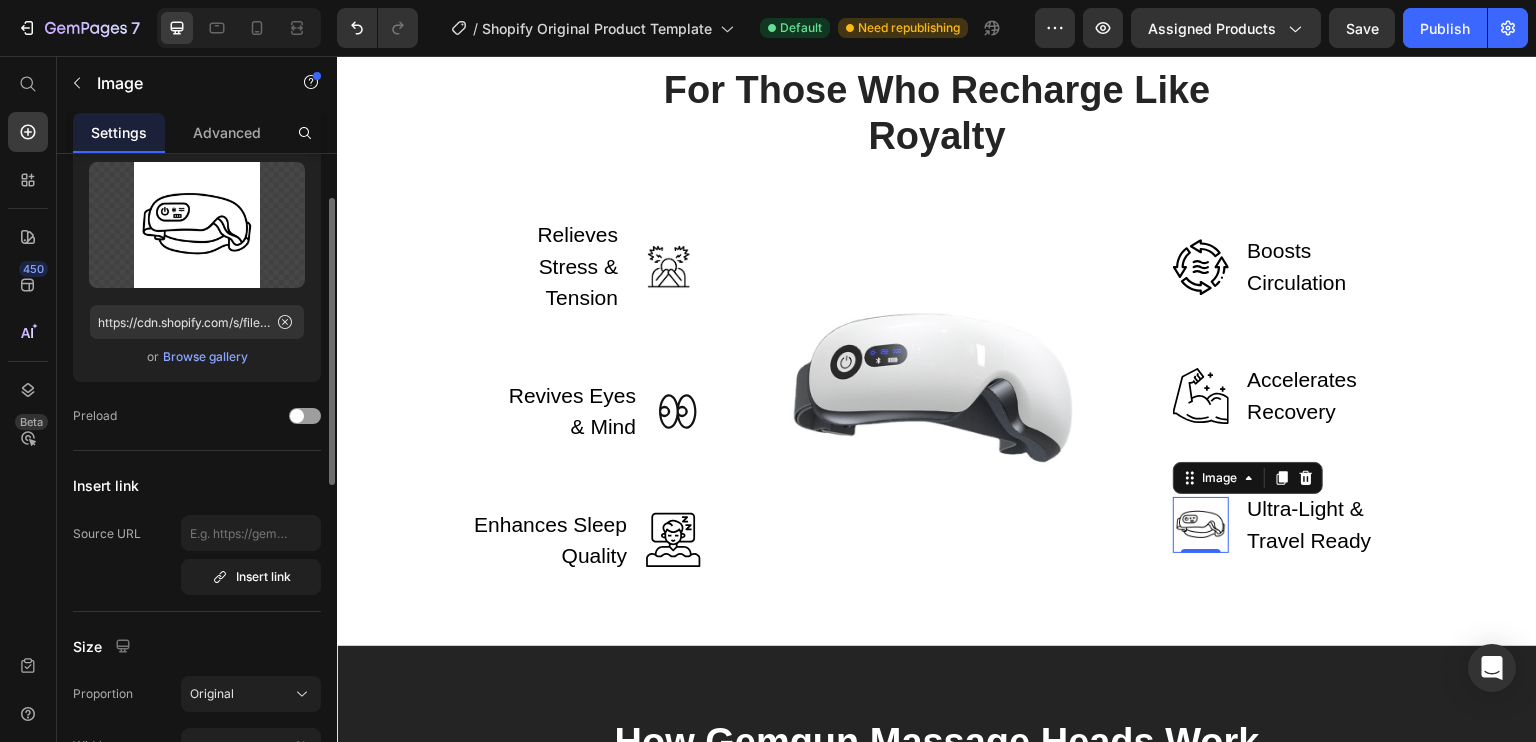 scroll, scrollTop: 300, scrollLeft: 0, axis: vertical 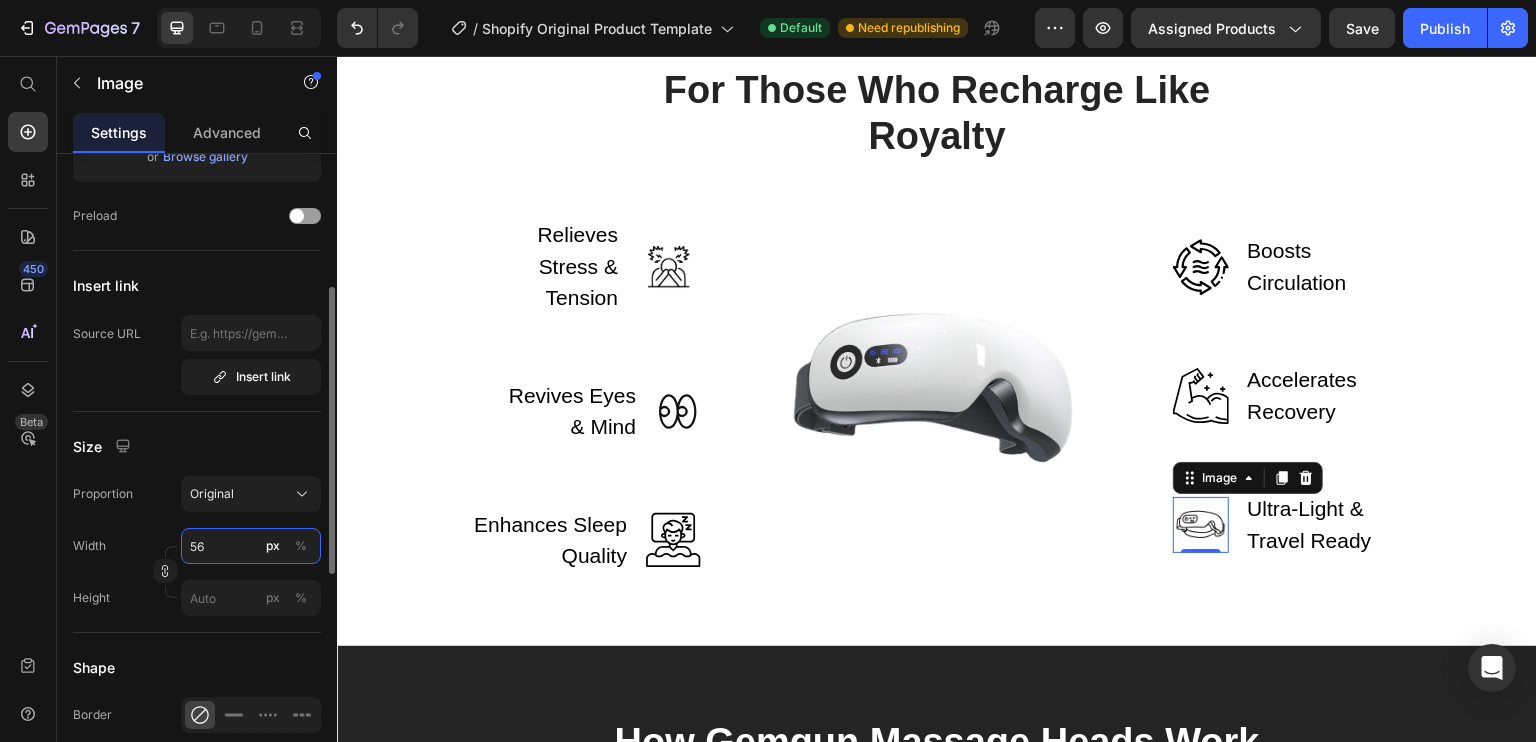click on "56" at bounding box center [251, 546] 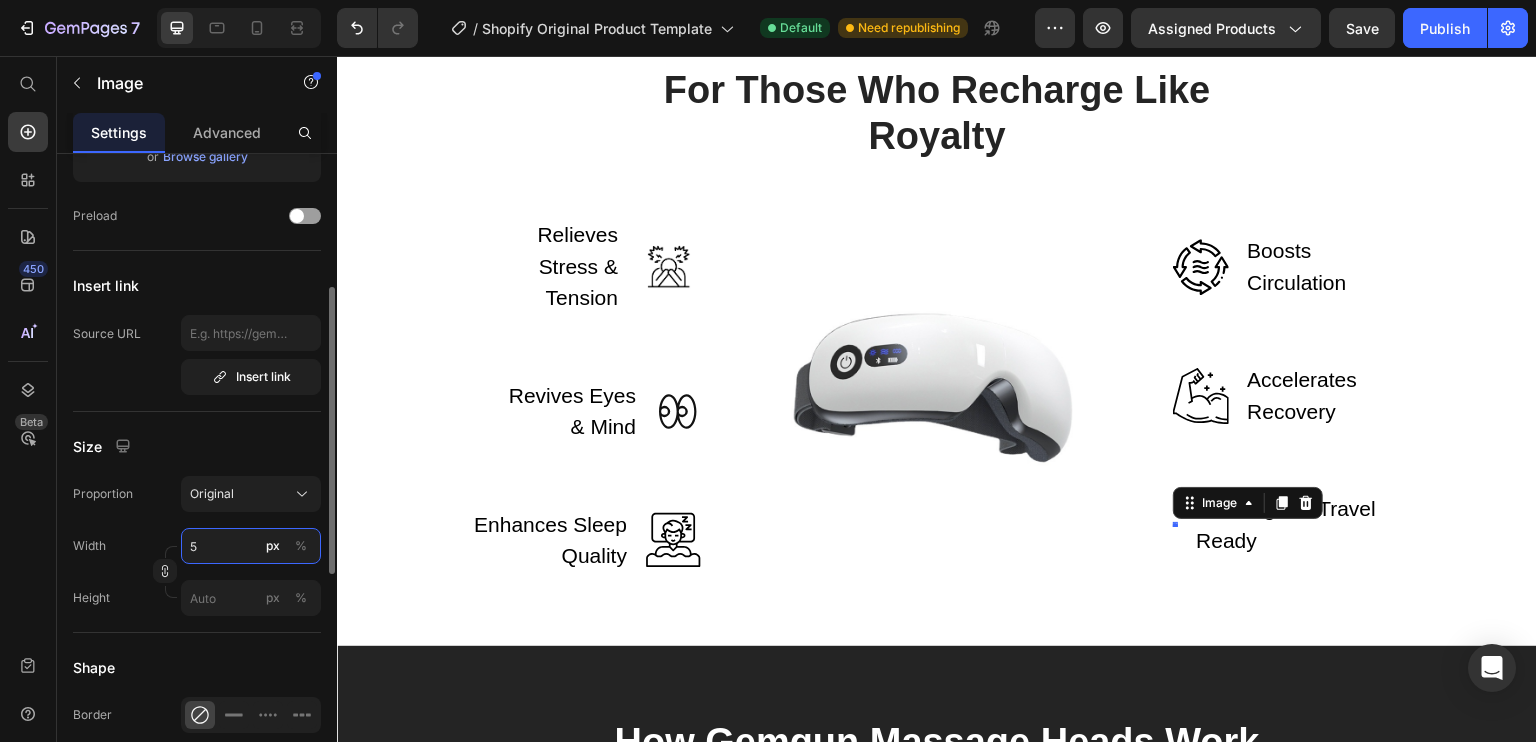 type on "59" 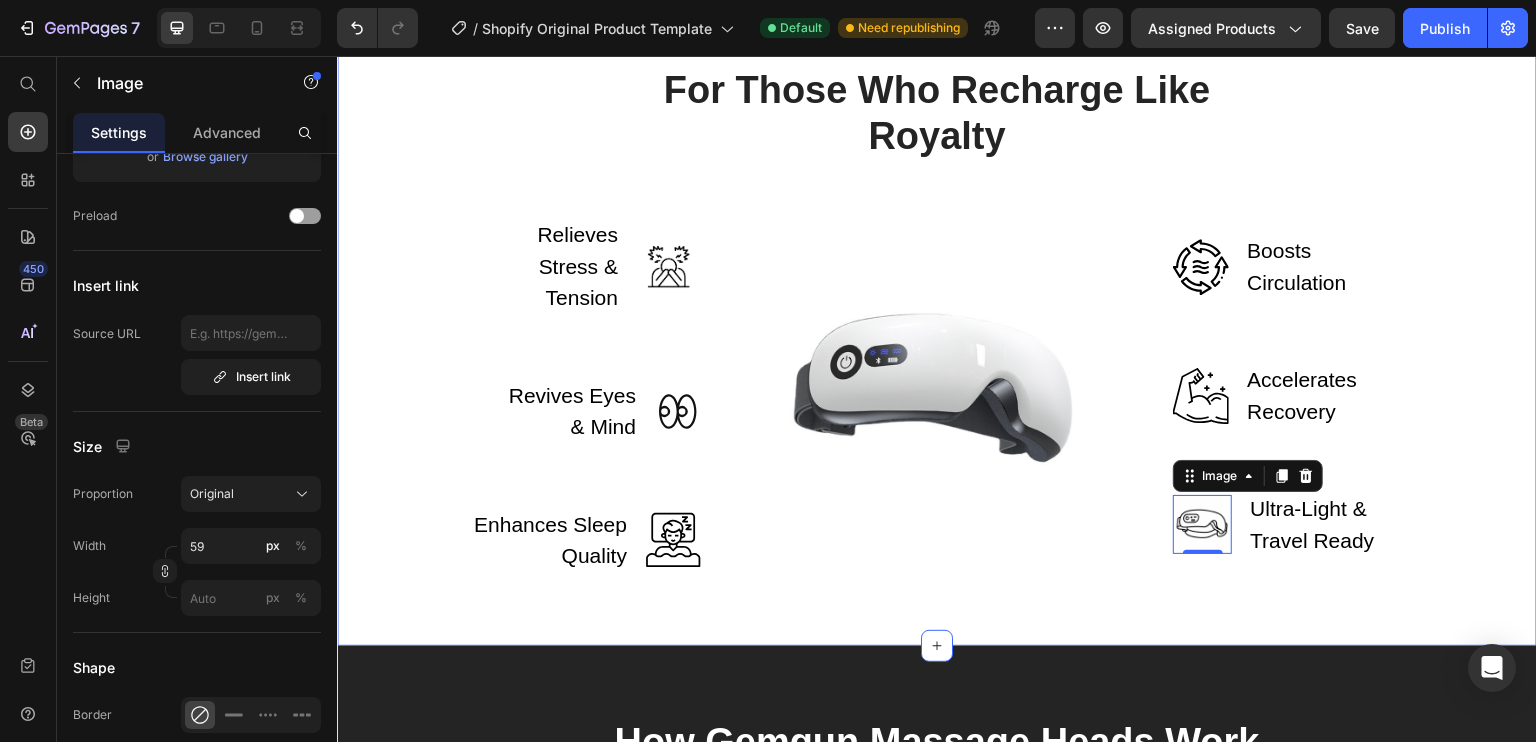 click on "For Those Who Recharge Like Royalty Heading Row Relieves Stress & Tension Text block Image Row Revives Eyes & Mind Text block
Icon Row Enhances Sleep Quality Text block Image Row Image Image Boosts  Circulation Text block Row Image Accelerates Recovery Text block Row Image   0 Ultra-Light & Travel Ready Text block Row Row Section 4" at bounding box center [937, 320] 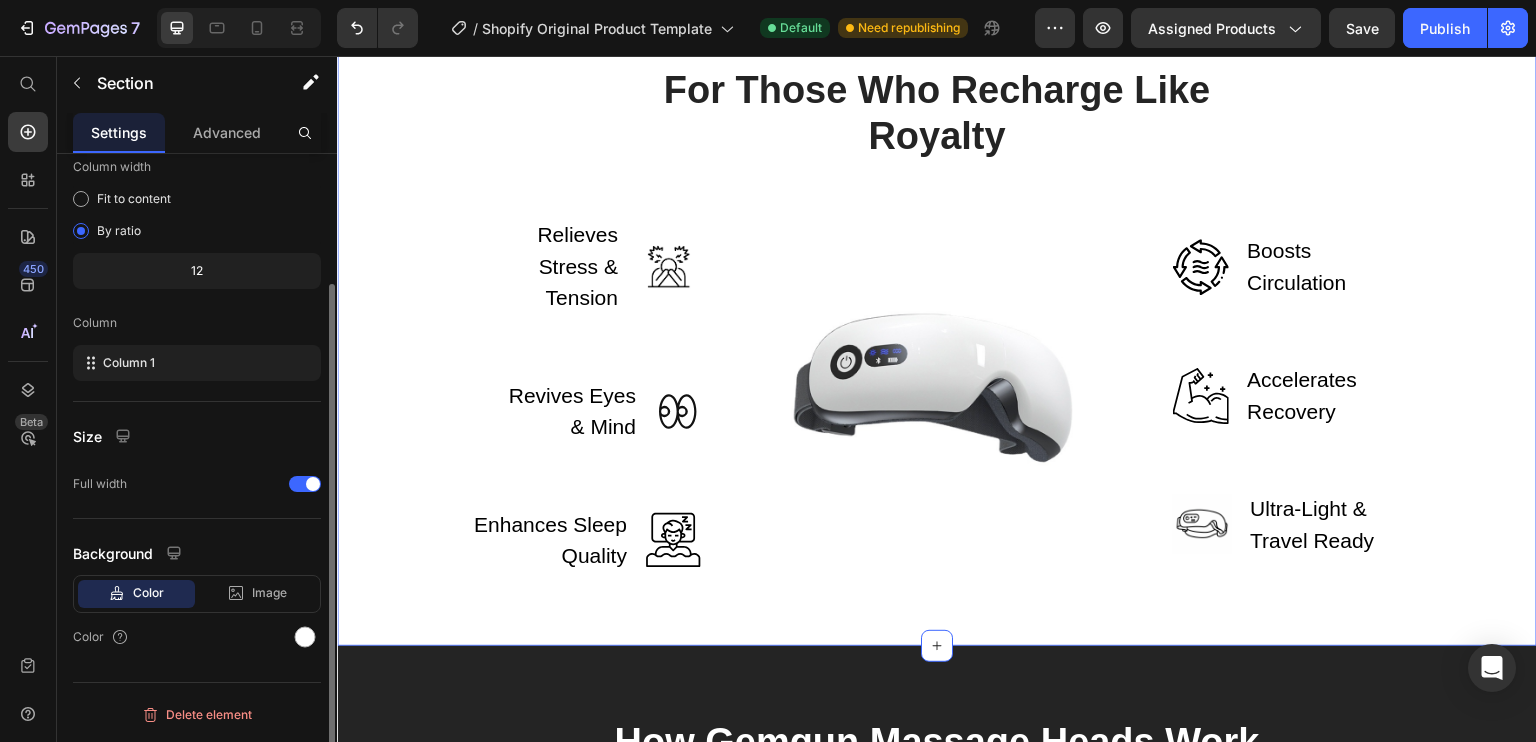 scroll, scrollTop: 0, scrollLeft: 0, axis: both 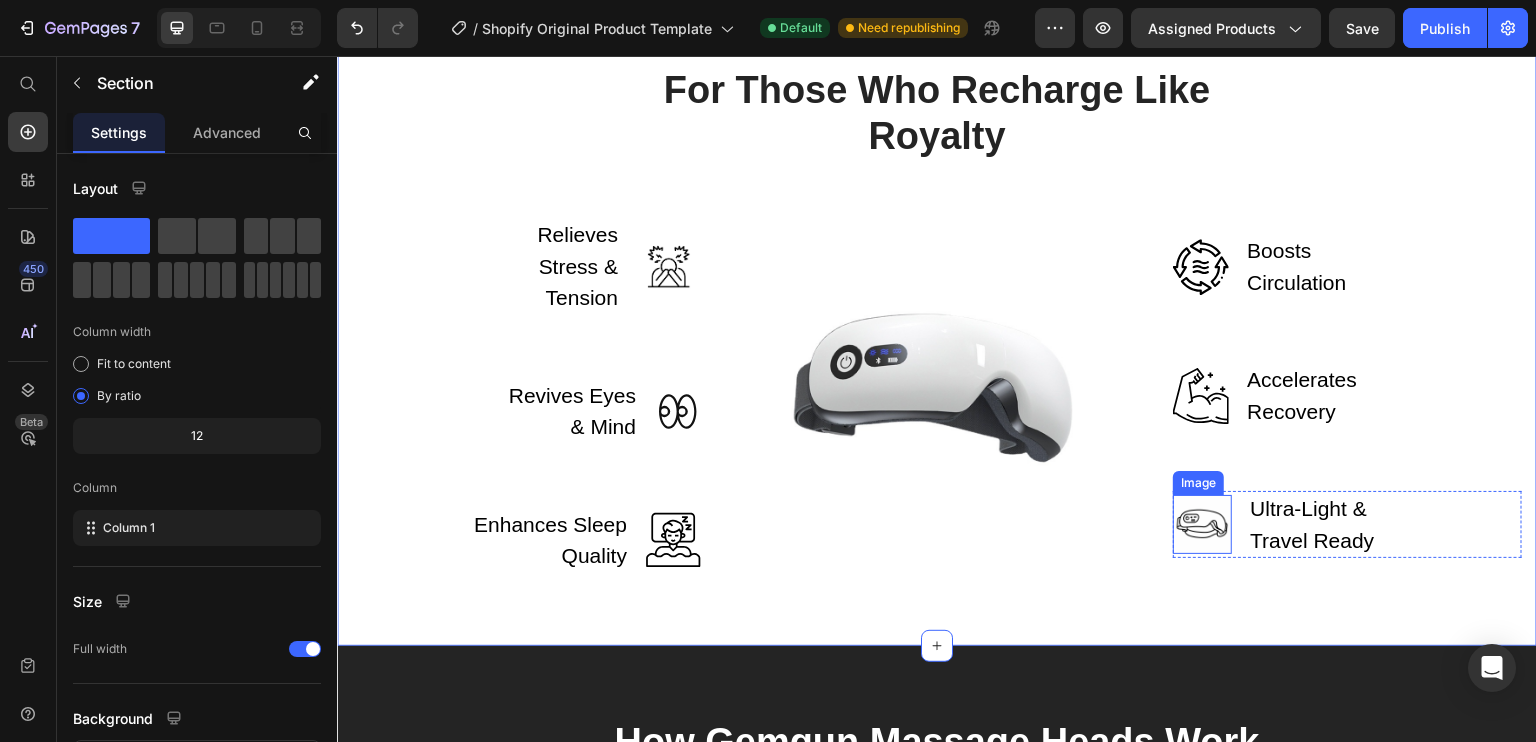 click at bounding box center (1202, 524) 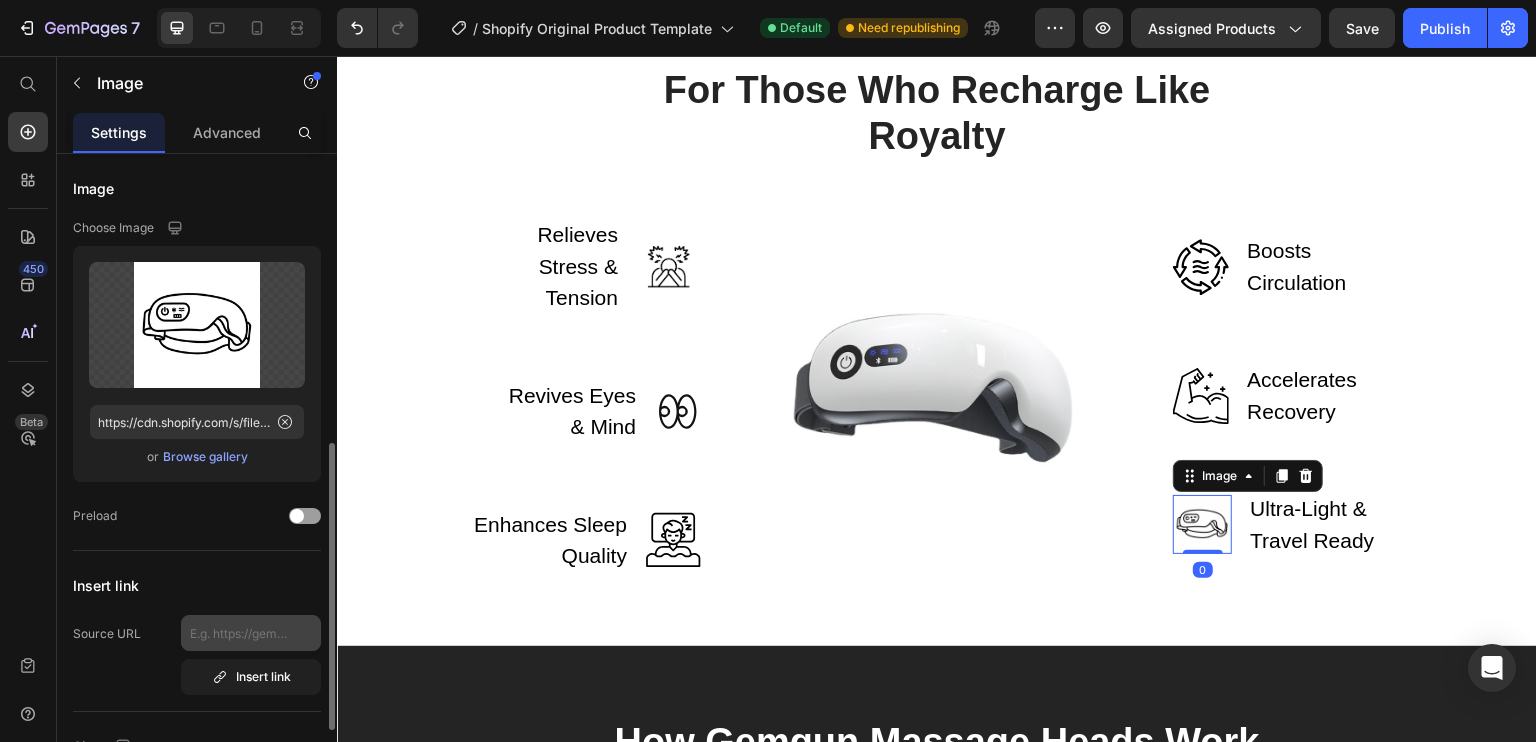 scroll, scrollTop: 3879, scrollLeft: 0, axis: vertical 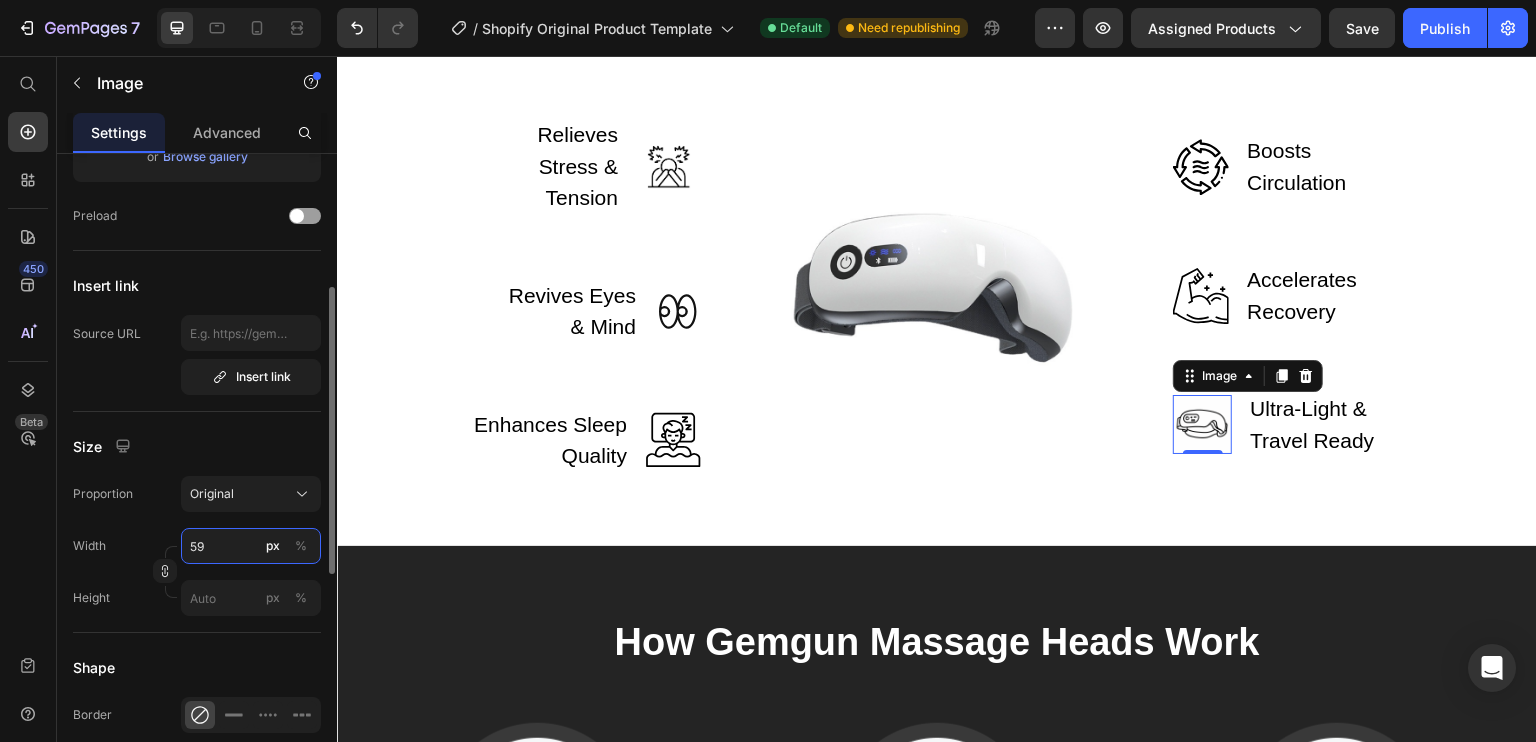 click on "59" at bounding box center (251, 546) 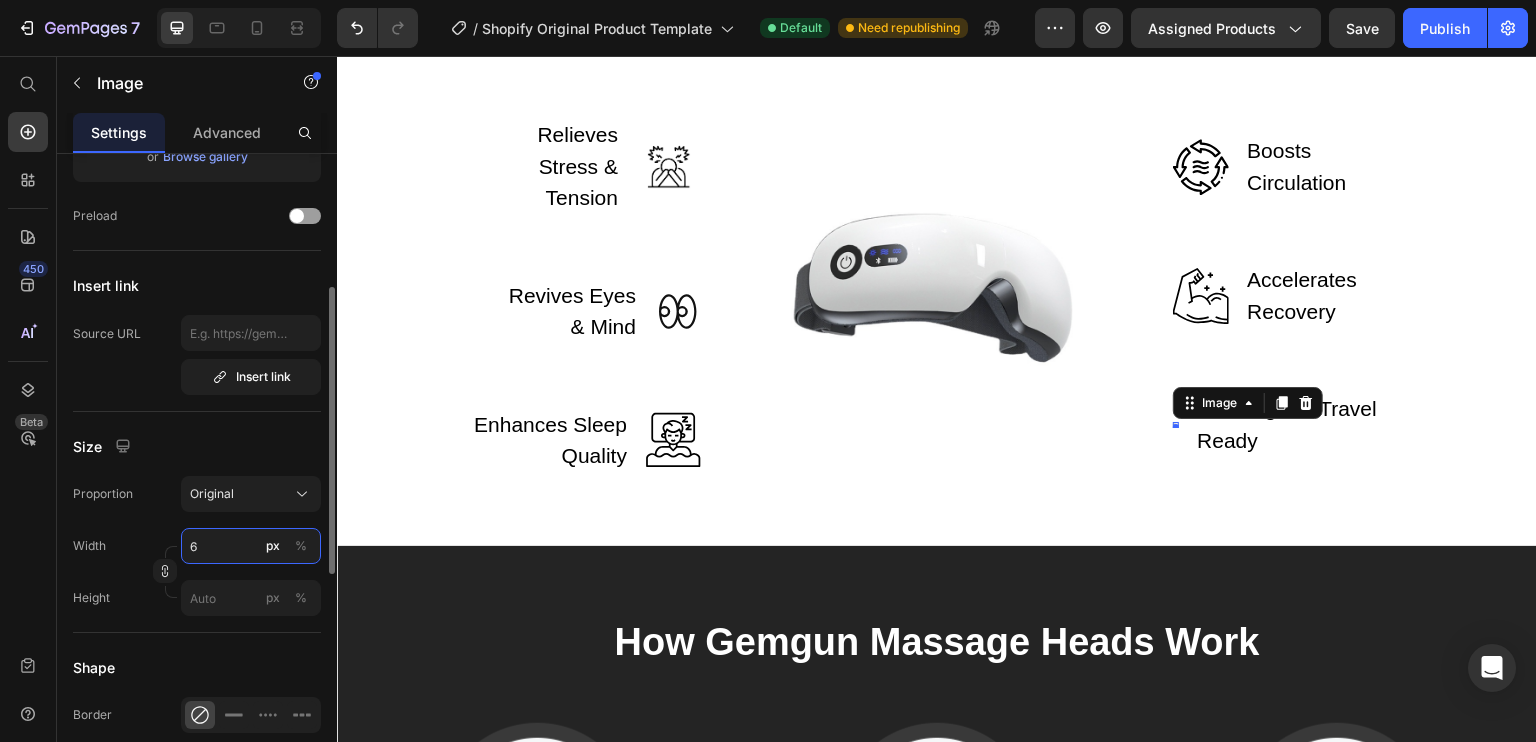 type on "62" 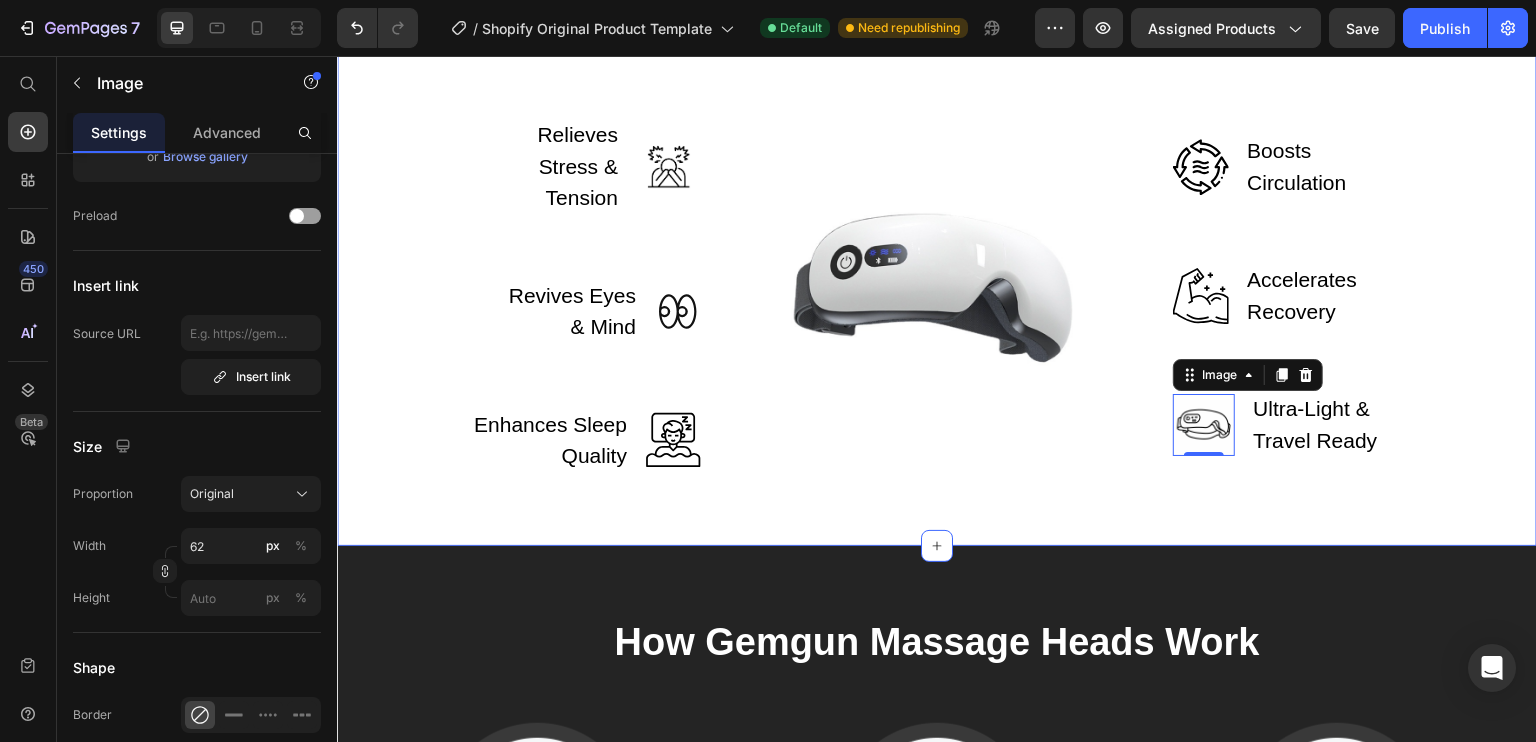 click on "For Those Who Recharge Like Royalty Heading Row Relieves Stress & Tension Text block Image Row Revives Eyes & Mind Text block
Icon Row Enhances Sleep Quality Text block Image Row Image Image Boosts  Circulation Text block Row Image Accelerates Recovery Text block Row Image   0 Ultra-Light & Travel Ready Text block Row Row Section 4" at bounding box center [937, 220] 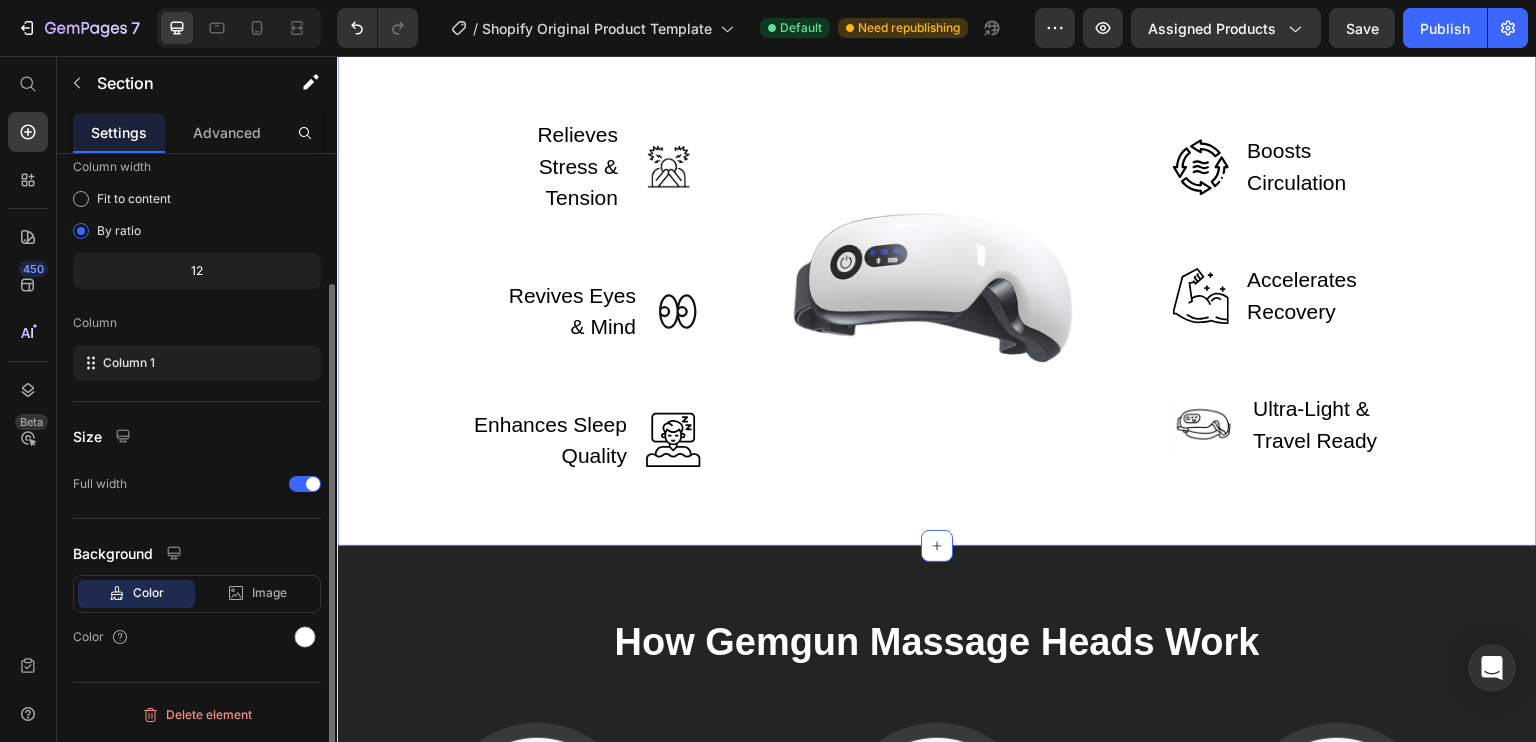 scroll, scrollTop: 0, scrollLeft: 0, axis: both 